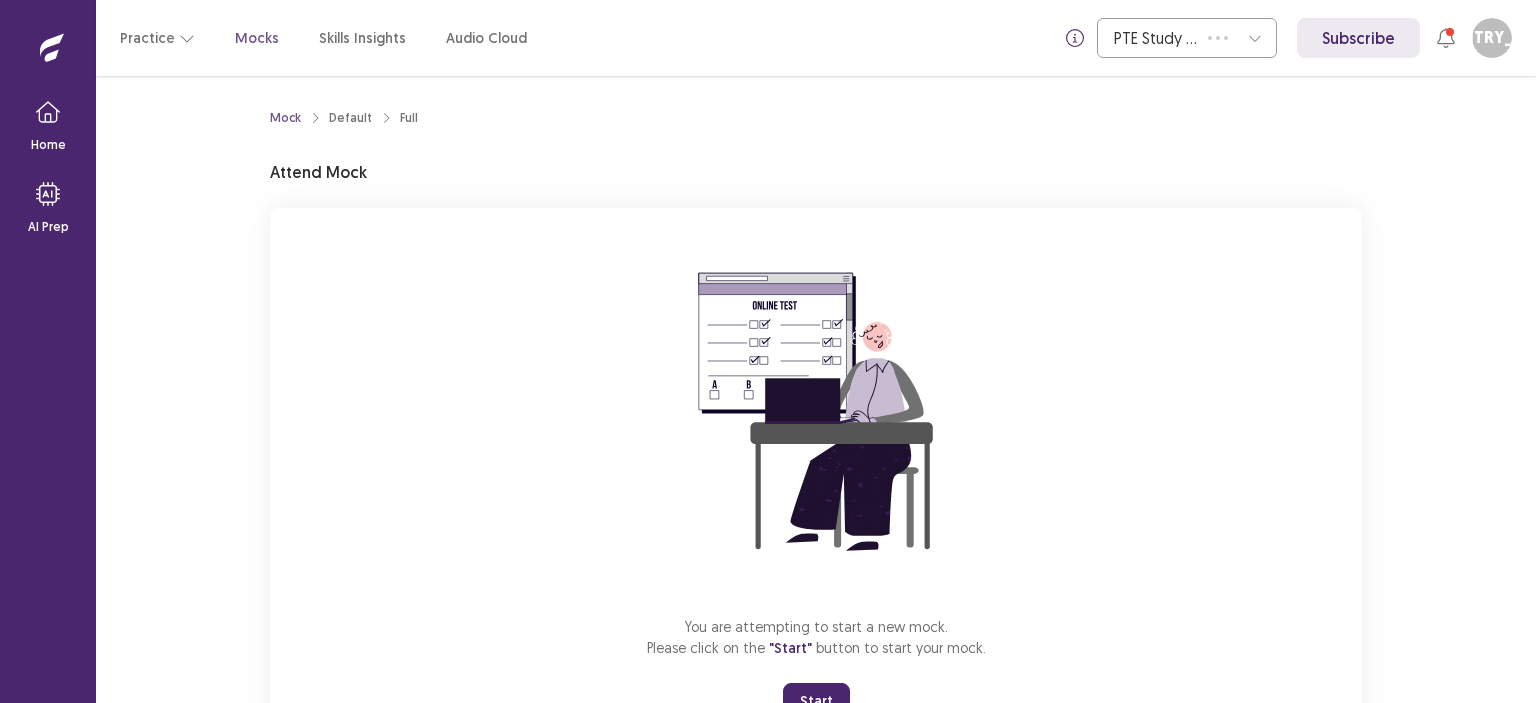 scroll, scrollTop: 0, scrollLeft: 0, axis: both 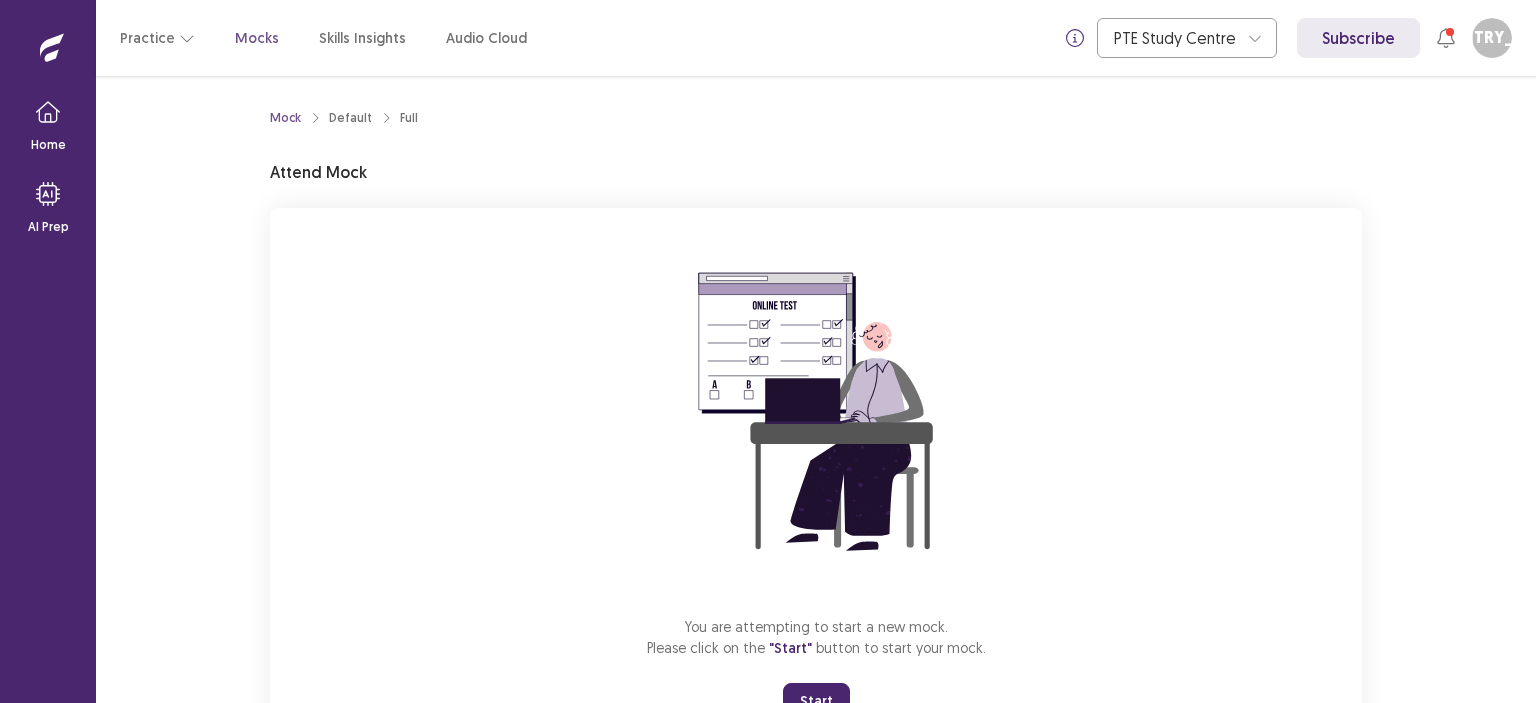 click on "Mock Default Full Attend Mock You are attempting to start a new mock.  Please click on the   "Start"   button to start your mock. Start" at bounding box center [816, 389] 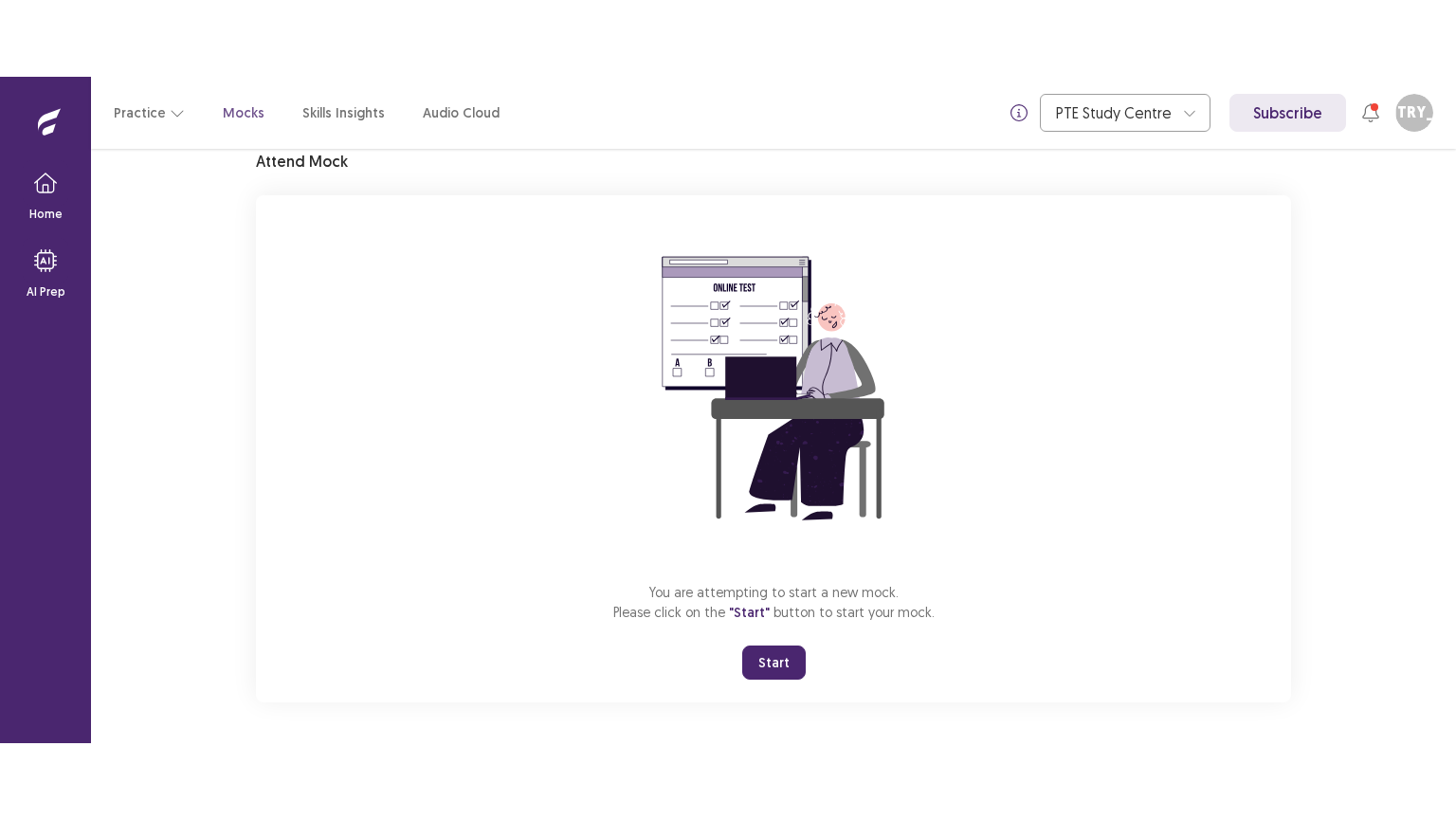 scroll, scrollTop: 82, scrollLeft: 0, axis: vertical 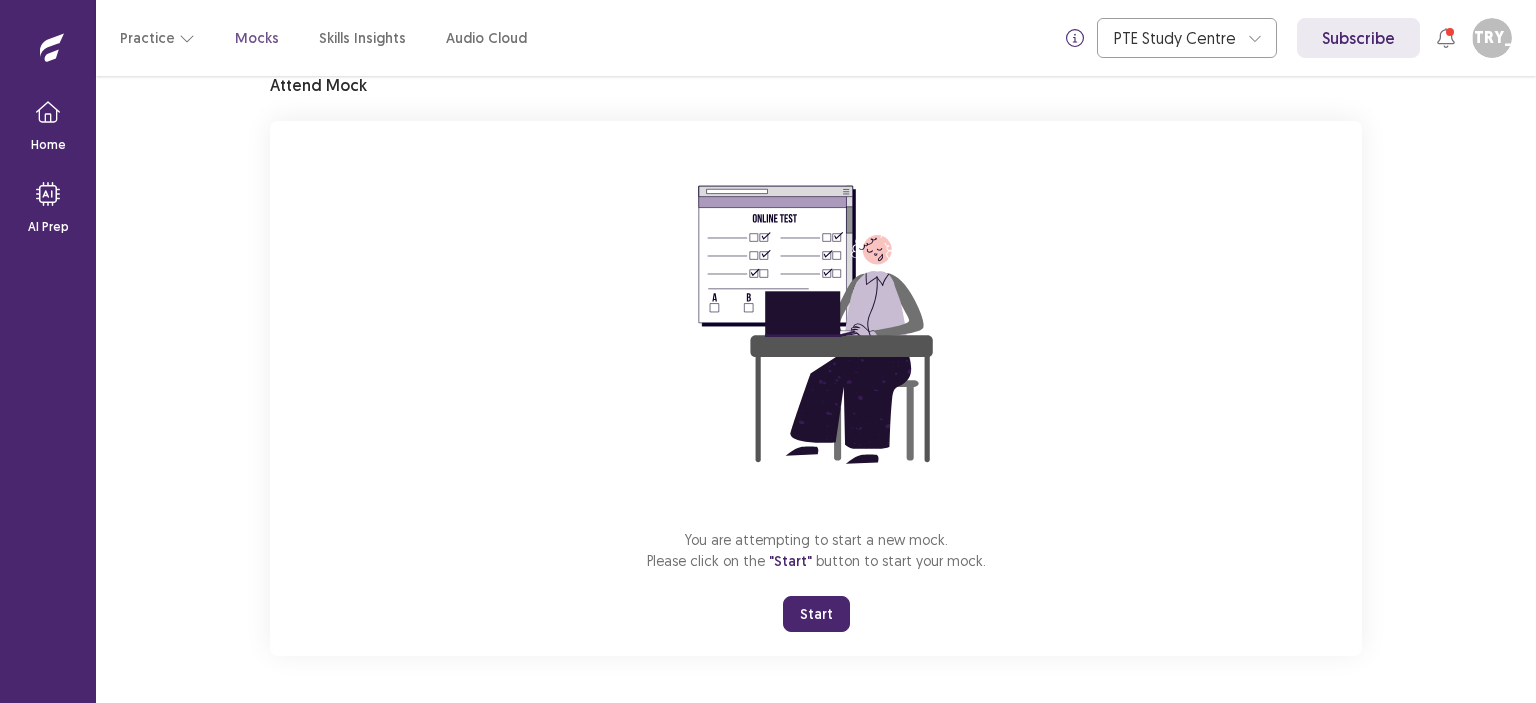 click on "Start" at bounding box center (816, 614) 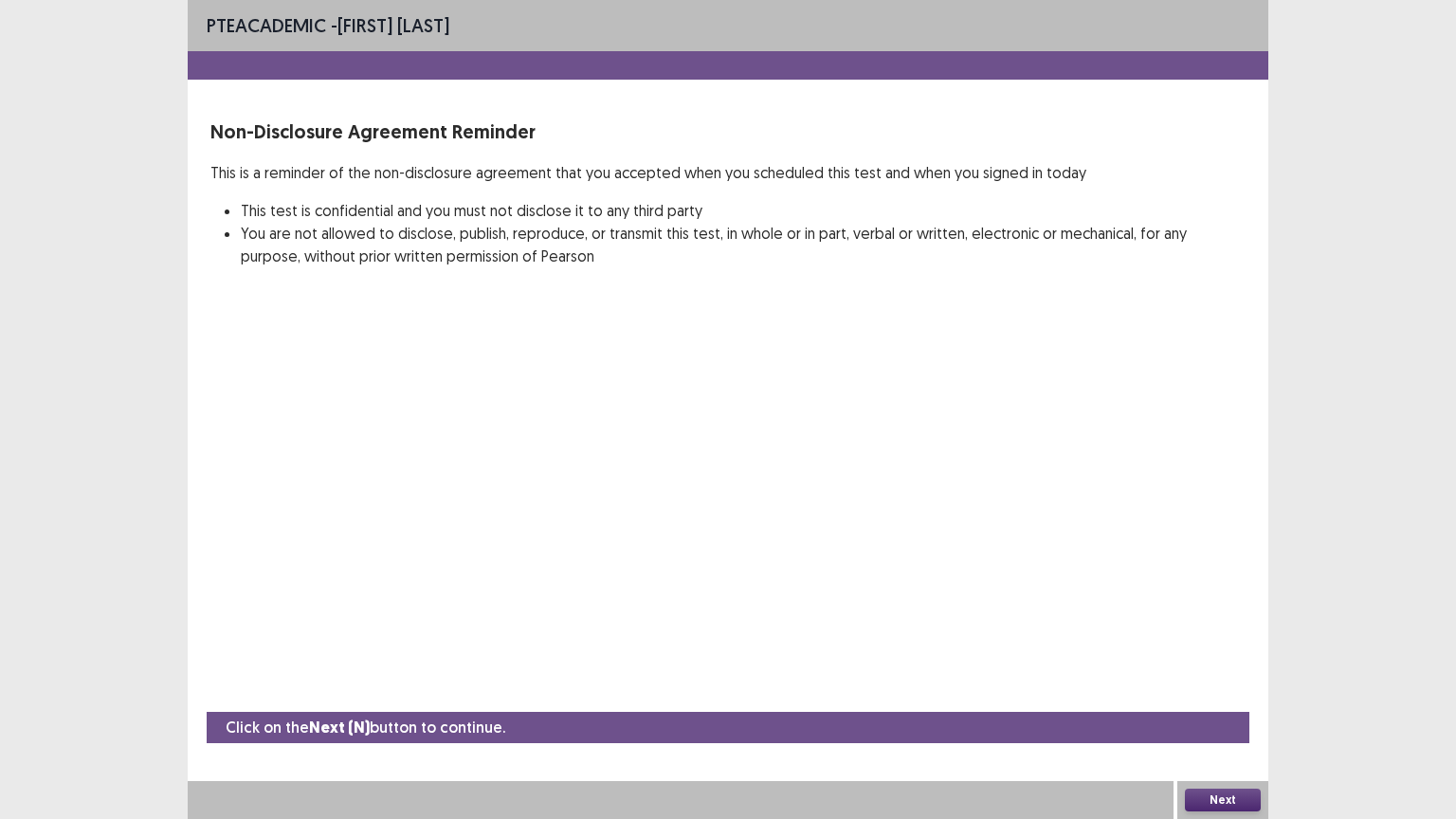 click on "Next" at bounding box center [1223, 800] 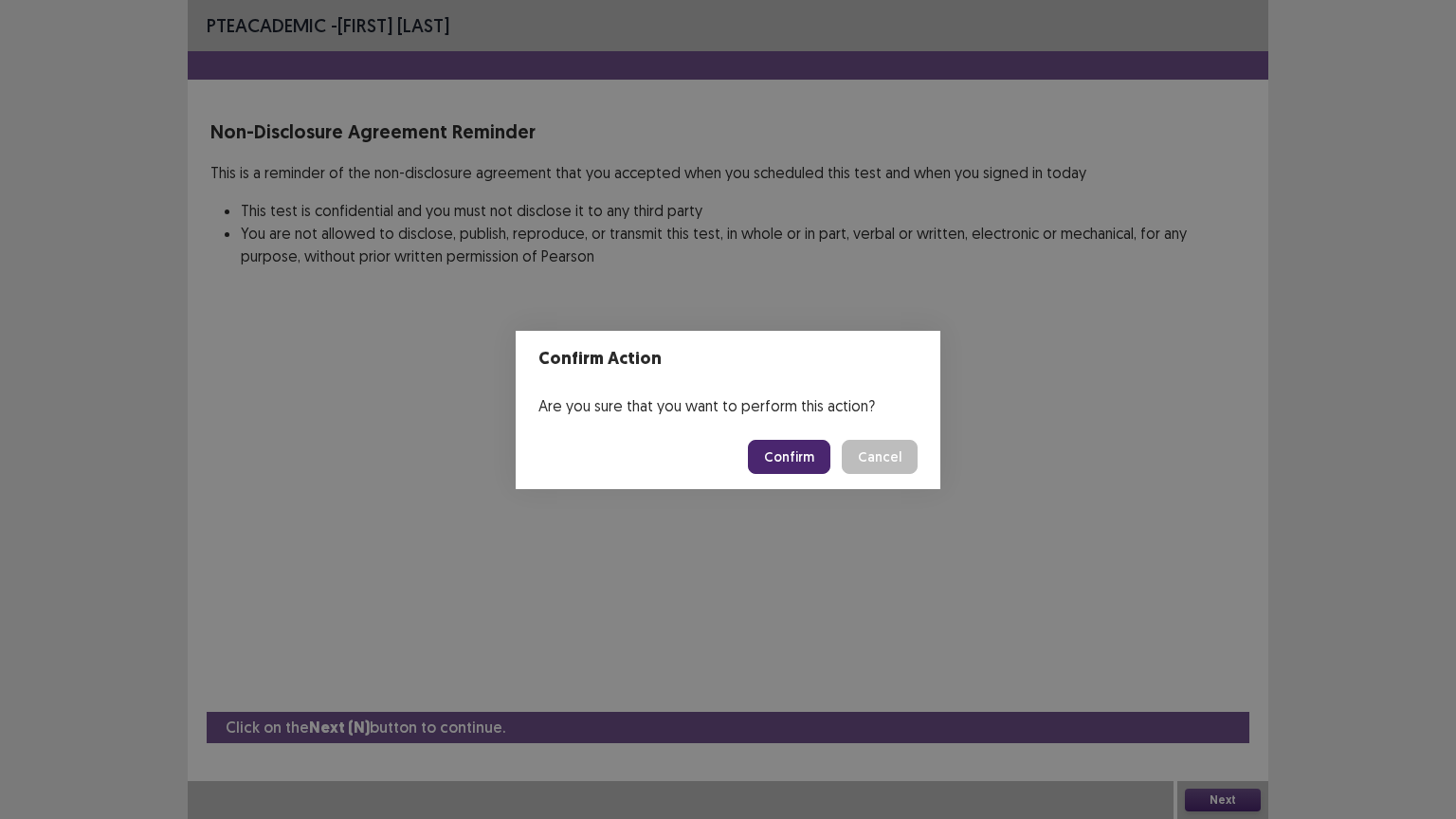 click on "Confirm" at bounding box center [789, 457] 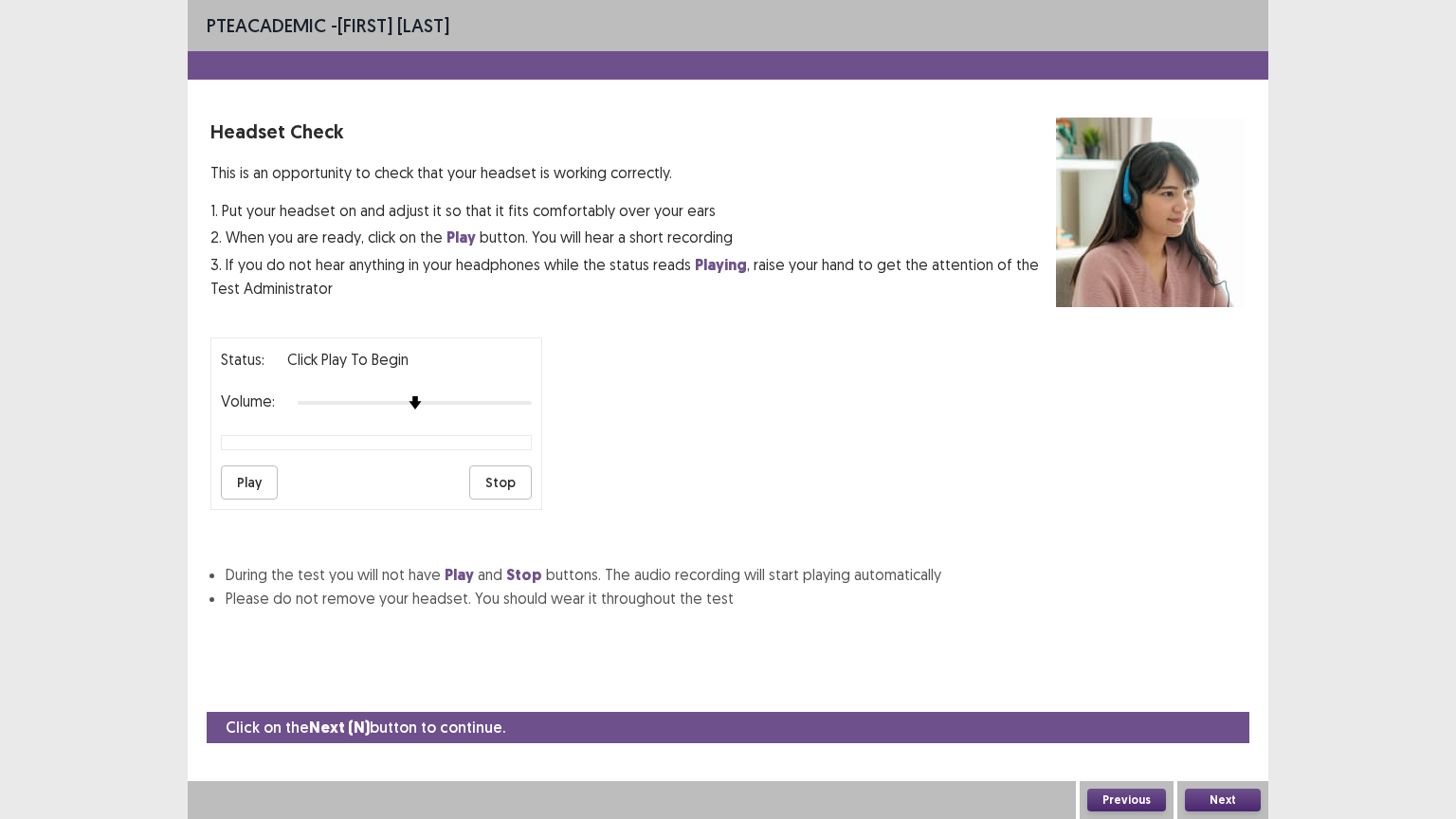 click on "Play" at bounding box center [249, 482] 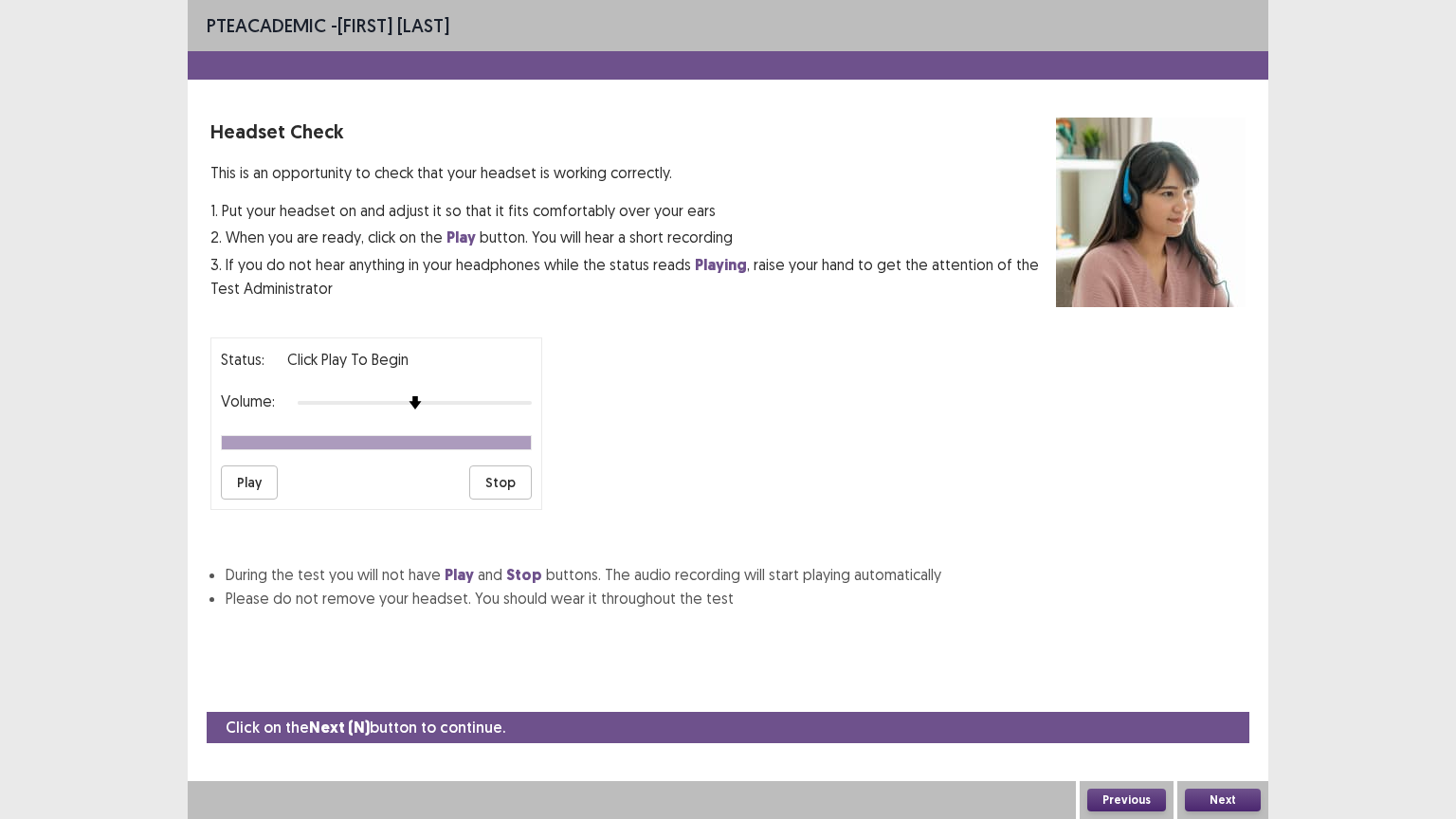 click on "Next" at bounding box center (1223, 800) 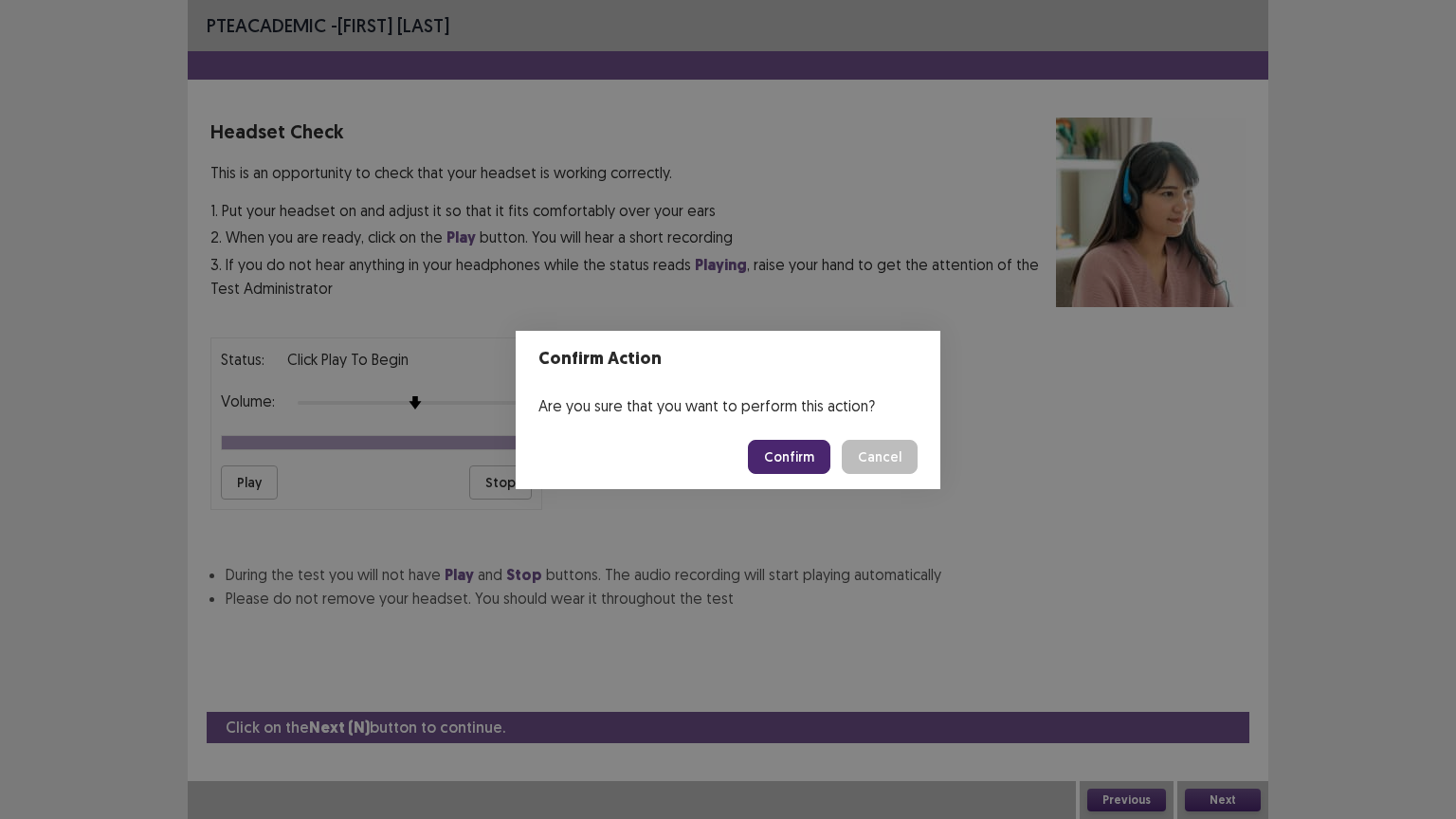 click on "Confirm" at bounding box center (789, 457) 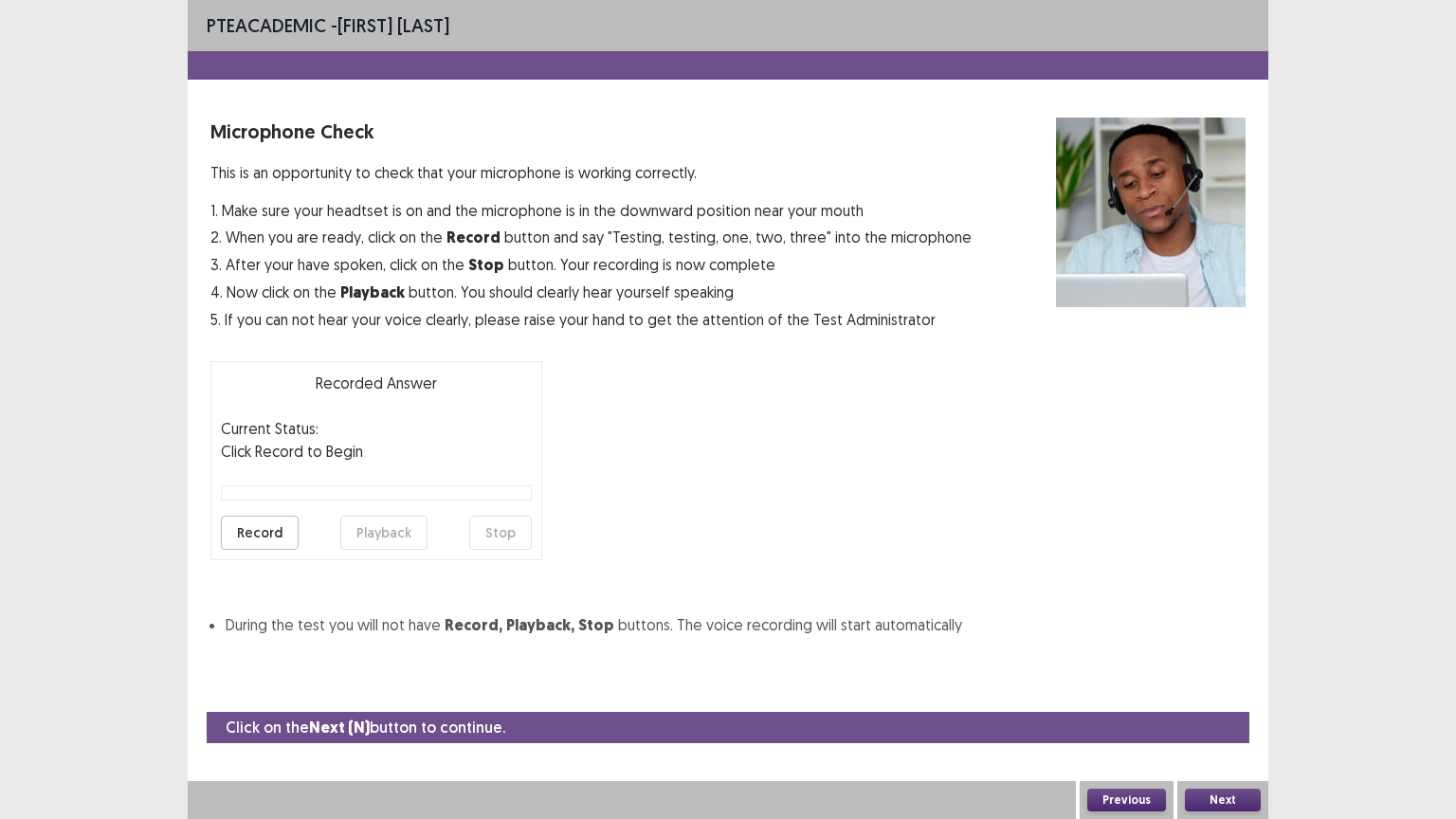 click on "Record" at bounding box center (260, 533) 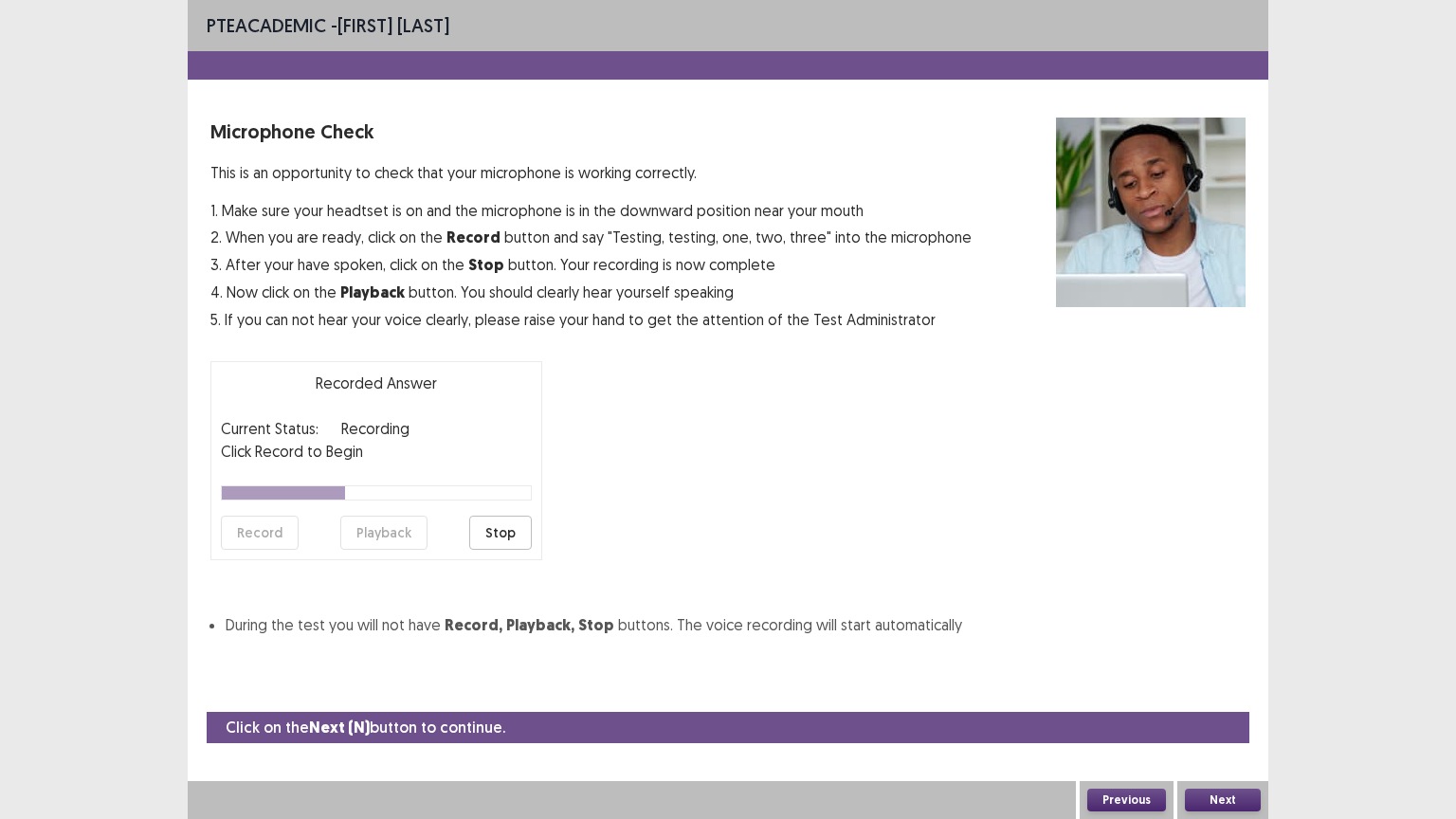 click on "Stop" at bounding box center [500, 533] 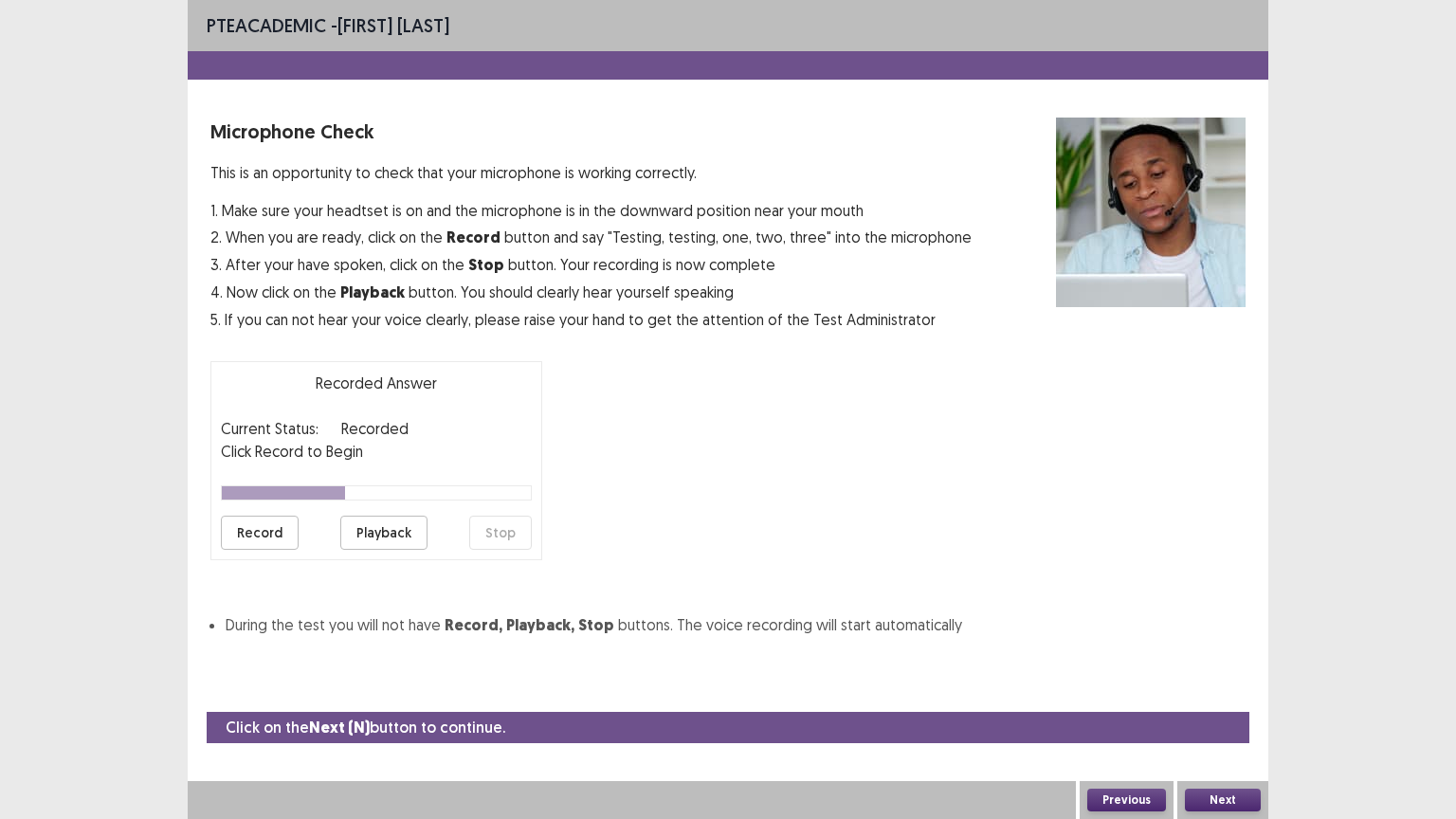 click on "Playback" at bounding box center [384, 533] 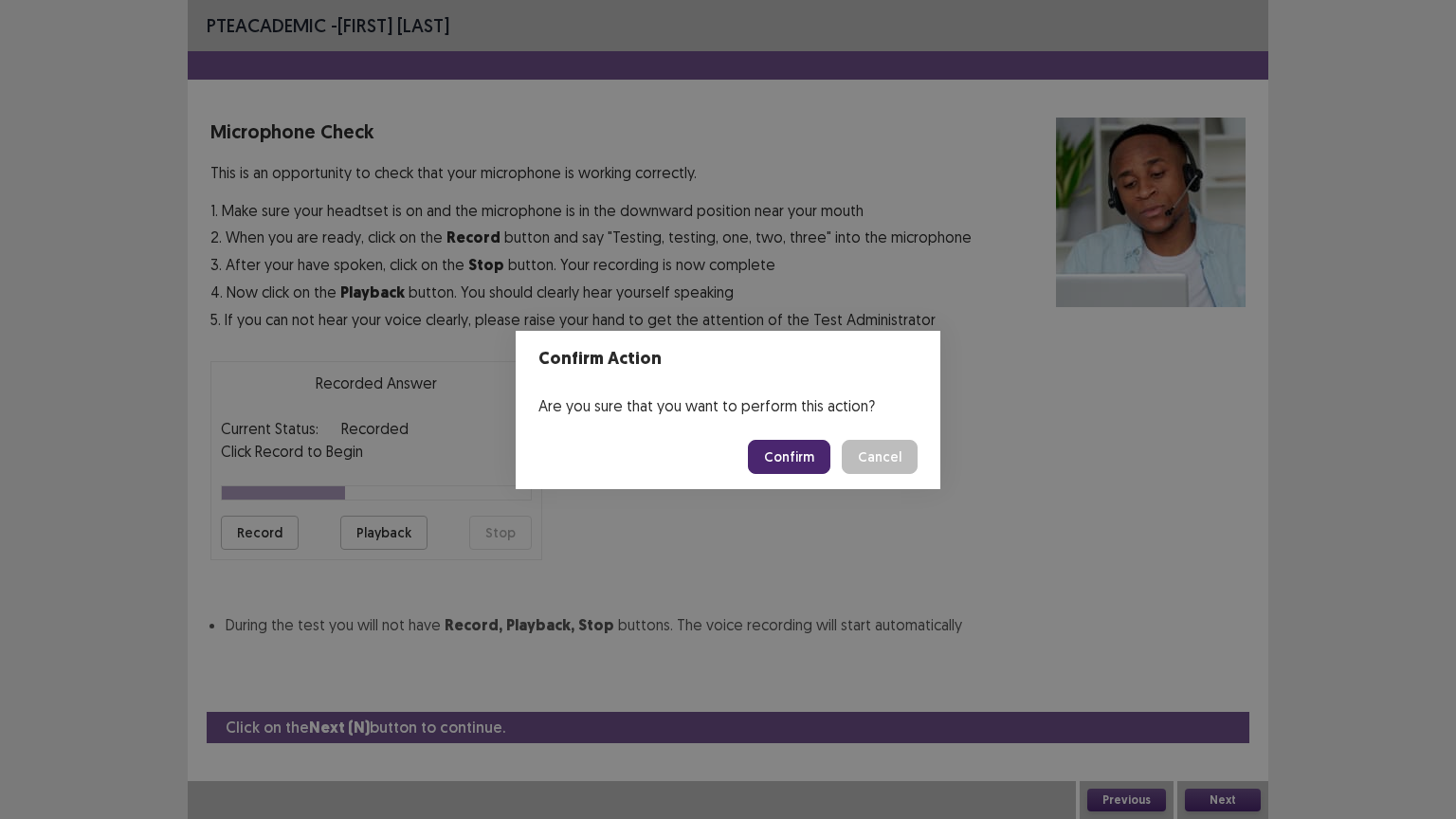 click on "Confirm" at bounding box center (789, 457) 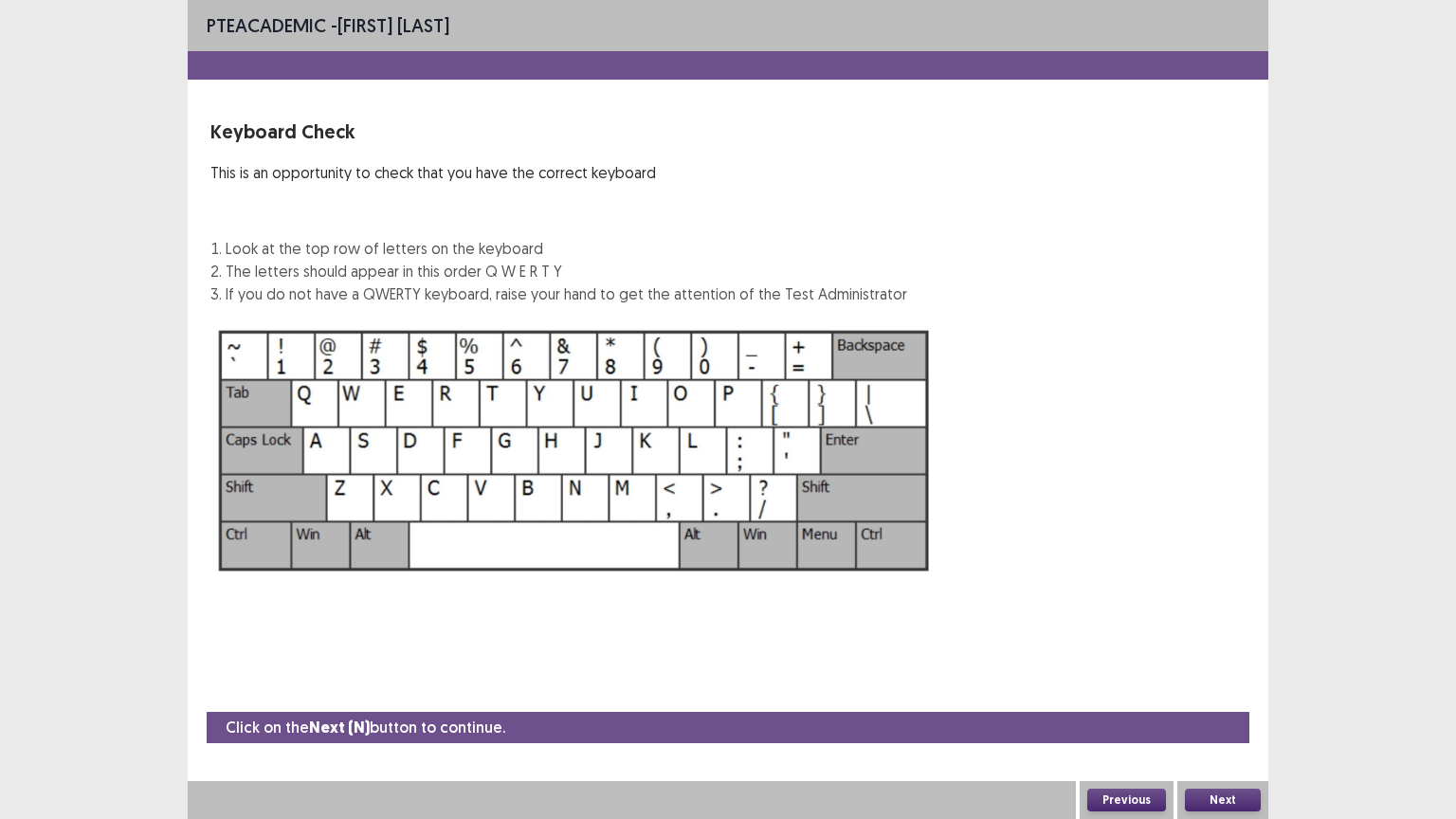 click on "Next" at bounding box center (1223, 800) 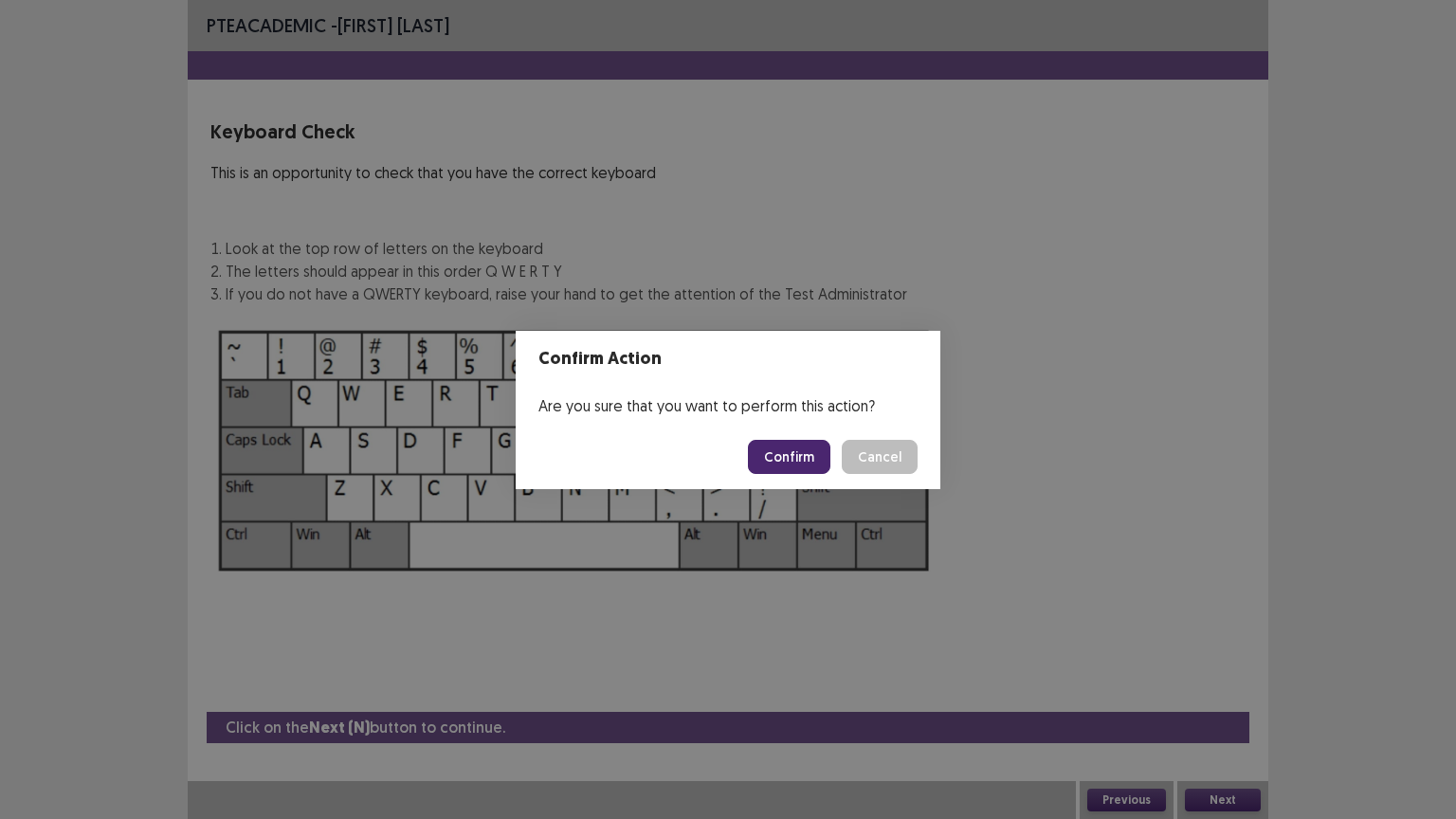 click on "Confirm" at bounding box center (789, 457) 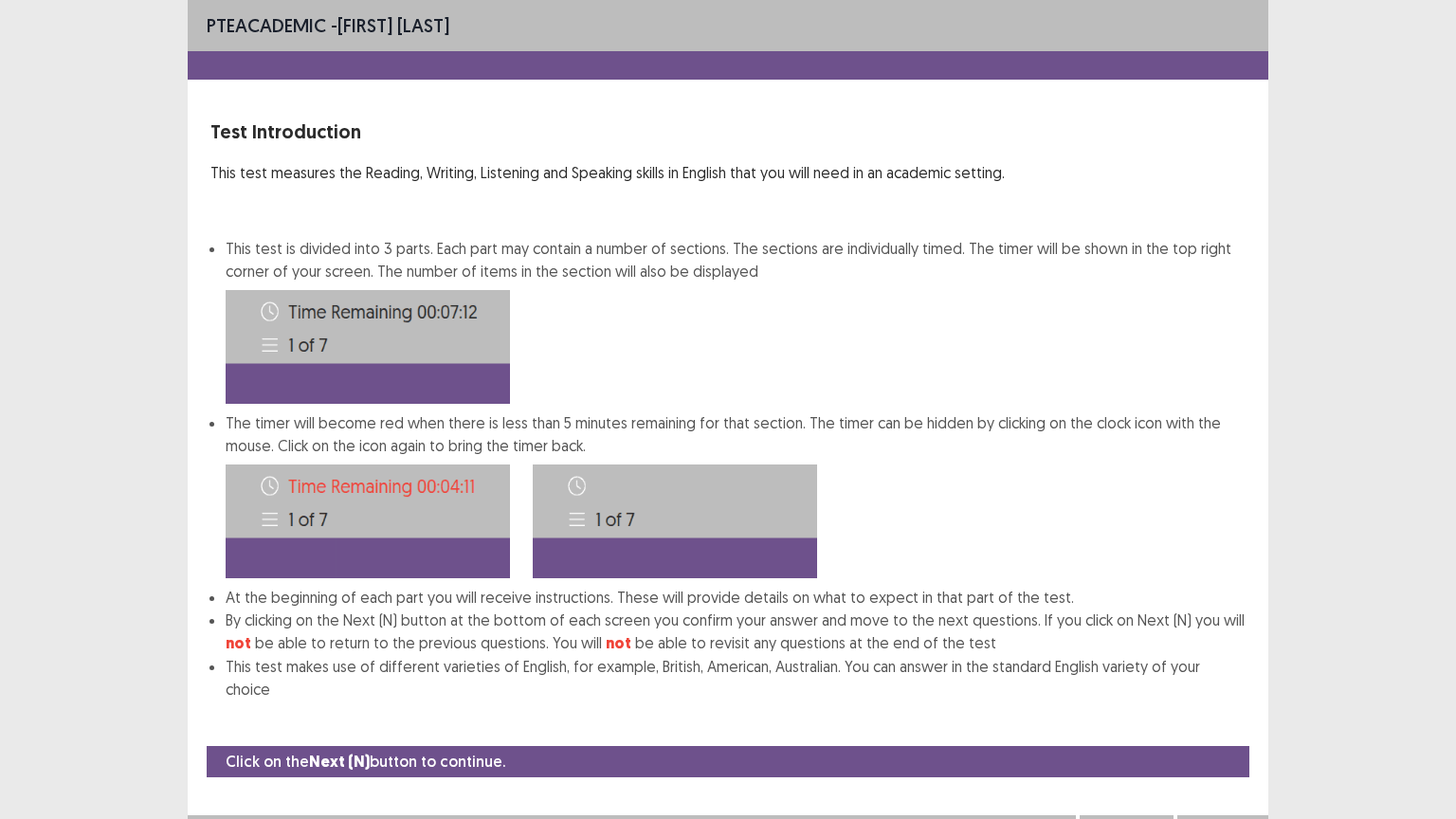 scroll, scrollTop: 2, scrollLeft: 0, axis: vertical 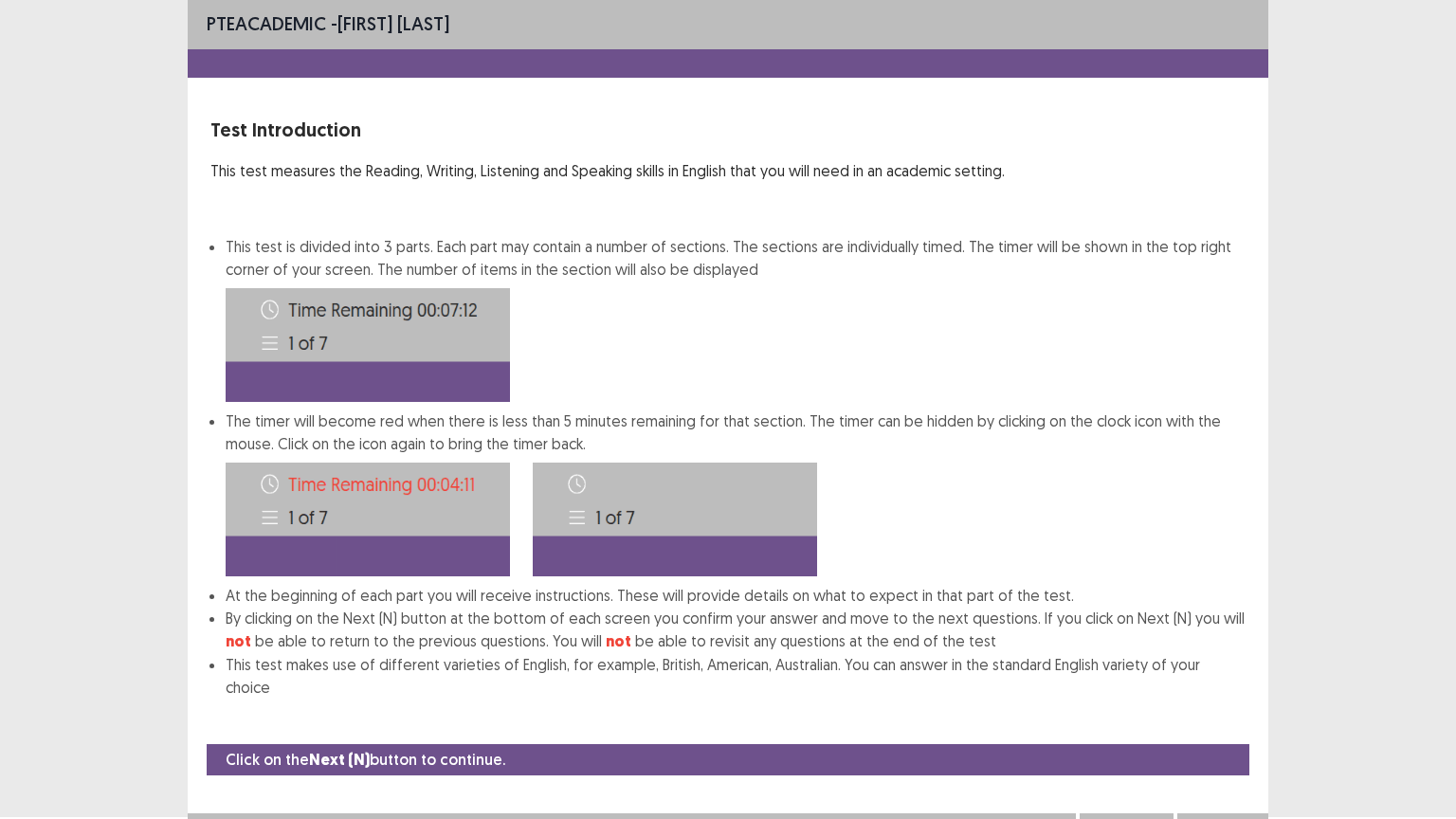 click on "Next" at bounding box center (1223, 832) 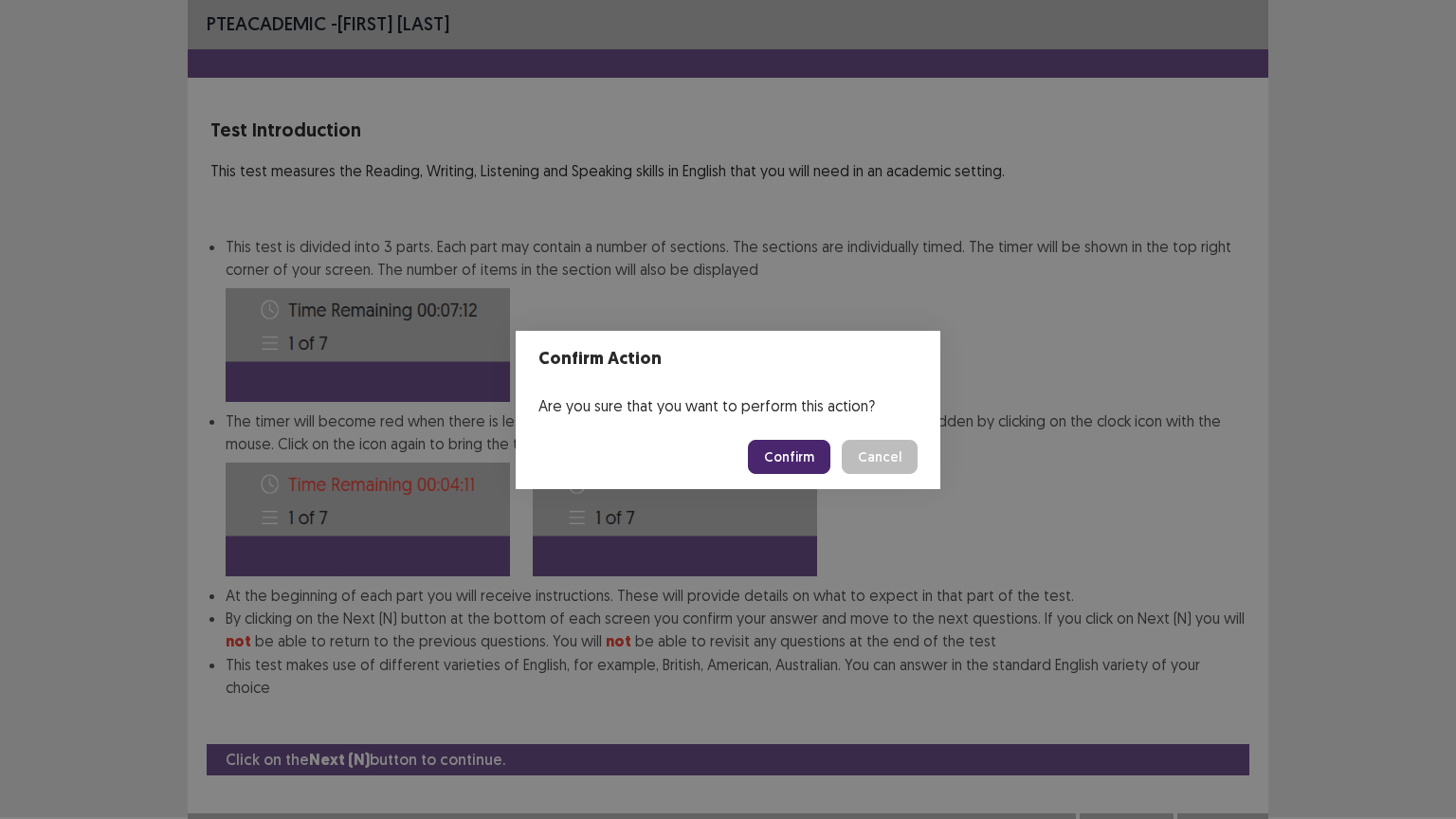 click on "Confirm" at bounding box center [789, 457] 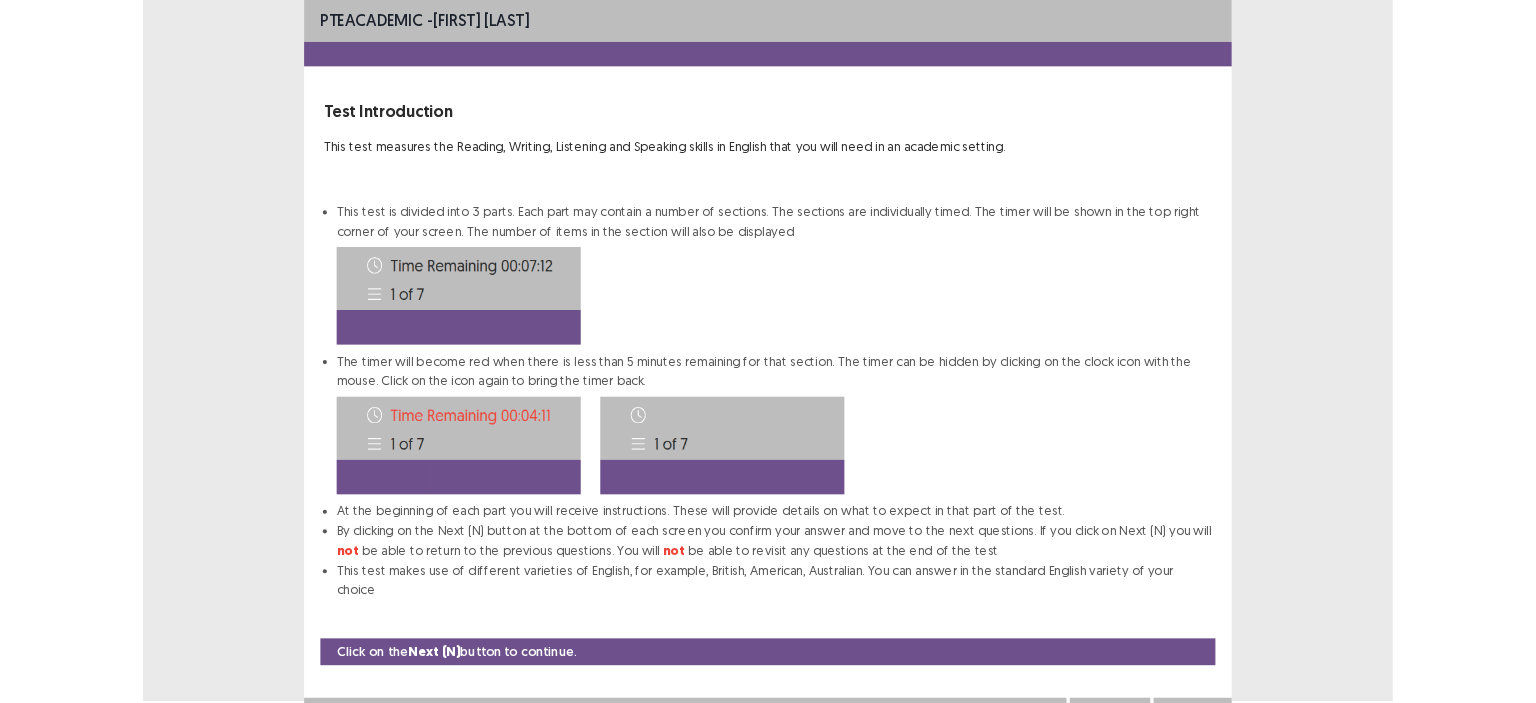 scroll, scrollTop: 0, scrollLeft: 0, axis: both 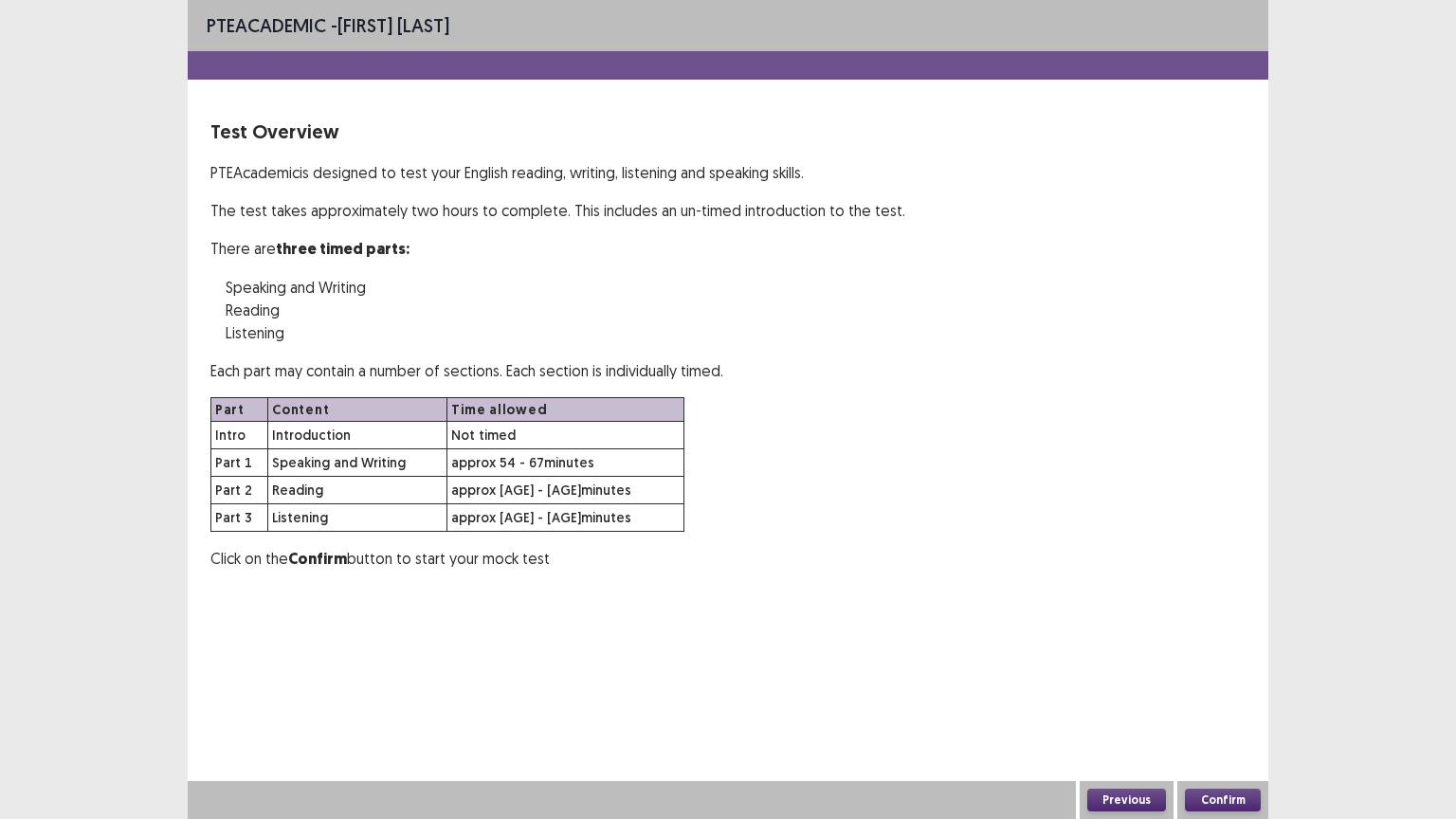 click on "Confirm" at bounding box center (1223, 800) 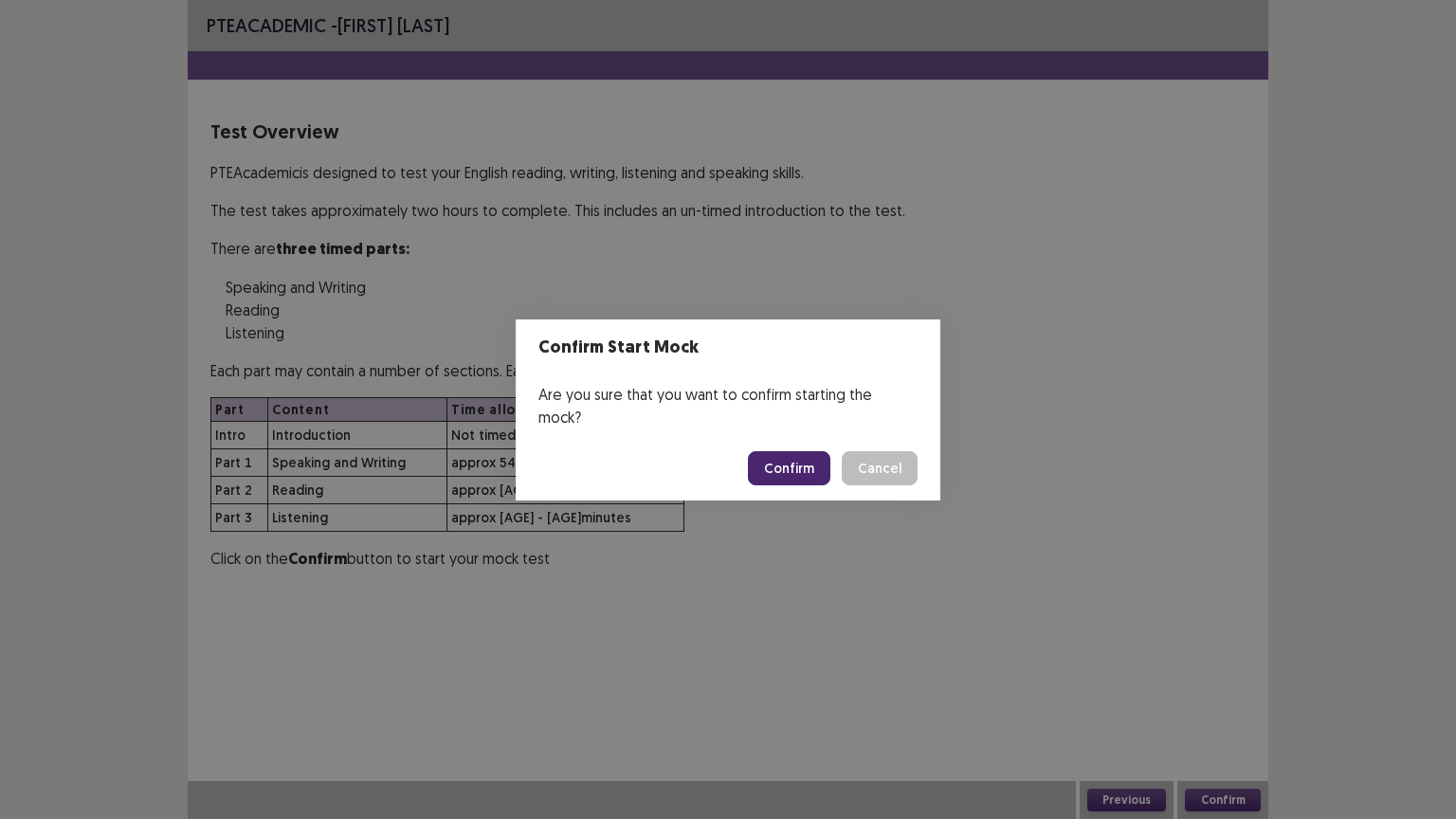 click on "Confirm" at bounding box center (789, 468) 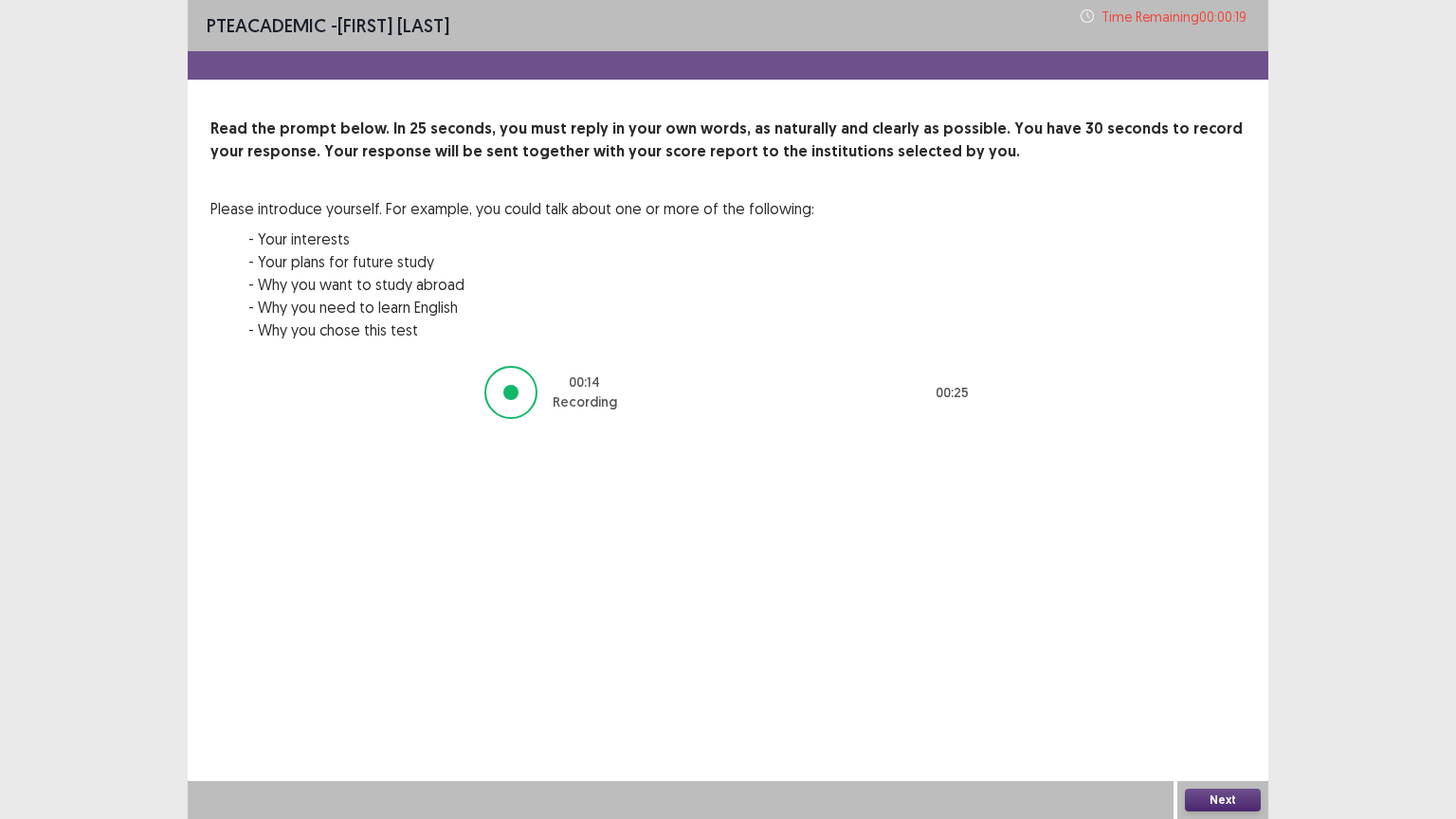 click on "Next" at bounding box center [1223, 800] 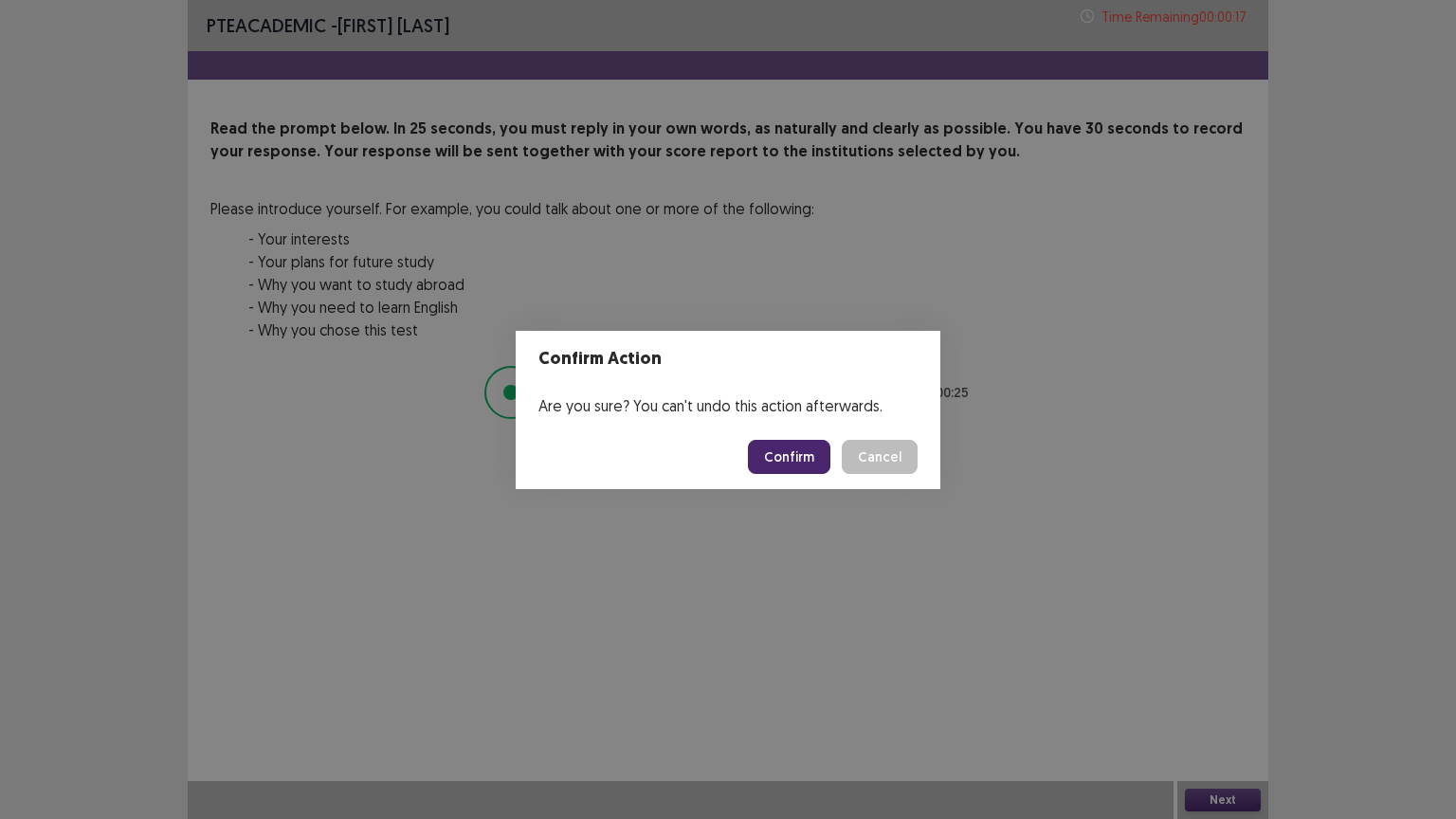 click on "Confirm" at bounding box center (789, 457) 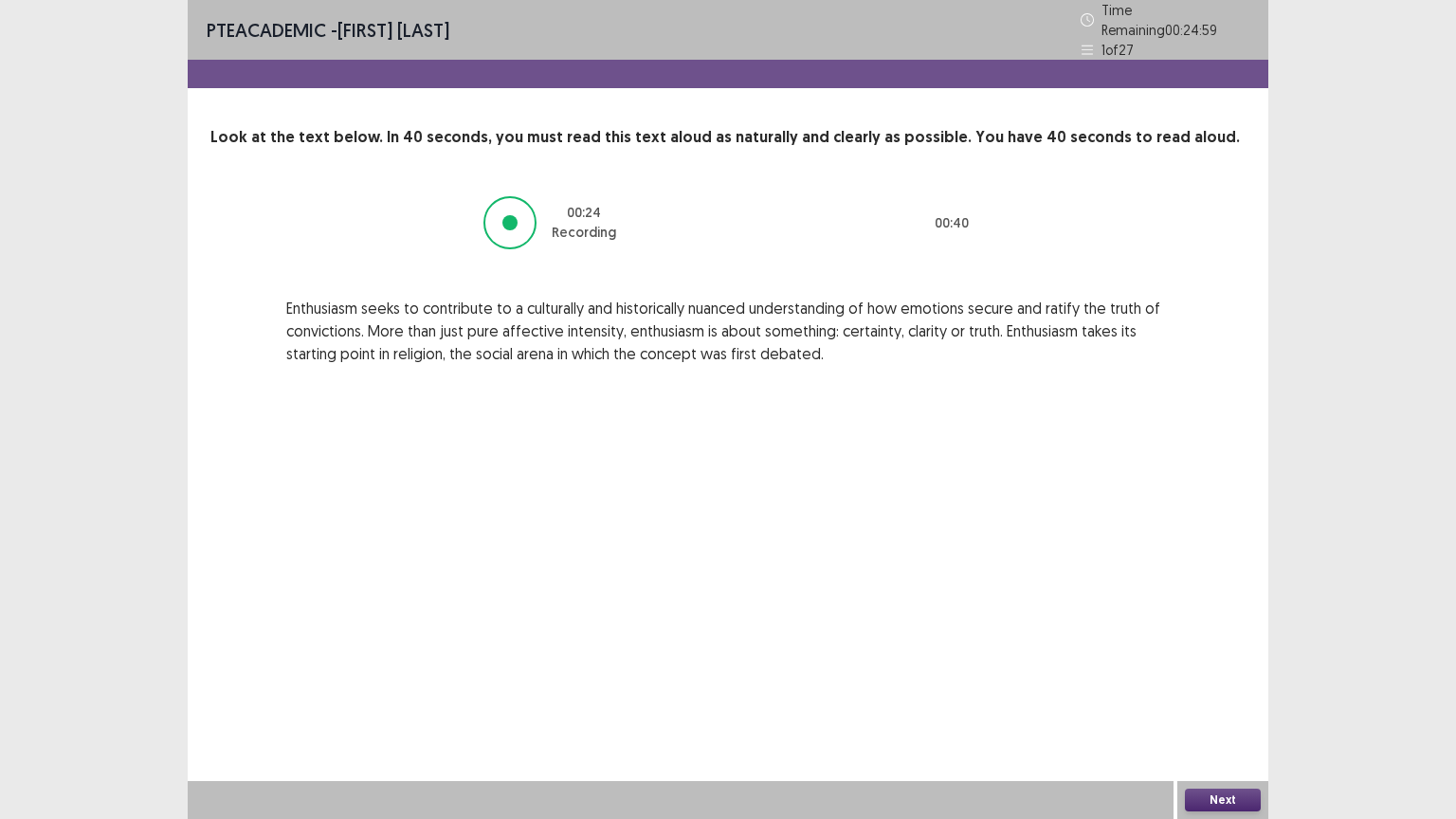 click on "Next" at bounding box center (1223, 800) 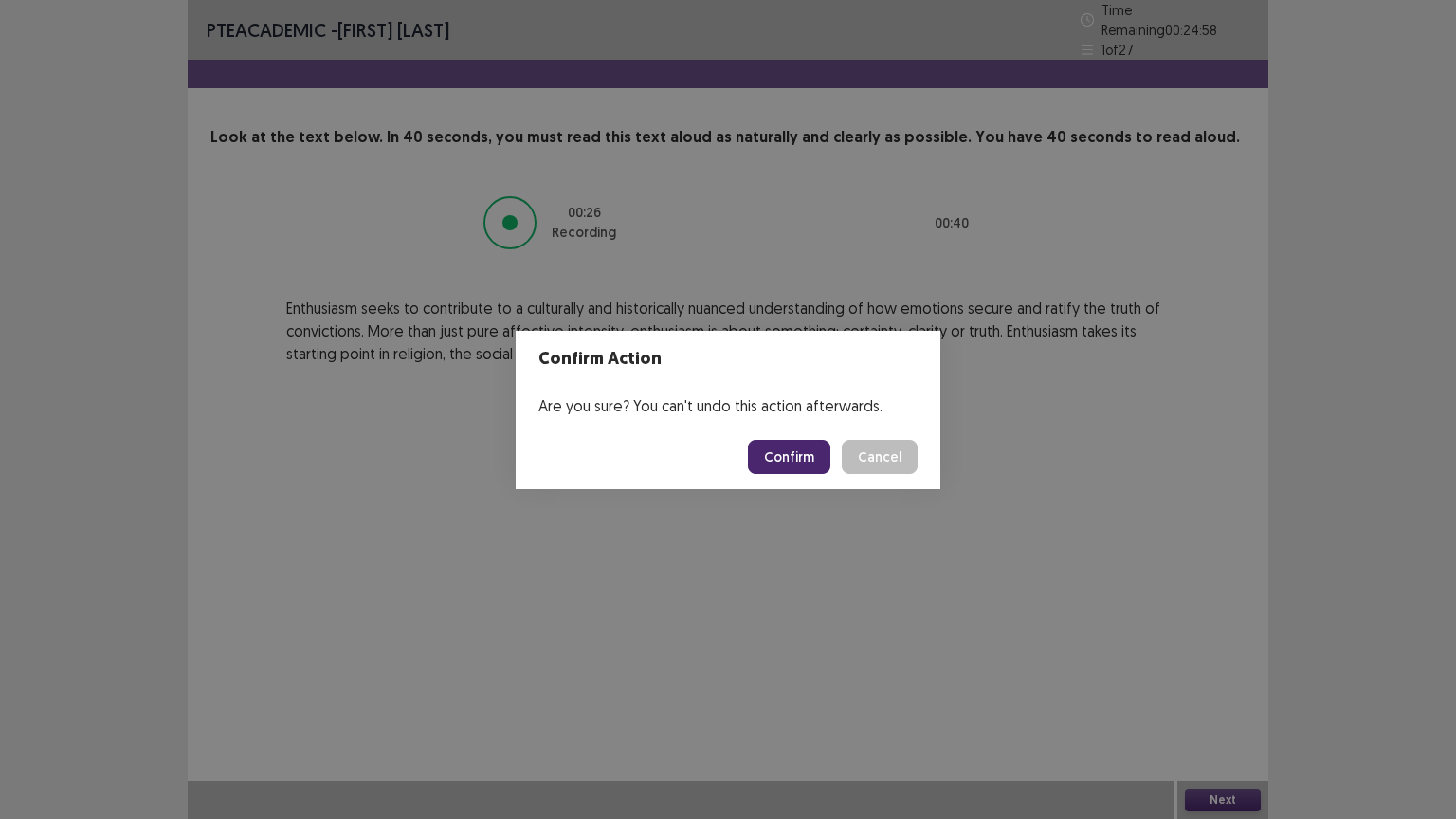 click on "Confirm" at bounding box center [789, 457] 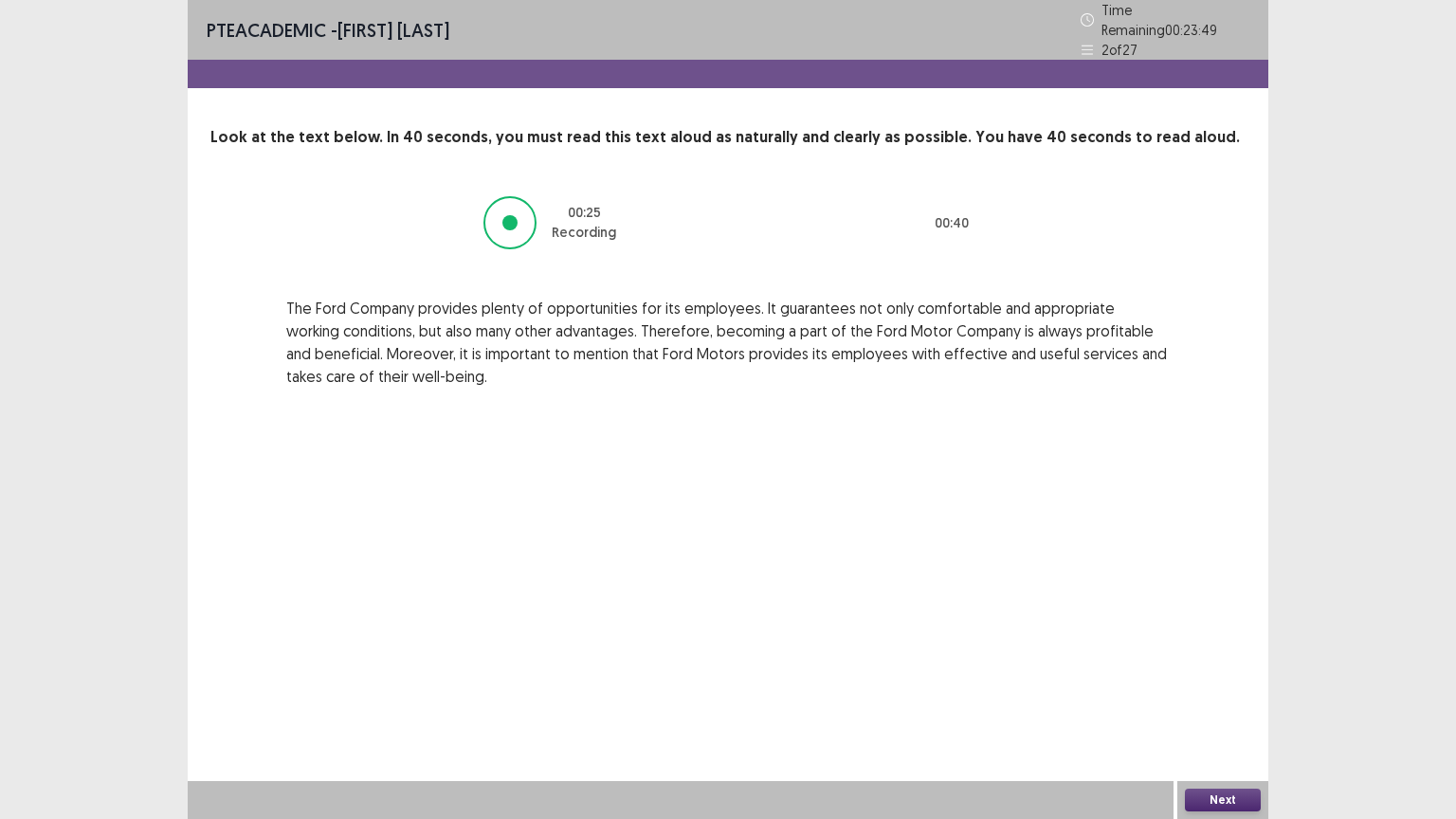 click on "Next" at bounding box center (1223, 800) 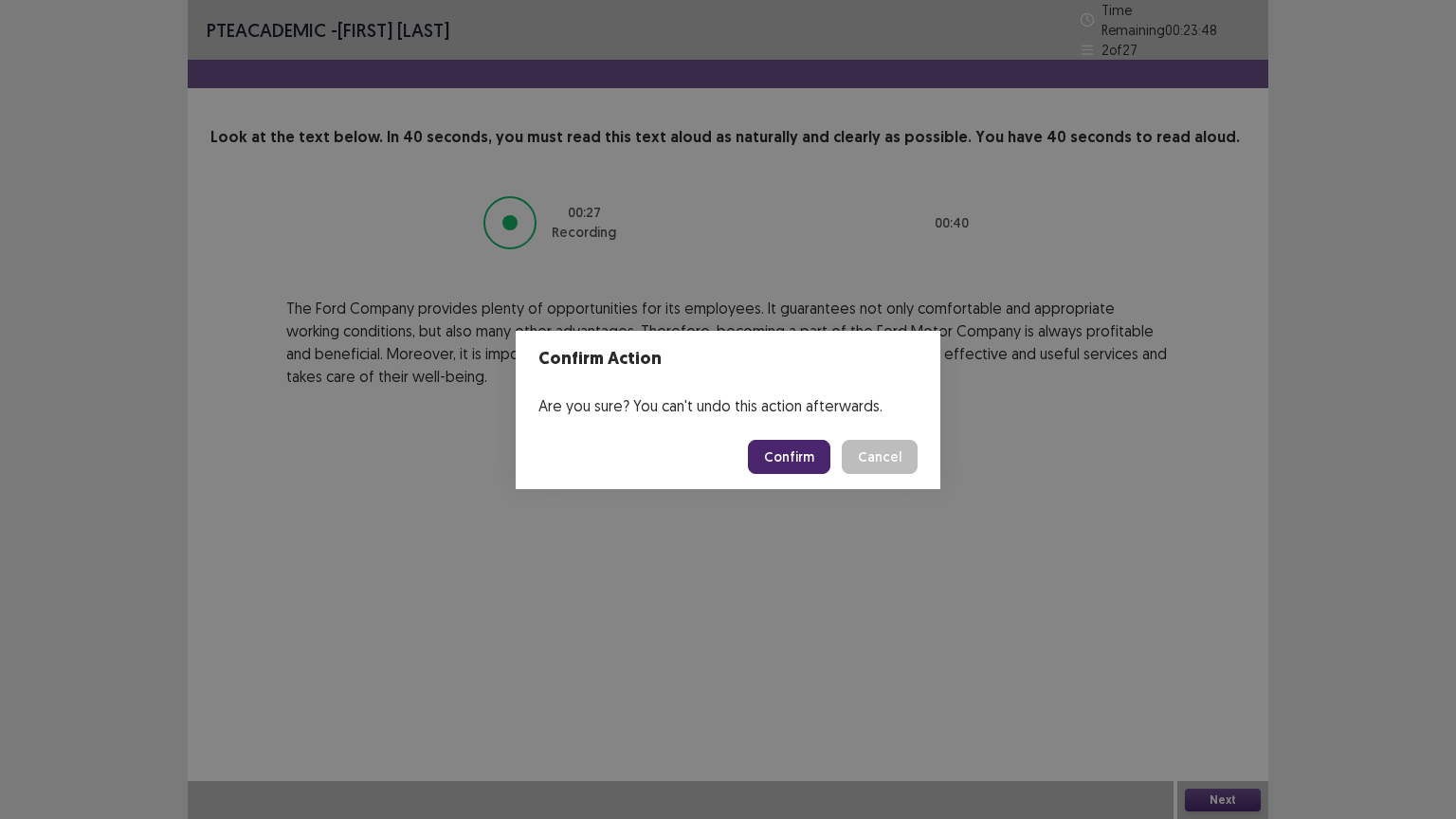 click on "Confirm" at bounding box center [789, 457] 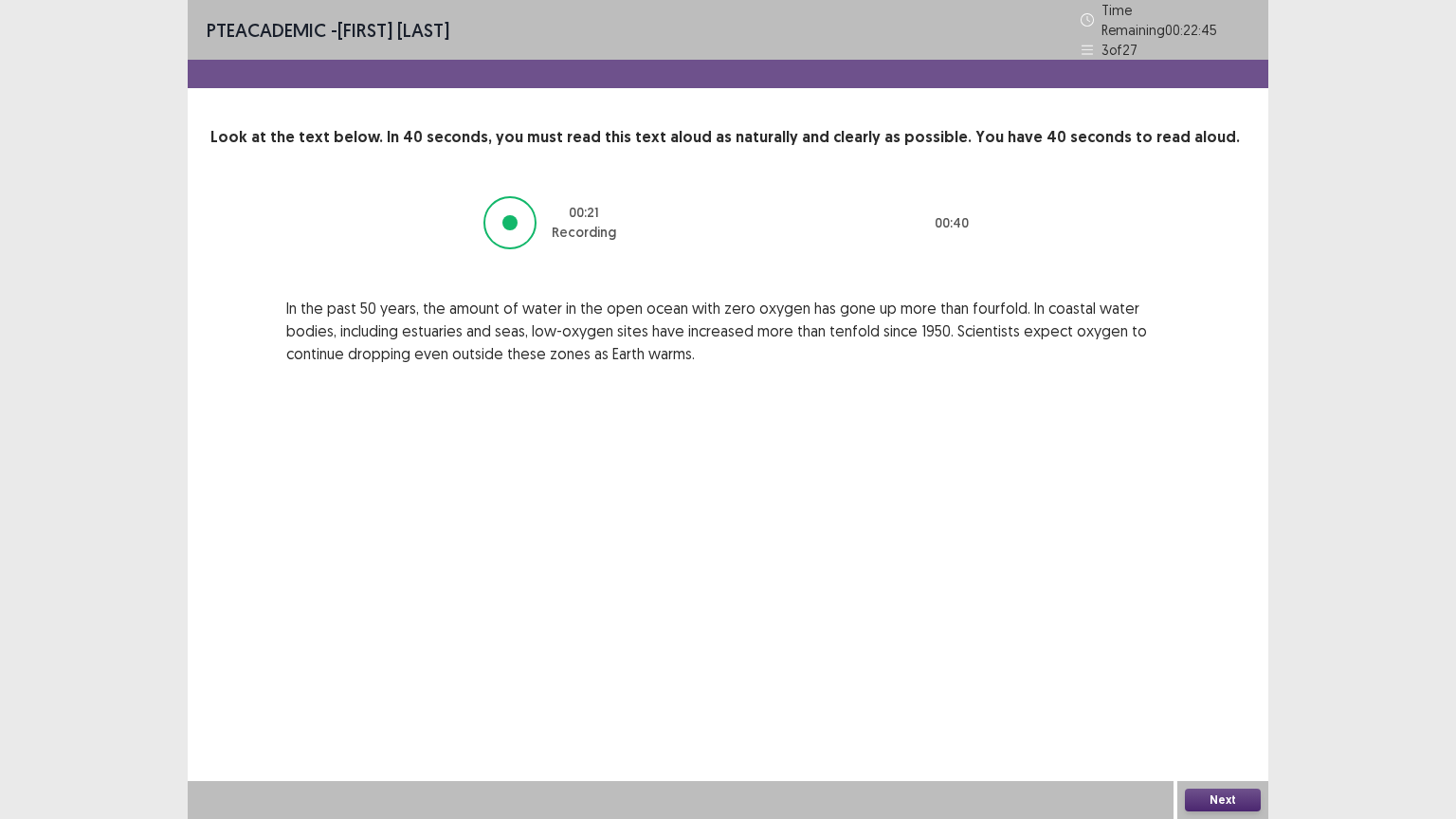 click on "Next" at bounding box center [1223, 800] 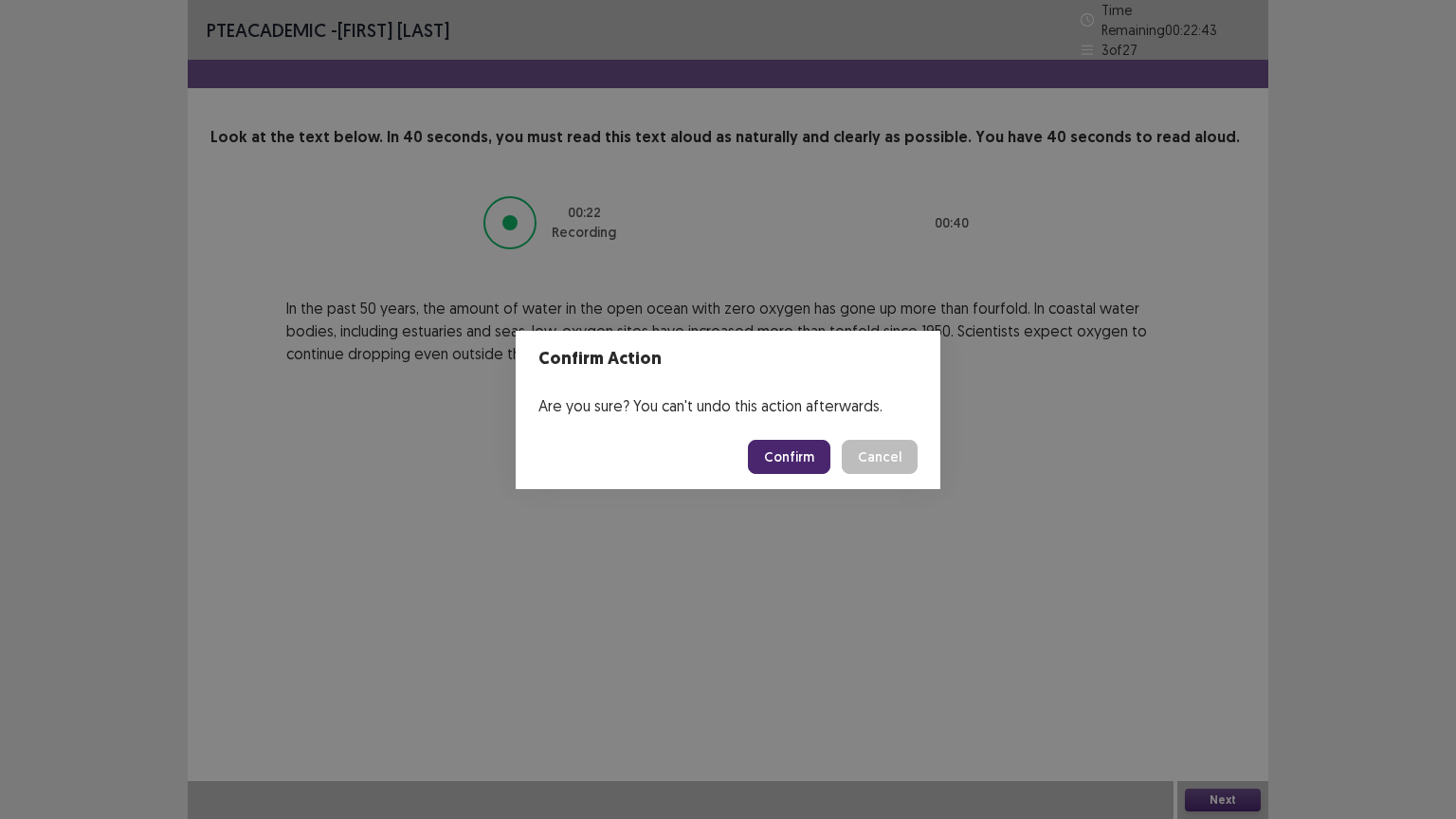 click on "Confirm" at bounding box center (789, 457) 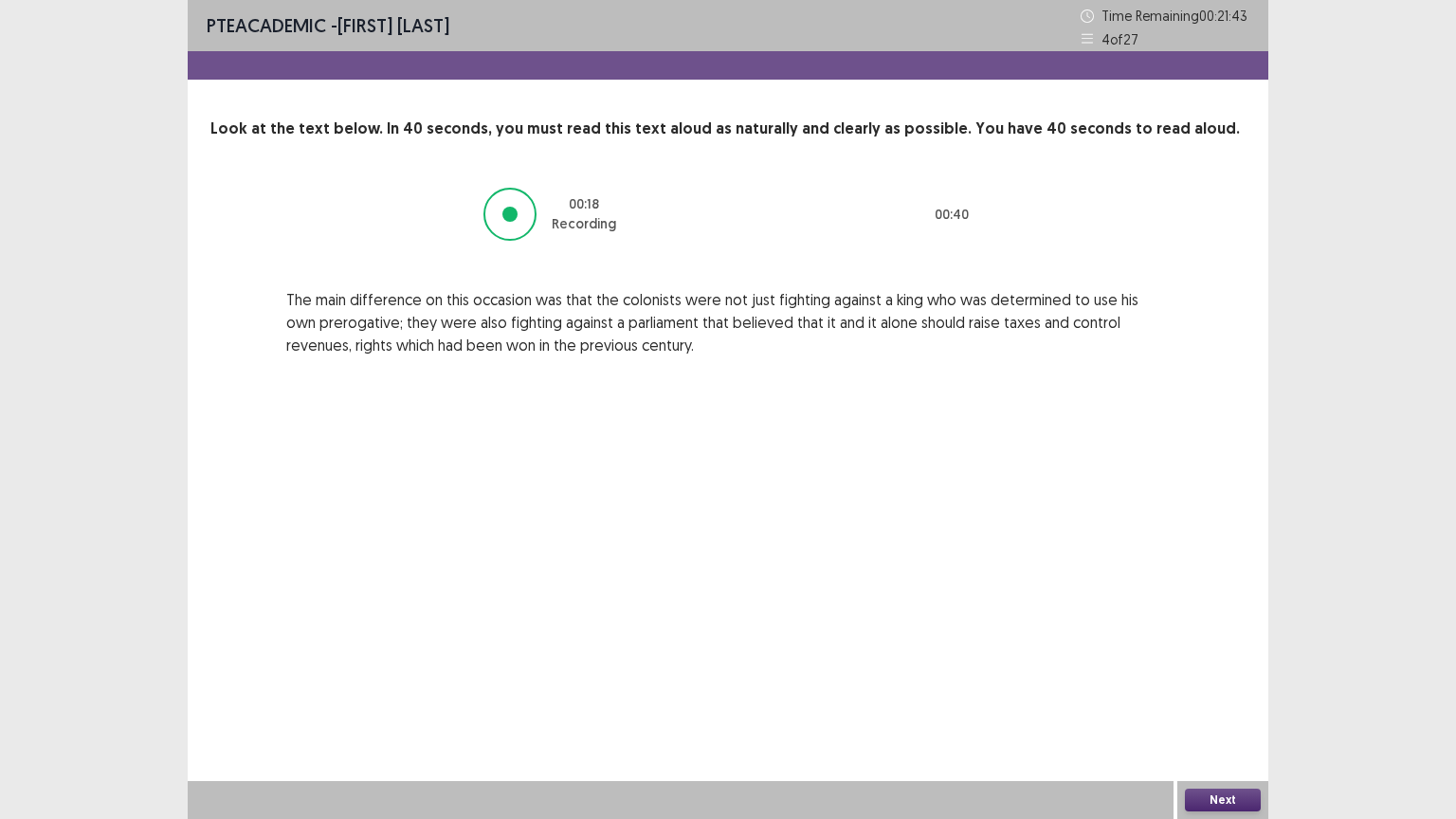 click on "Next" at bounding box center [1223, 800] 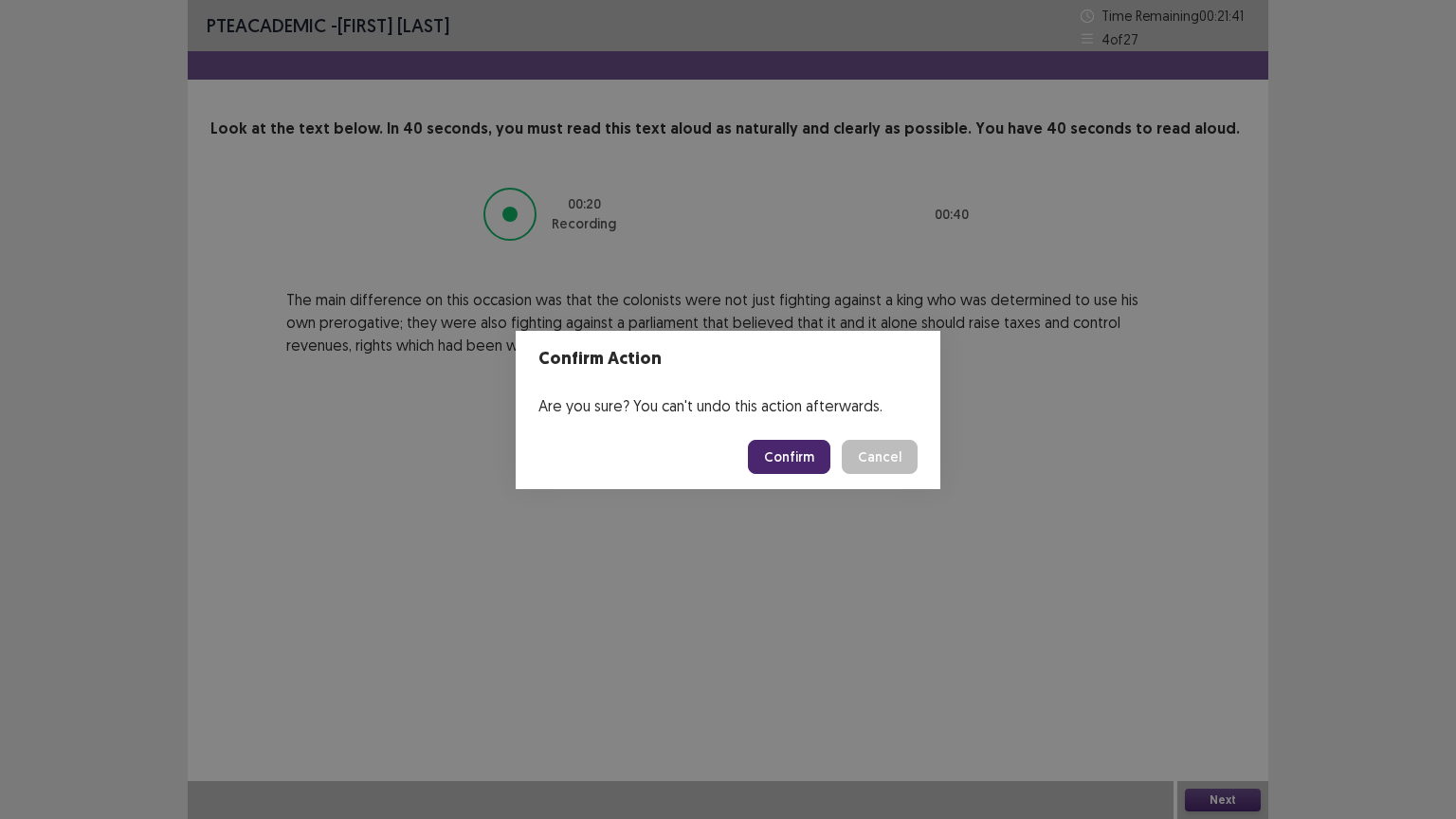 click on "Confirm" at bounding box center [789, 457] 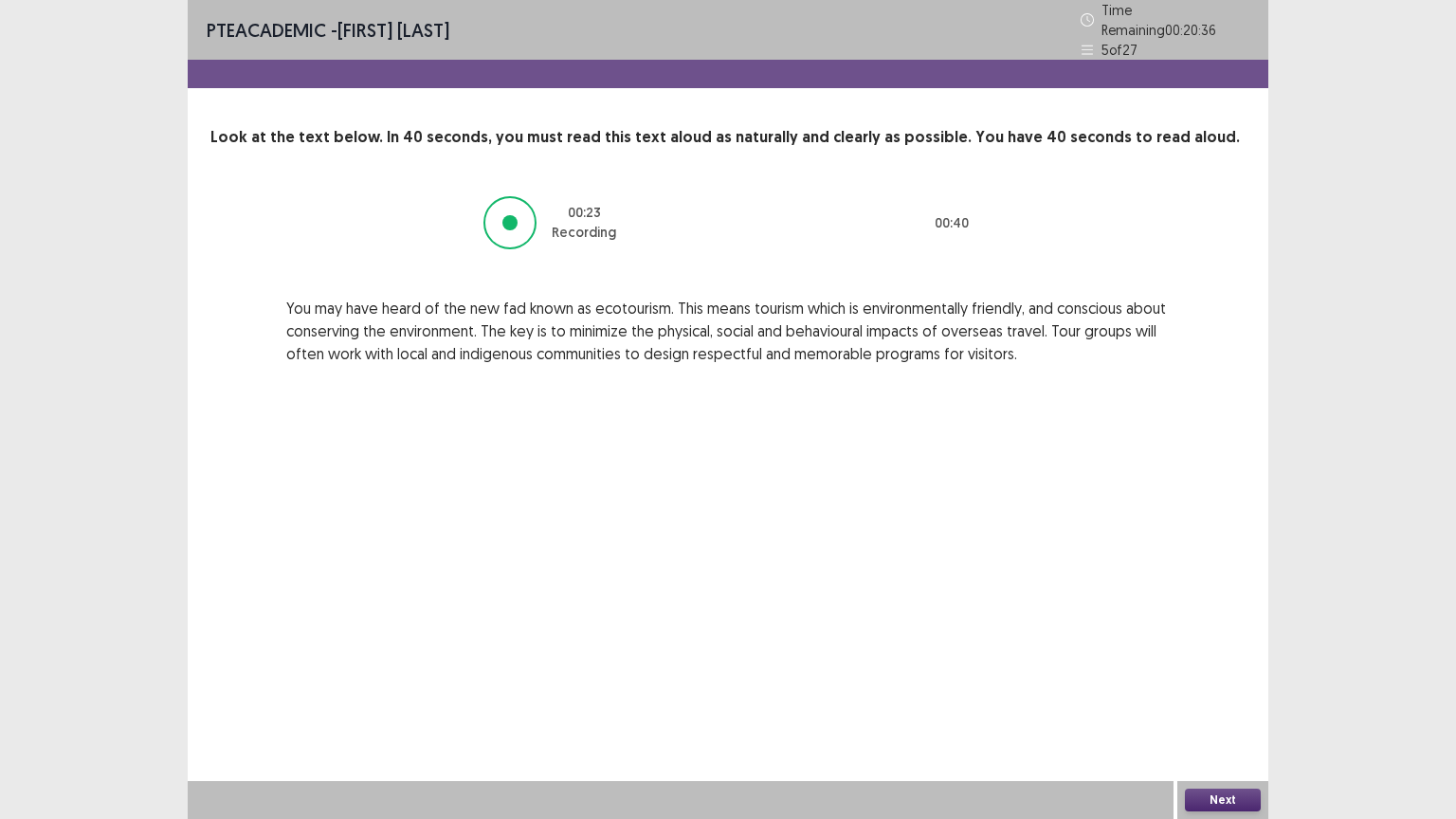 click on "Next" at bounding box center [1223, 800] 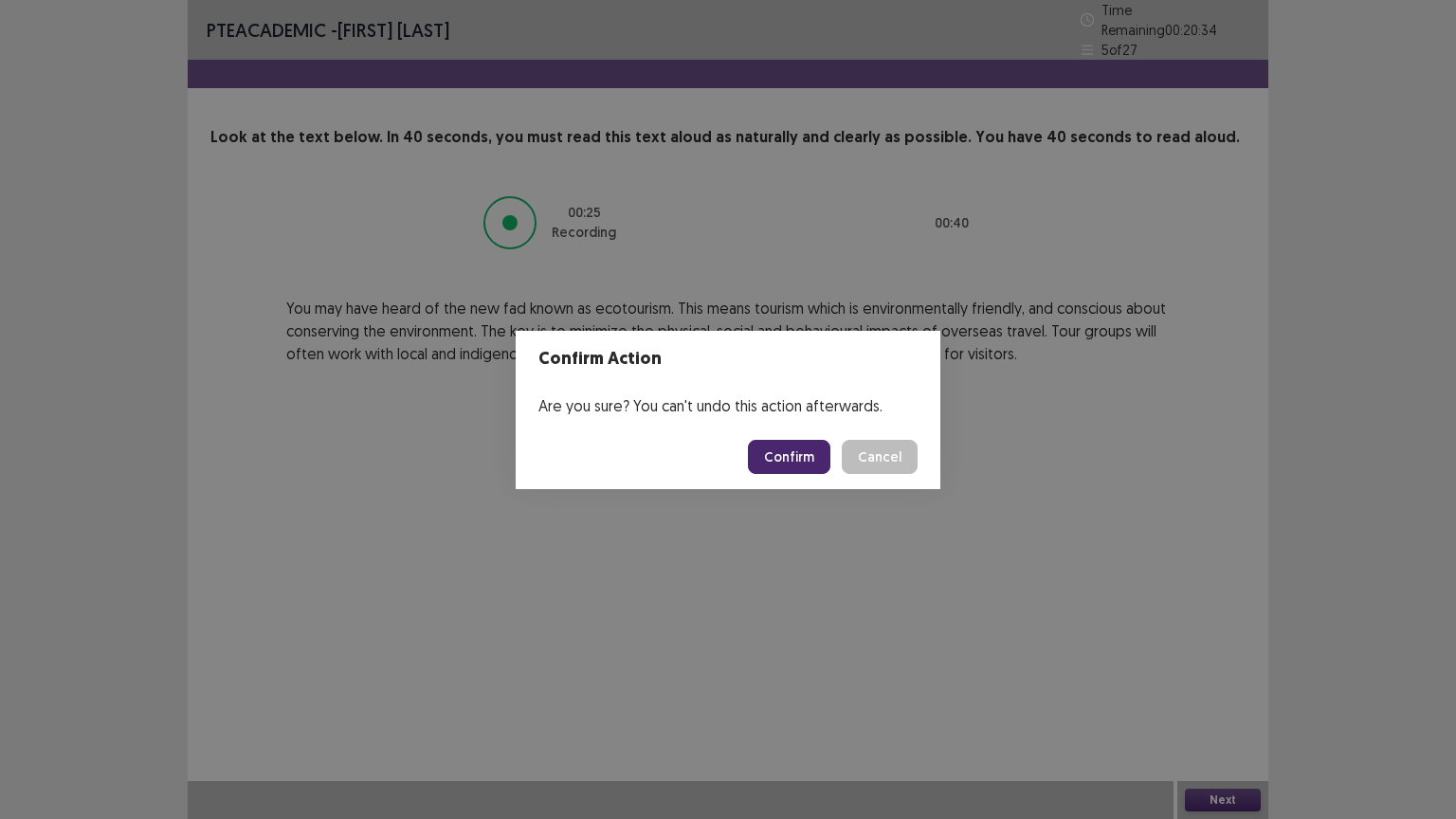 click on "Confirm" at bounding box center (789, 457) 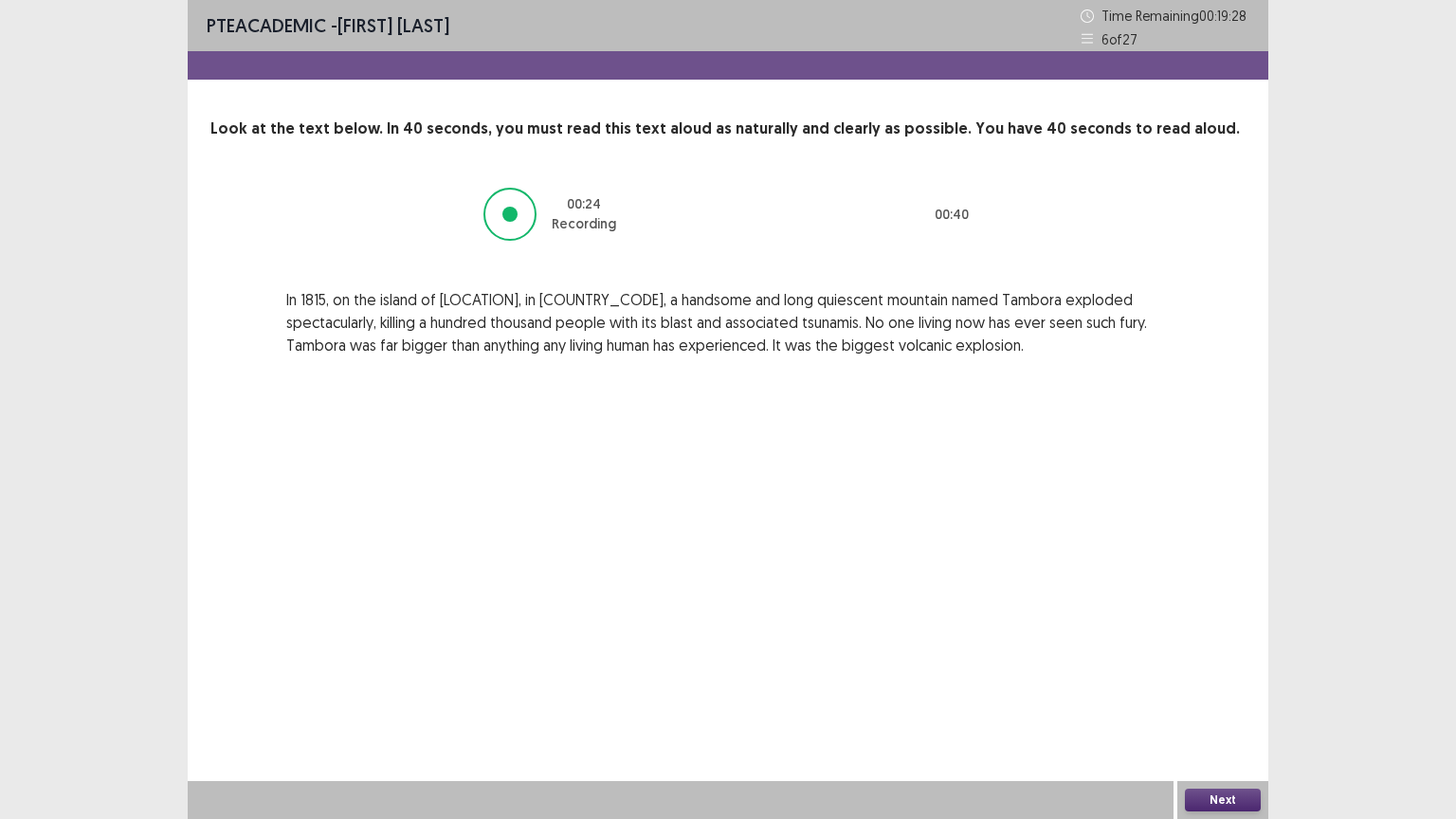 click on "Next" at bounding box center [1223, 800] 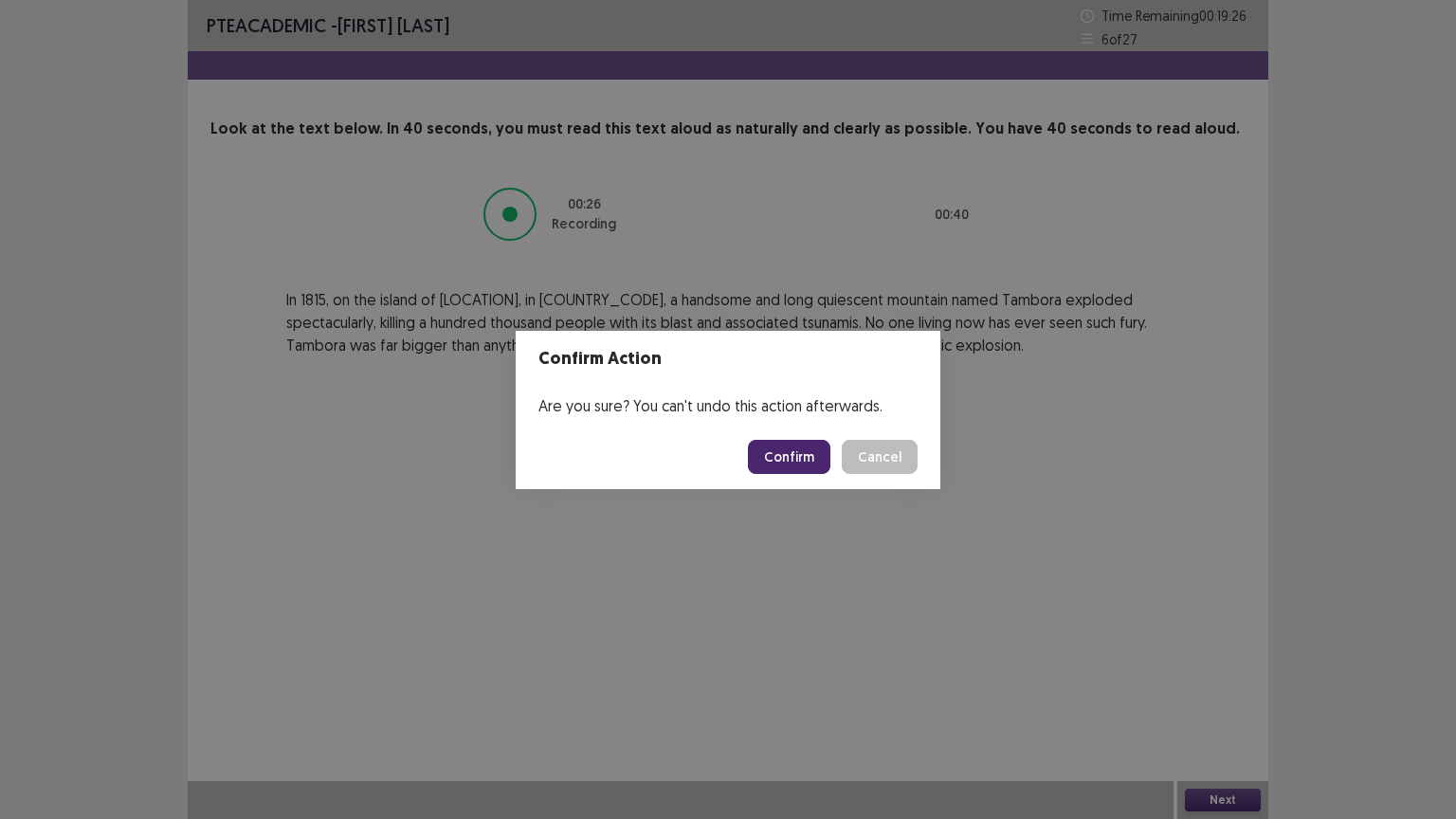 click on "Confirm" at bounding box center (789, 457) 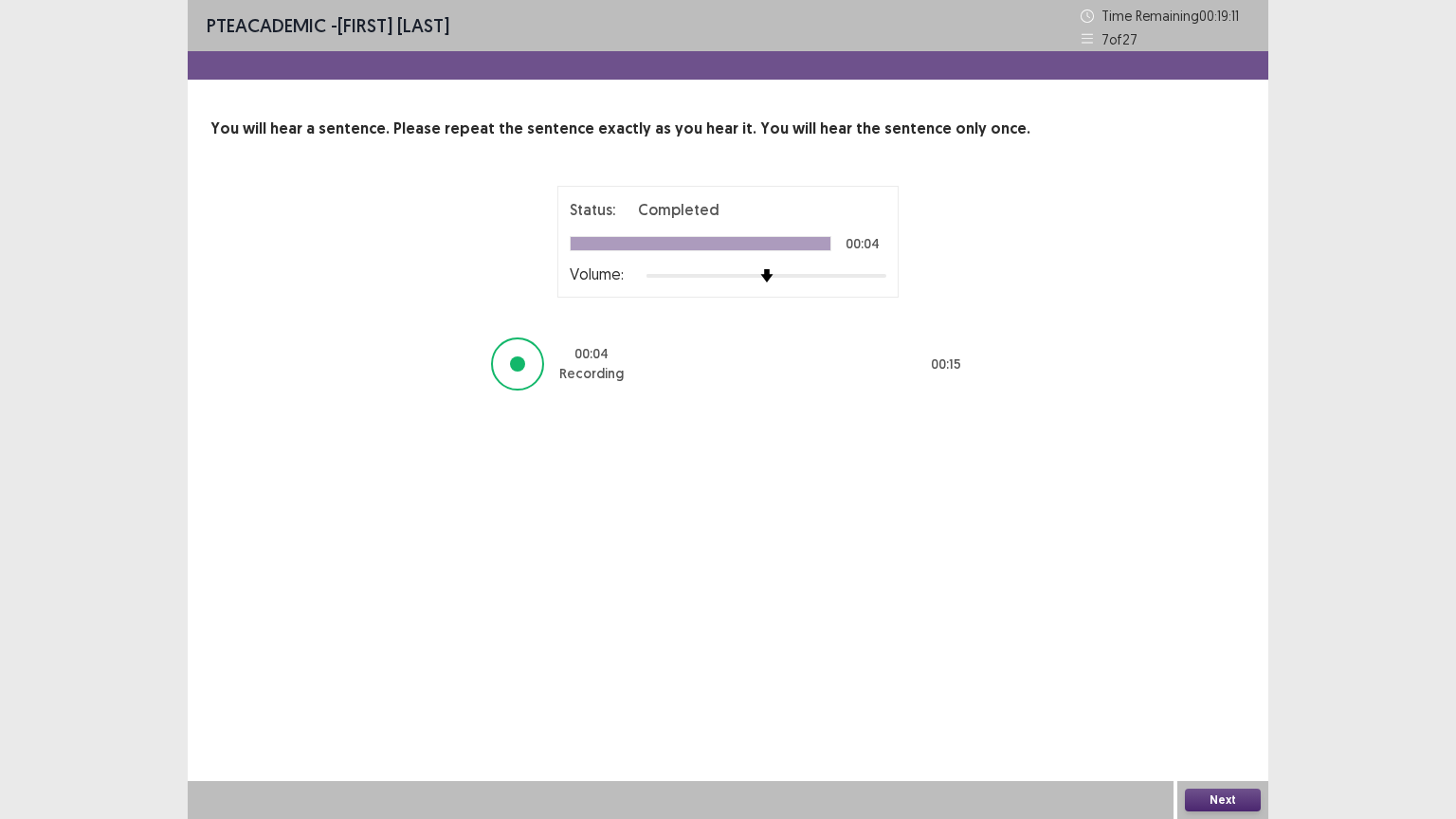 click on "Next" at bounding box center (1223, 800) 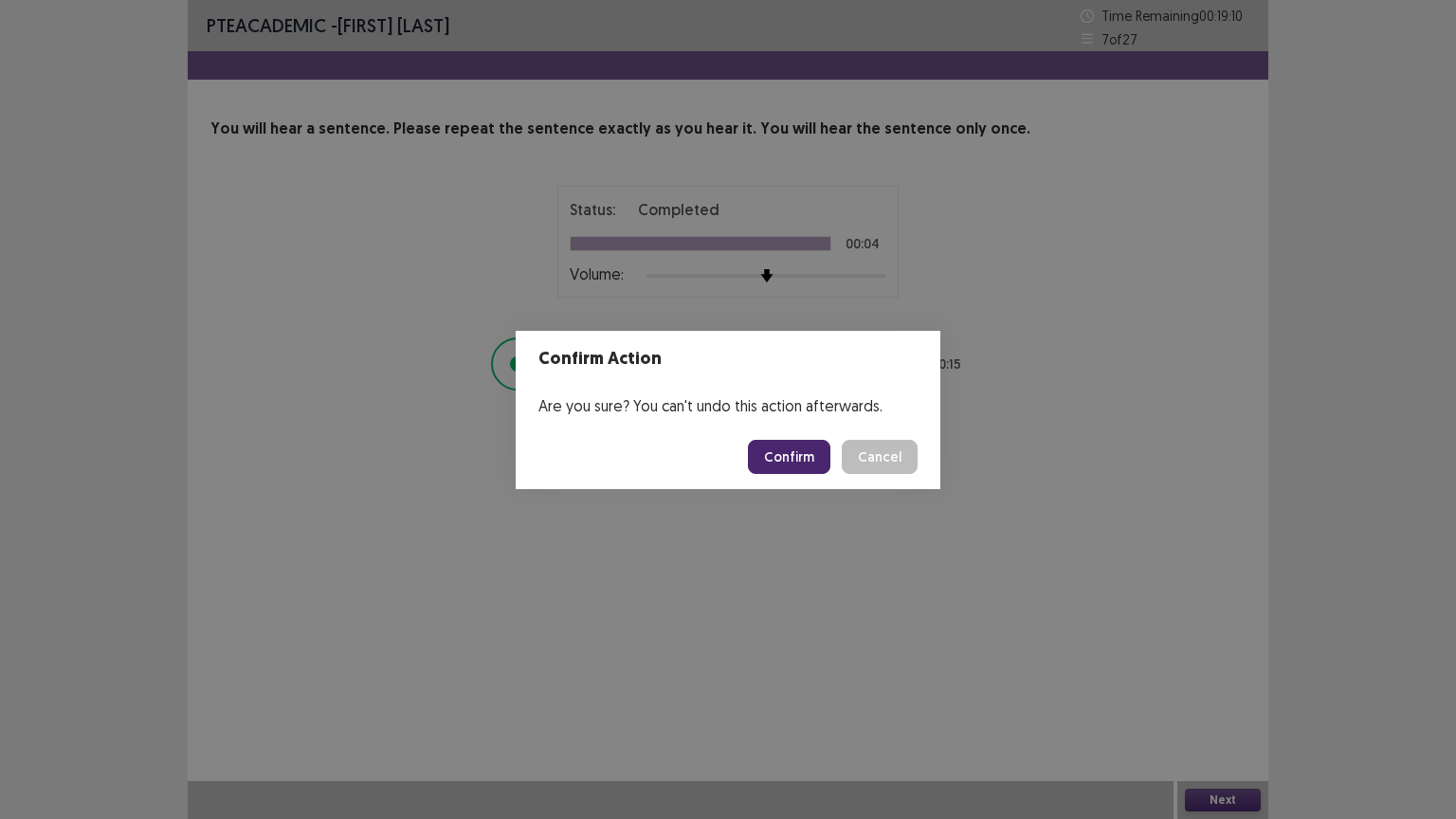 click on "Confirm" at bounding box center (789, 457) 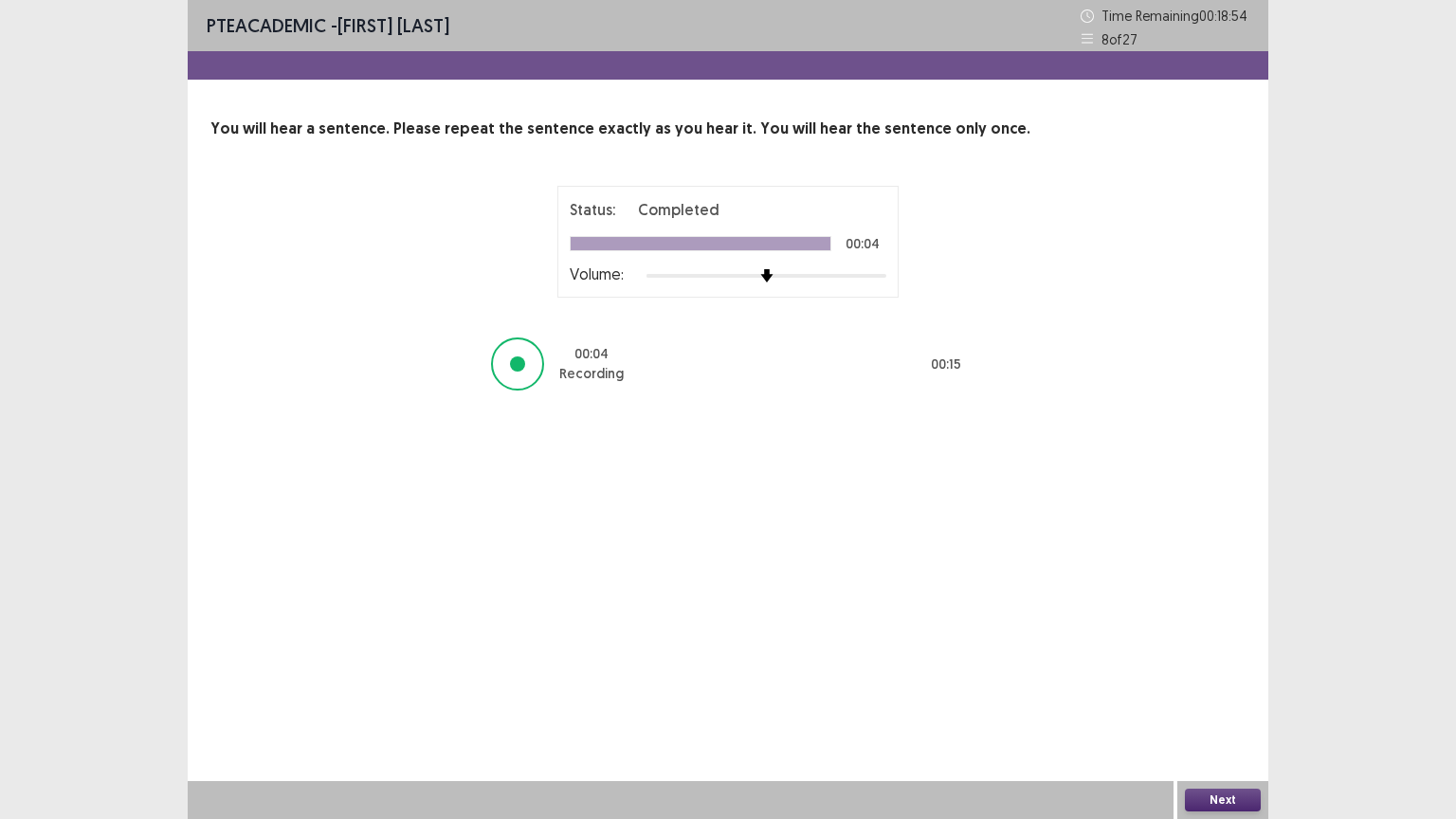 click on "Next" at bounding box center [1223, 800] 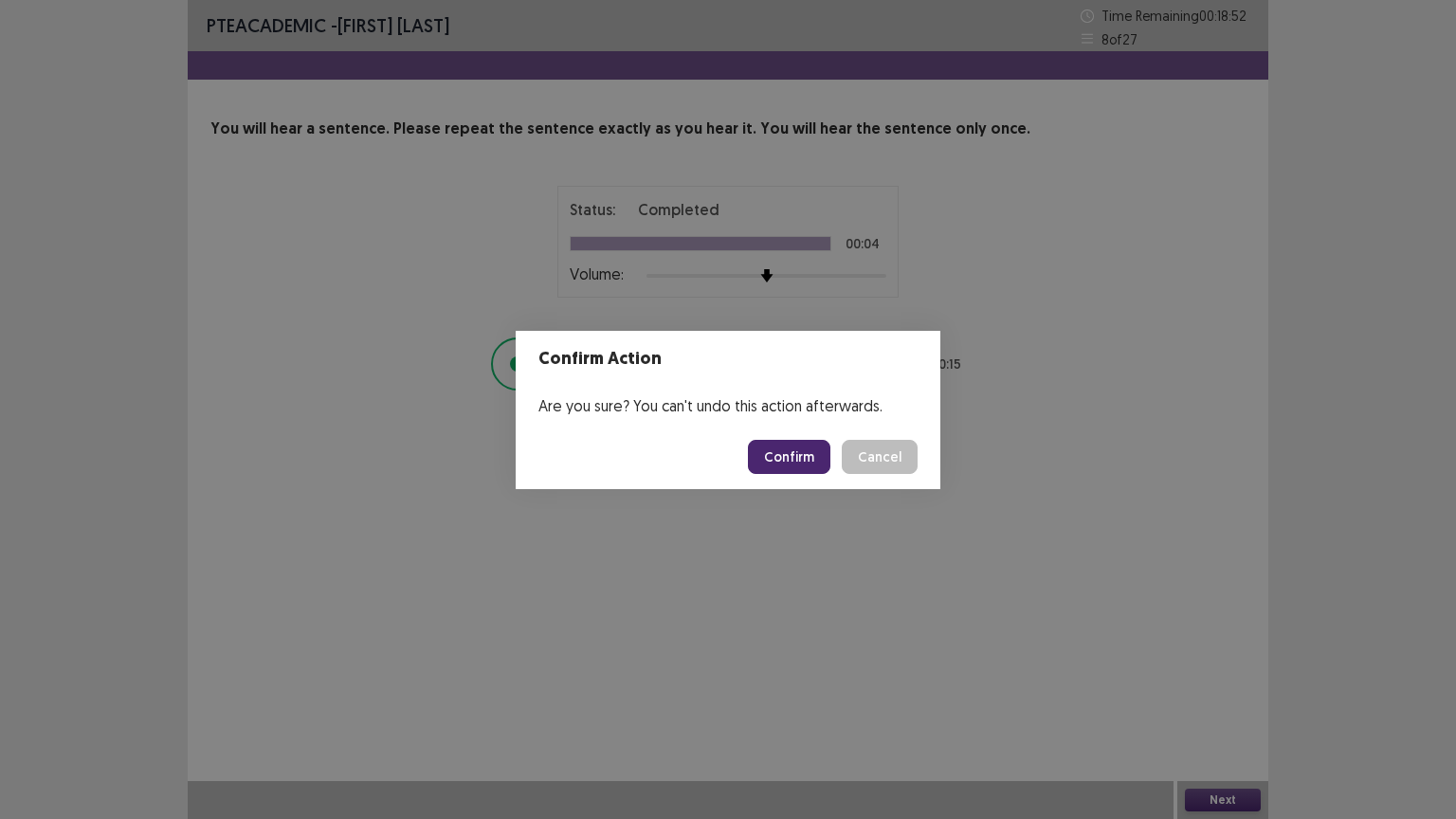 click on "Confirm" at bounding box center (789, 457) 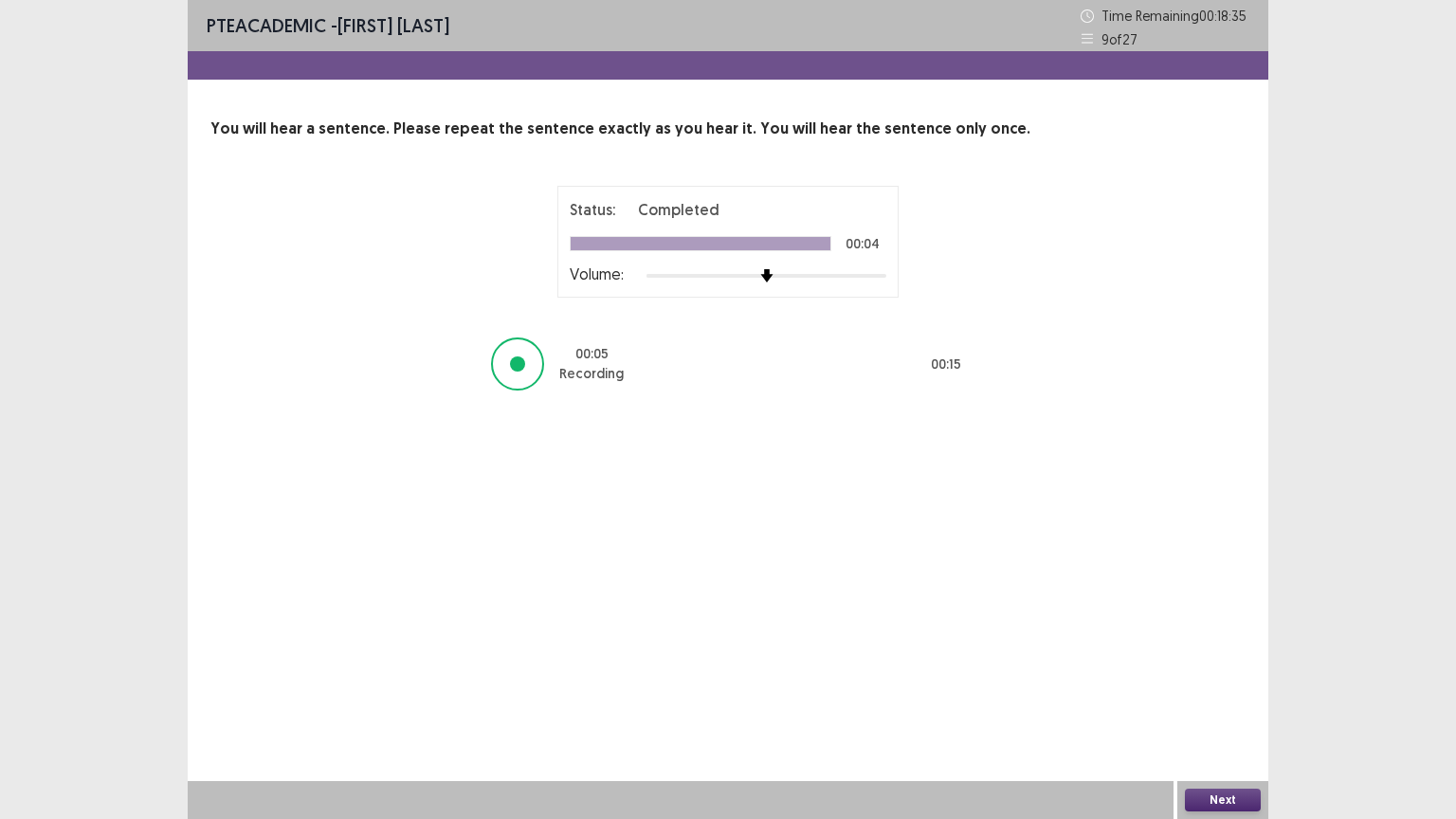 click on "Next" at bounding box center [1223, 800] 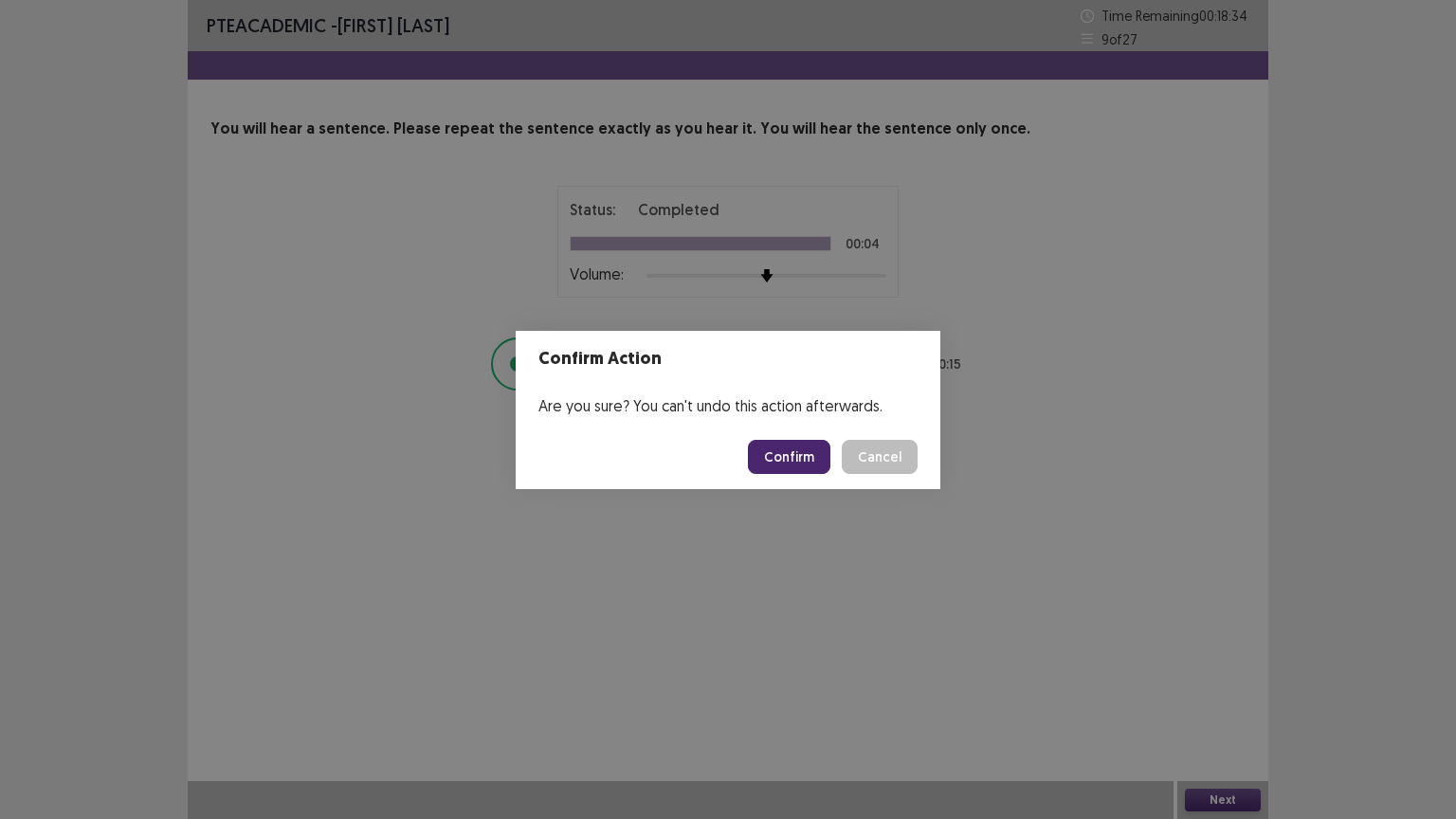 click on "Confirm" at bounding box center (789, 457) 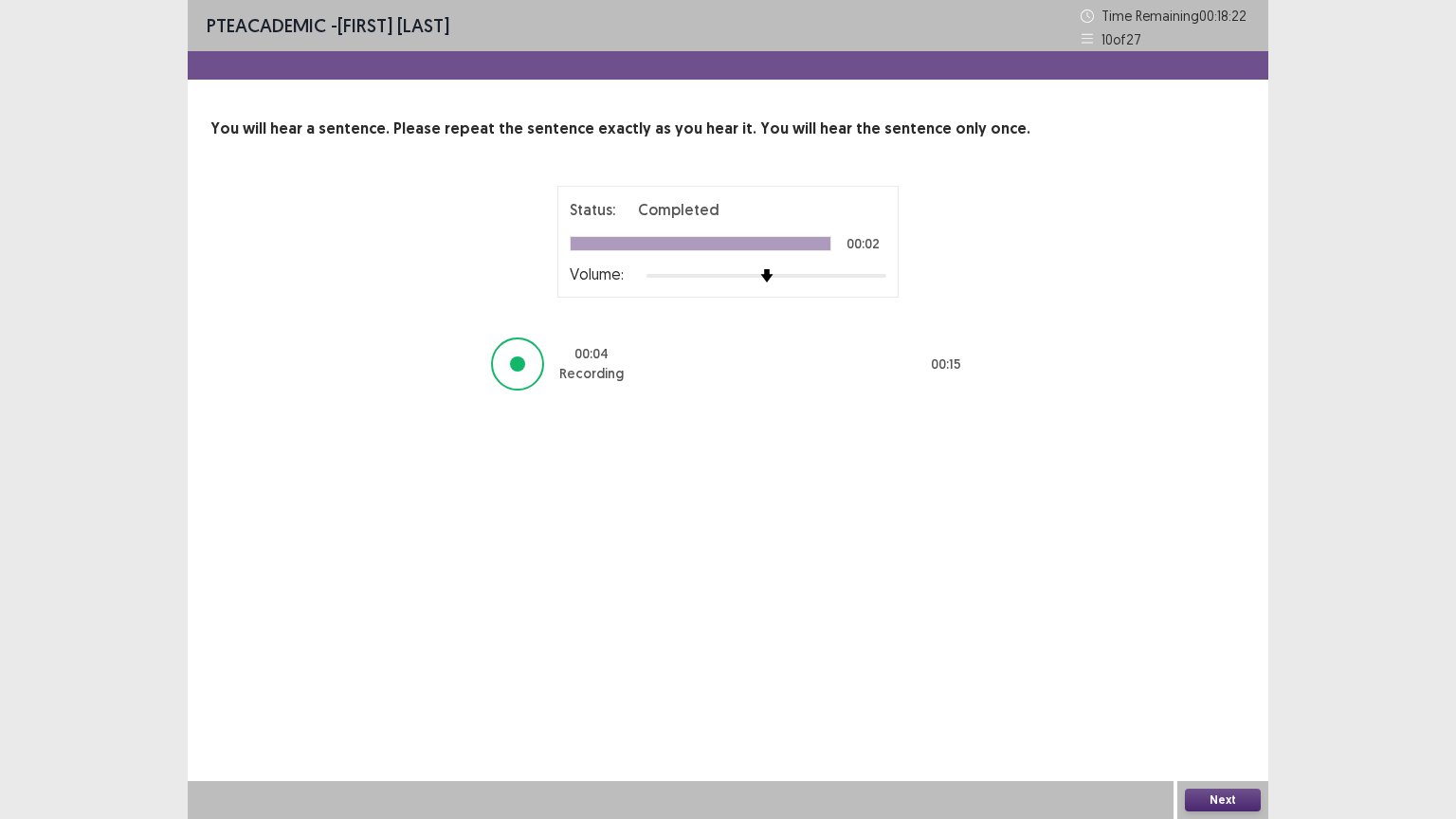 click on "Next" at bounding box center (1223, 800) 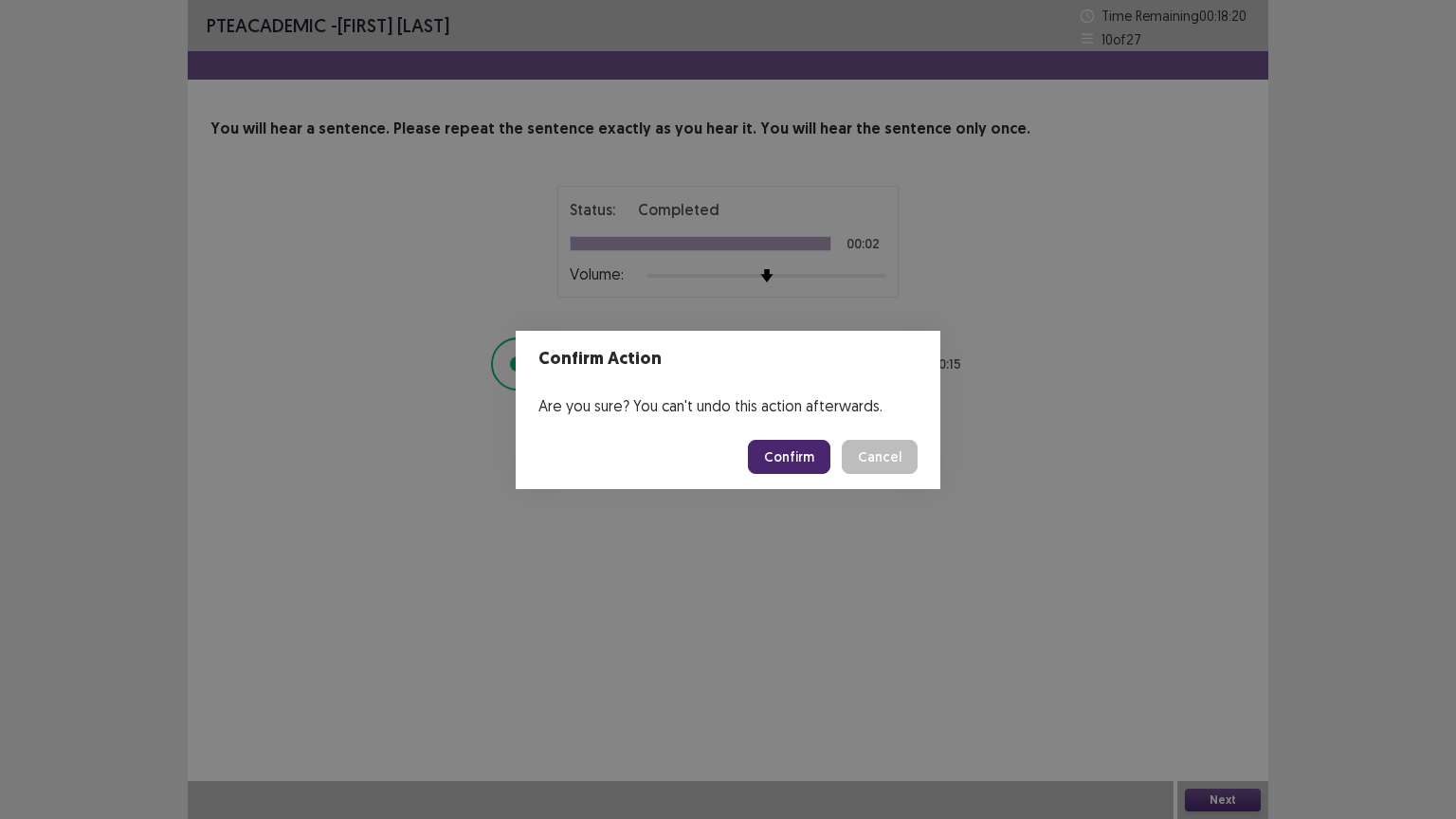click on "Confirm" at bounding box center (789, 457) 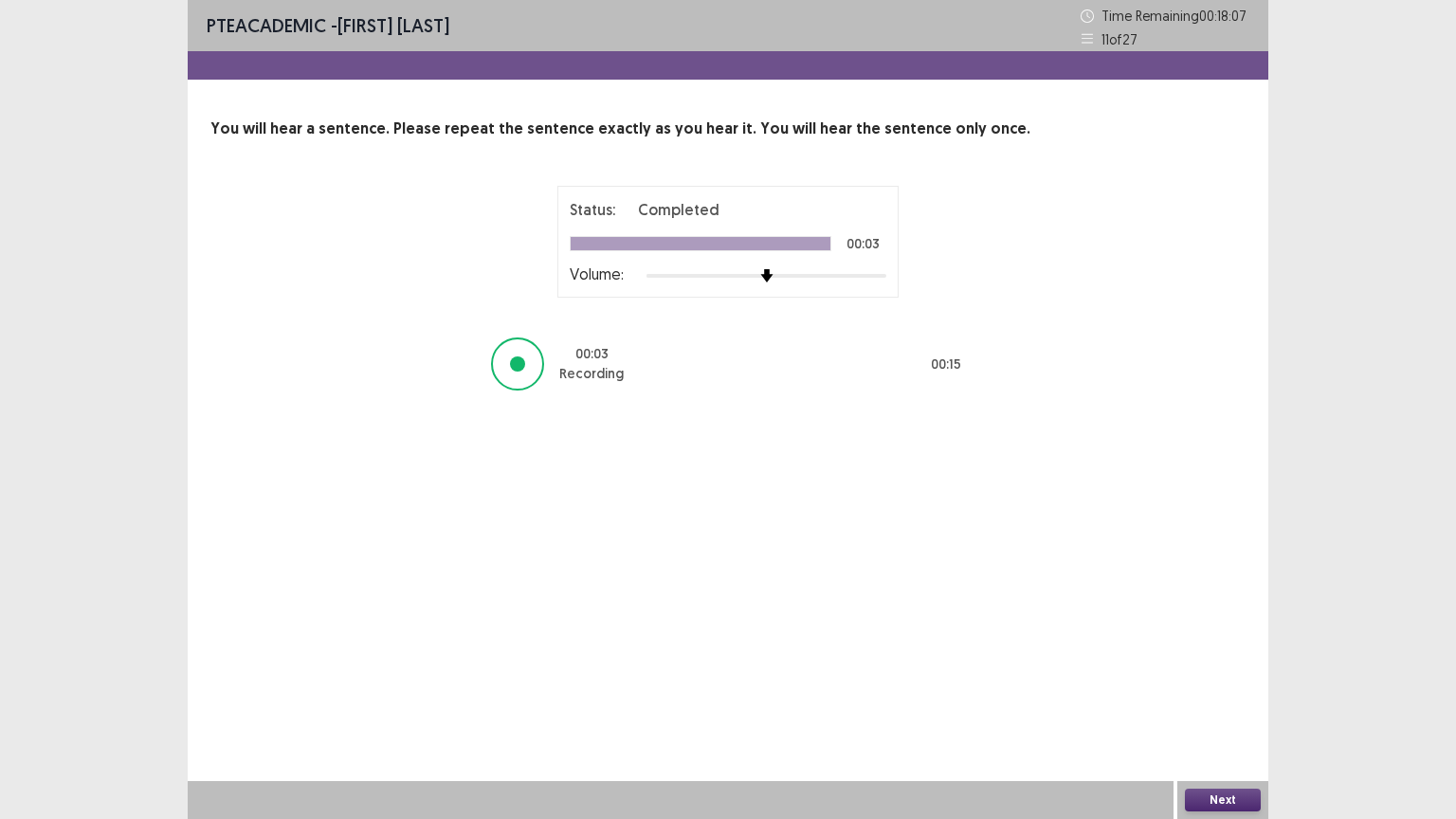 click on "Next" at bounding box center (1223, 800) 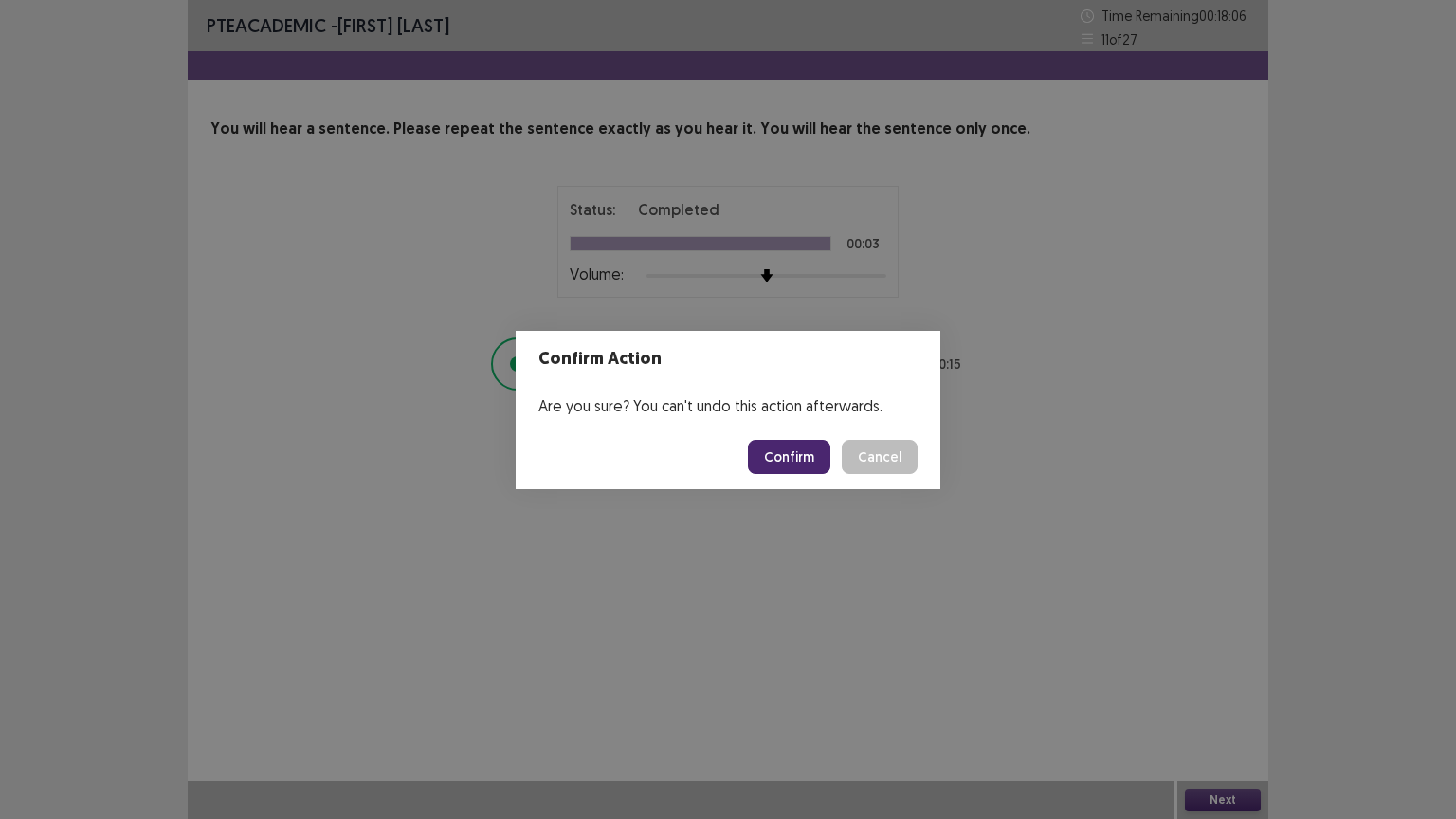 click on "Confirm" at bounding box center (789, 457) 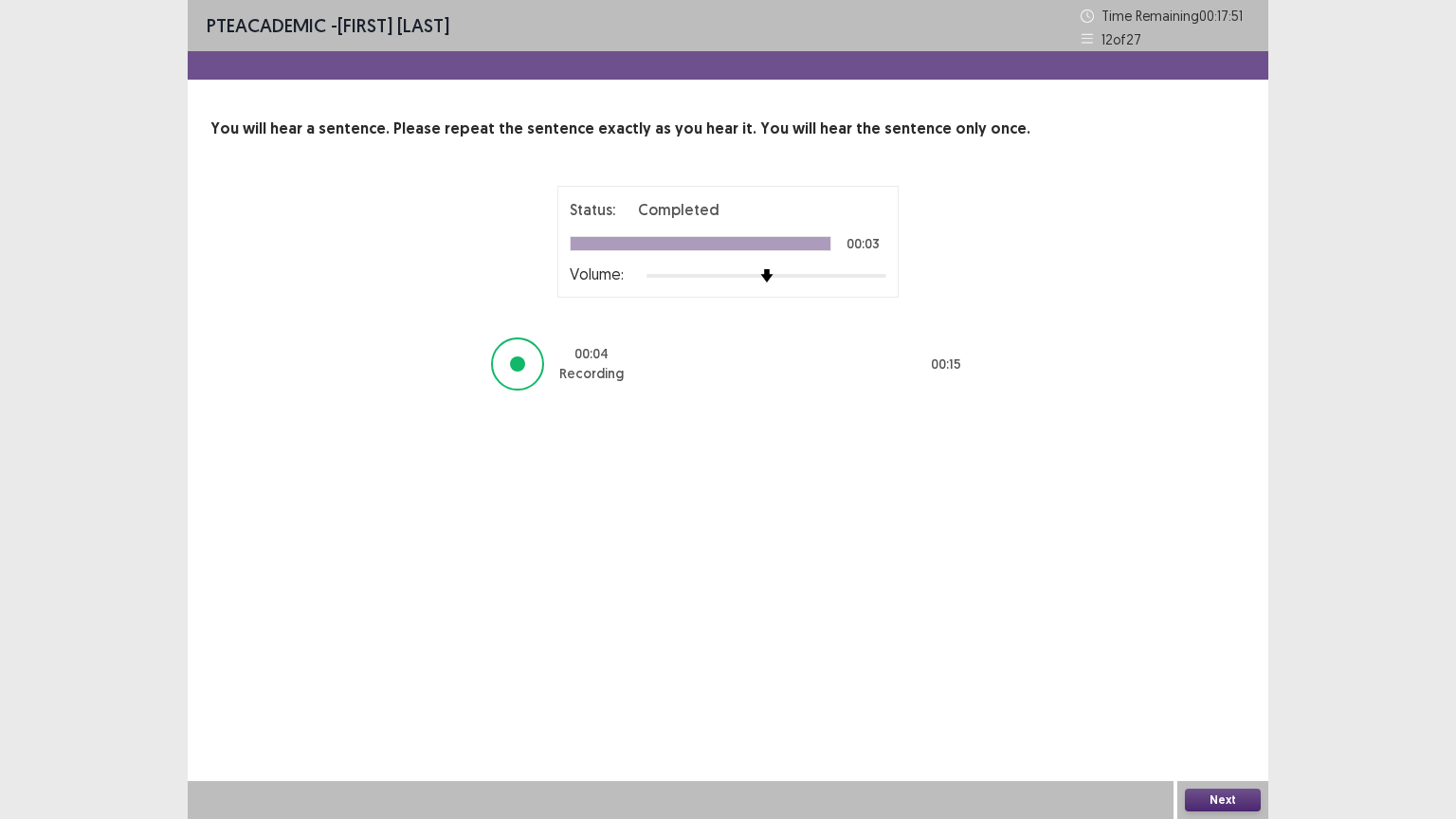 click on "Next" at bounding box center (1223, 800) 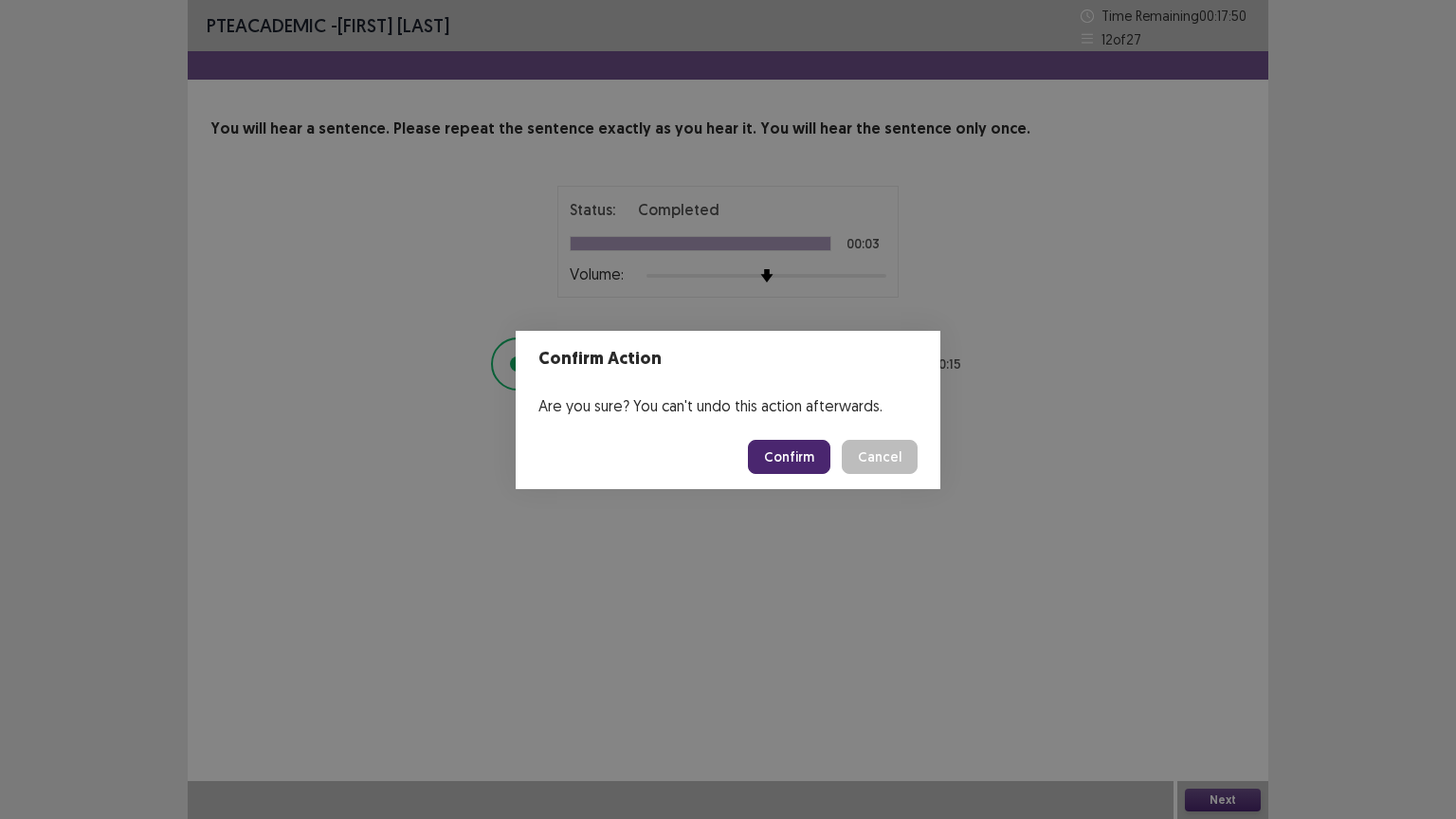 click on "Confirm" at bounding box center (789, 457) 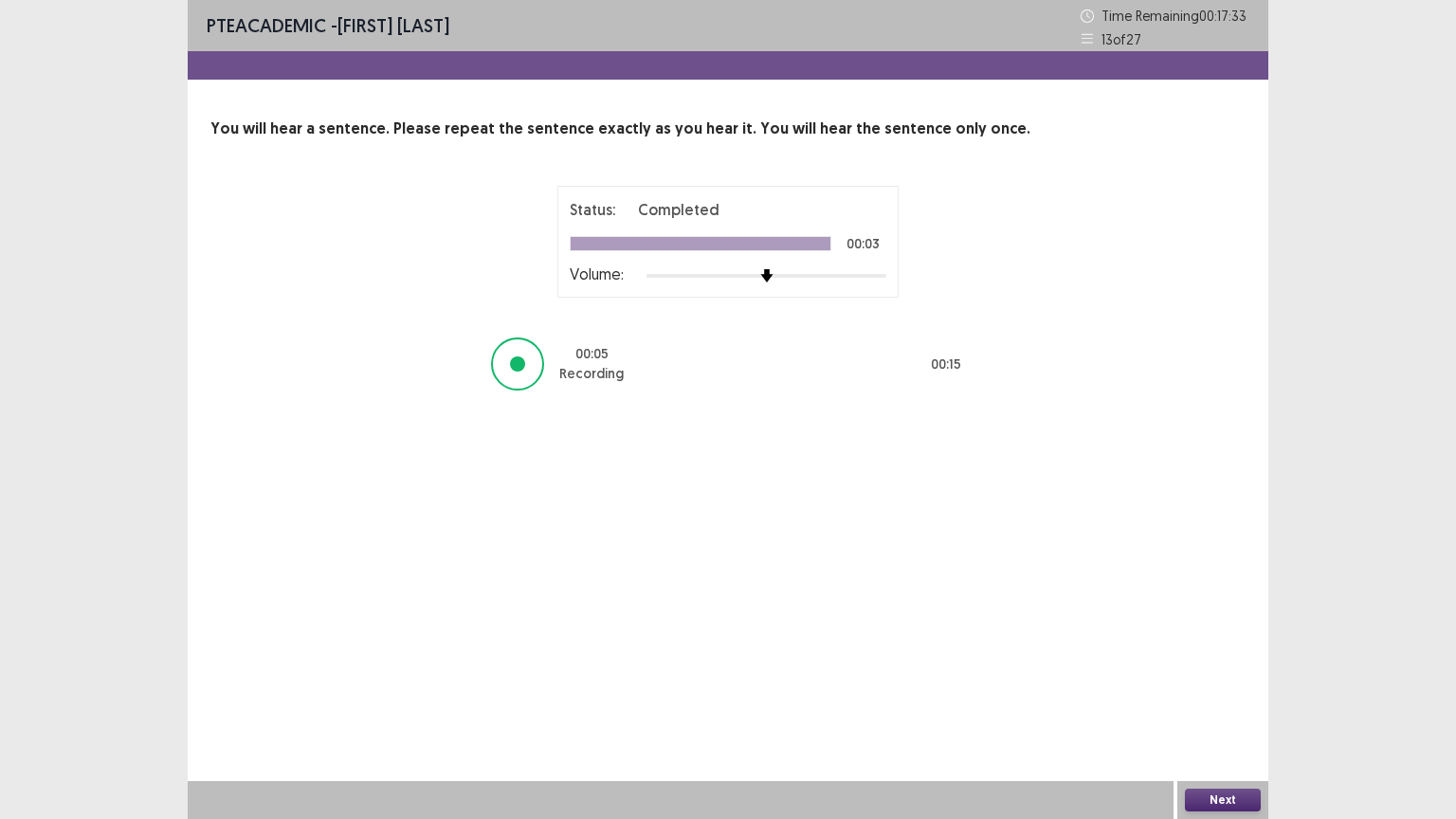 click on "Next" at bounding box center [1223, 800] 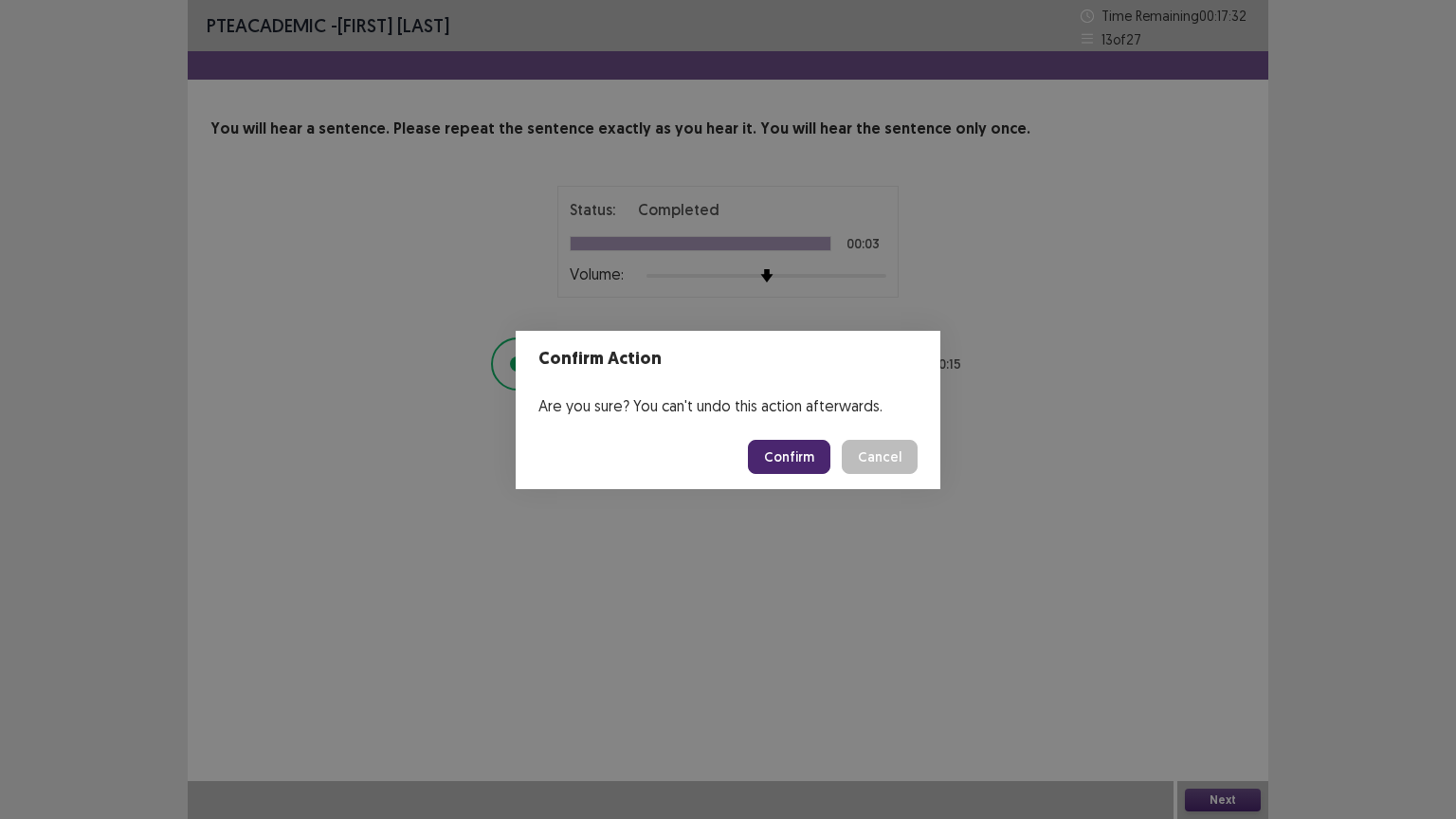 click on "Confirm" at bounding box center [789, 457] 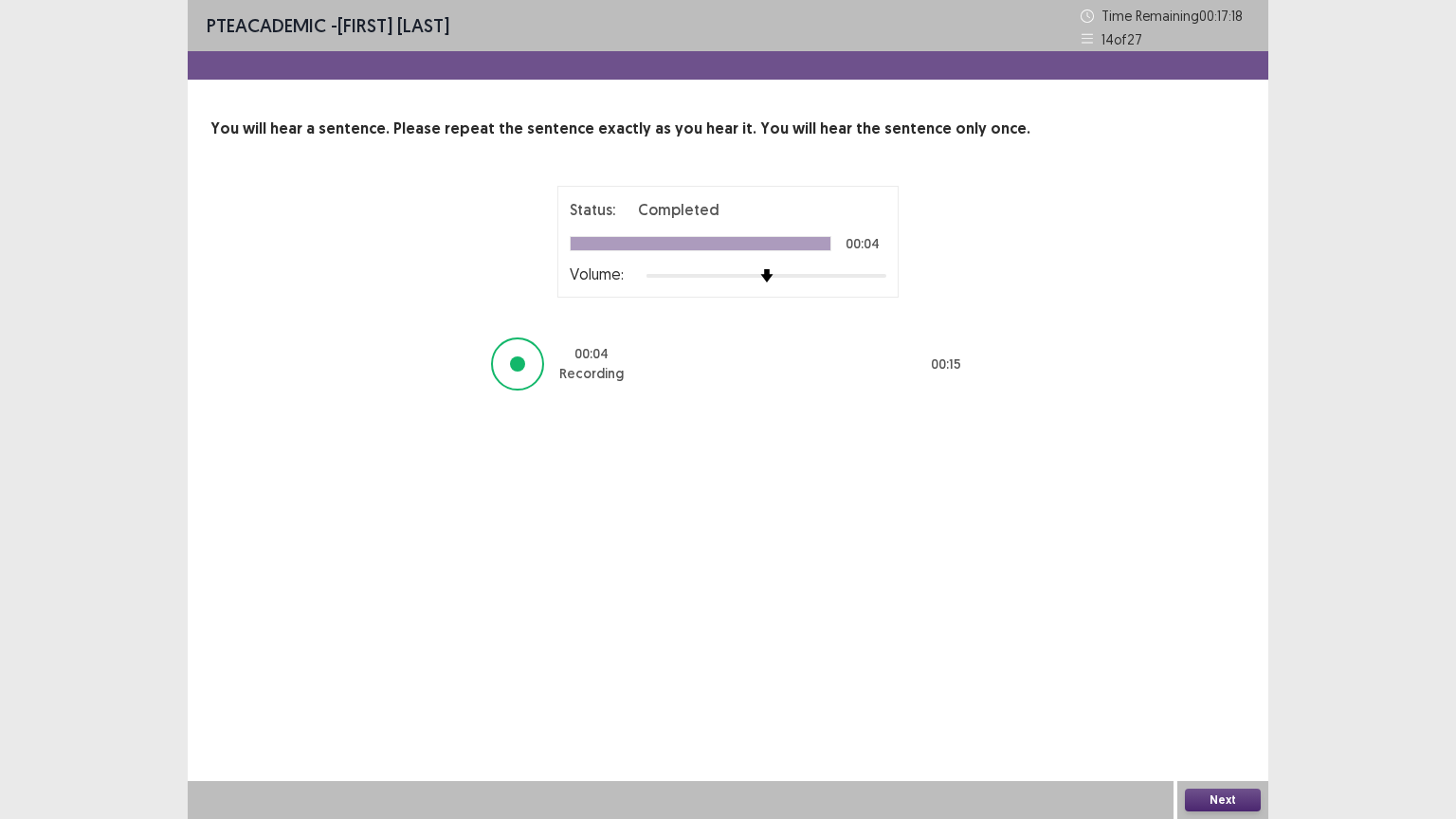 click on "Next" at bounding box center (1223, 800) 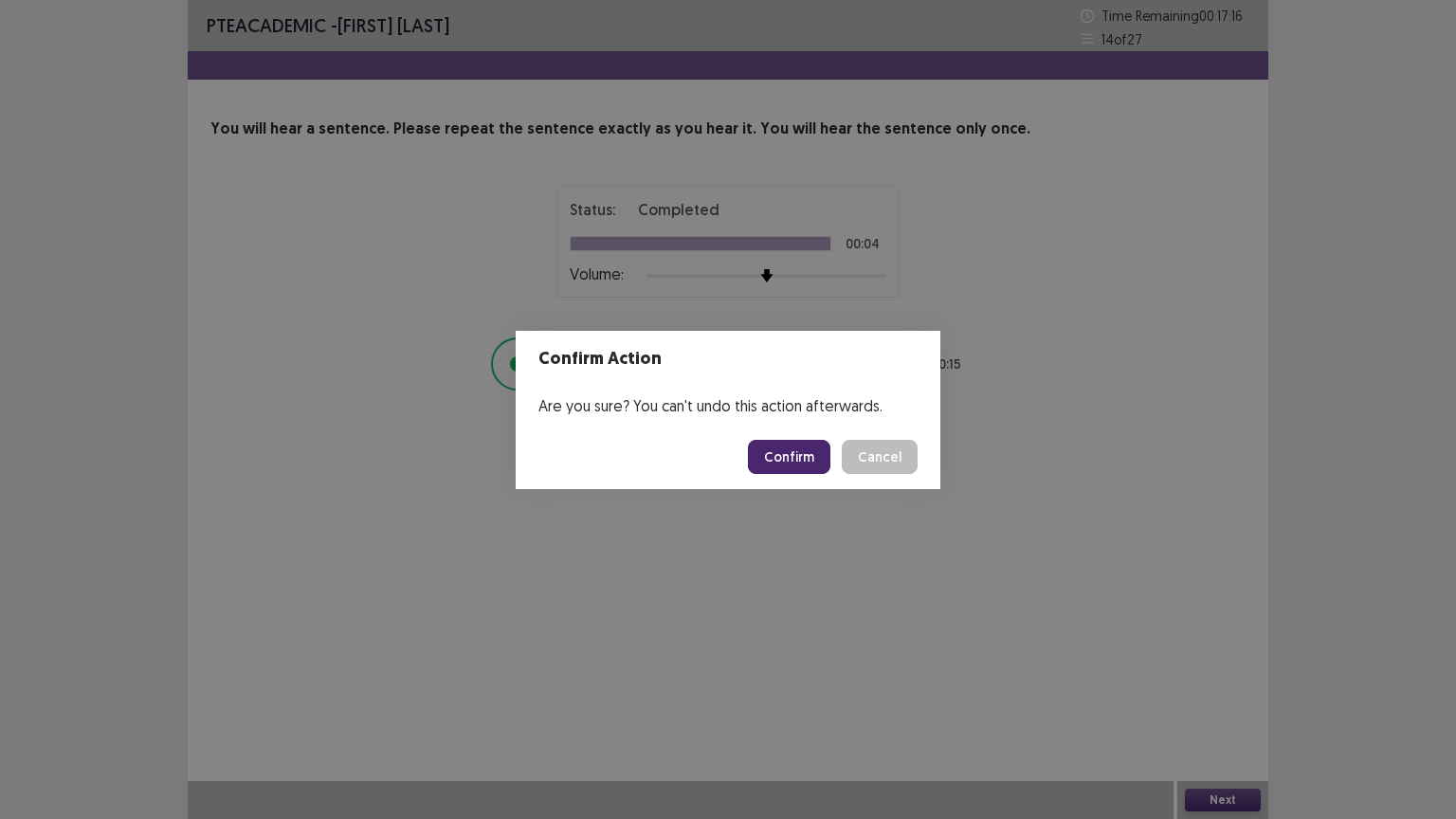click on "Confirm" at bounding box center (789, 457) 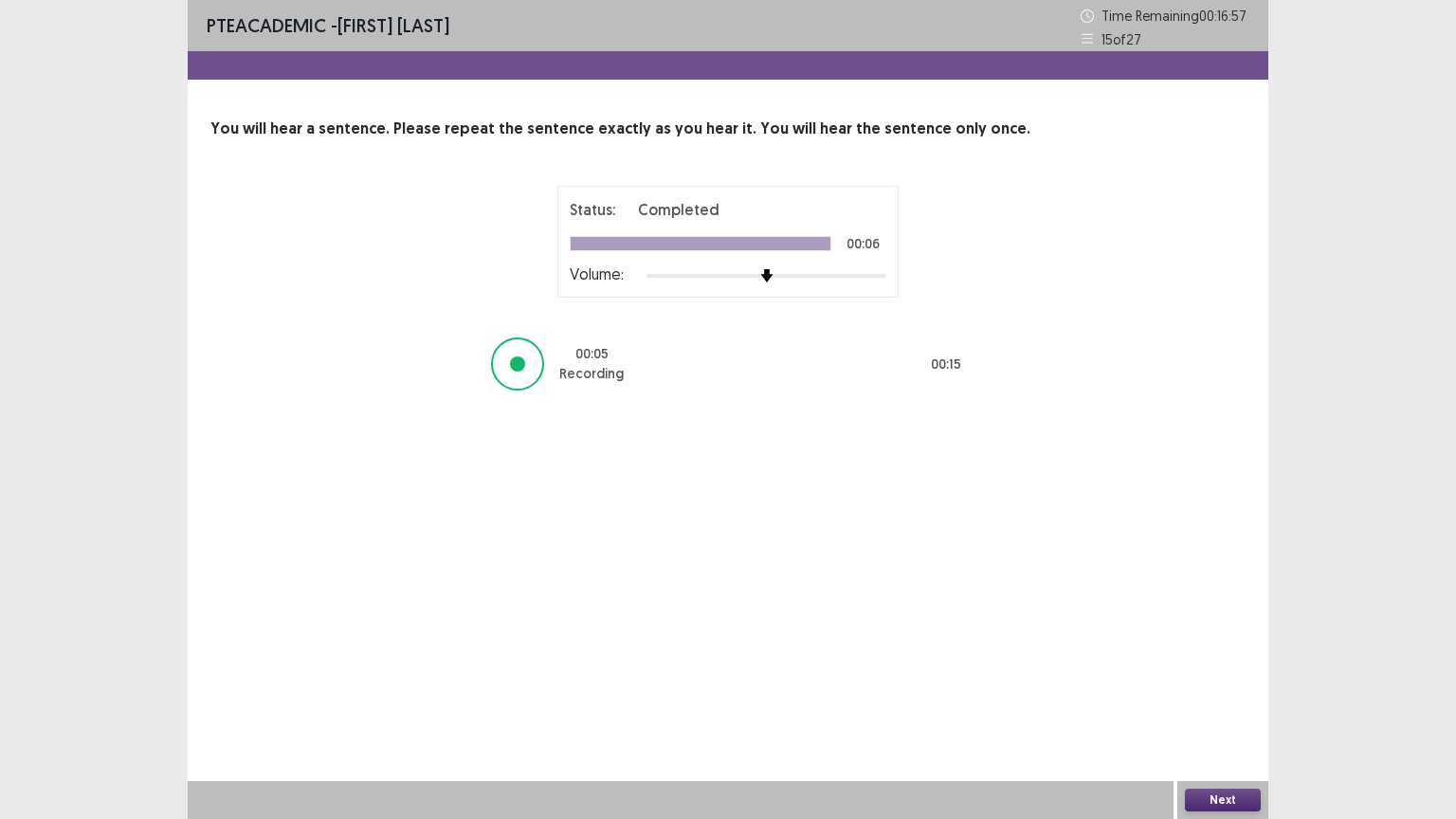 click on "Next" at bounding box center (1223, 800) 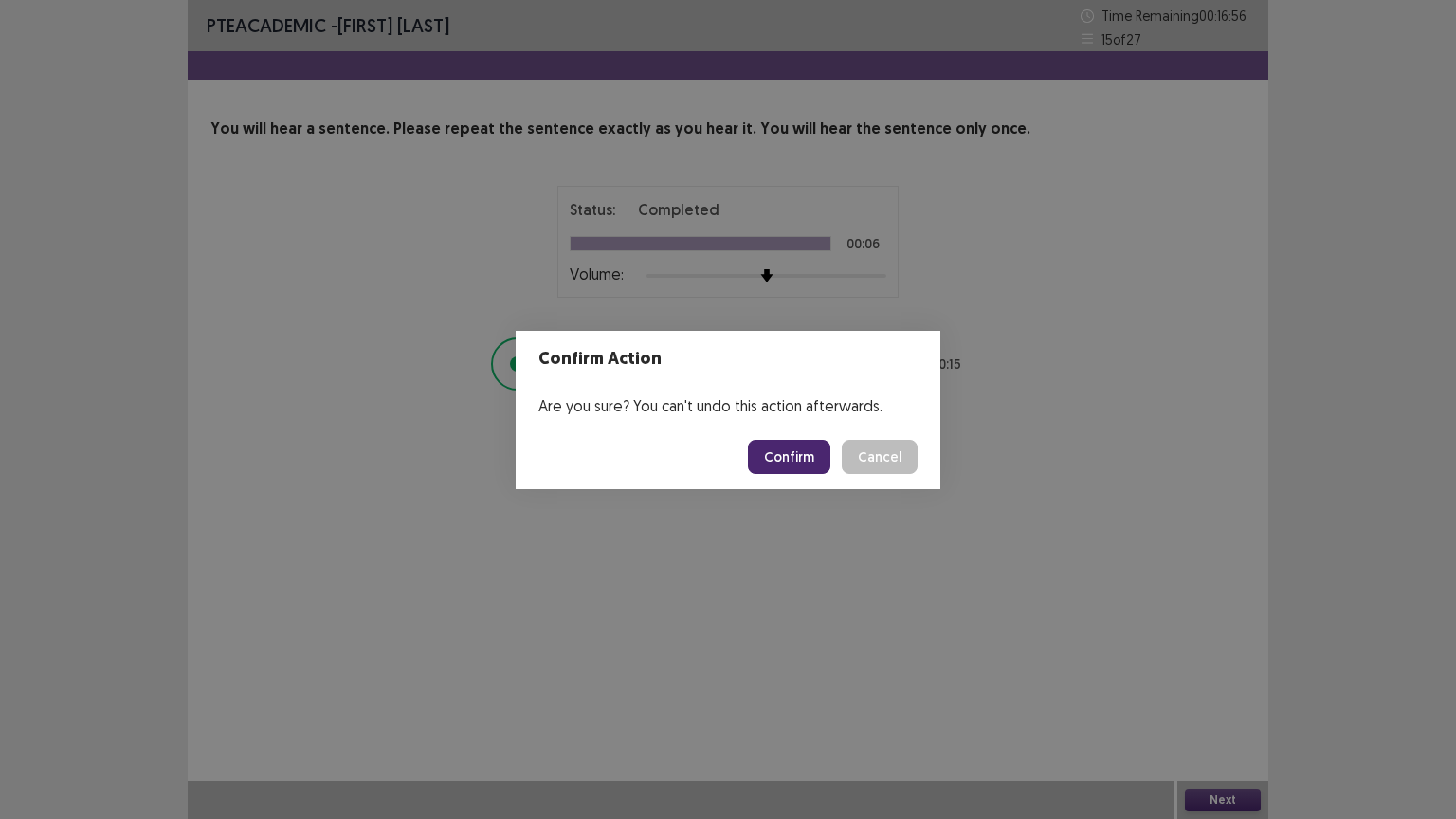 click on "Confirm" at bounding box center [789, 457] 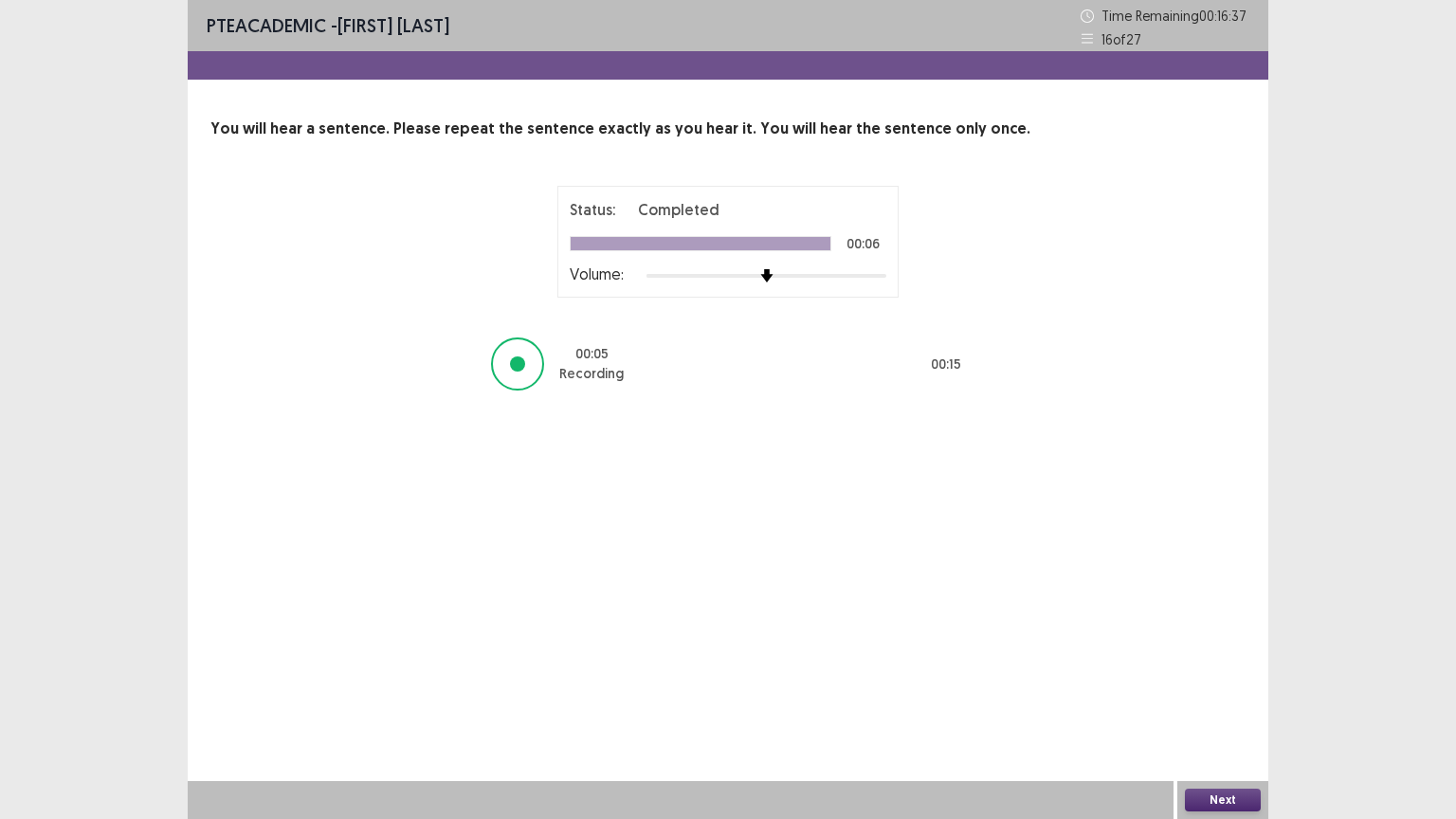 click on "Next" at bounding box center (1223, 800) 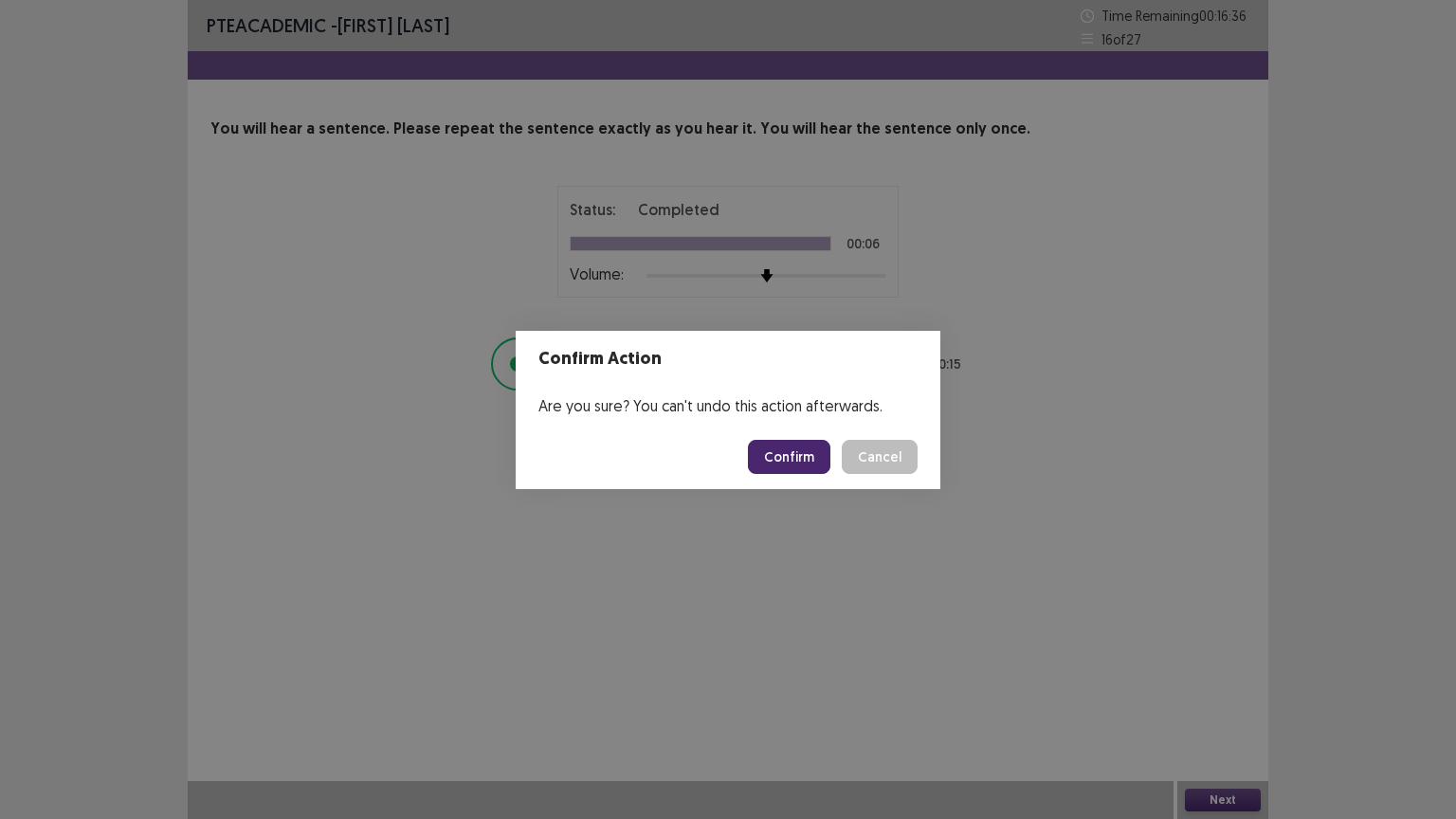 click on "Confirm" at bounding box center [789, 457] 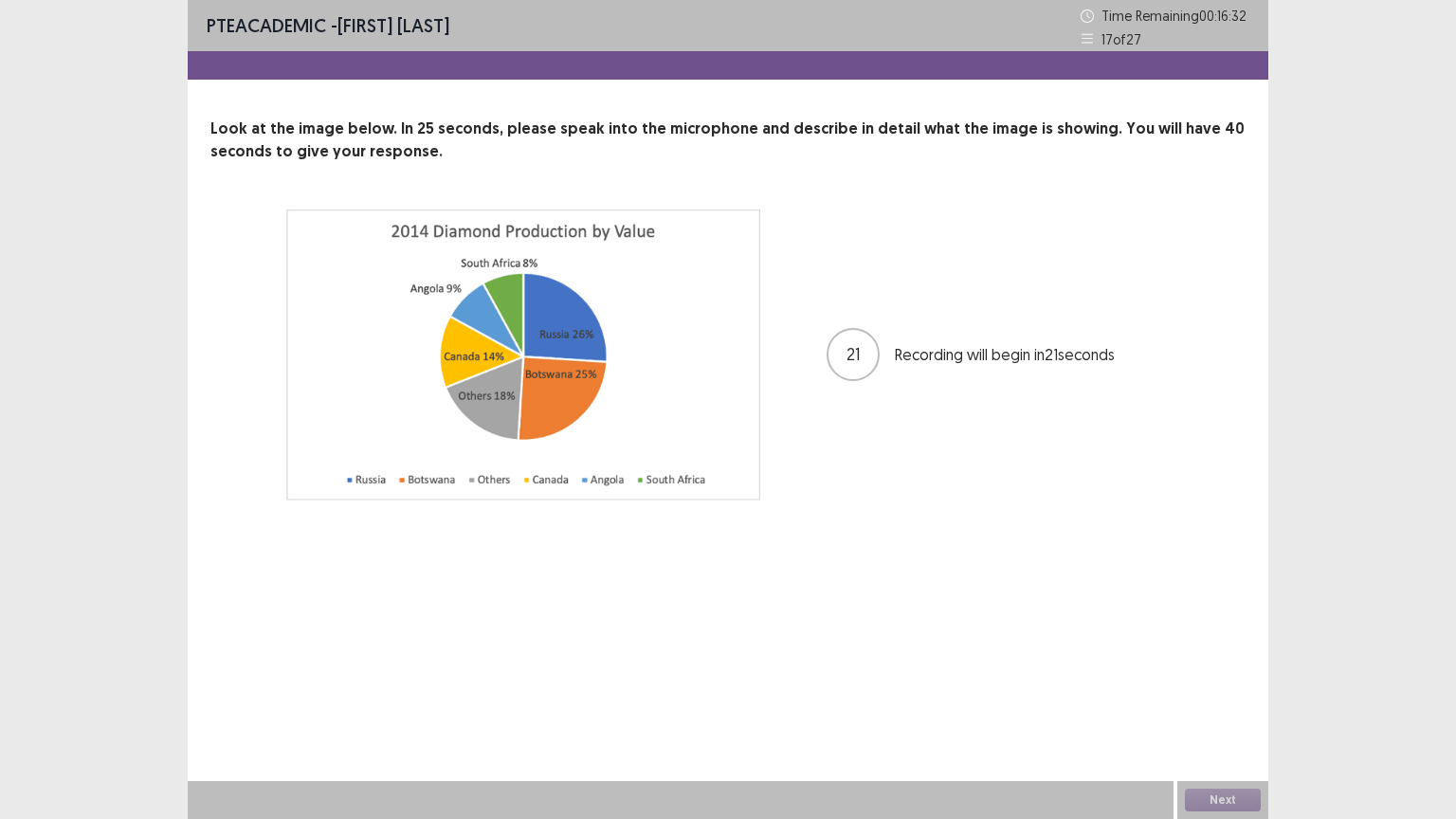 click at bounding box center (523, 355) 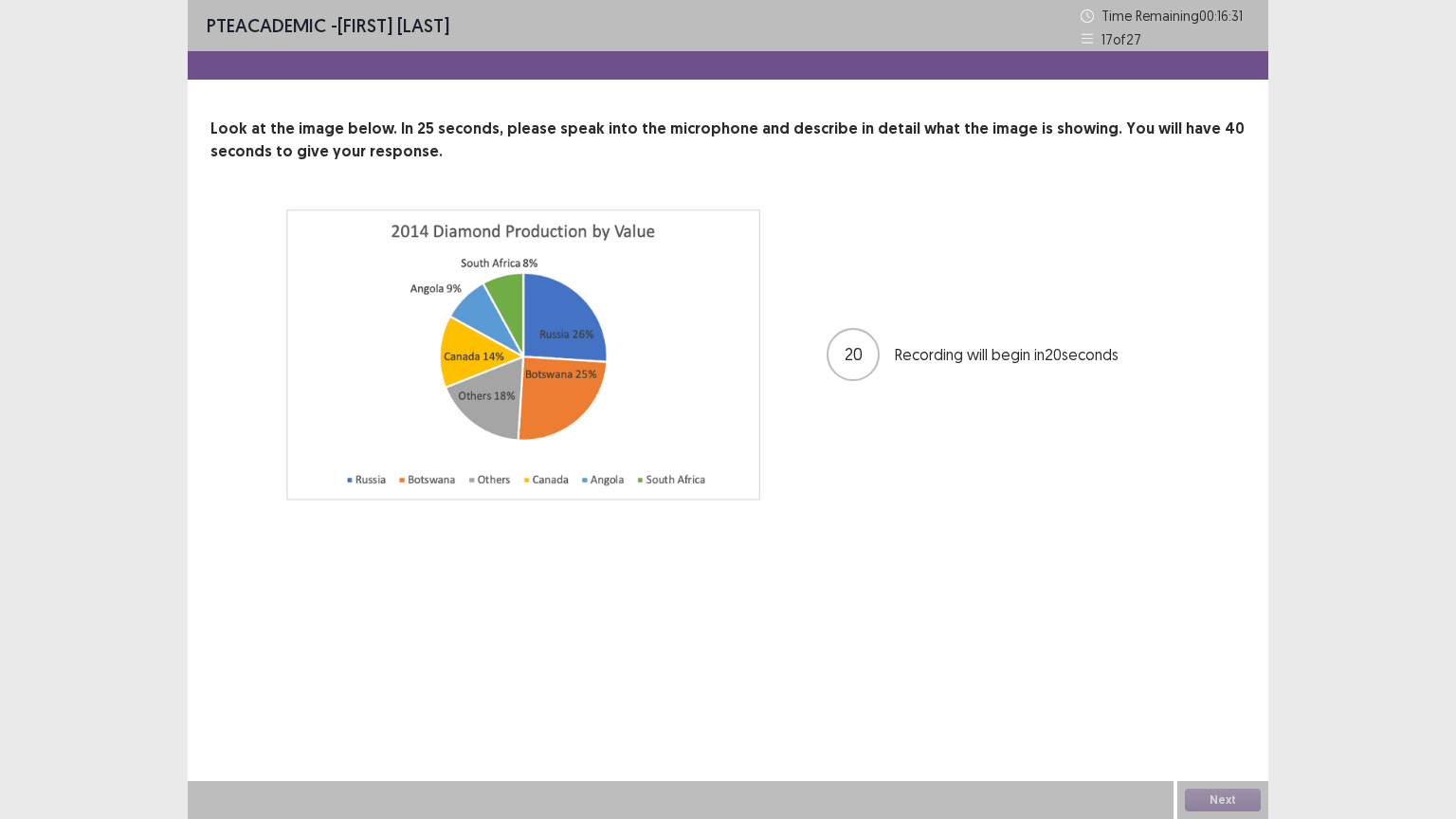 click at bounding box center (523, 355) 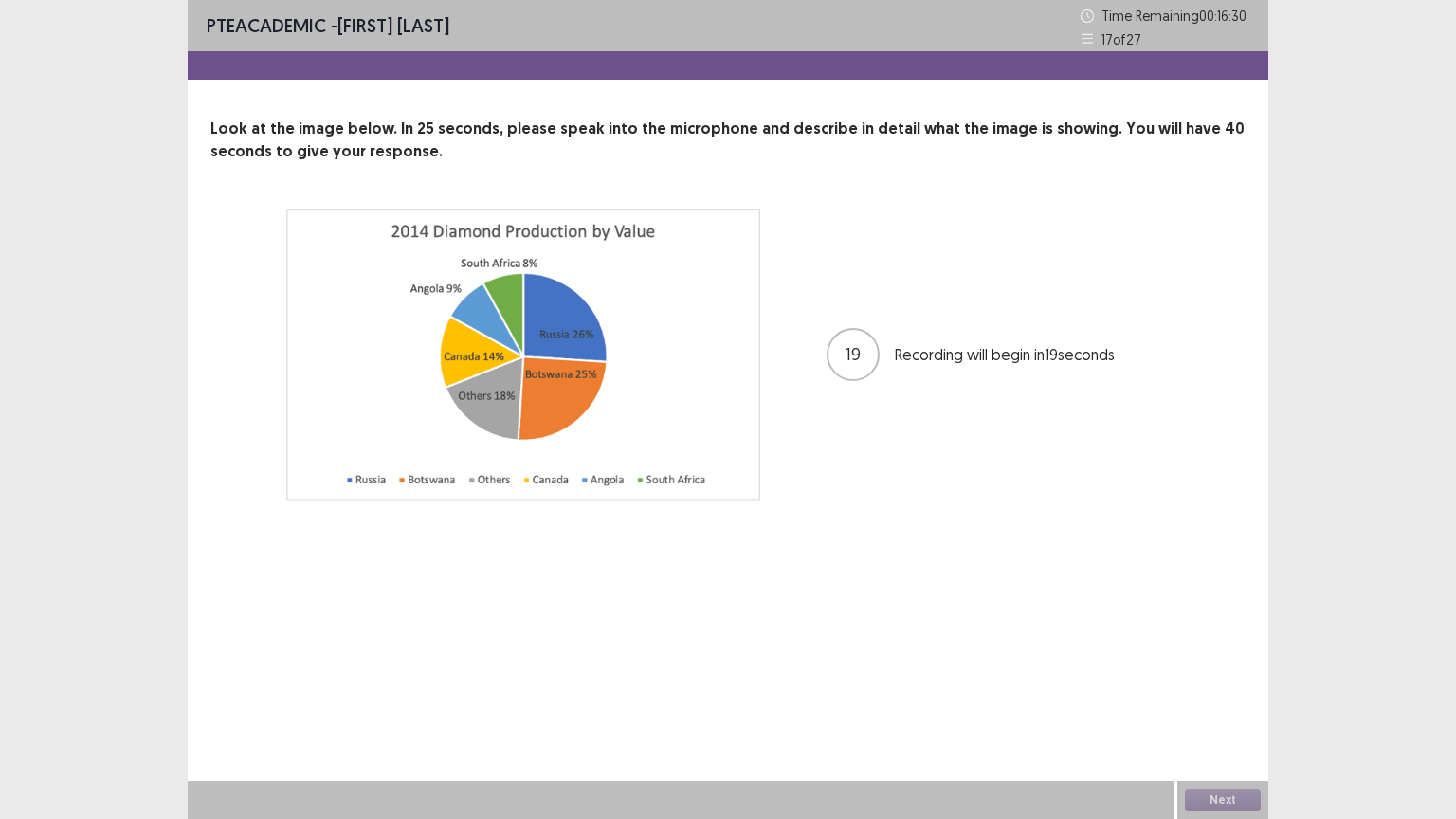 click at bounding box center [523, 355] 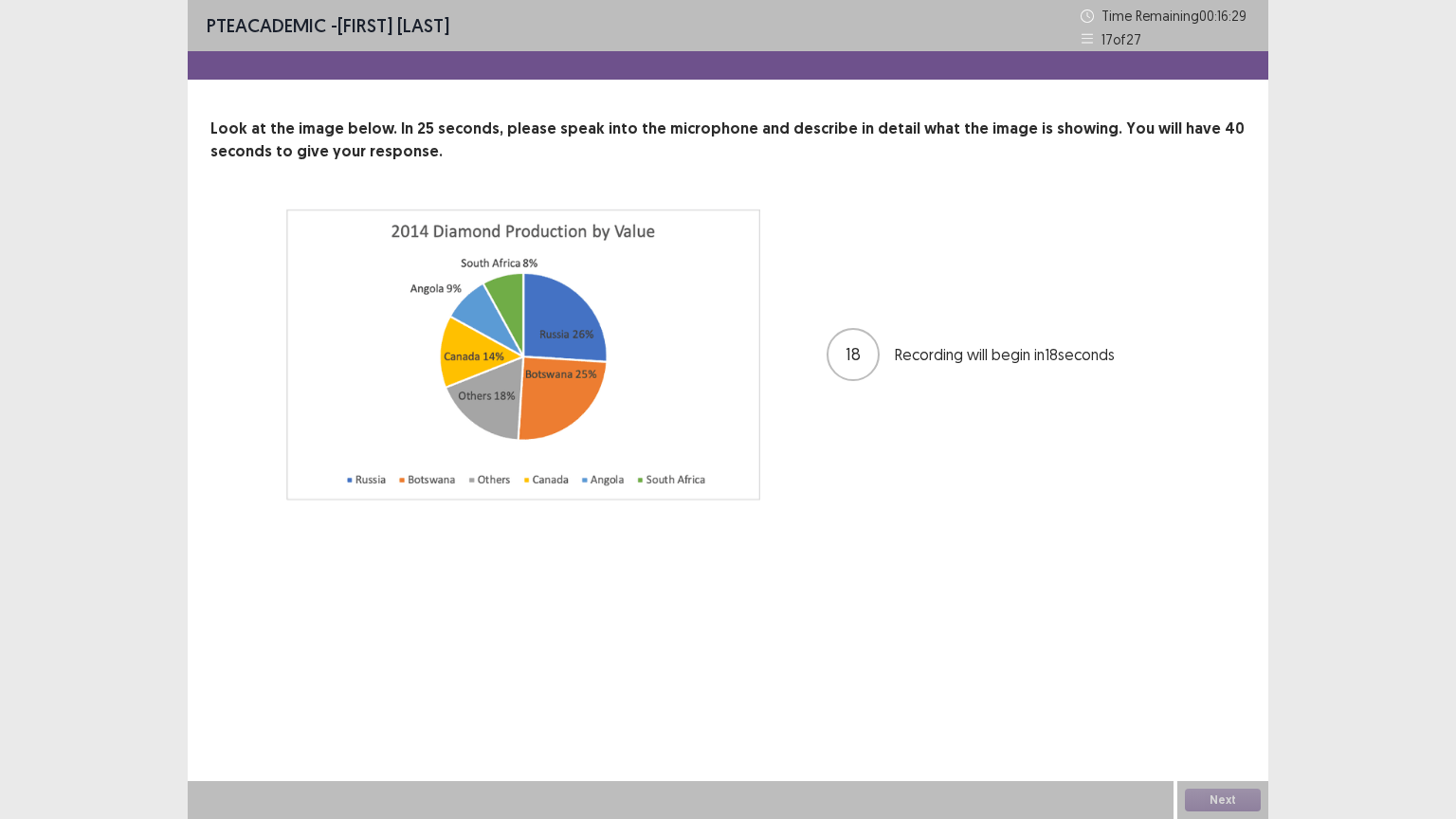 click at bounding box center [523, 355] 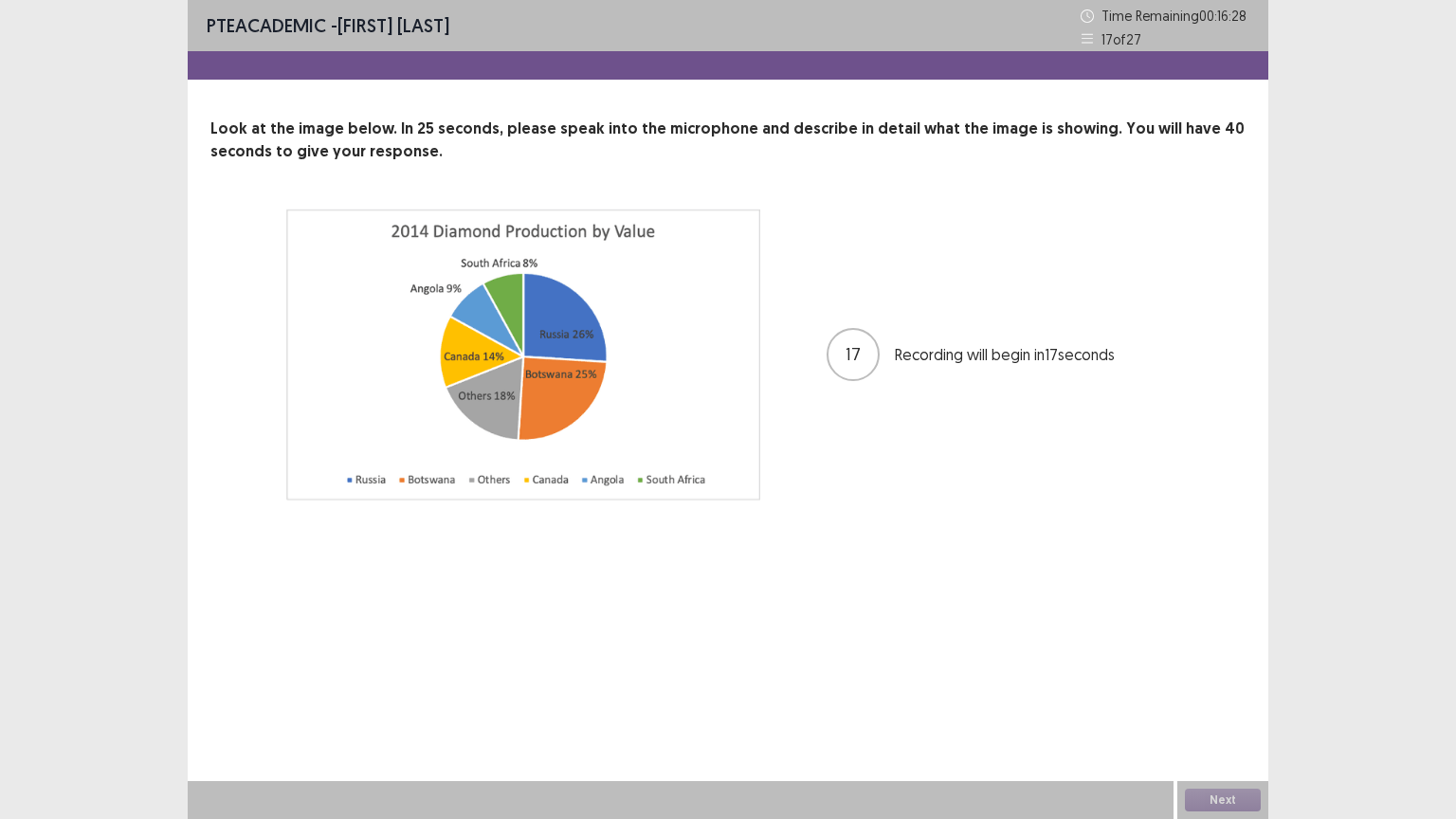 drag, startPoint x: 295, startPoint y: 217, endPoint x: 415, endPoint y: 217, distance: 120 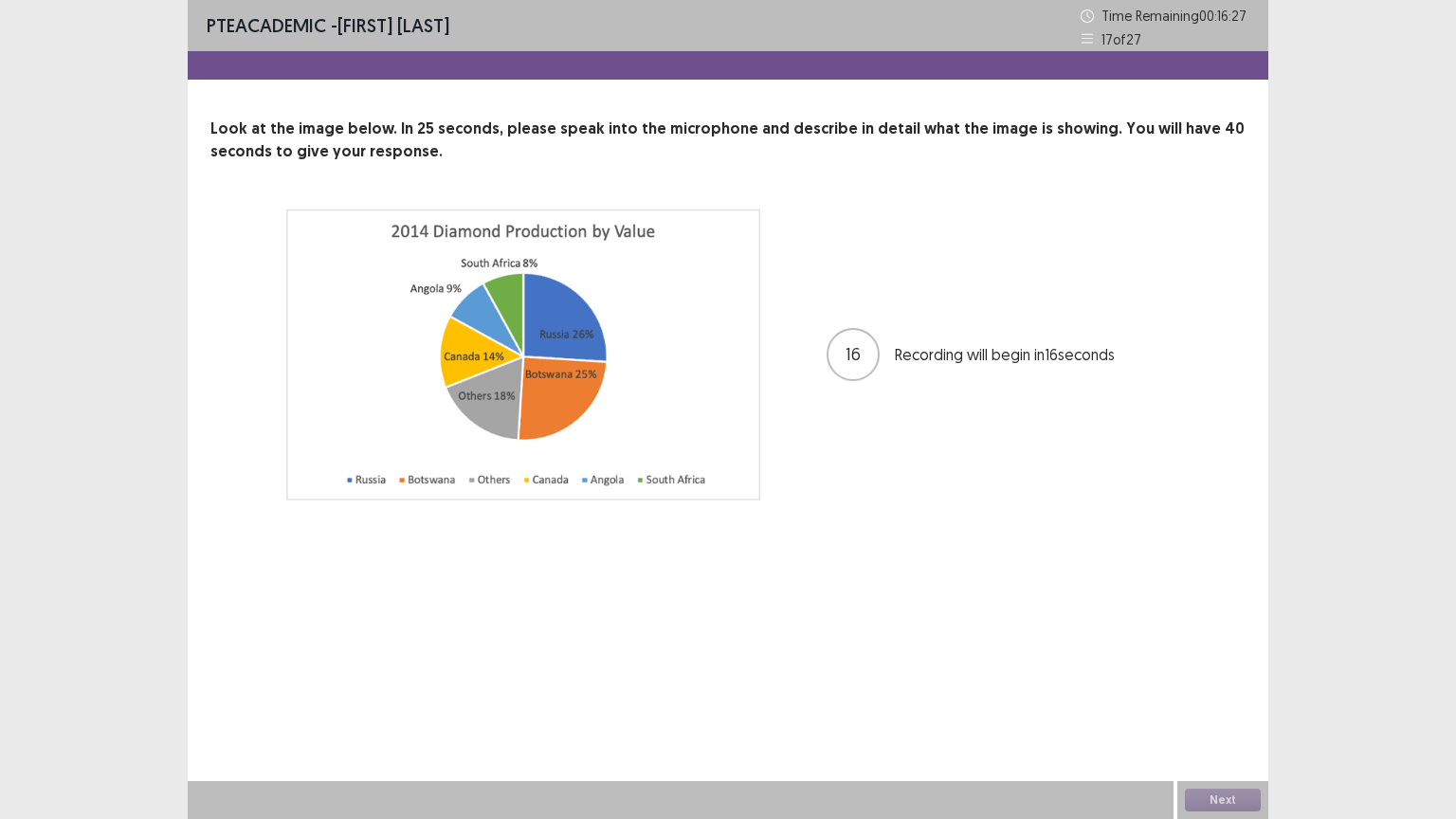 click at bounding box center (523, 355) 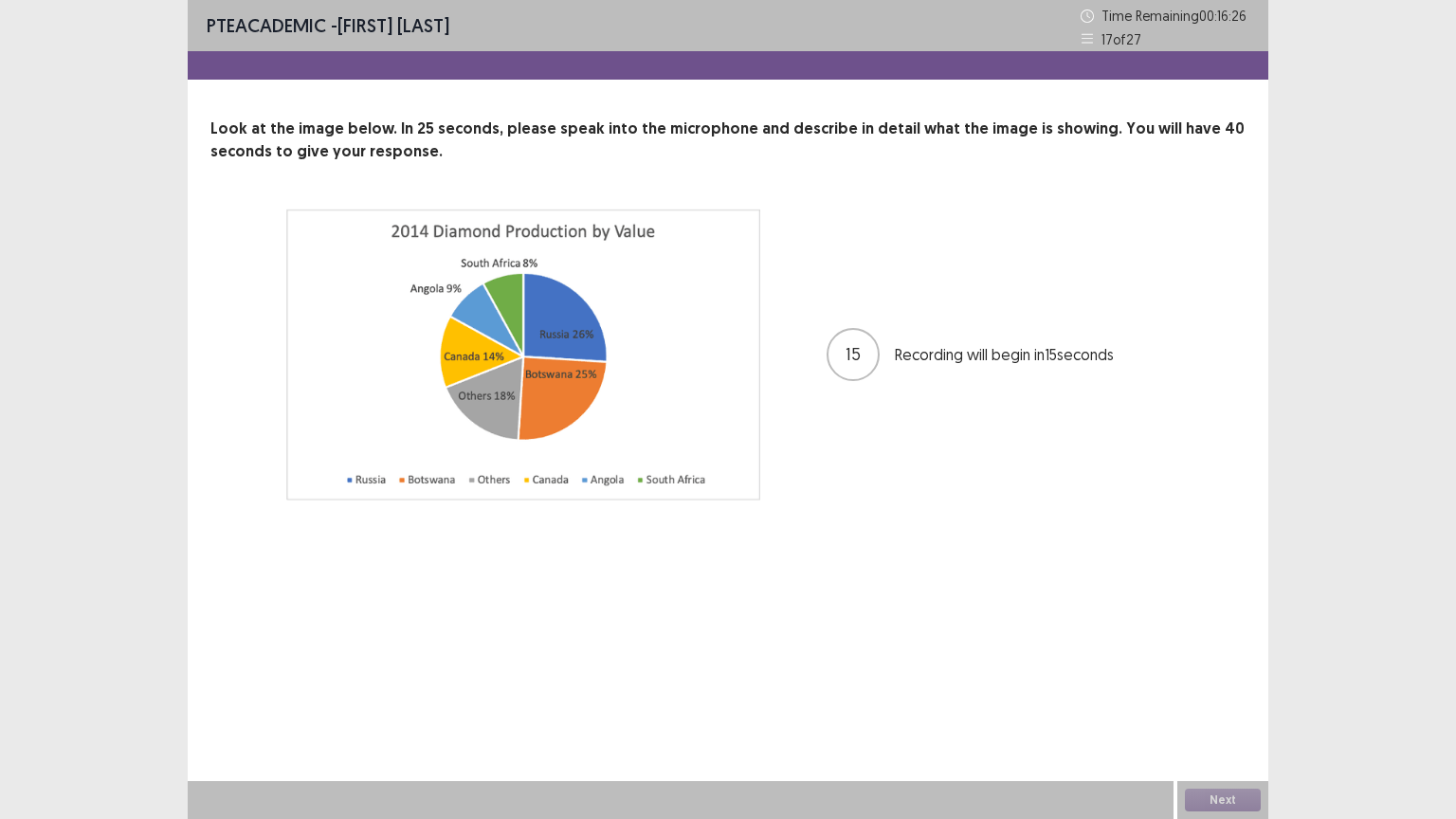 click at bounding box center [523, 355] 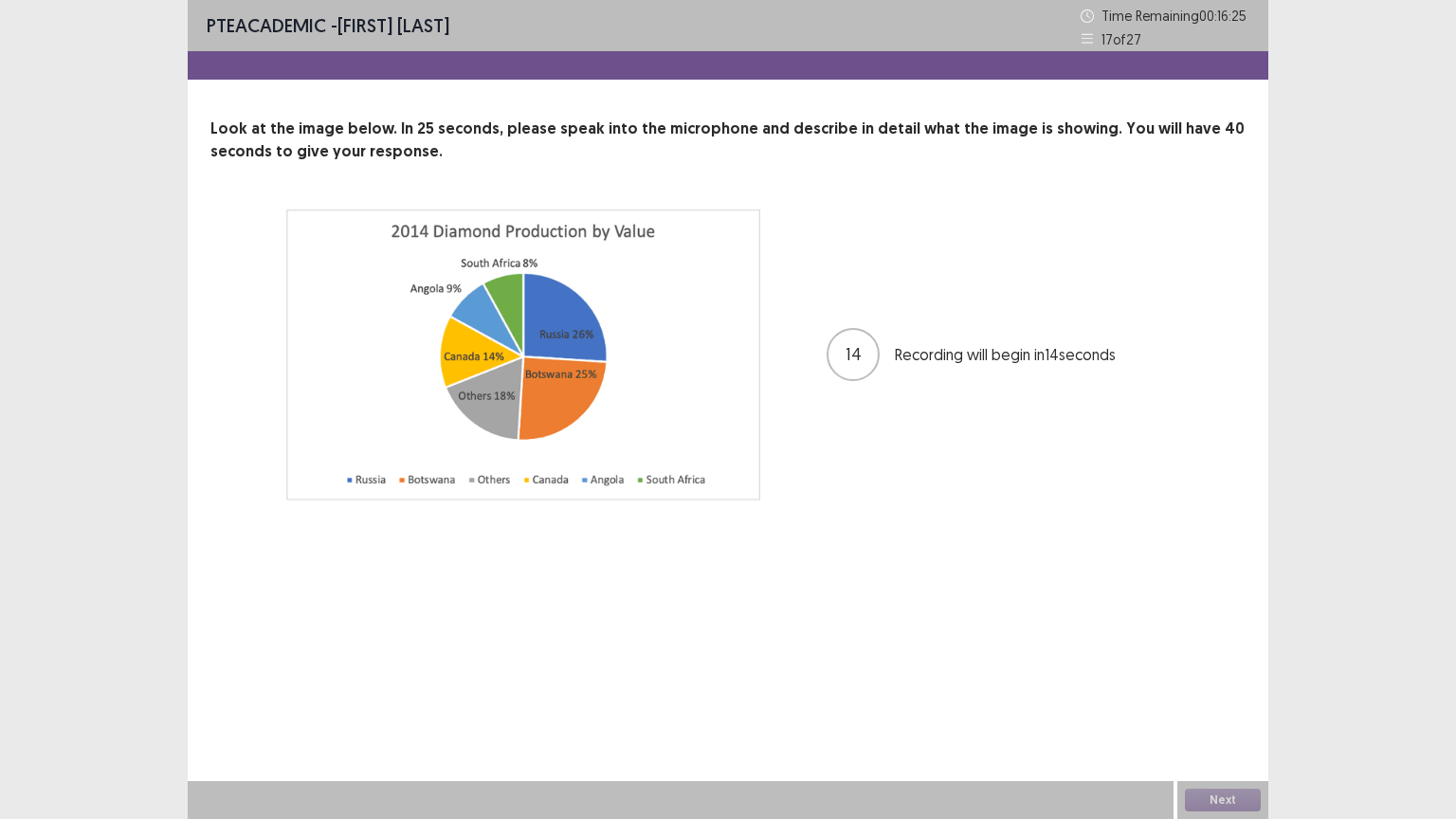 click at bounding box center (523, 355) 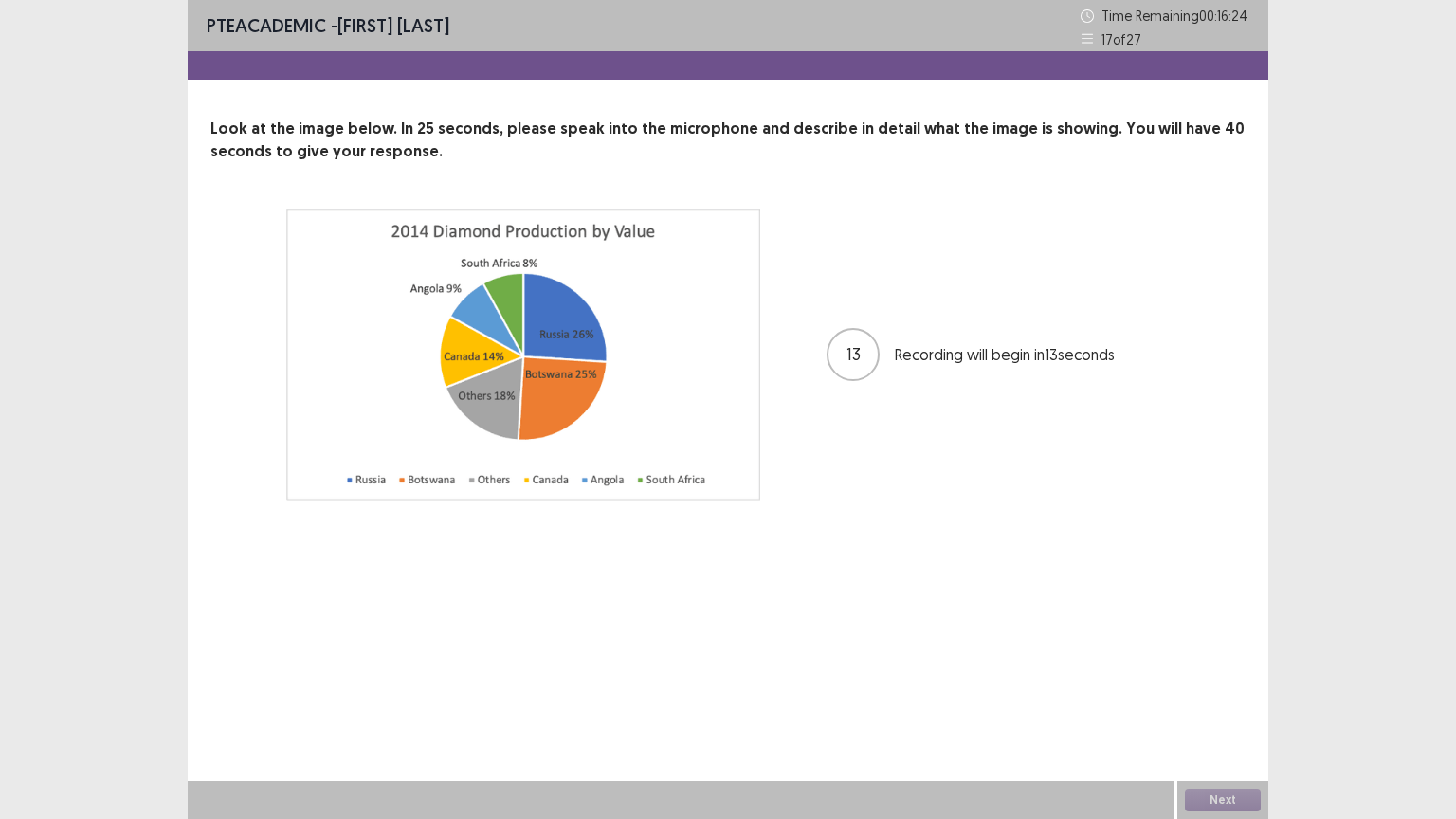click at bounding box center (523, 355) 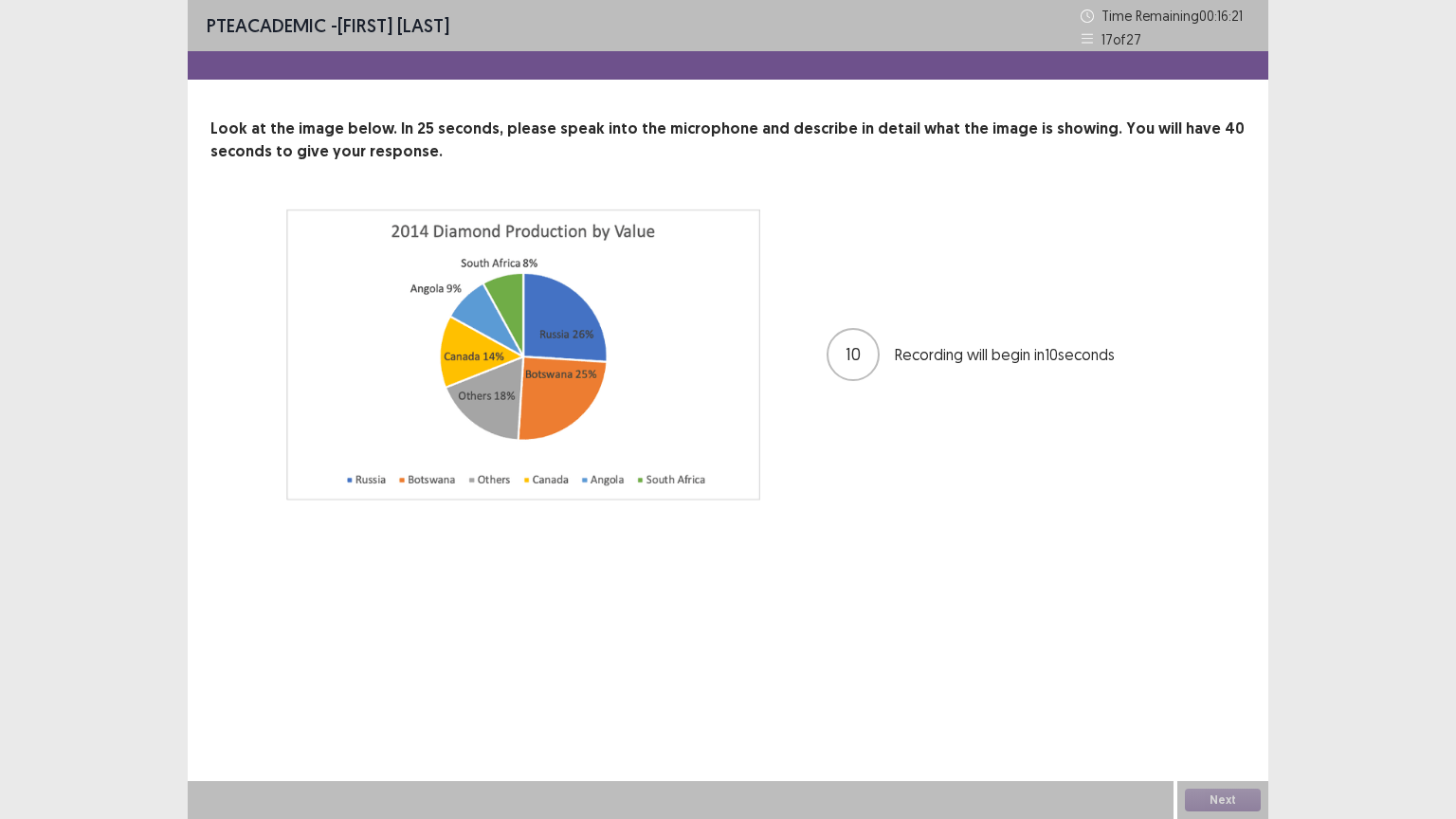 click on "Look at the image below. In 25 seconds, please speak into the microphone and describe in detail what the image is showing. You will have 40 seconds to give your response. 10 Recording will begin in  10  seconds" at bounding box center [728, 309] 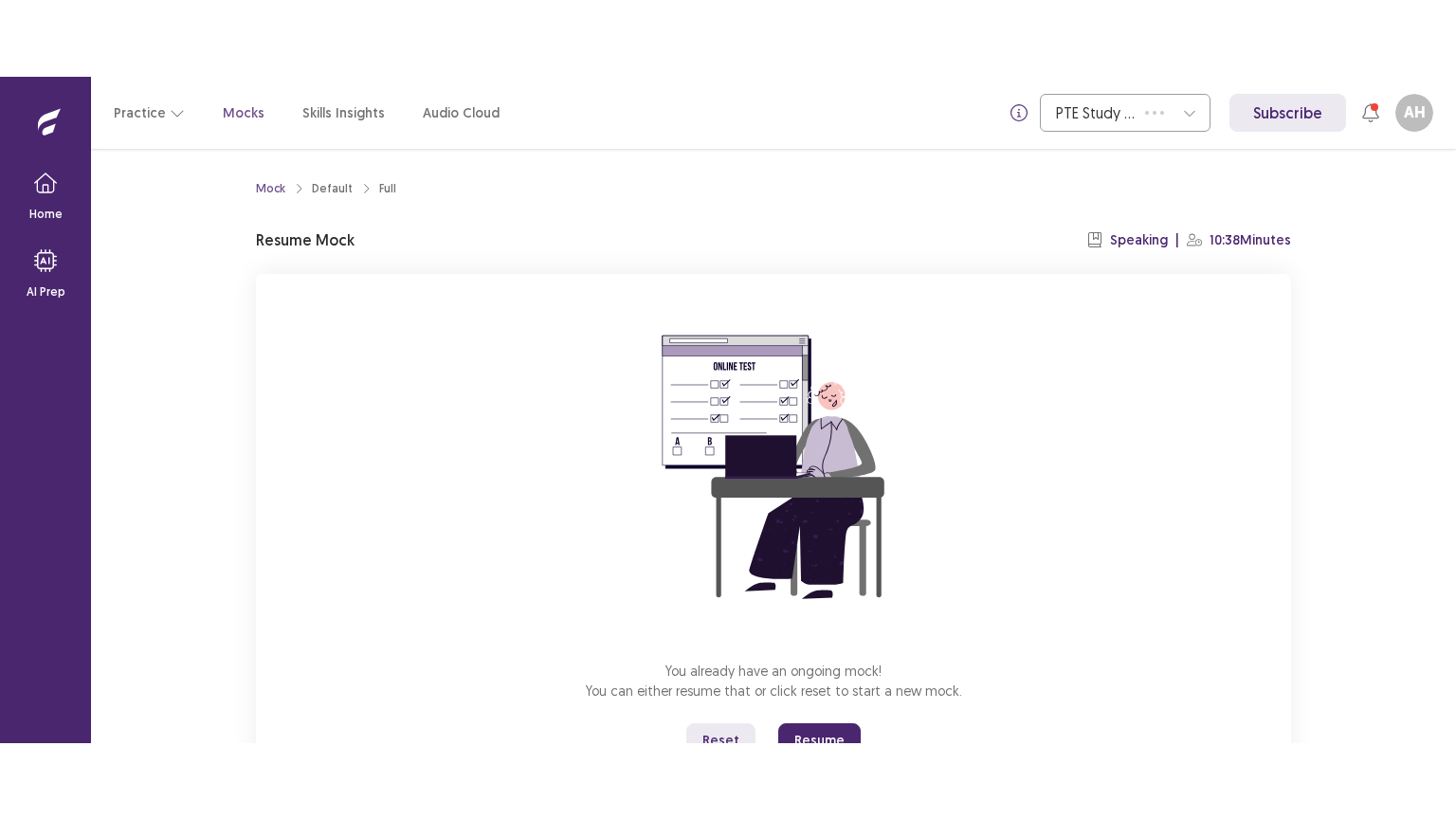 scroll, scrollTop: 0, scrollLeft: 0, axis: both 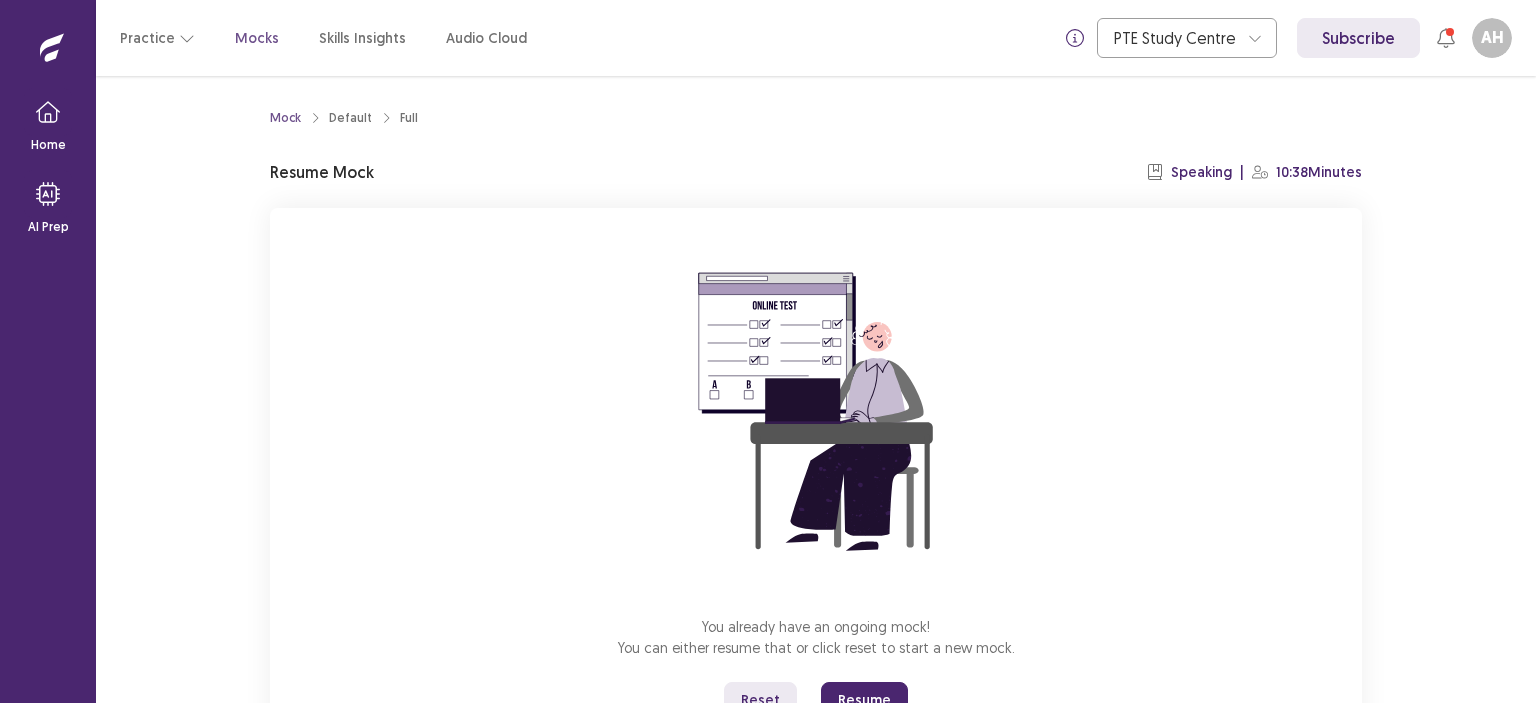 click on "Resume" at bounding box center (864, 700) 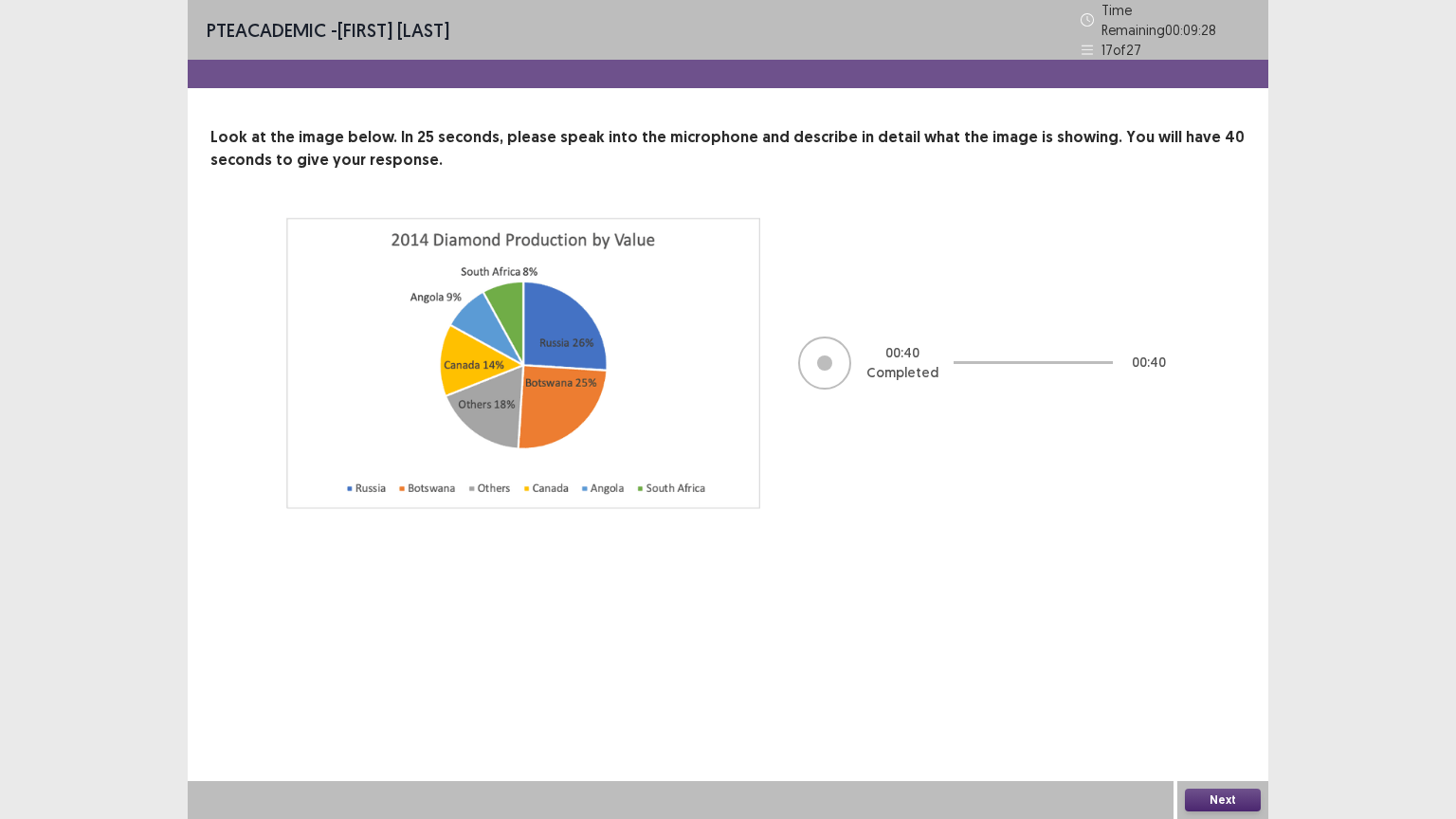 click on "Next" at bounding box center [1223, 800] 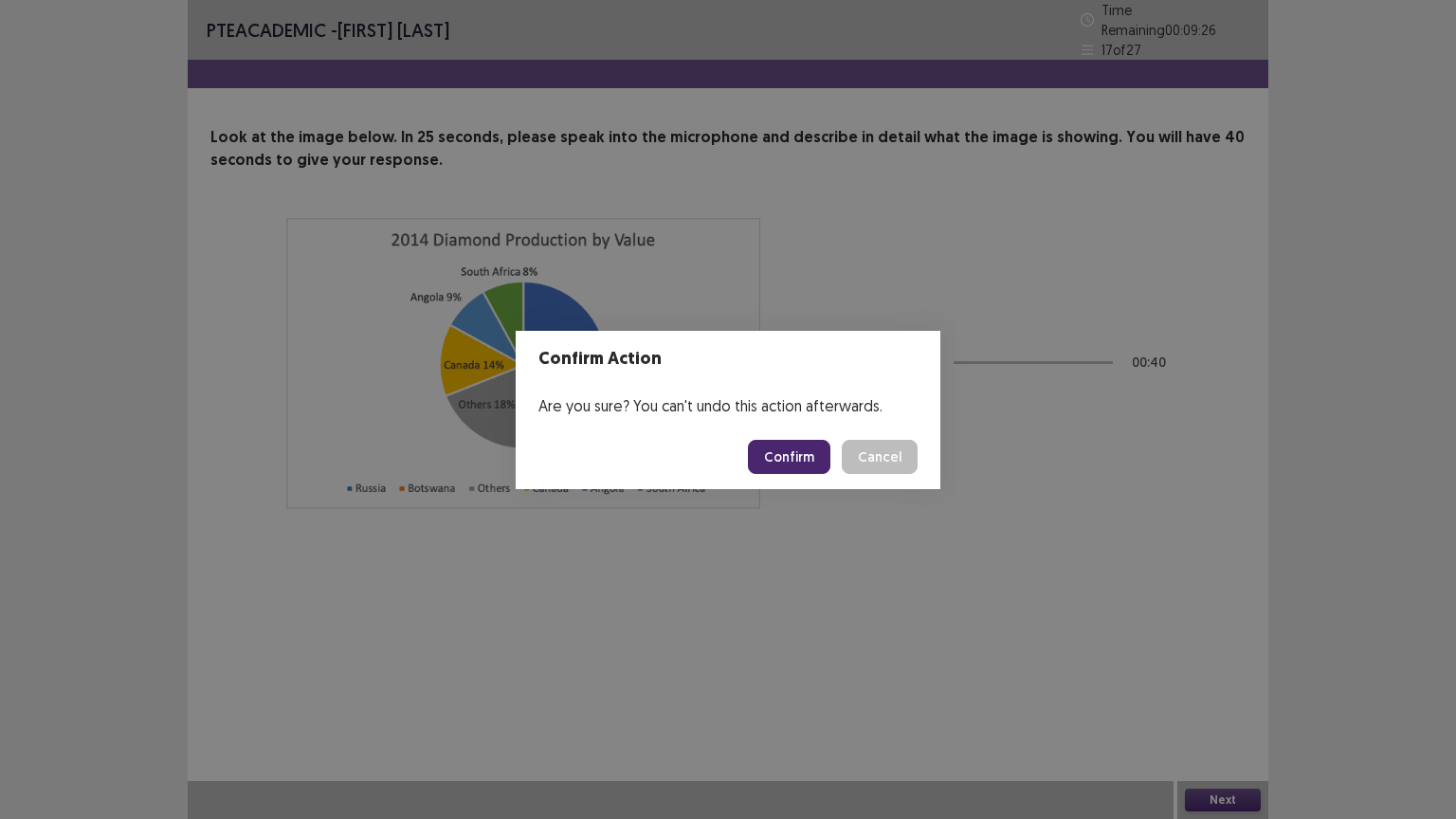 click on "Confirm" at bounding box center [789, 457] 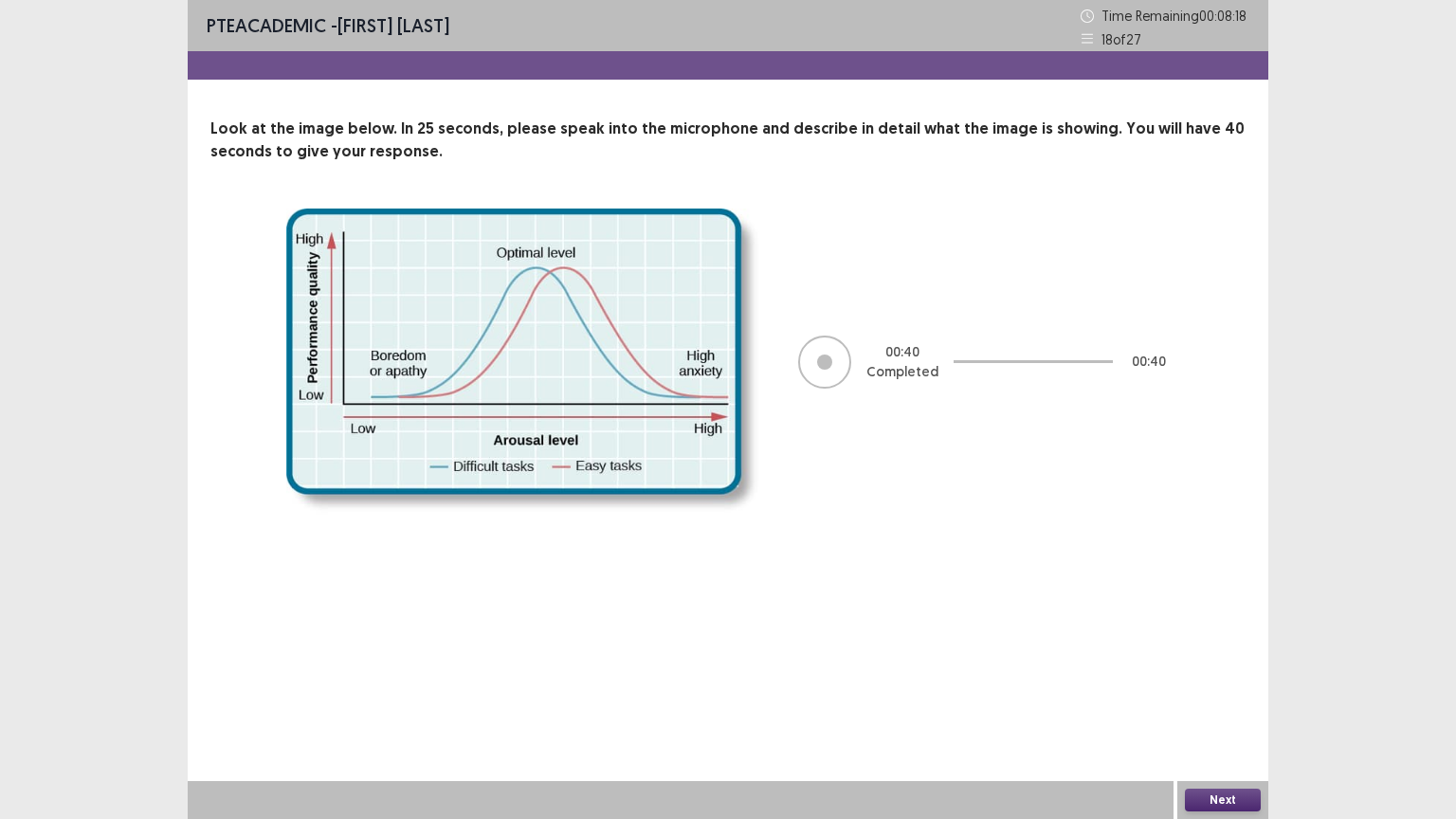 click on "Next" at bounding box center (1223, 800) 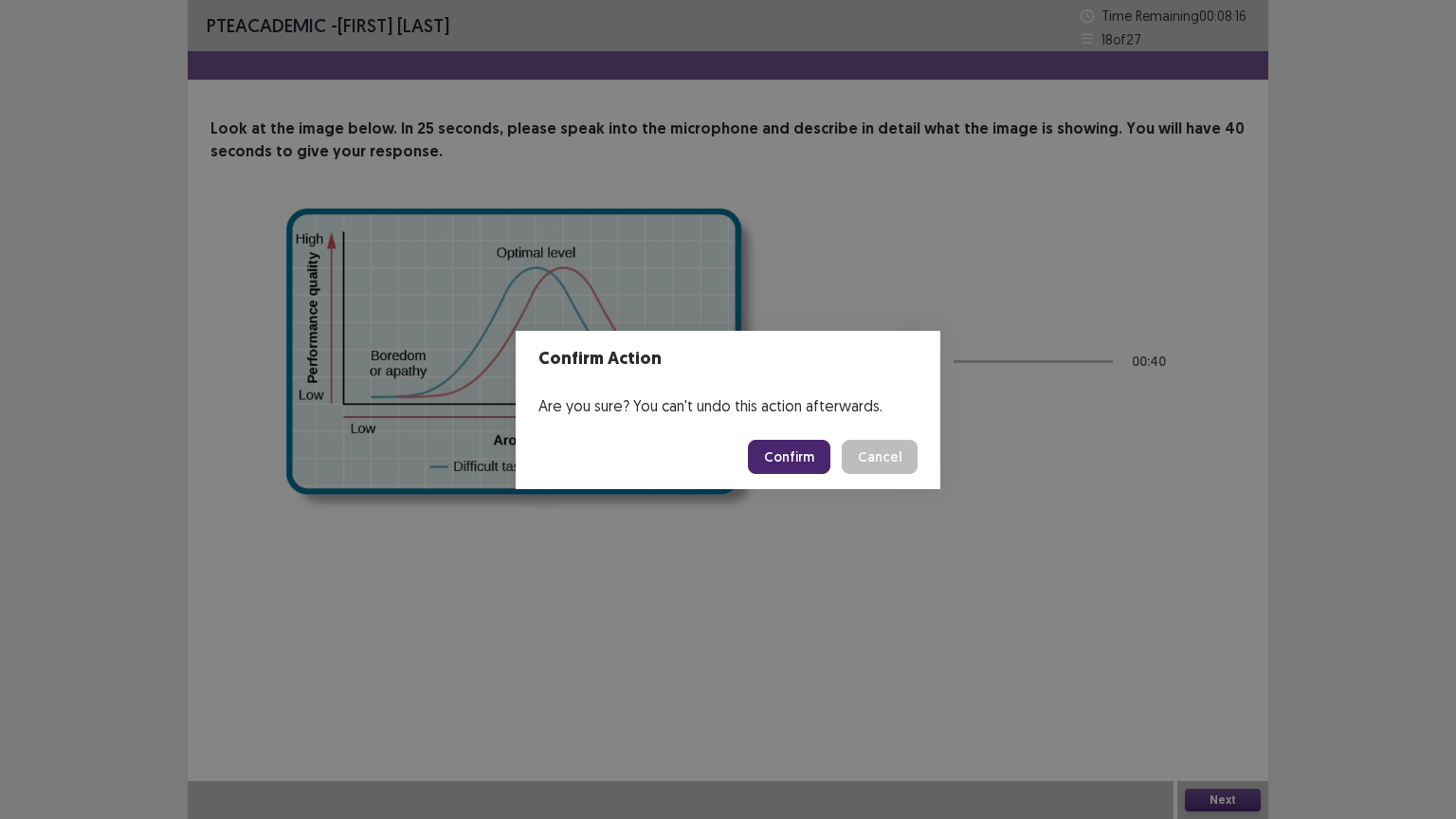 click on "Confirm" at bounding box center (789, 457) 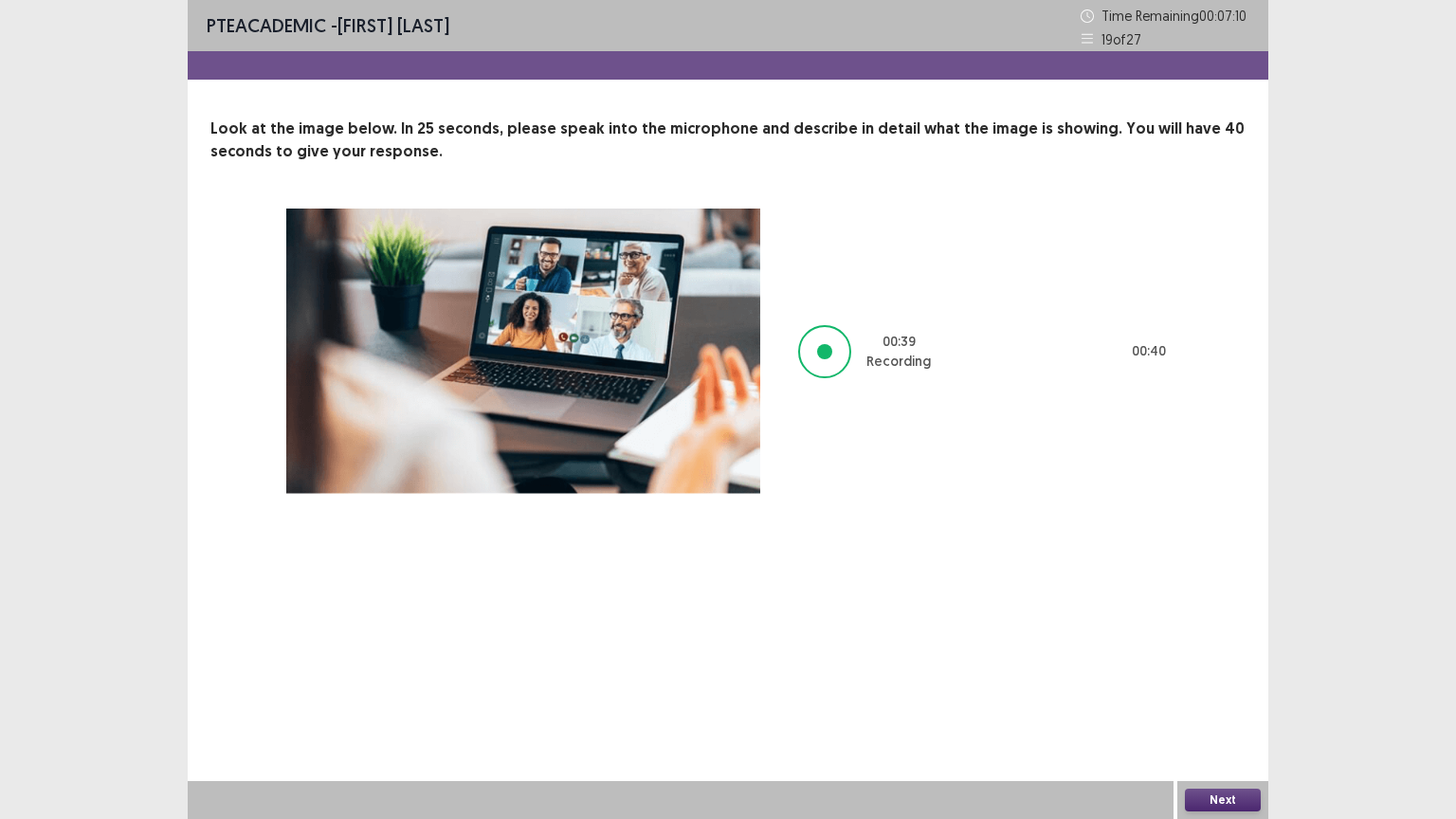 click on "Next" at bounding box center (1223, 800) 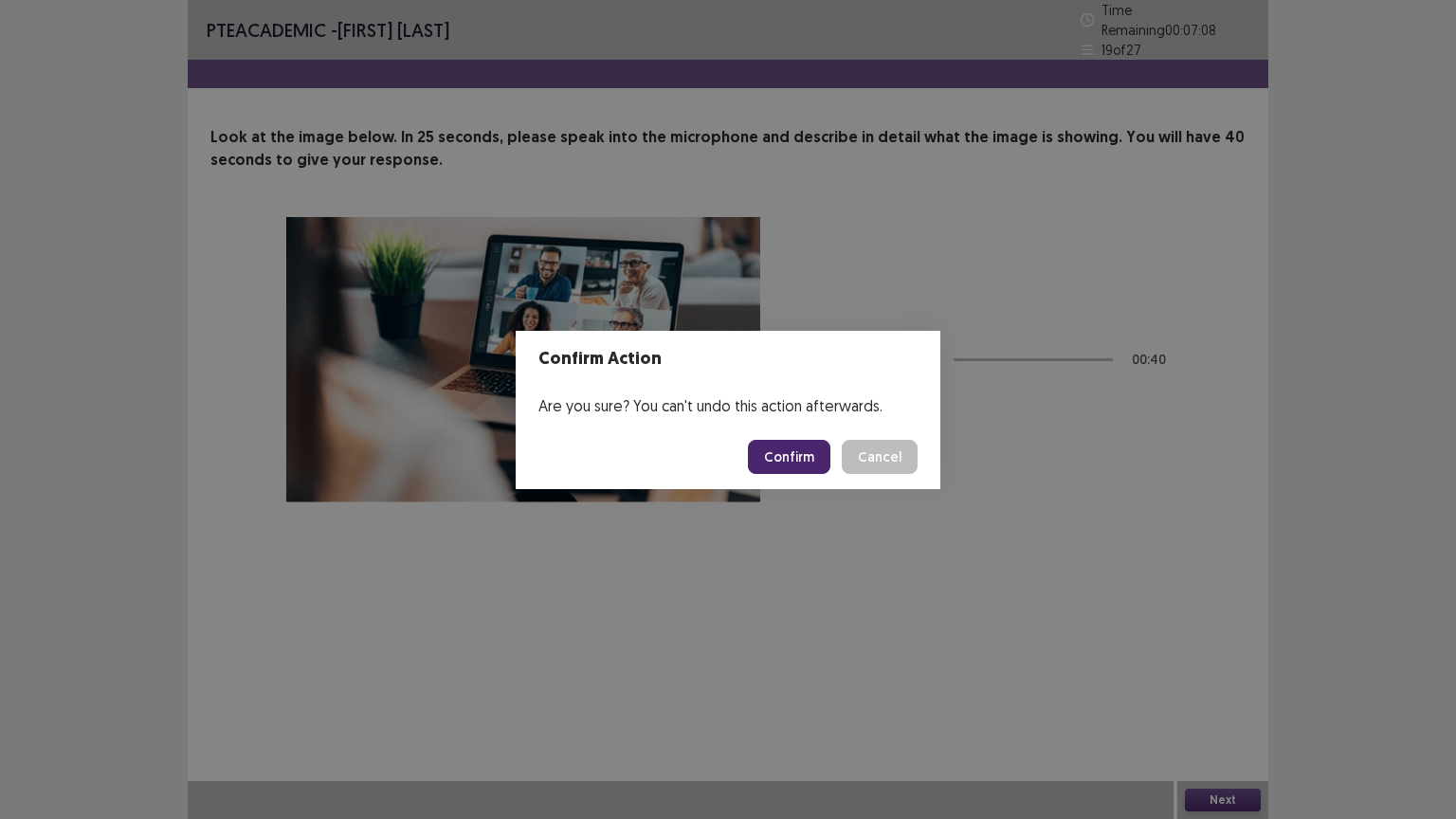 click on "Confirm" at bounding box center [789, 457] 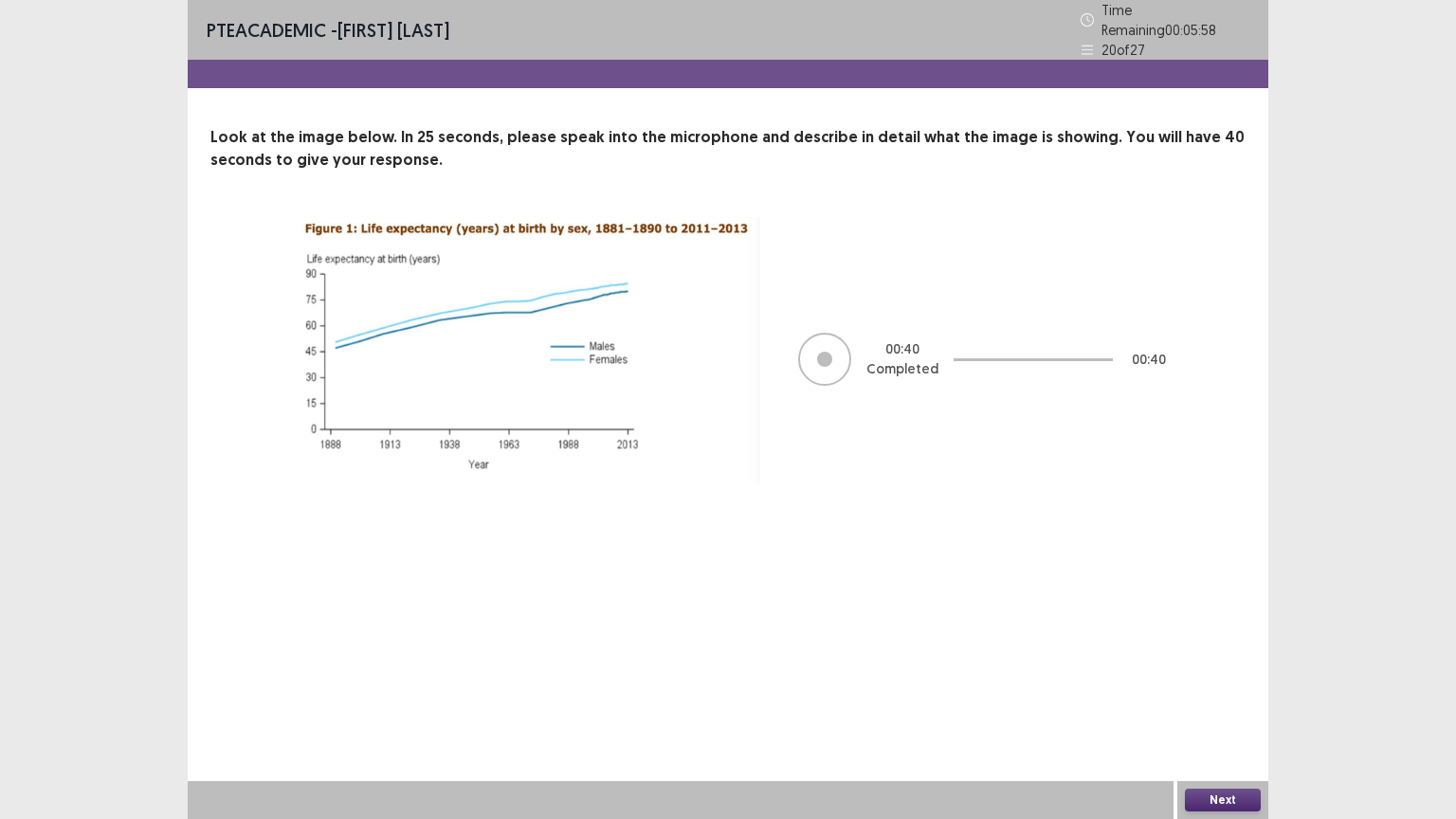 click on "Next" at bounding box center [1223, 800] 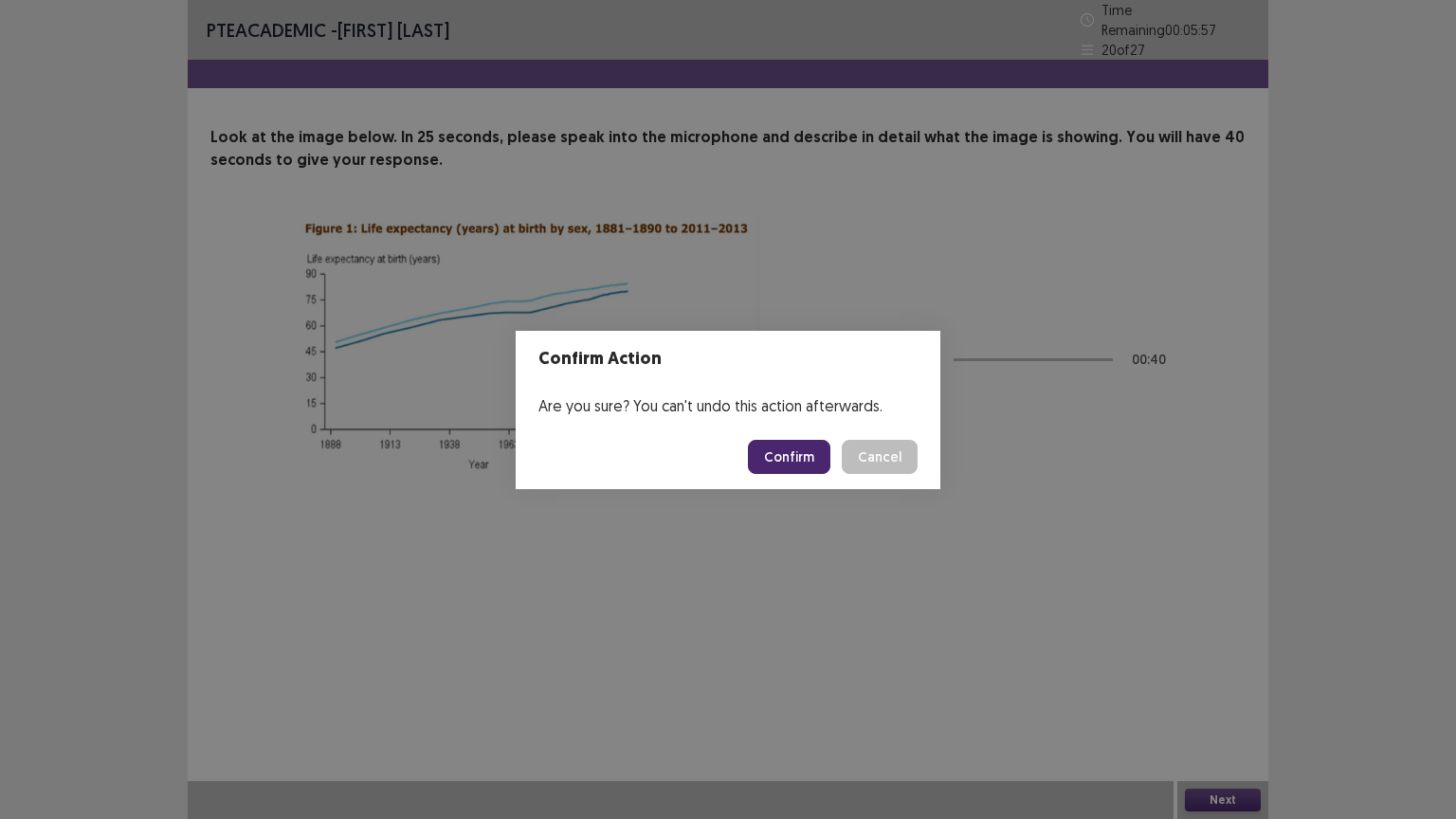 click on "Confirm" at bounding box center (789, 457) 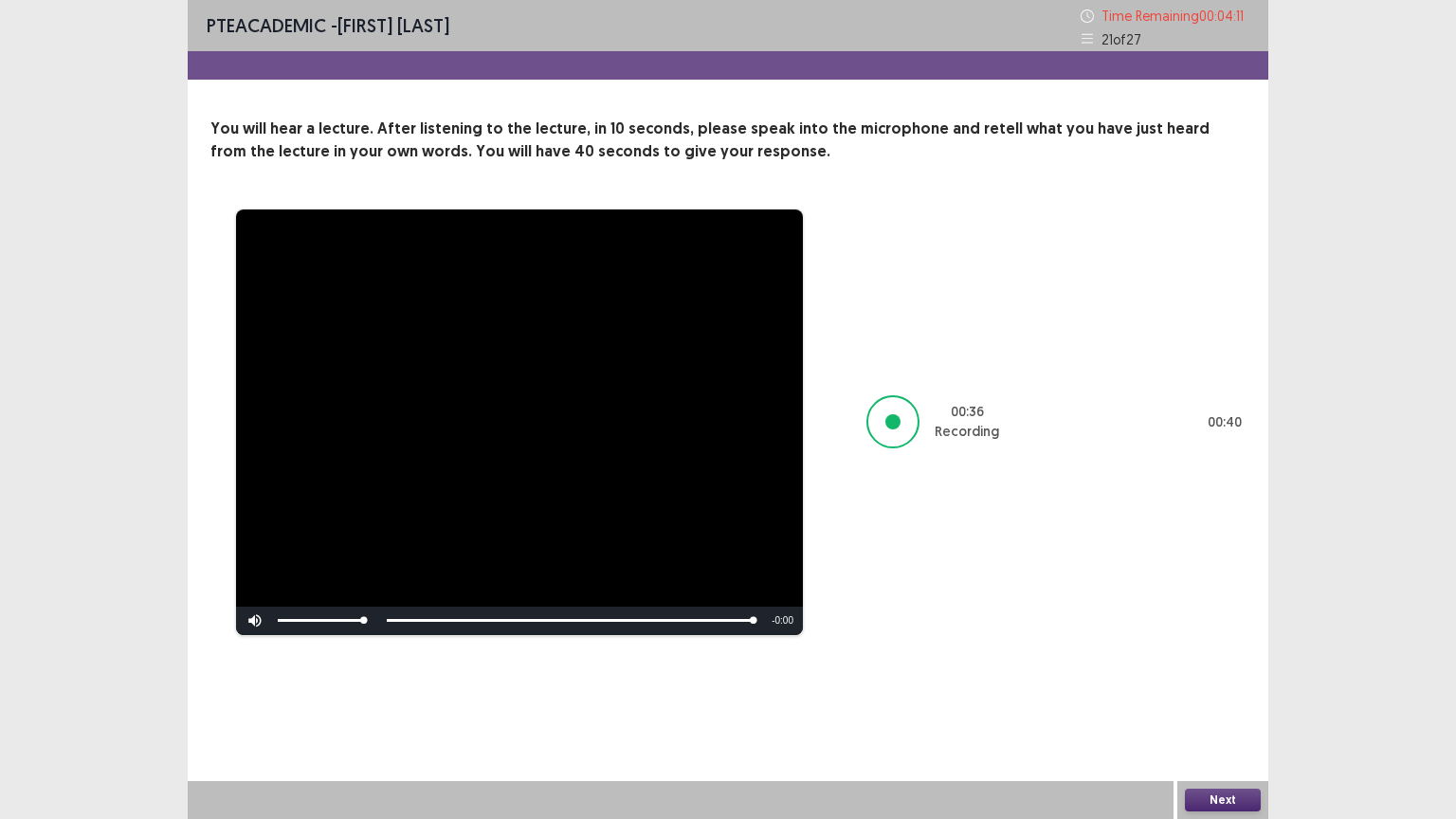 click on "Next" at bounding box center [1223, 800] 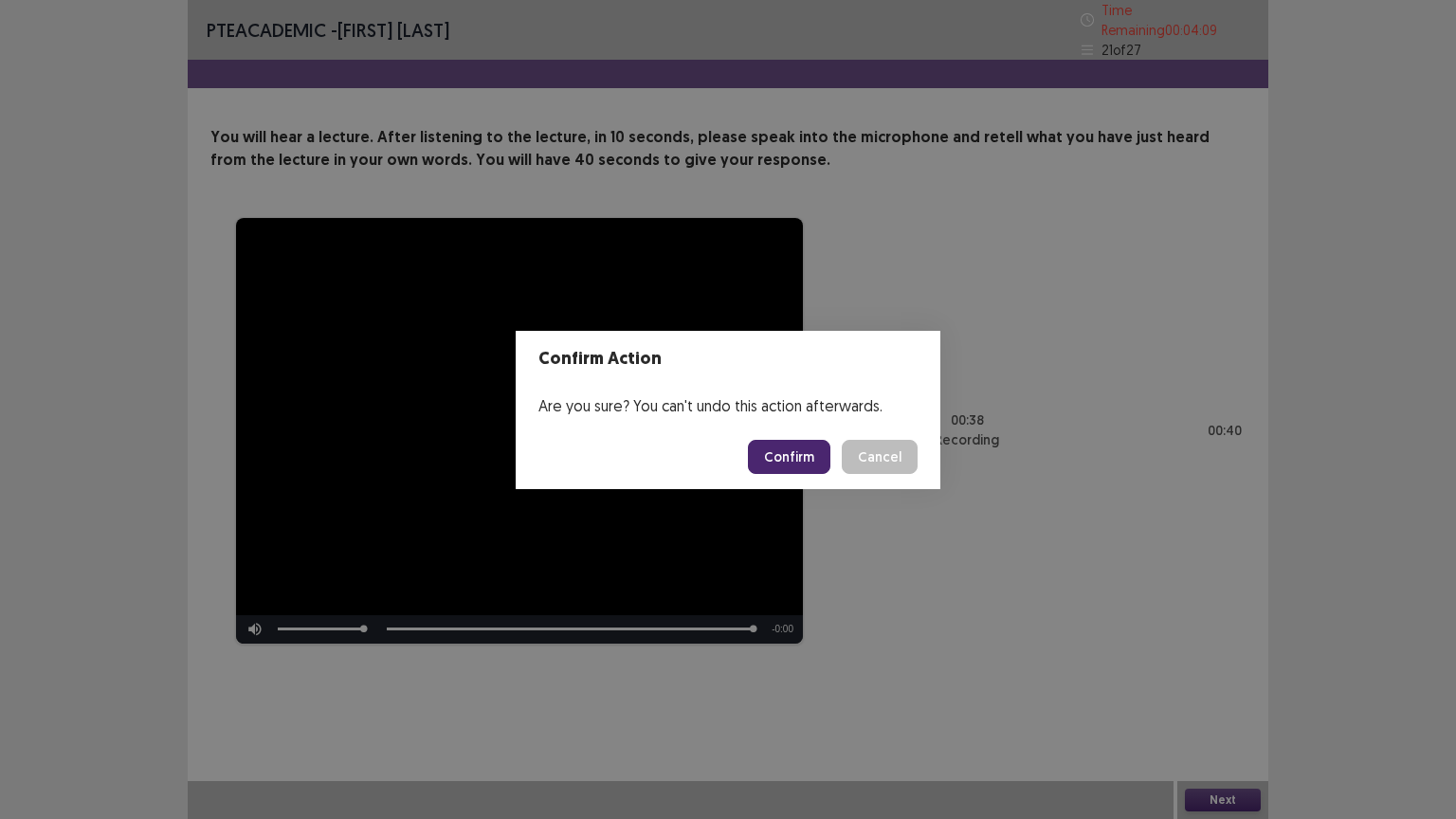 click on "Confirm" at bounding box center [789, 457] 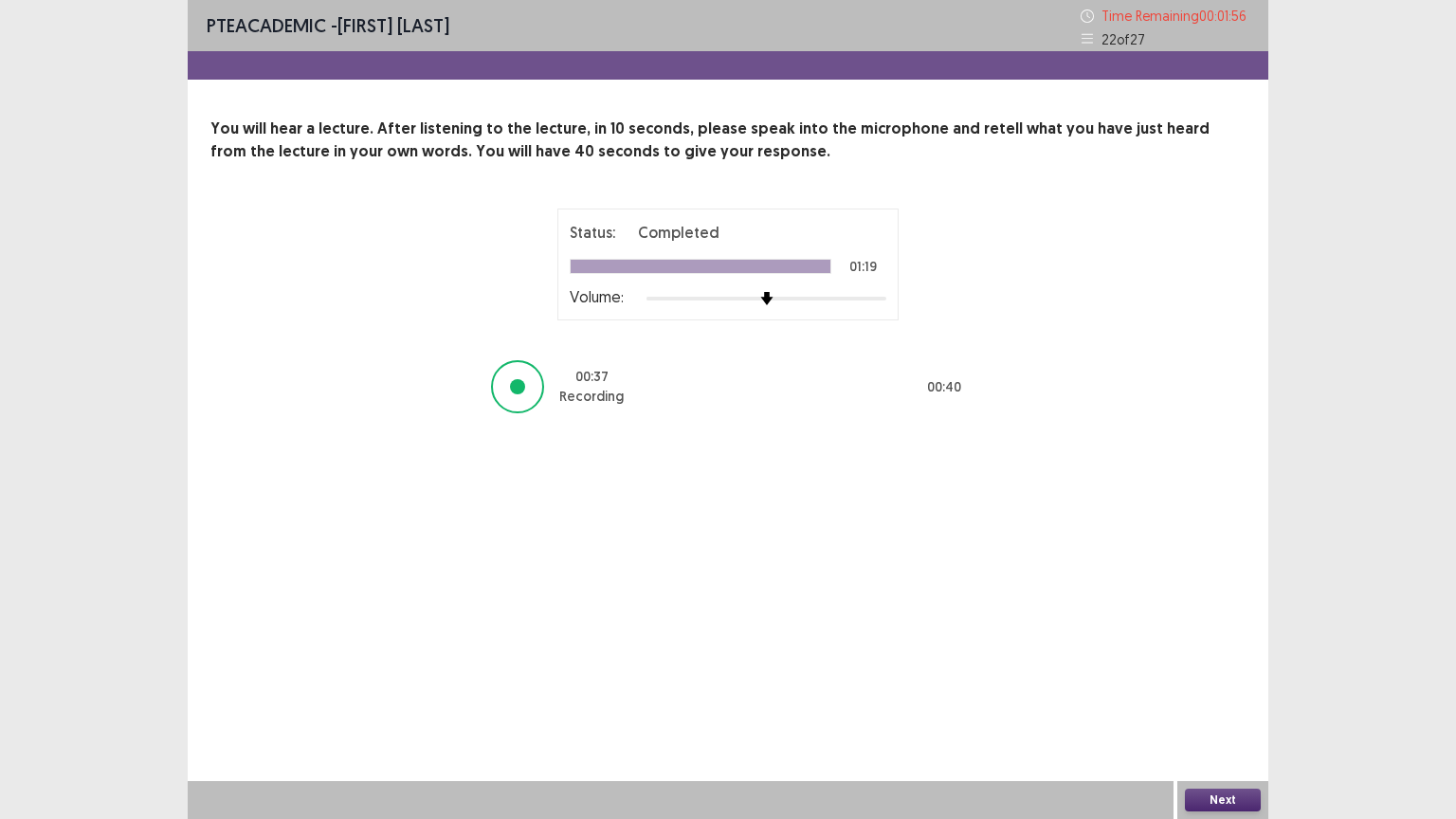 click on "Next" at bounding box center (1223, 800) 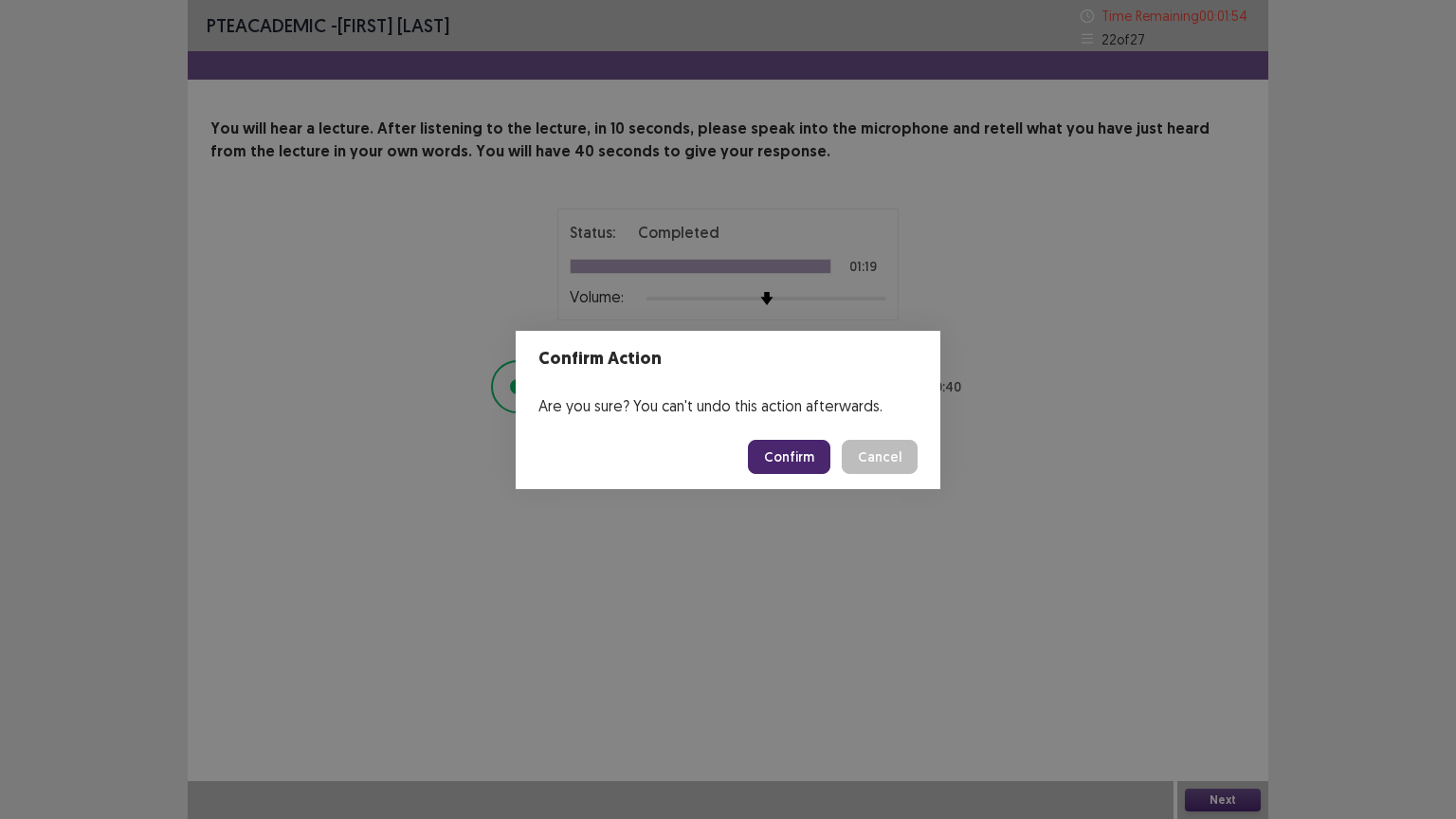 click on "Confirm" at bounding box center (789, 457) 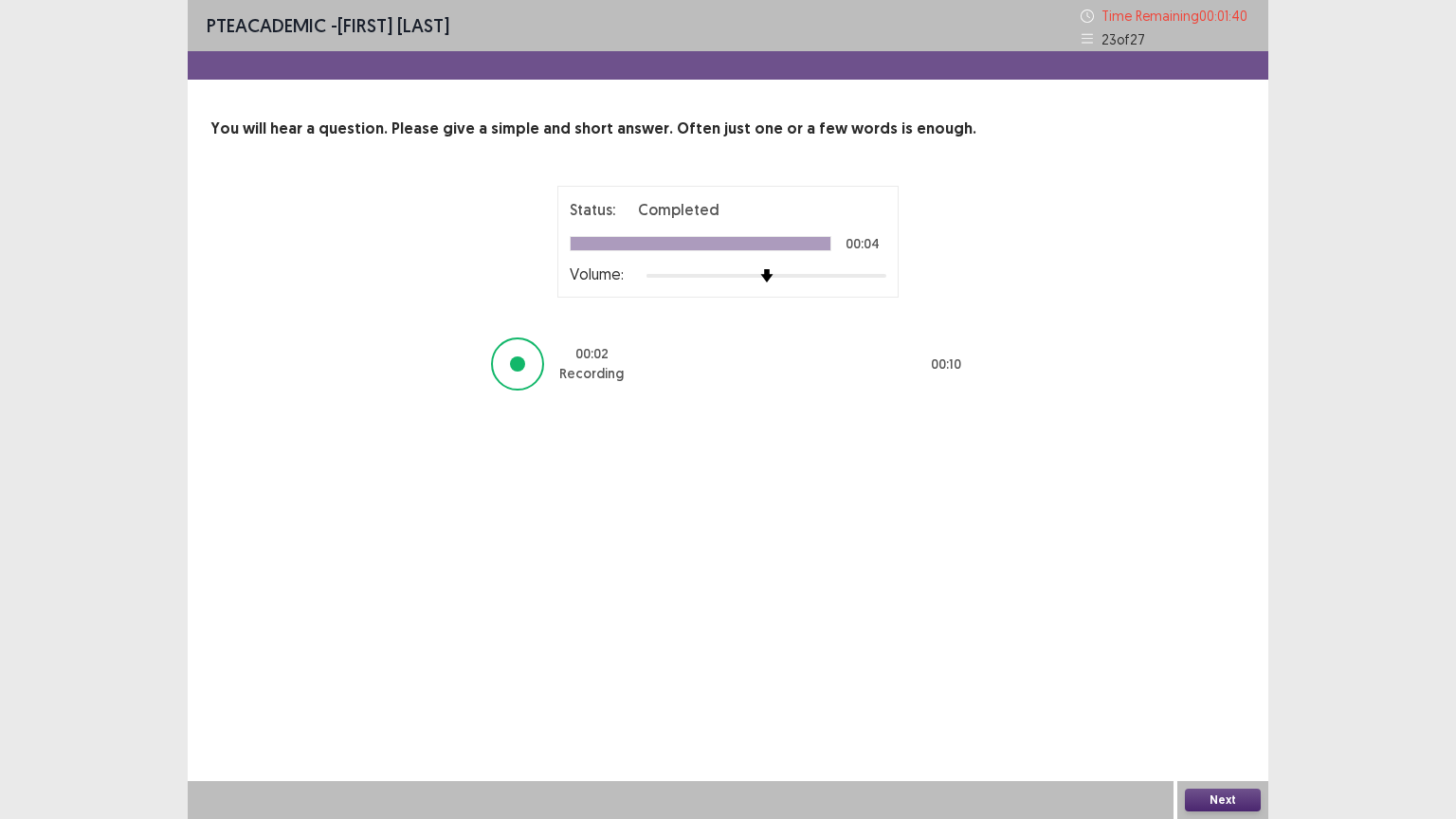 click on "Next" at bounding box center [1223, 800] 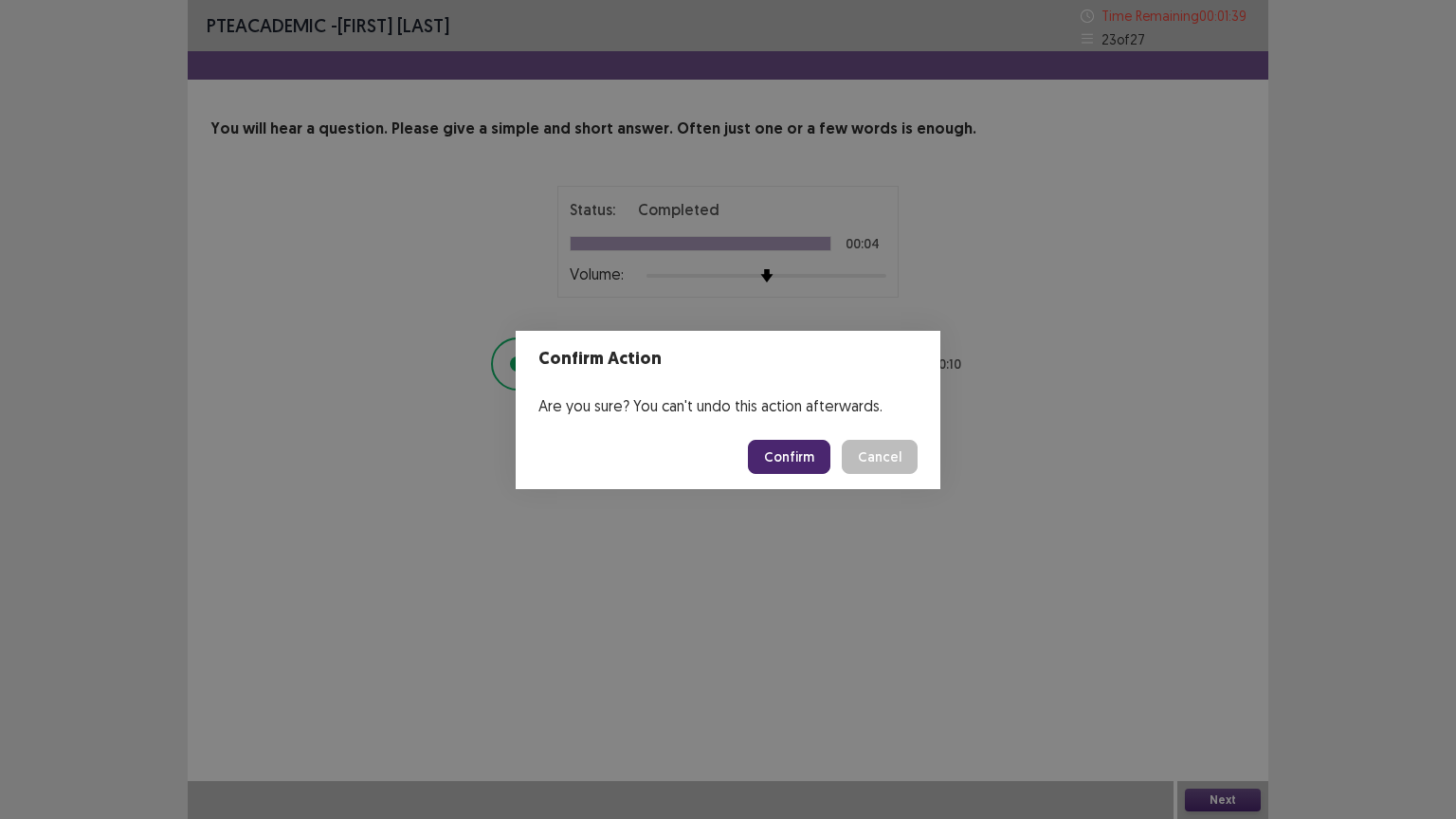 click on "Confirm" at bounding box center (789, 457) 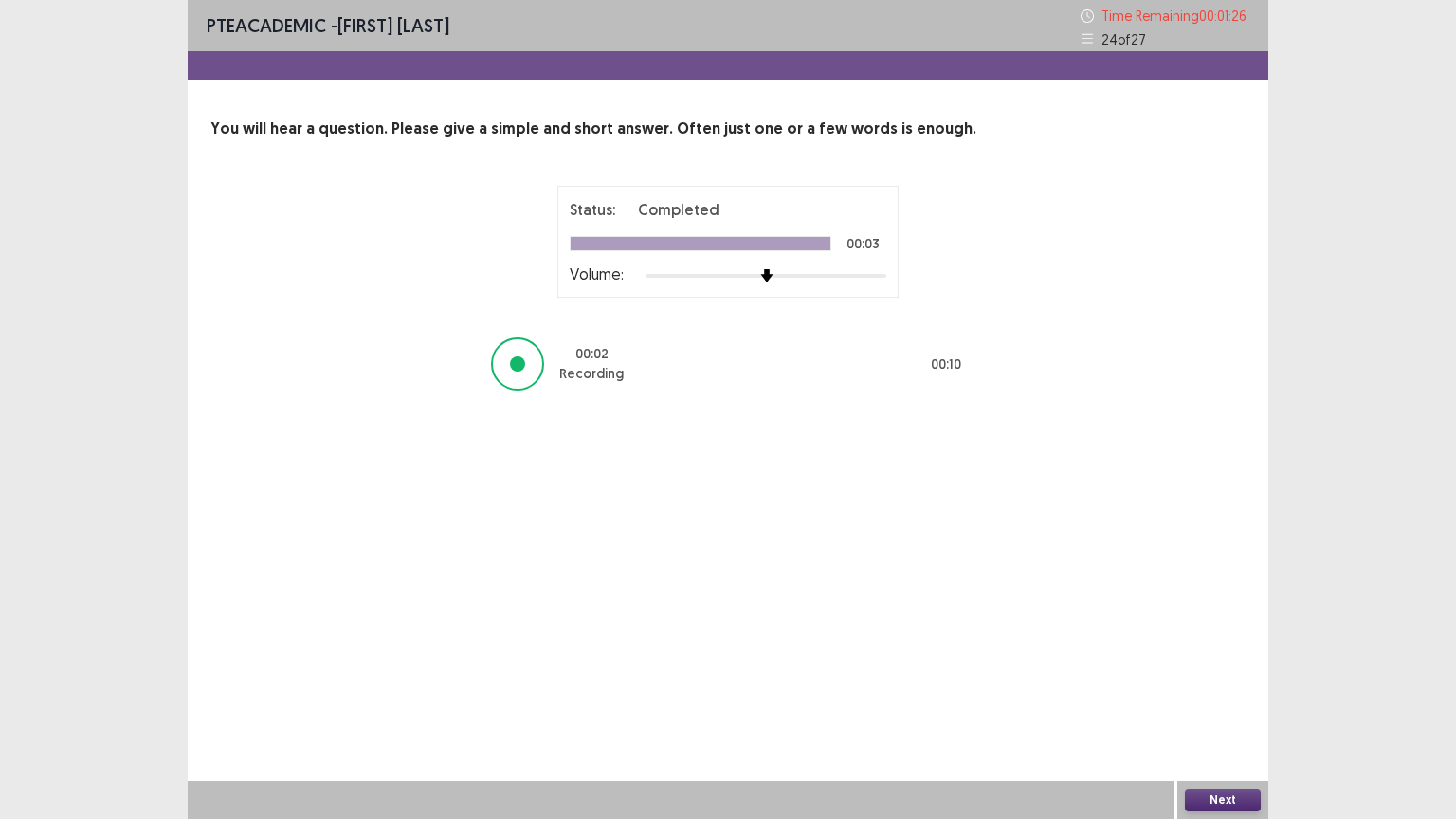 click on "Next" at bounding box center (1223, 800) 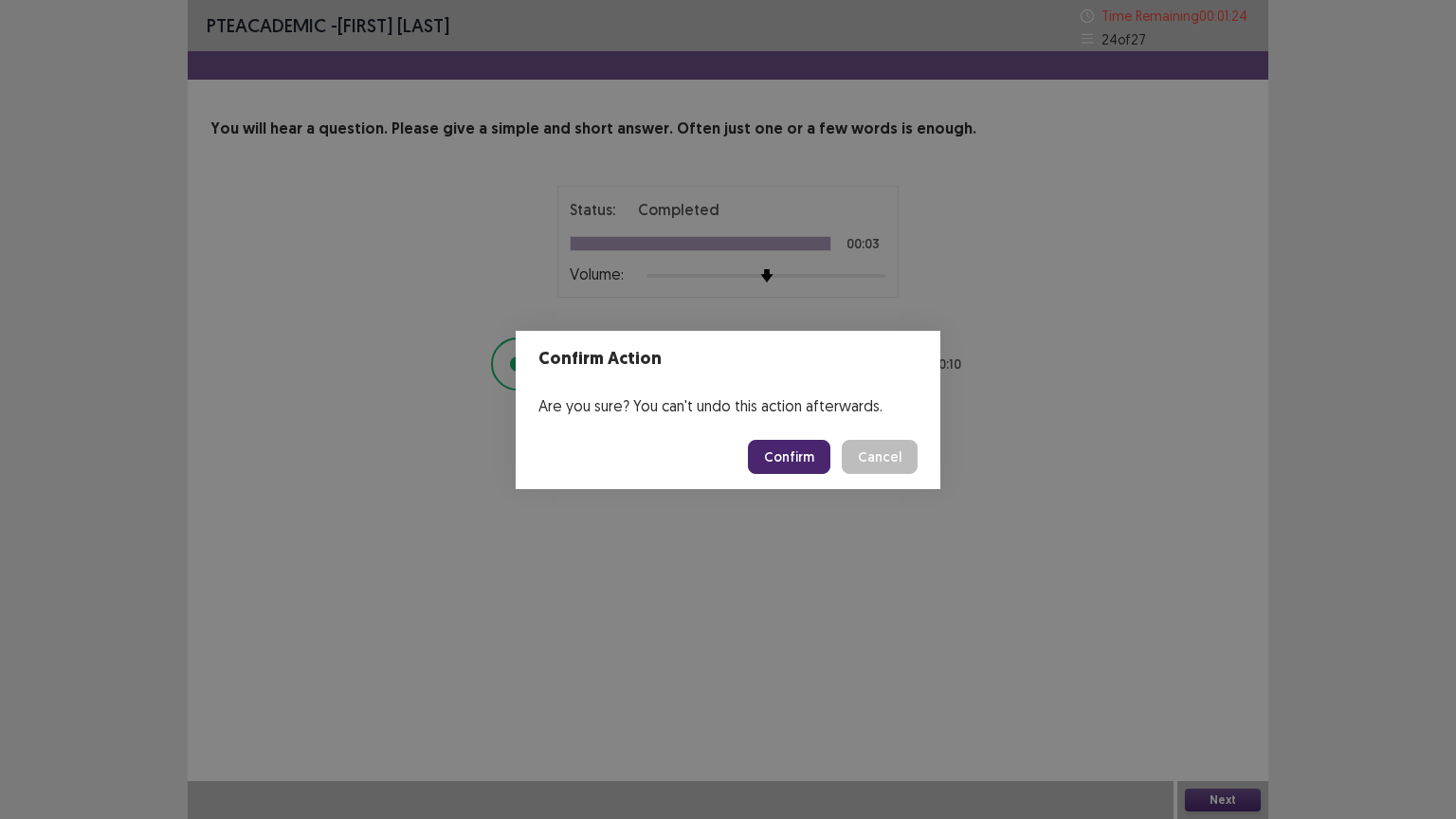 click on "Confirm" at bounding box center (789, 457) 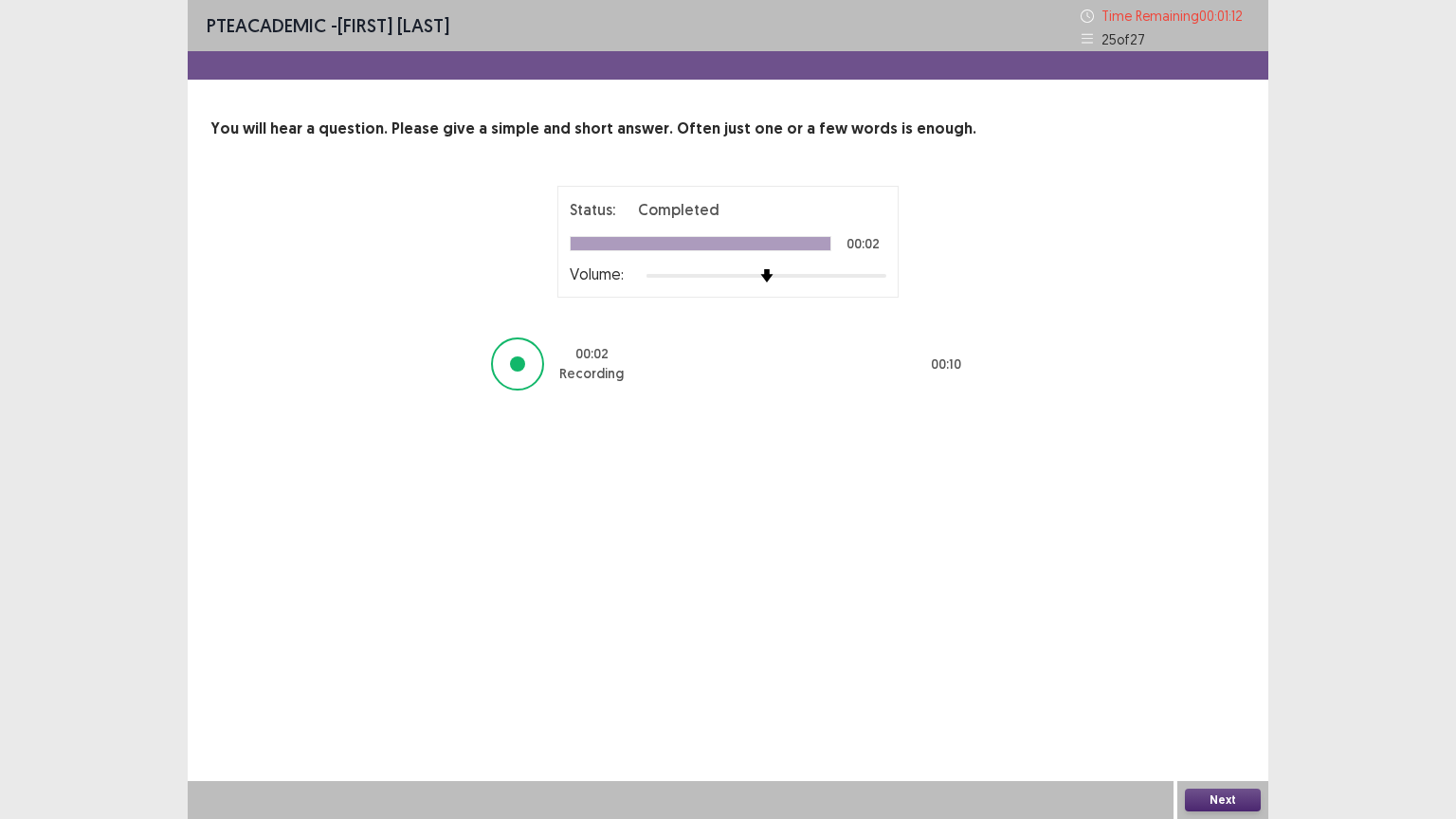 click on "Next" at bounding box center (1223, 800) 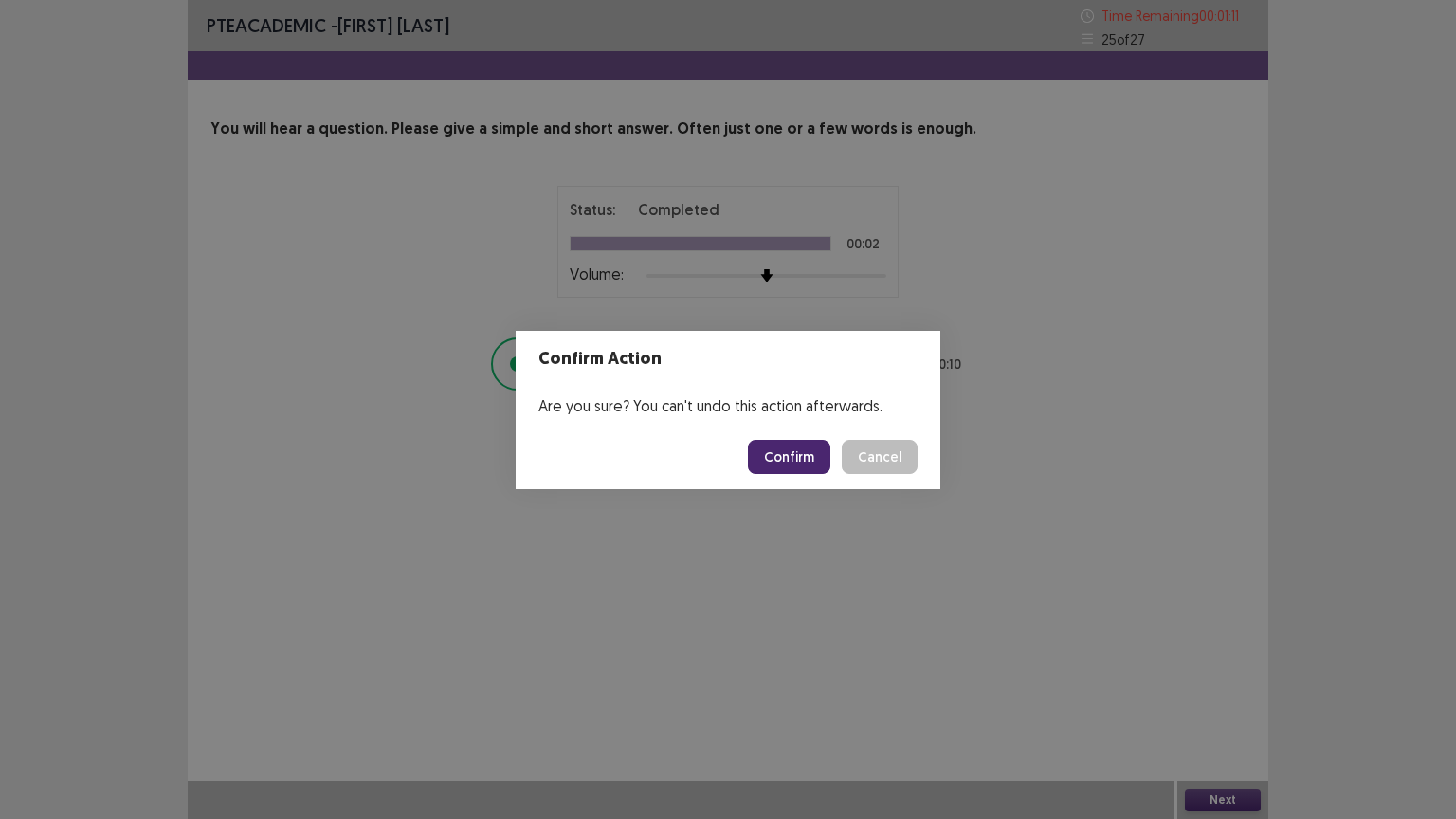 click on "Confirm" at bounding box center (789, 457) 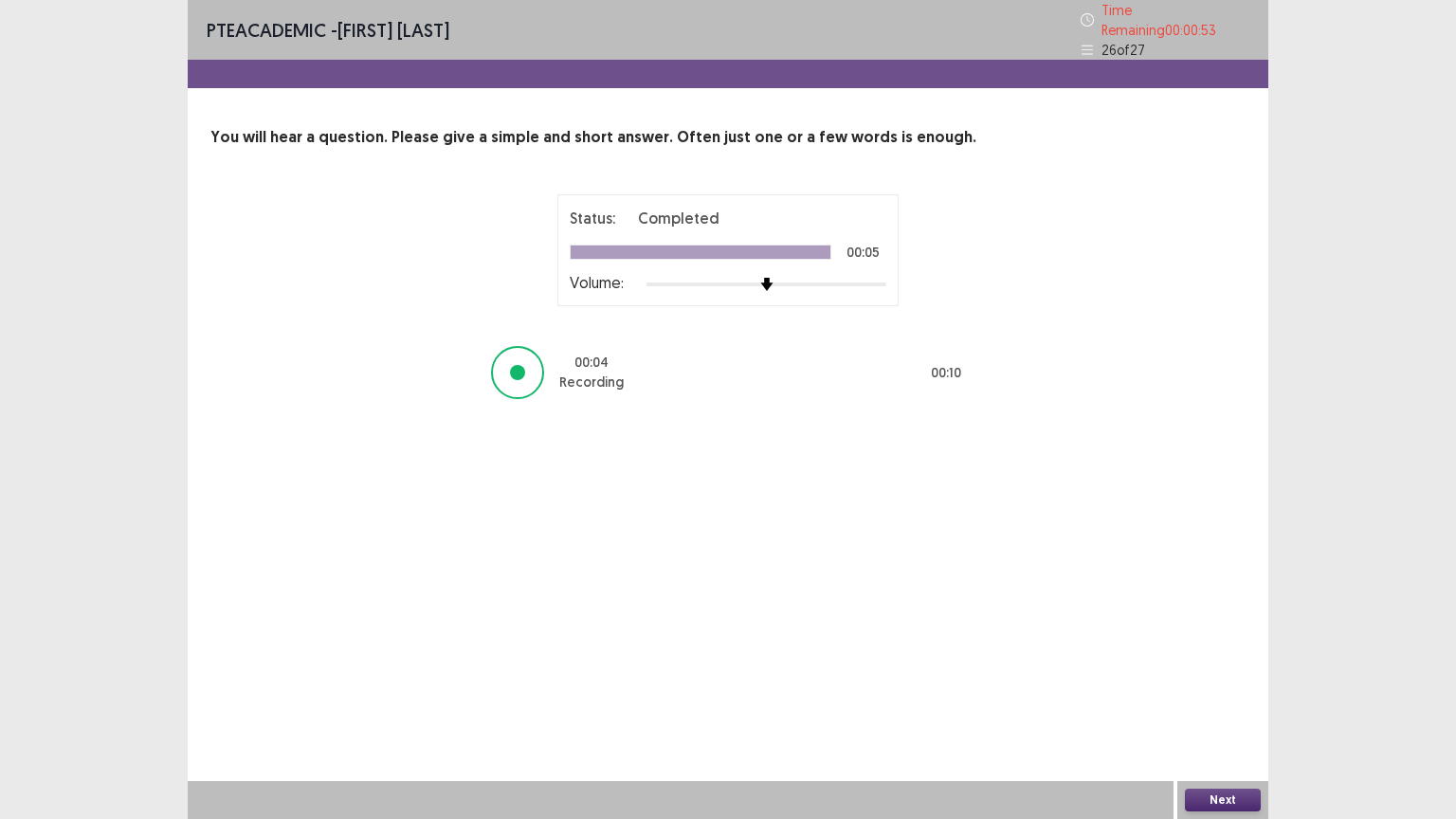 click on "Next" at bounding box center [1223, 800] 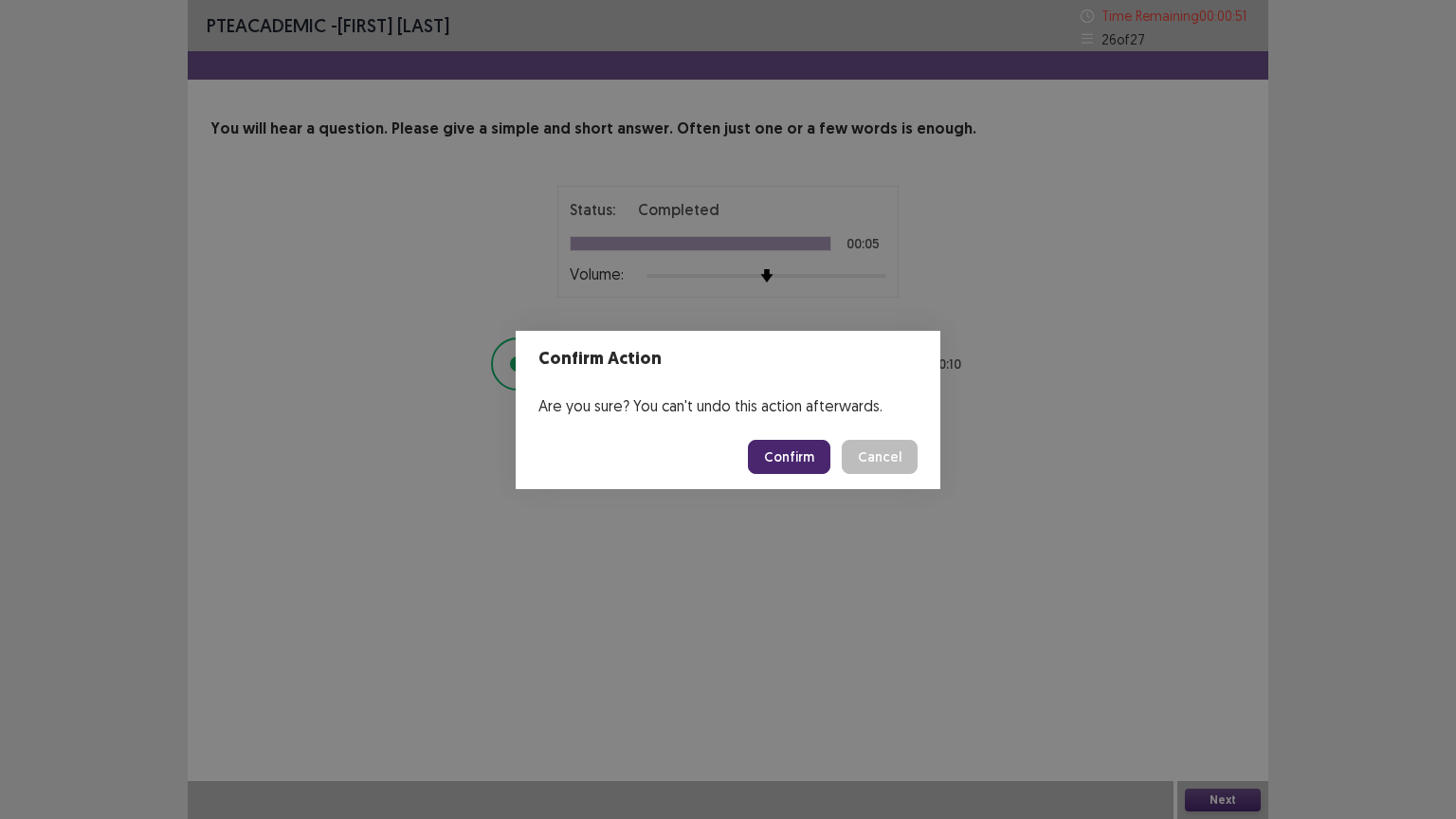 click on "Confirm" at bounding box center [789, 457] 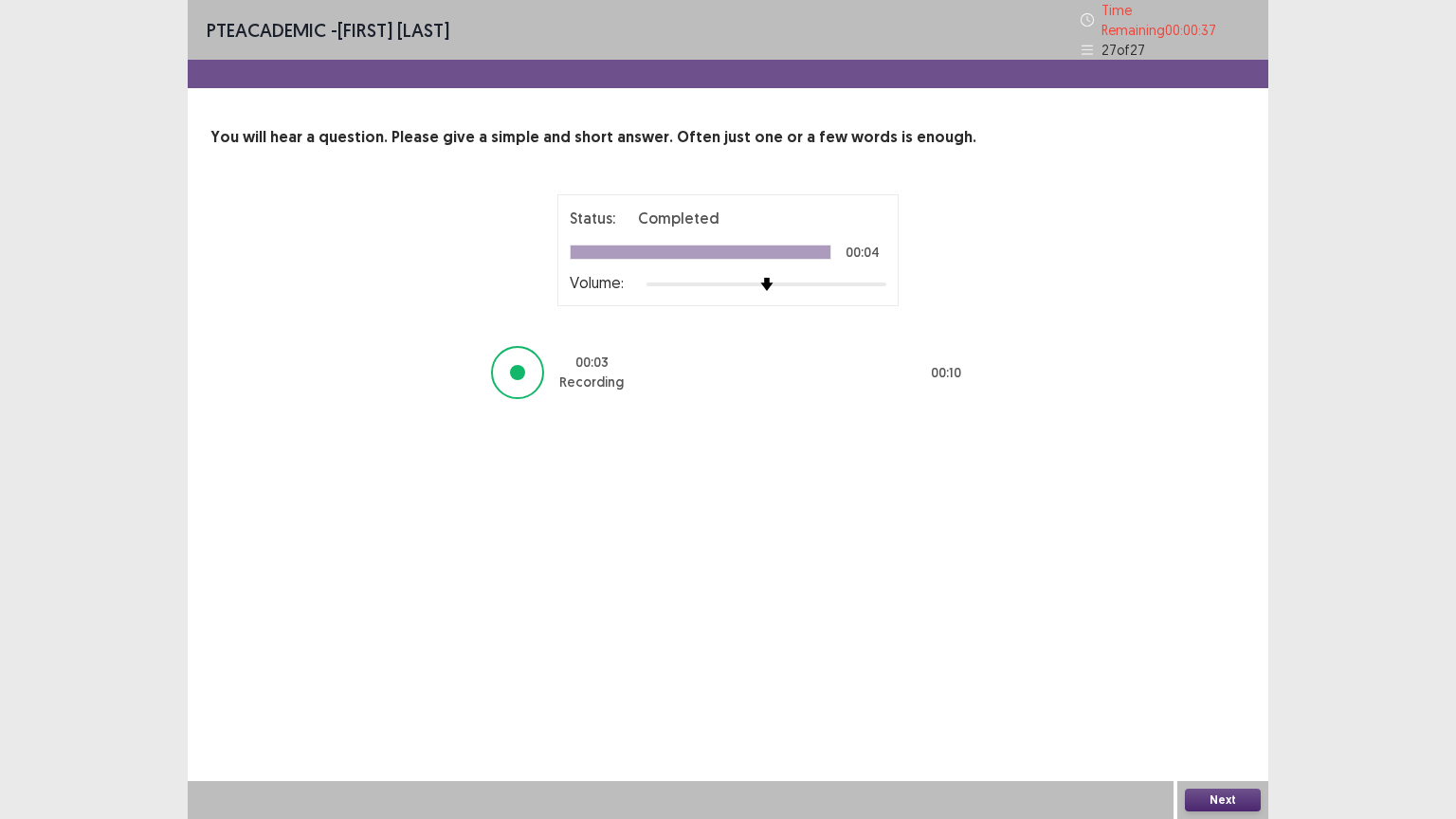 click on "Next" at bounding box center [1223, 800] 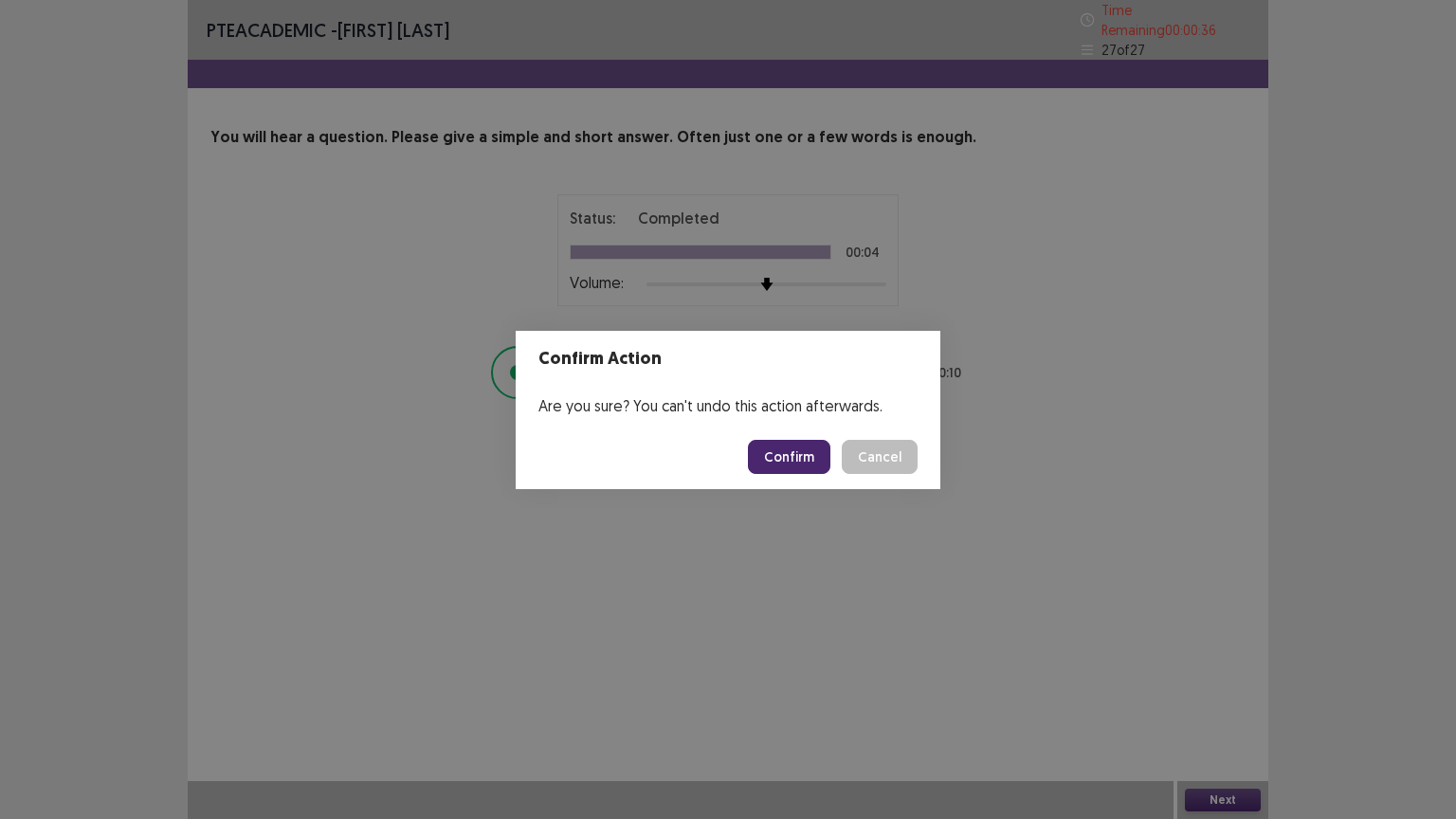 click on "Confirm" at bounding box center (789, 457) 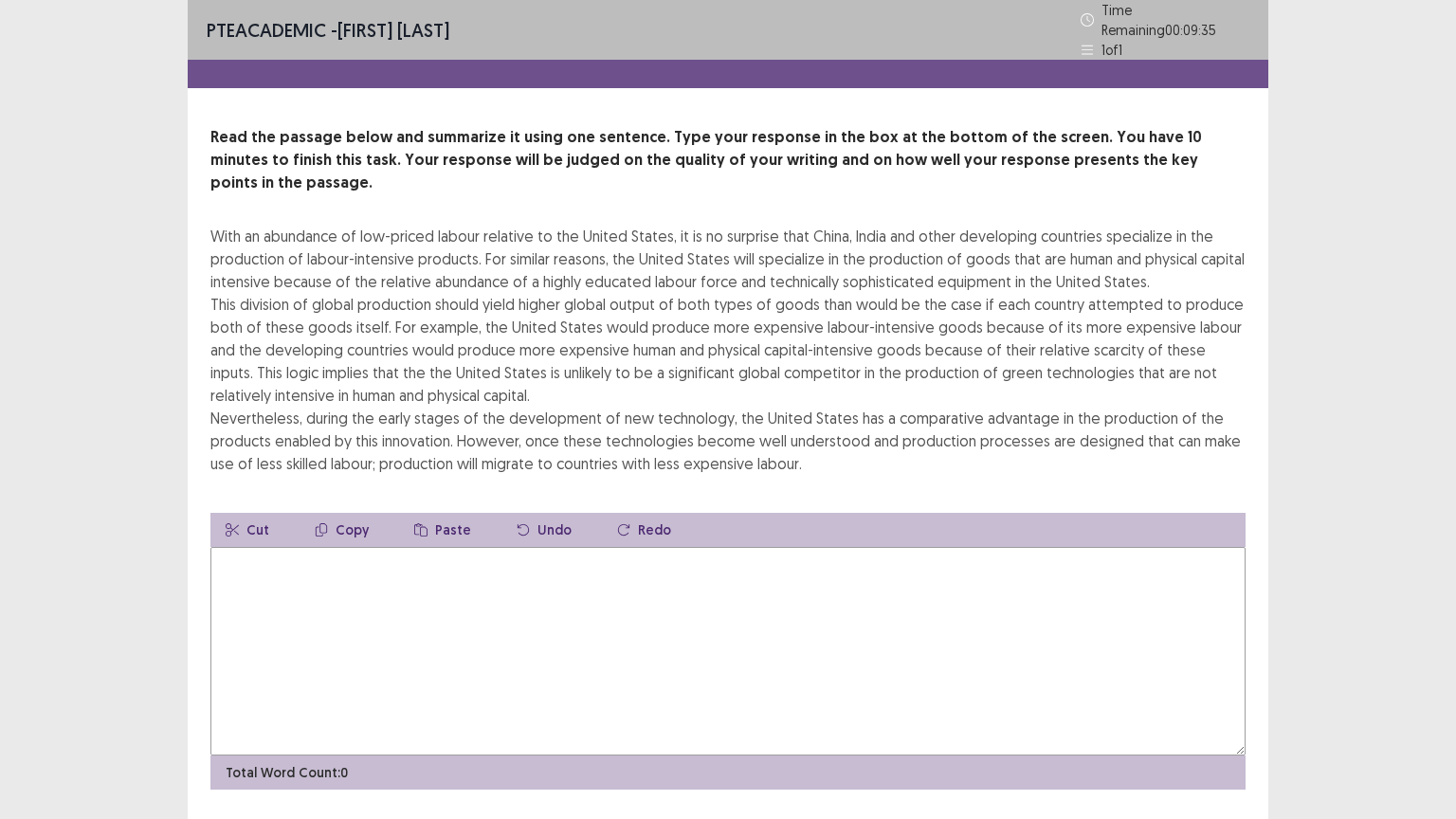 click at bounding box center [728, 651] 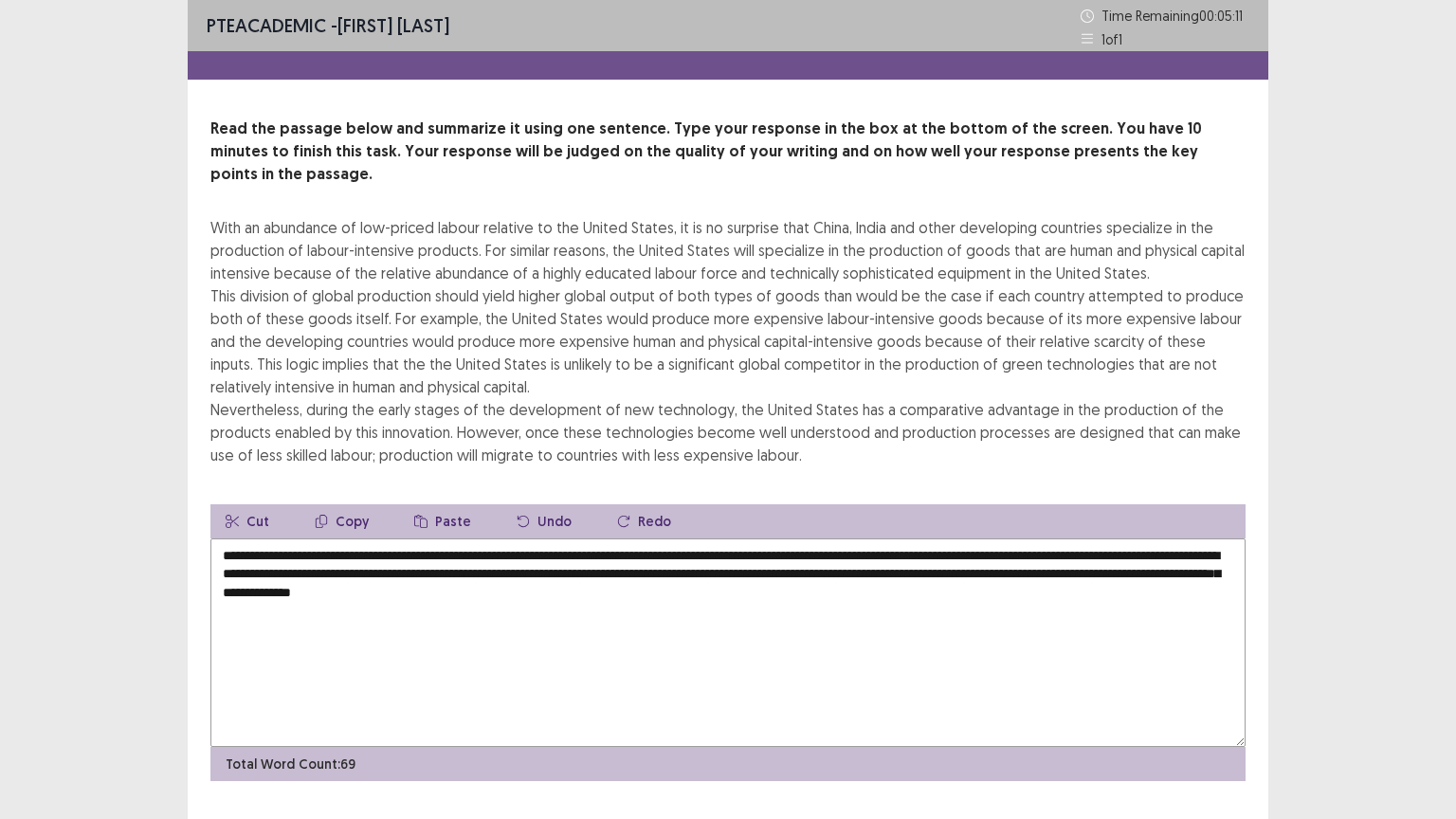 click on "**********" at bounding box center (728, 643) 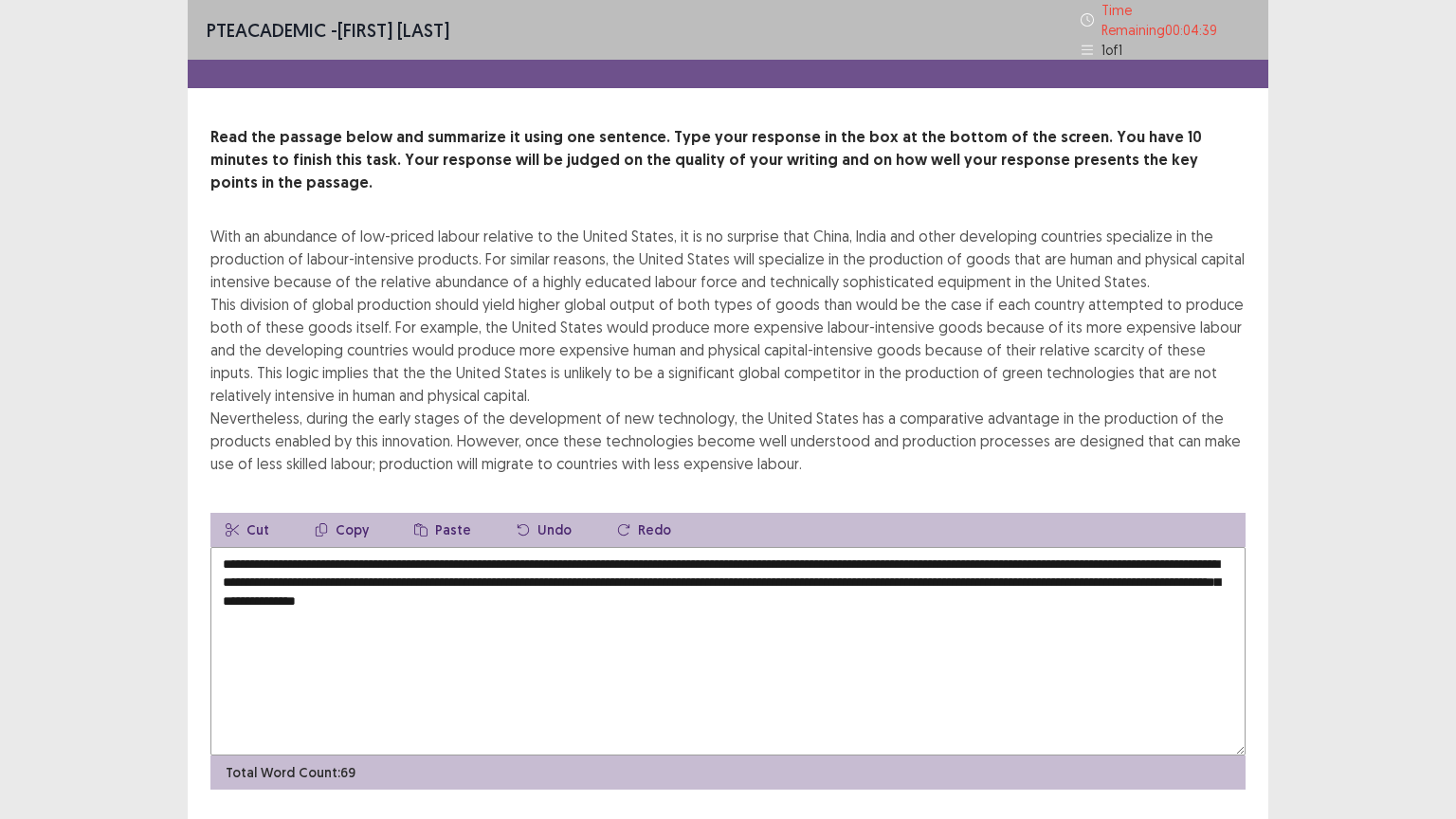 type on "**********" 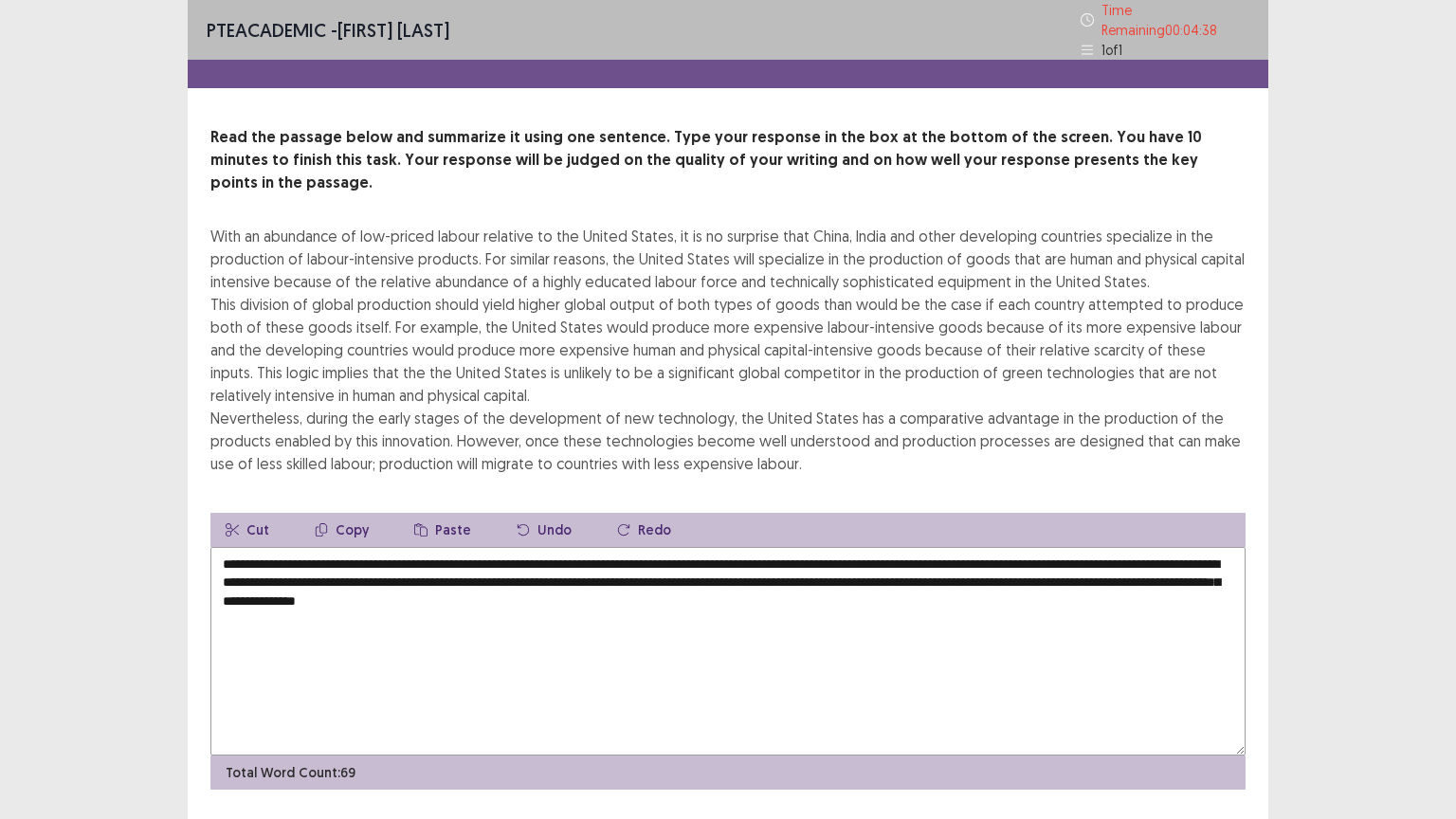 click on "Next" at bounding box center [1223, 854] 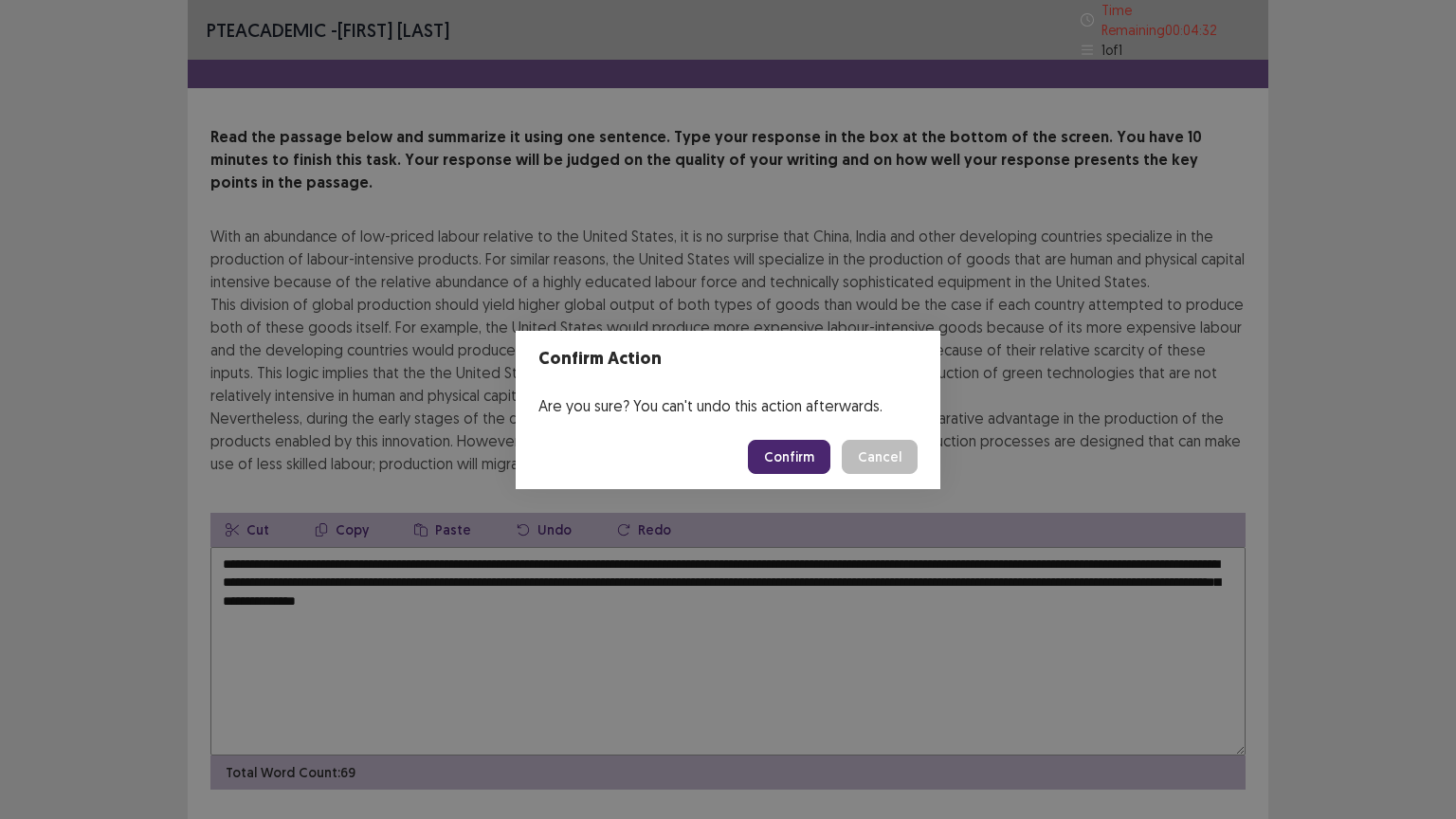 click on "Confirm" at bounding box center (789, 457) 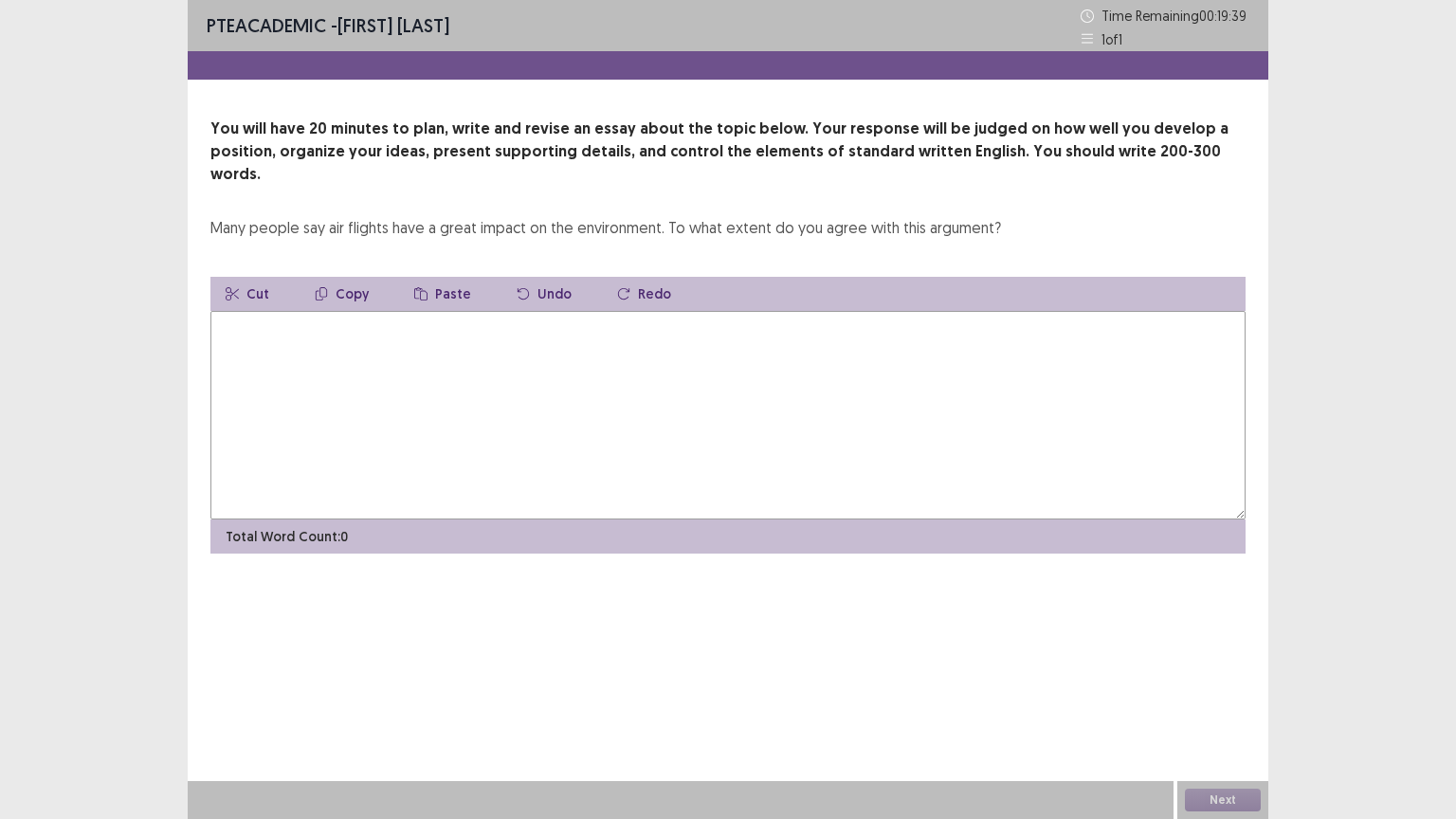 click at bounding box center [728, 415] 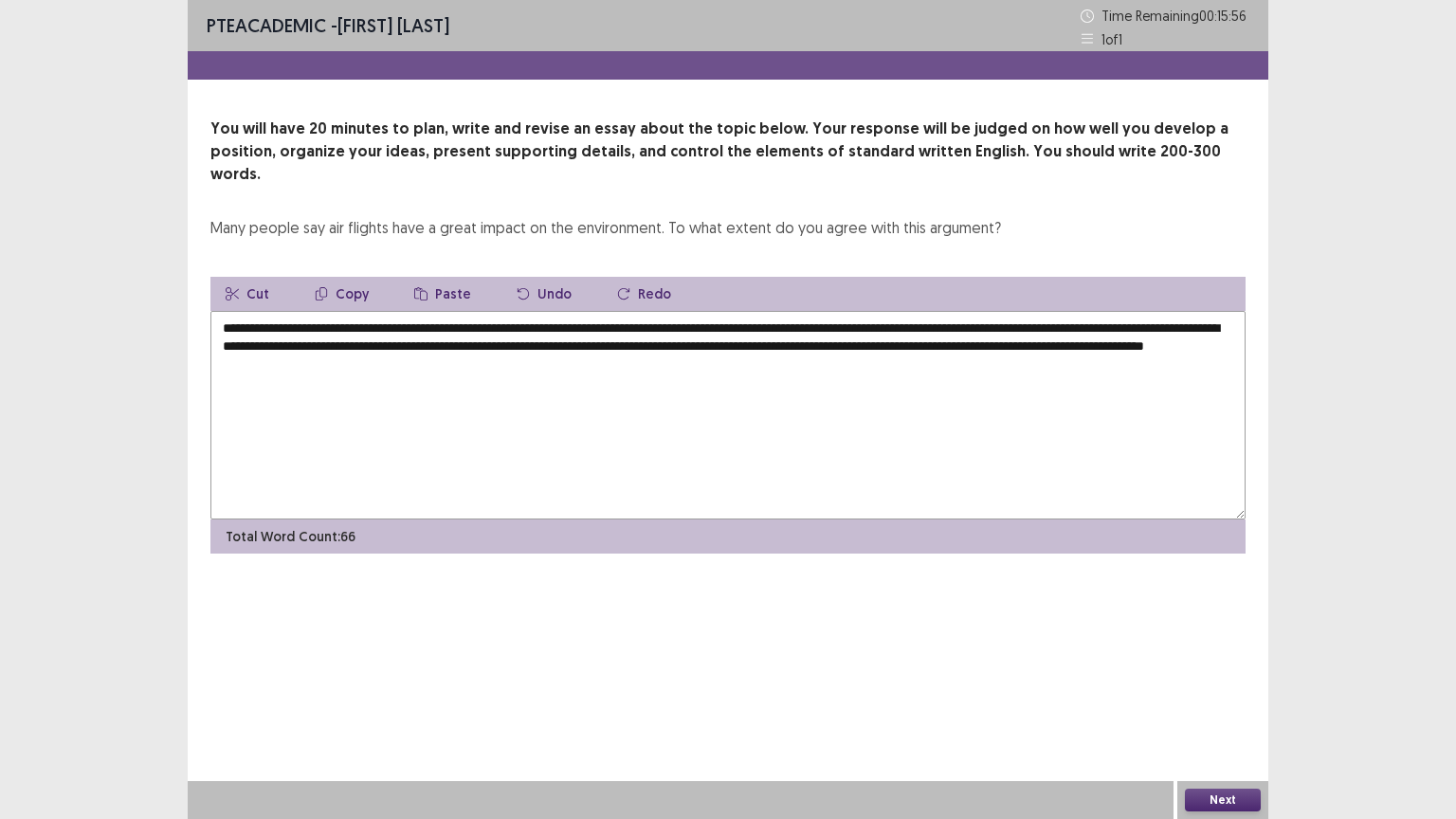 click on "**********" at bounding box center (728, 415) 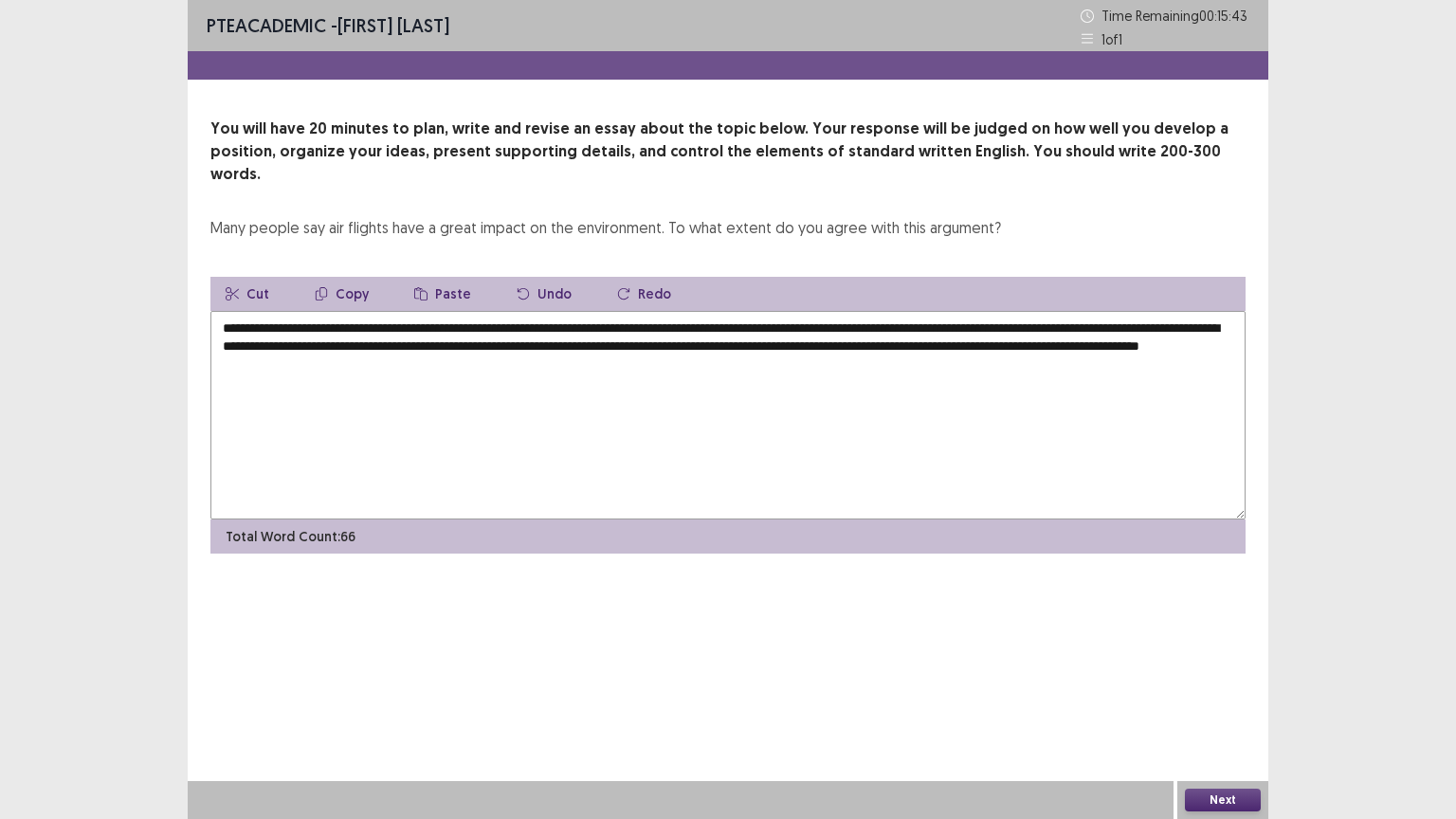 click on "**********" at bounding box center (728, 415) 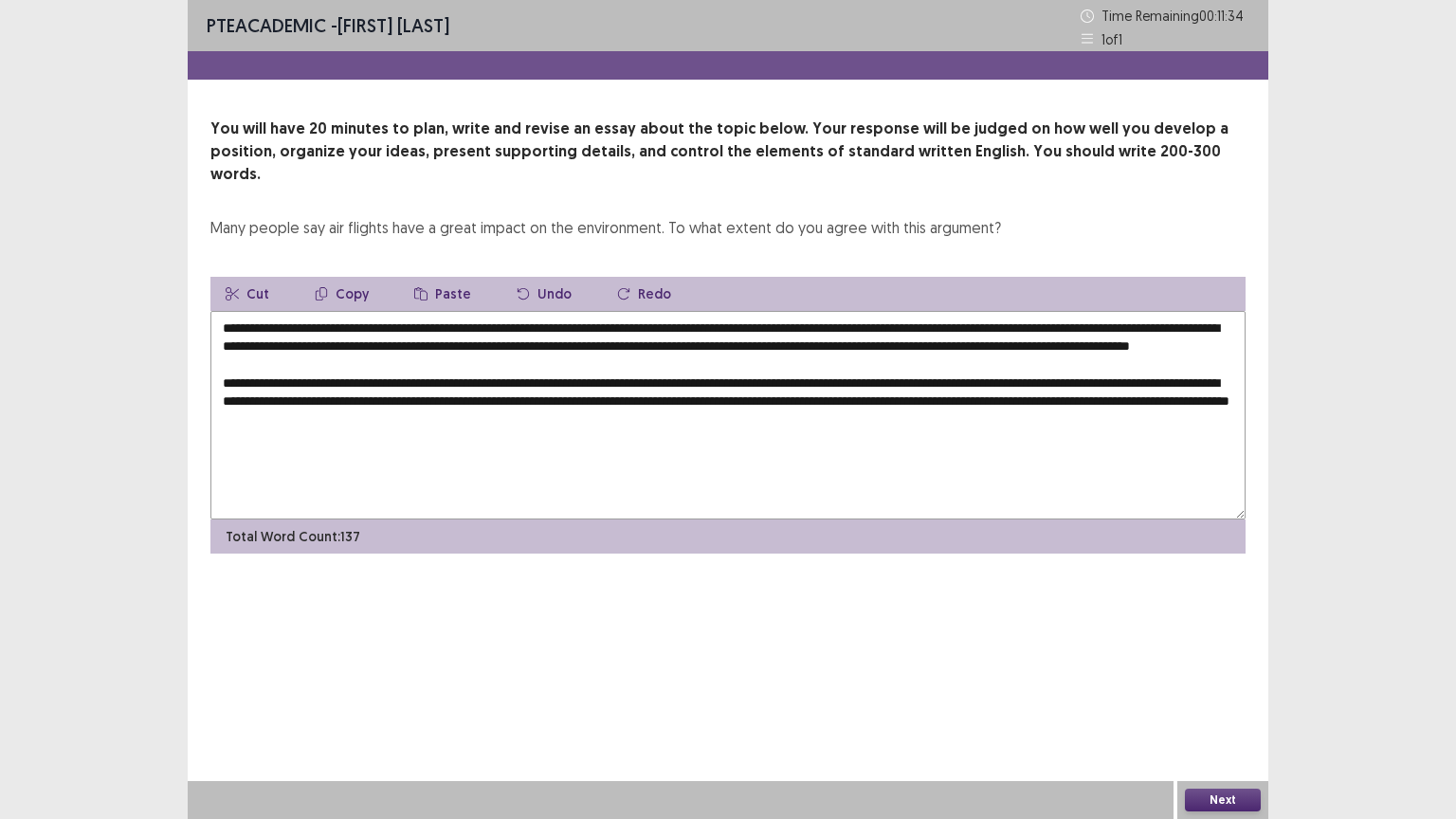 click on "**********" at bounding box center (728, 415) 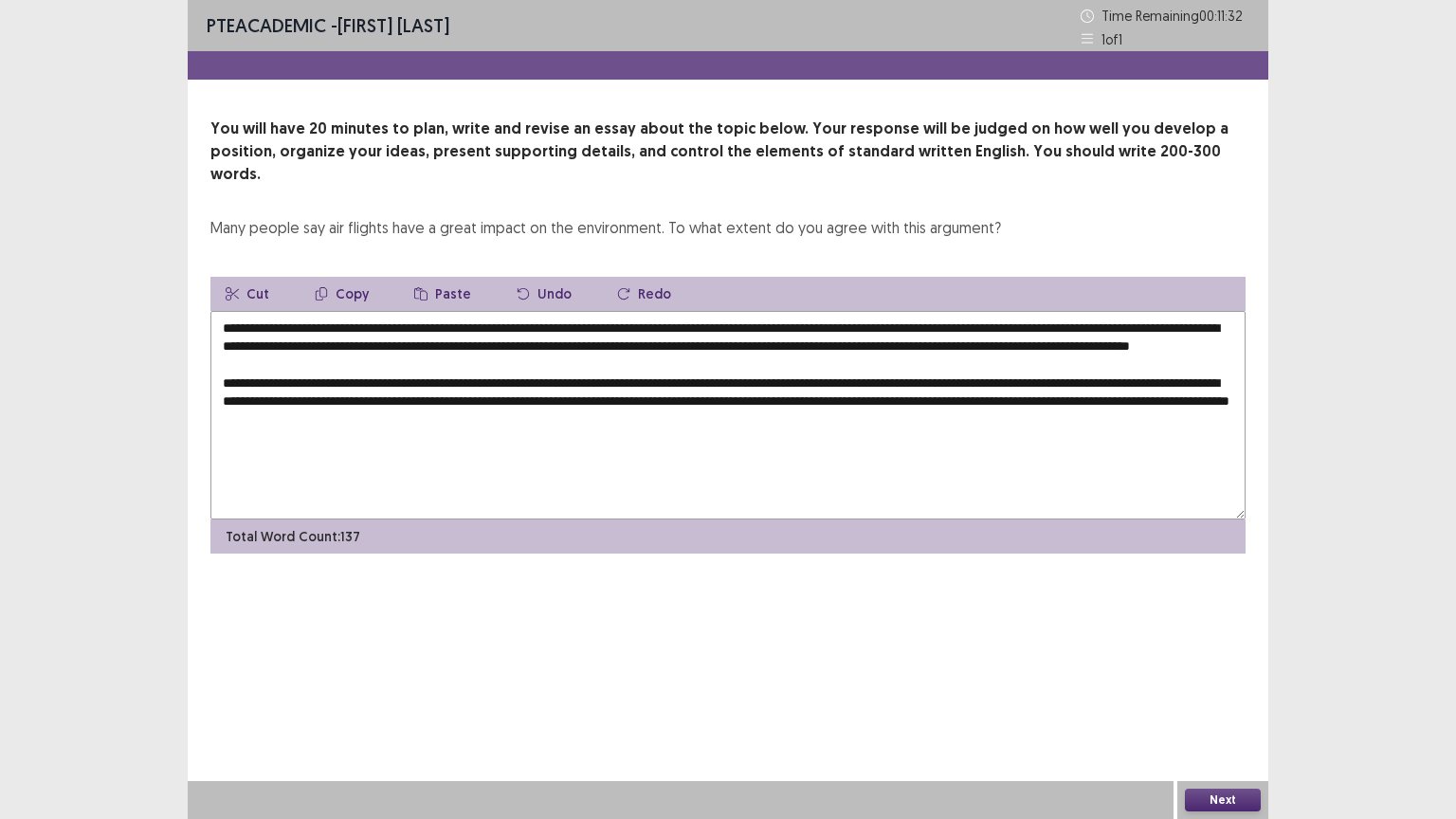 click on "**********" at bounding box center [728, 415] 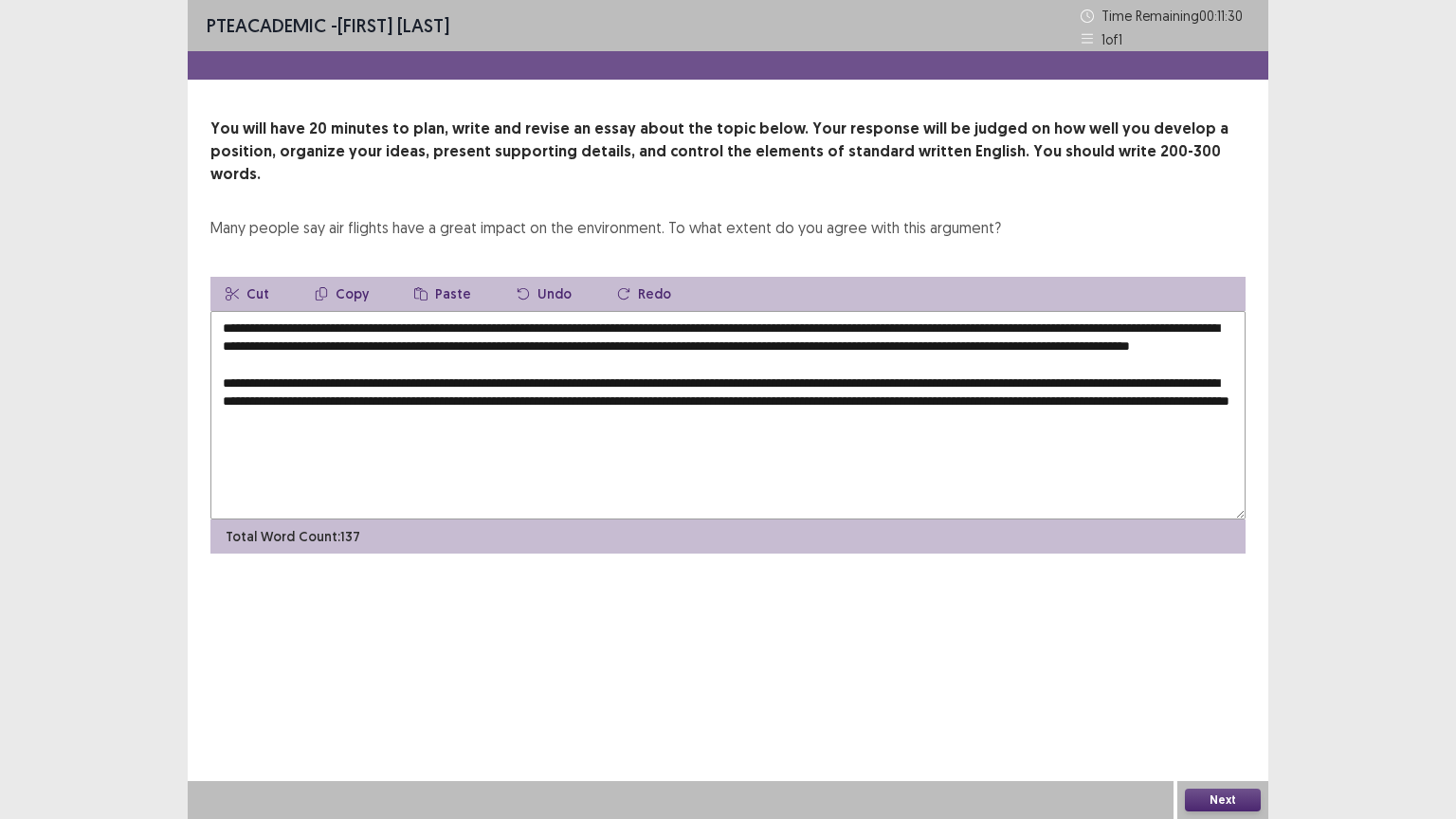 click on "**********" at bounding box center [728, 415] 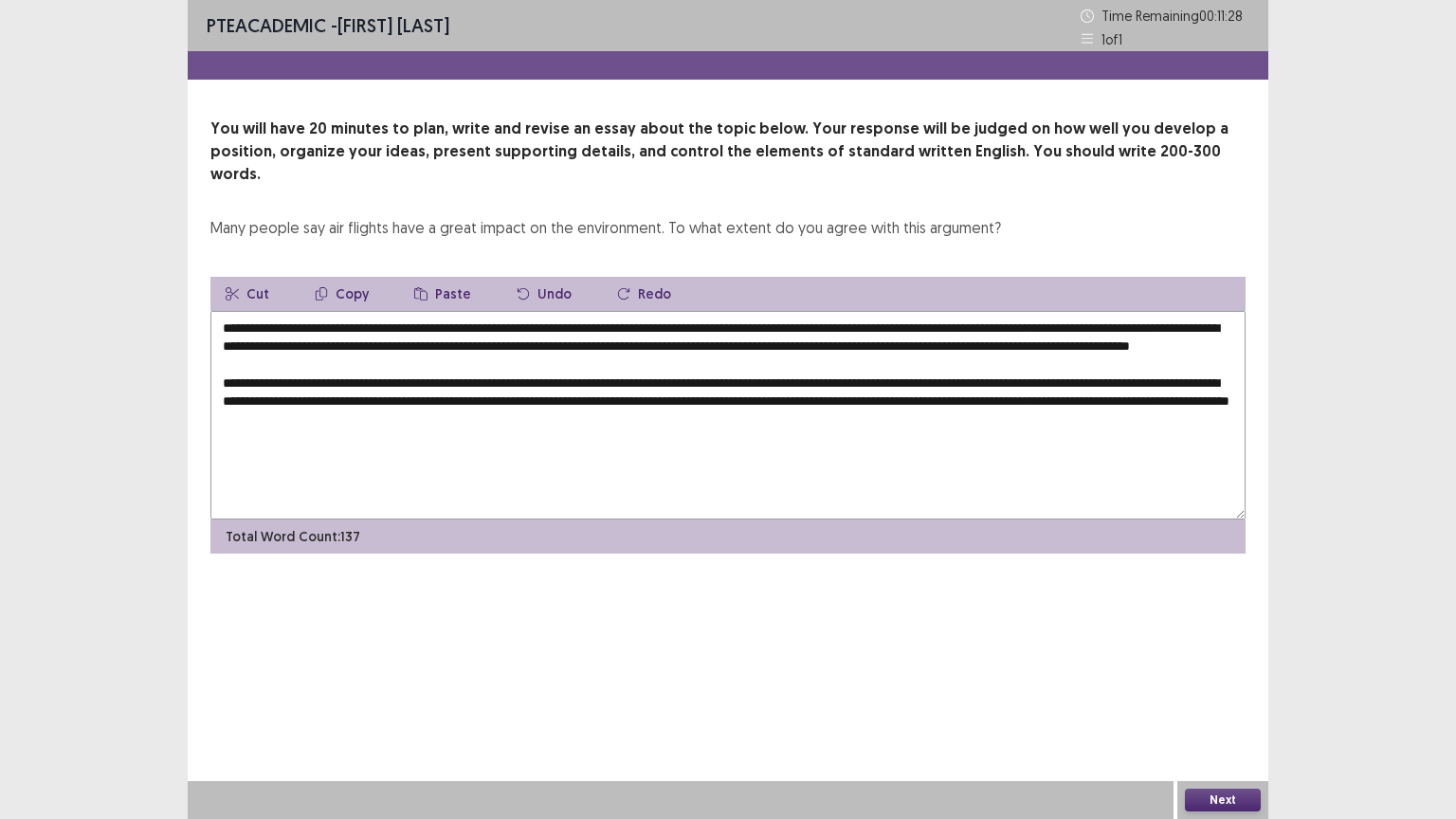 click on "**********" at bounding box center [728, 415] 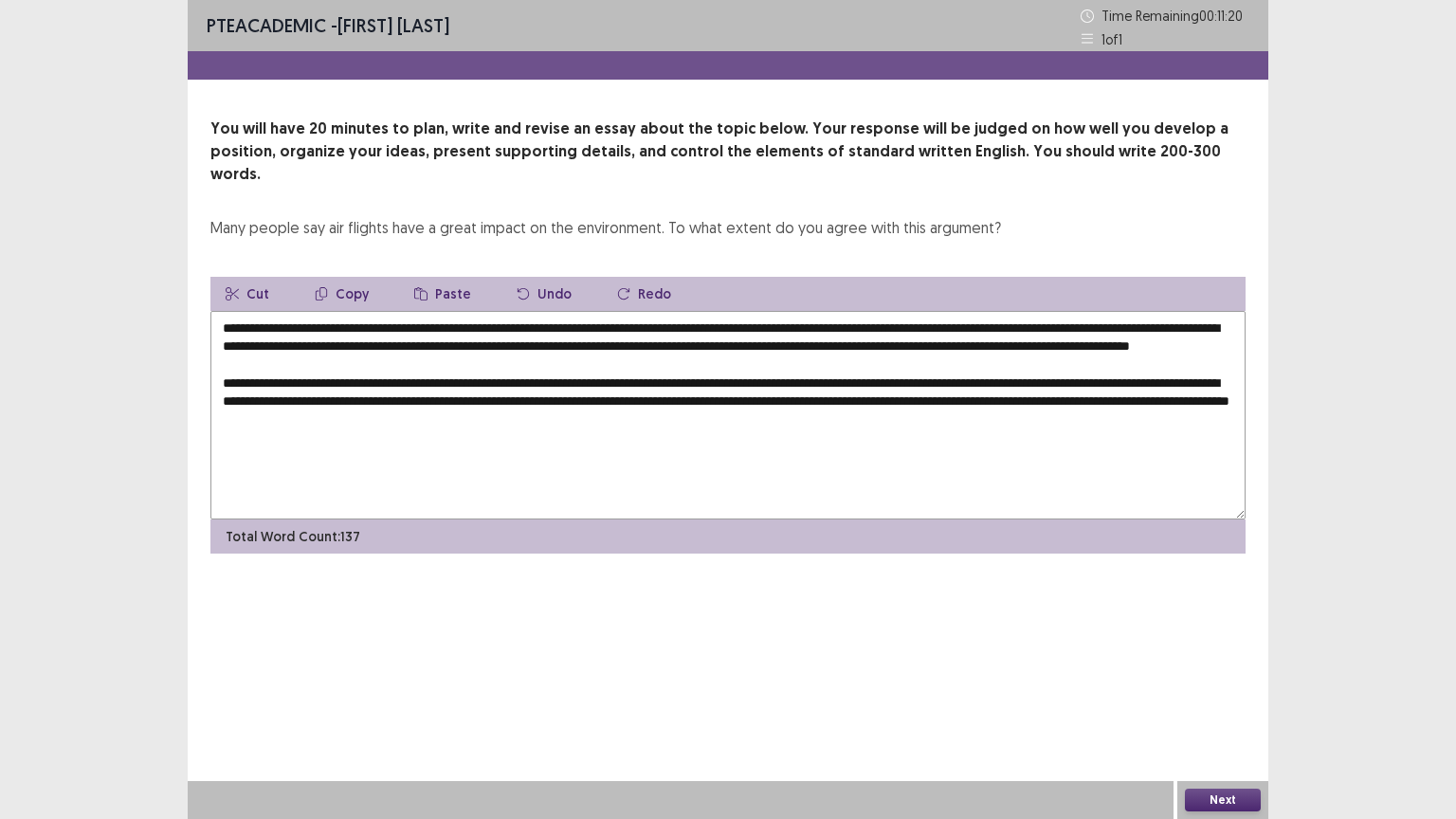click on "**********" at bounding box center [728, 415] 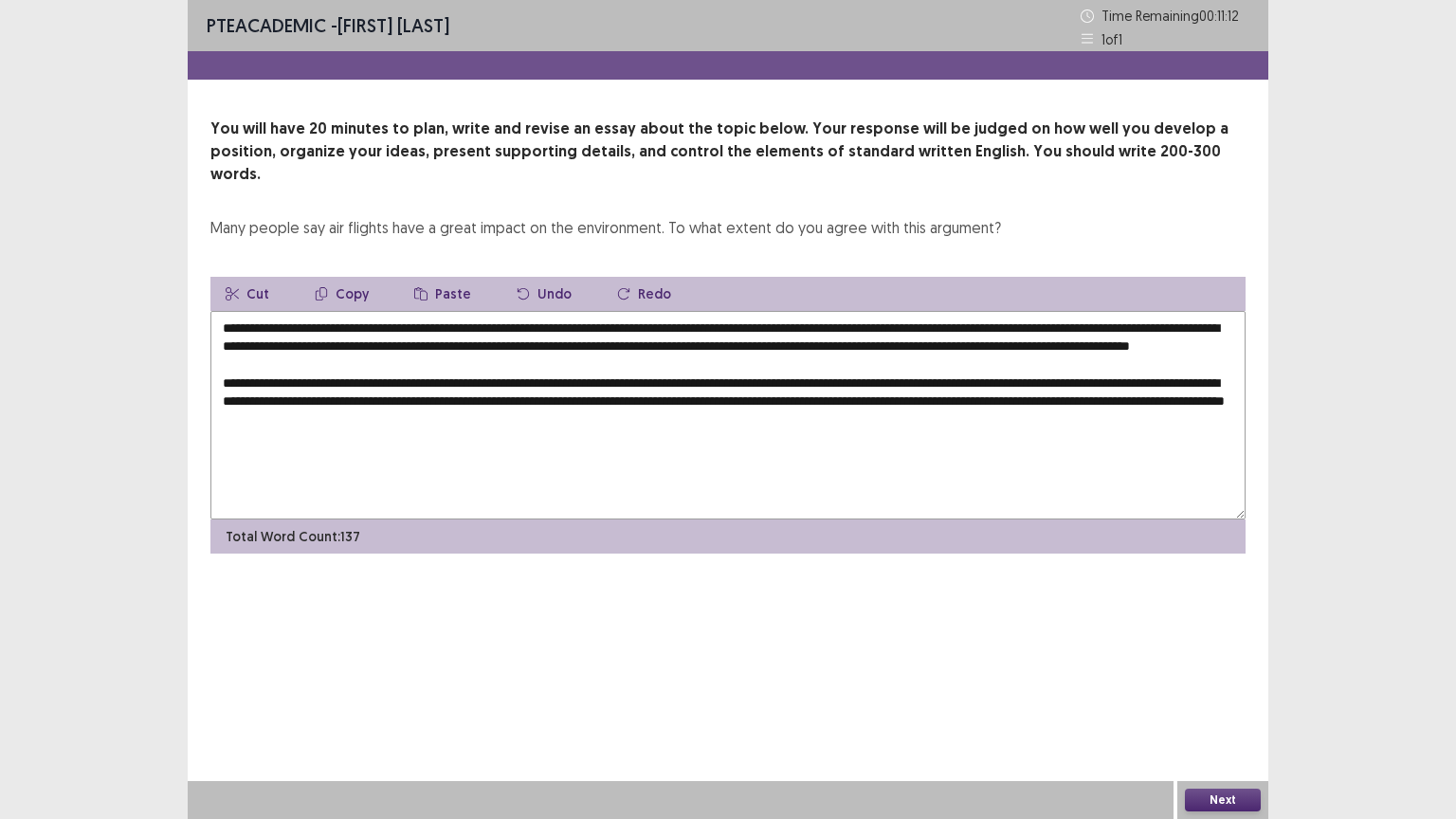 click on "**********" at bounding box center (728, 415) 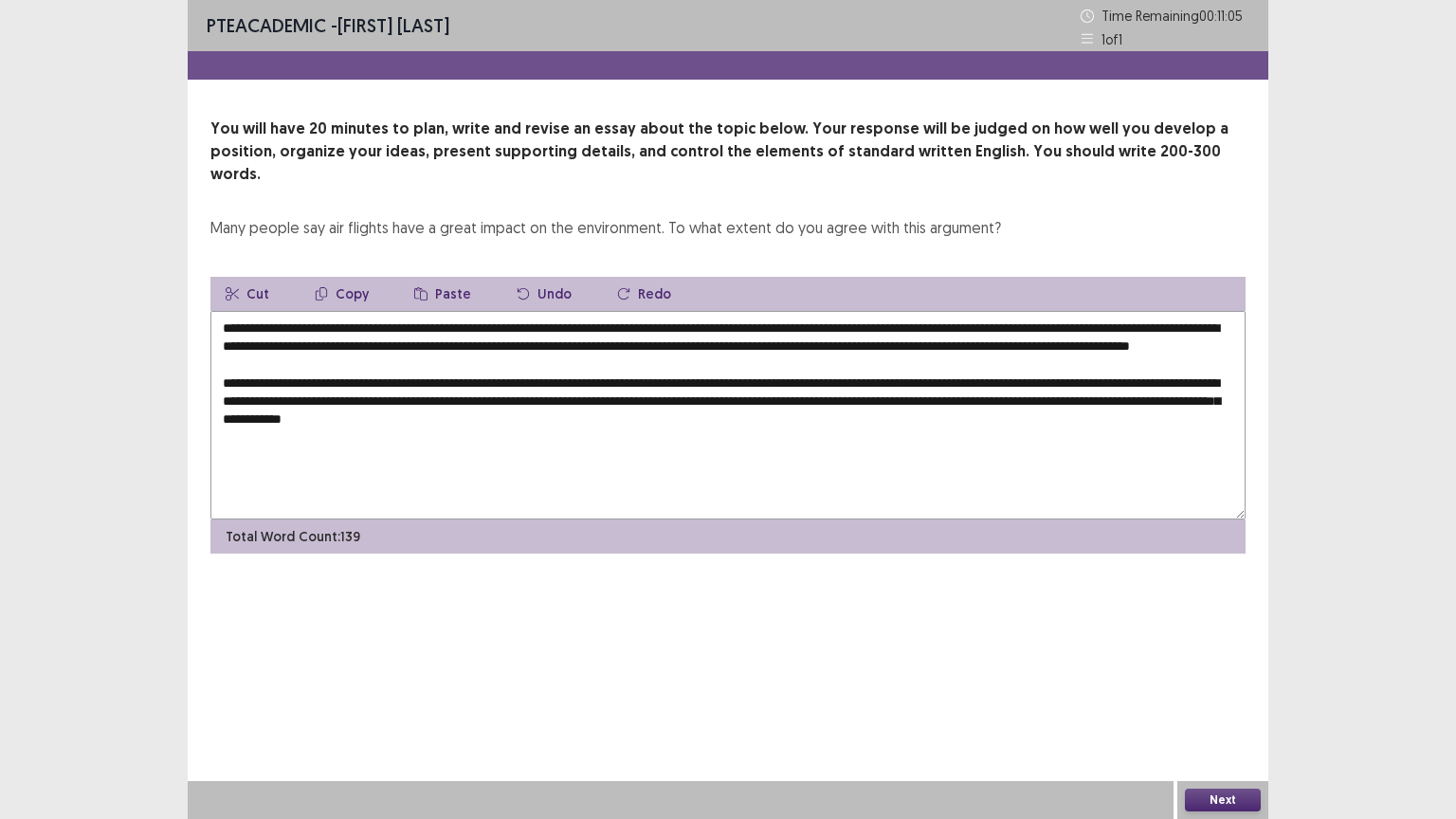 click on "**********" at bounding box center [728, 415] 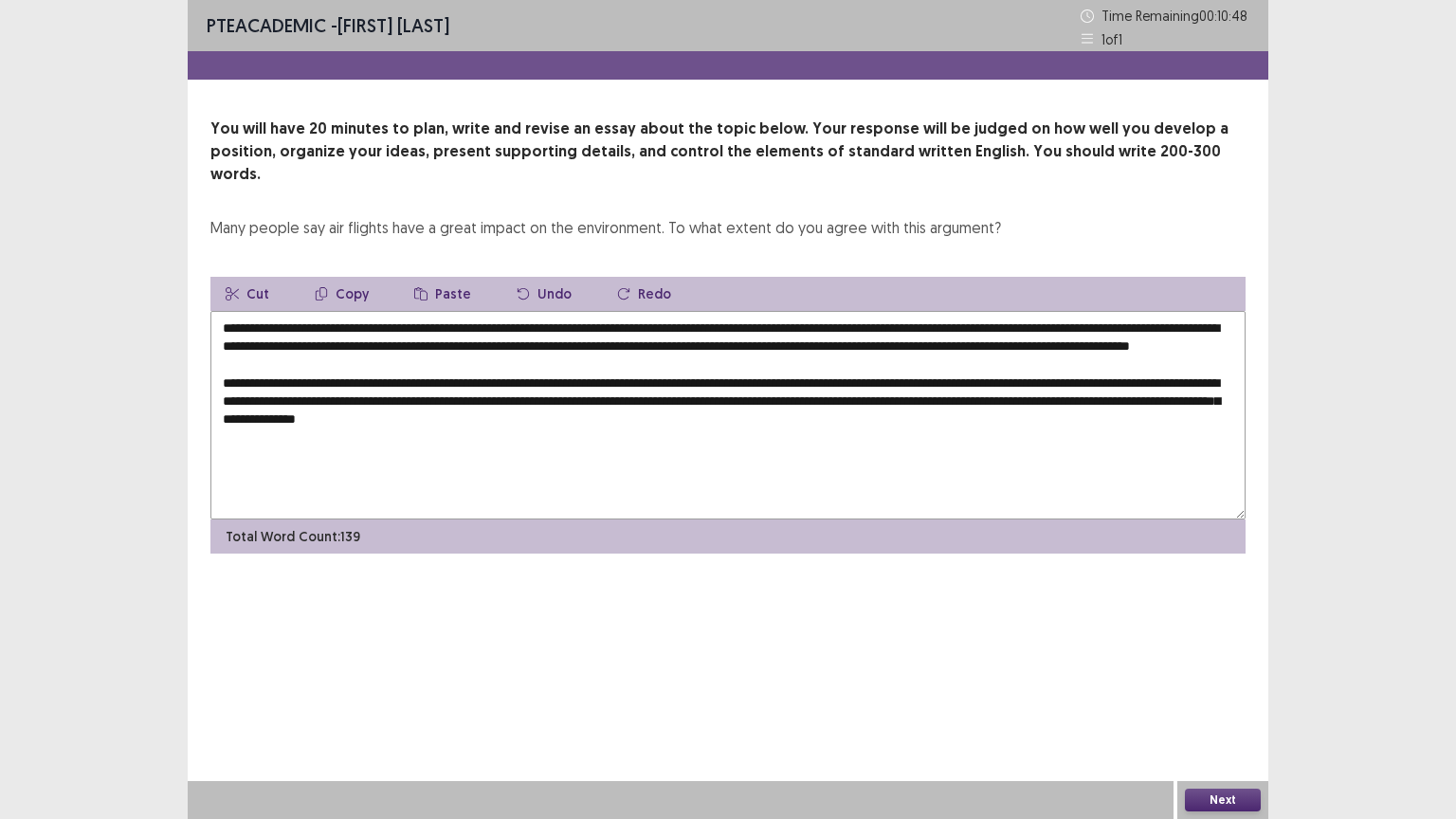 click on "**********" at bounding box center [728, 415] 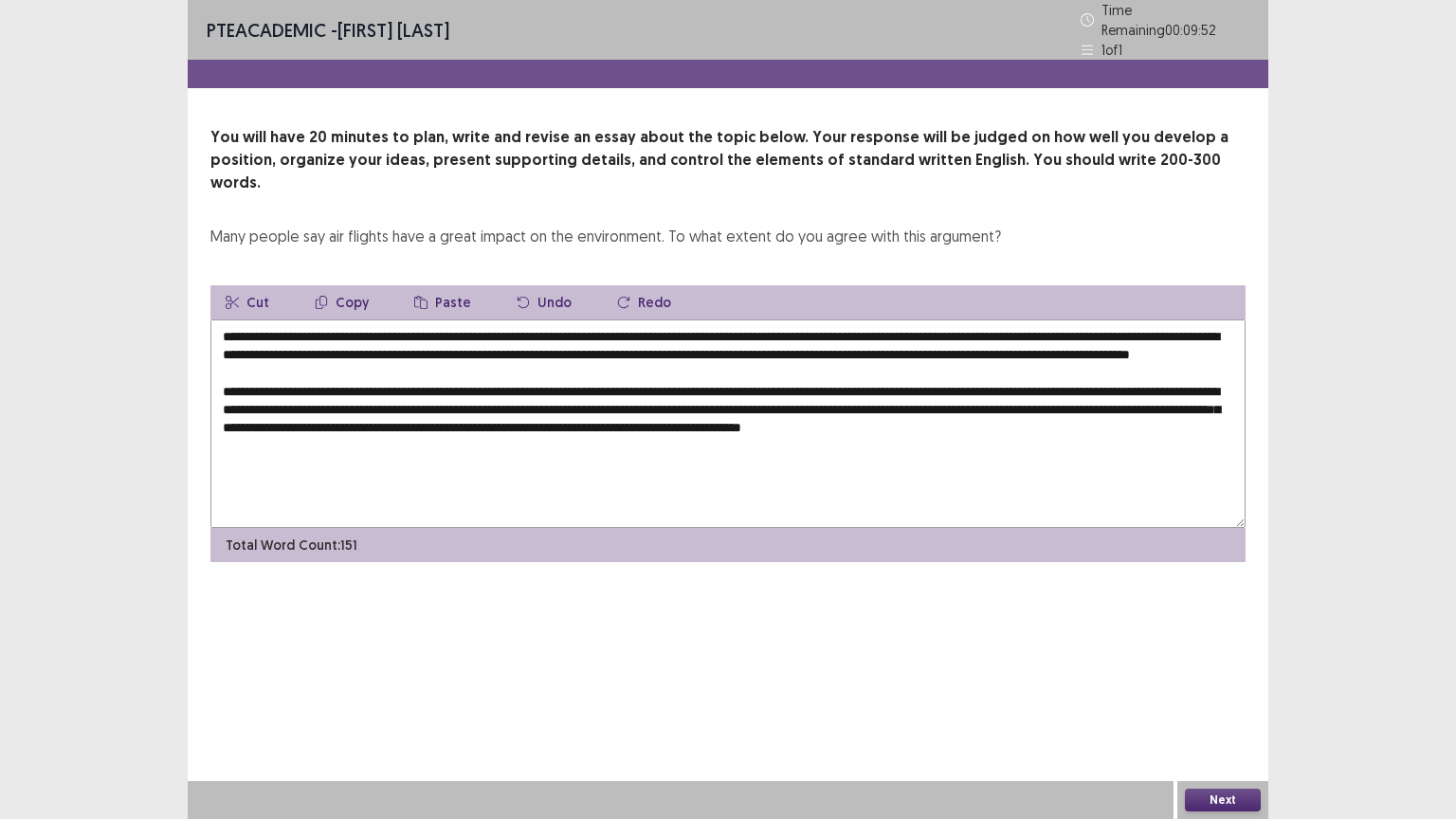 drag, startPoint x: 332, startPoint y: 424, endPoint x: 1036, endPoint y: 444, distance: 704.284 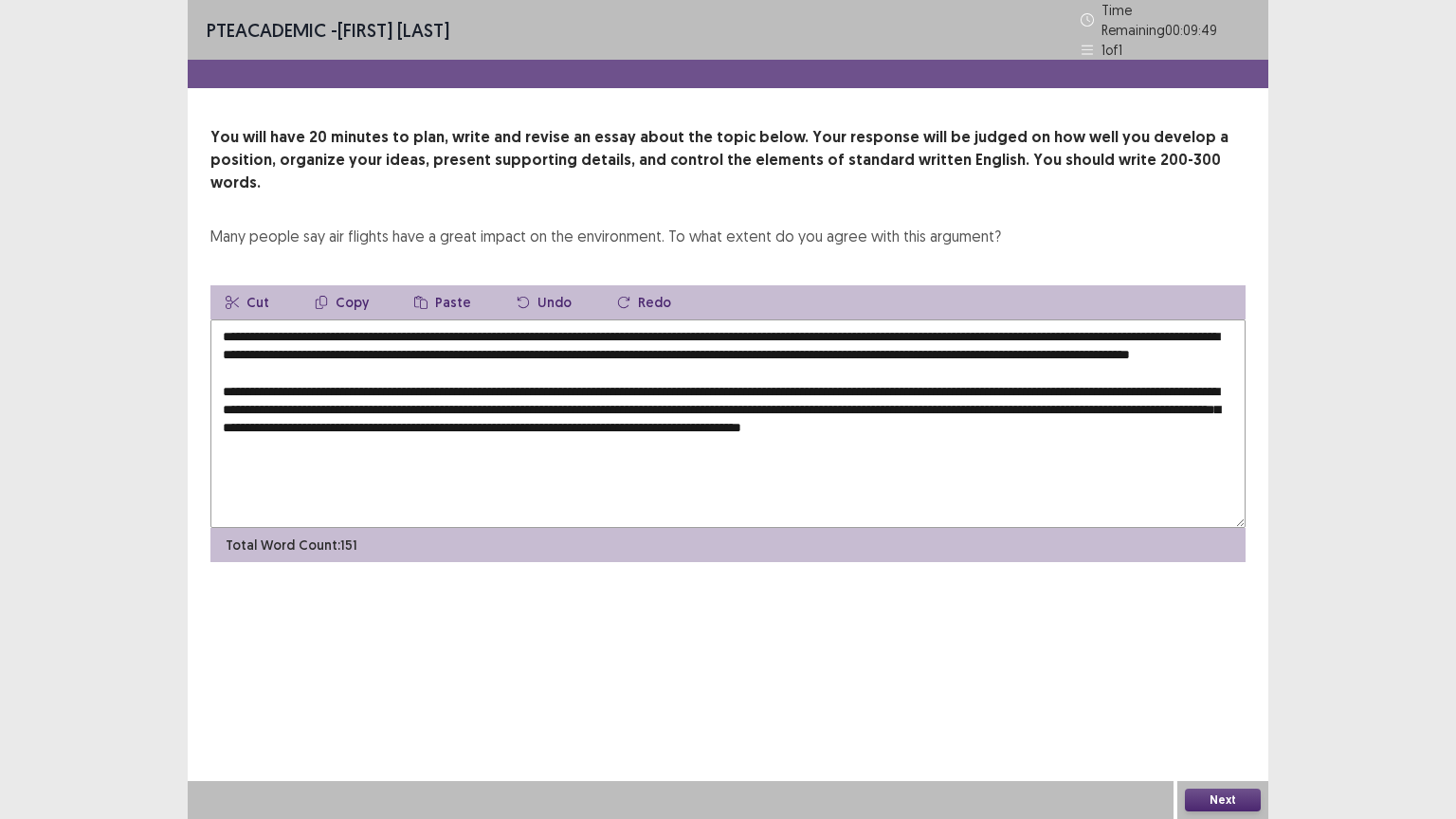 drag, startPoint x: 333, startPoint y: 441, endPoint x: 890, endPoint y: 417, distance: 557.51682 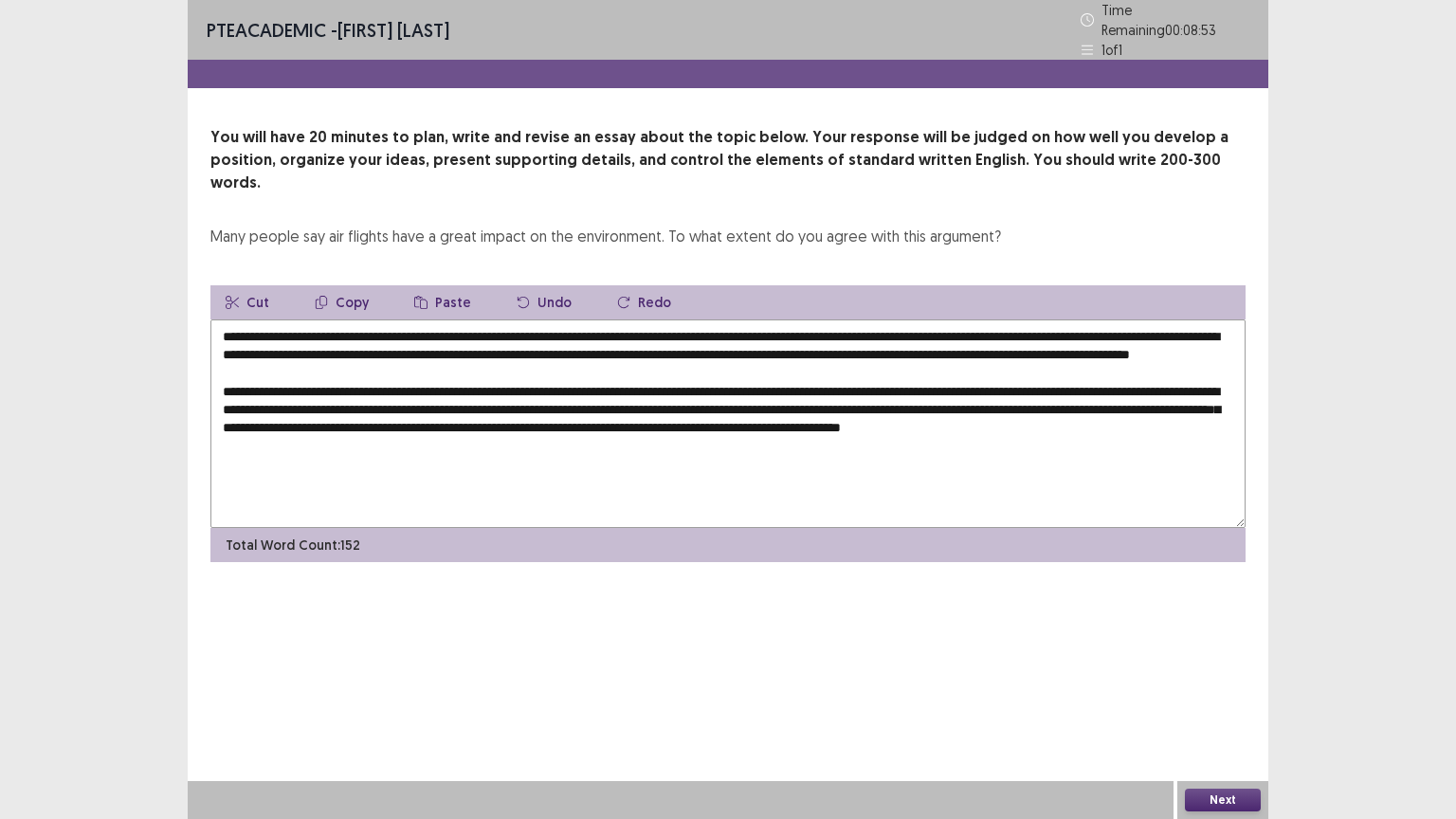 click on "**********" at bounding box center [728, 424] 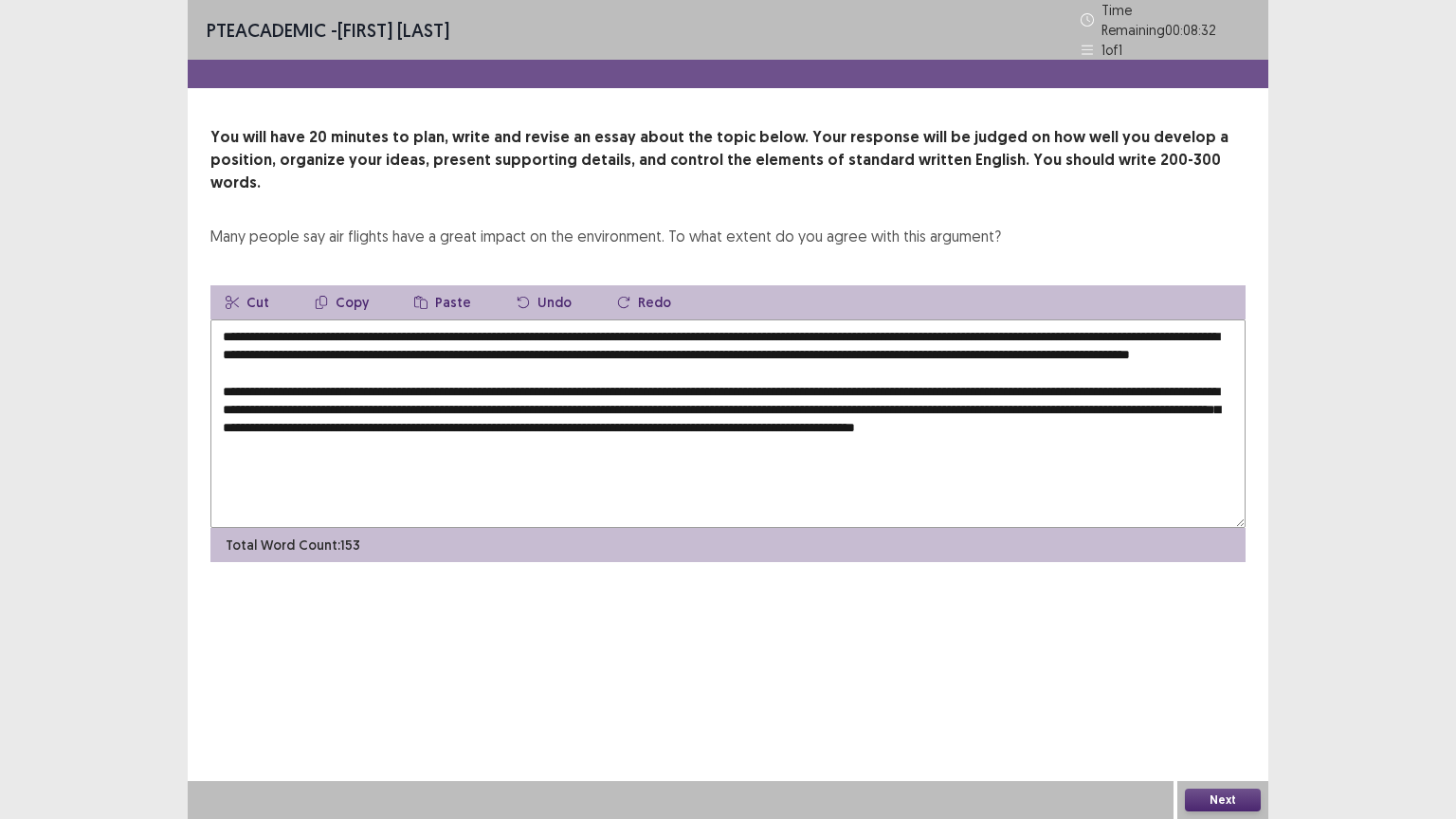 click on "**********" at bounding box center (728, 424) 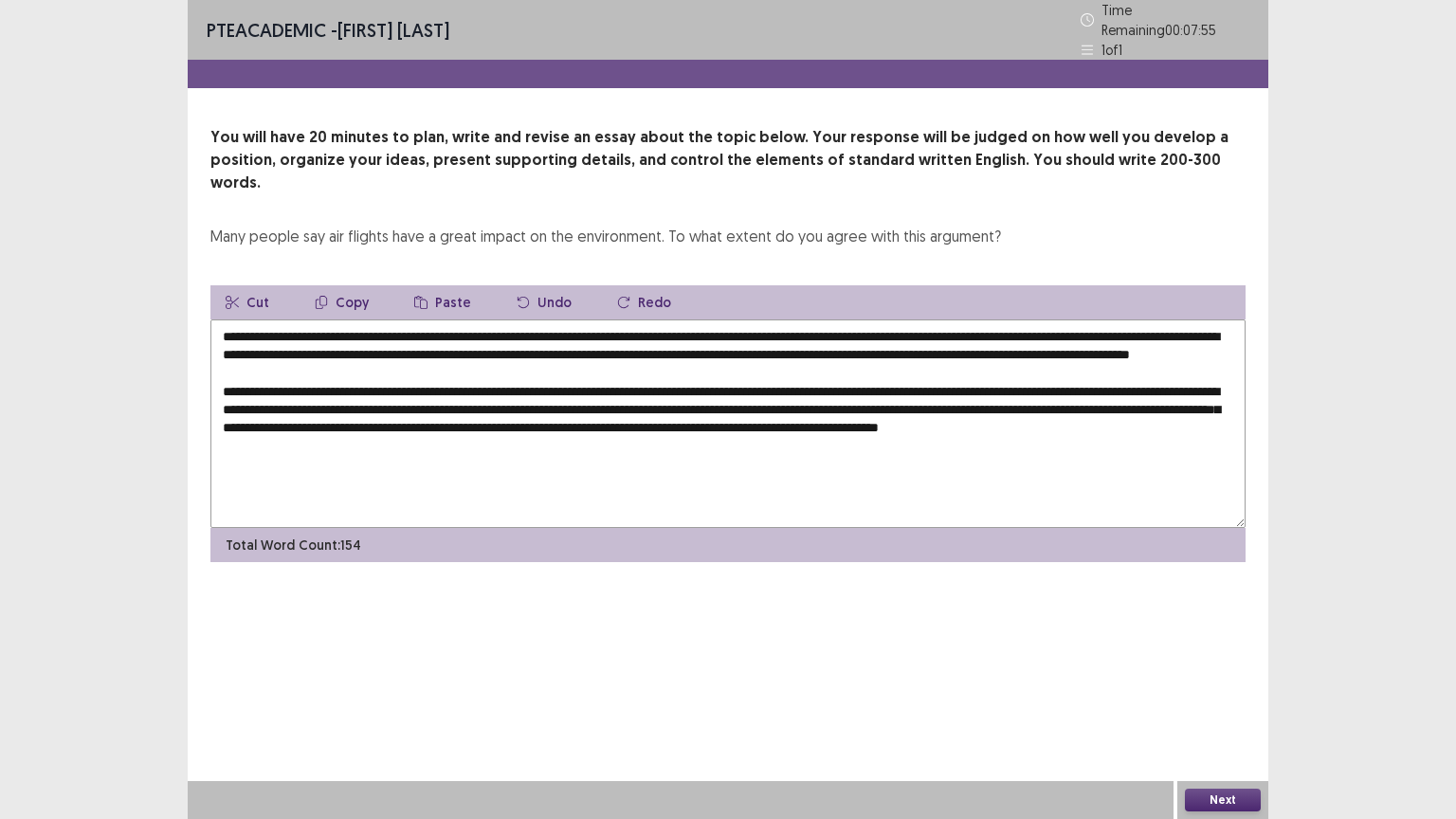 click on "**********" at bounding box center (728, 424) 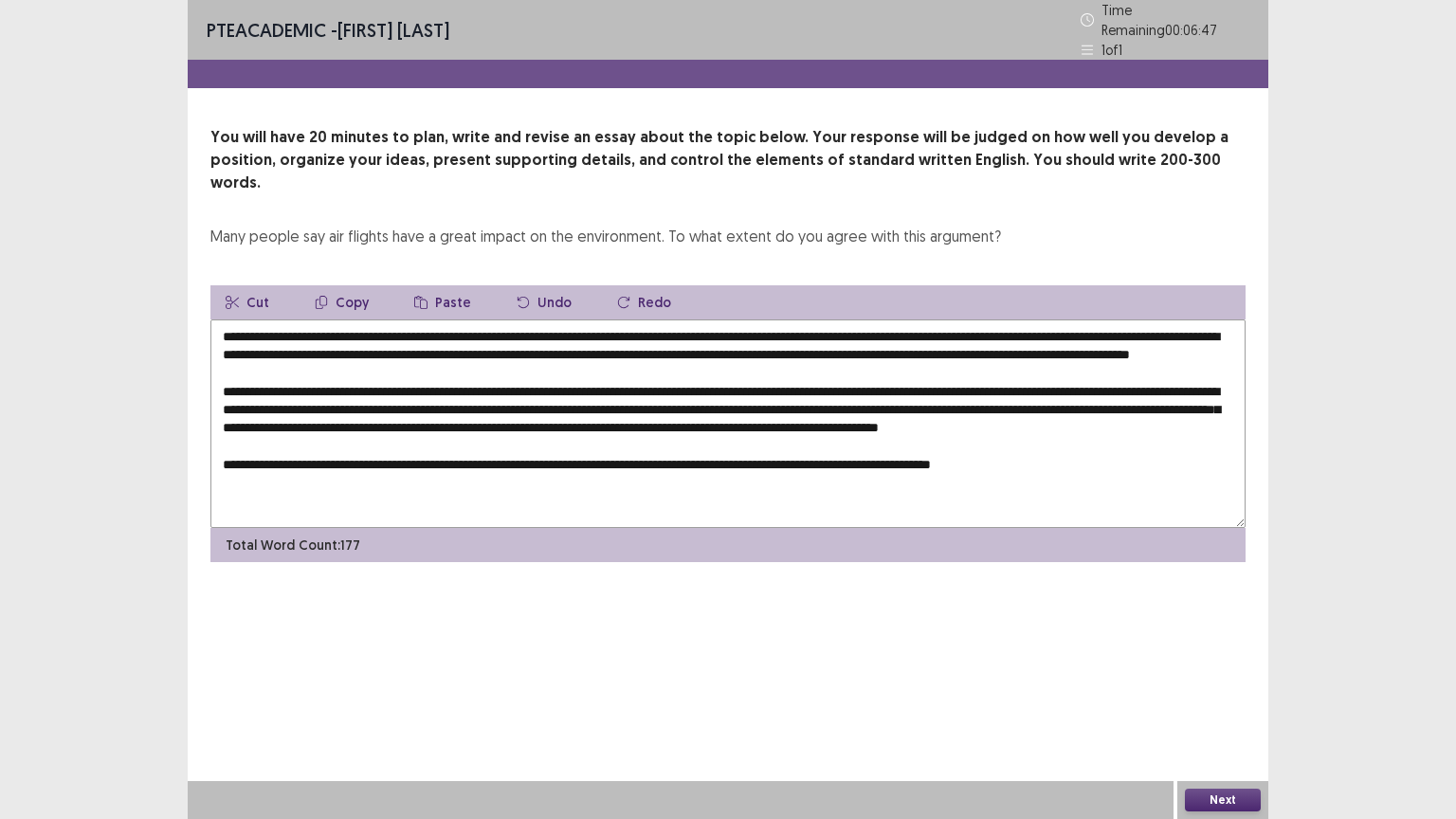 click at bounding box center (728, 424) 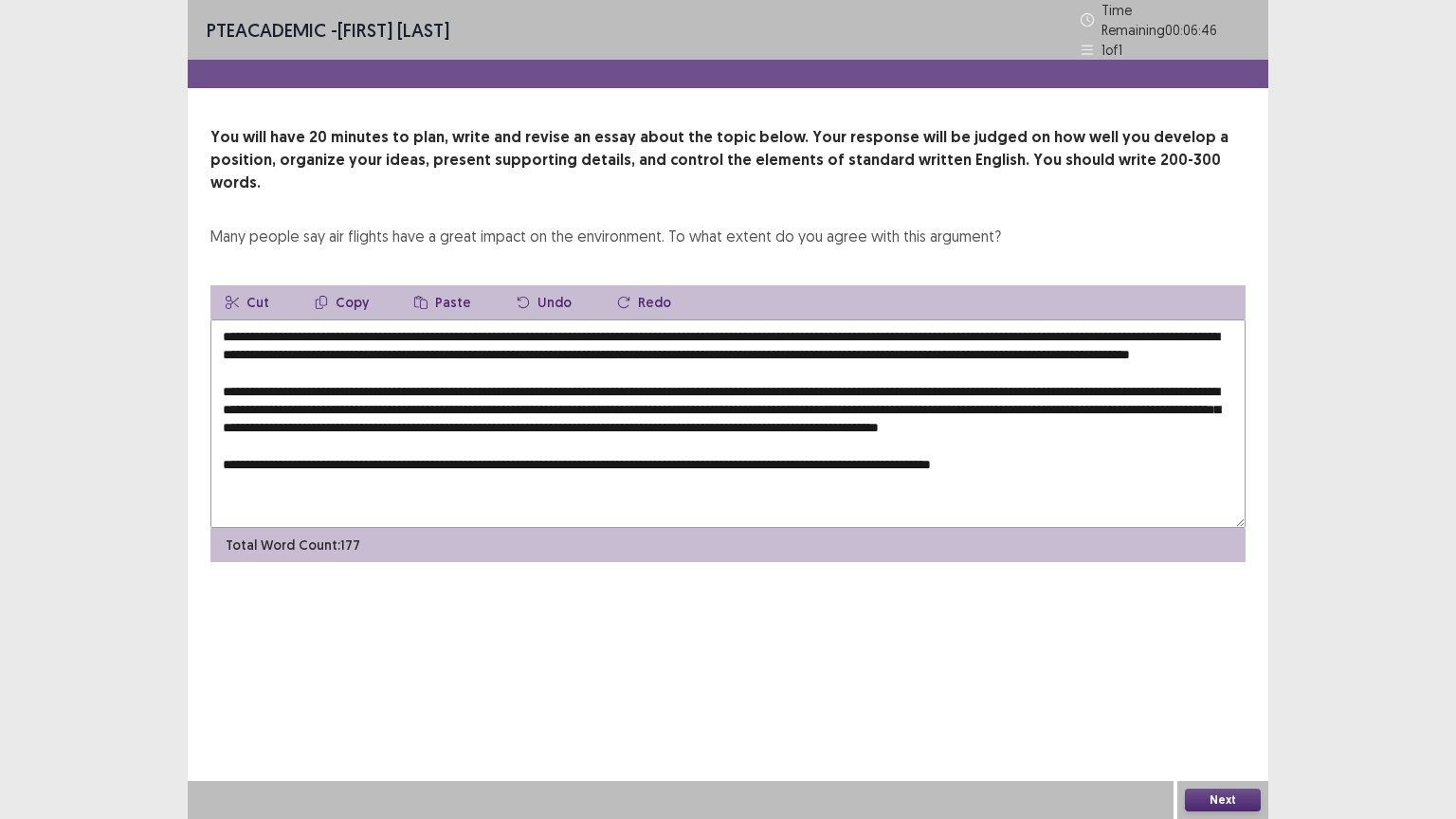 click at bounding box center [728, 424] 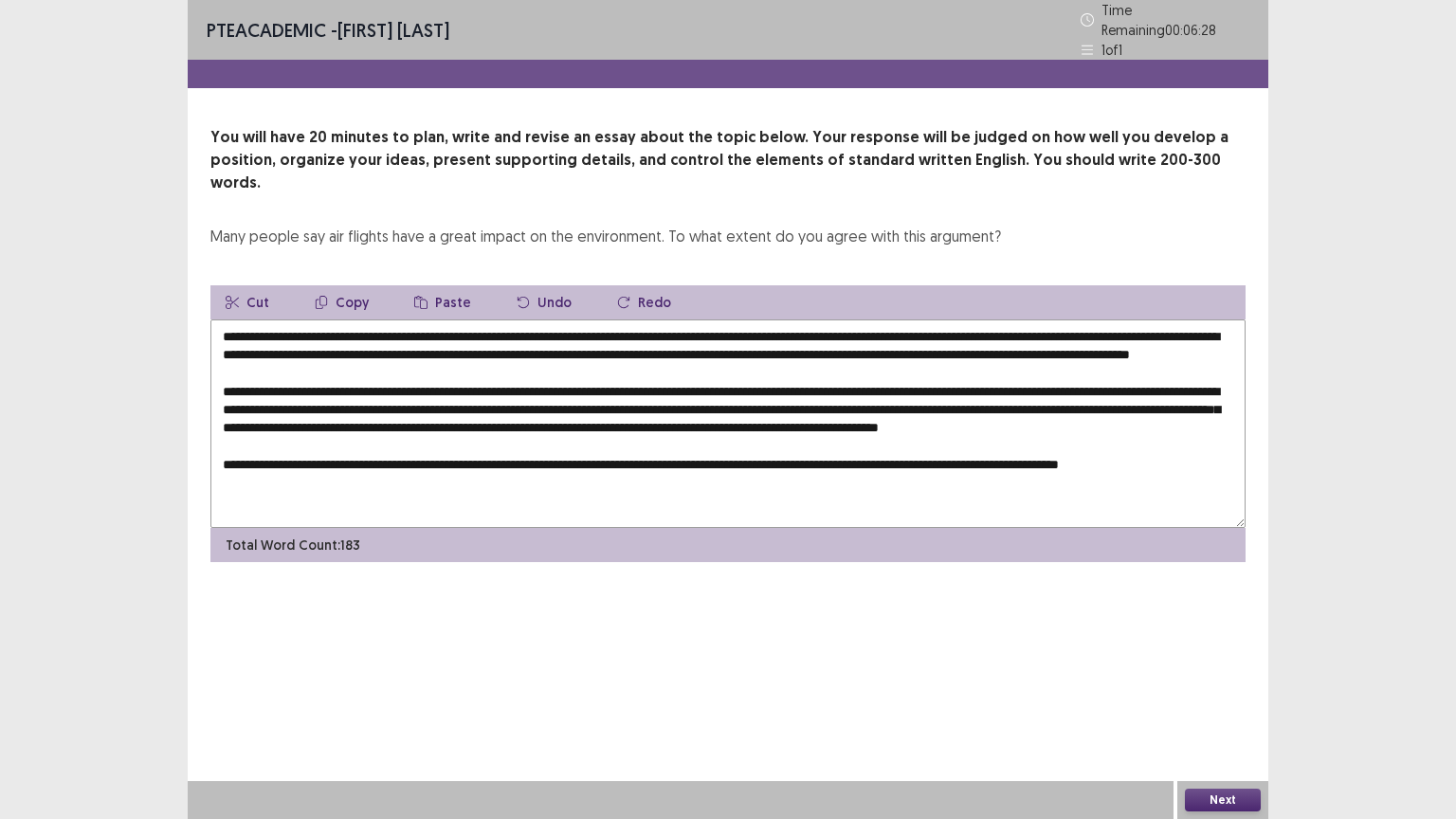 click at bounding box center (728, 424) 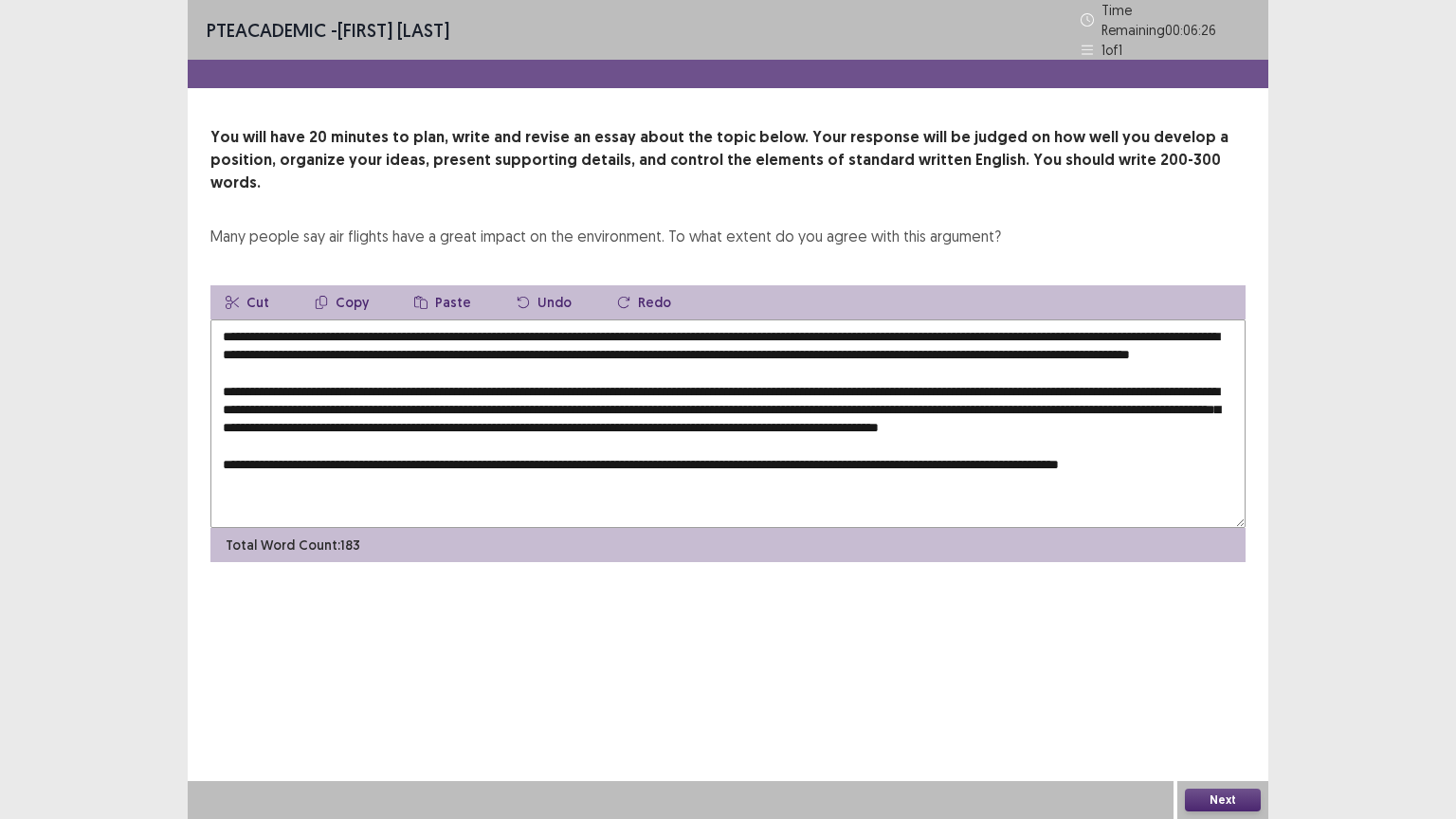 click at bounding box center [728, 424] 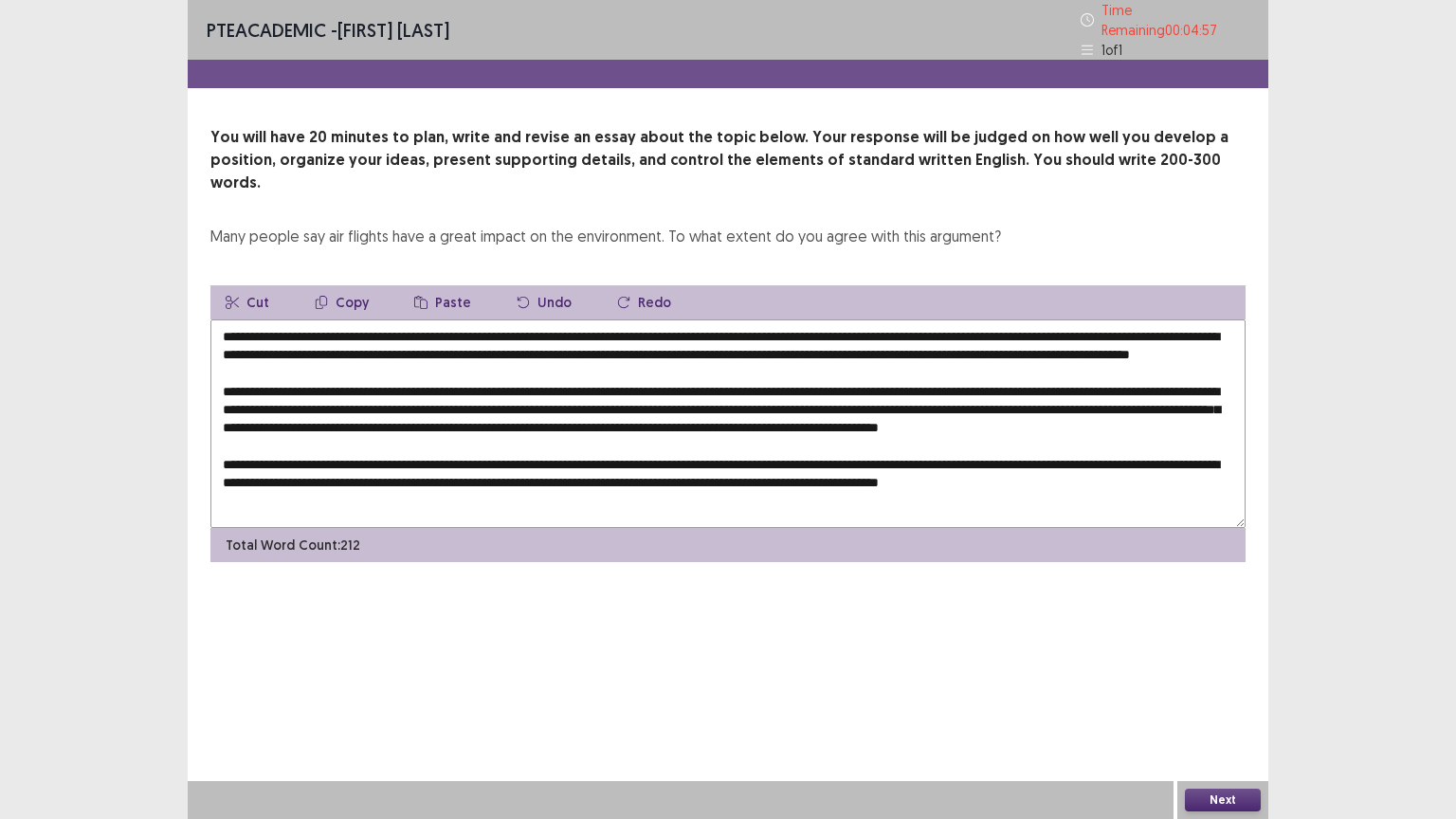 scroll, scrollTop: 36, scrollLeft: 0, axis: vertical 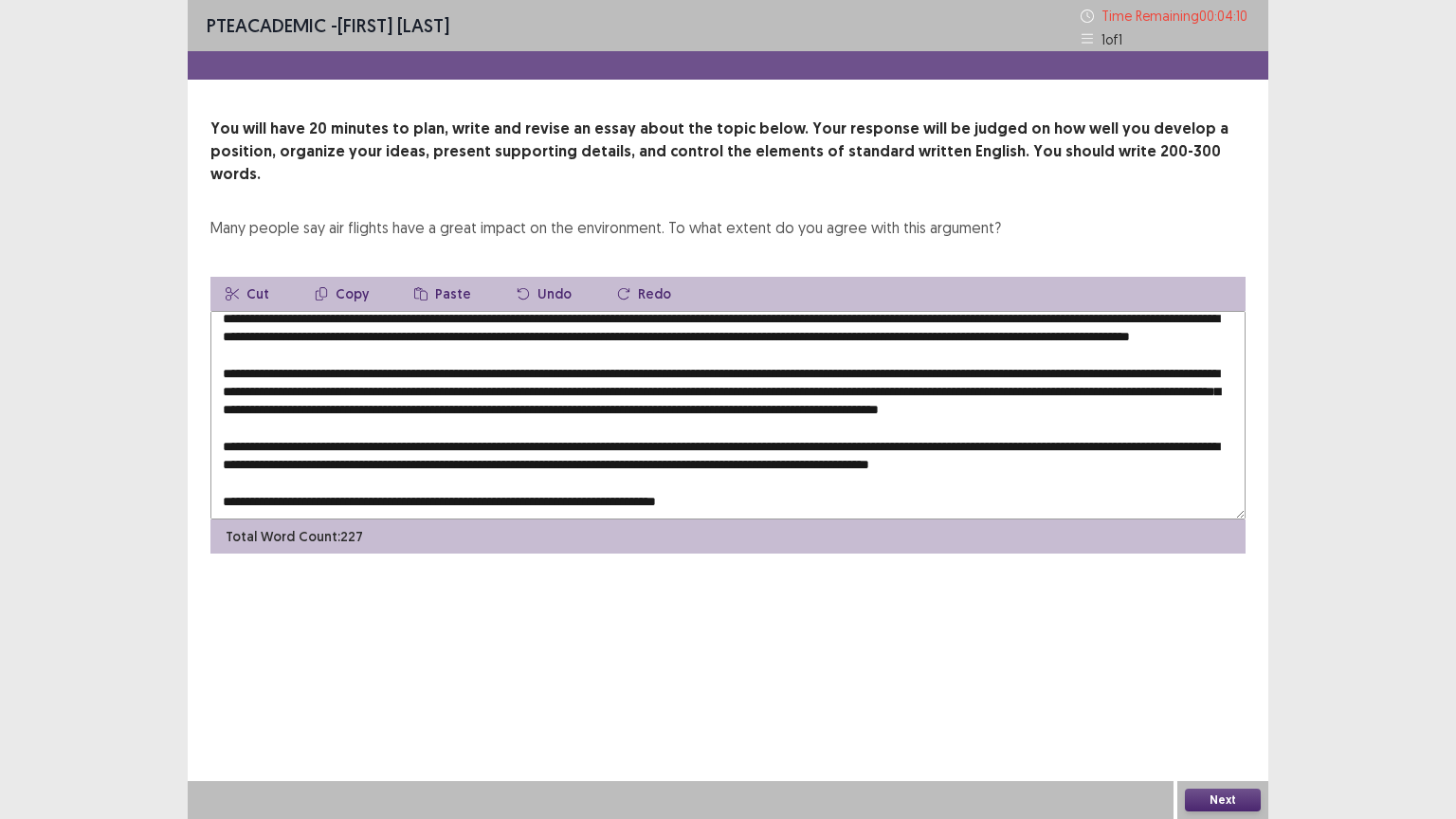 click at bounding box center [728, 415] 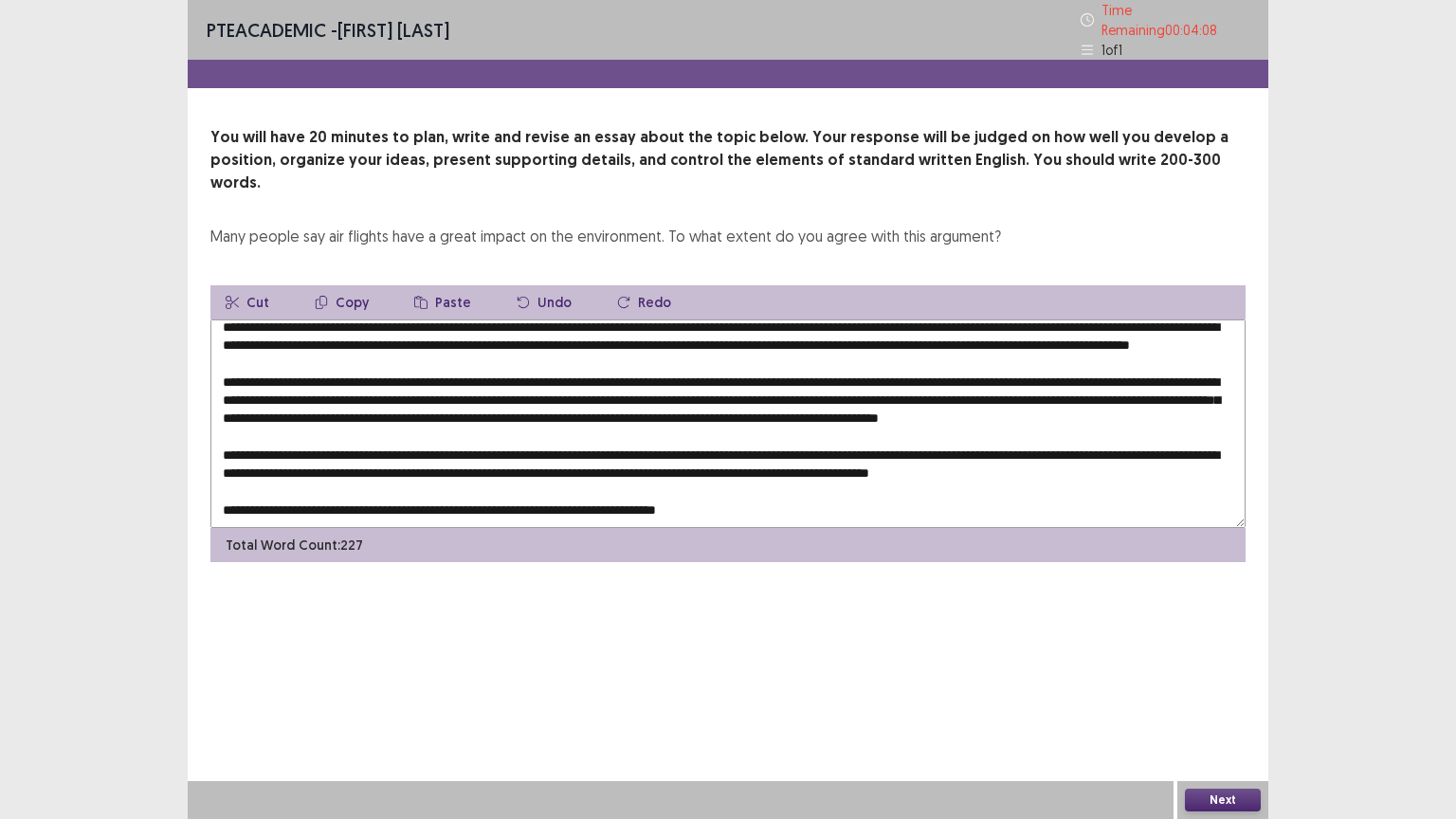 click at bounding box center (728, 424) 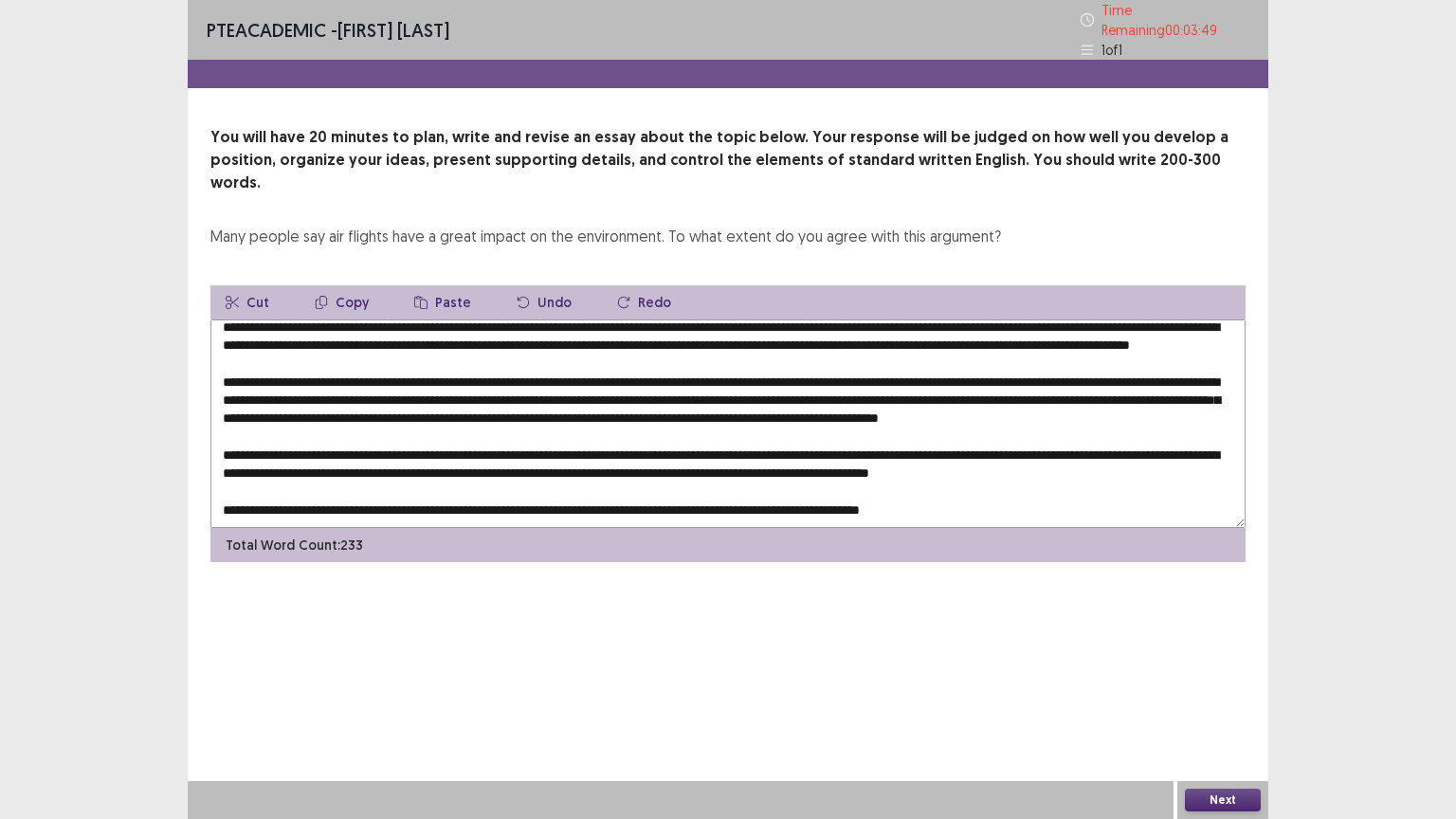 click at bounding box center [728, 424] 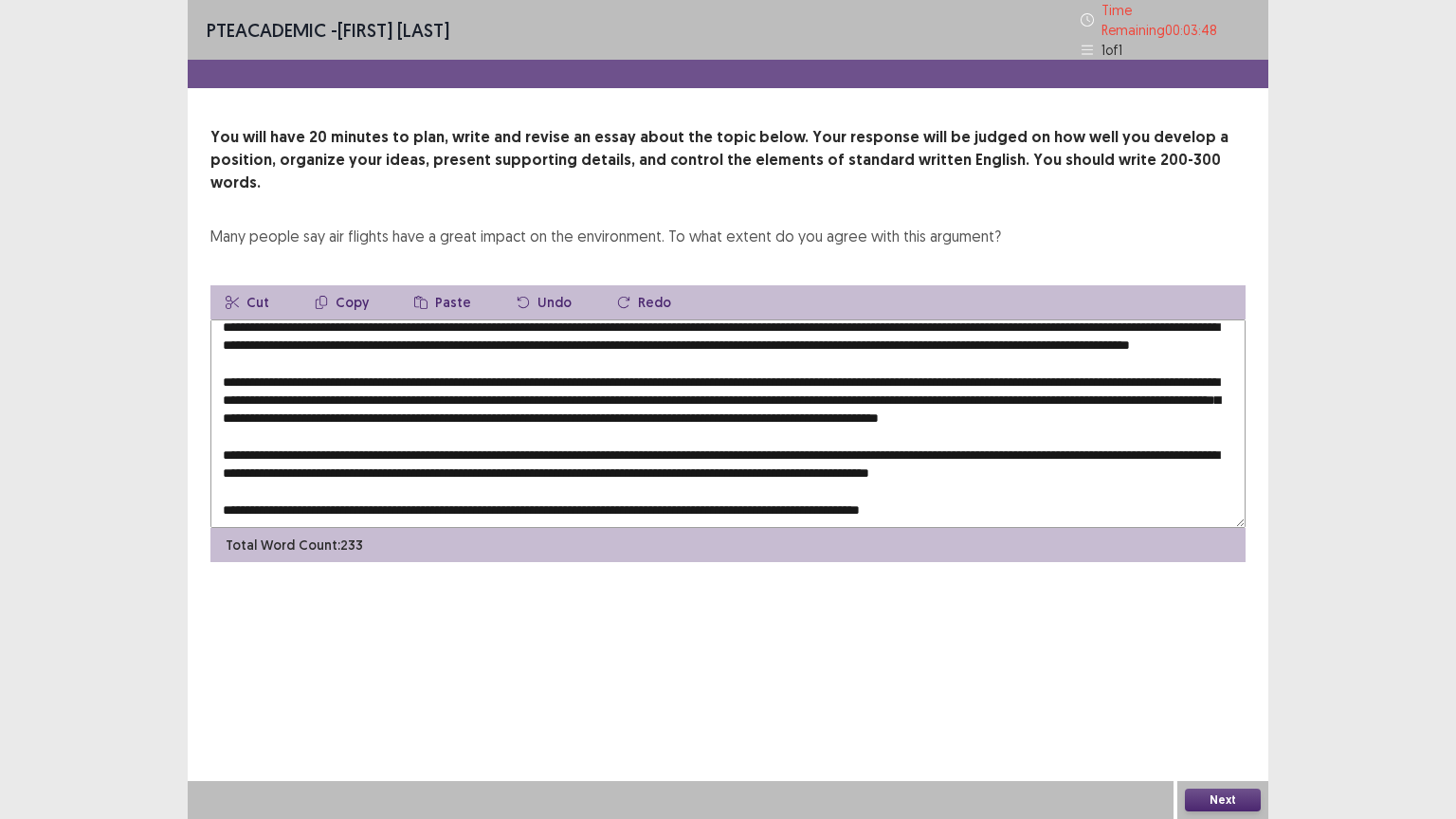 click at bounding box center [728, 424] 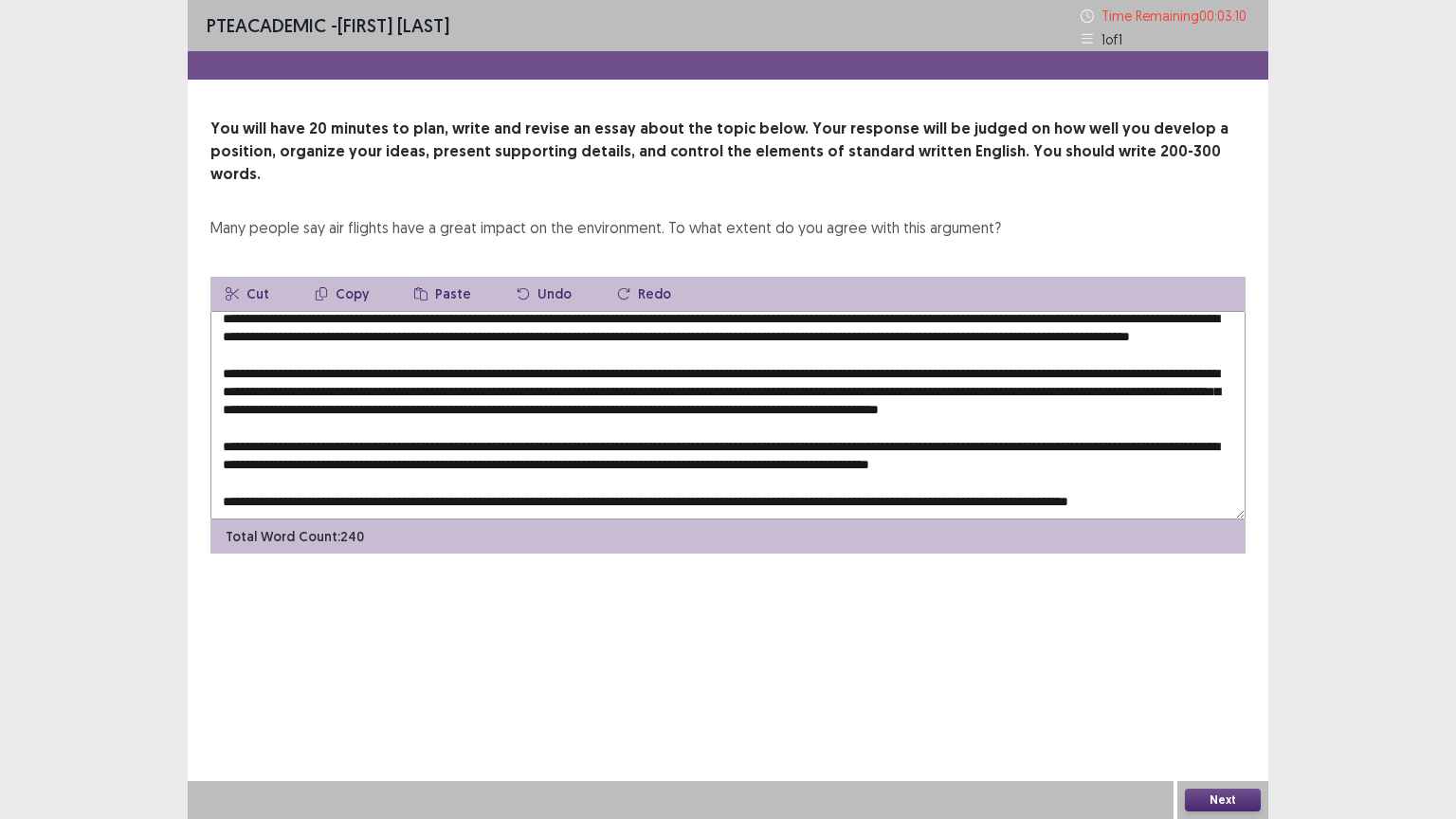 scroll, scrollTop: 54, scrollLeft: 0, axis: vertical 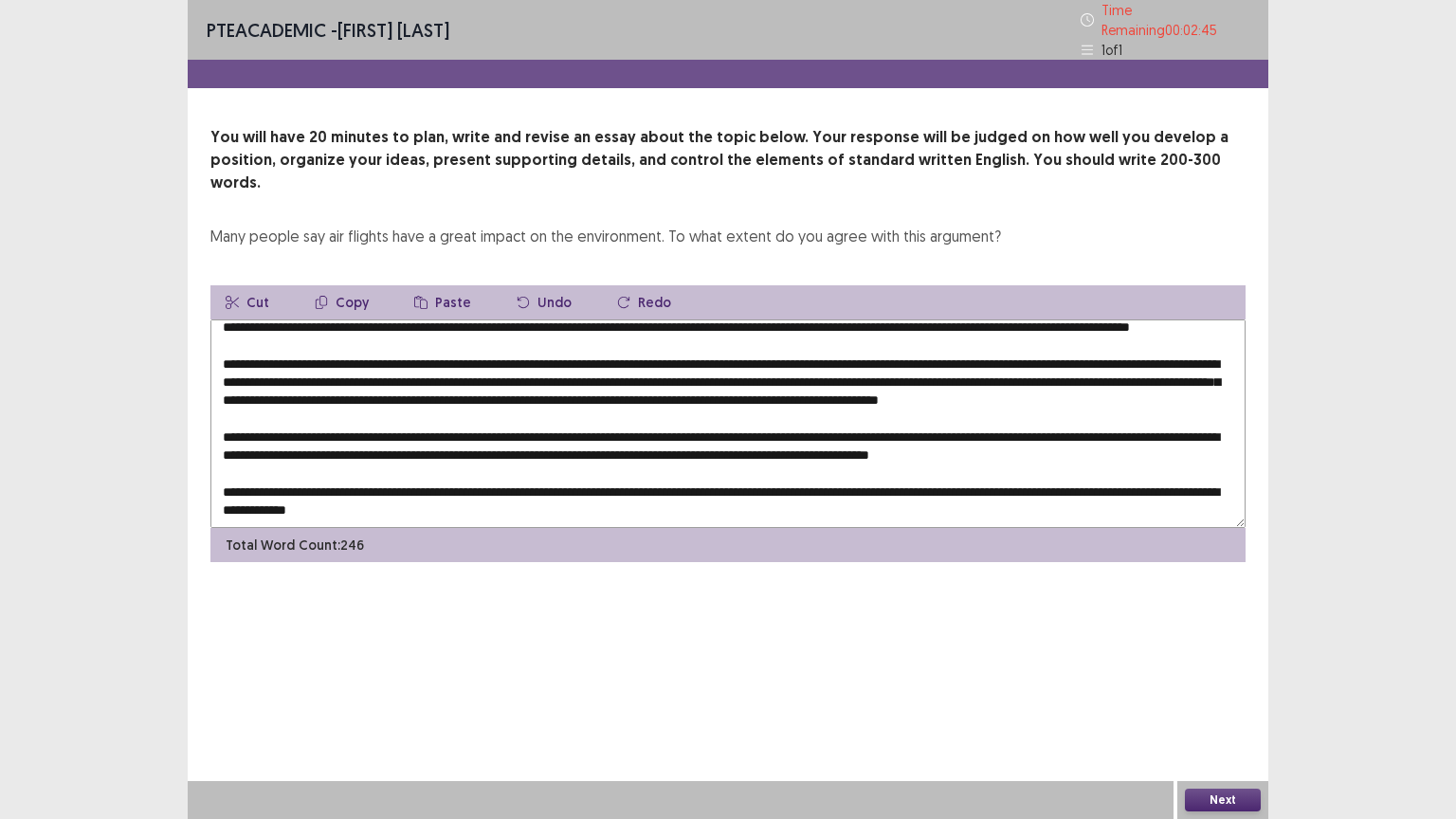click at bounding box center [728, 424] 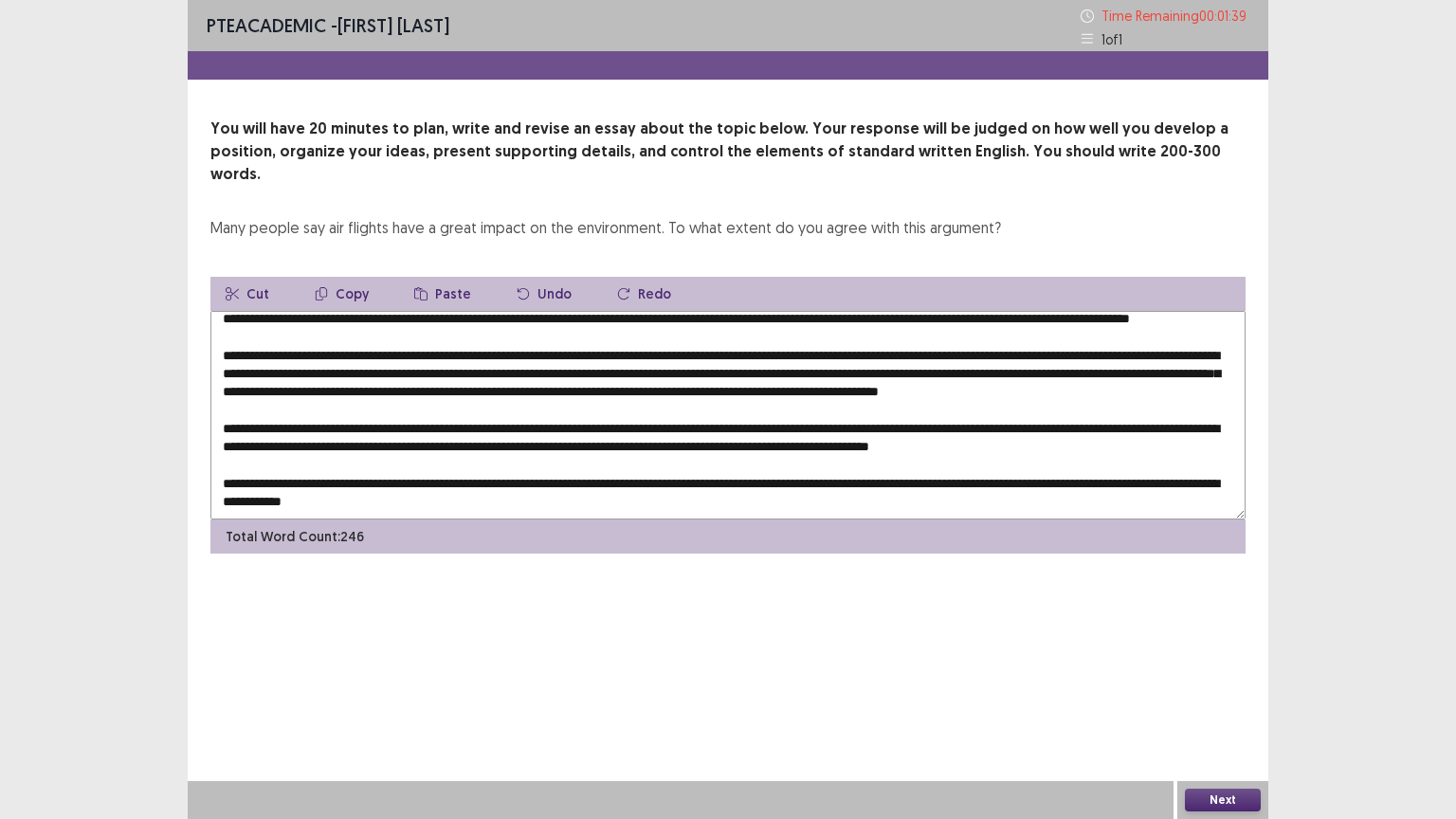 click at bounding box center [728, 415] 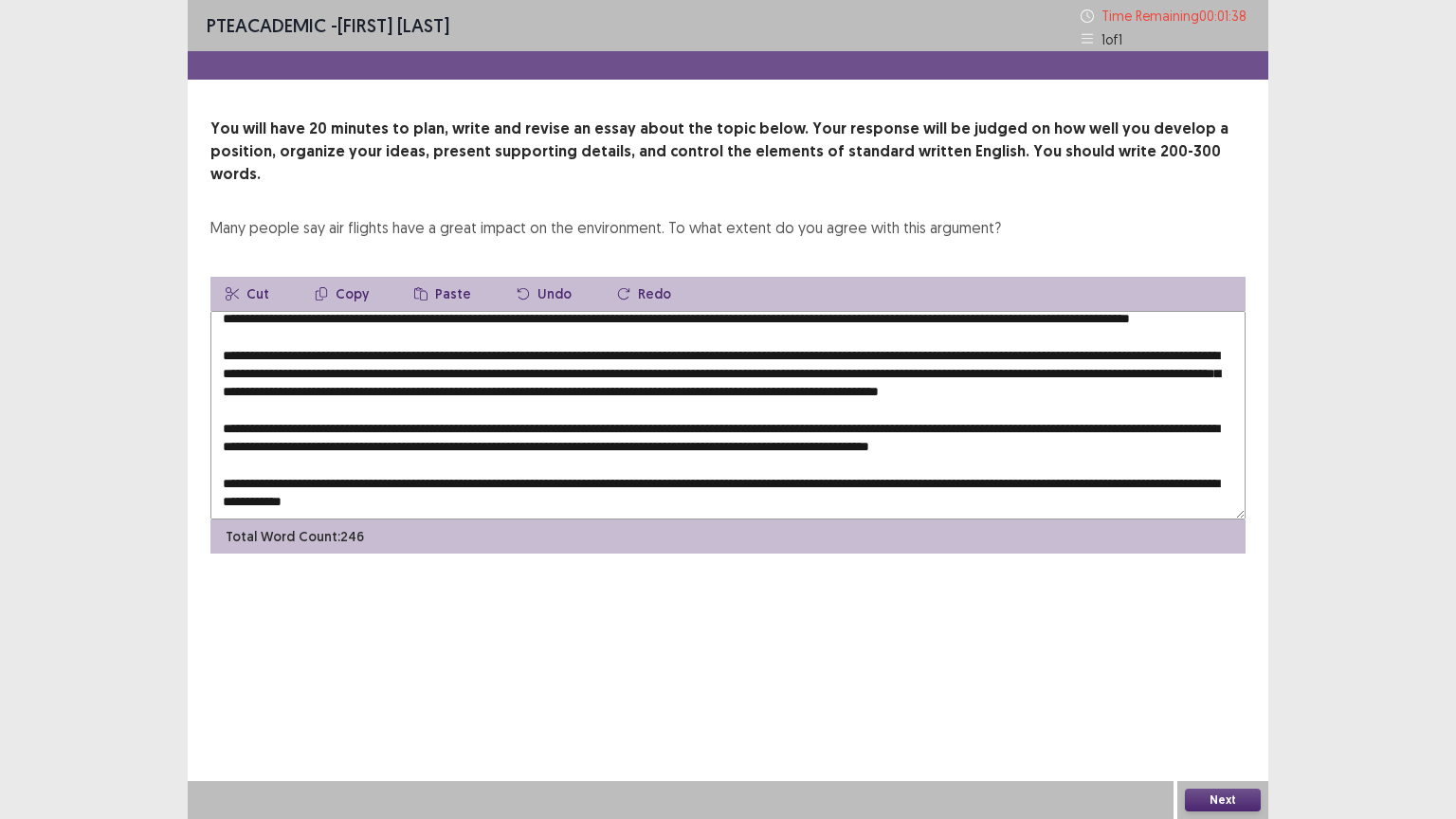scroll, scrollTop: 8, scrollLeft: 0, axis: vertical 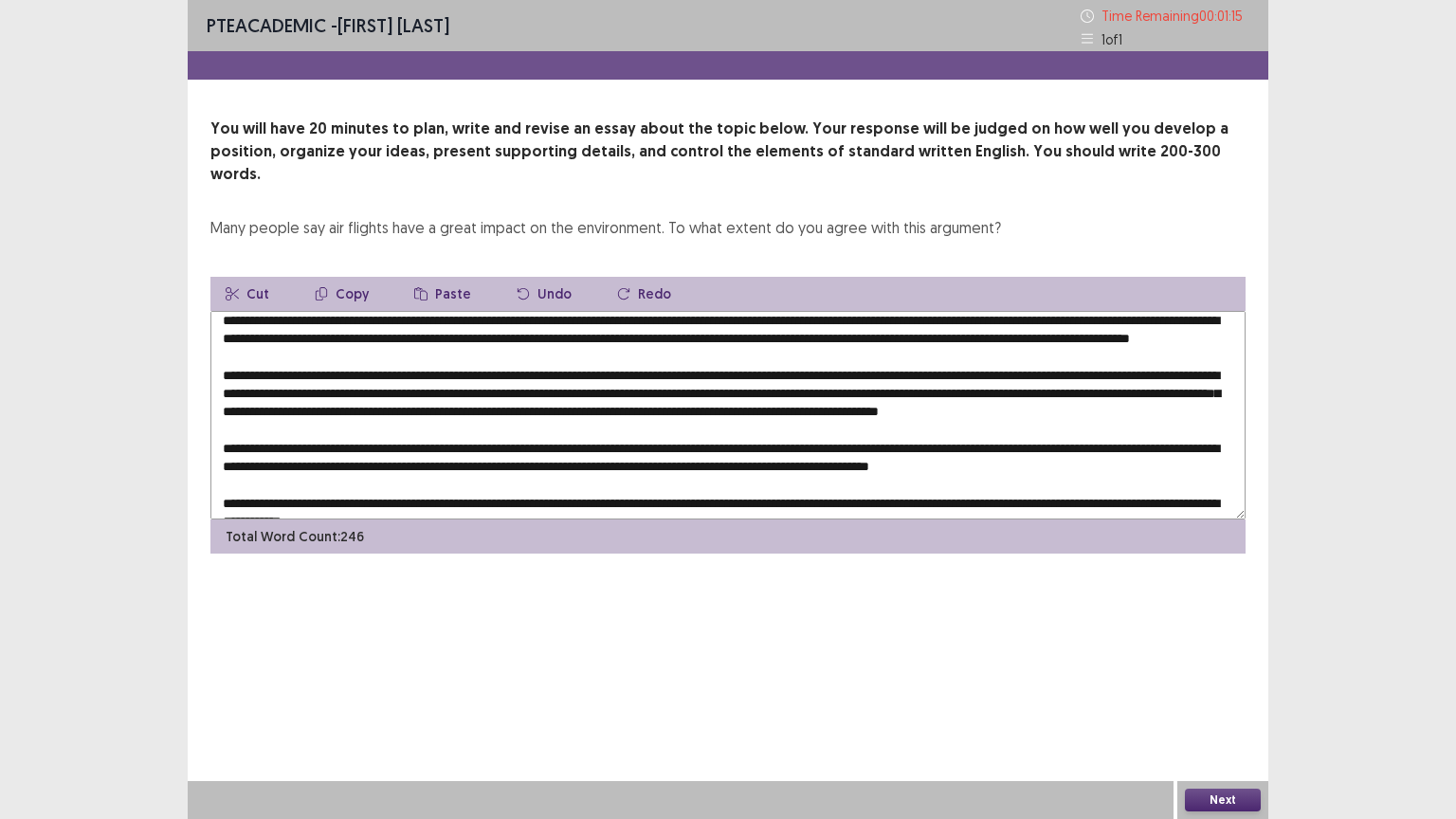 click at bounding box center (728, 415) 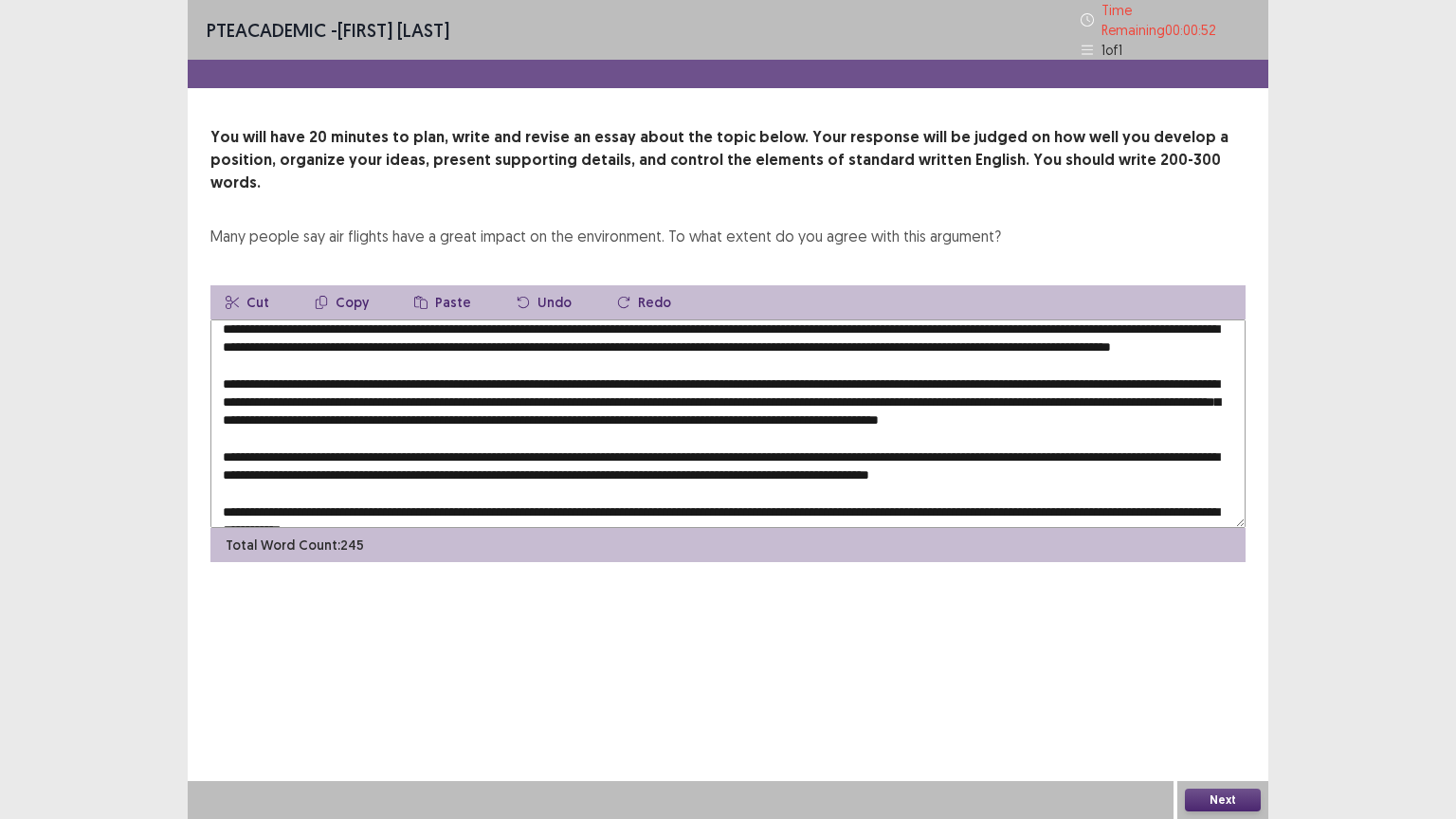 type on "**********" 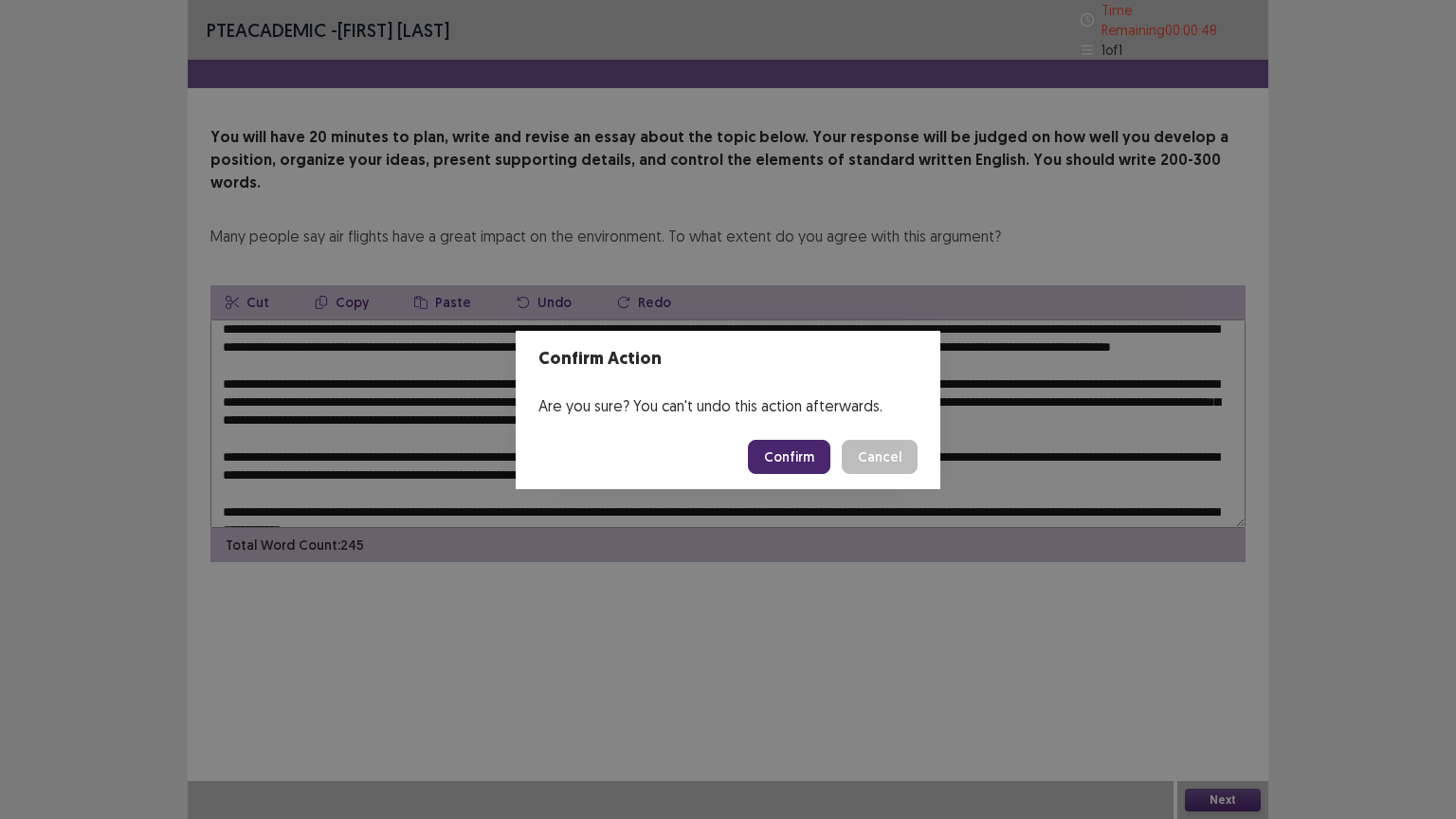 click on "Confirm" at bounding box center (789, 457) 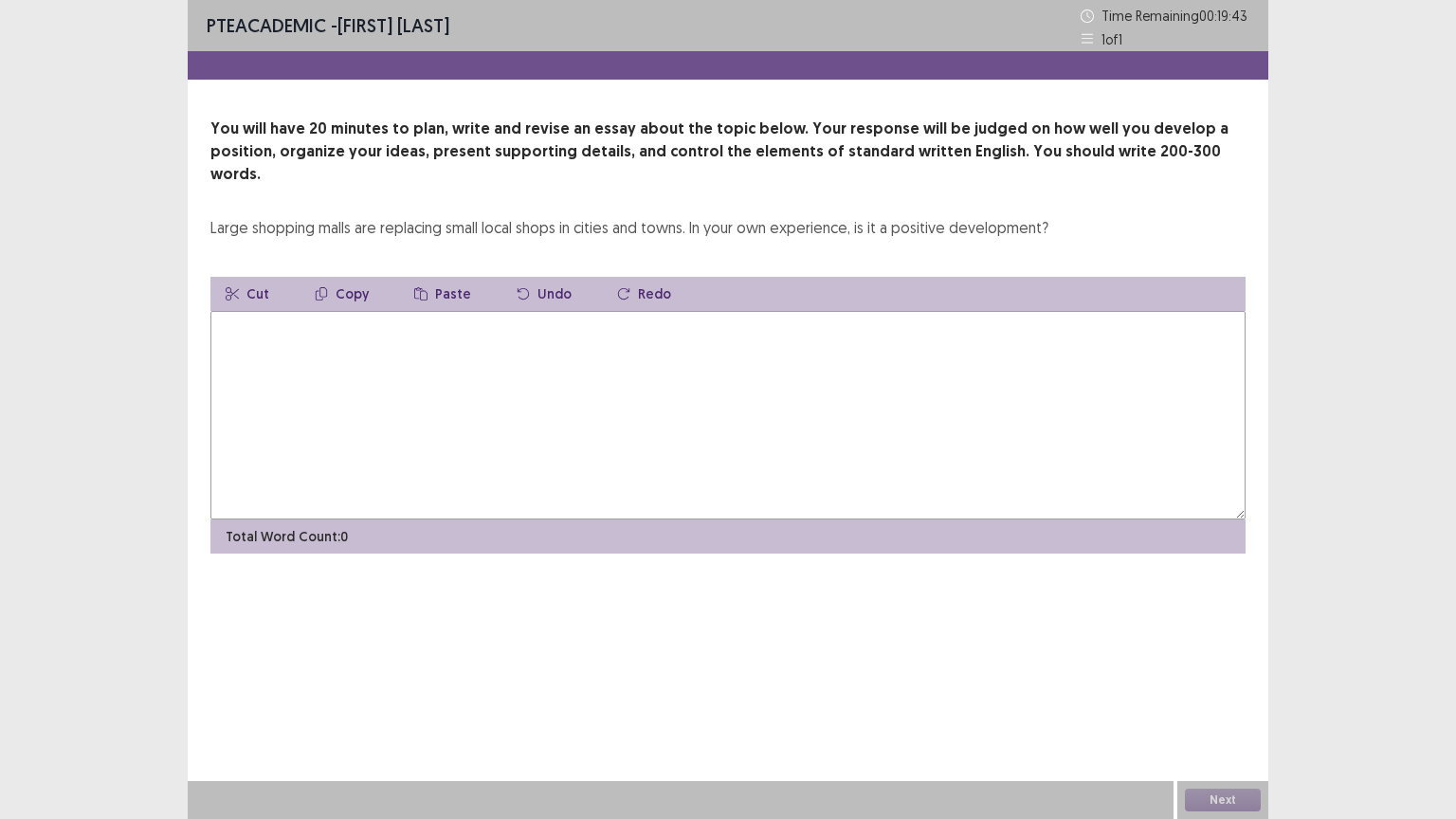 click at bounding box center (728, 415) 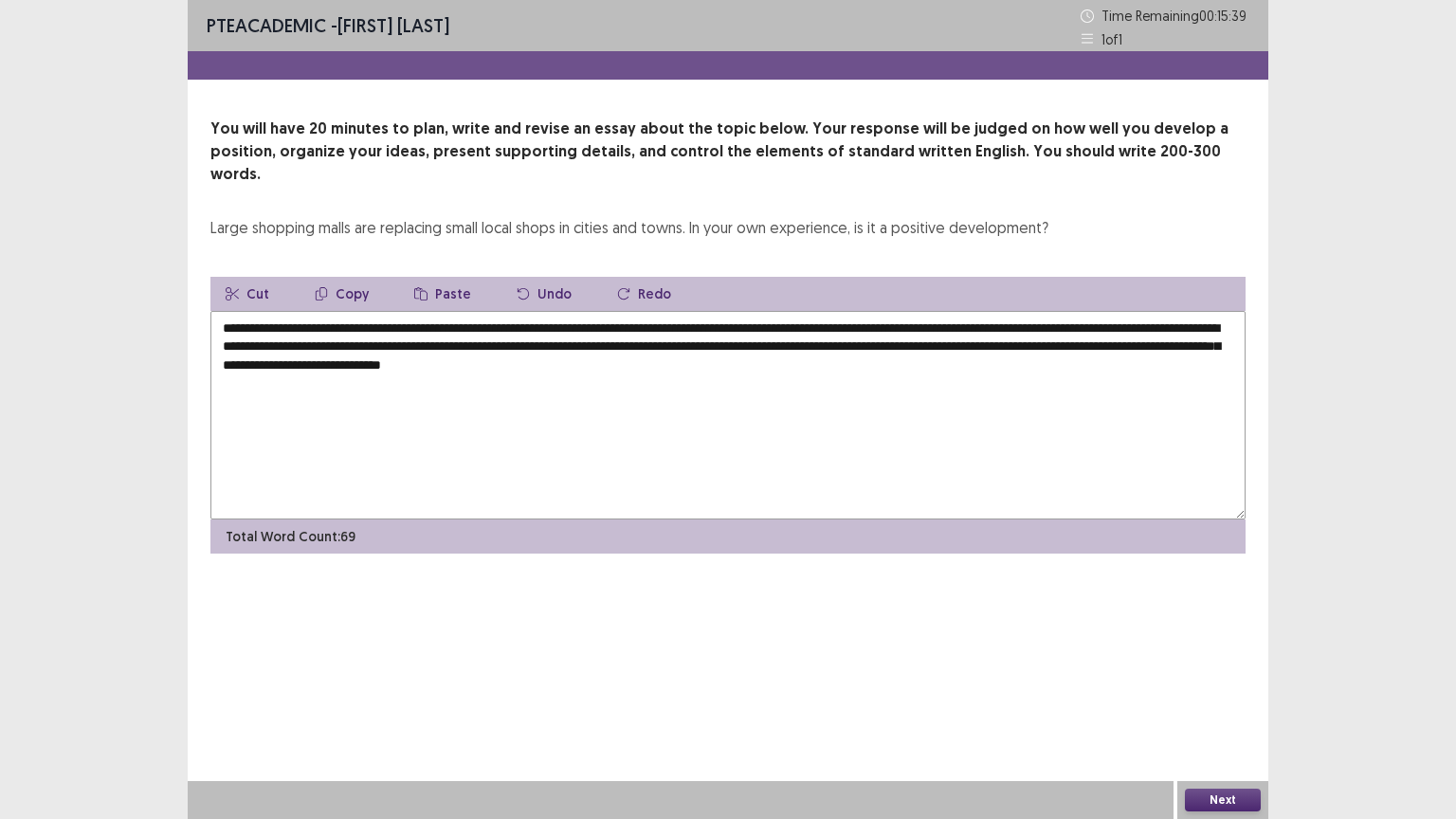 click on "**********" at bounding box center (728, 415) 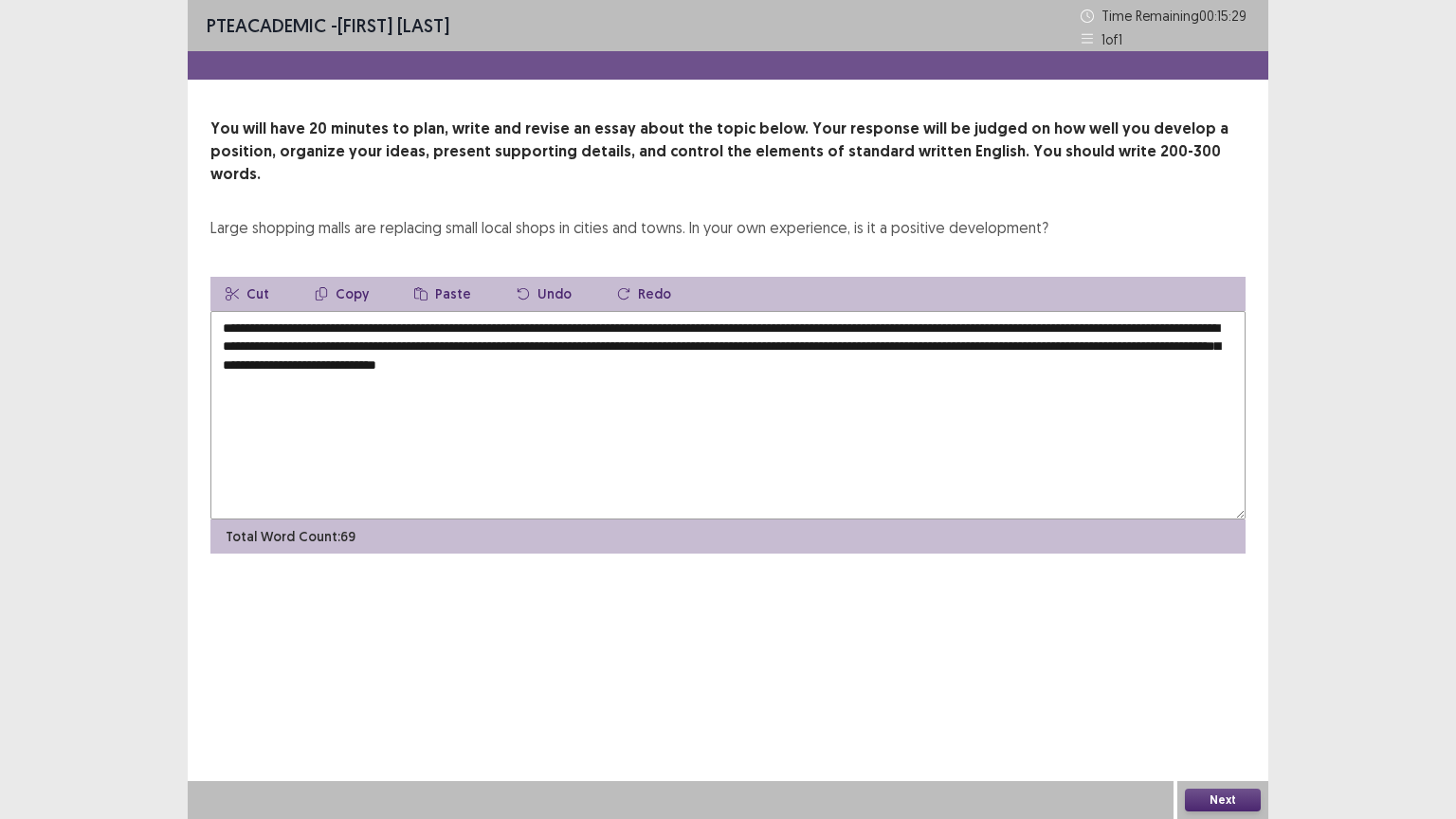 drag, startPoint x: 851, startPoint y: 322, endPoint x: 630, endPoint y: 325, distance: 221.02036 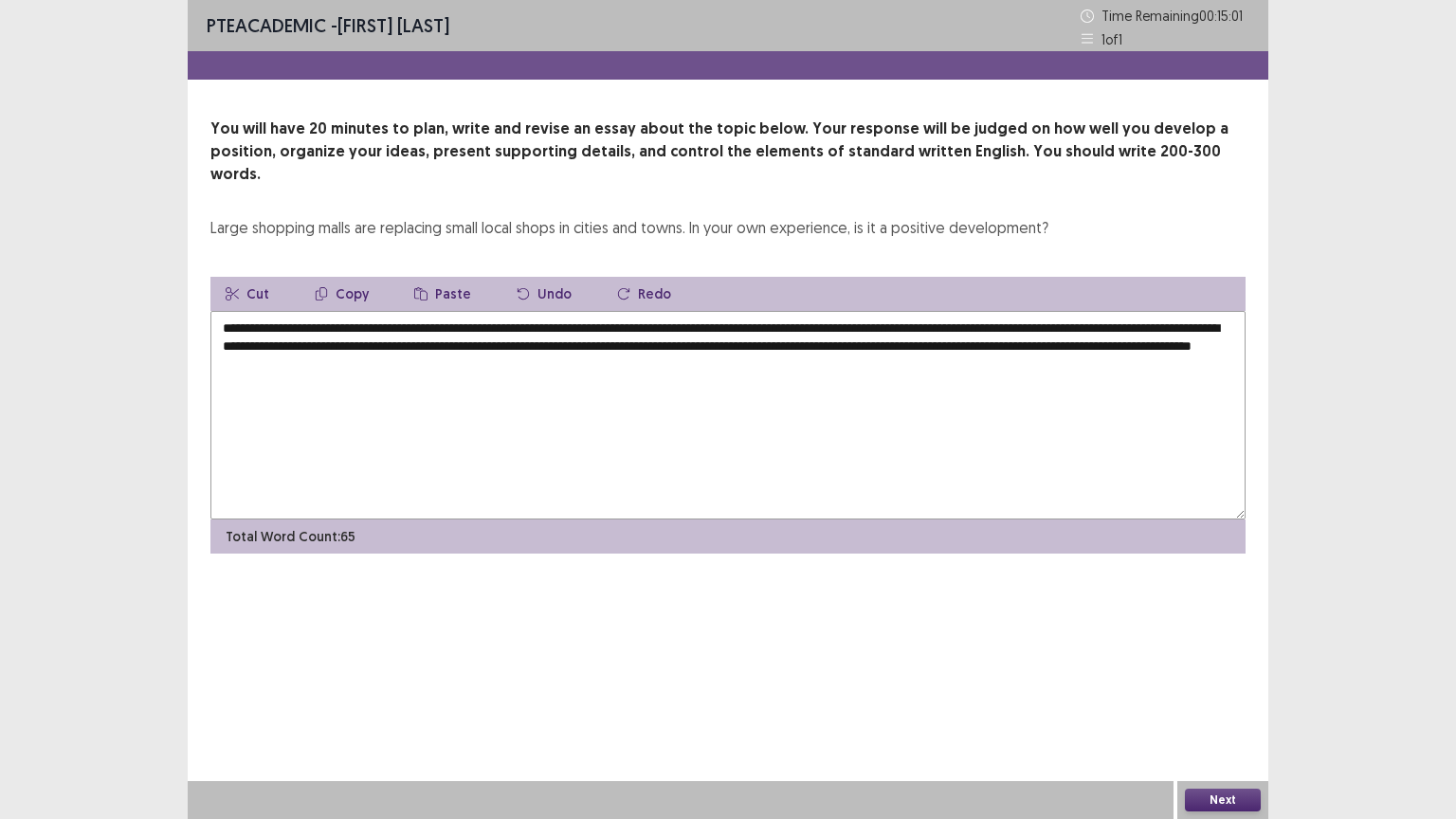 click on "**********" at bounding box center [728, 415] 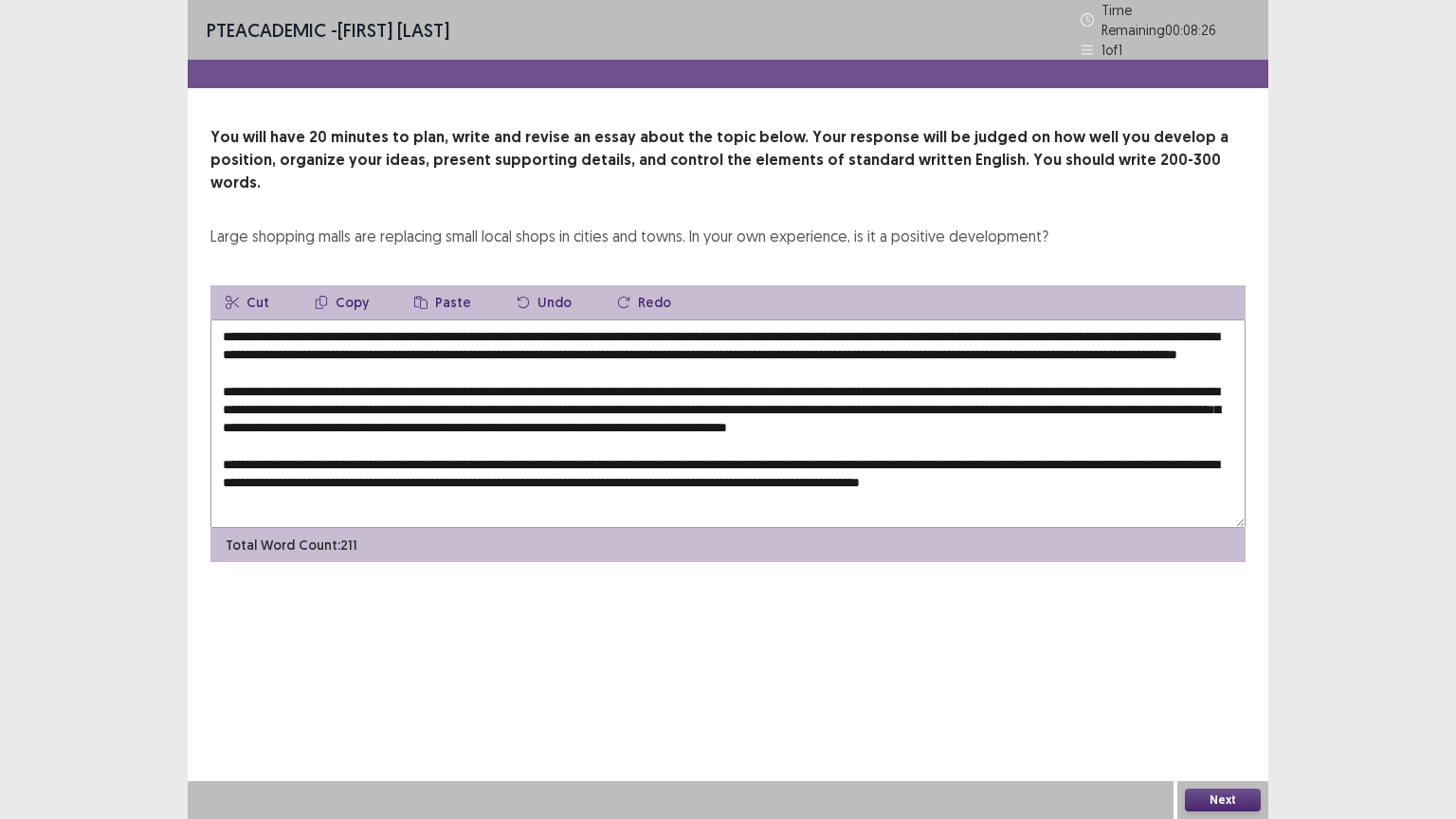 scroll, scrollTop: 18, scrollLeft: 0, axis: vertical 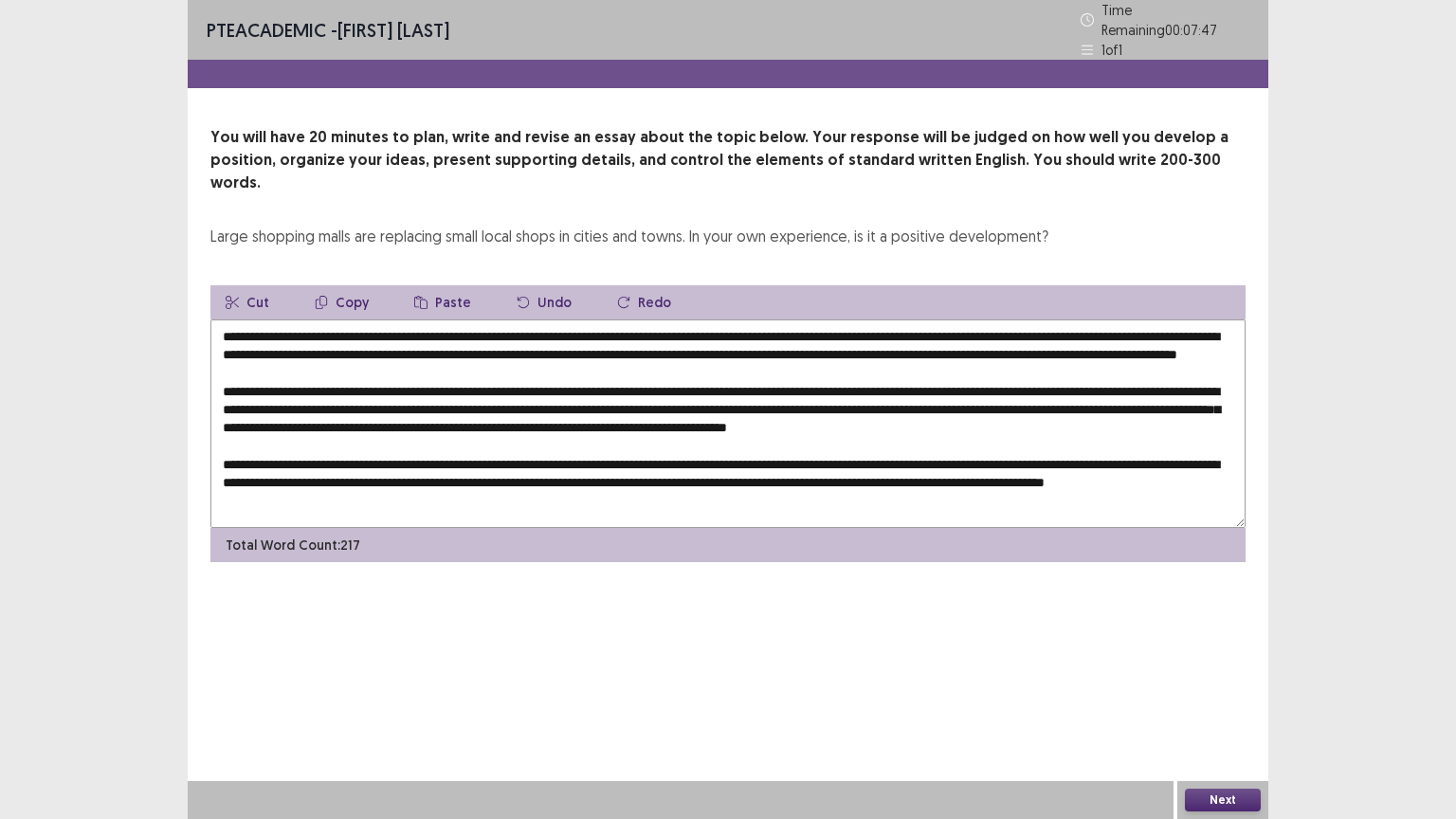 click at bounding box center (728, 424) 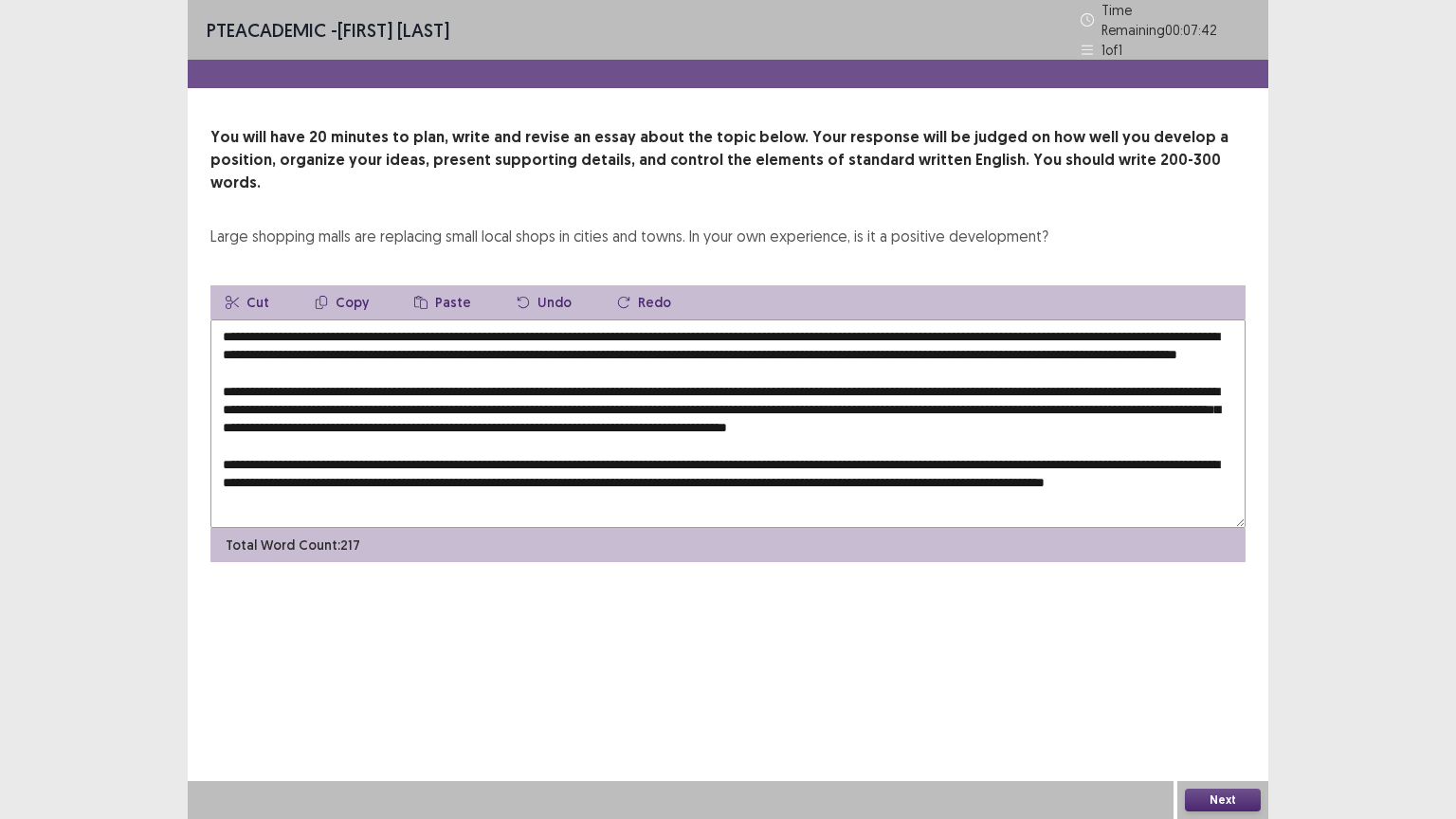 click at bounding box center (728, 424) 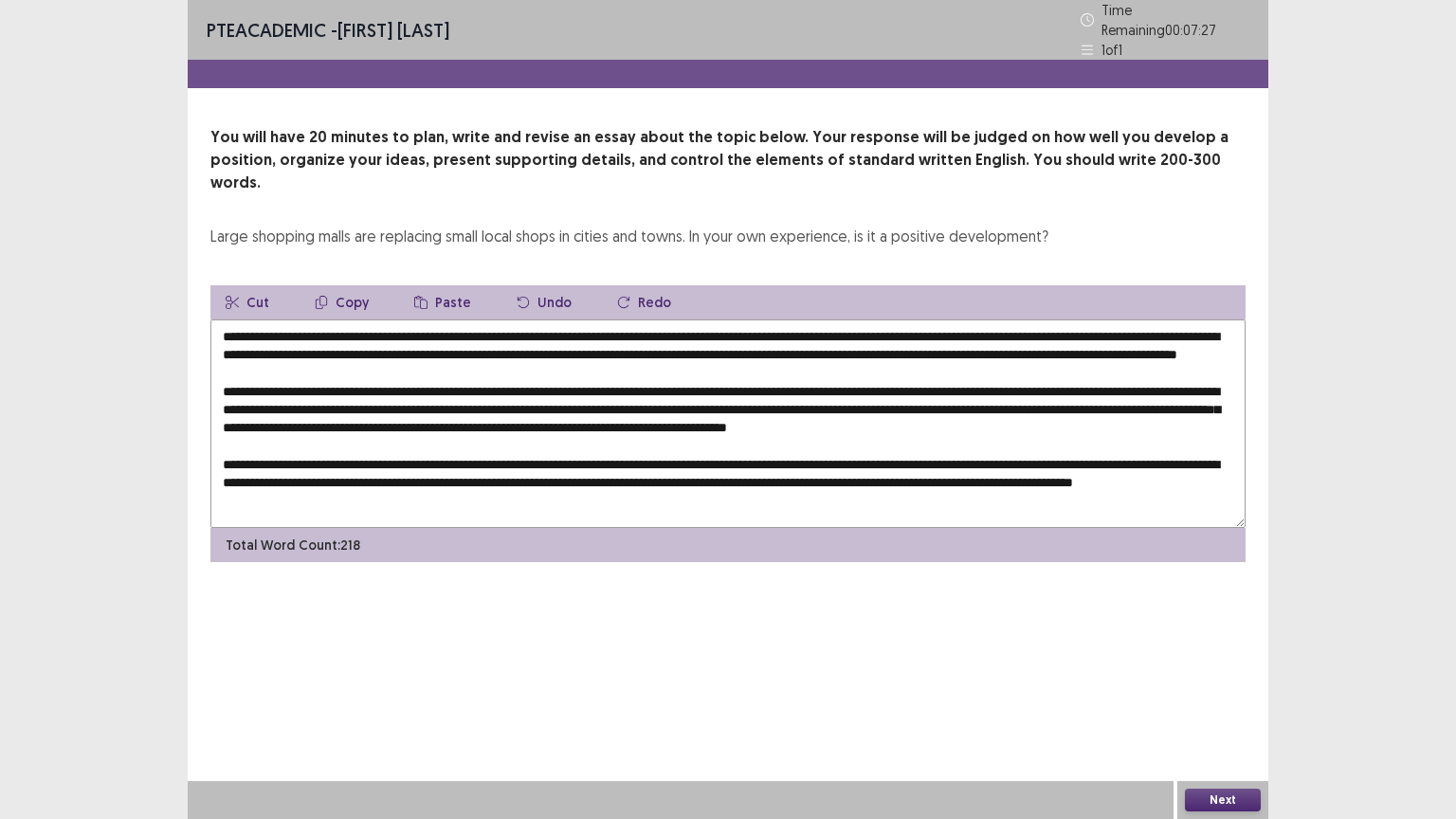click at bounding box center (728, 424) 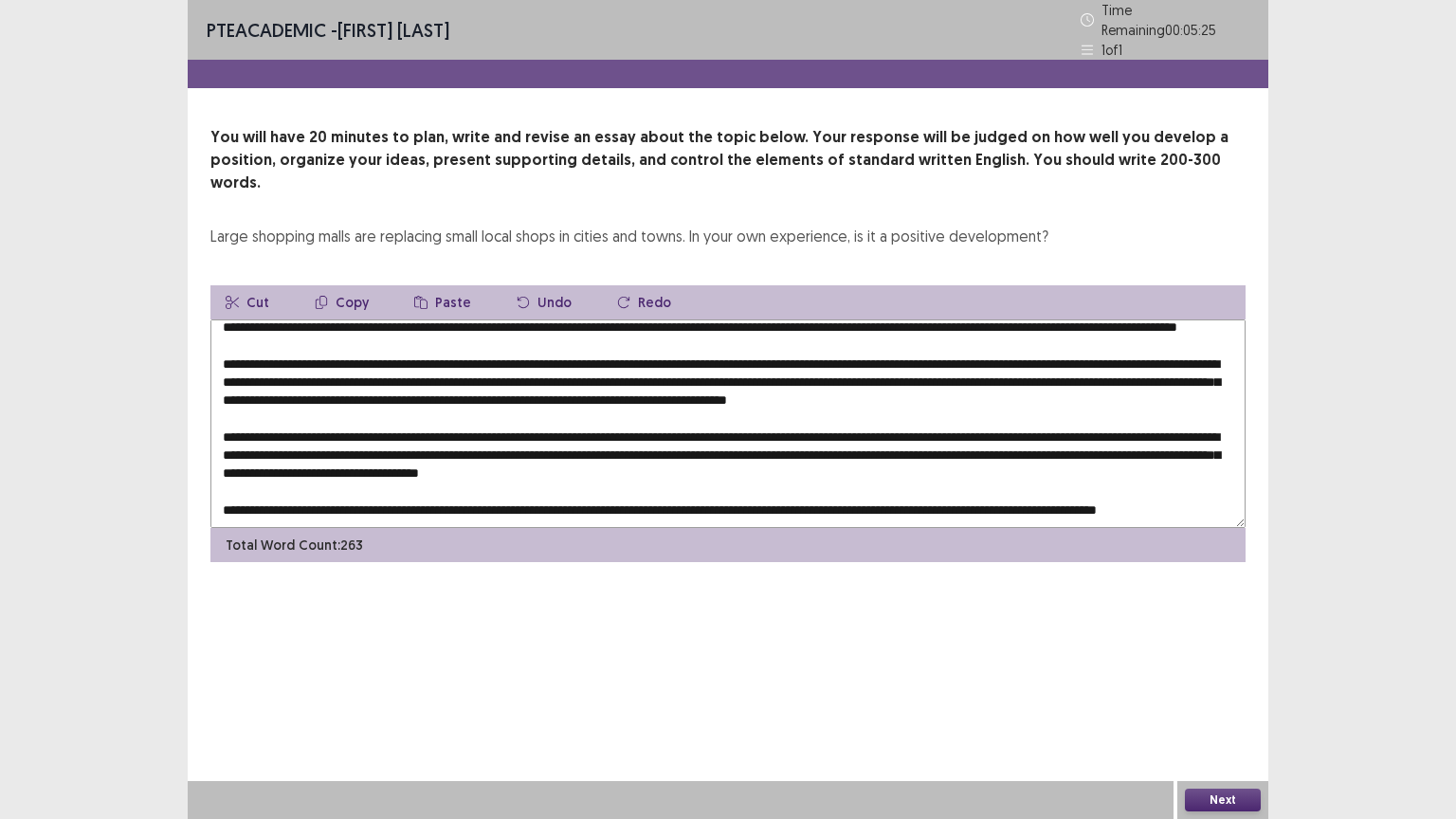 scroll, scrollTop: 72, scrollLeft: 0, axis: vertical 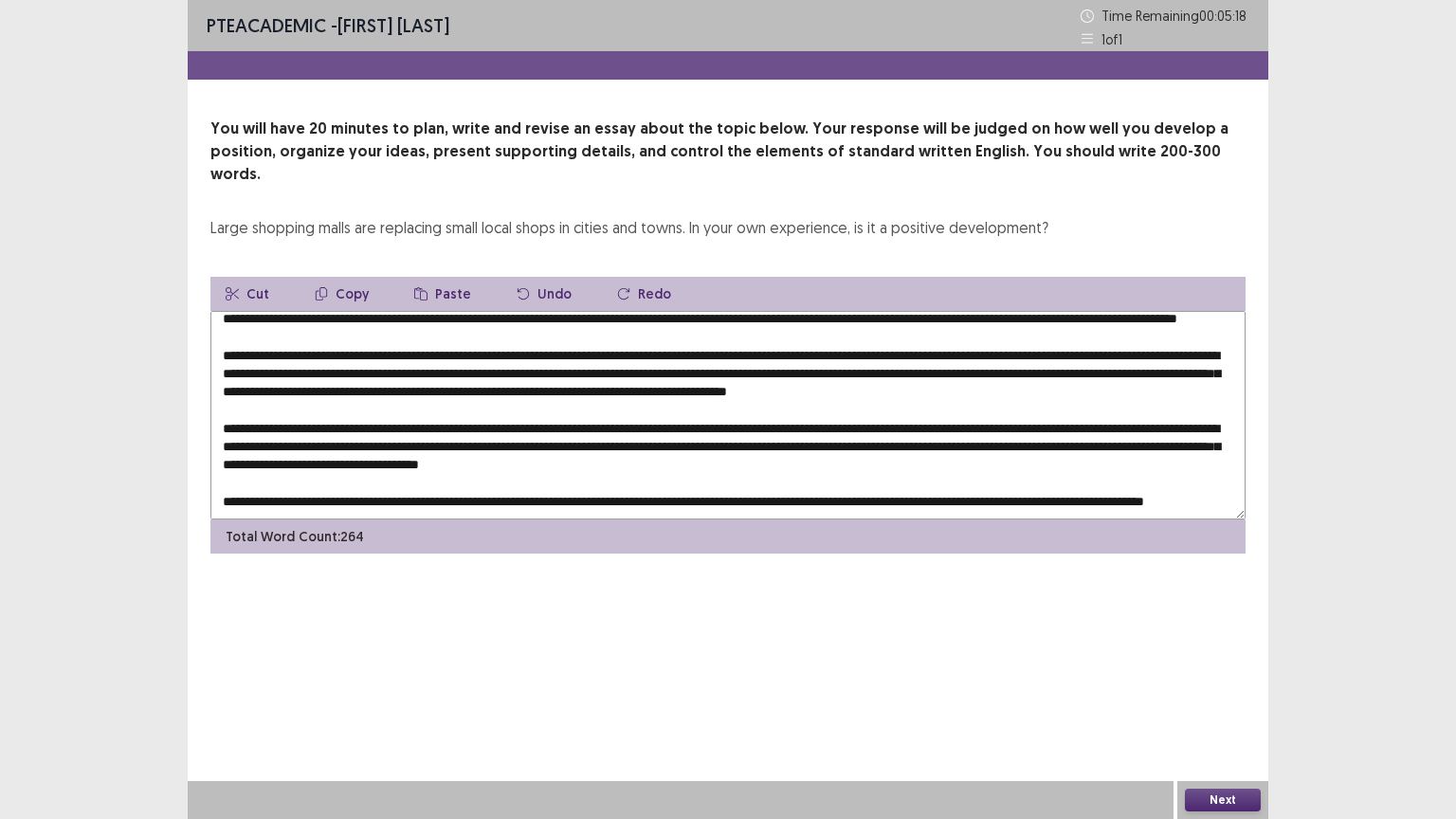 click at bounding box center [728, 415] 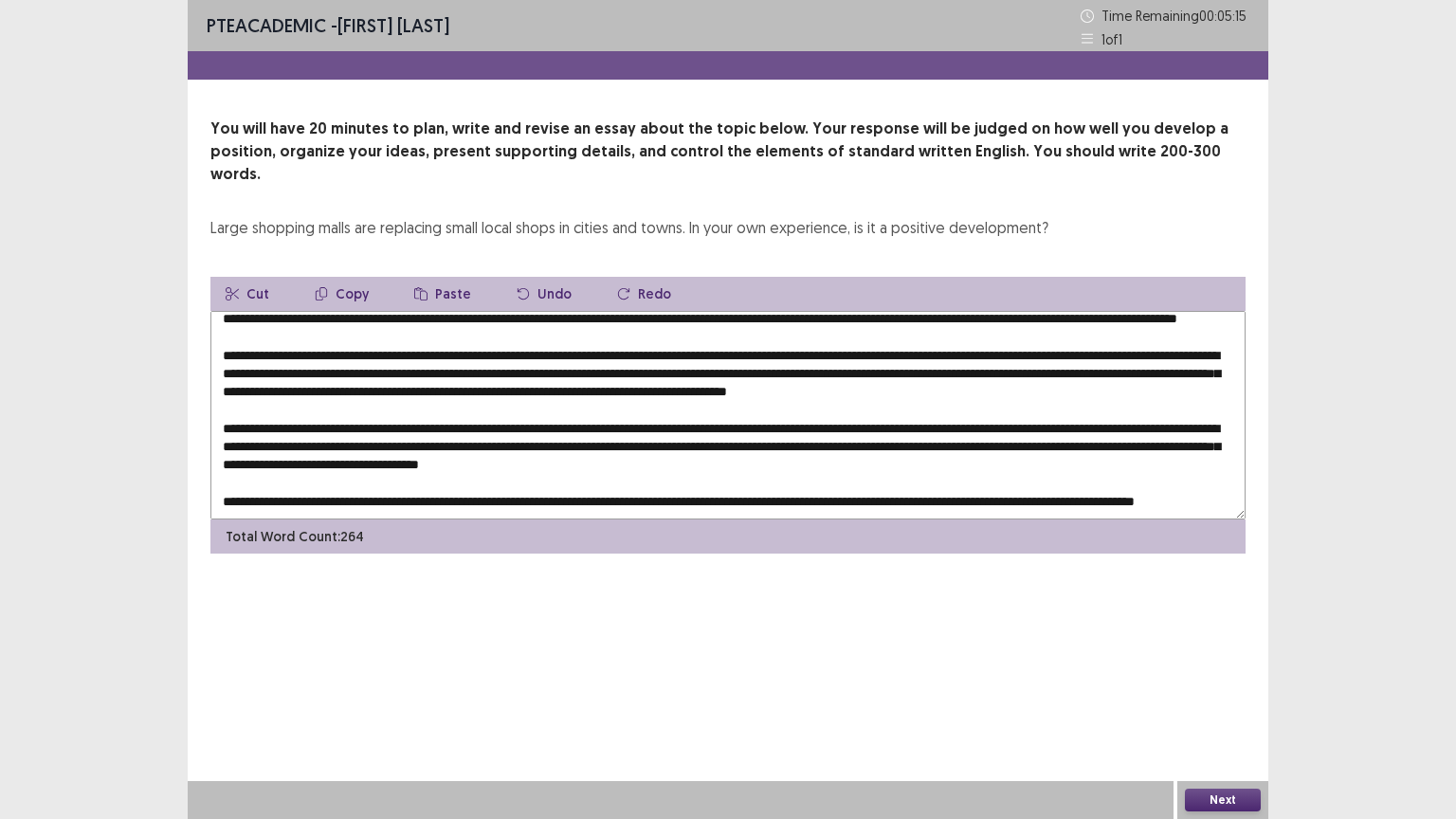 click at bounding box center (728, 415) 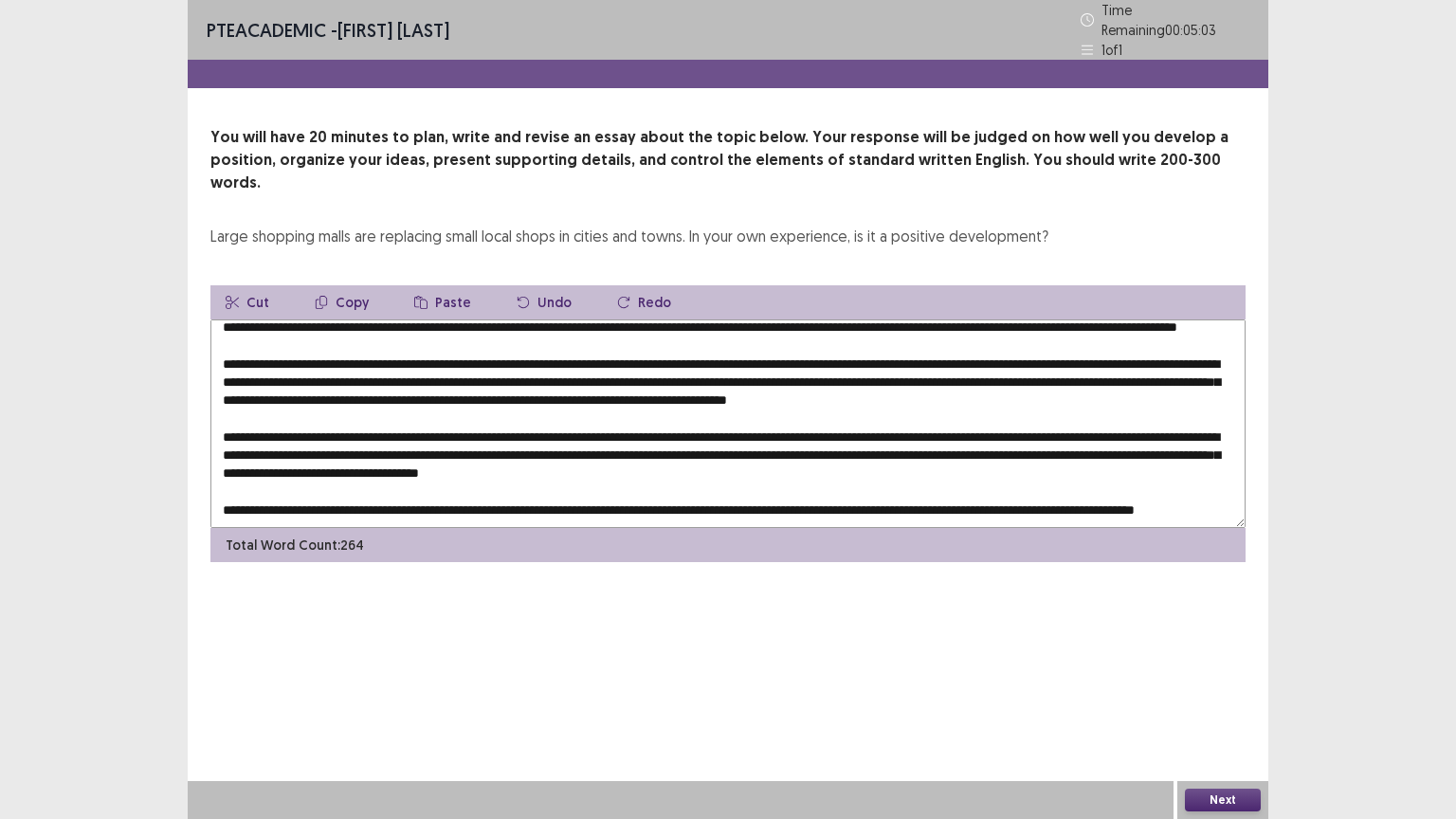 click at bounding box center [728, 424] 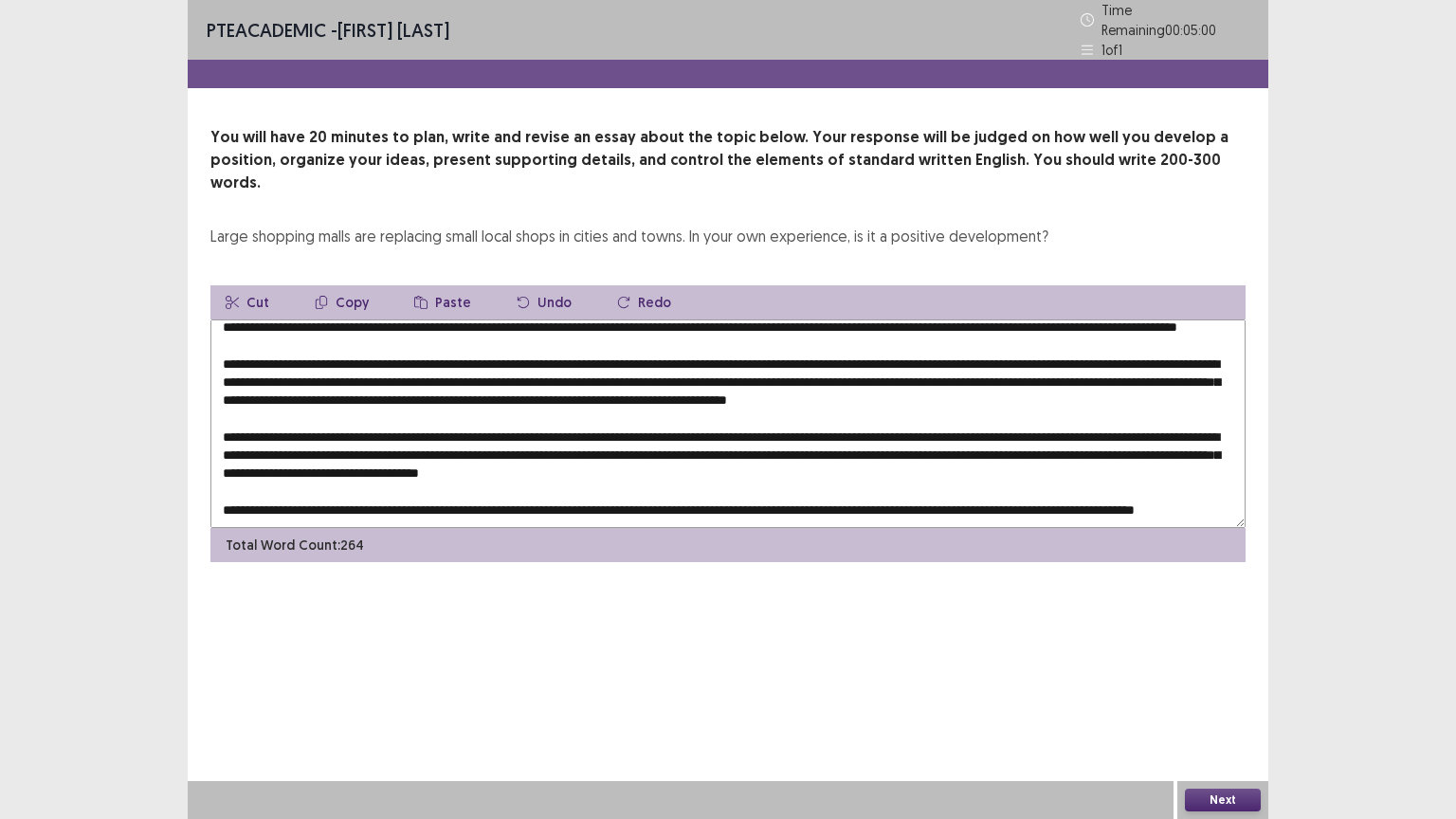 click at bounding box center (728, 424) 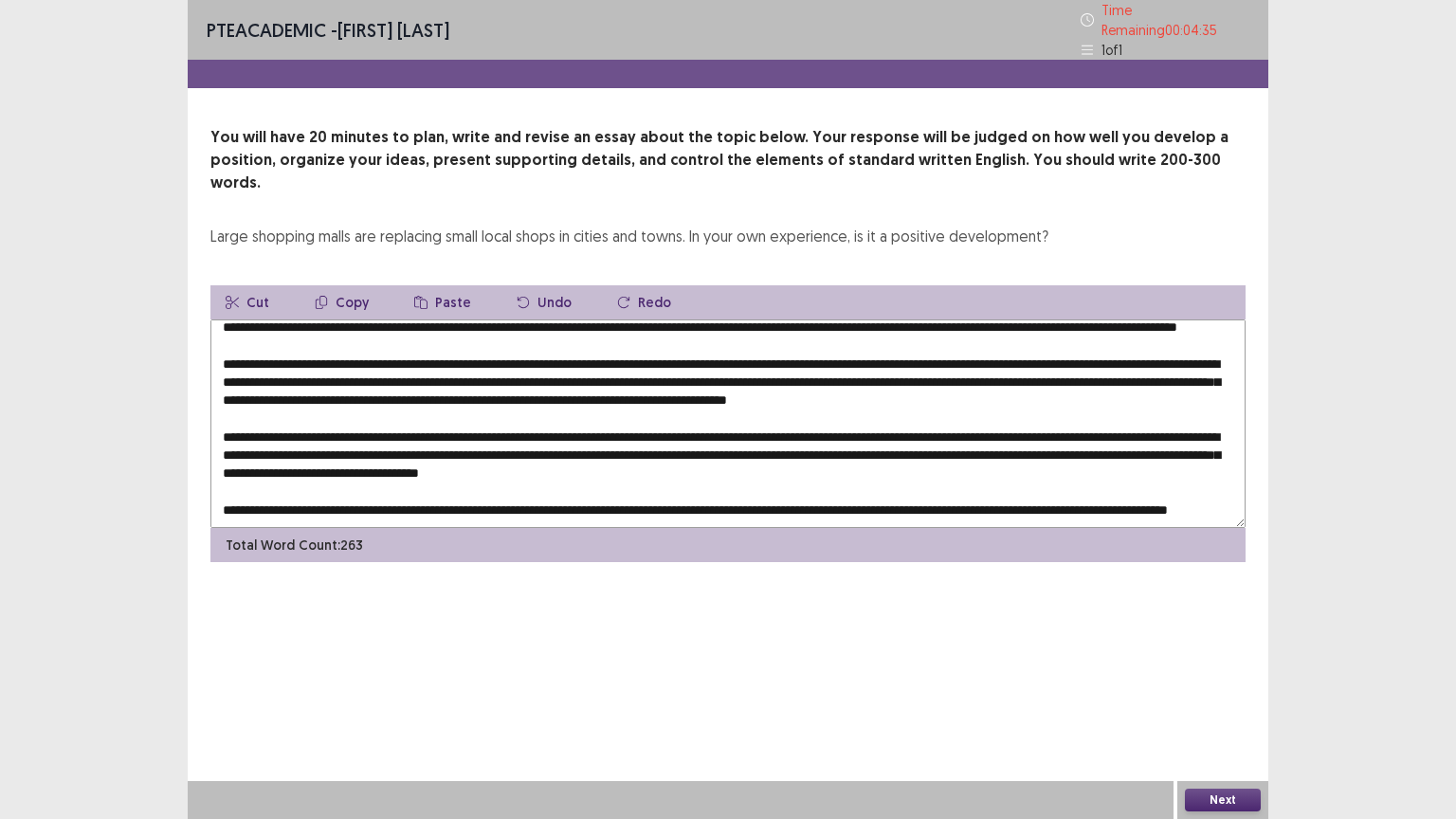 click at bounding box center (728, 424) 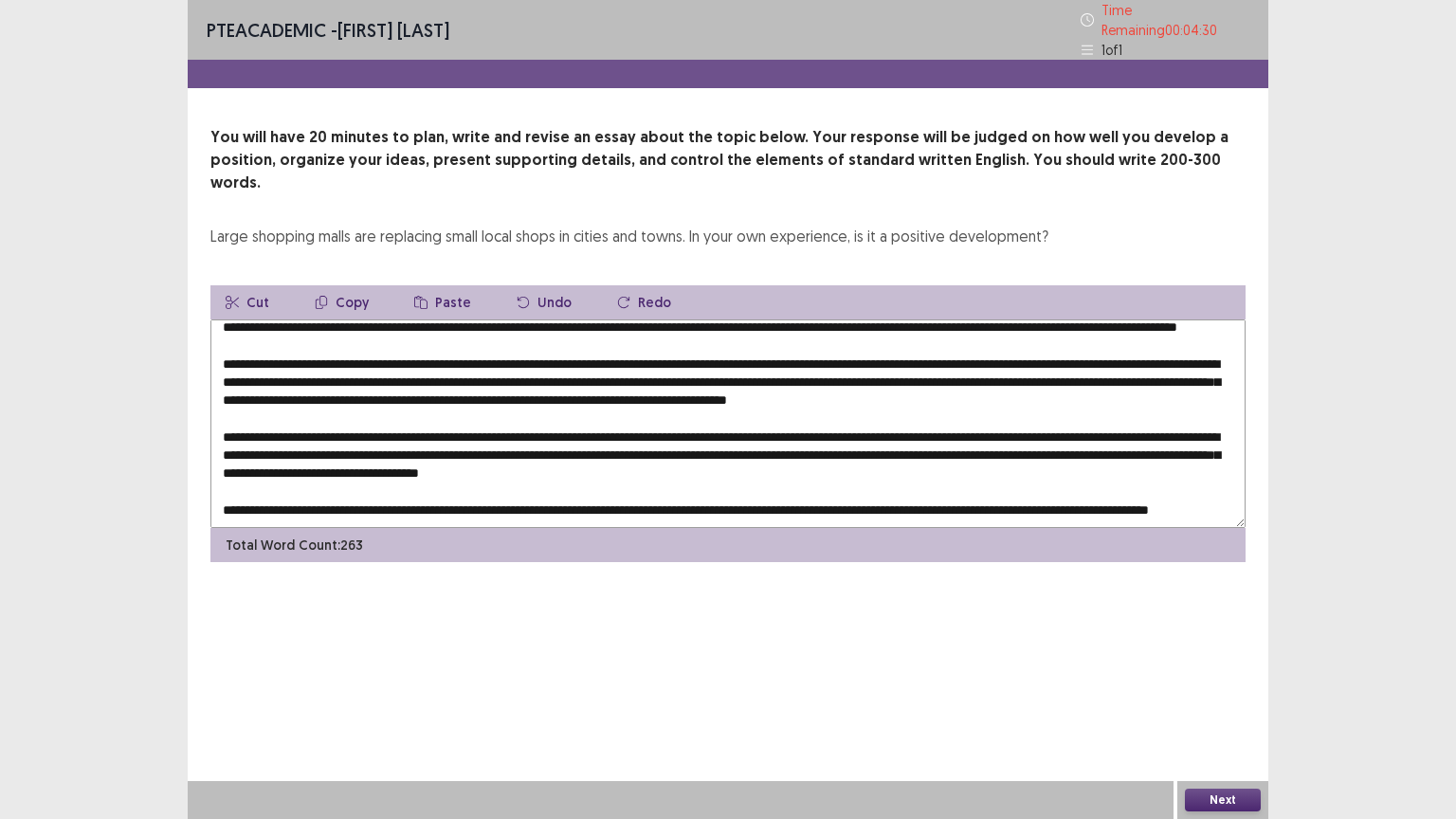 click at bounding box center [728, 424] 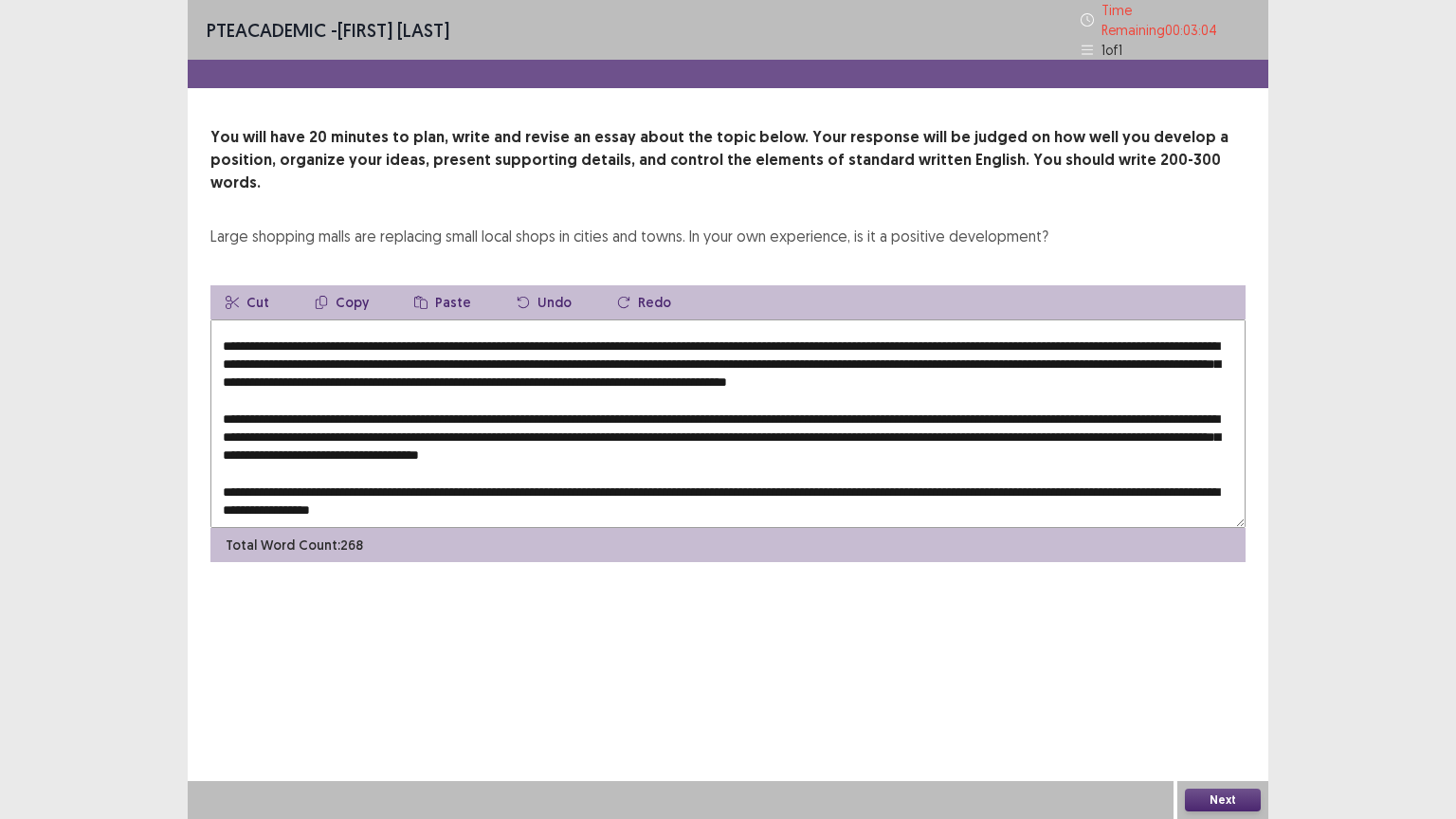 click at bounding box center [728, 424] 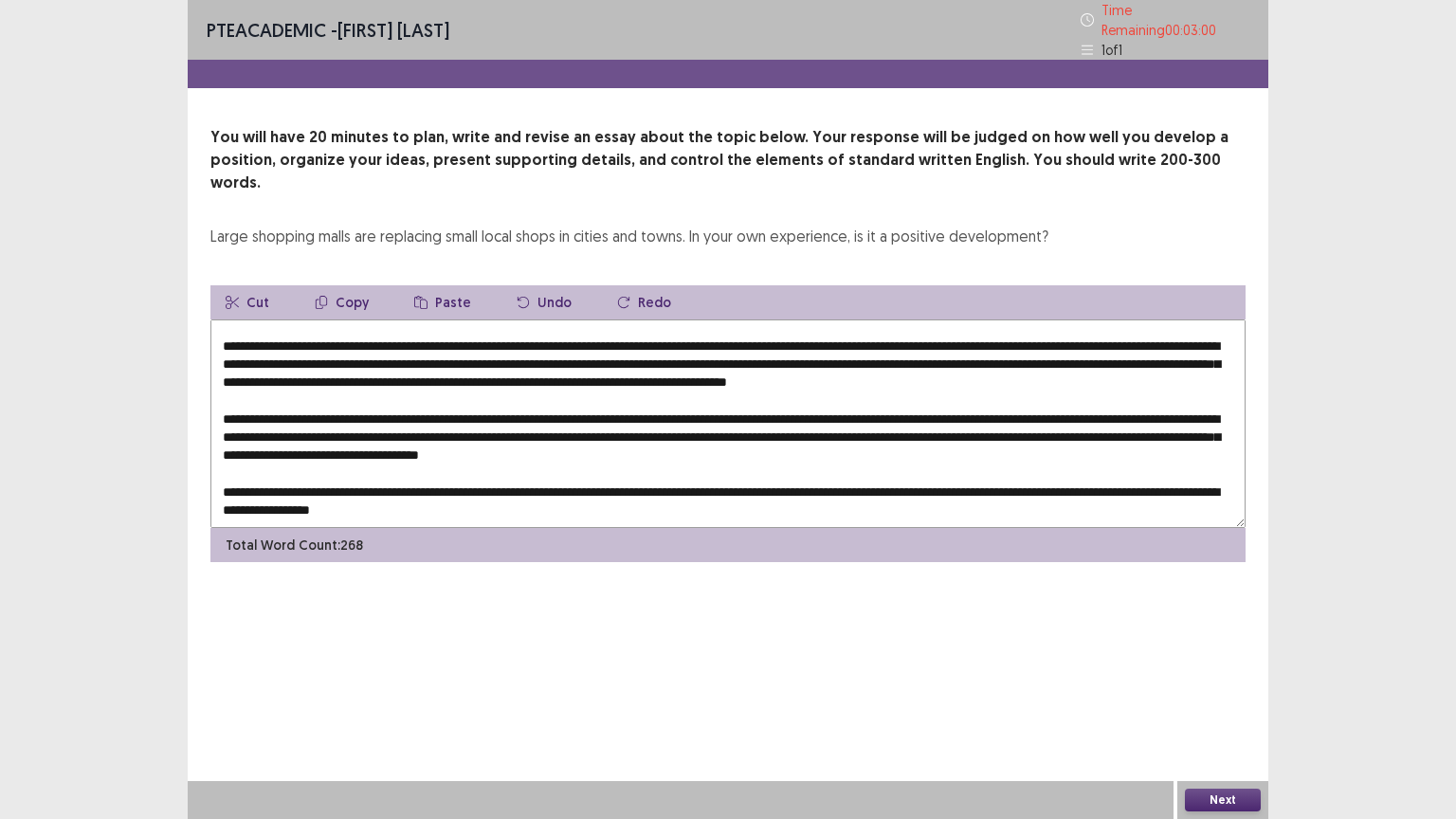 click at bounding box center [728, 424] 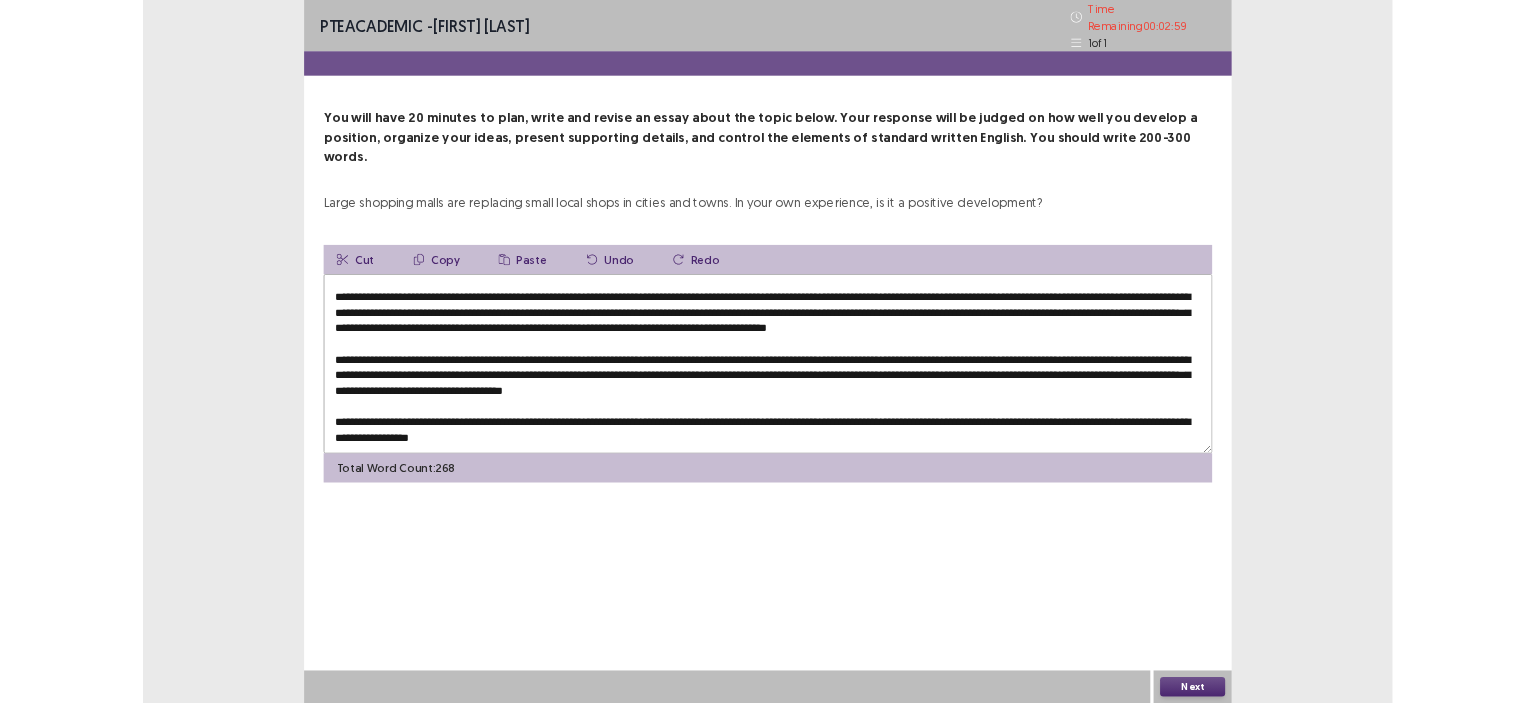 scroll, scrollTop: 8, scrollLeft: 0, axis: vertical 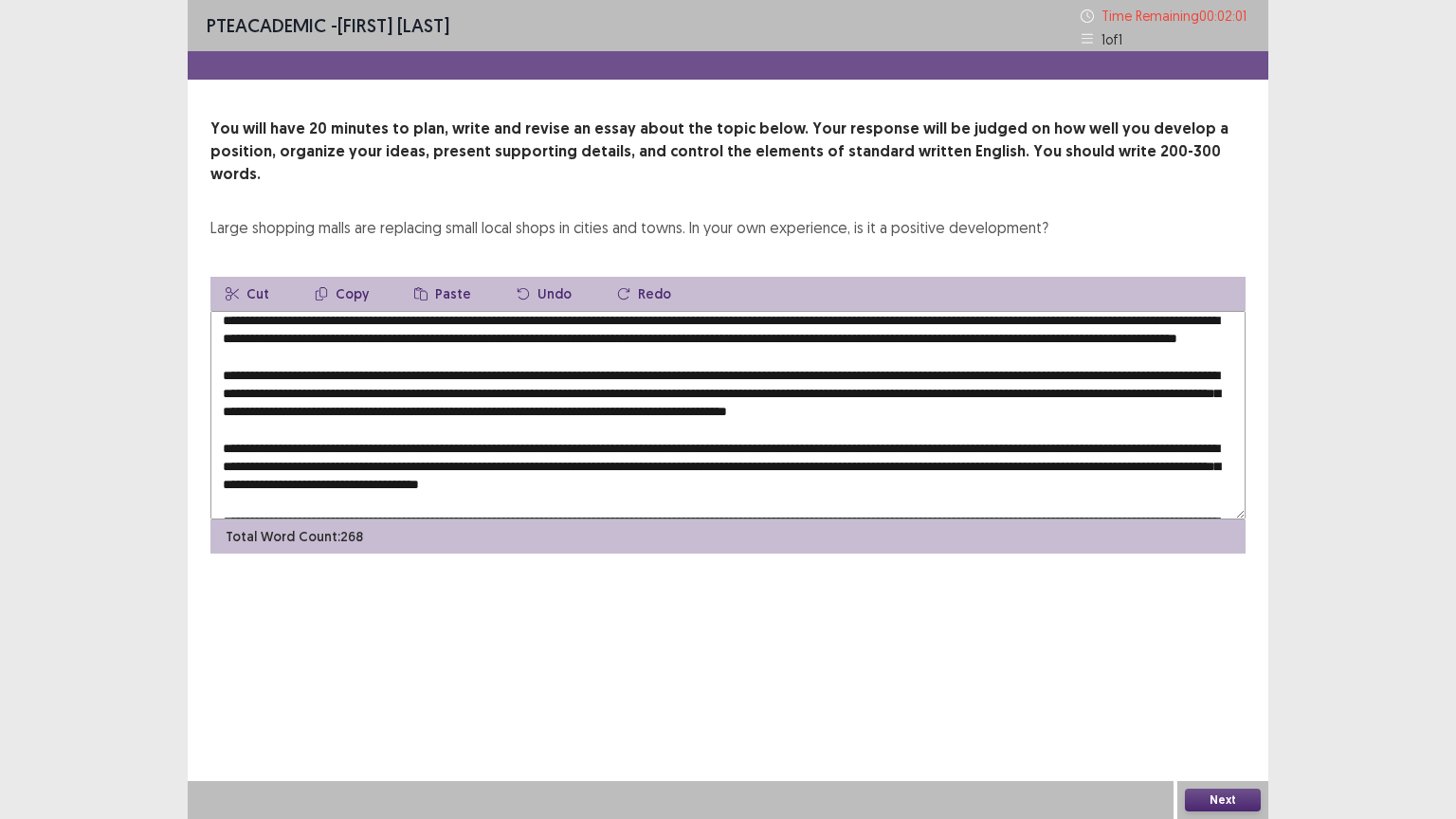 type on "**********" 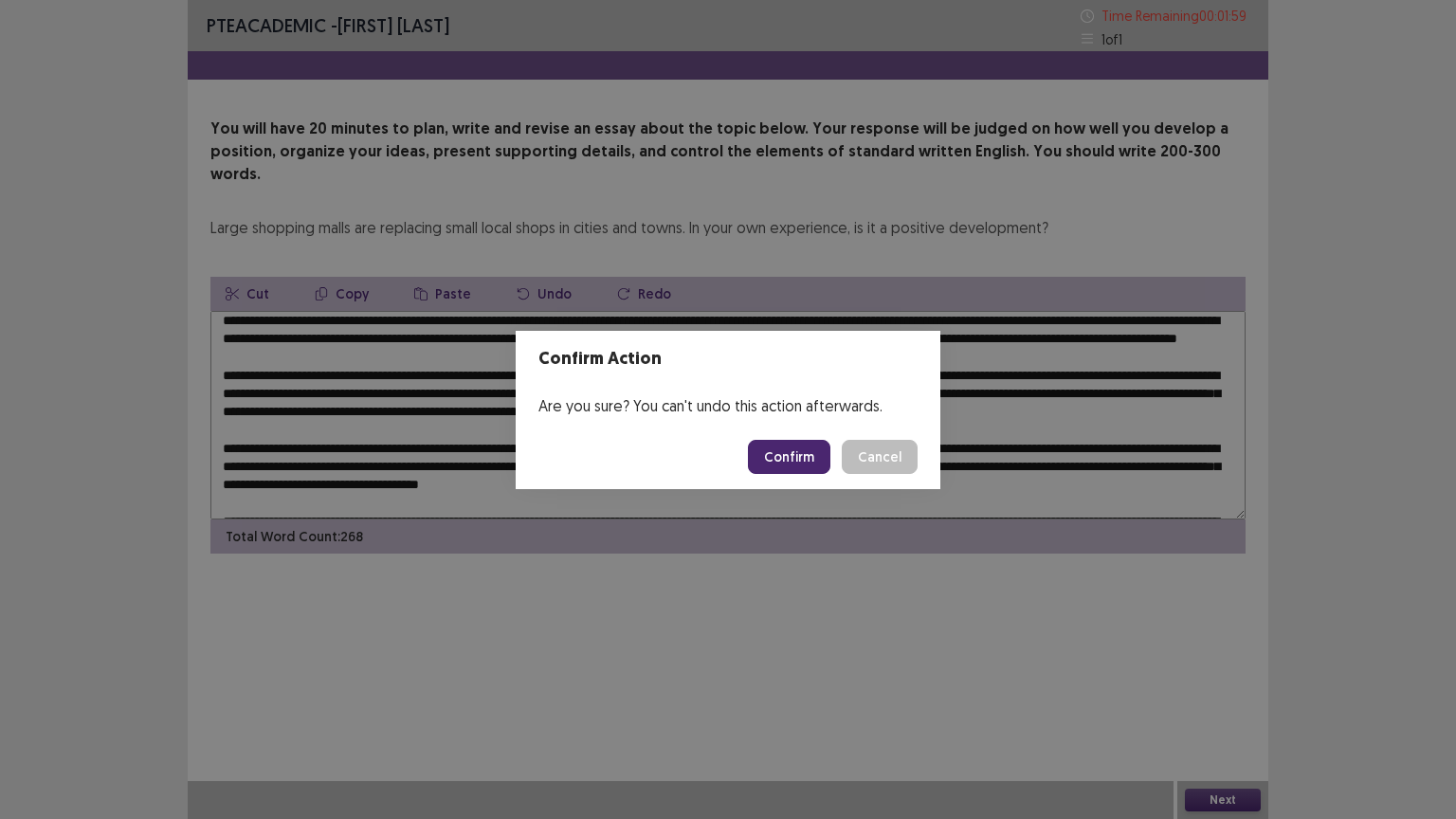click on "Confirm" at bounding box center (789, 457) 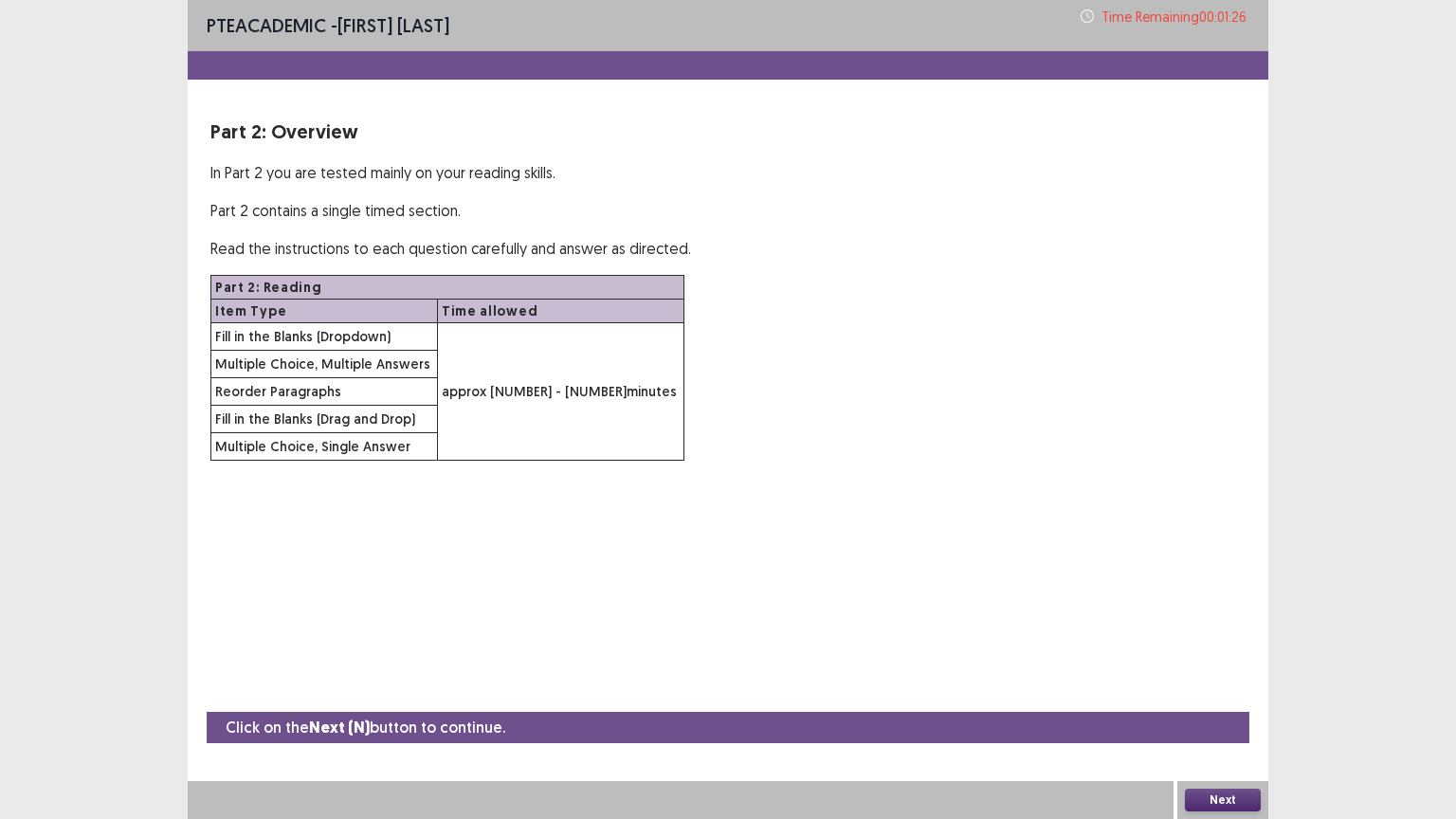 click on "Next" at bounding box center [1223, 800] 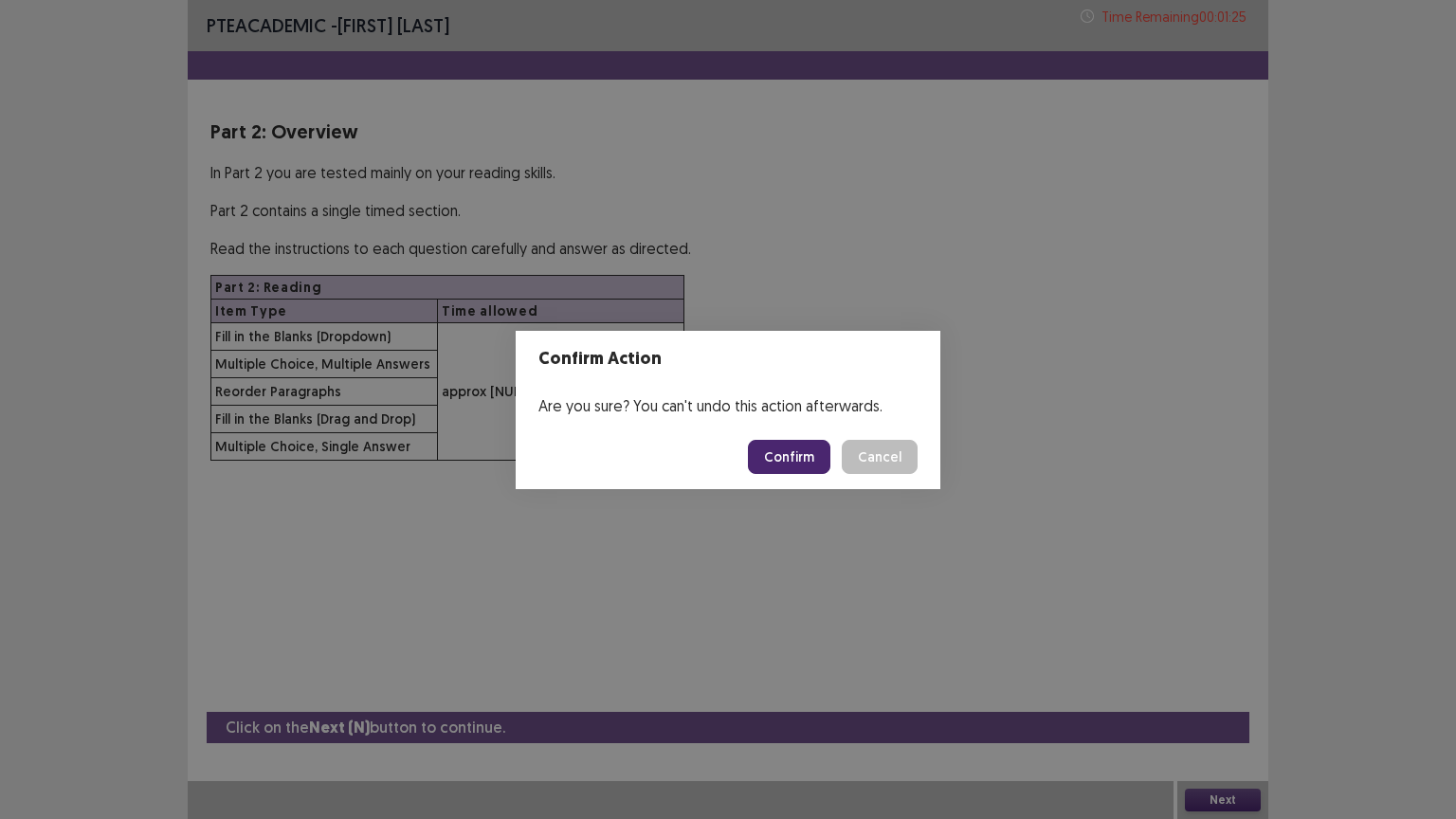 click on "Confirm" at bounding box center (789, 457) 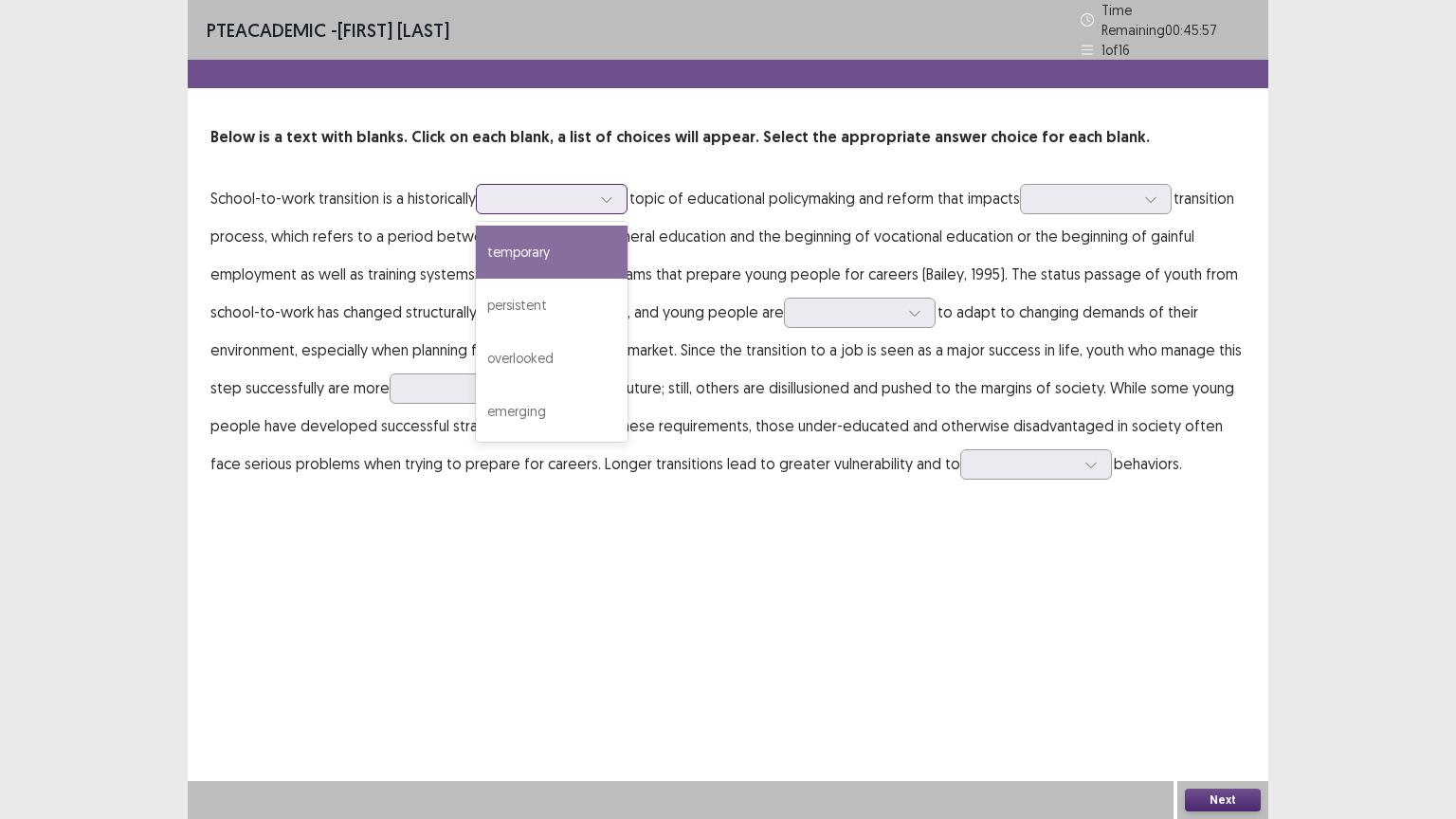 click at bounding box center (541, 198) 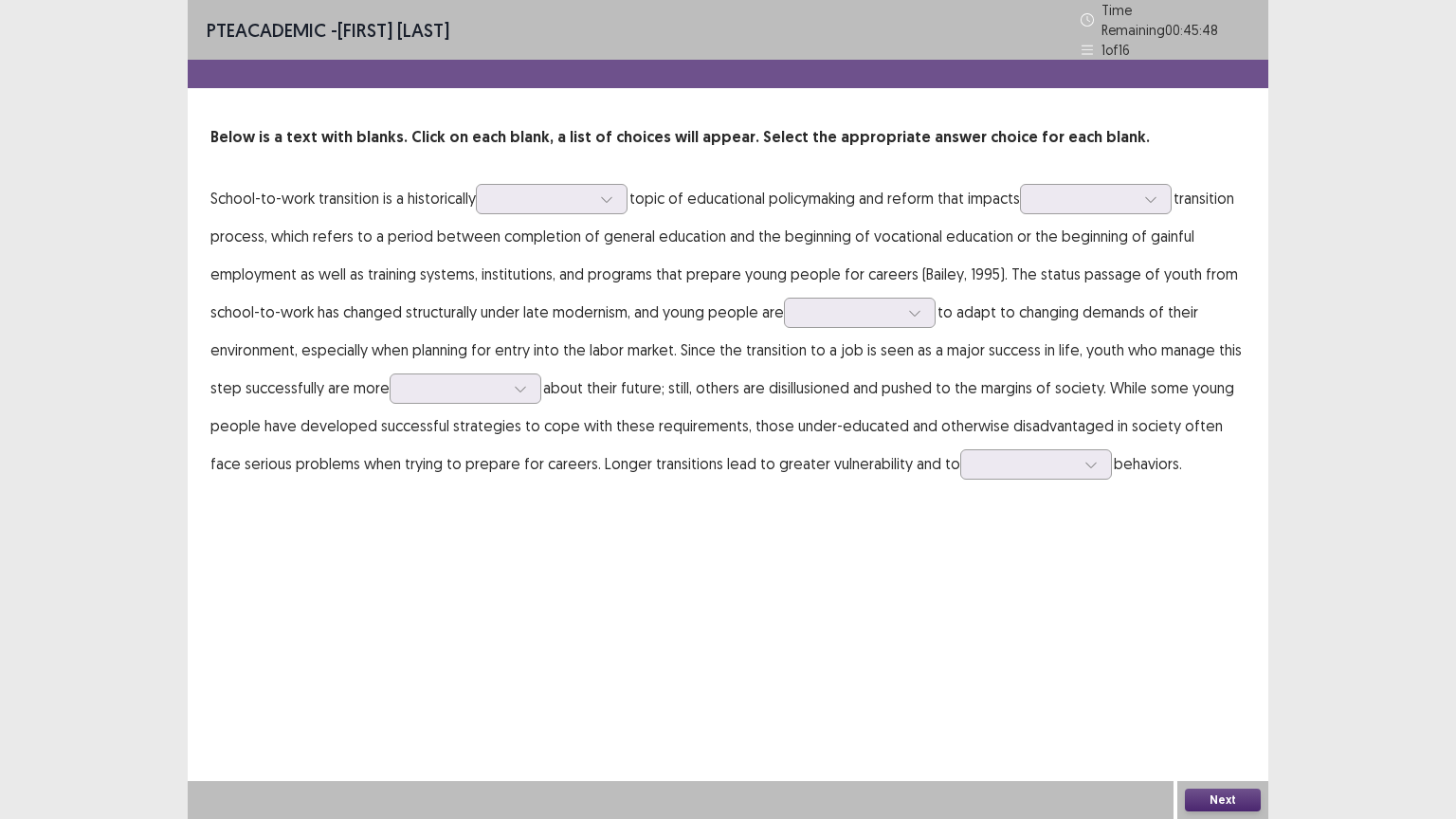 click on "PTE academic - [PERSON] Time Remaining 00 : 45 : 48 1 of 16 Below is a text with blanks. Click on each blank, a list of choices will appear. Select the appropriate answer choice for each blank. School-to-work transition is a historically topic of educational policymaking and reform that impacts transition process, which refers to a period between completion of general education and the beginning of vocational education or the beginning of gainful employment as well as training systems, institutions, and programs that prepare young people for careers ([PERSON], [YEAR]). The status passage of youth from school-to-work has changed structurally under late modernism, and young people are to adapt to changing demands of their environment, especially when planning for entry into the labor market. Since the transition to a job is seen as a major success in life, youth who manage this step successfully are more behaviors. Next" at bounding box center (728, 410) 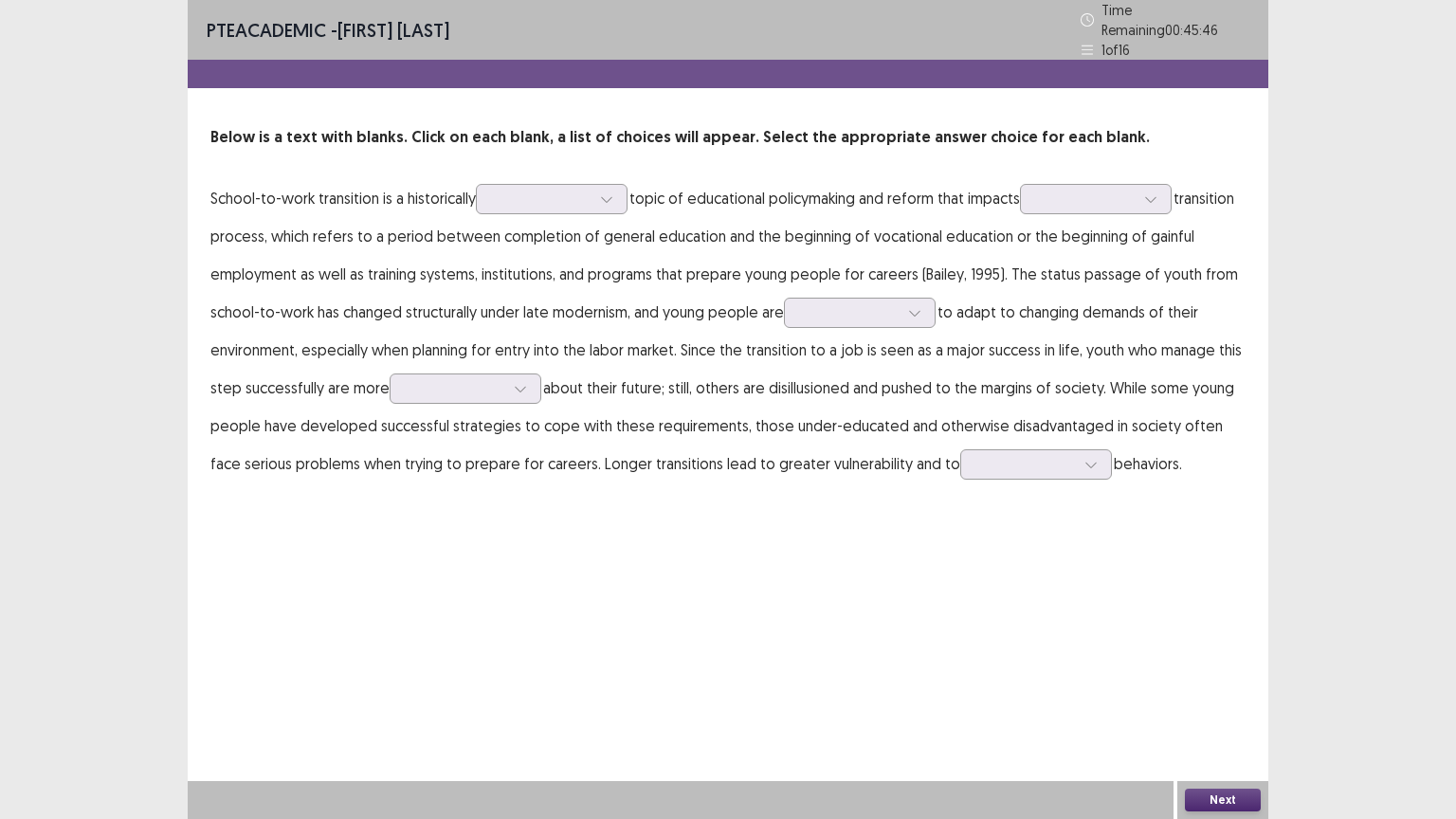 click on "School-to-work transition is a historically topic of educational policymaking and reform that impacts the transition process, which refers to a period between completion of general education and the beginning of vocational education or the beginning of gainful employment as well as training systems, institutions, and programs that prepare young people for careers ([LAST], [YEAR]). The status passage of youth from school-to-work has changed structurally under late modernism, and young people are to adapt to changing demands of their environment, especially when planning for entry into the labor market. Since the transition to a job is seen as a major success in life, youth who manage this step successfully are more behaviors." at bounding box center (728, 331) 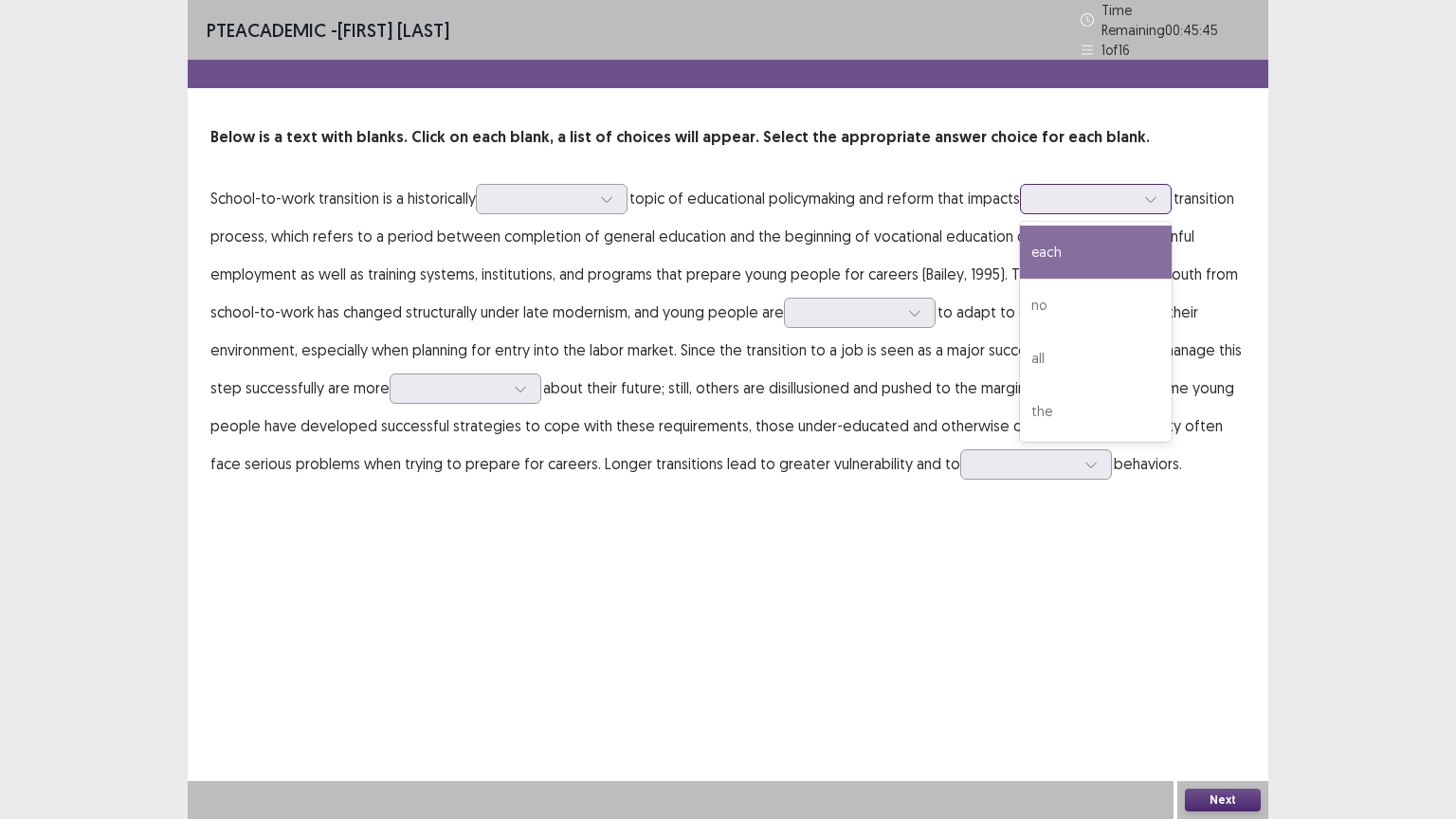 click at bounding box center (1085, 198) 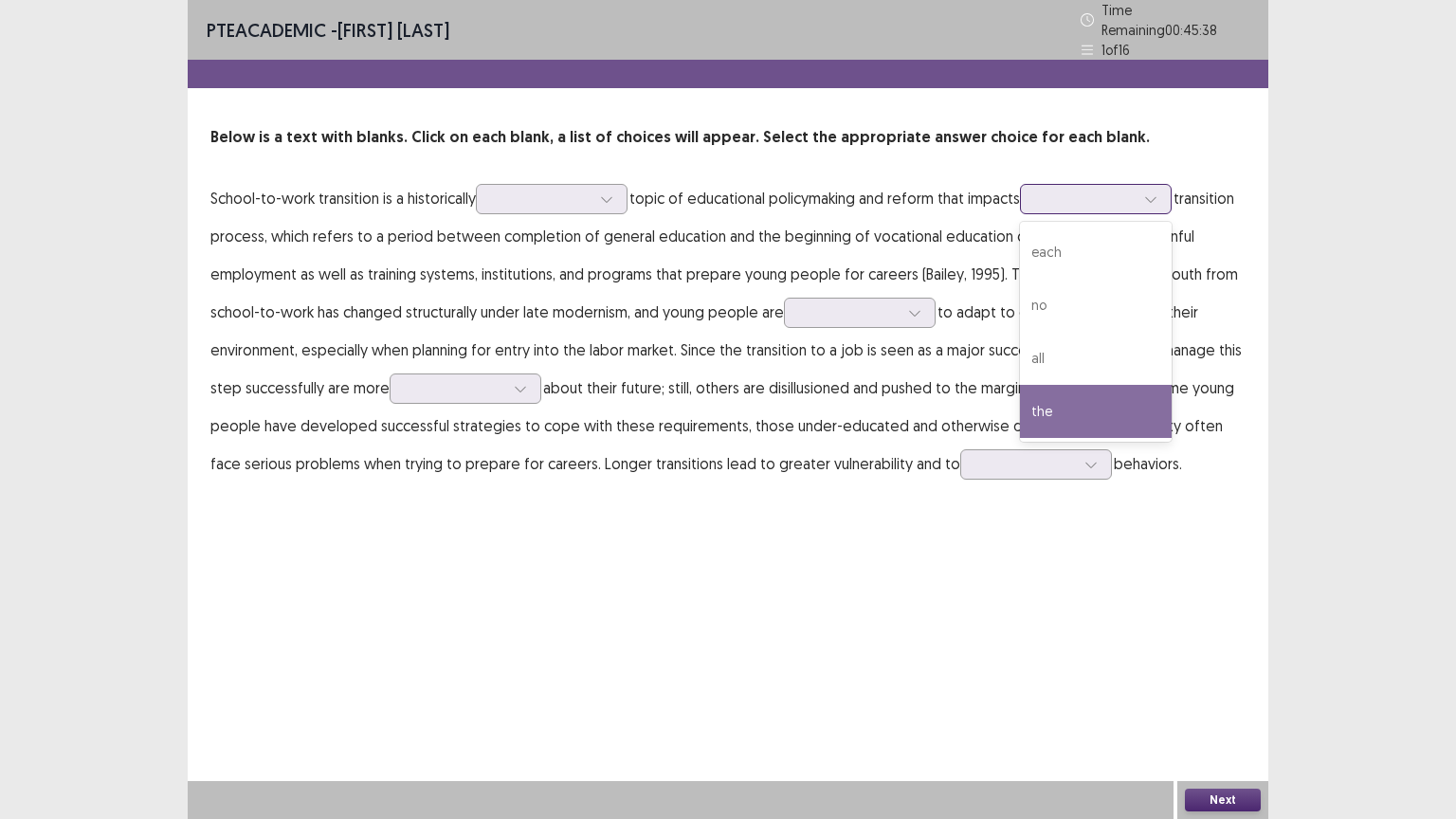 click on "the" at bounding box center (1096, 411) 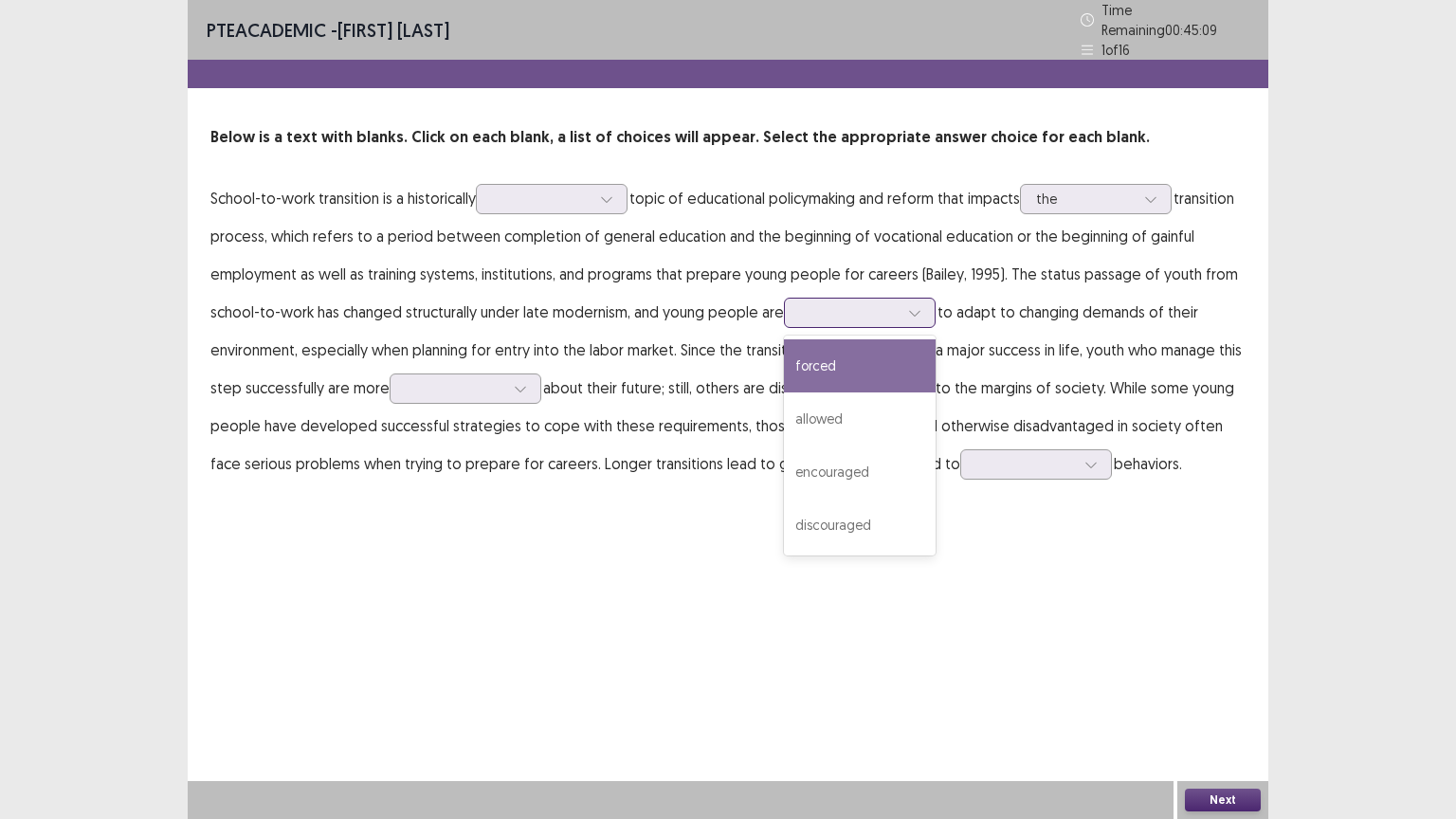 click at bounding box center [849, 312] 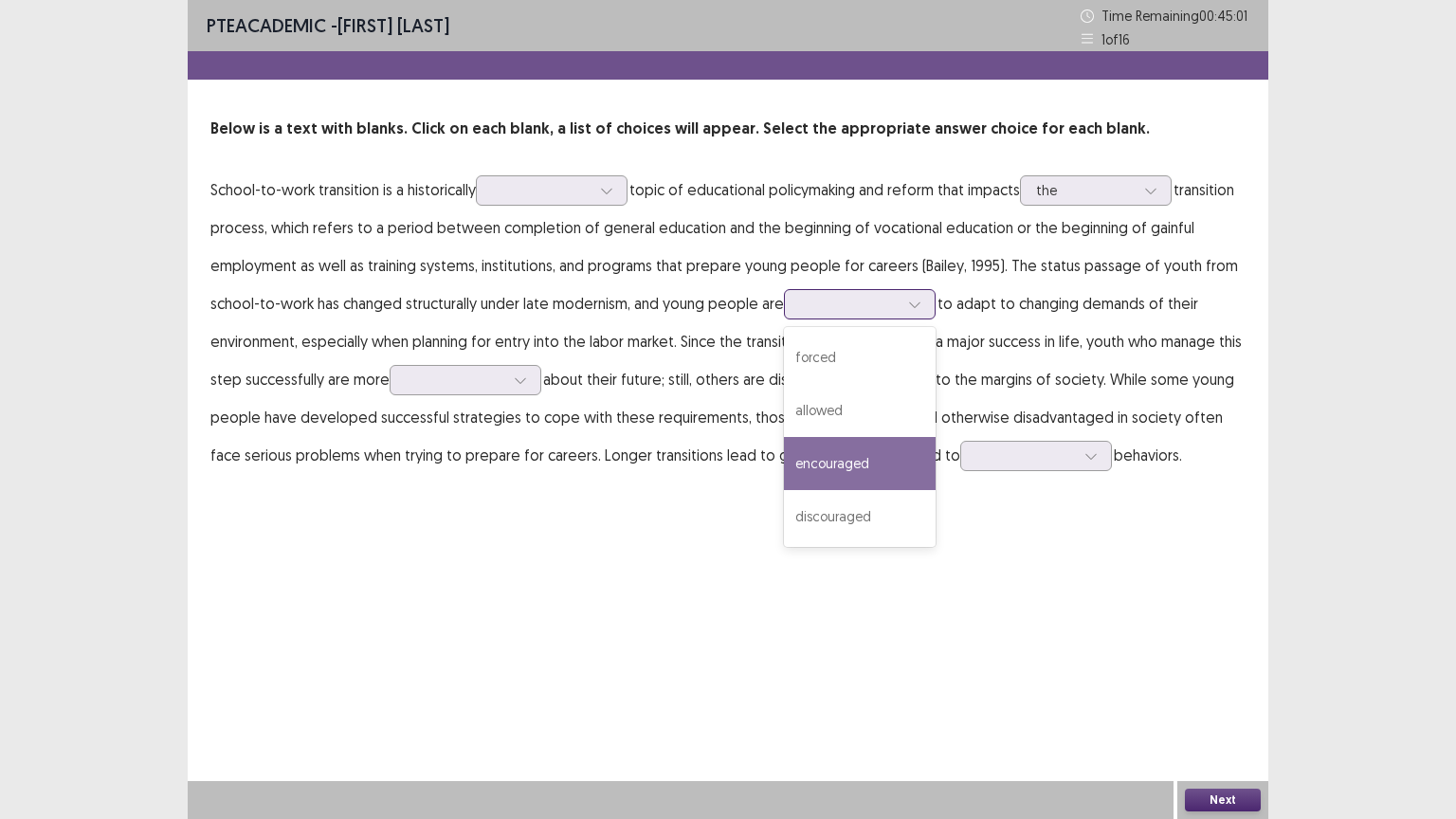 click on "encouraged" at bounding box center [860, 464] 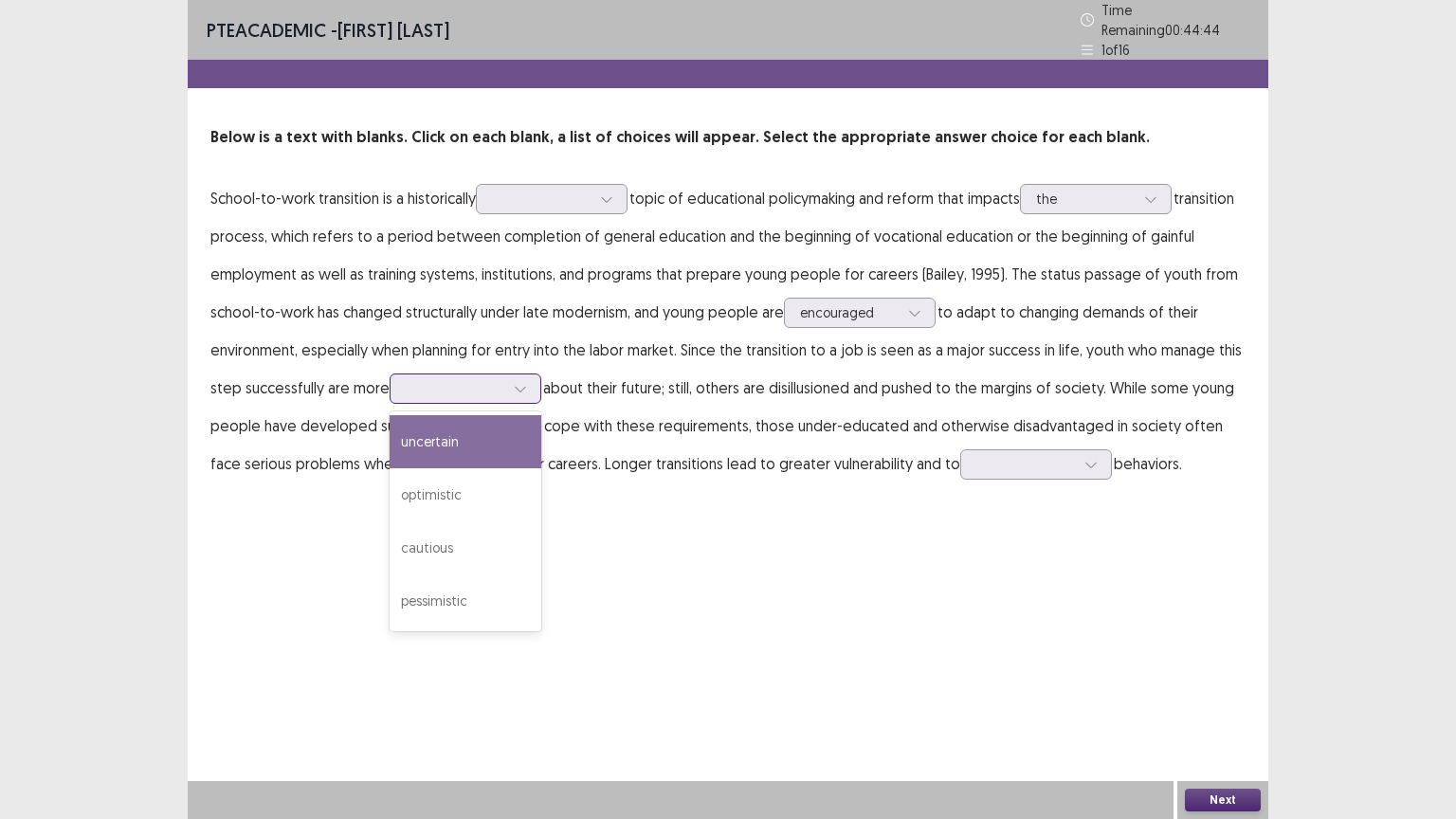 click at bounding box center [455, 388] 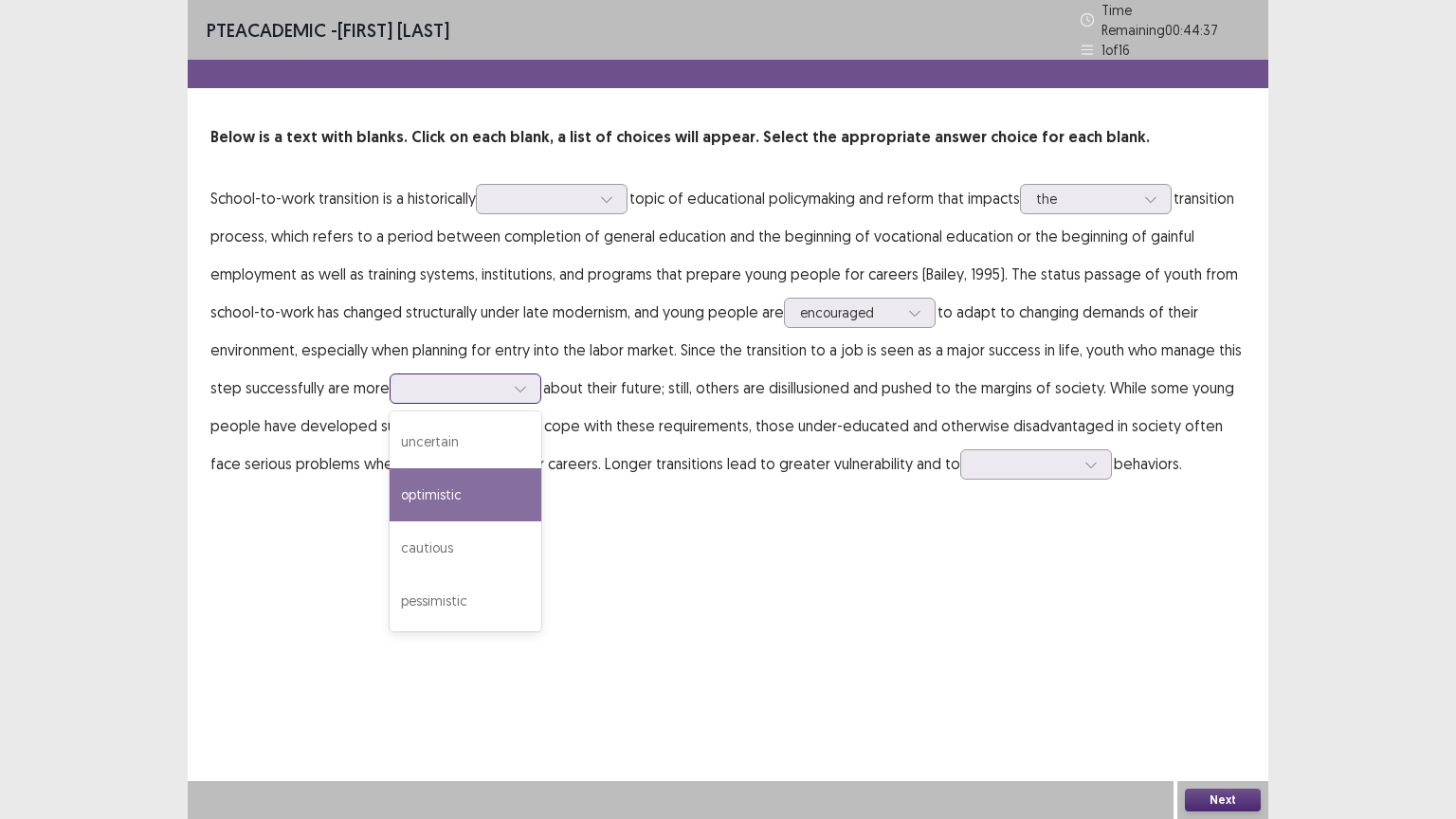click on "optimistic" at bounding box center (465, 495) 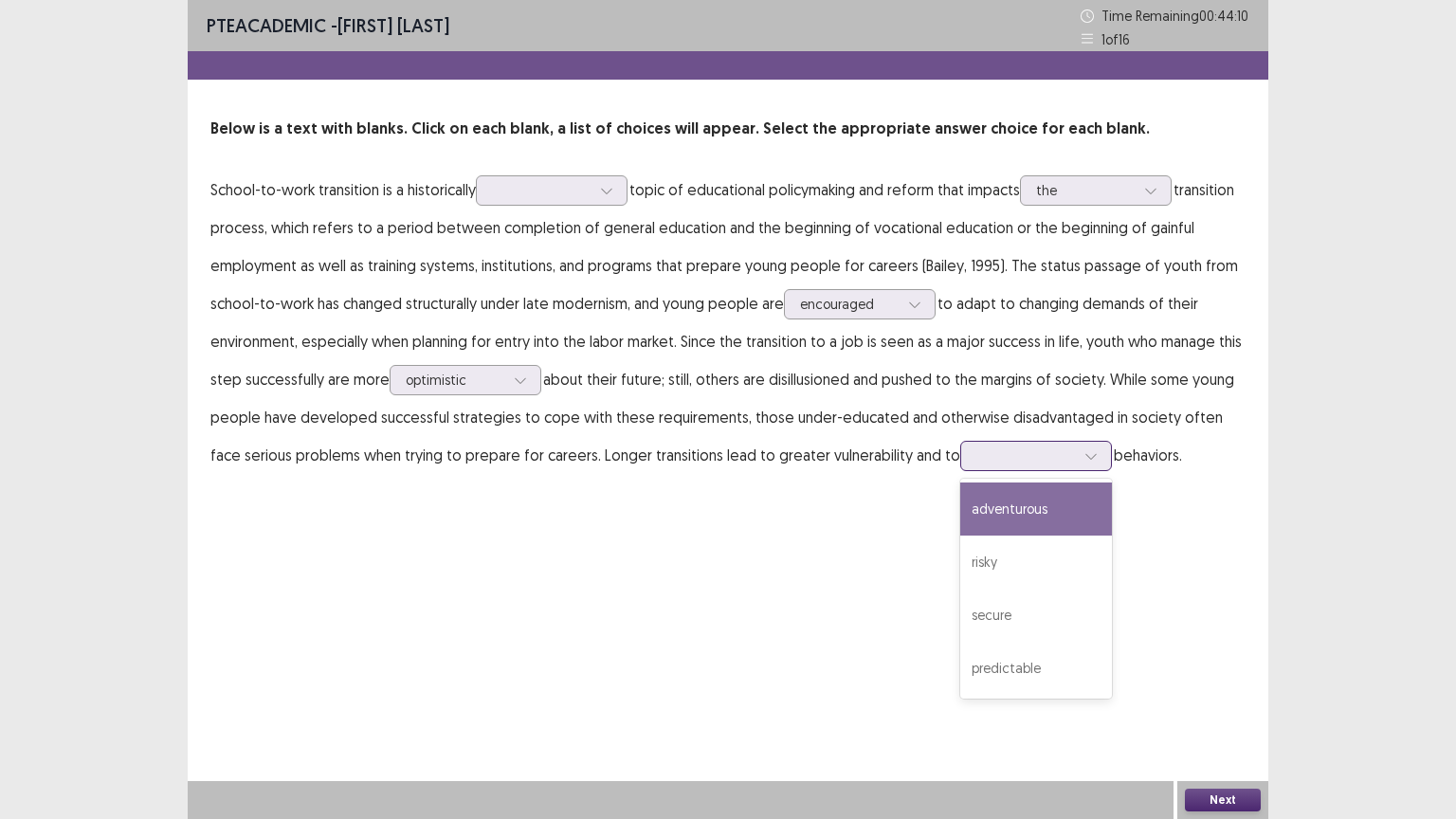 click at bounding box center (1026, 455) 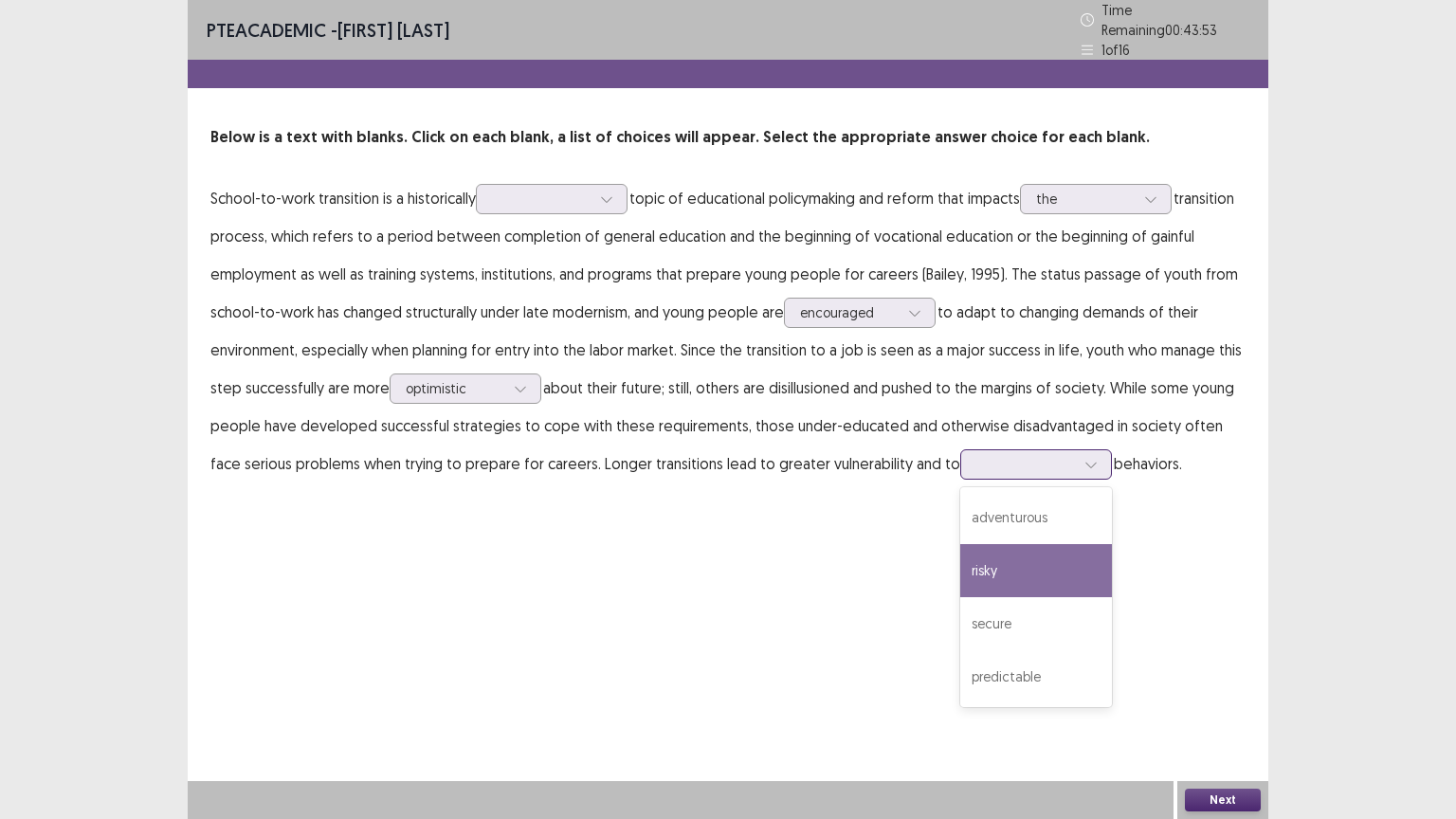 click on "risky" at bounding box center [1036, 571] 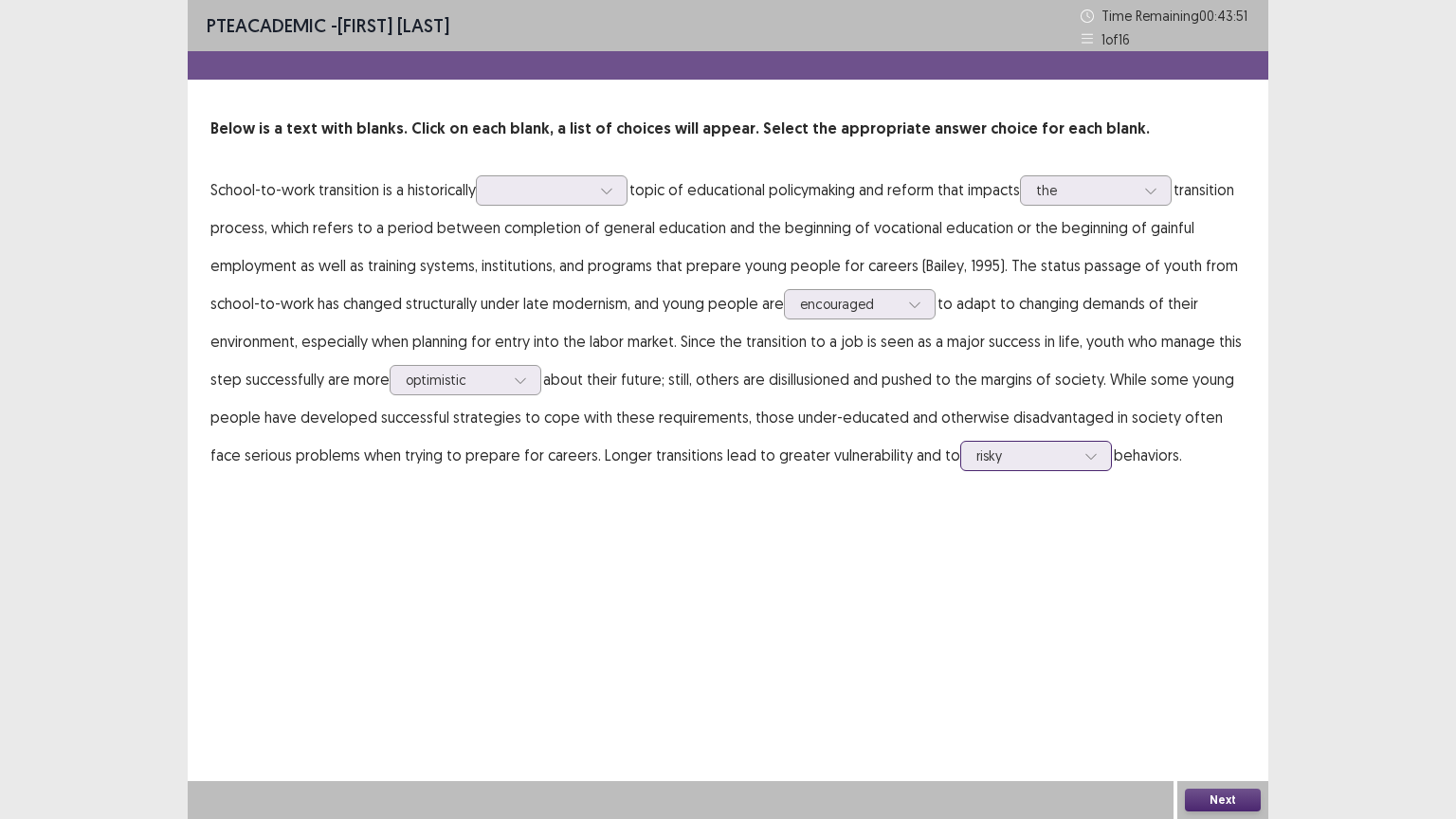 drag, startPoint x: 1035, startPoint y: 478, endPoint x: 1038, endPoint y: 455, distance: 23.194827 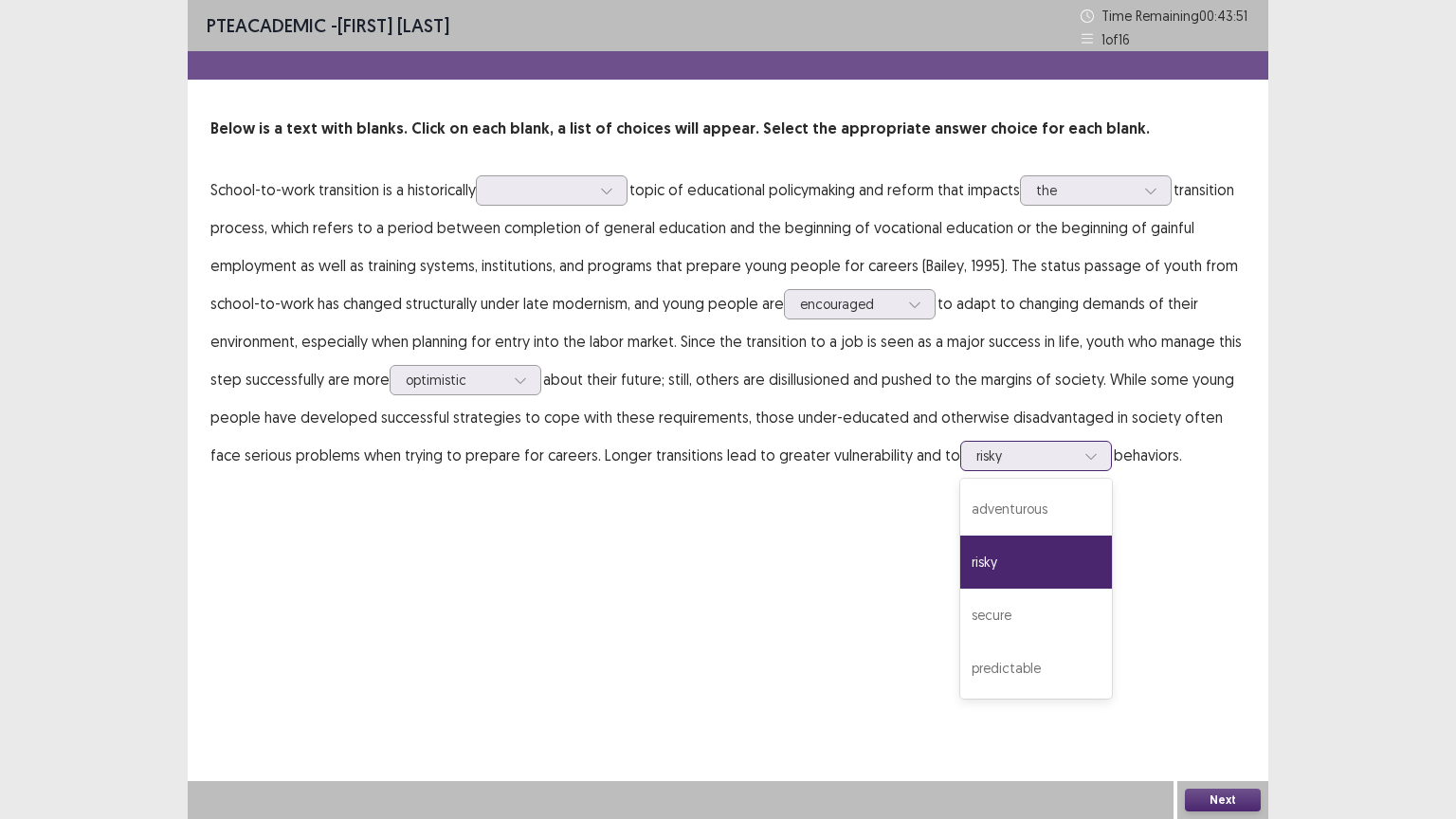 click at bounding box center [1091, 456] 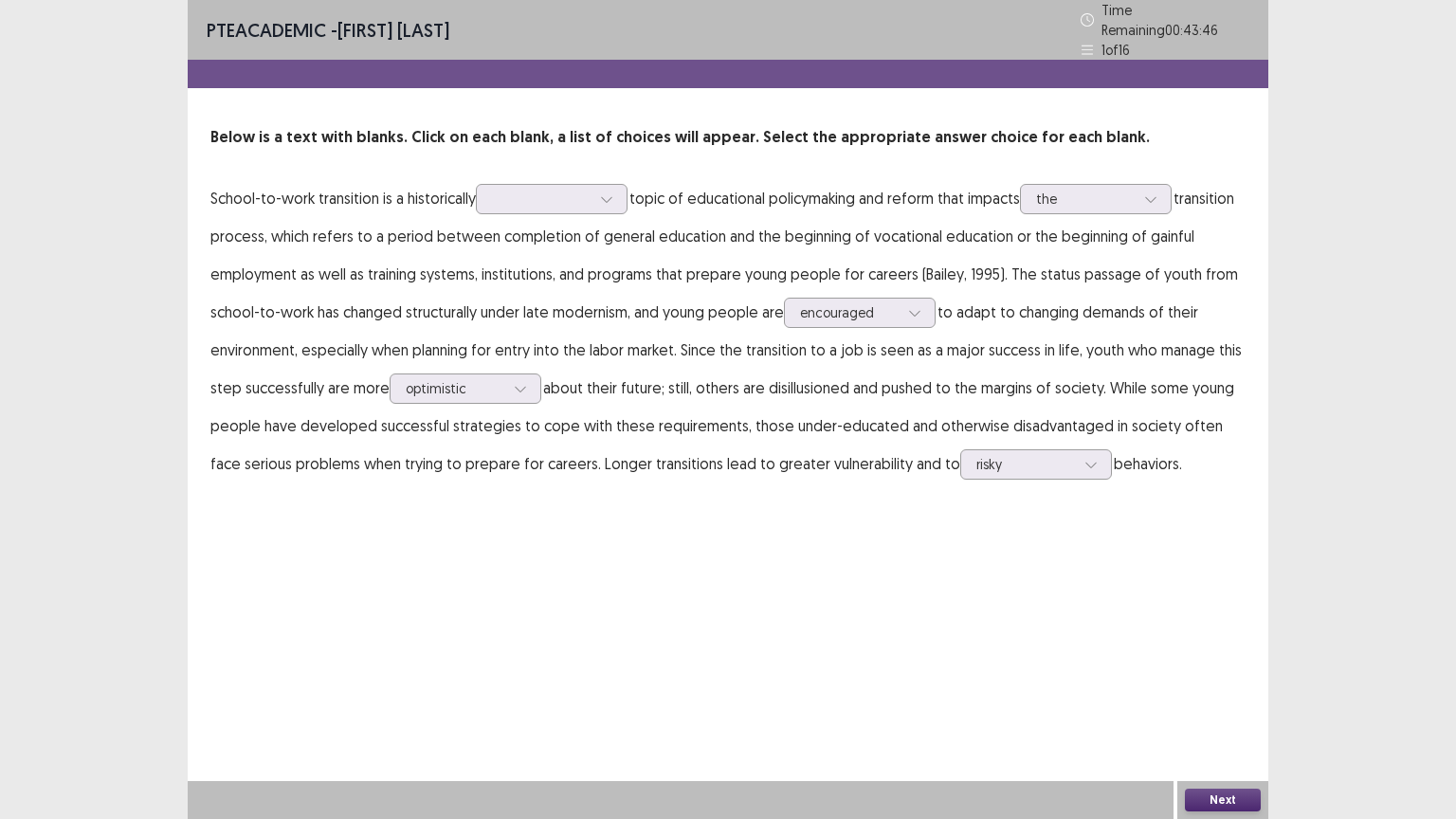 click on "PTE academic - [FIRST] [LAST] Time Remaining [TIME] [NUMBER] of [NUMBER] Below is a text with blanks. Click on each blank, a list of choices will appear. Select the appropriate answer choice for each blank. School-to-work transition is a historically topic of educational policymaking and reform that impacts the transition process, which refers to a period between completion of general education and the beginning of vocational education or the beginning of gainful employment as well as training systems, institutions, and programs that prepare young people for careers ([LAST], [YEAR]). The status passage of youth from school-to-work has changed structurally under late modernism, and young people are encouraged to adapt to changing demands of their environment, especially when planning for entry into the labor market. Since the transition to a job is seen as a major success in life, youth who manage this step successfully are more risky behaviors. Next" at bounding box center [728, 410] 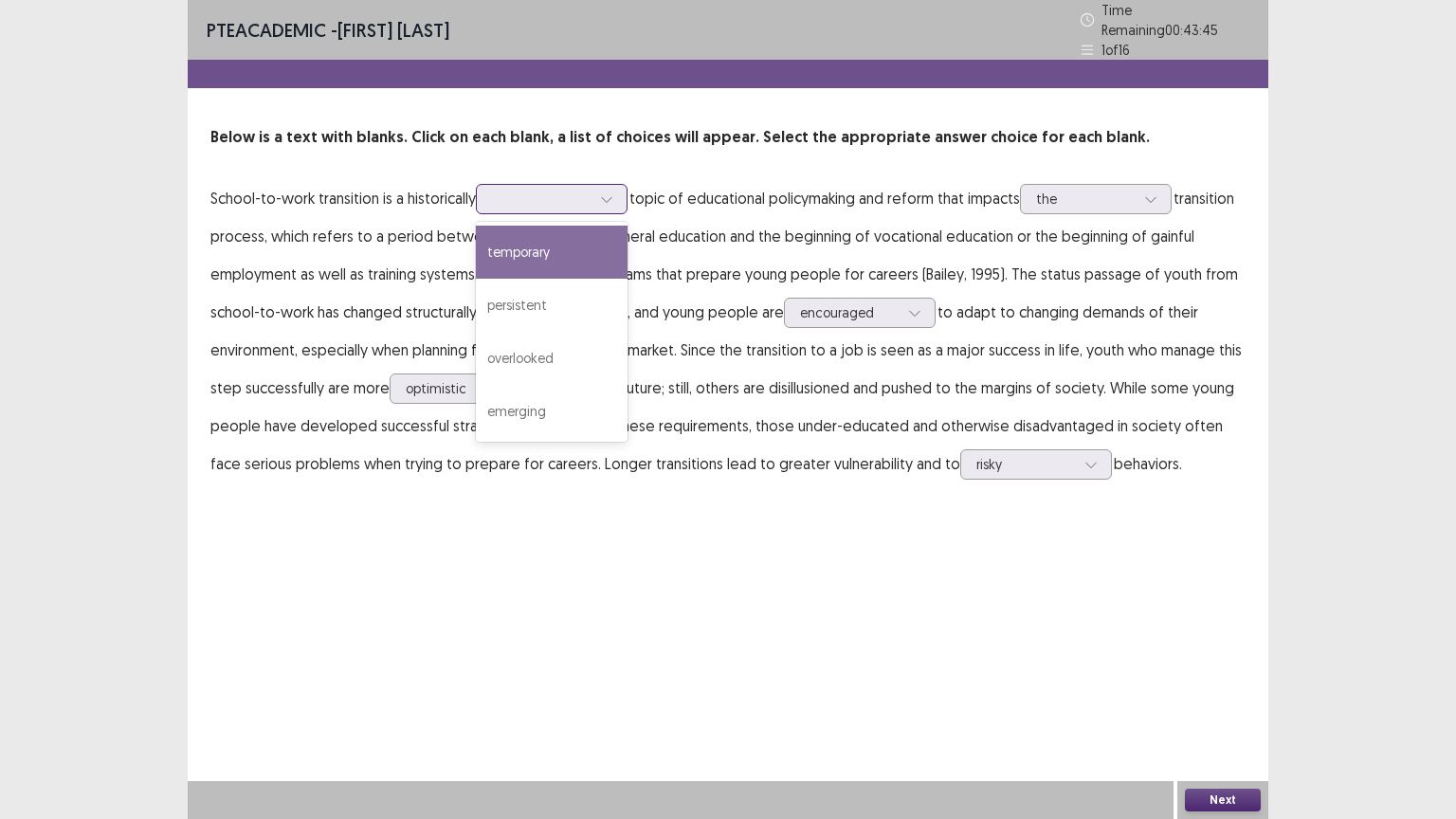 click at bounding box center (541, 198) 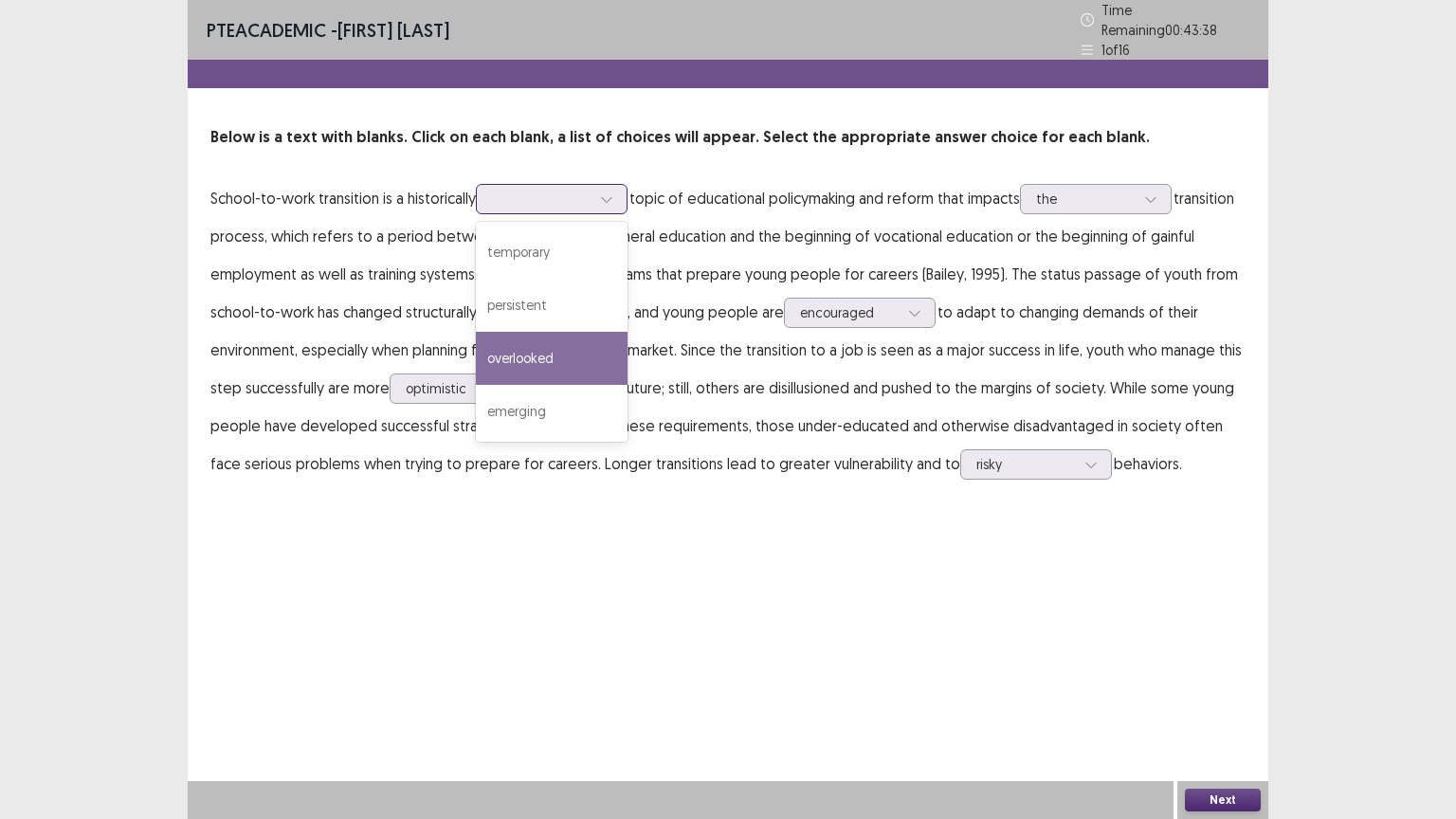 click on "overlooked" at bounding box center (552, 358) 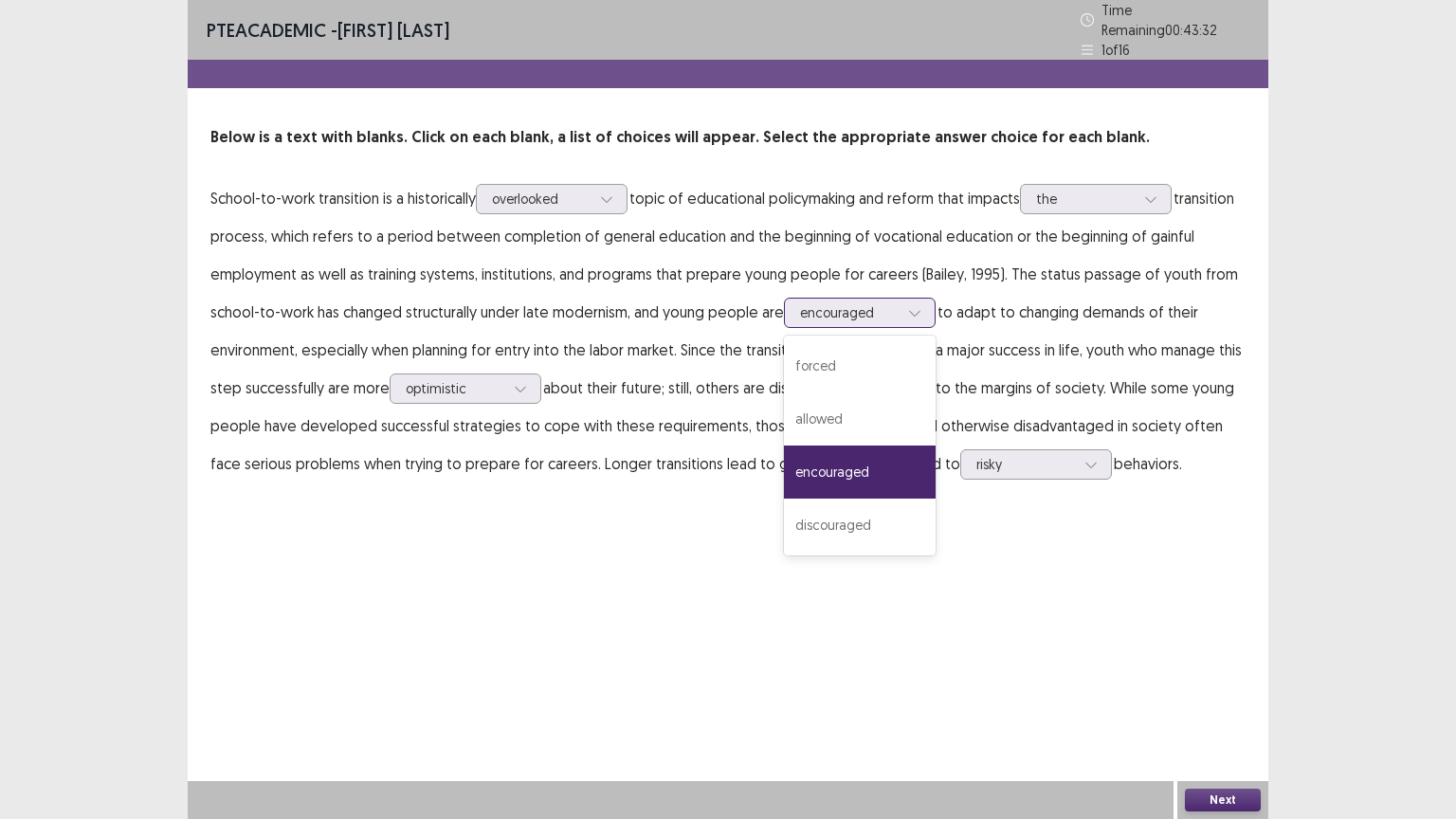 click at bounding box center [849, 312] 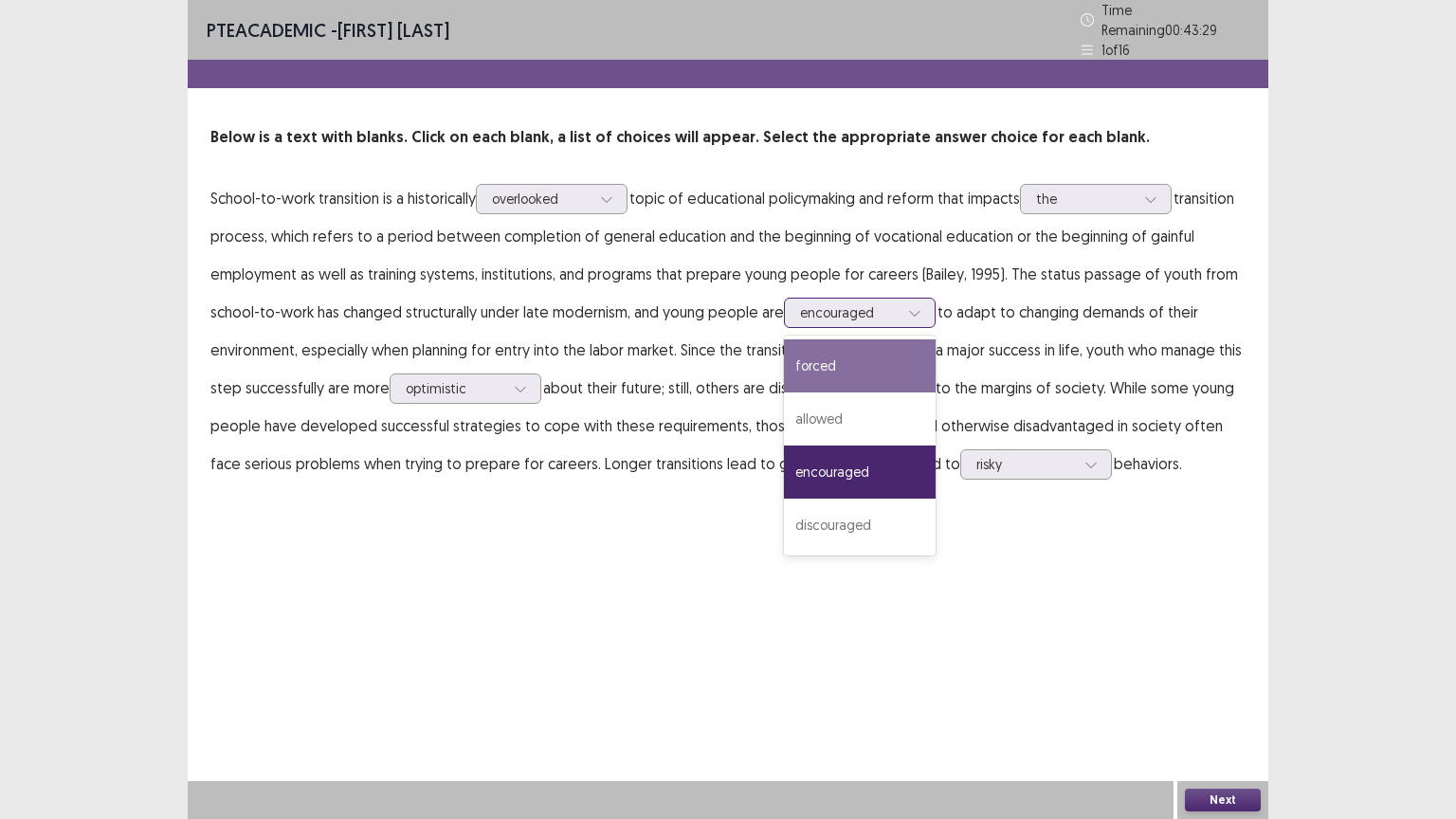 click on "forced" at bounding box center [860, 366] 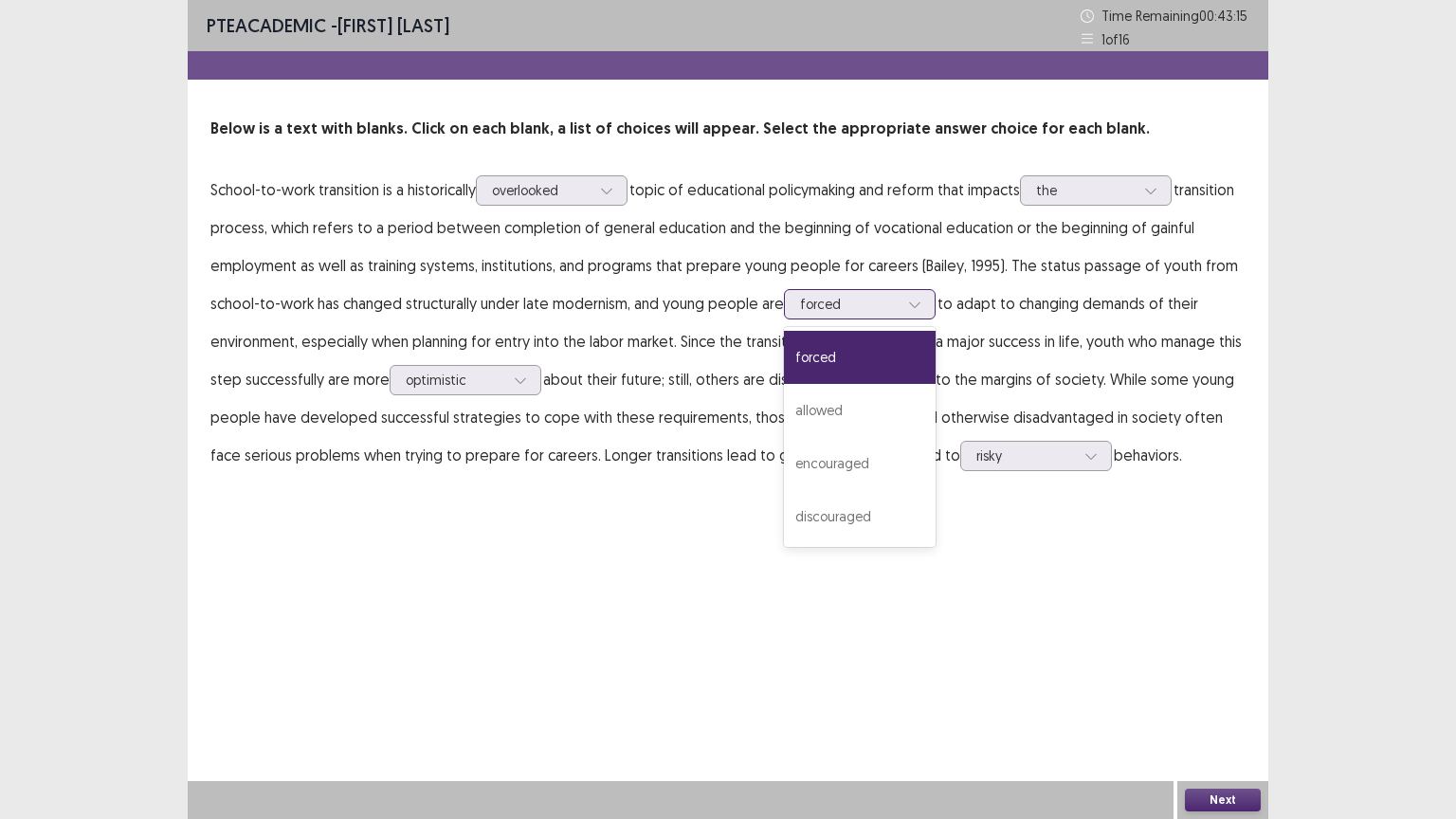 click at bounding box center [849, 303] 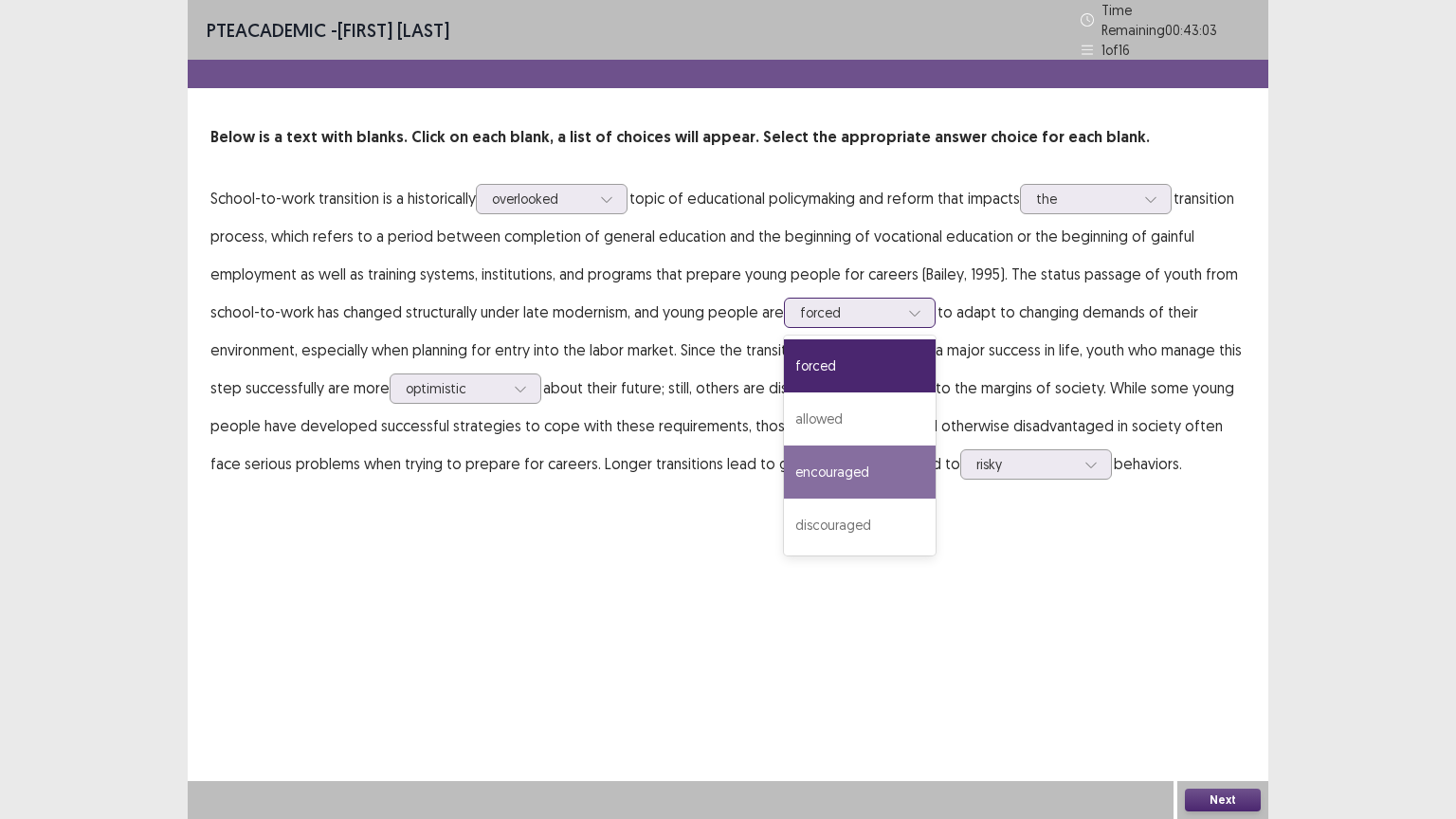 click on "encouraged" at bounding box center [860, 472] 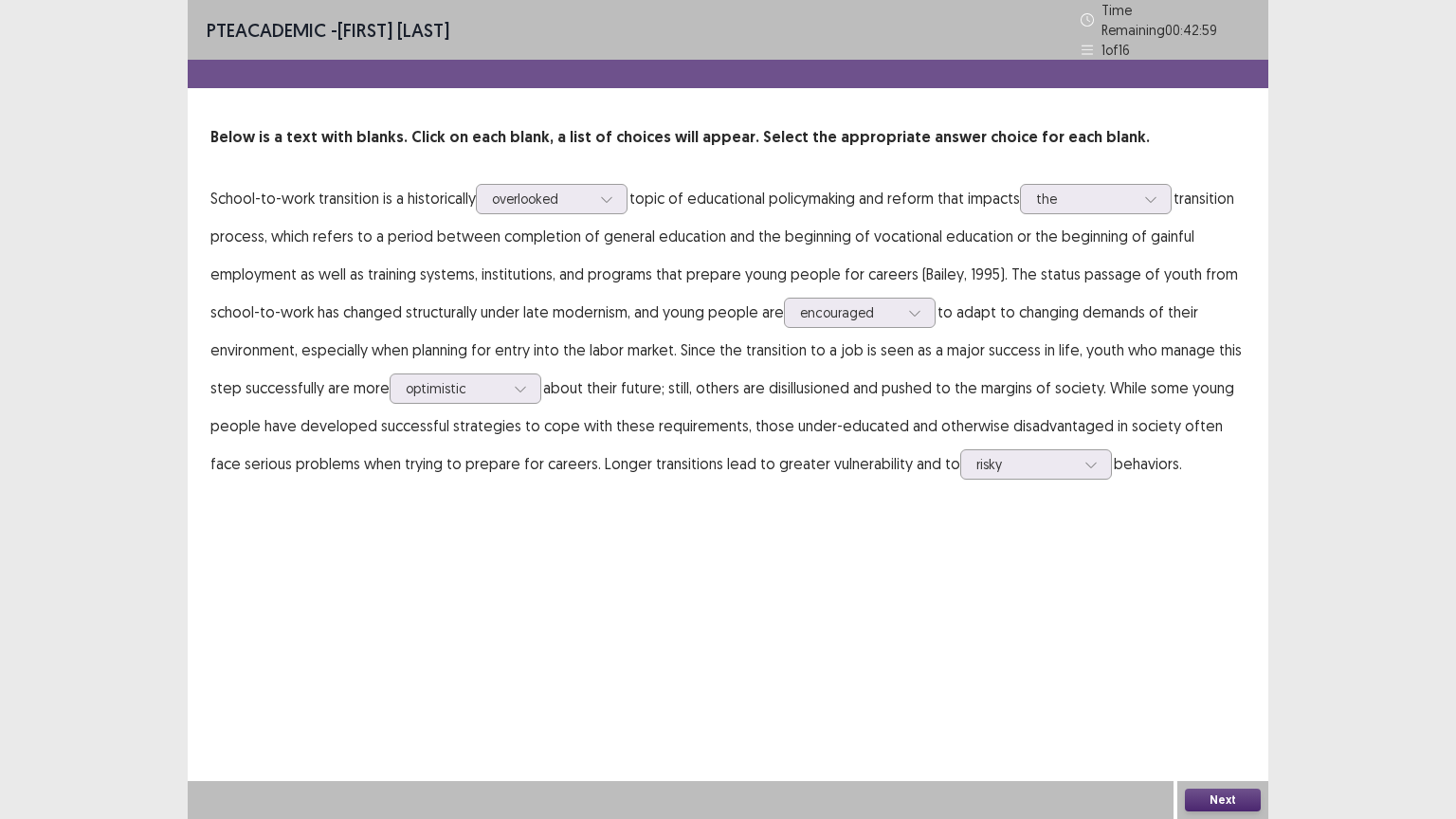 click on "Next" at bounding box center [1223, 800] 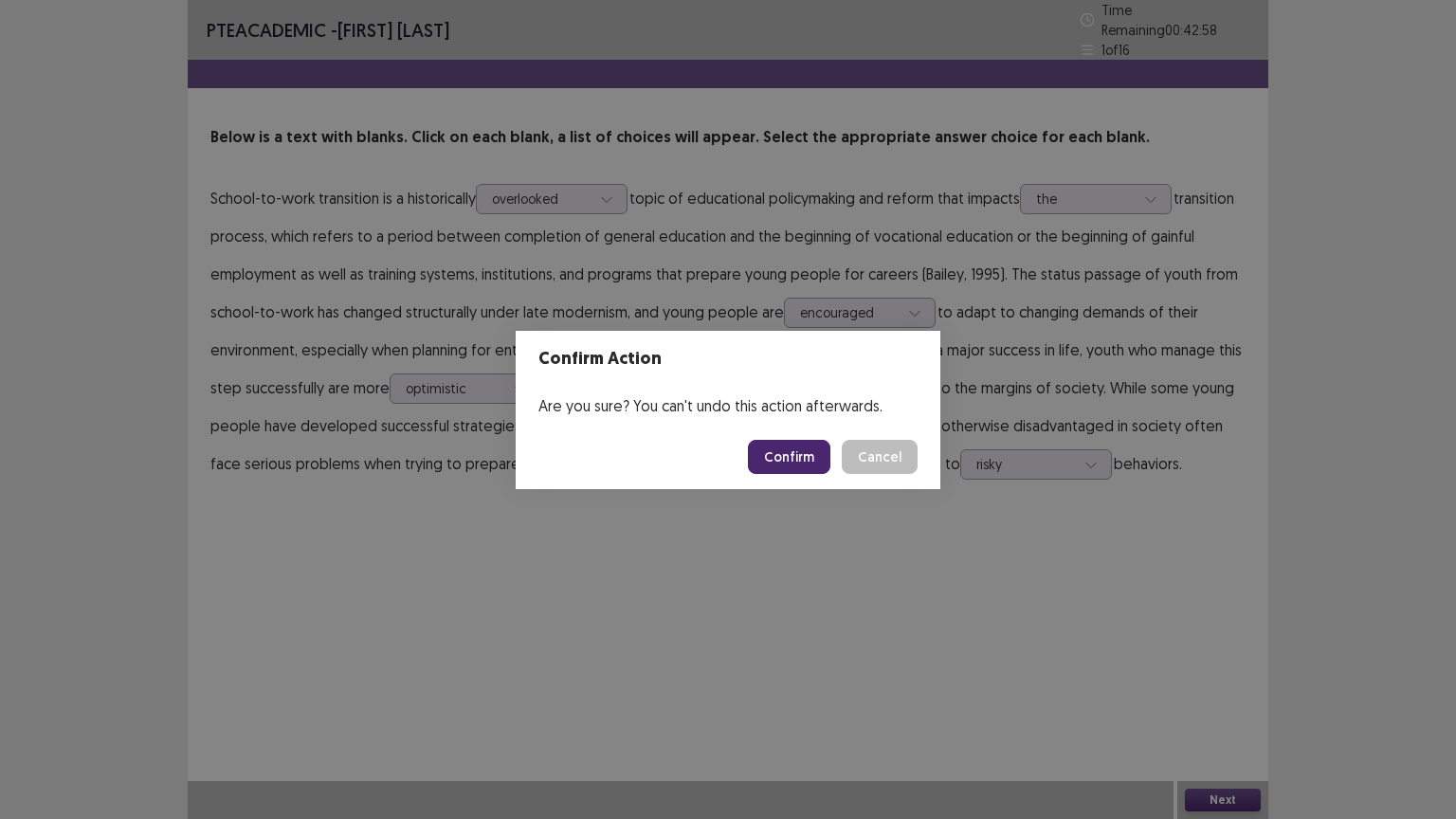 click on "Confirm" at bounding box center (789, 457) 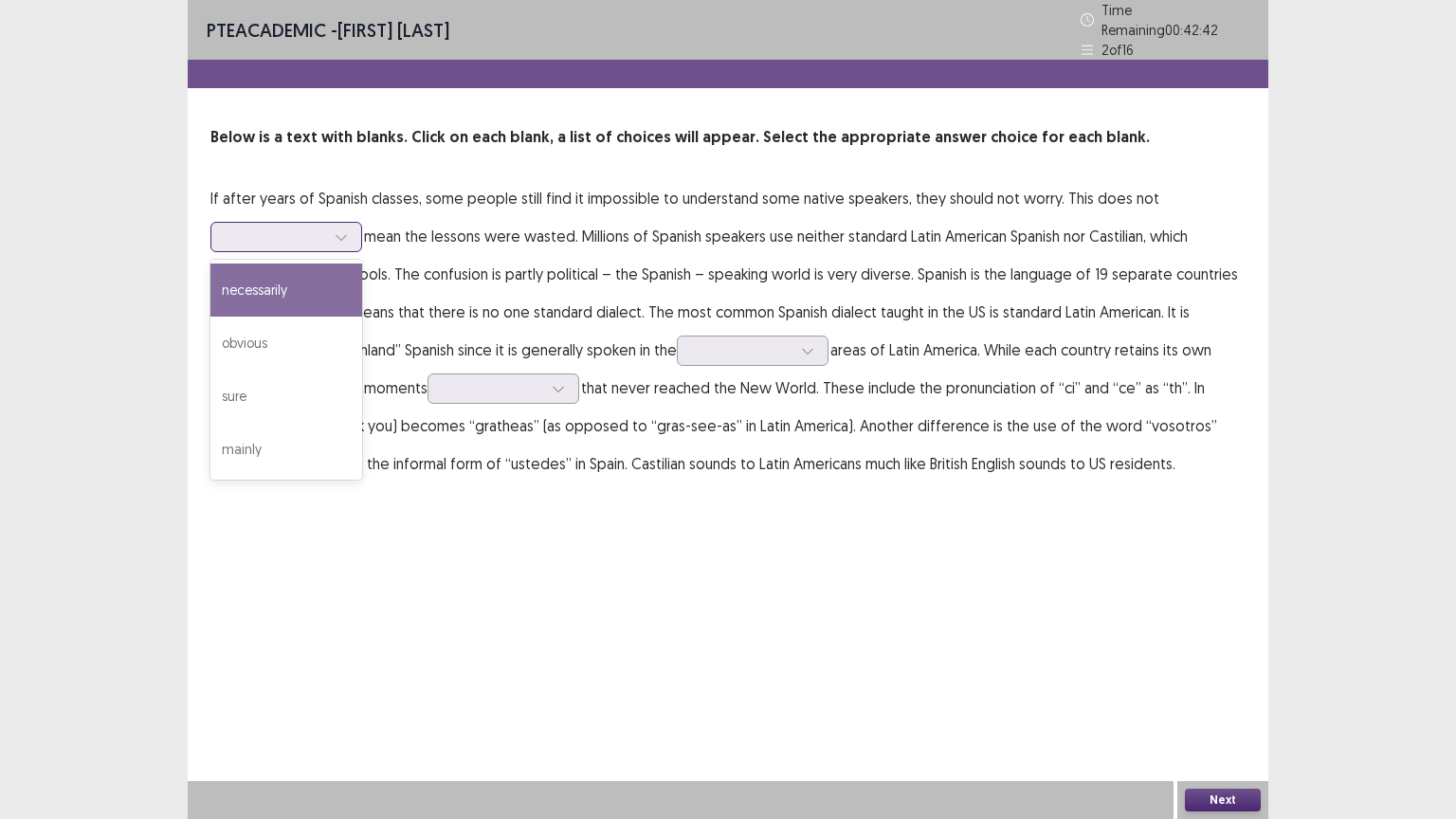 click at bounding box center (276, 236) 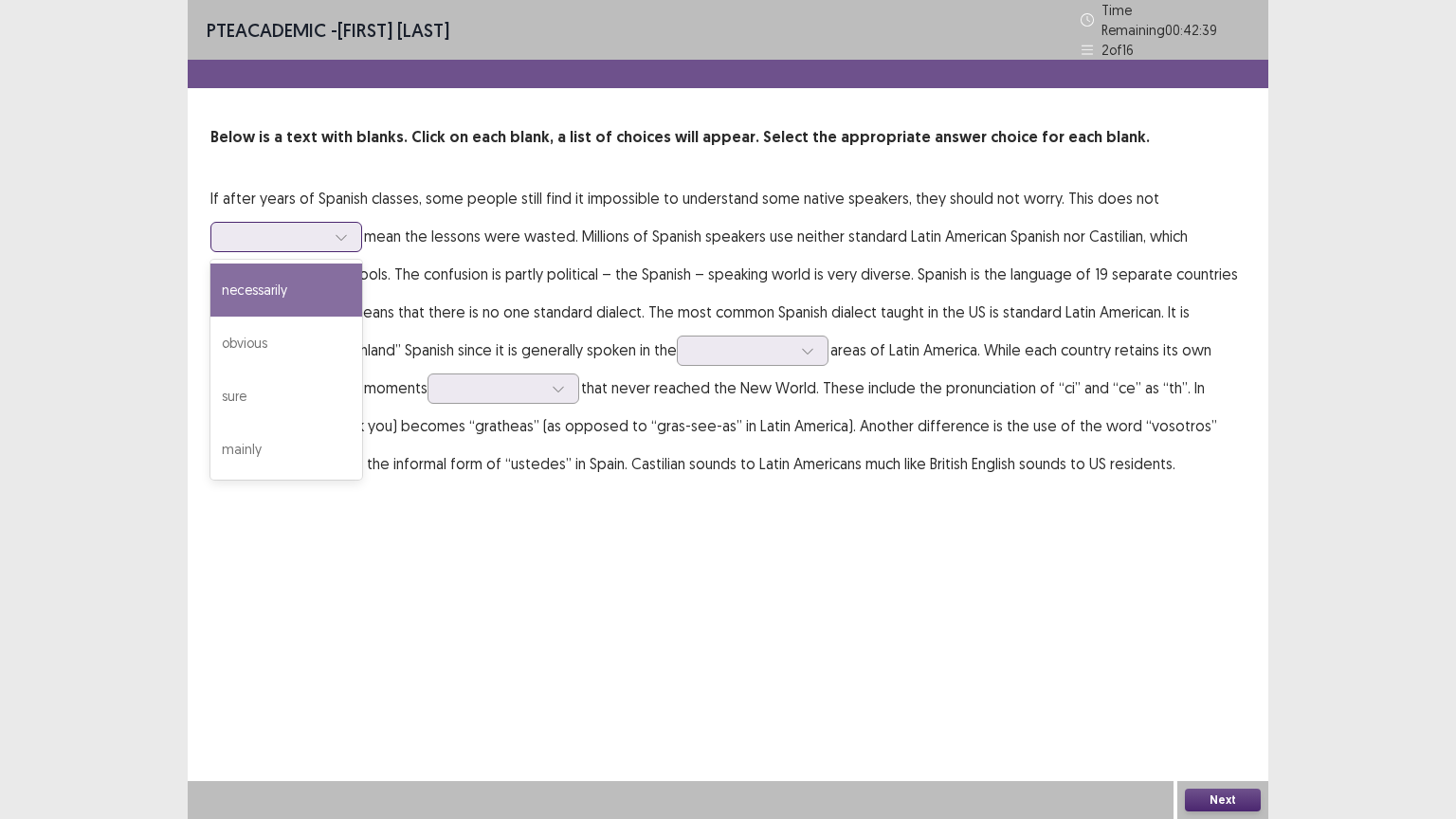click on "necessarily" at bounding box center (286, 290) 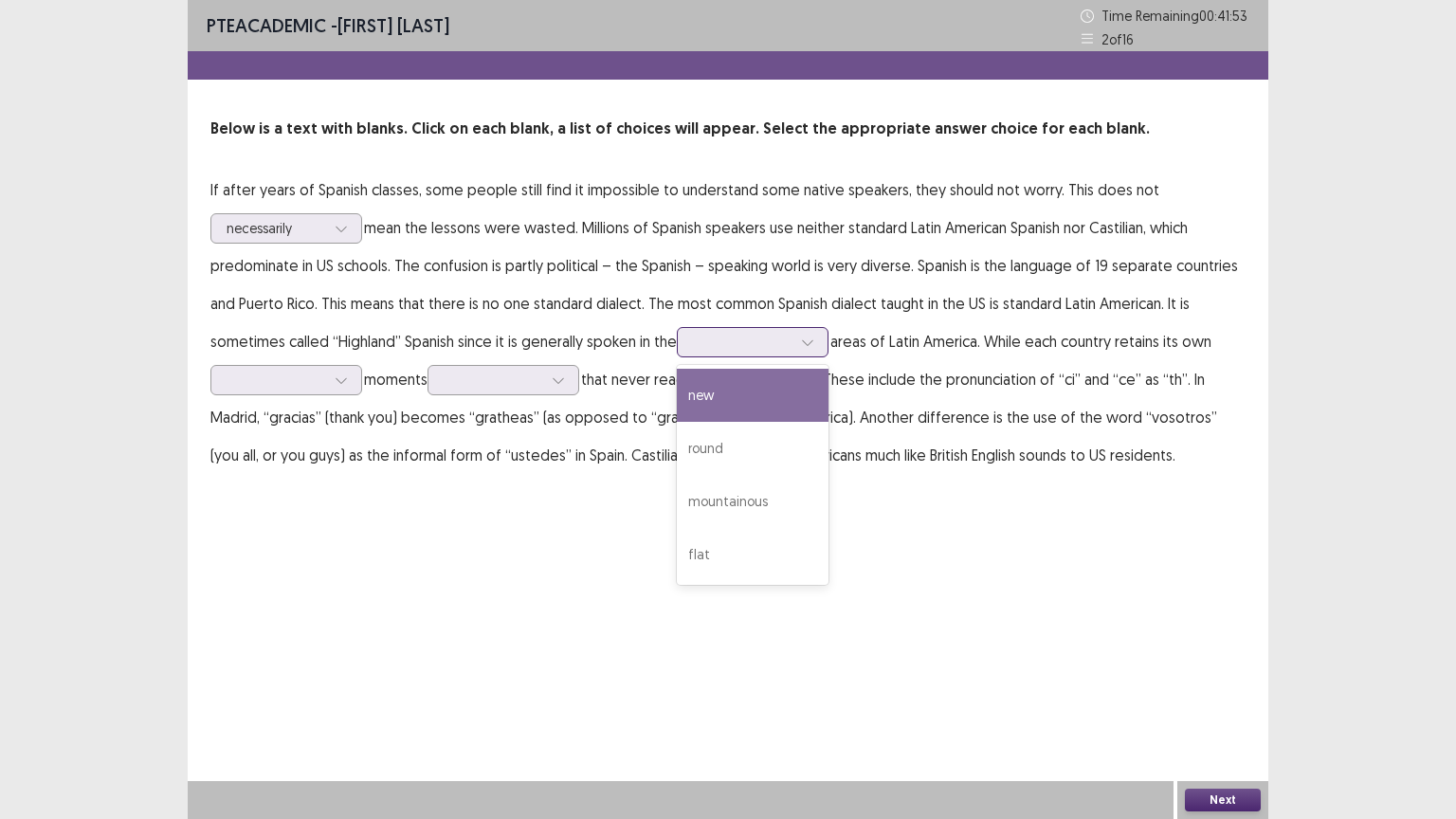 click at bounding box center (742, 341) 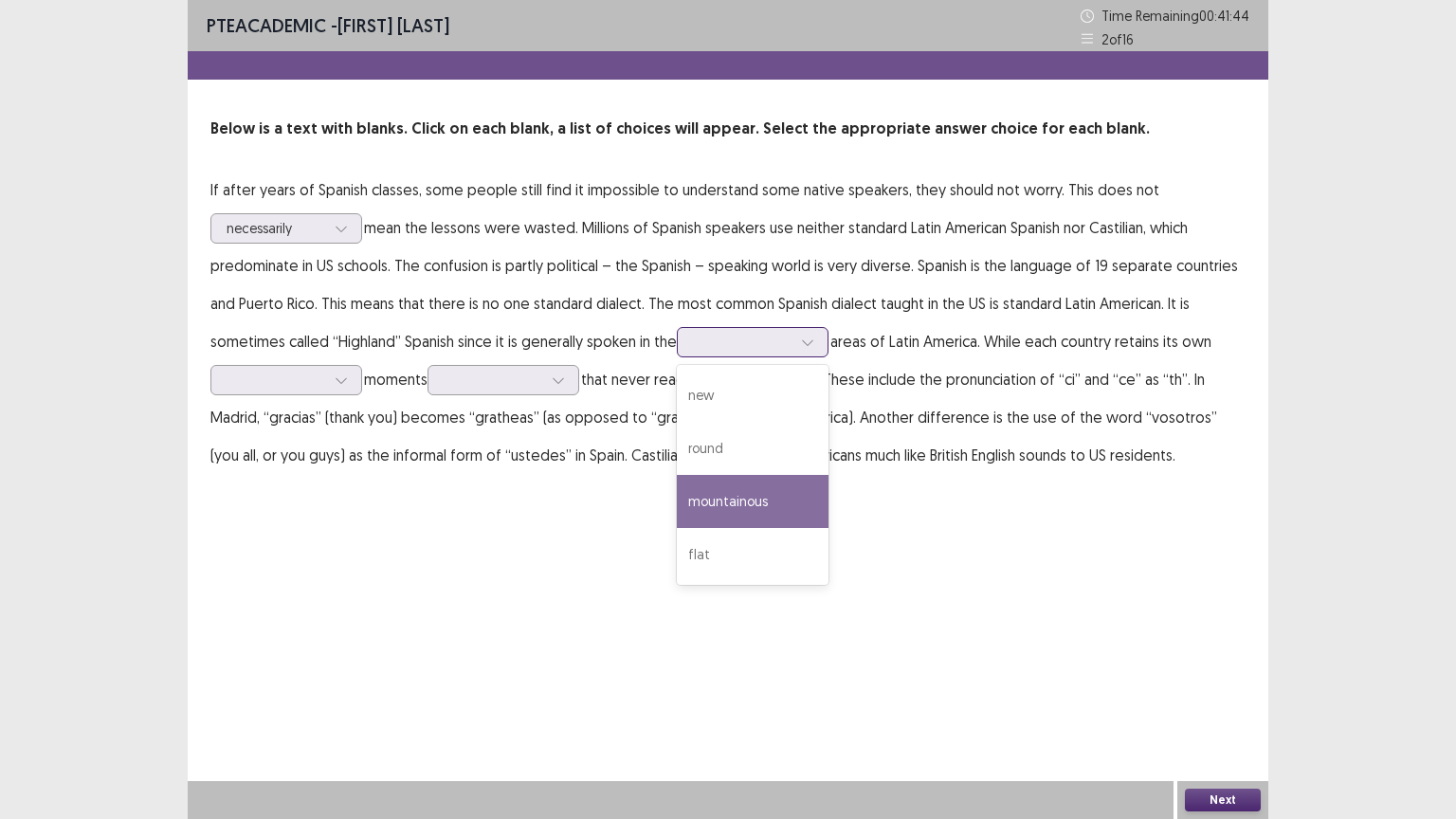 click on "mountainous" at bounding box center [753, 501] 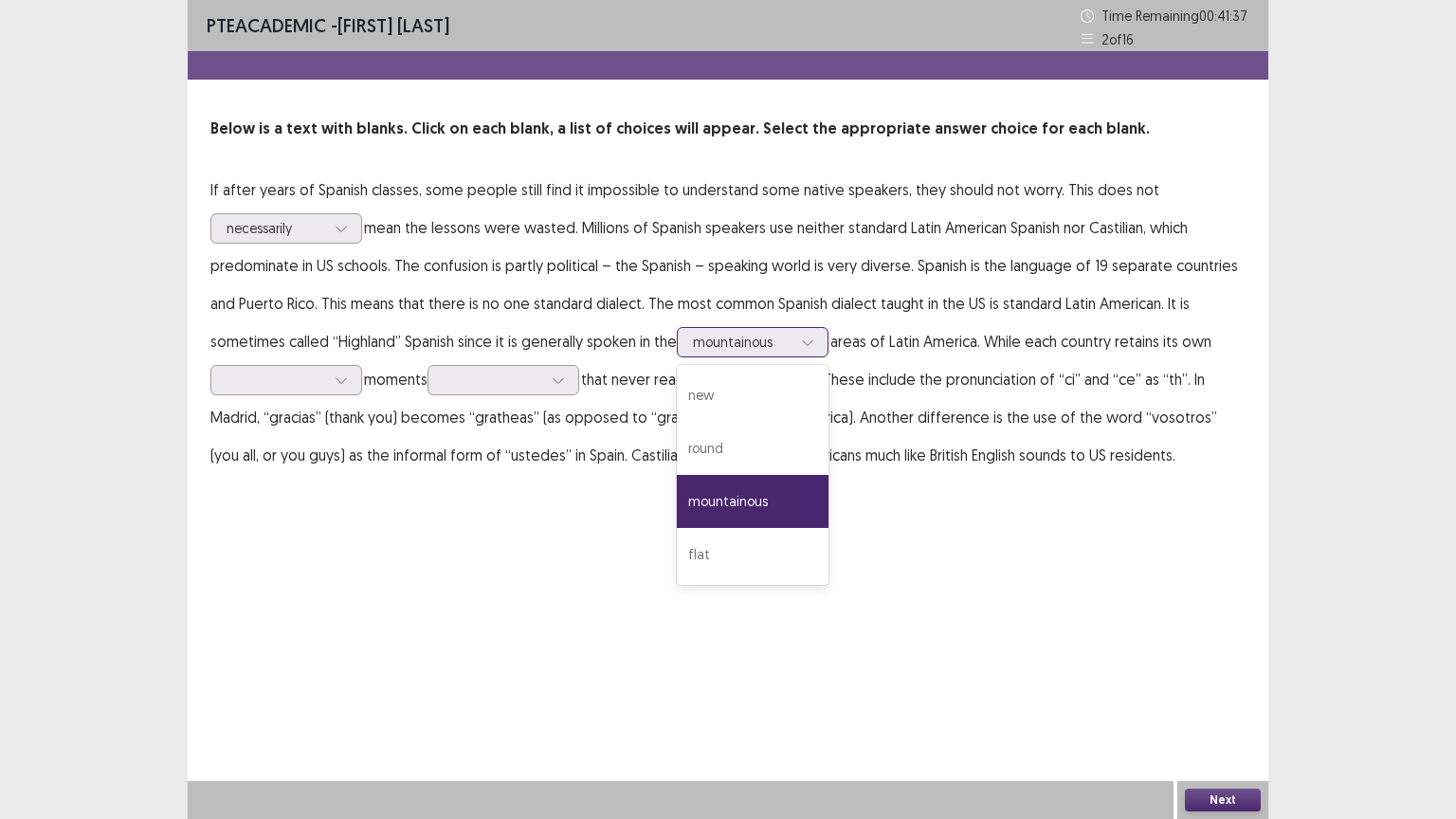click at bounding box center (808, 342) 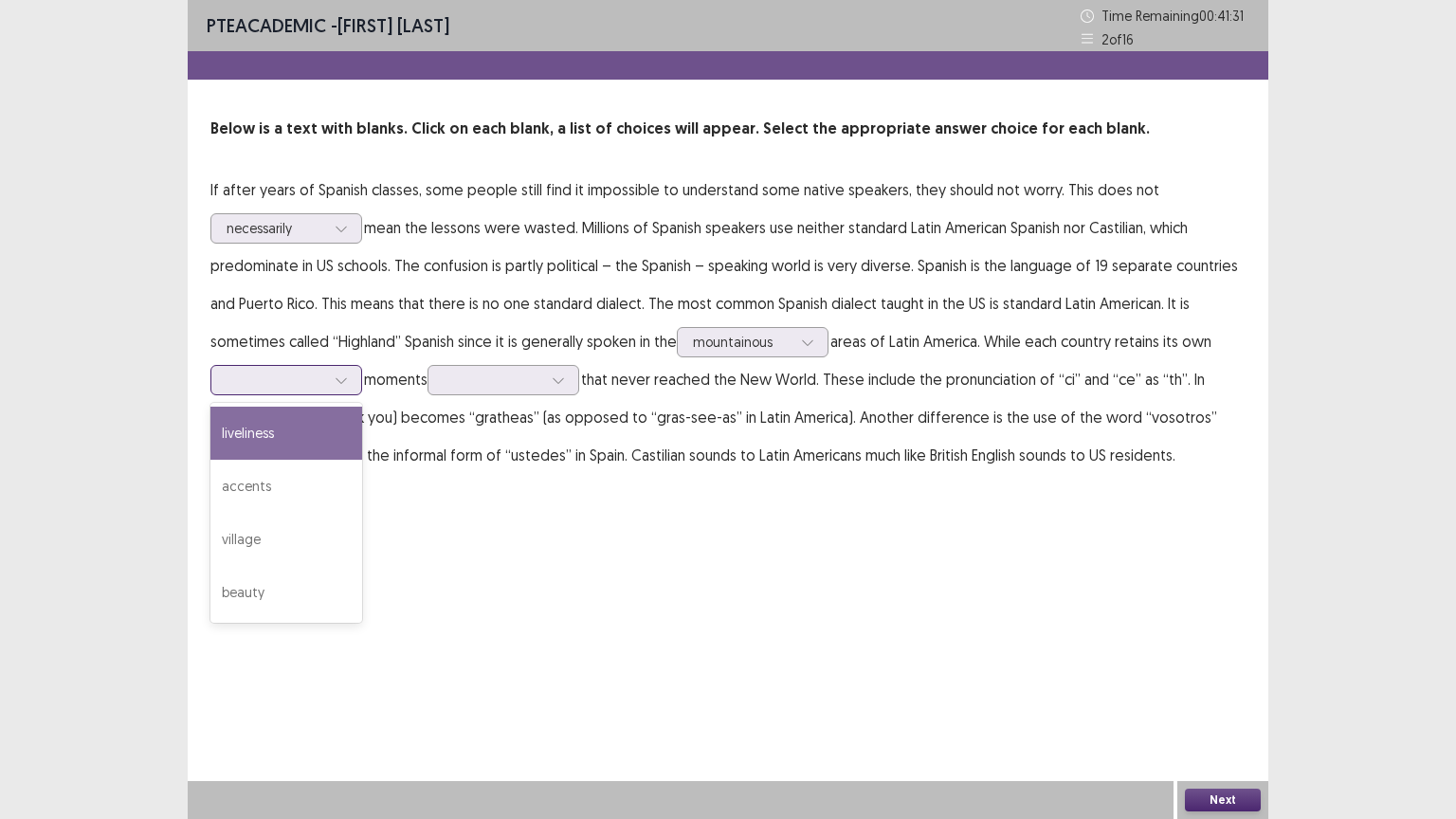 click at bounding box center [341, 380] 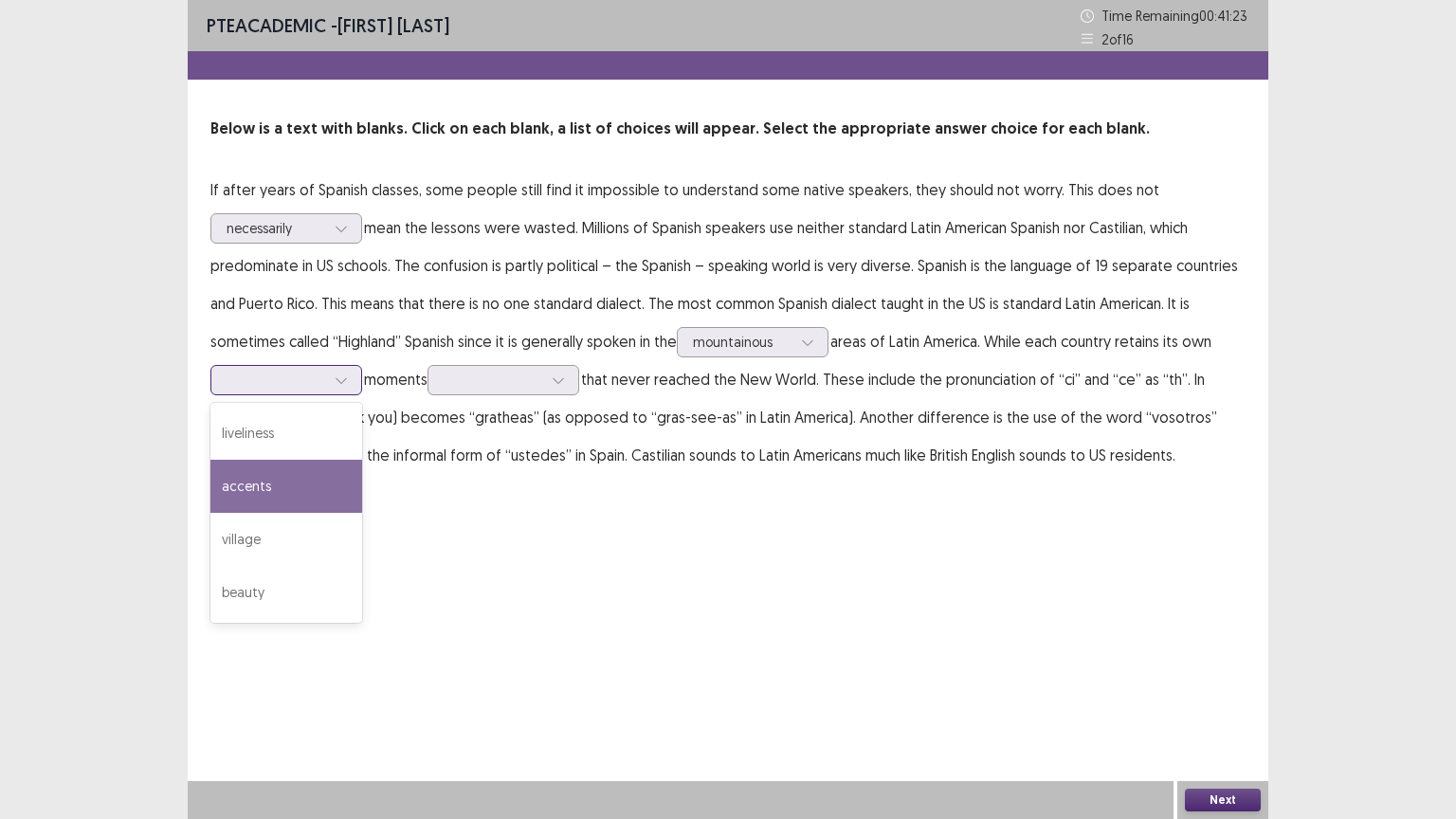click on "accents" at bounding box center [286, 486] 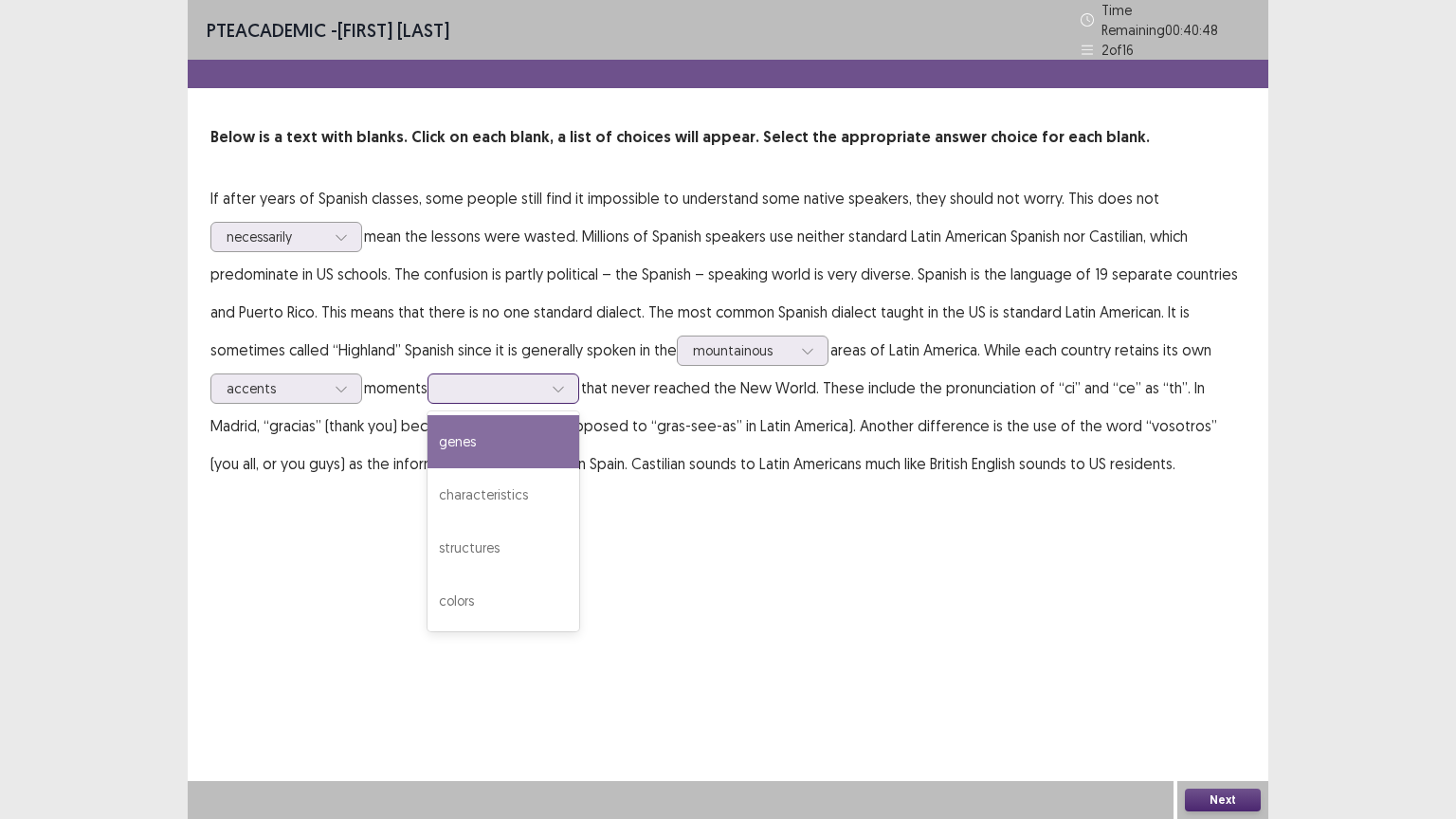 click at bounding box center (493, 388) 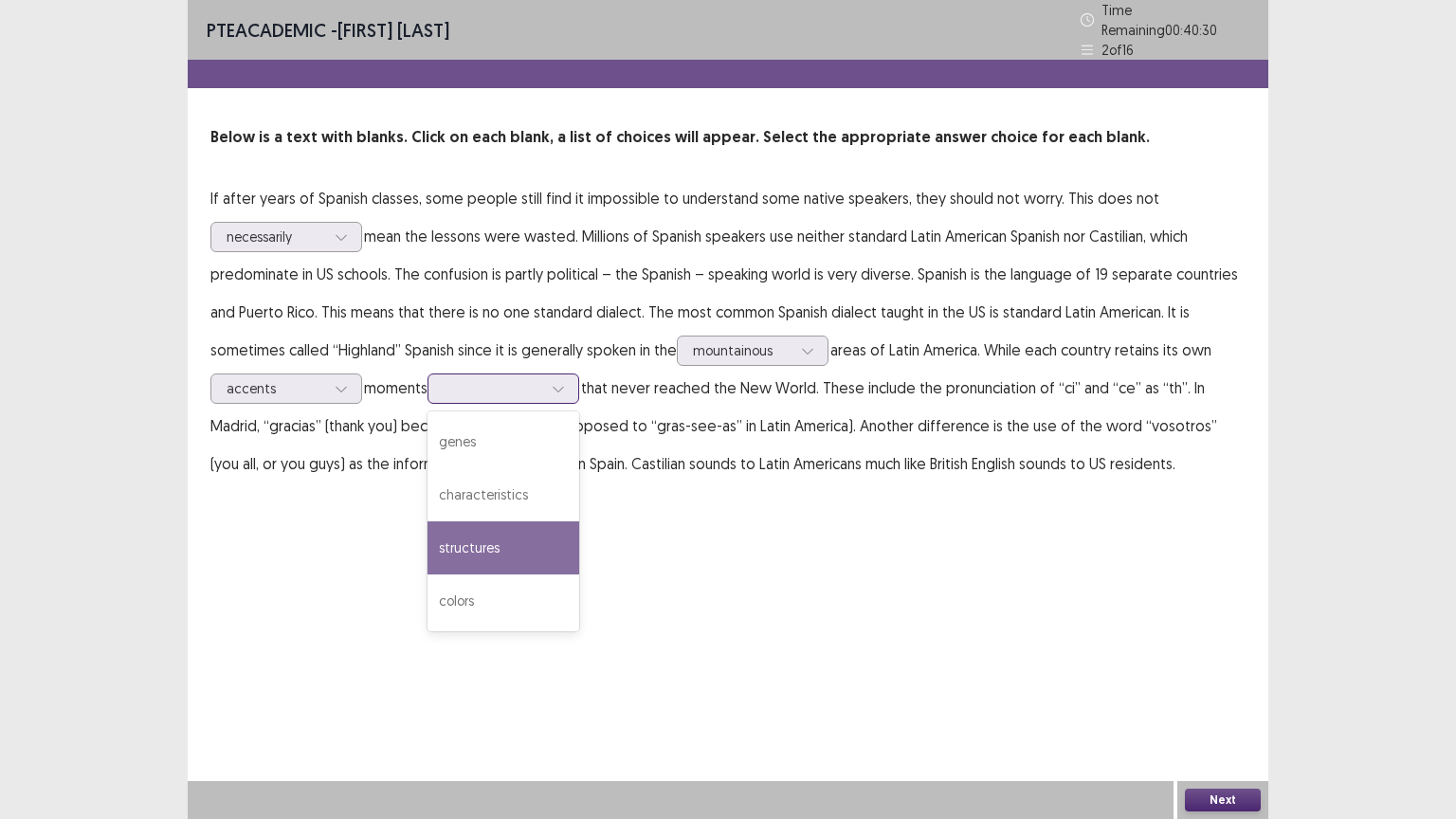 click on "structures" at bounding box center (503, 548) 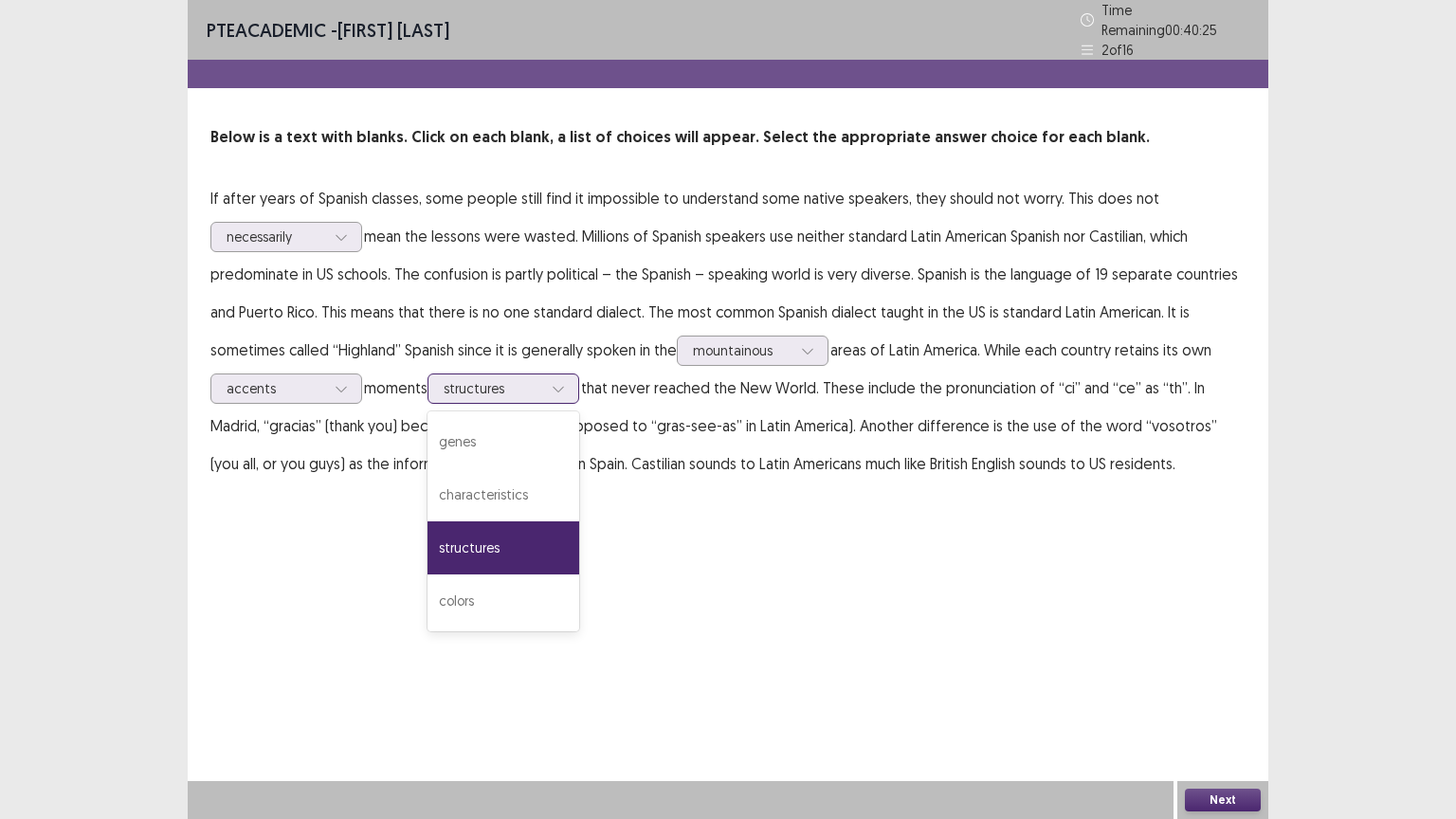 click on "structures" at bounding box center (493, 389) 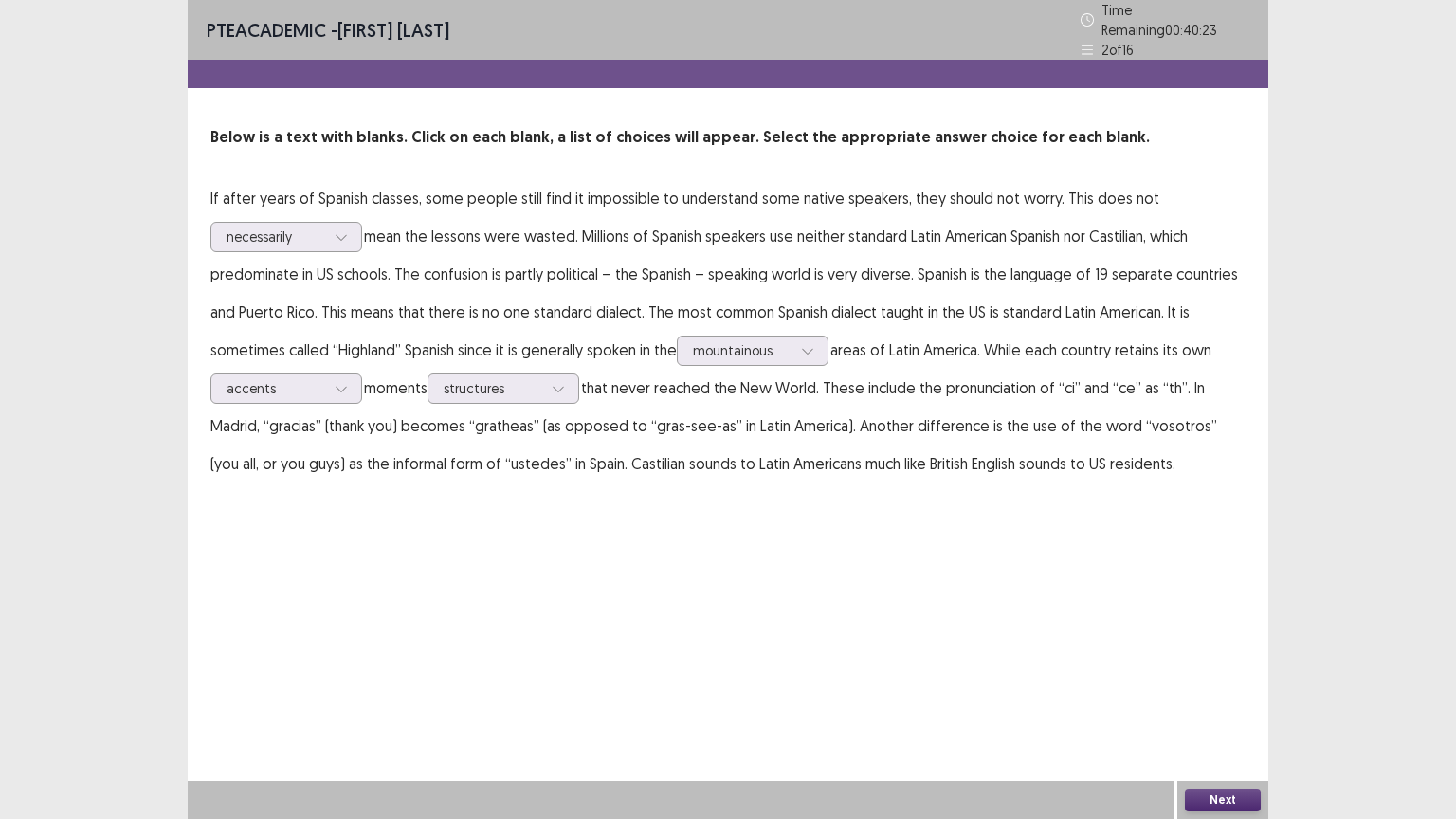 click on "PTE academic - [PERSON] Time Remaining 00 : 40 : 23 2 of 16 Below is a text with blanks. Click on each blank, a list of choices will appear. Select the appropriate answer choice for each blank. If after years of Spanish classes, some people still find it impossible to understand some native speakers, they should not worry. This does not necessarily mean the lessons were wasted. Millions of Spanish speakers use neither standard Latin American Spanish nor Castilian, which predominate in US schools. The confusion is partly political – the Spanish – speaking world is very diverse. Spanish is the language of 19 separate countries and Puerto Rico. This means that there is no one standard dialect. The most common Spanish dialect taught in the US is standard Latin American. It is sometimes called “Highland” Spanish since it is generally spoken in the mountainous areas of Latin America. While each country retains its own accents structures Next" at bounding box center (728, 410) 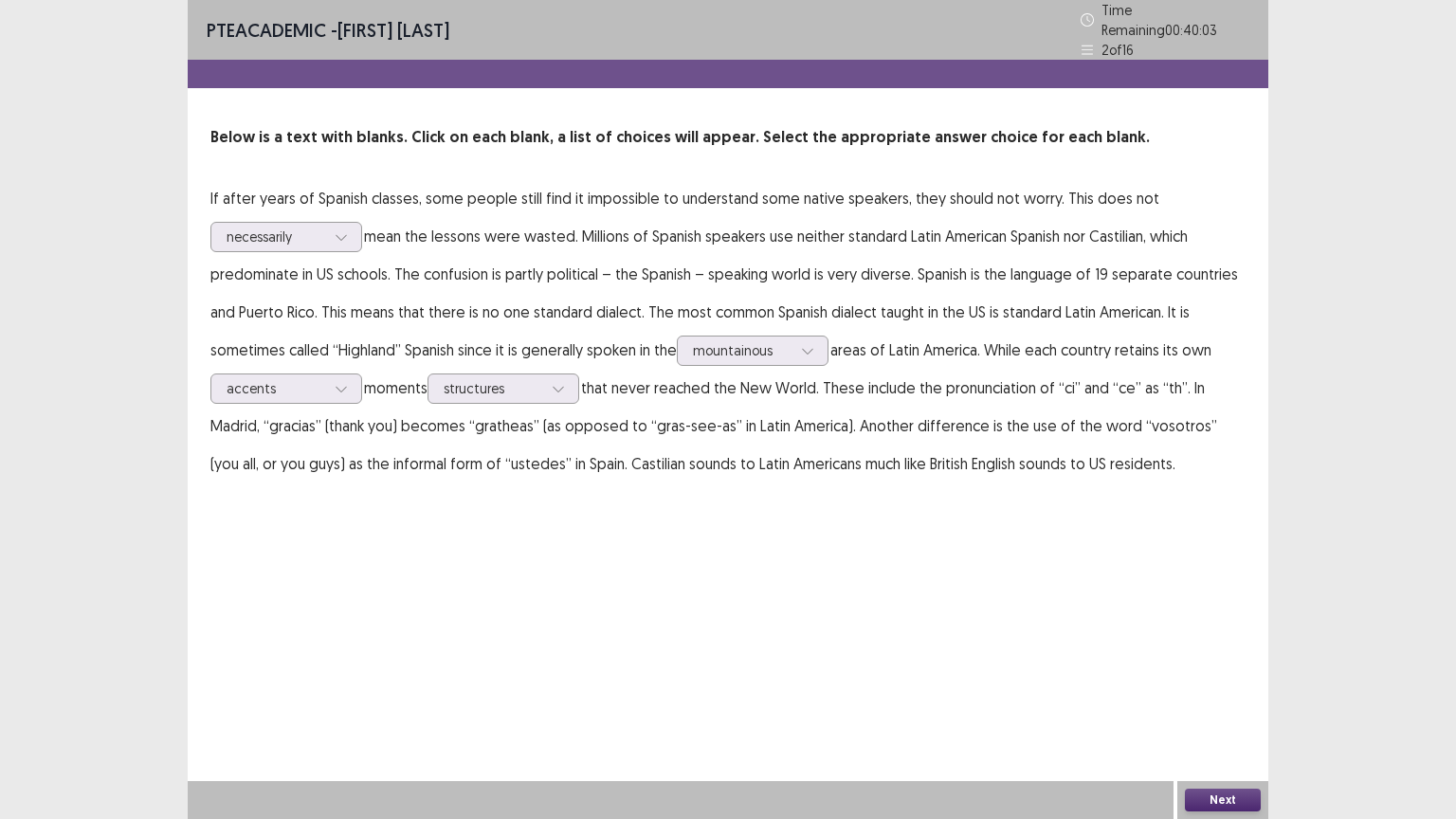 click on "Next" at bounding box center (1223, 800) 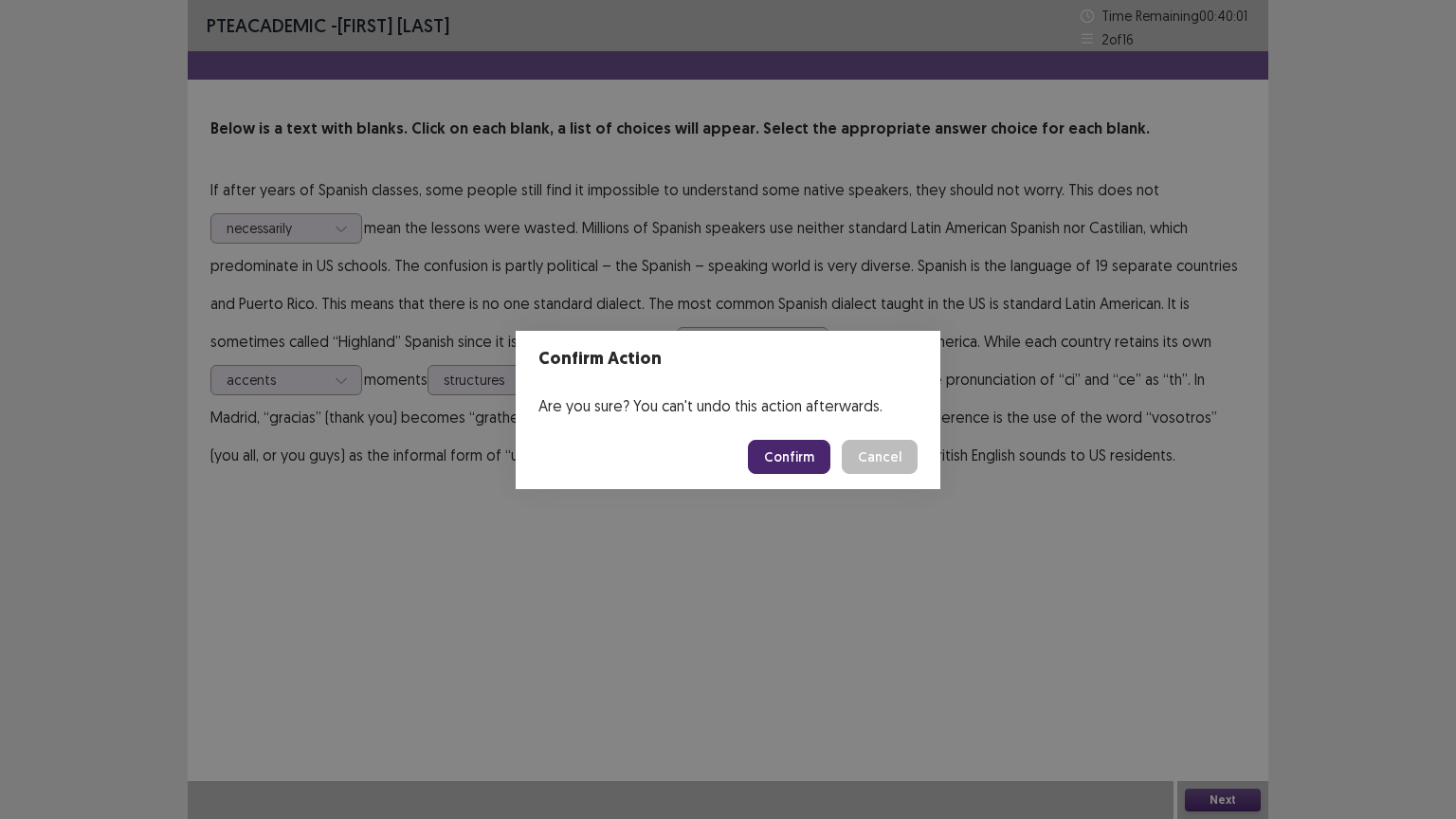 click on "Confirm" at bounding box center [789, 457] 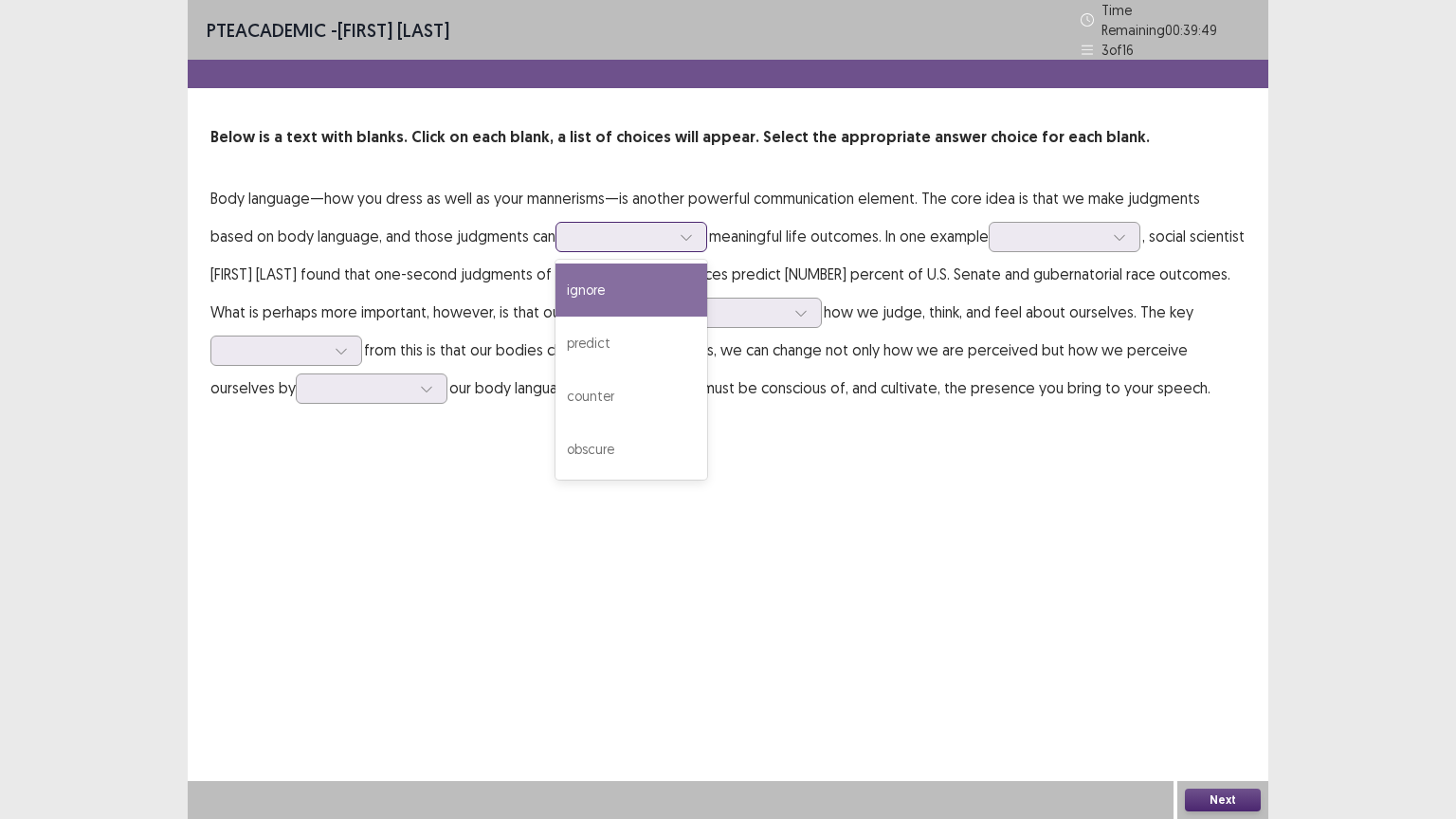 click at bounding box center (621, 236) 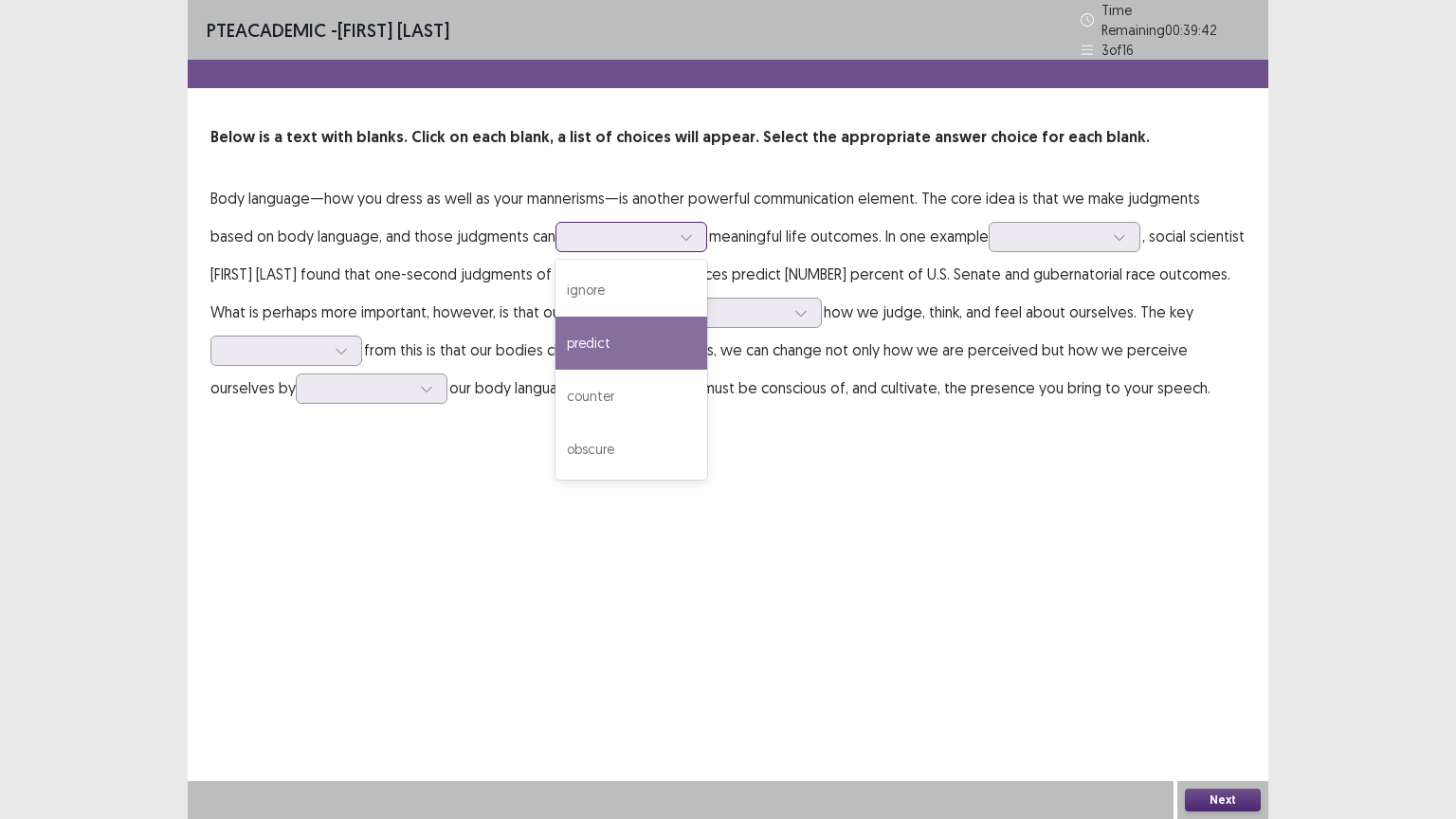 click on "predict" at bounding box center [631, 343] 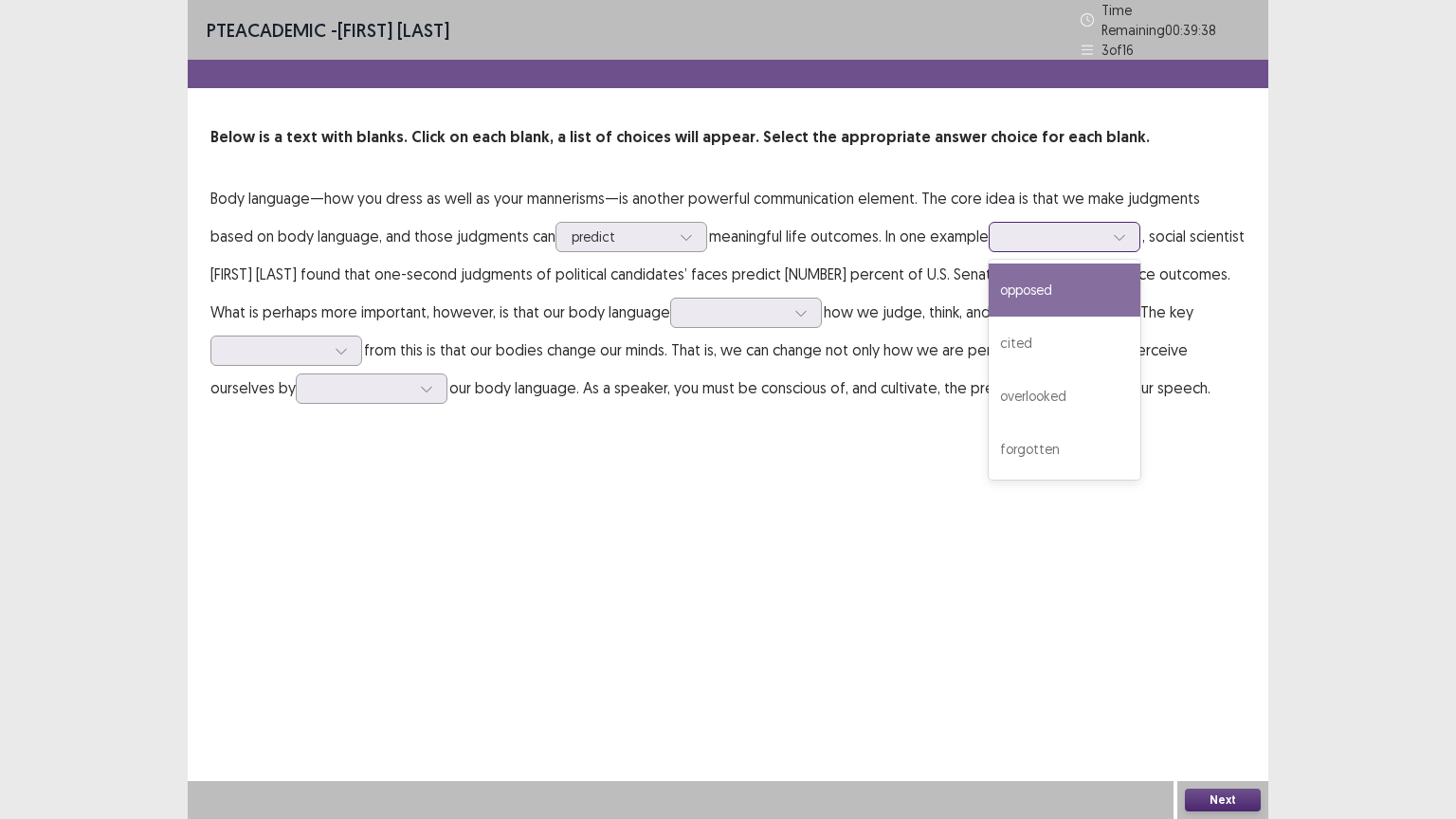 click at bounding box center (1065, 237) 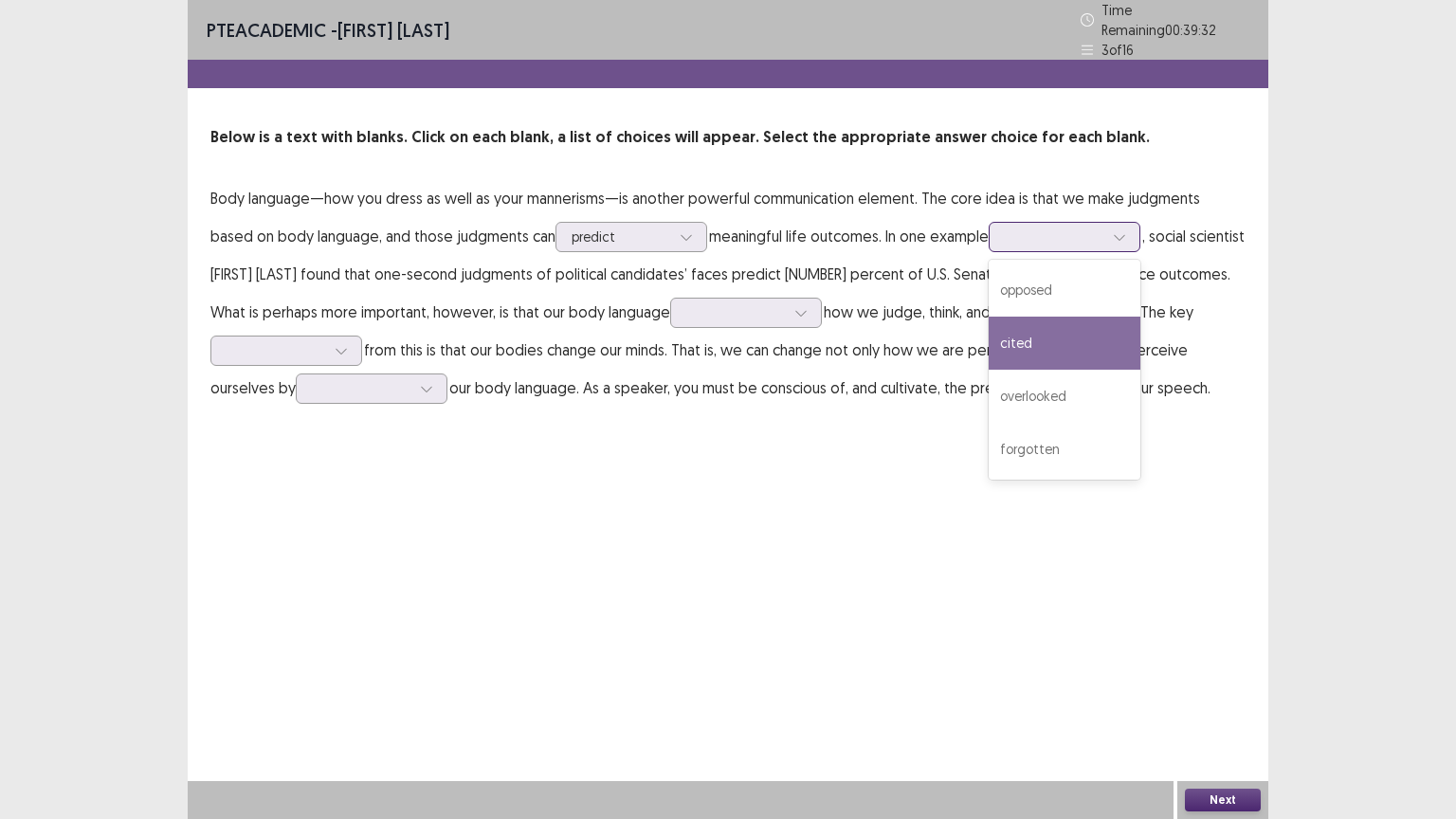 click on "cited" at bounding box center [1065, 343] 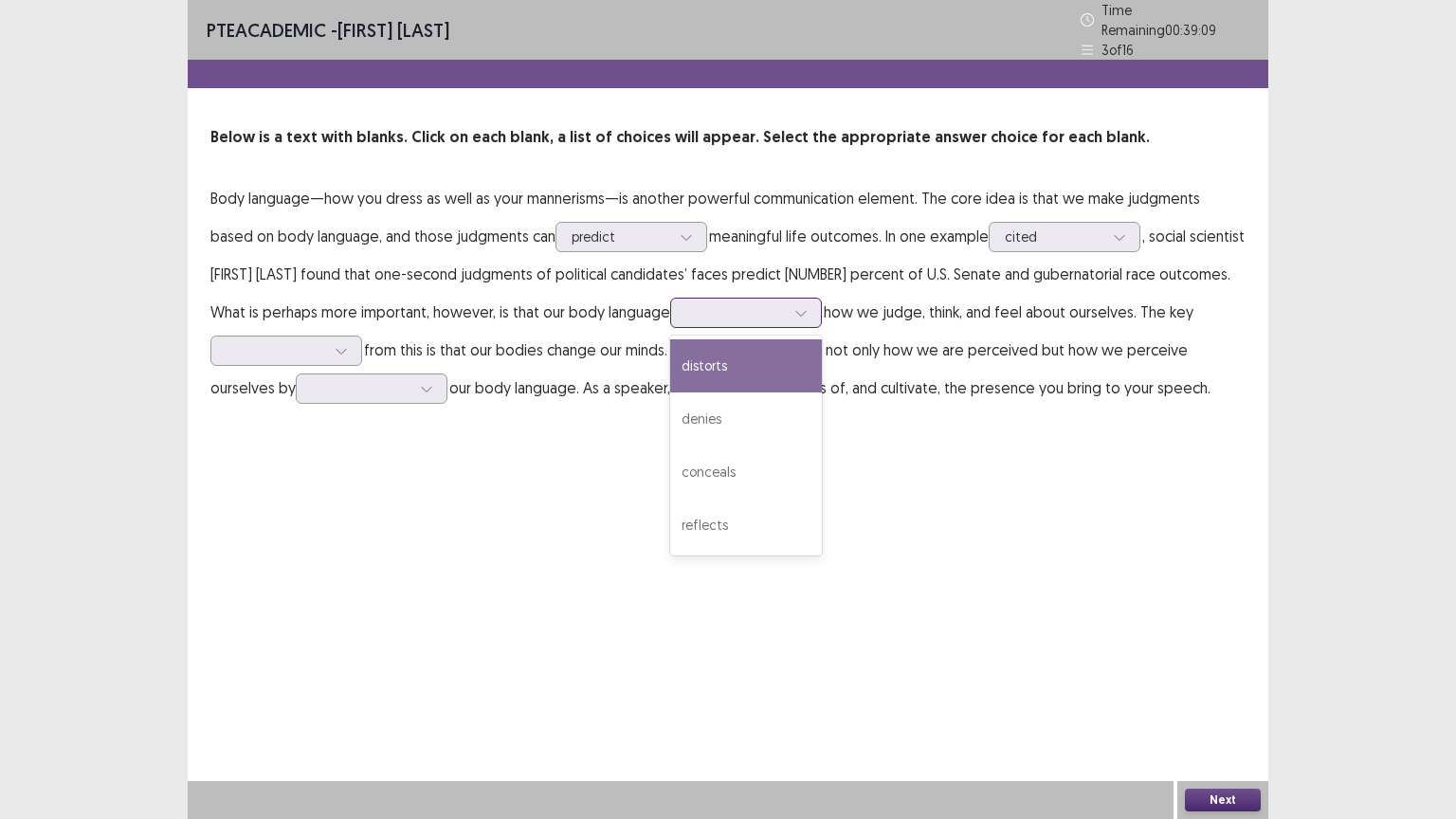 click at bounding box center [736, 312] 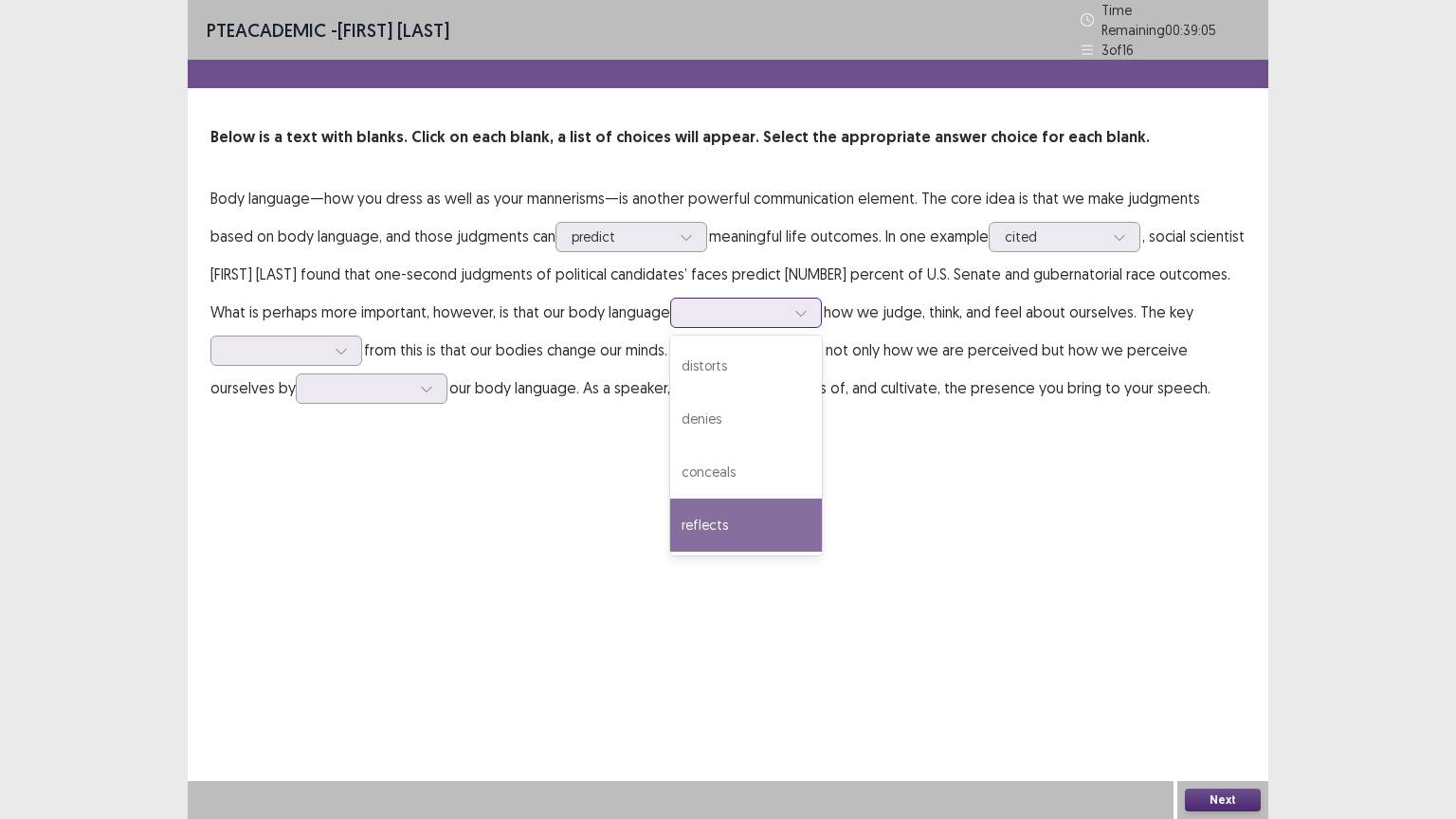 click on "reflects" at bounding box center [746, 525] 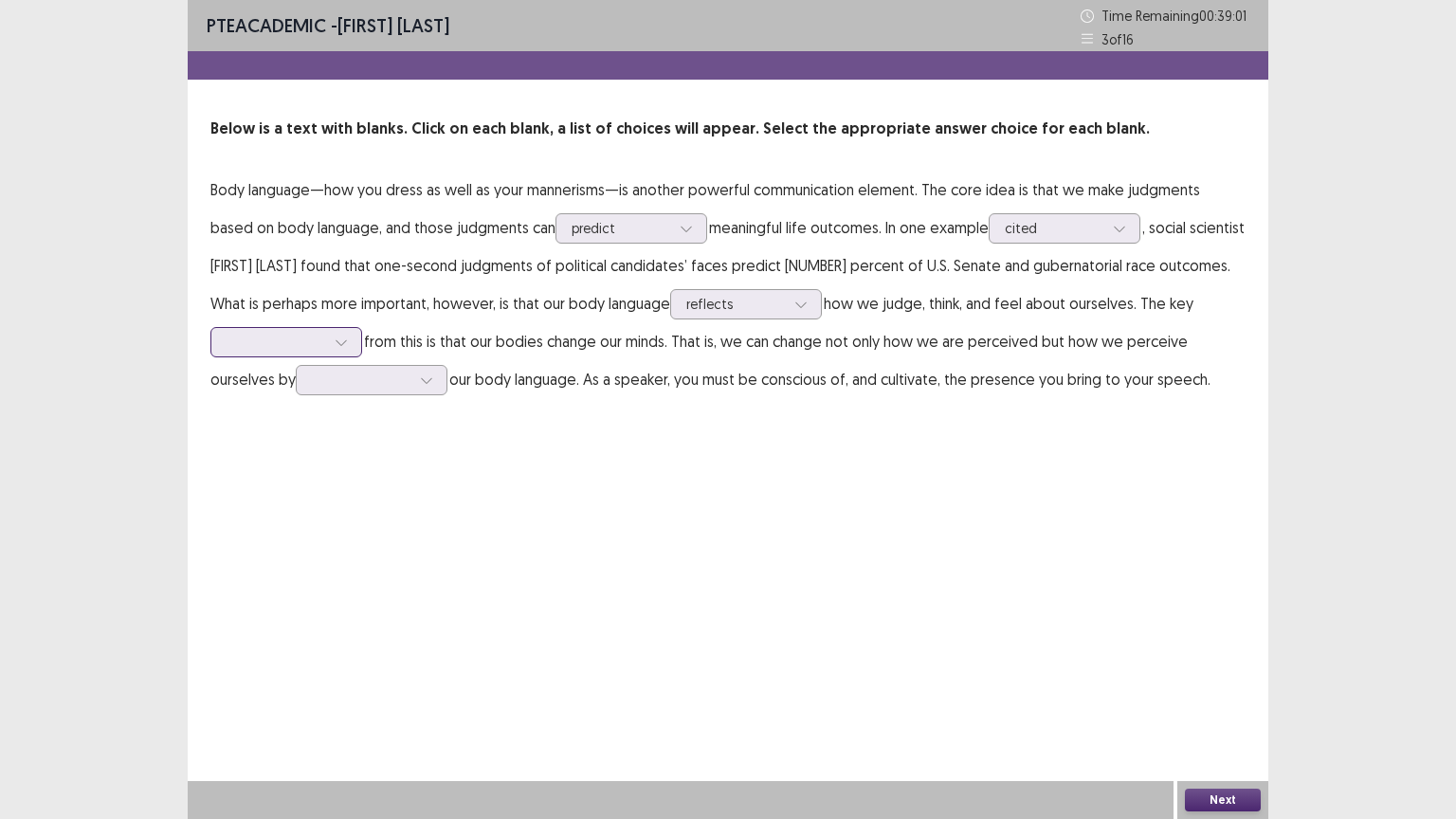 click at bounding box center [276, 341] 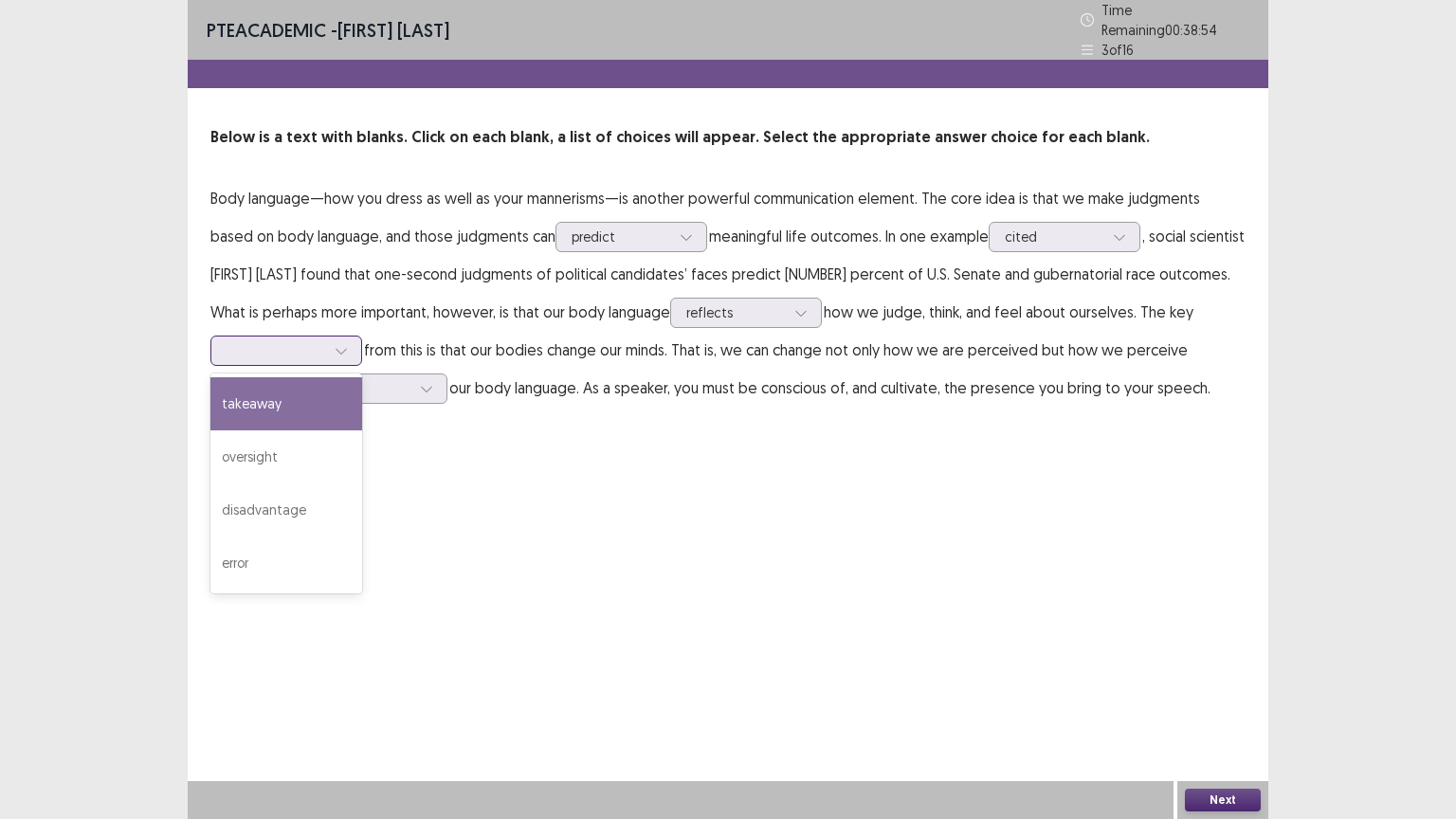click on "takeaway" at bounding box center [286, 404] 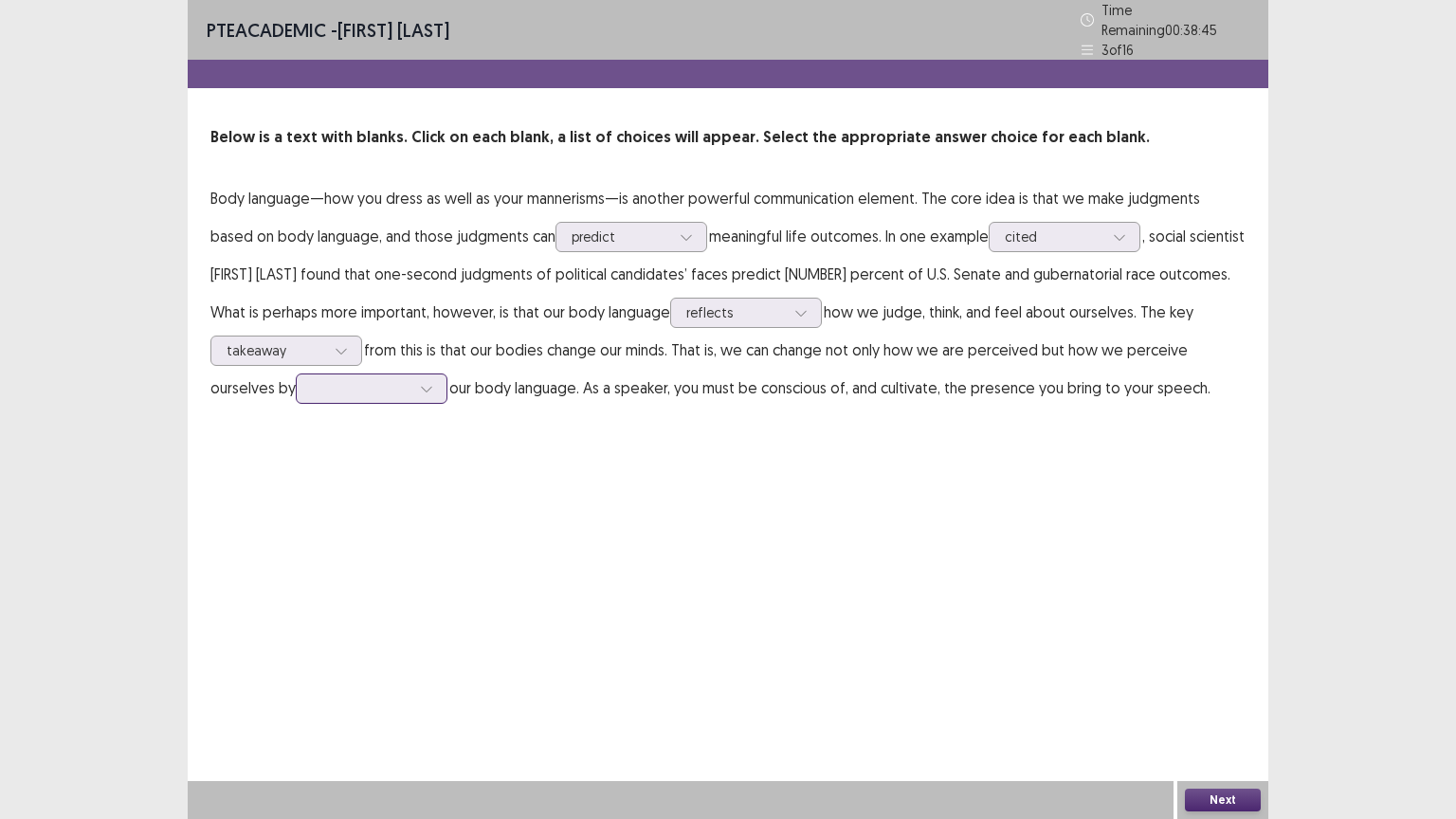 drag, startPoint x: 318, startPoint y: 402, endPoint x: 368, endPoint y: 392, distance: 50.9902 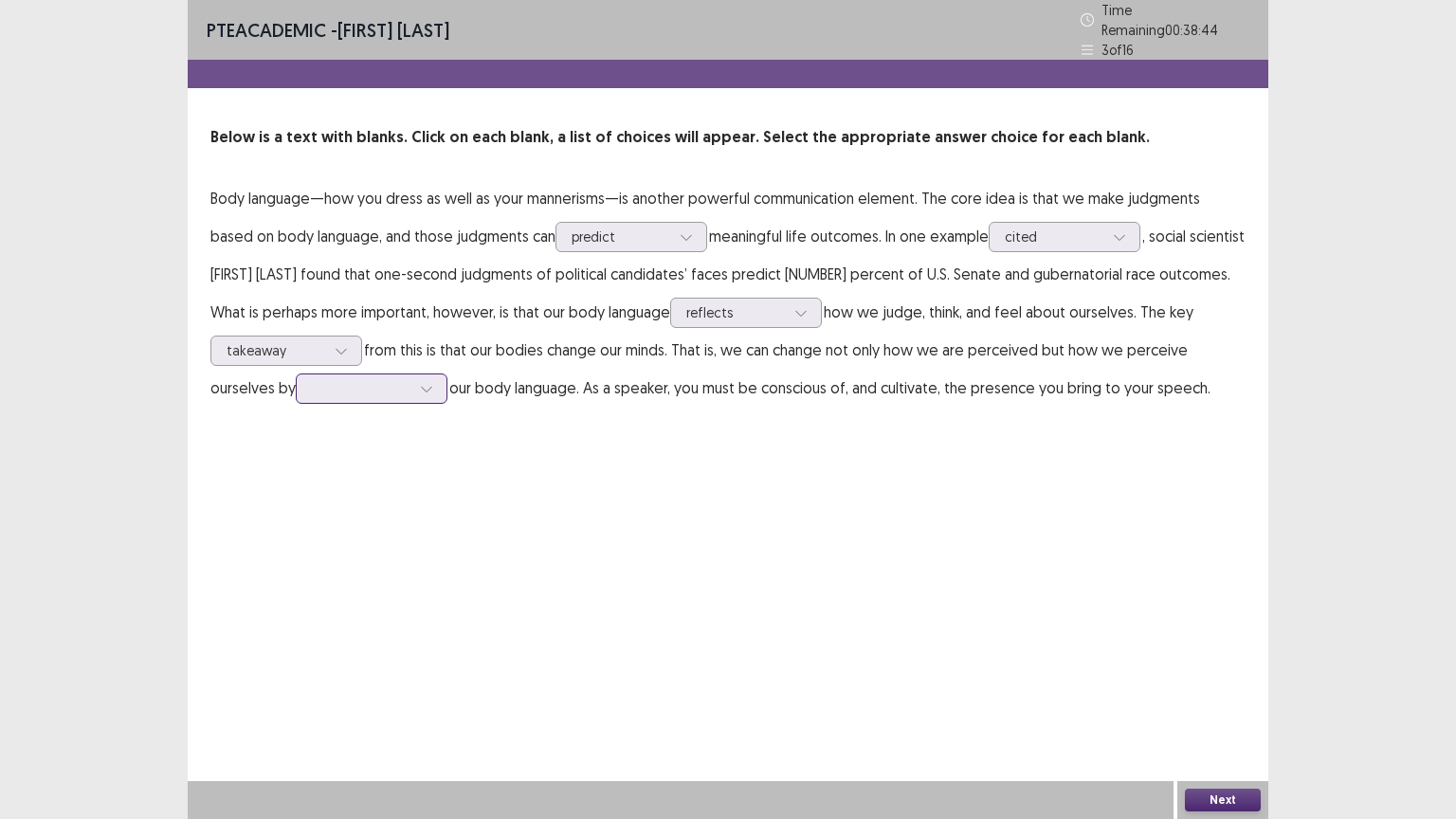 click at bounding box center (372, 389) 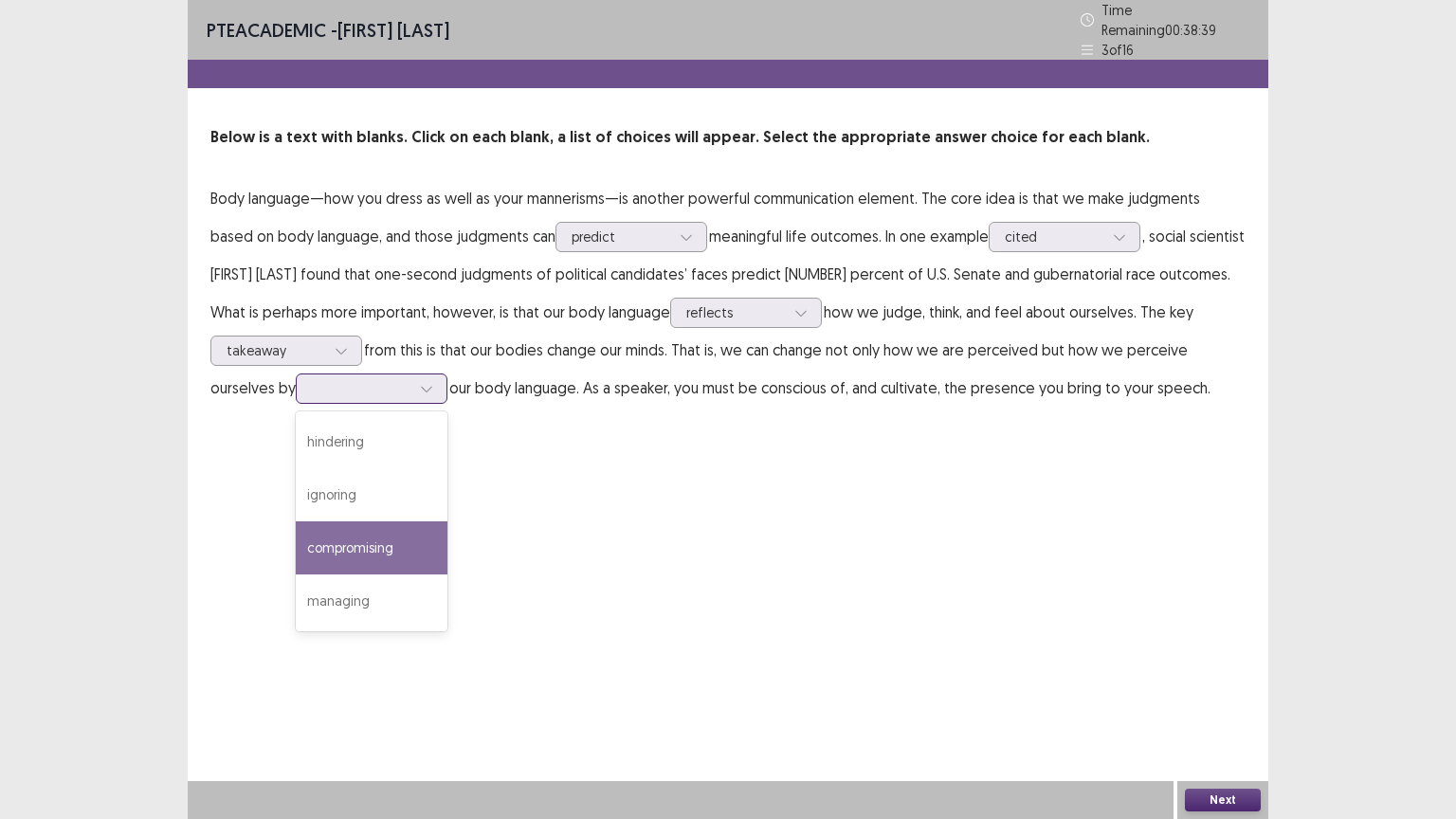click on "compromising" at bounding box center [372, 548] 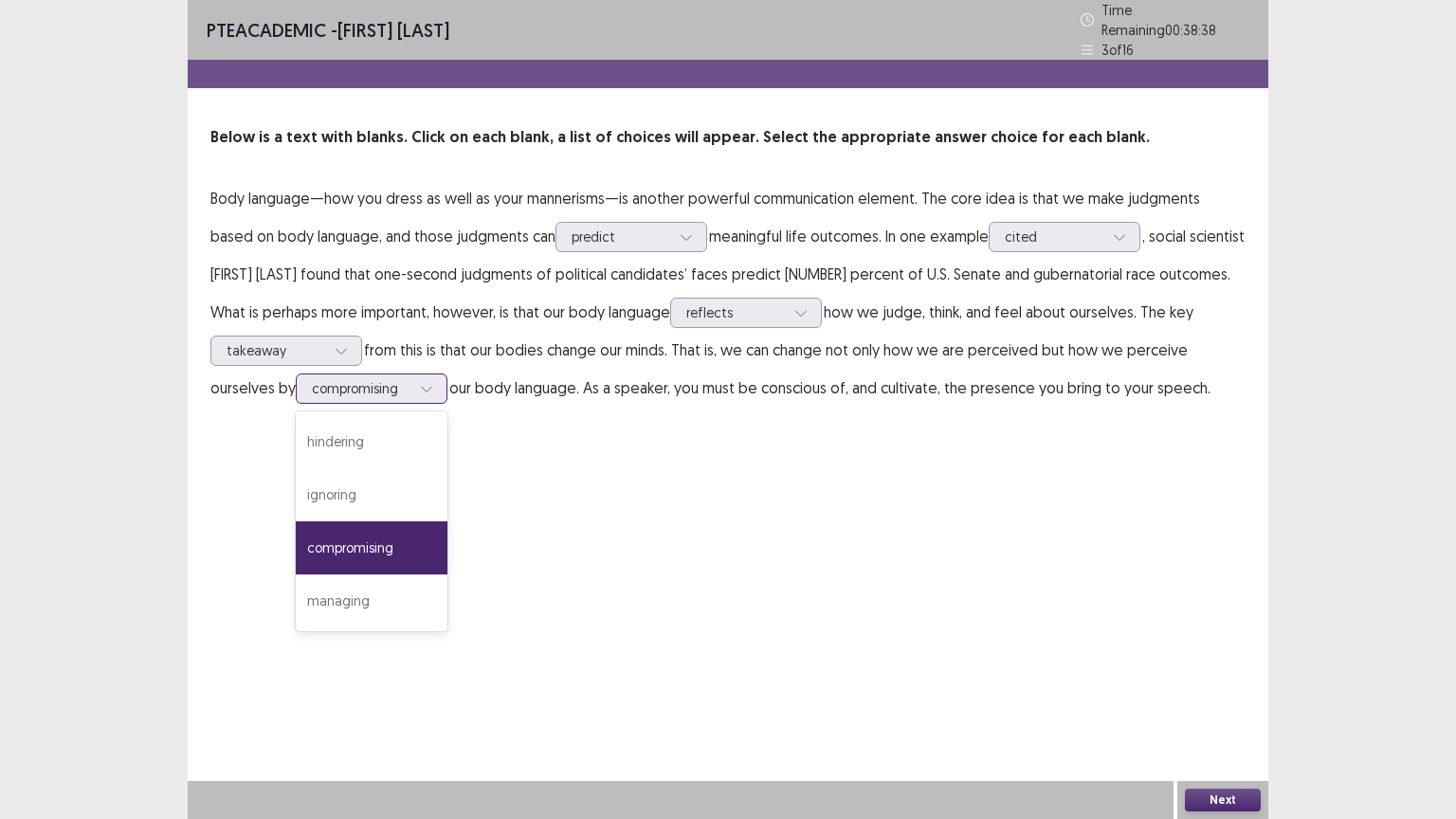 click on "compromising" at bounding box center (361, 389) 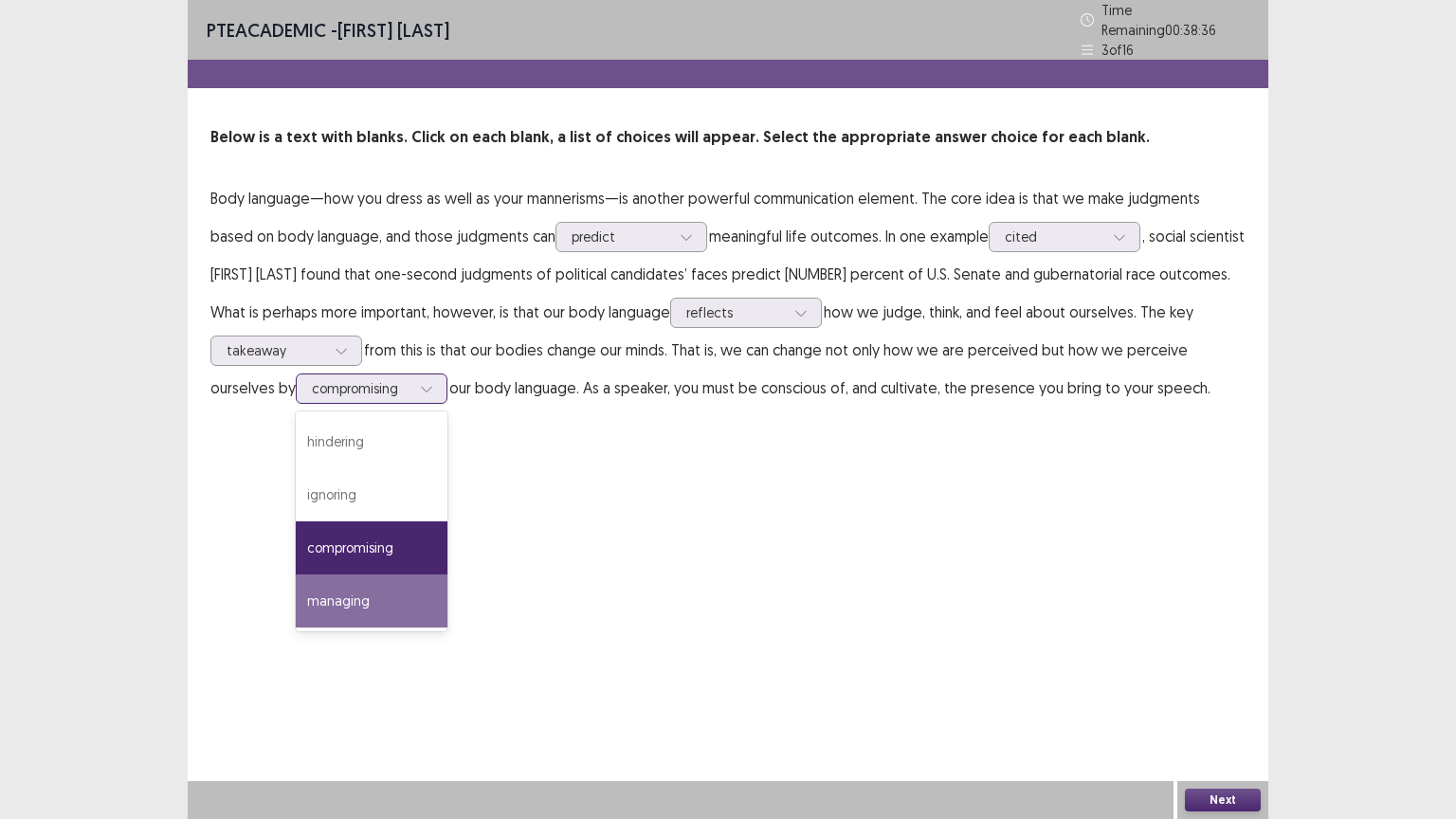 click on "managing" at bounding box center [372, 601] 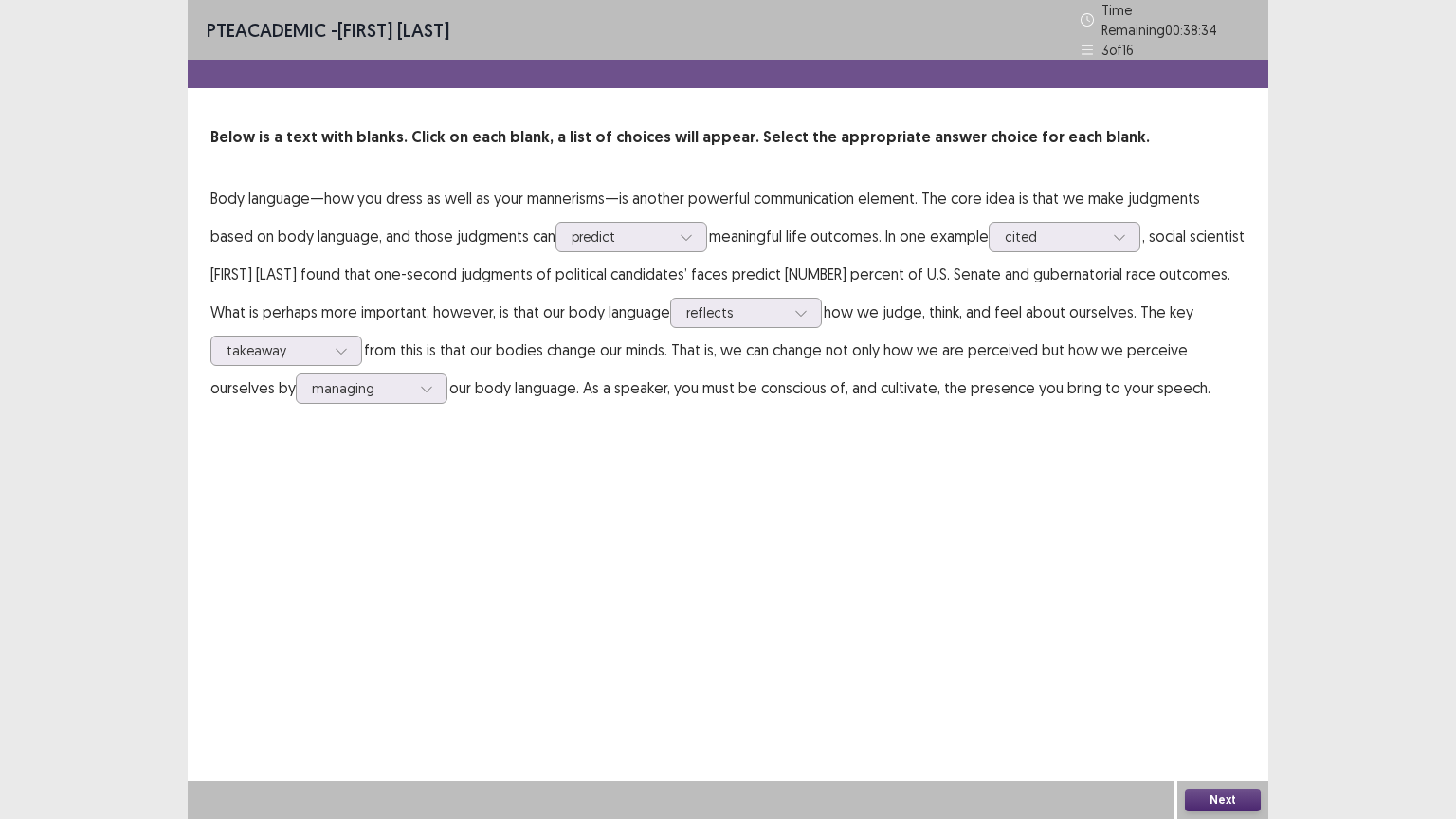 click on "Next" at bounding box center (1223, 800) 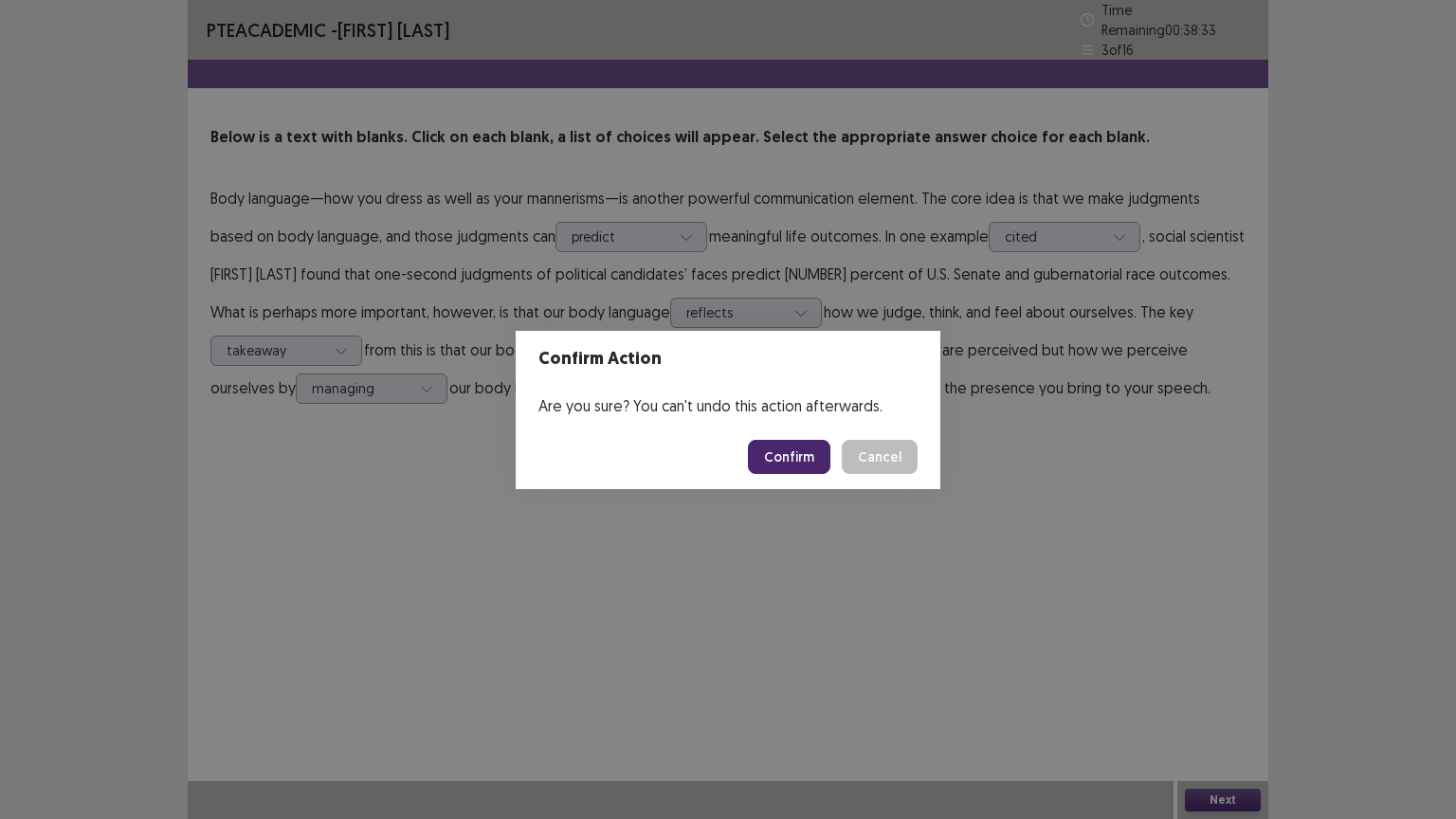 click on "Confirm" at bounding box center (789, 457) 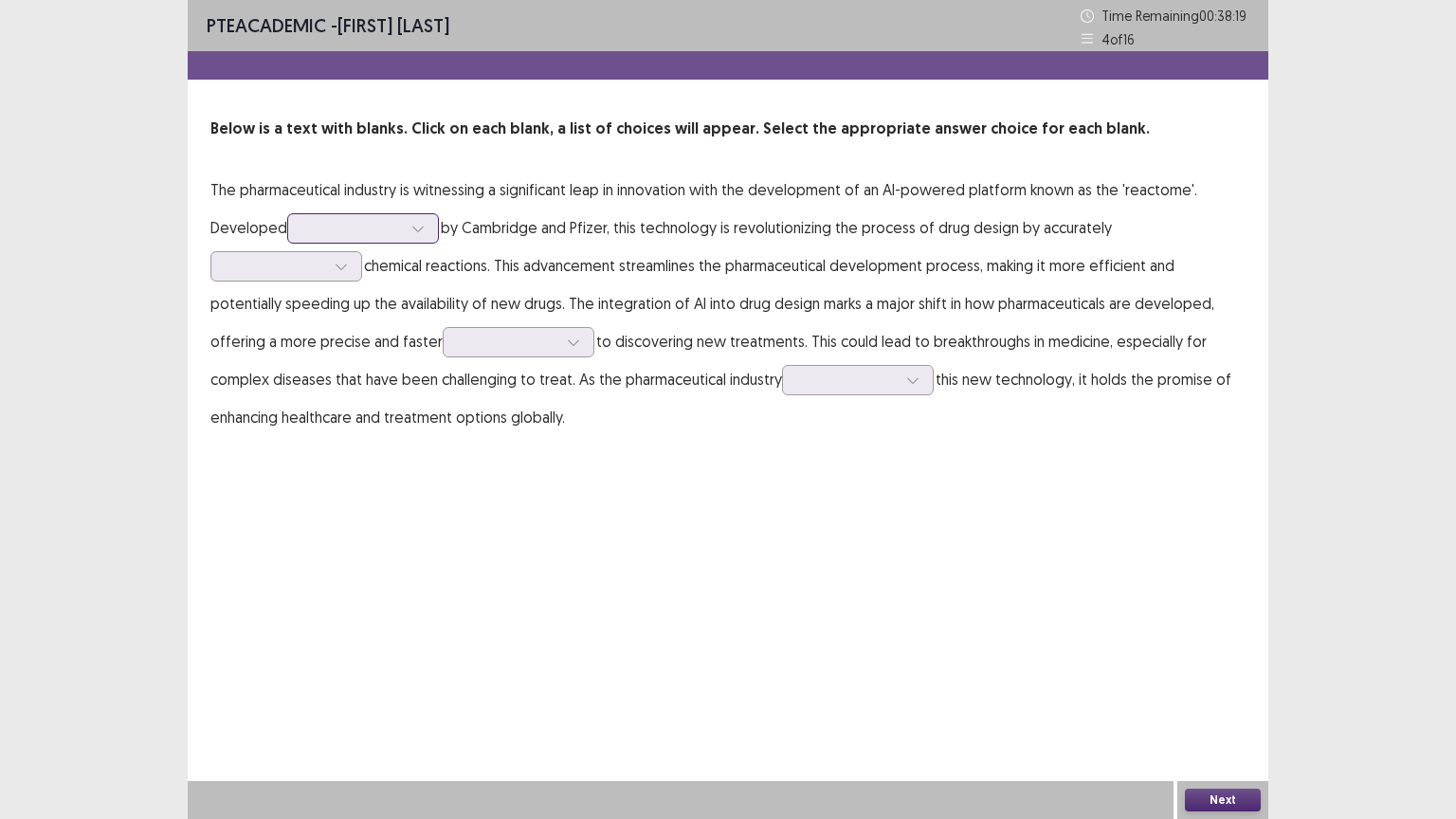 click on "The pharmaceutical industry is witnessing a significant leap in innovation with the development of an AI-powered platform known as the 'reactome'. Developed by [COMPANY] and [COMPANY], this technology is revolutionizing the process of drug design by accurately chemical reactions. This advancement streamlines the pharmaceutical development process, making it more efficient and potentially speeding up the availability of new drugs. The integration of AI into drug design marks a major shift in how pharmaceuticals are developed, offering a more precise and faster to discovering new treatments. This could lead to breakthroughs in medicine, especially for complex diseases that have been challenging to treat. As the pharmaceutical industry this new technology, it holds the promise of enhancing healthcare and treatment options globally." at bounding box center (728, 303) 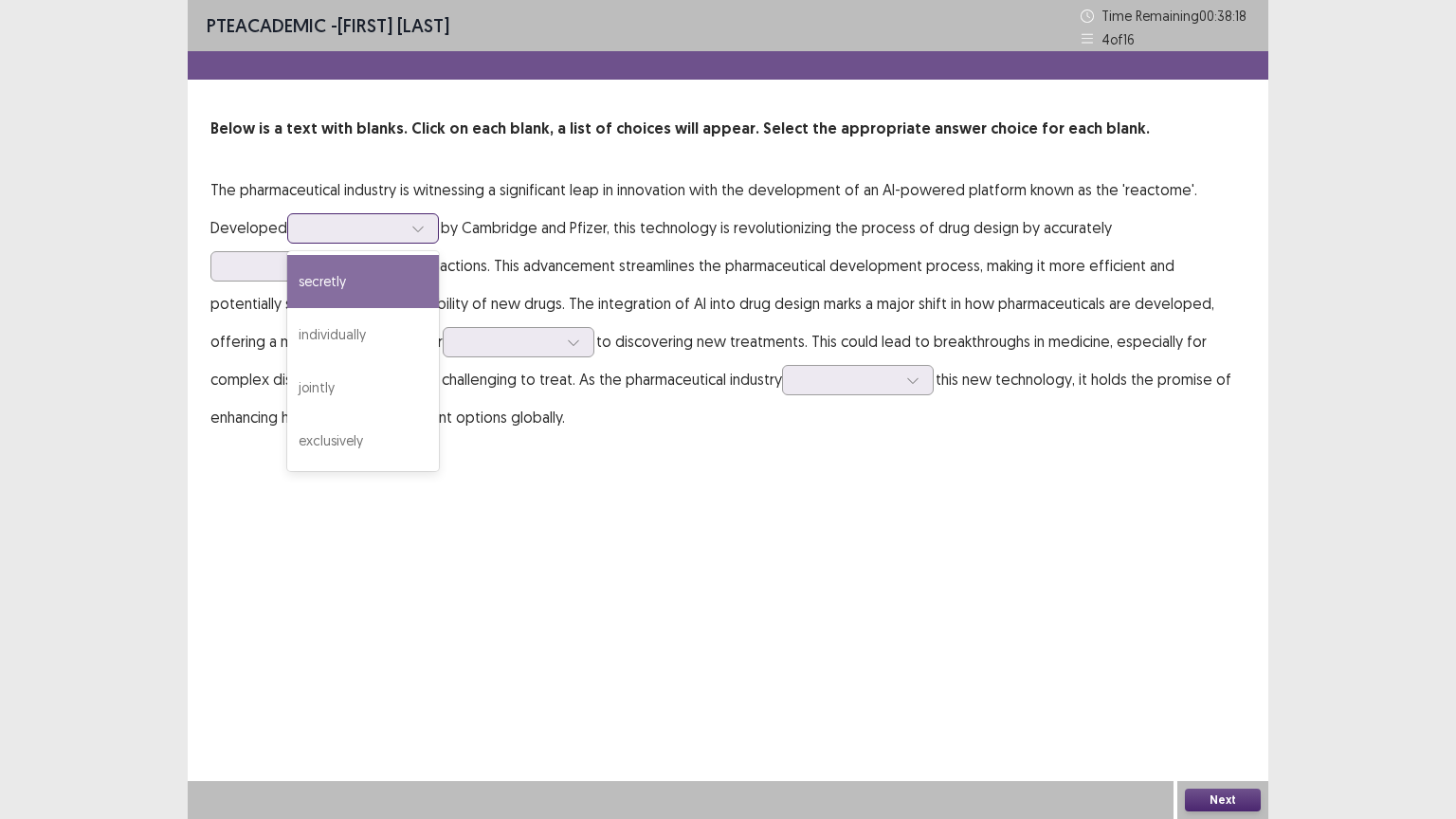 click at bounding box center [353, 228] 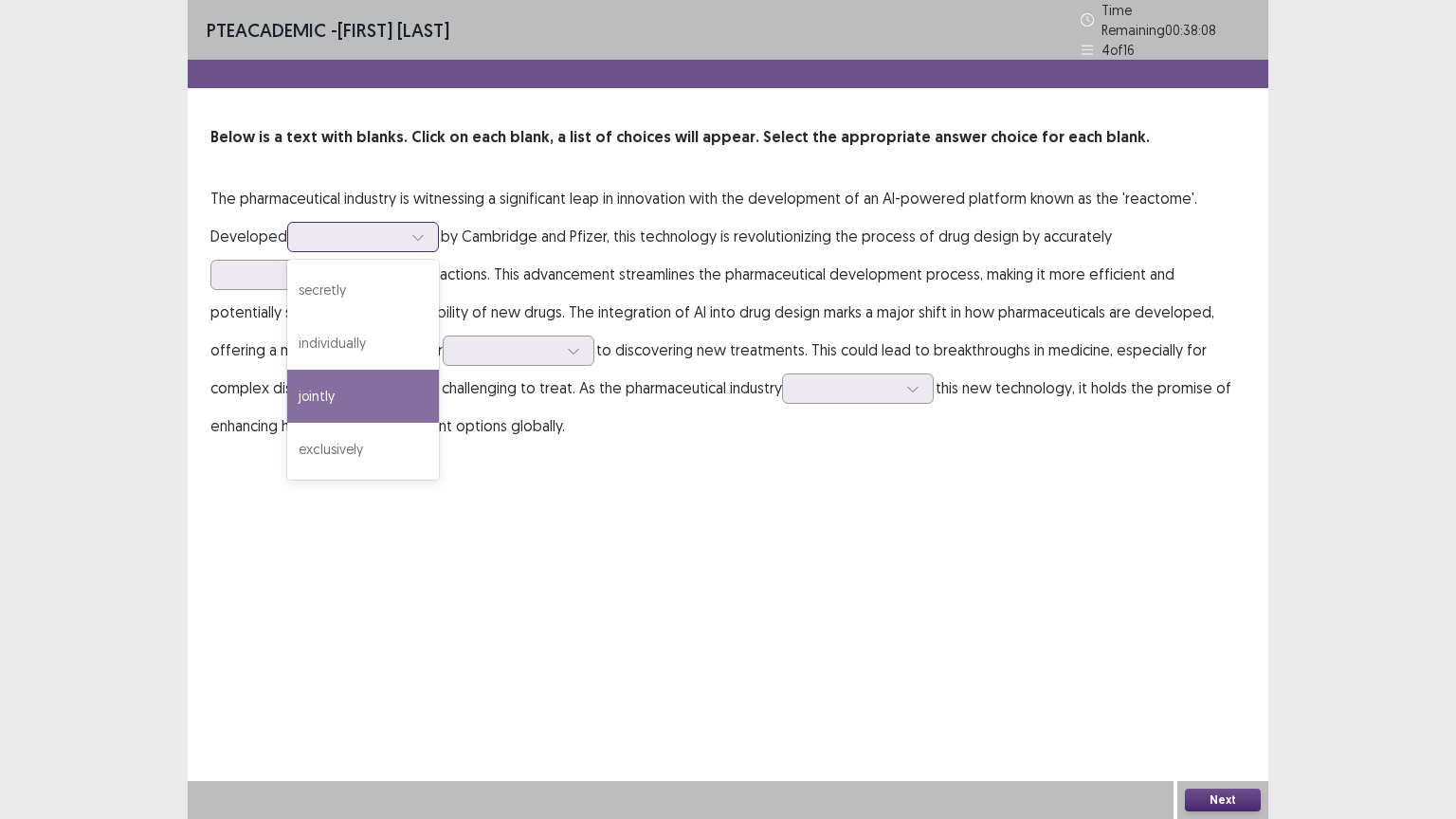 click on "jointly" at bounding box center [363, 396] 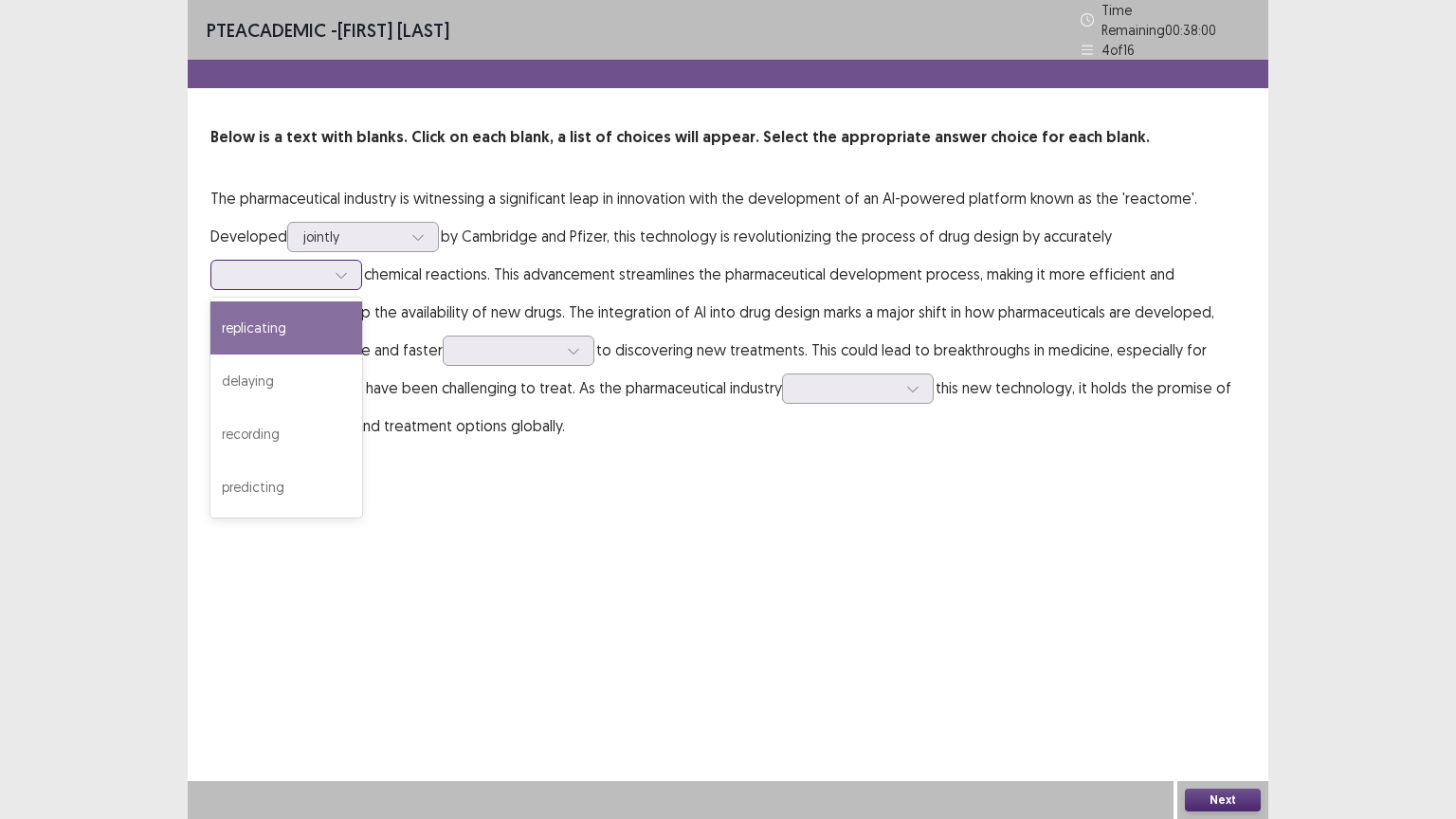 click at bounding box center (276, 274) 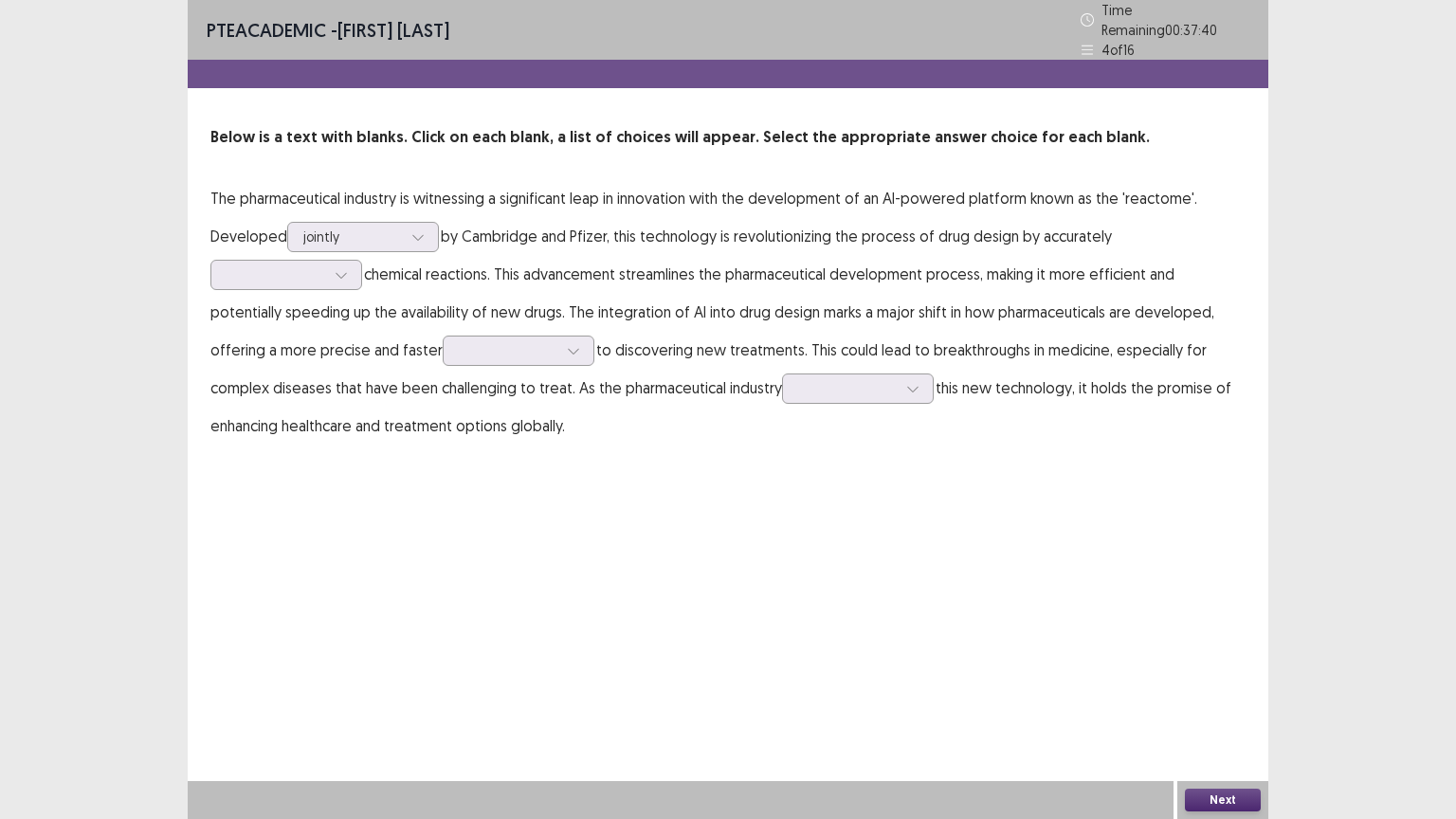 click on "PTE academic - [FIRST] [LAST] Time Remaining [TIME] [NUMBER] of [NUMBER] Below is a text with blanks. Click on each blank, a list of choices will appear. Select the appropriate answer choice for each blank. The pharmaceutical industry is witnessing a significant leap in innovation with the development of an AI-powered platform known as the 'reactome'. Developed jointly by Cambridge and Pfizer, this technology is revolutionizing the process of drug design by accurately chemical reactions. This advancement streamlines the pharmaceutical development process, making it more efficient and potentially speeding up the availability of new drugs. The integration of AI into drug design marks a major shift in how pharmaceuticals are developed, offering a more precise and faster to discovering new treatments. This could lead to breakthroughs in medicine, especially for complex diseases that have been challenging to treat. As the pharmaceutical industry" at bounding box center [728, 241] 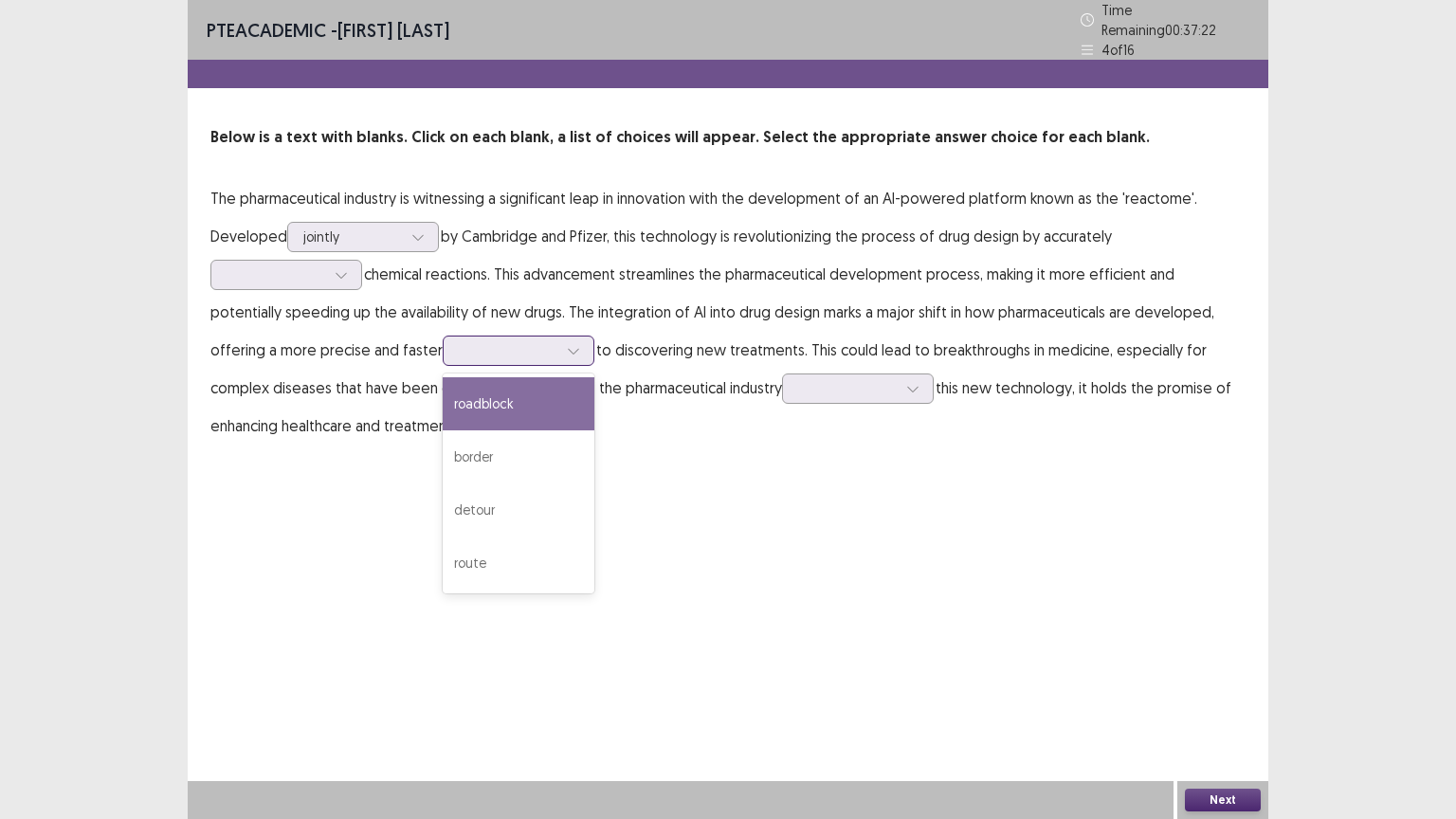 click at bounding box center (508, 350) 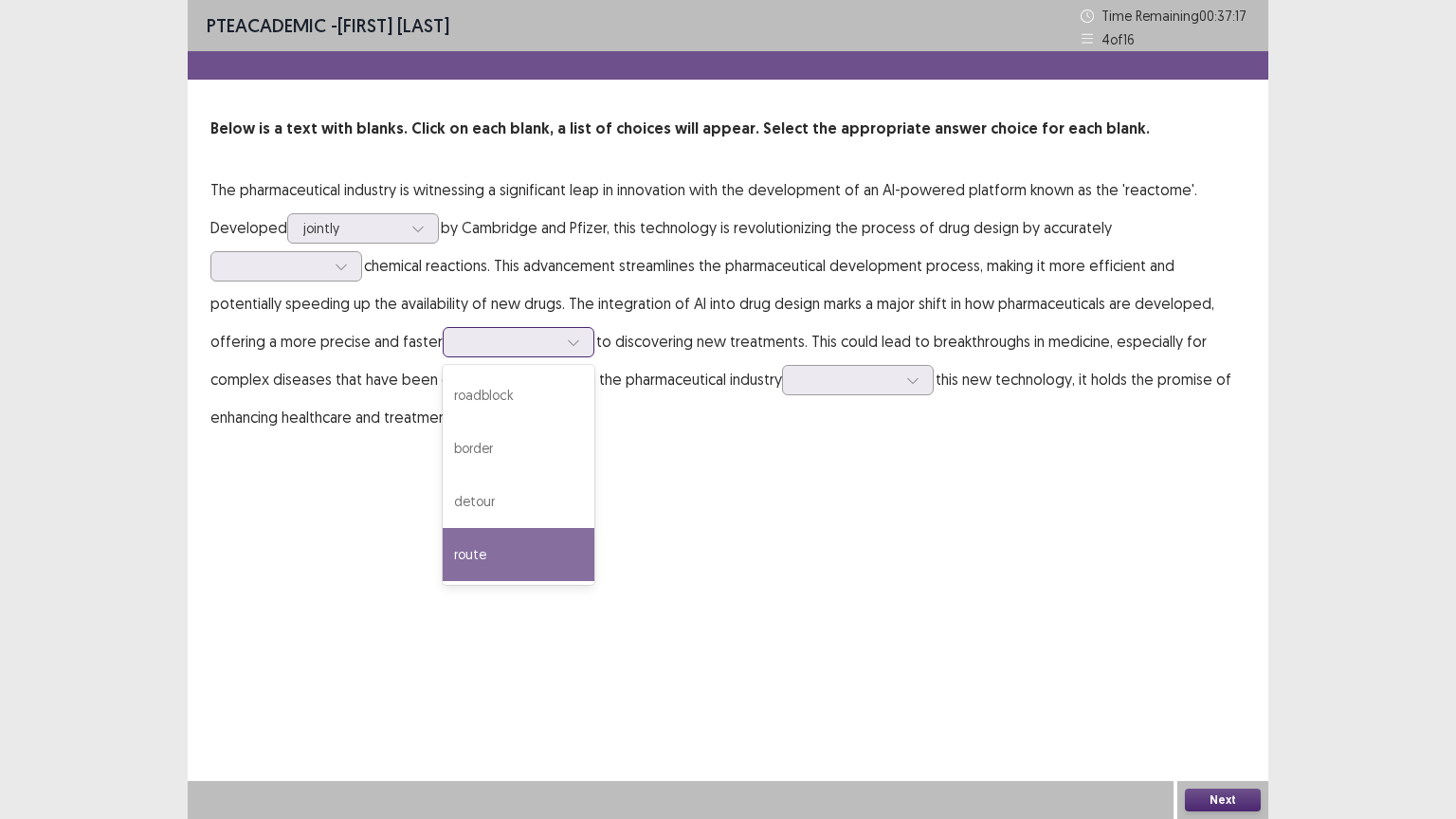 click on "route" at bounding box center [519, 555] 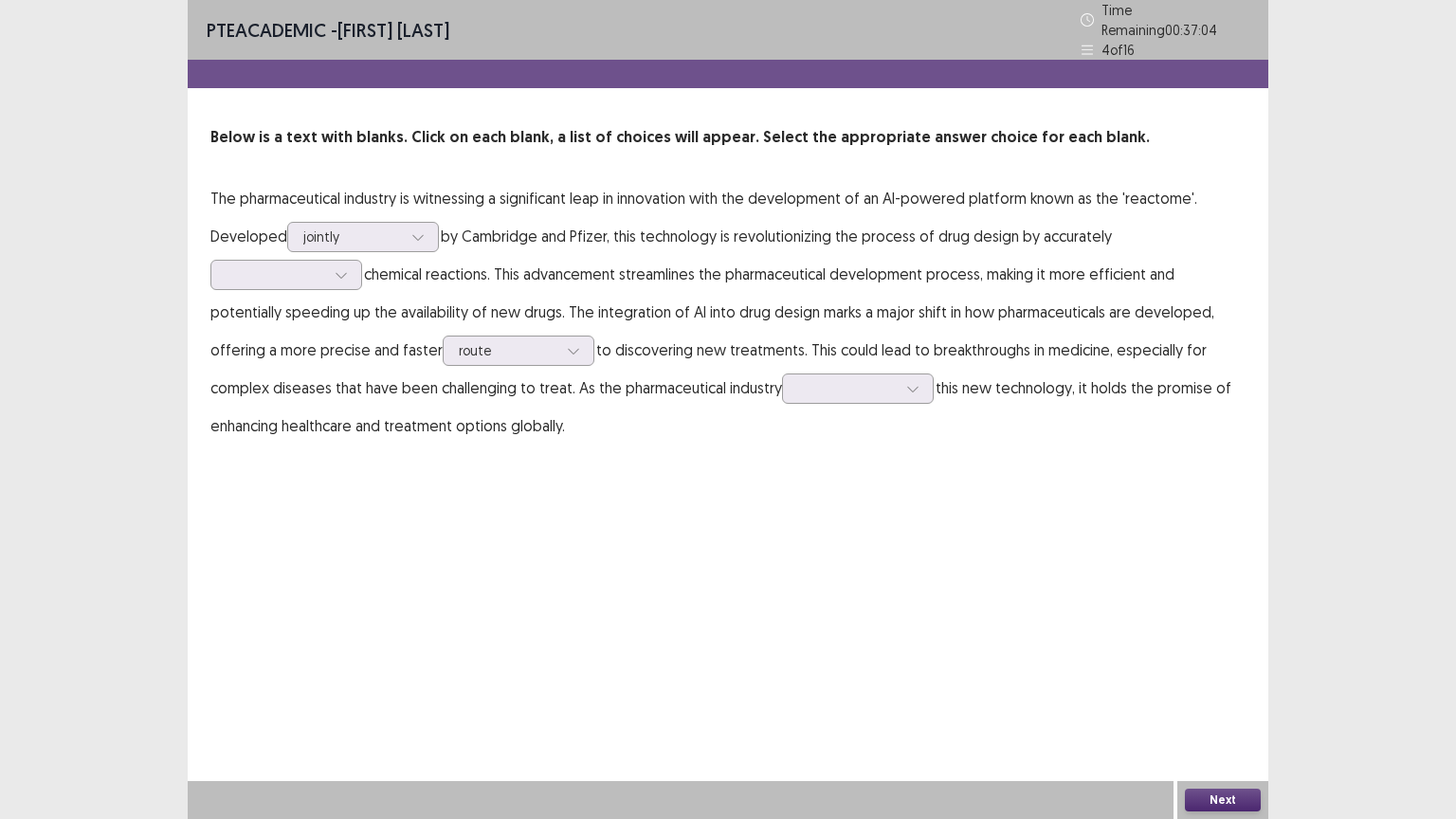 click on "The pharmaceutical industry is witnessing a significant leap in innovation with the development of an AI-powered platform known as the 'reactome'. Developed jointly by Cambridge and Pfizer, this technology is revolutionizing the process of drug design by accurately chemical reactions. This advancement streamlines the pharmaceutical development process, making it more efficient and potentially speeding up the availability of new drugs. The integration of AI into drug design marks a major shift in how pharmaceuticals are developed, offering a more precise and faster route to discovering new treatments. This could lead to breakthroughs in medicine, especially for complex diseases that have been challenging to treat. As the pharmaceutical industry this new technology, it holds the promise of enhancing healthcare and treatment options globally." at bounding box center (728, 312) 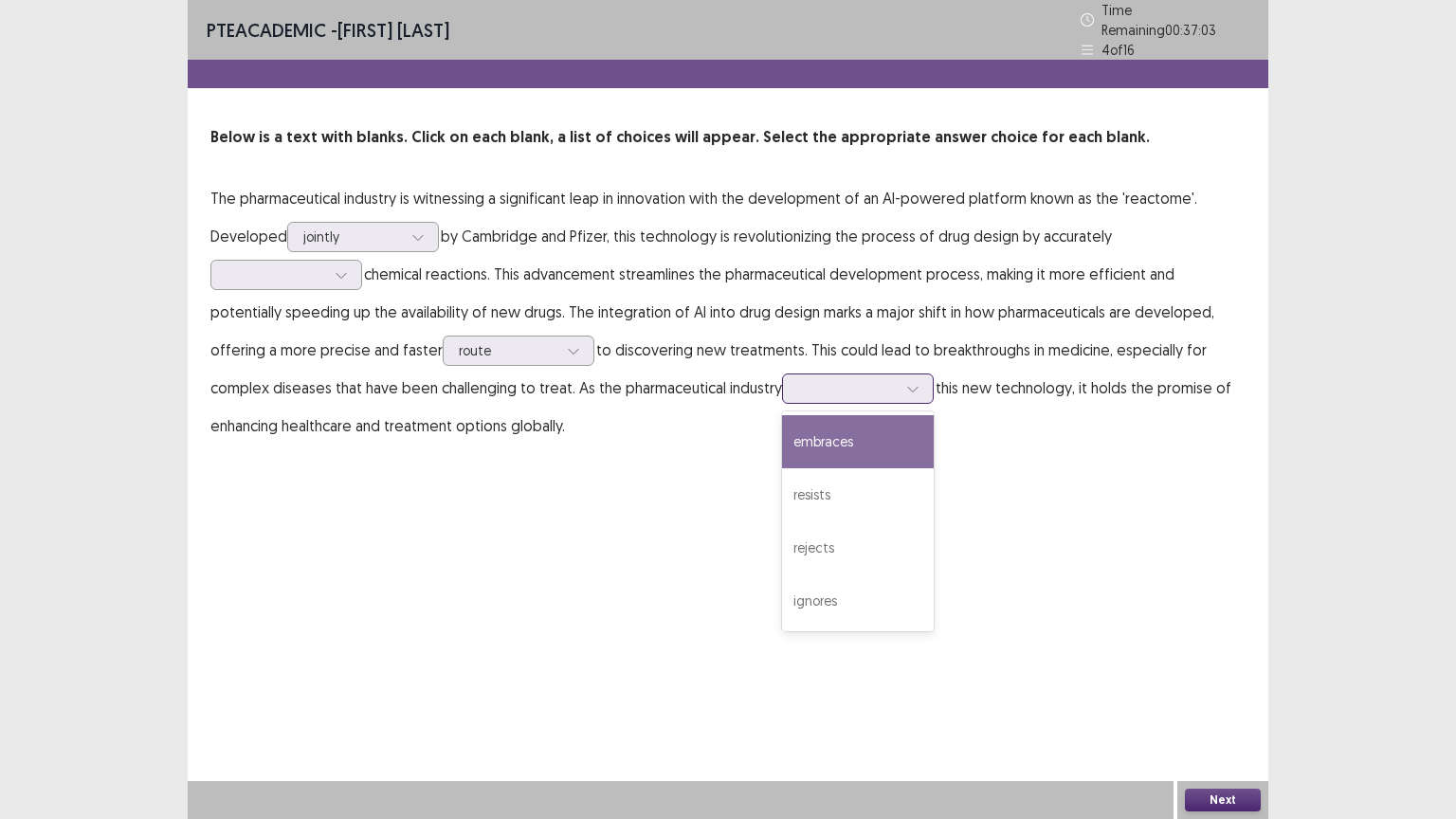 click at bounding box center (847, 388) 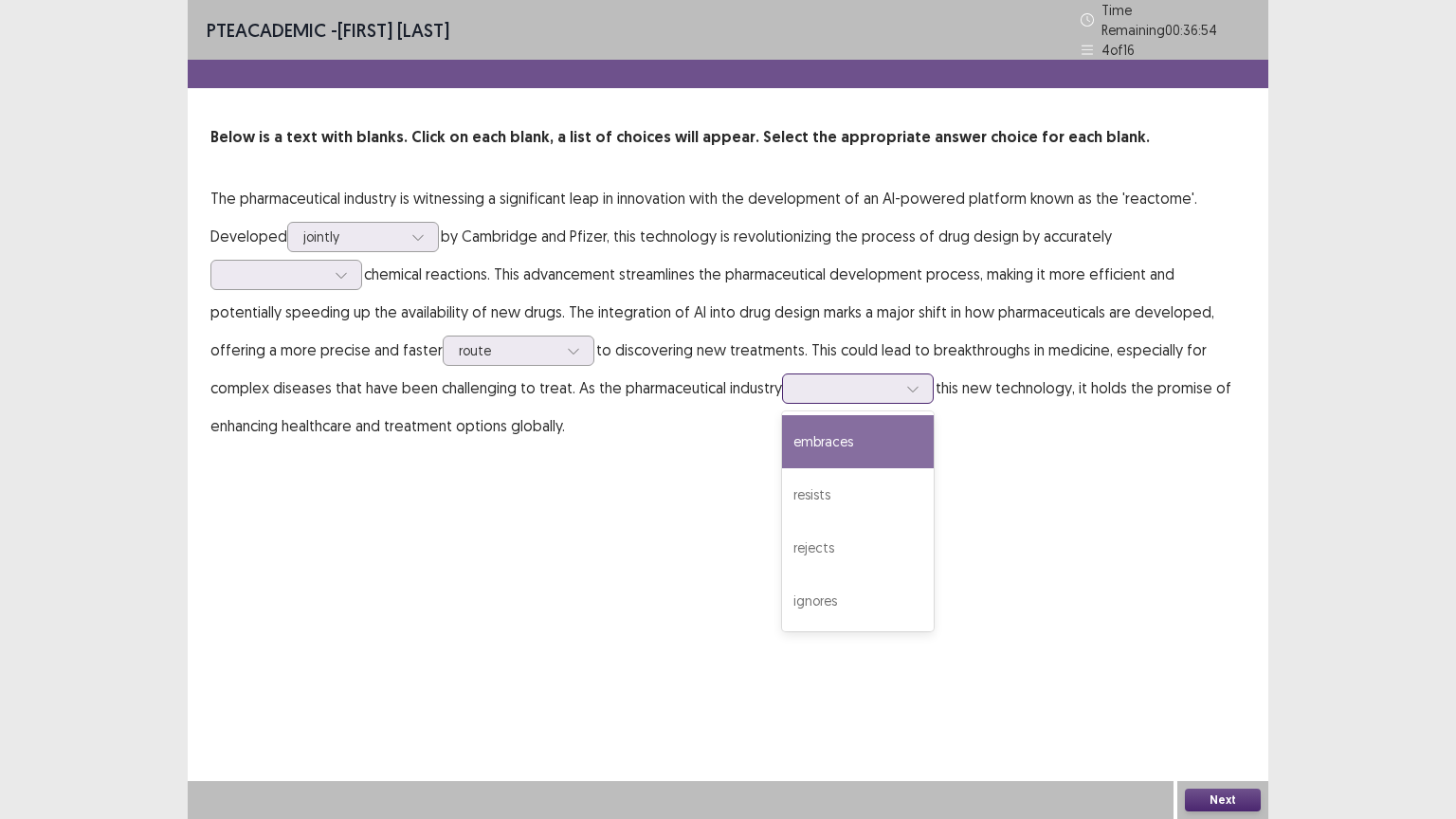click on "embraces" at bounding box center [858, 442] 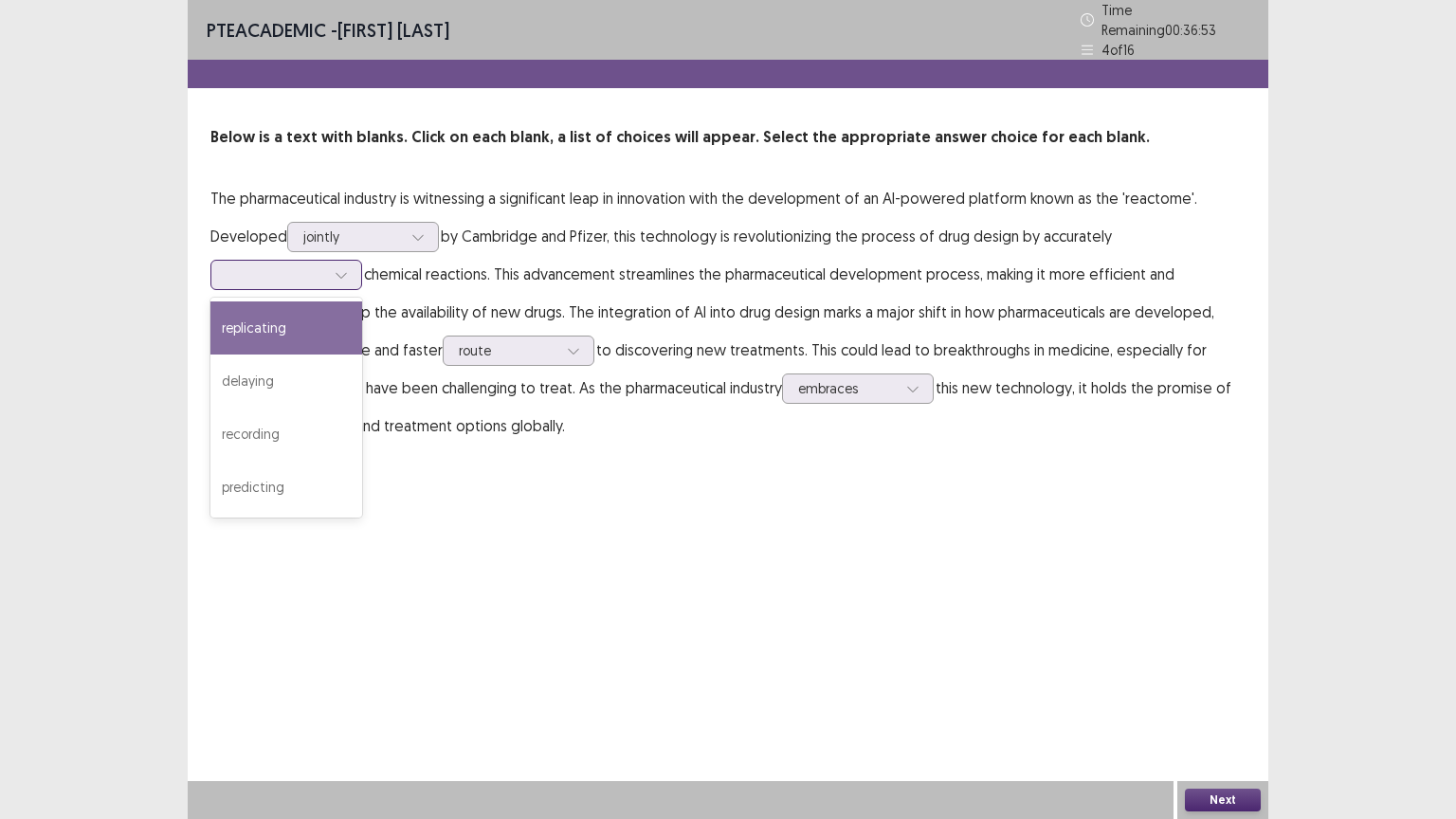 click at bounding box center [276, 274] 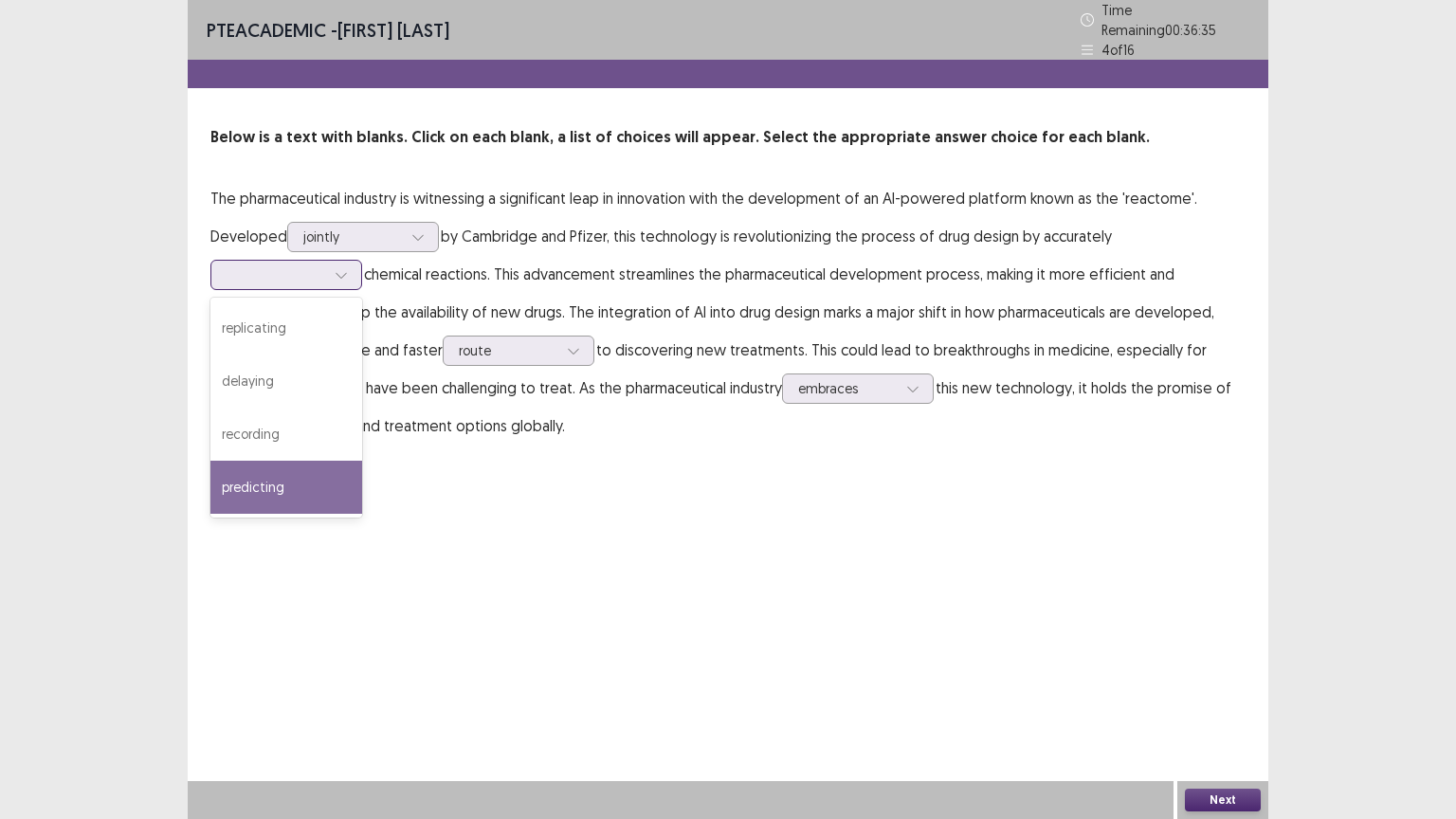 click on "predicting" at bounding box center (286, 487) 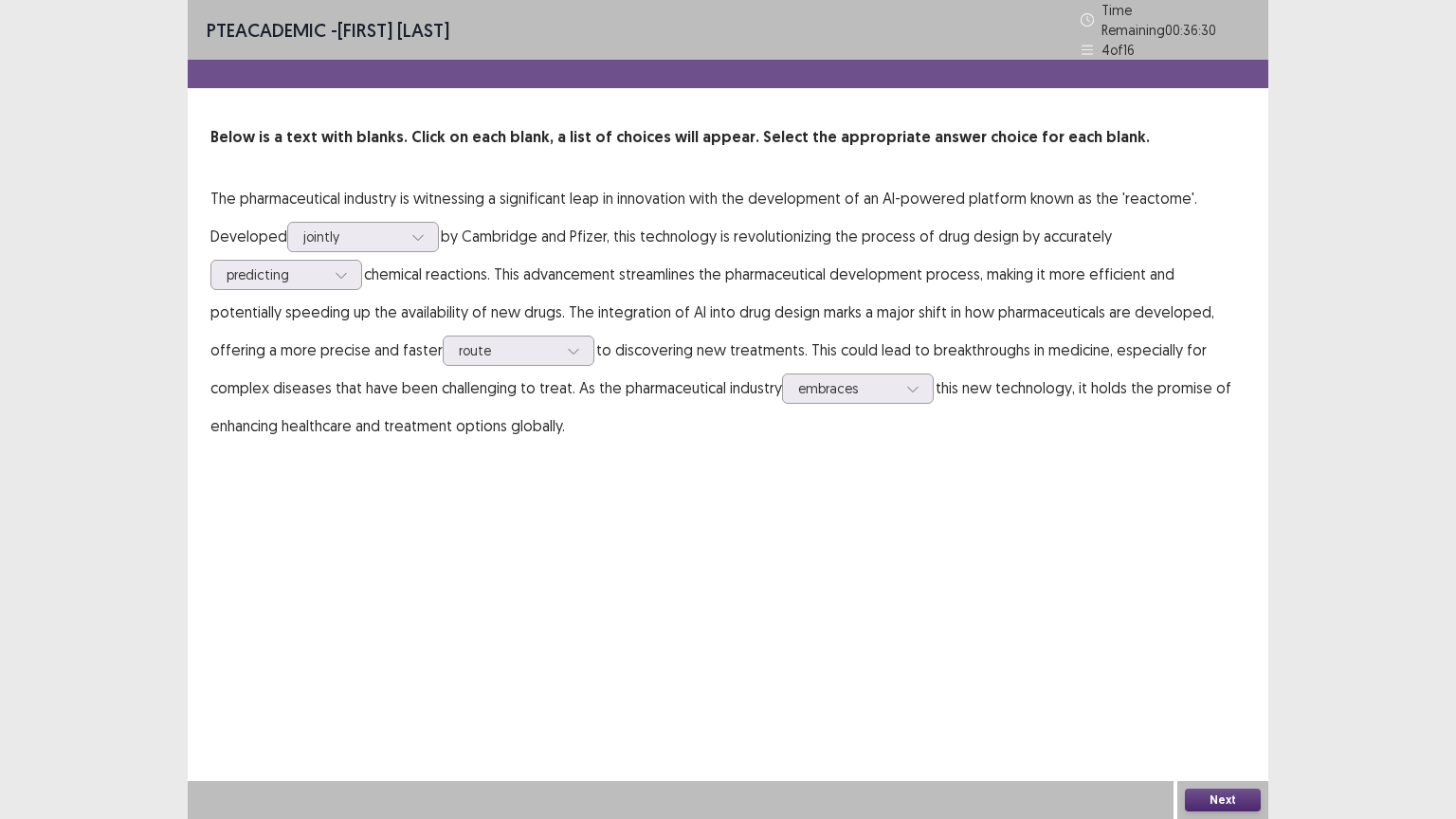 click on "Next" at bounding box center (1223, 800) 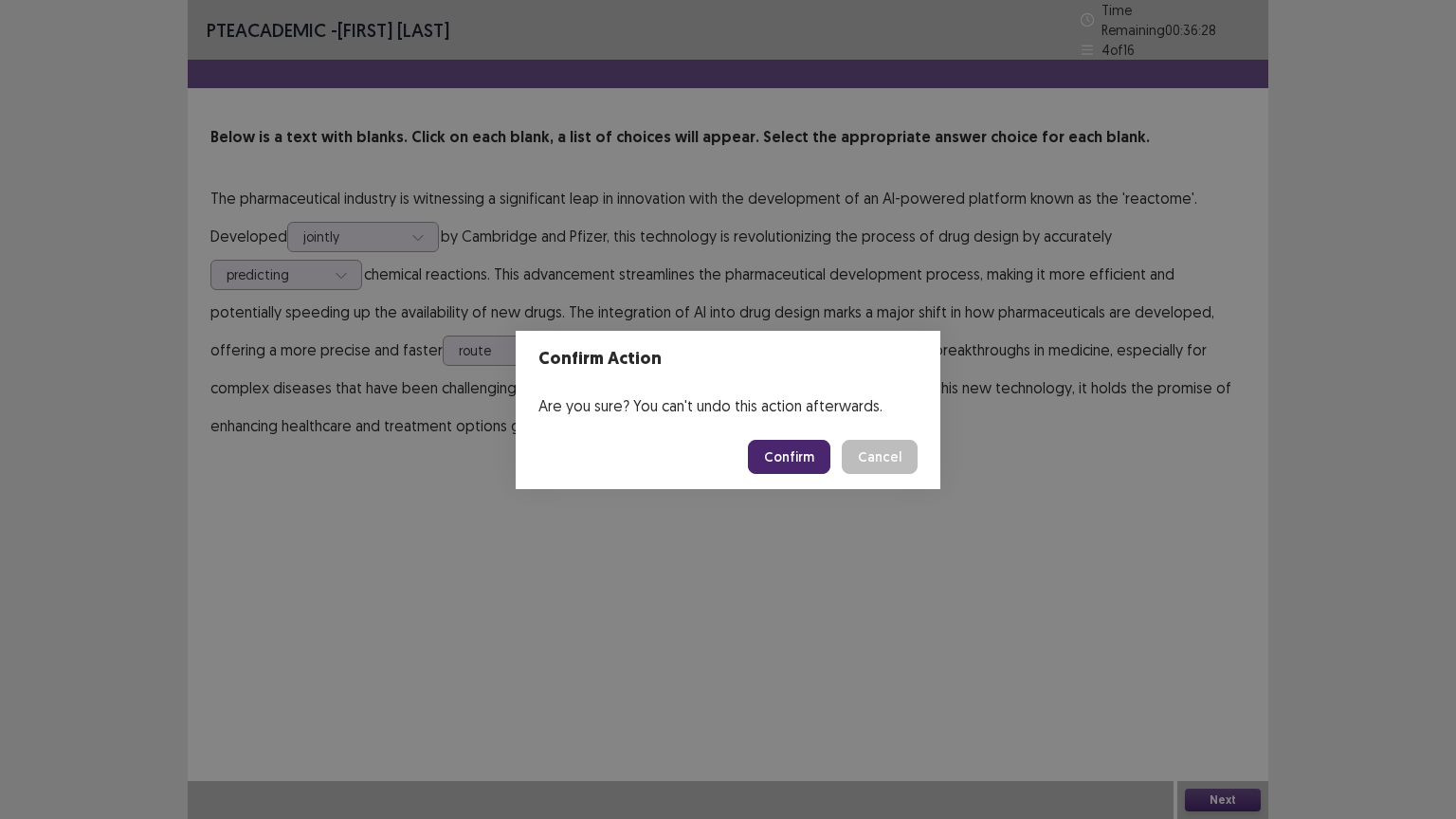 click on "Confirm" at bounding box center (789, 457) 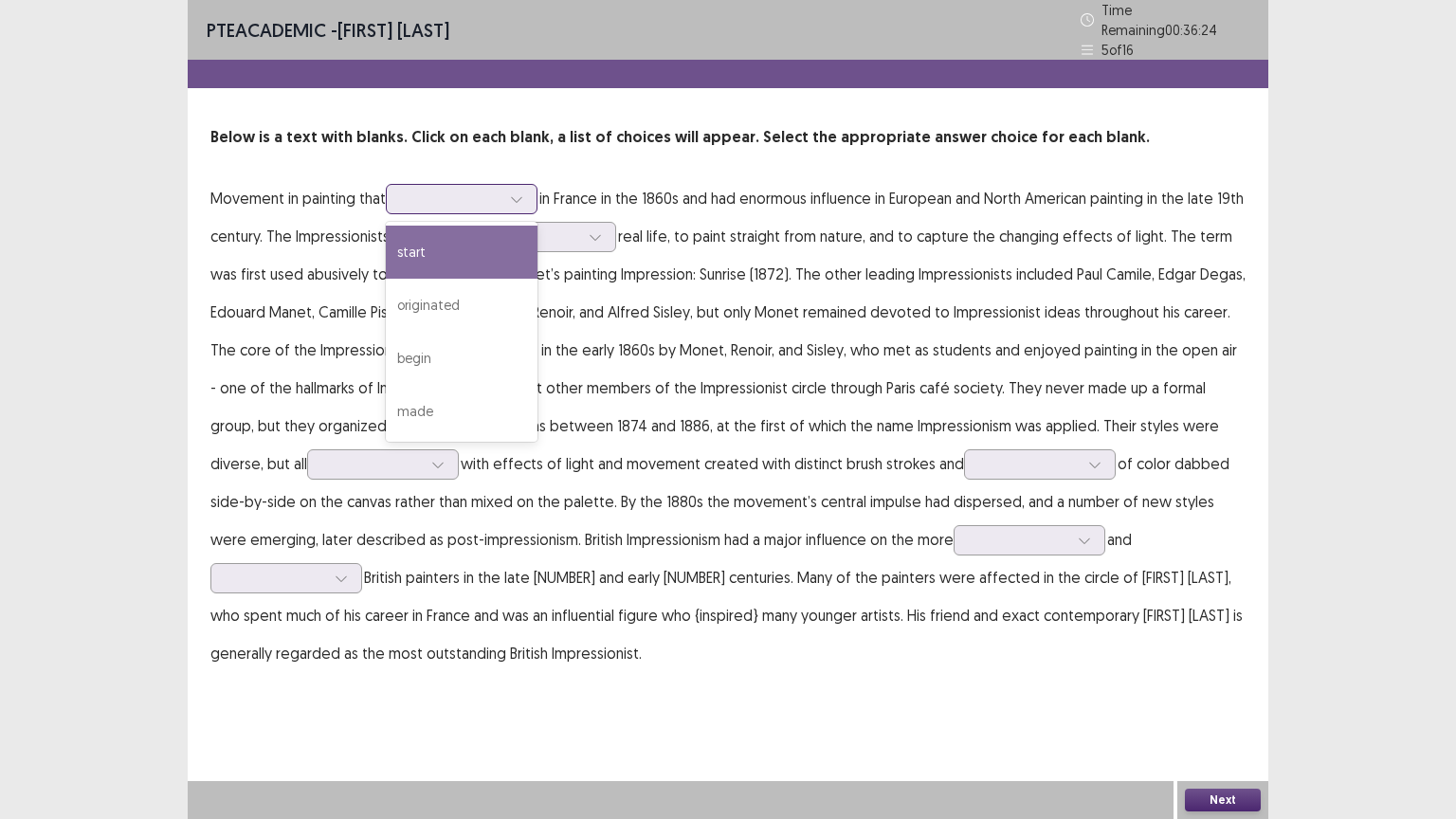 click at bounding box center [451, 198] 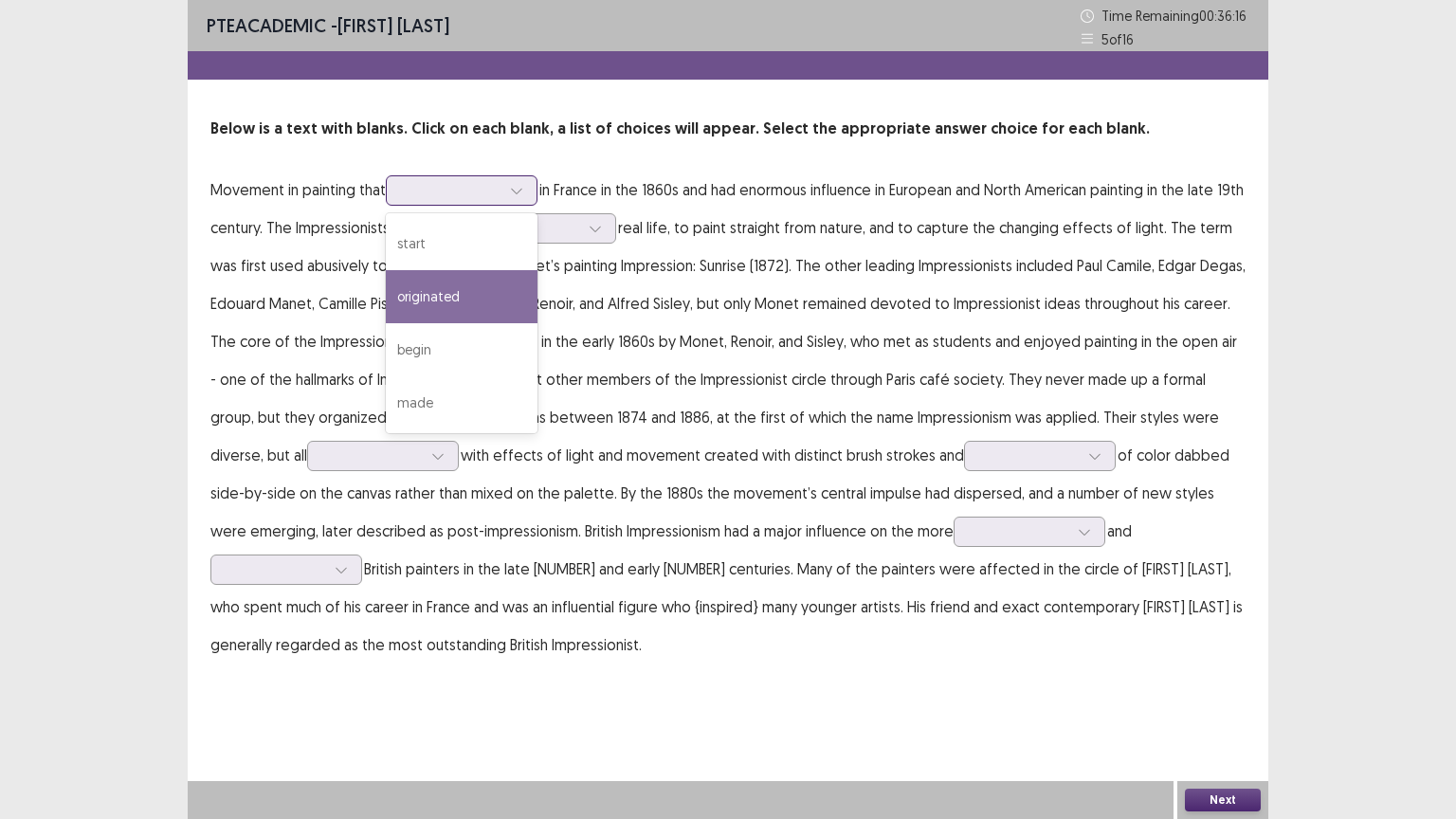 click on "originated" at bounding box center [462, 297] 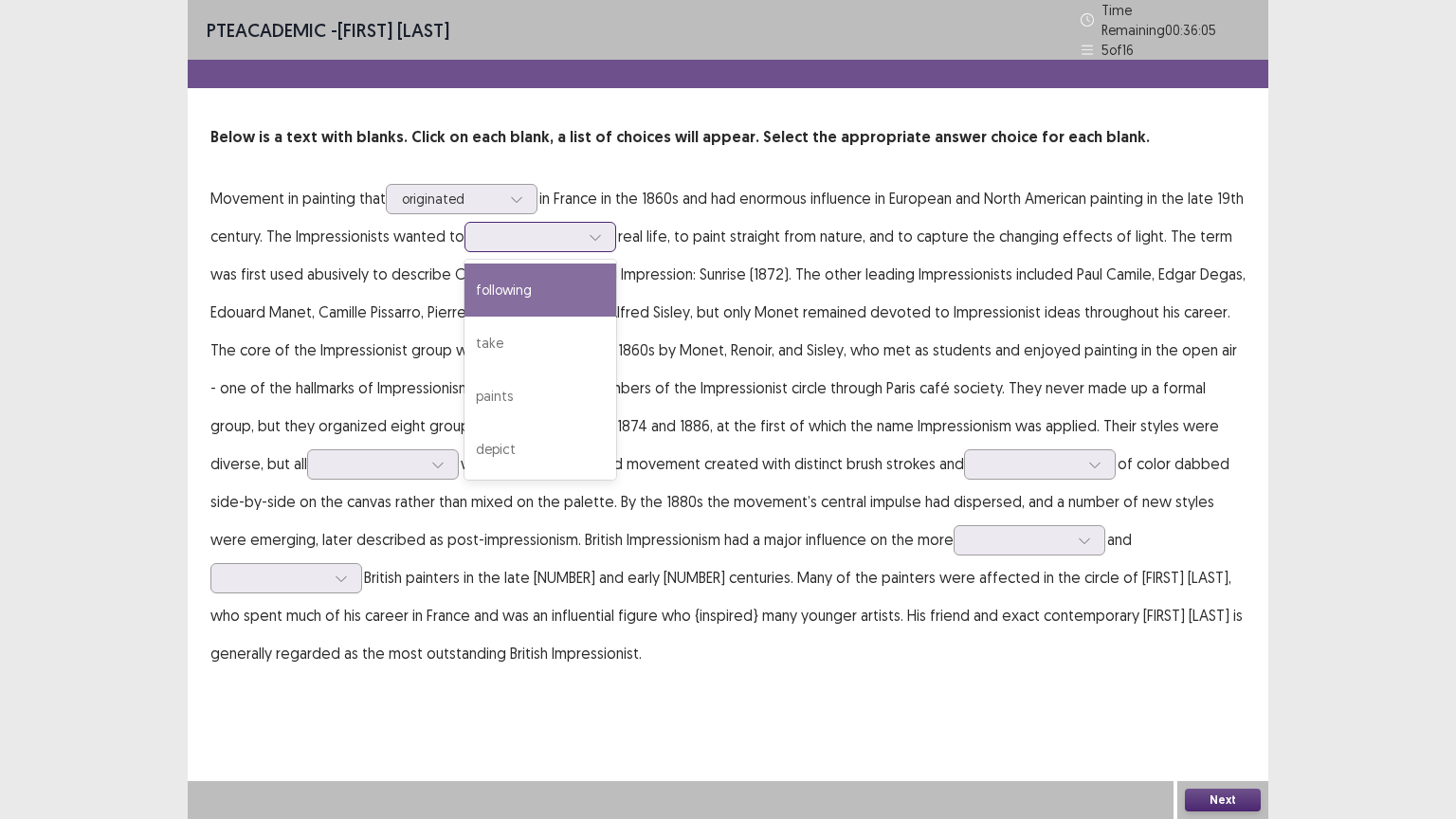 click at bounding box center (595, 237) 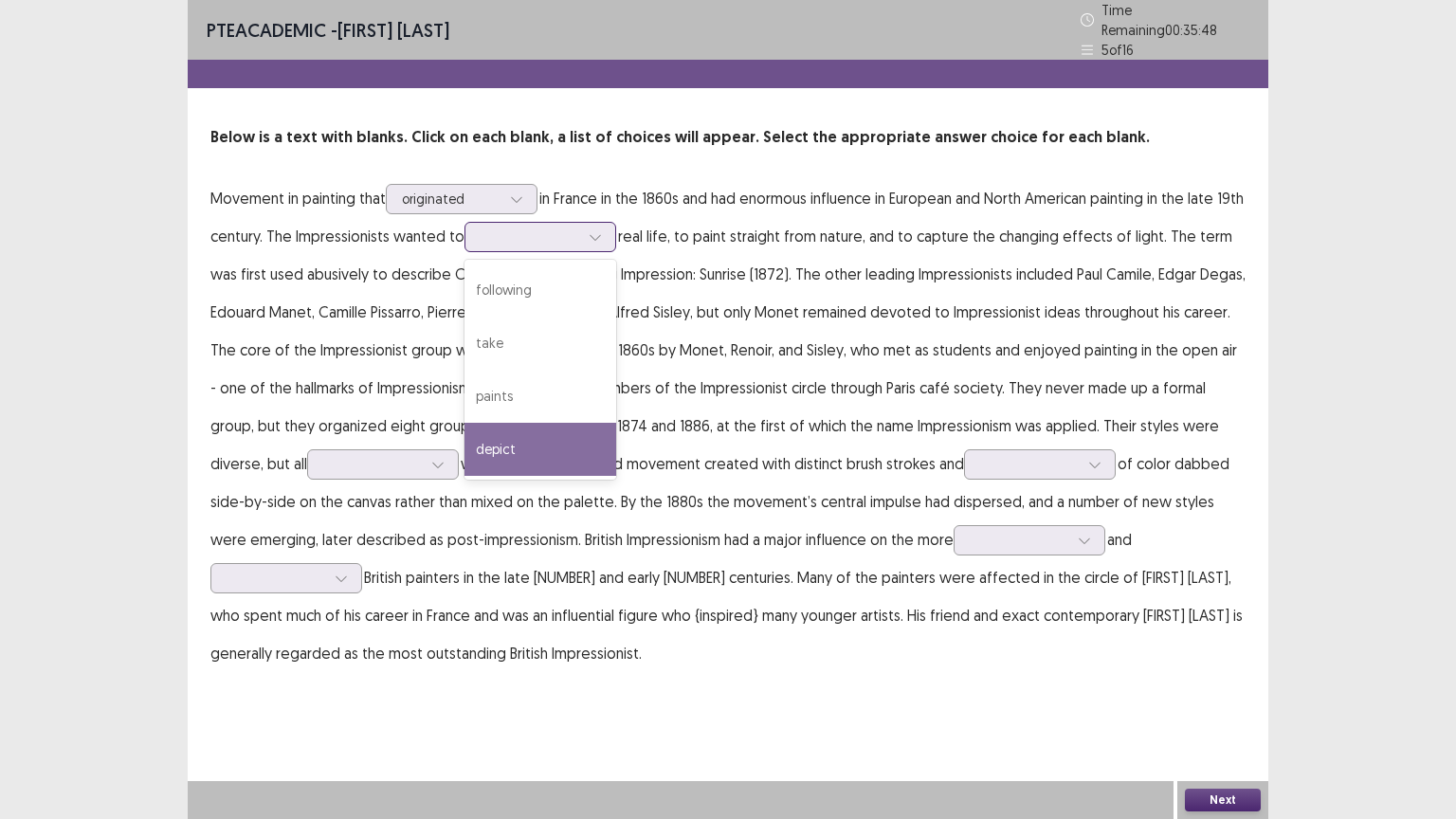 click on "depict" at bounding box center [540, 449] 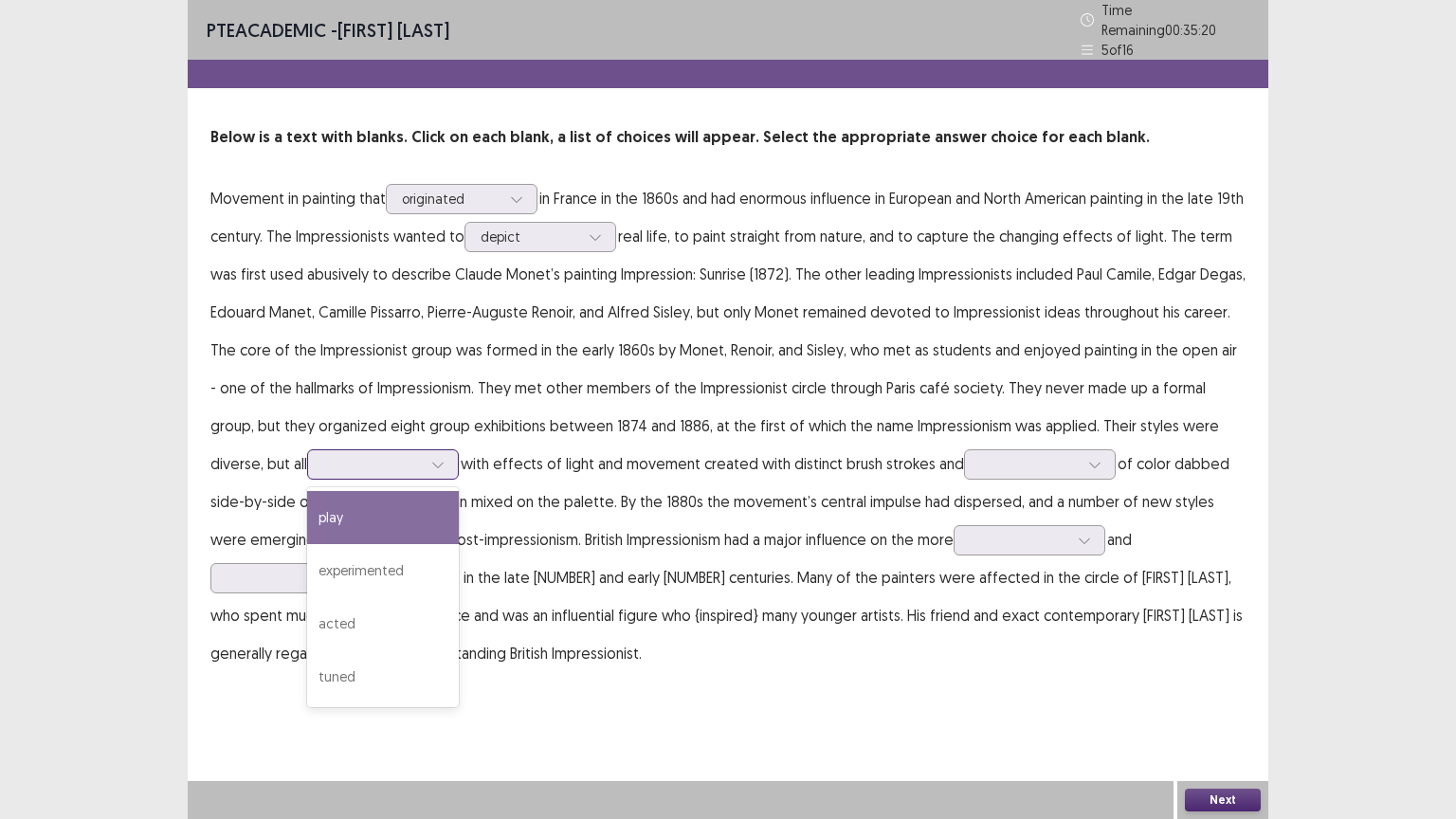 click at bounding box center [373, 464] 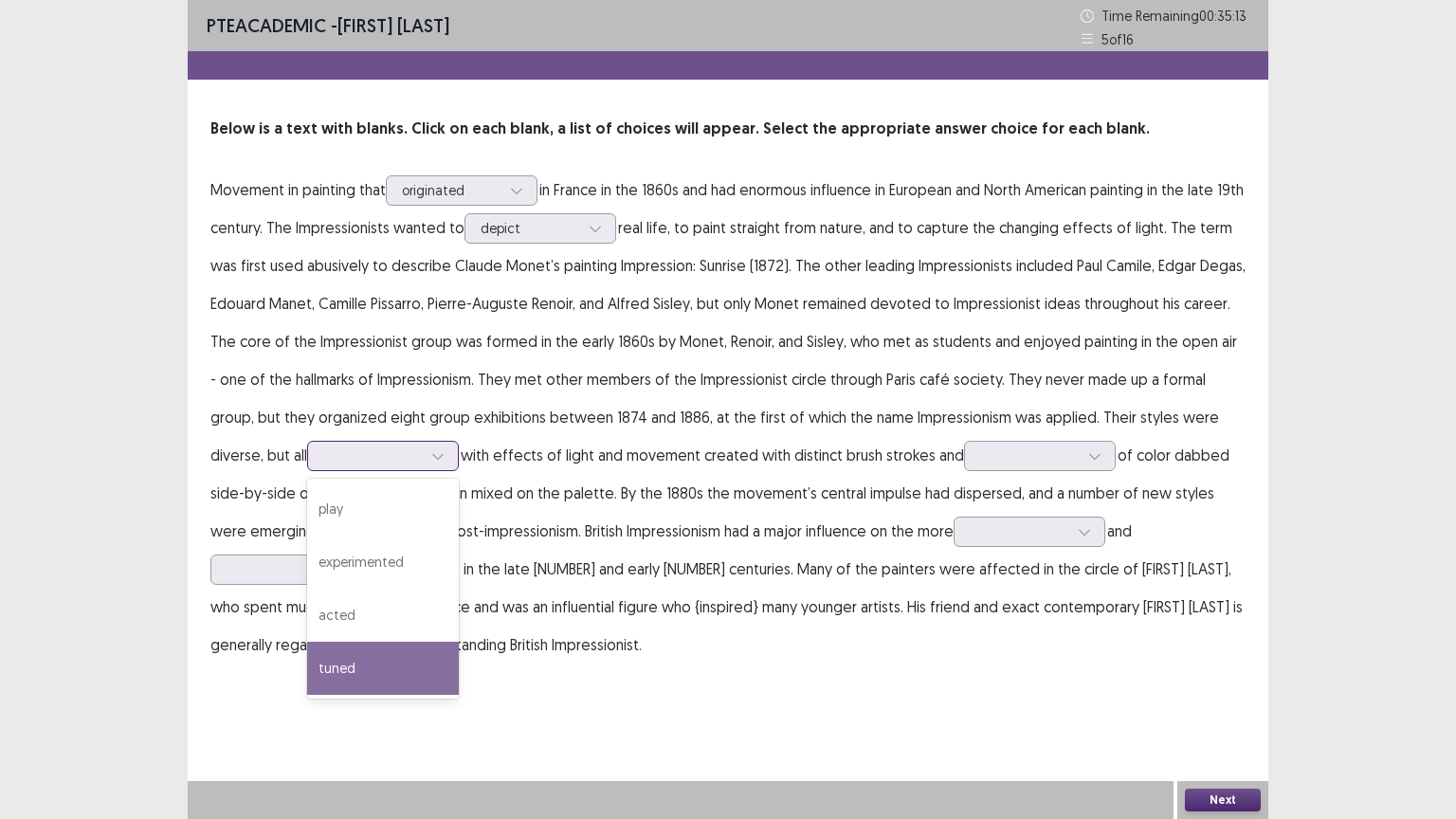 click on "tuned" at bounding box center (383, 668) 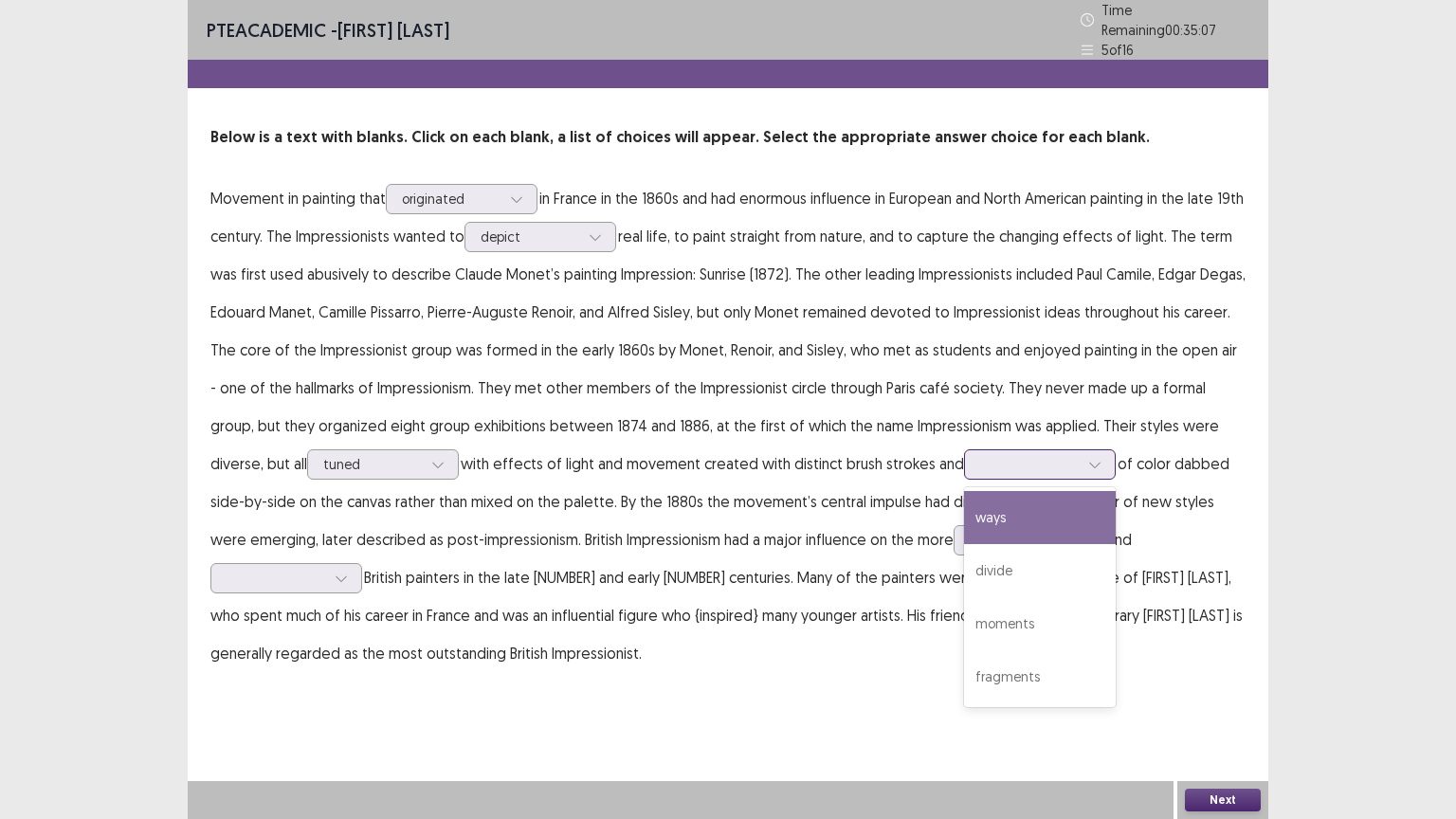 click at bounding box center (1029, 464) 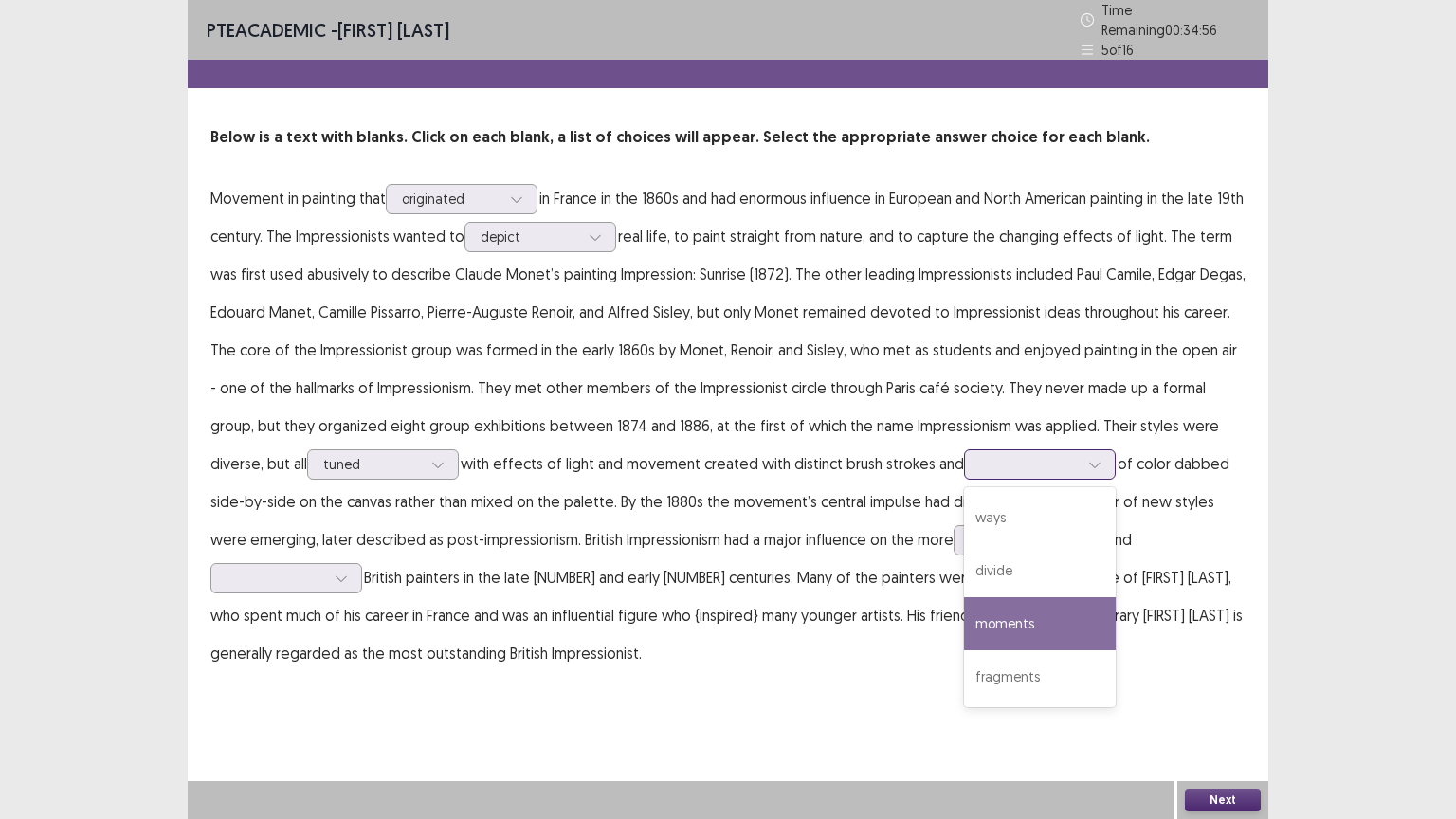 click on "moments" at bounding box center [1040, 624] 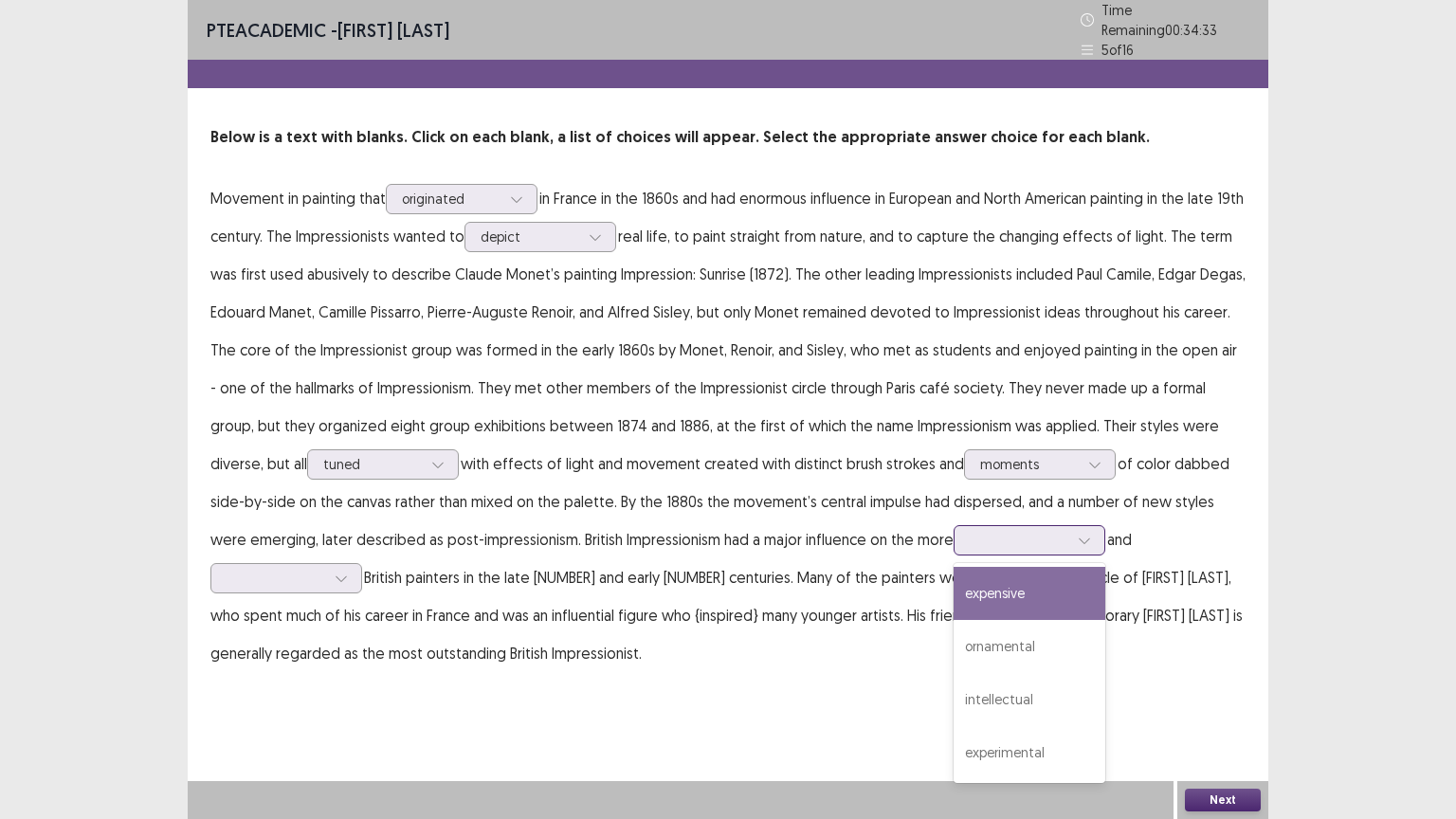 click at bounding box center (1029, 540) 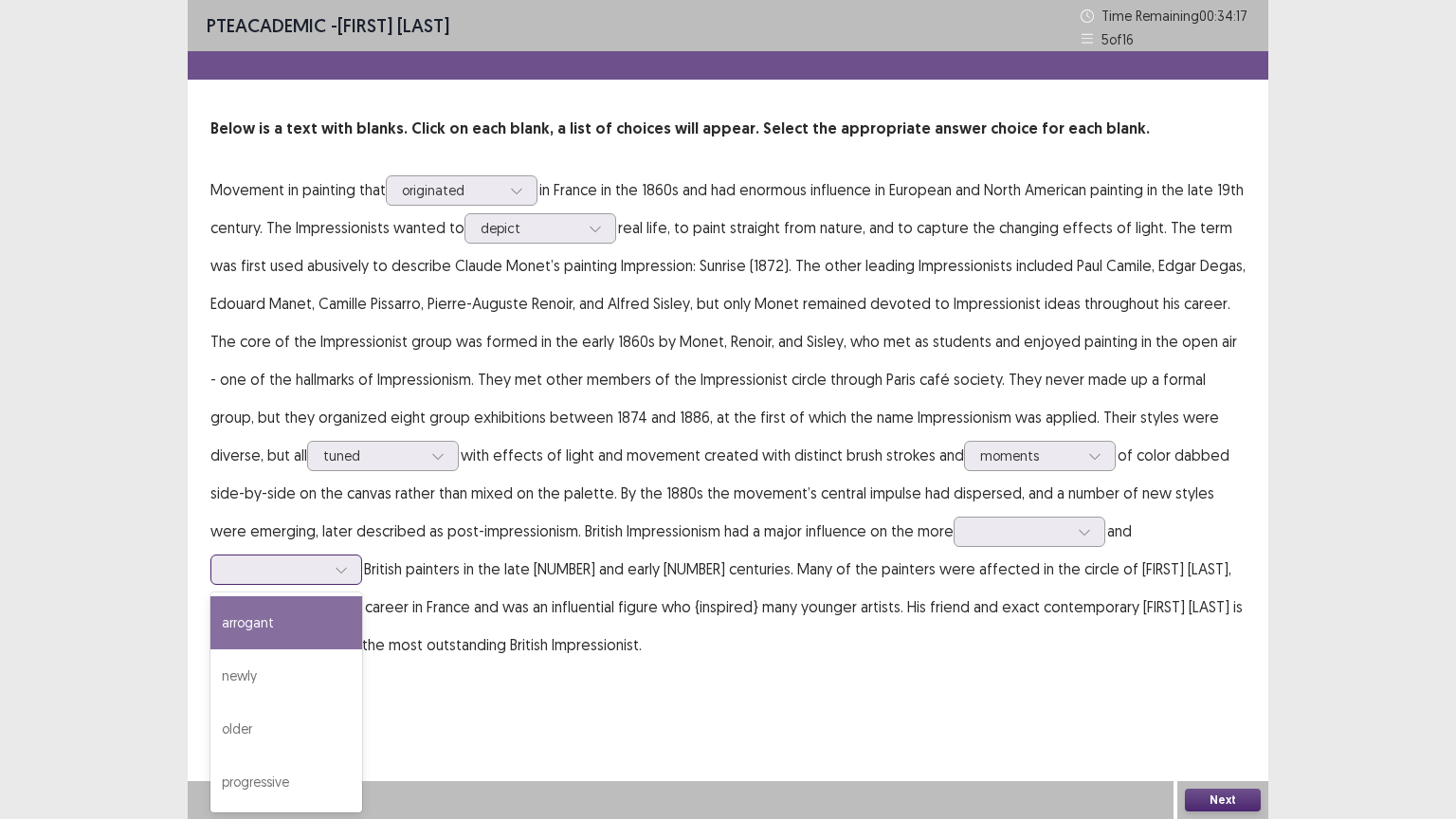 click at bounding box center (276, 569) 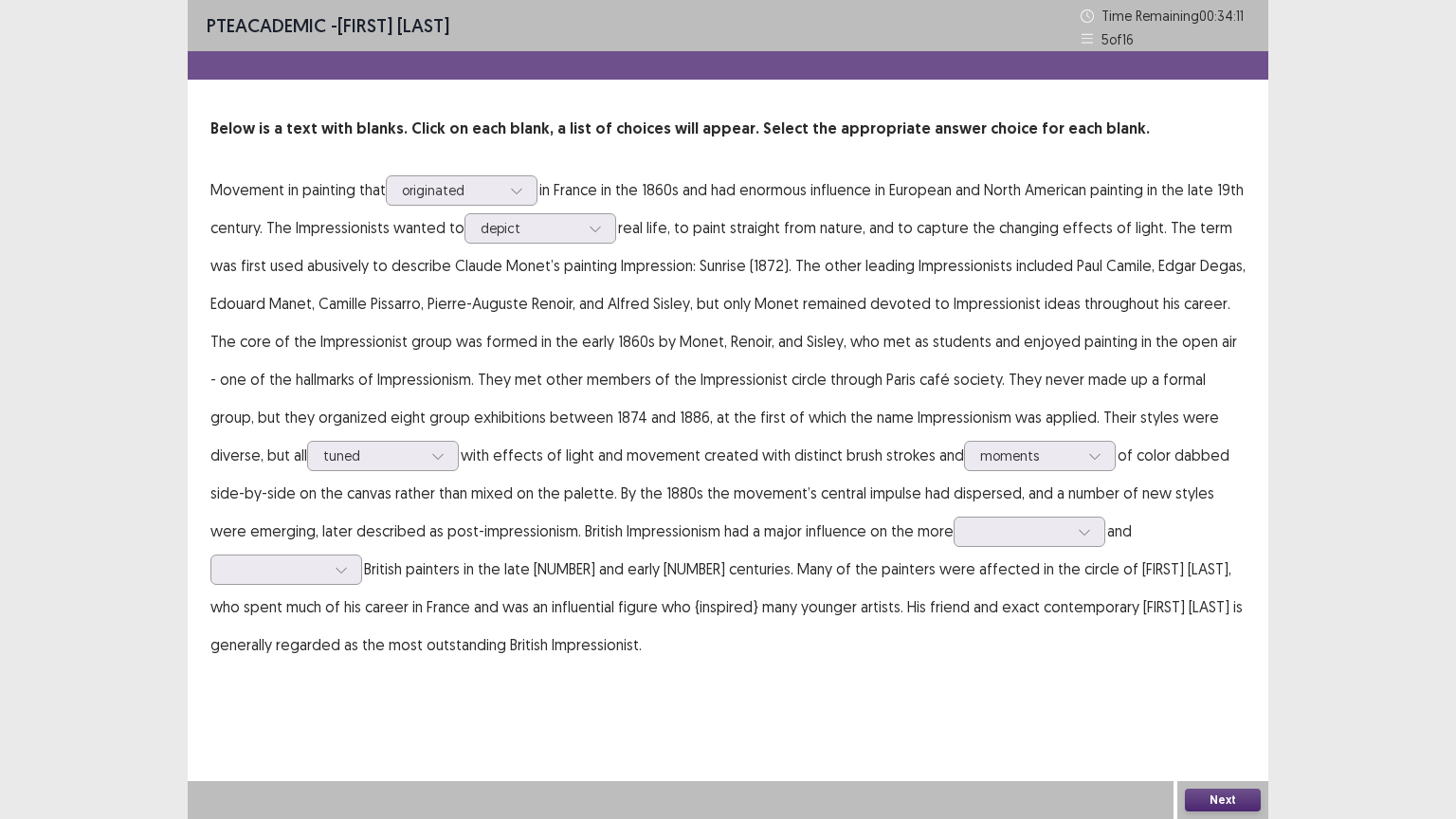 click on "PTE academic - [FIRST] [LAST] Time Remaining 00 : 34 : 11 5 of 16 Below is a text with blanks. Click on each blank, a list of choices will appear. Select the appropriate answer choice for each blank. Movement in painting that originated in France in the 1860s and had enormous influence in European and North American painting in the late 19th century. The Impressionists wanted to depict tuned with effects of light and movement created with distinct brush strokes and moments of color dabbed side-by-side on the canvas rather than mixed on the palette. By the 1880s the movement’s central impulse had dispersed, and a number of new styles were emerging, later described as post-impressionism.
British Impressionism had a major influence on the more and" at bounding box center (728, 351) 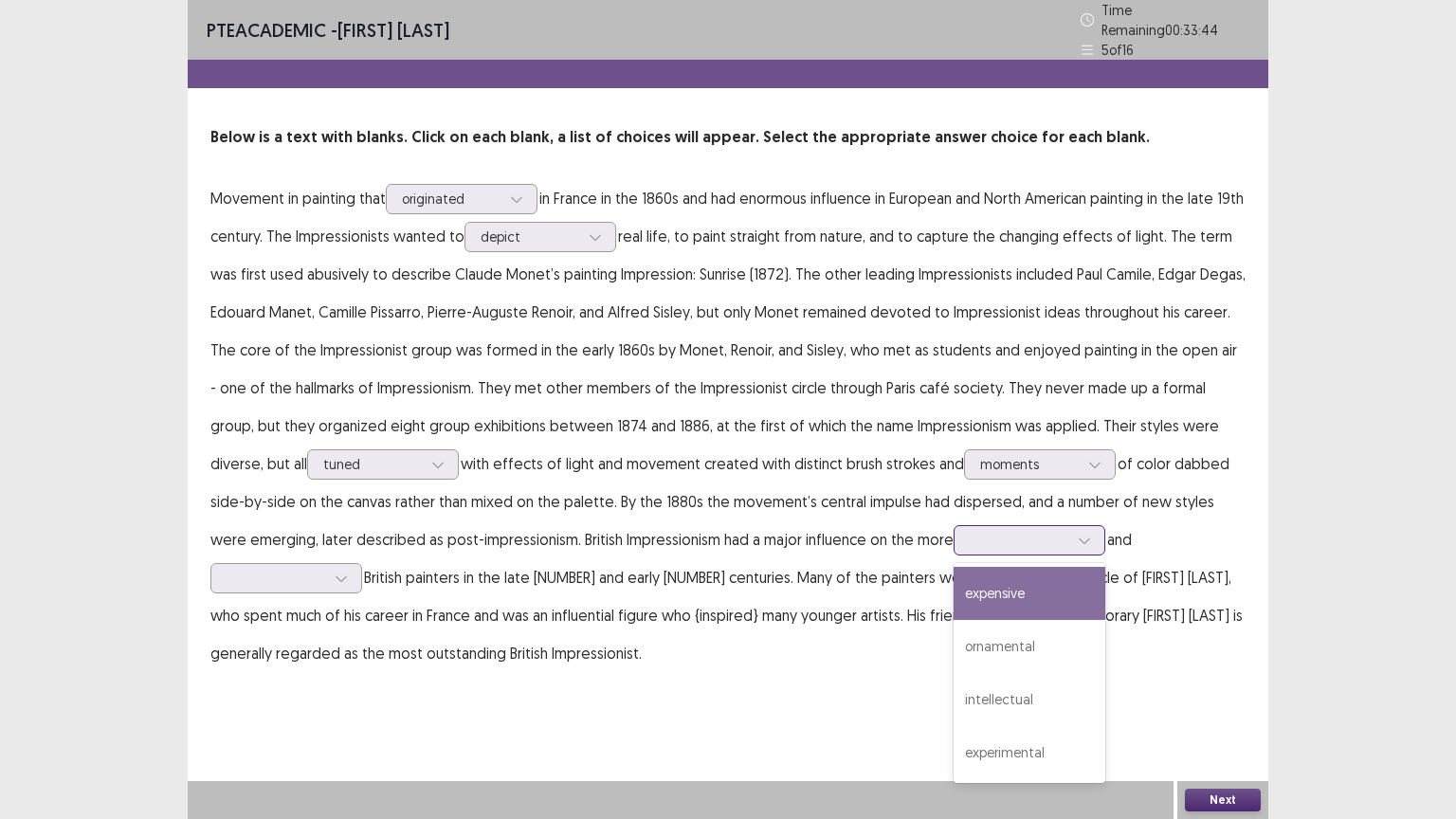 click at bounding box center [1019, 539] 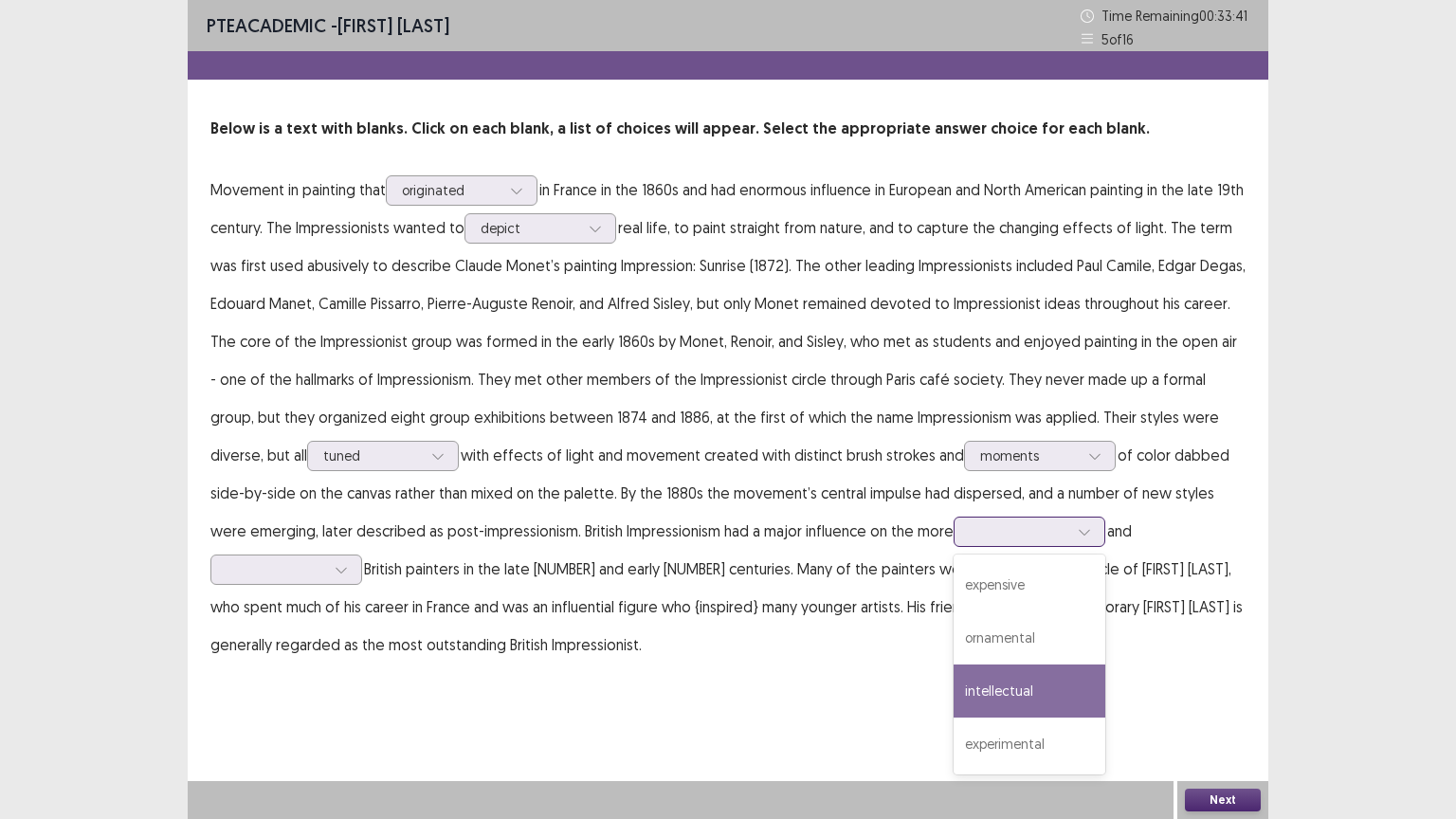 click on "intellectual" at bounding box center [1029, 691] 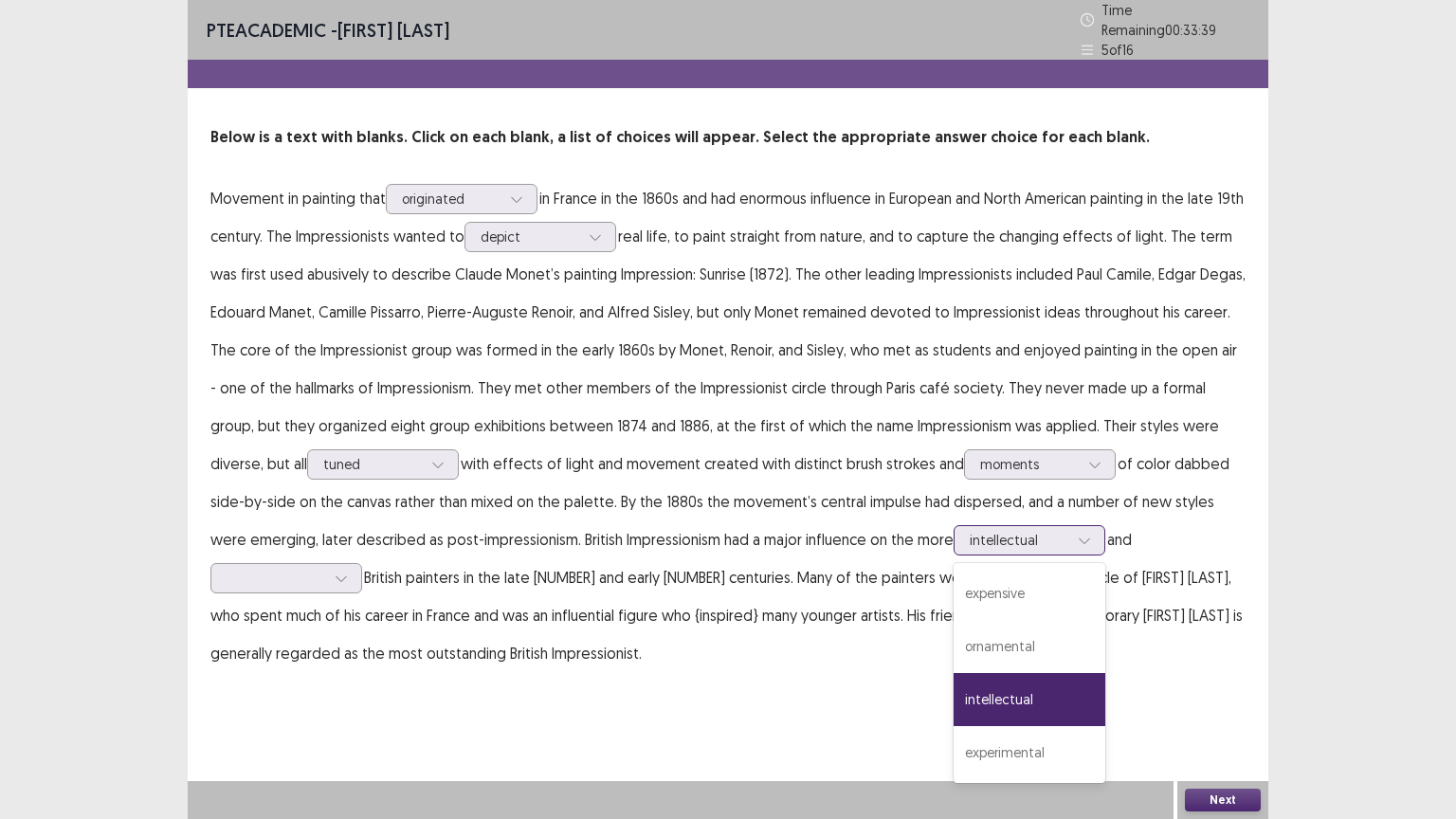 click at bounding box center (1019, 539) 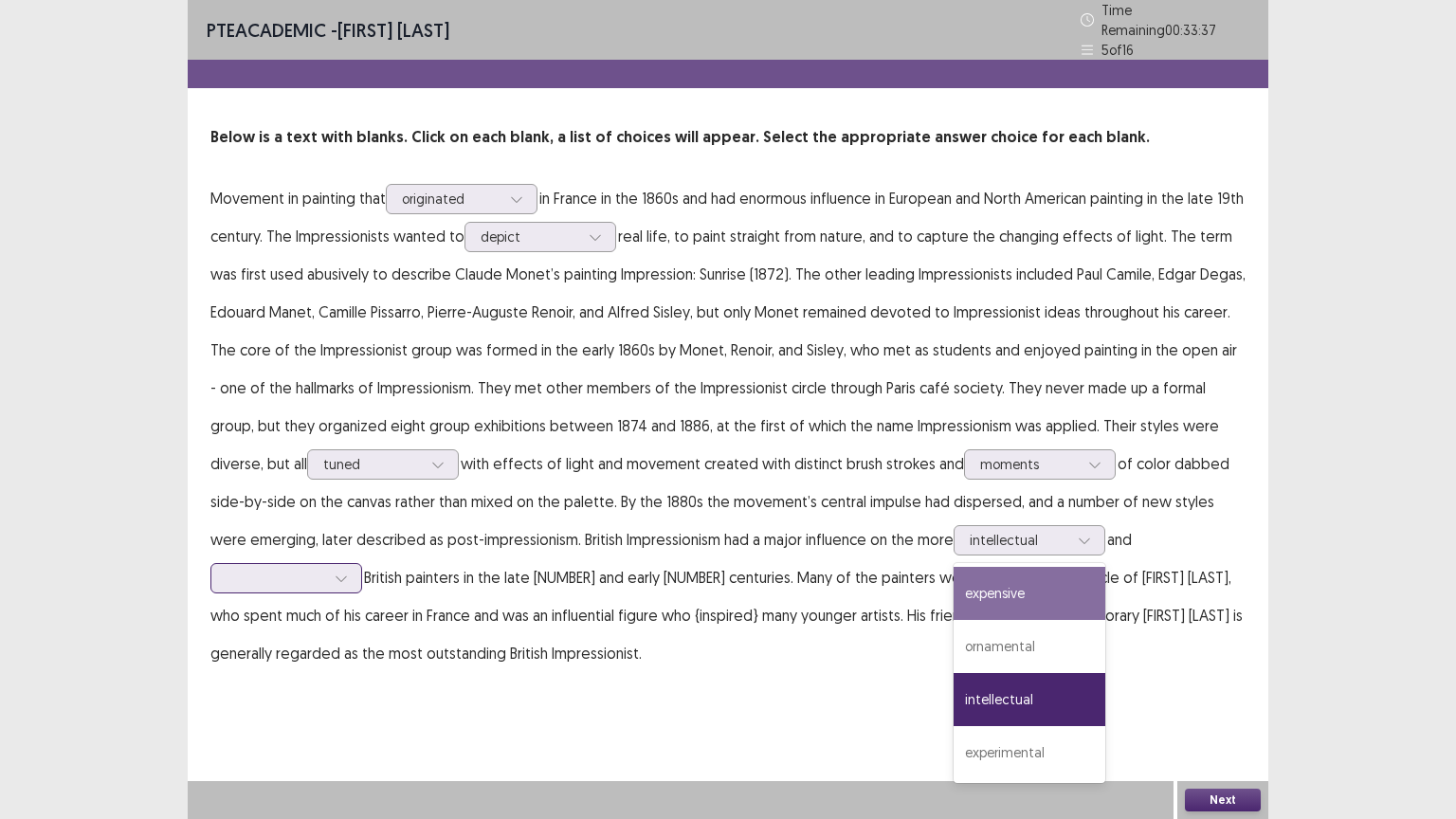 click at bounding box center (276, 577) 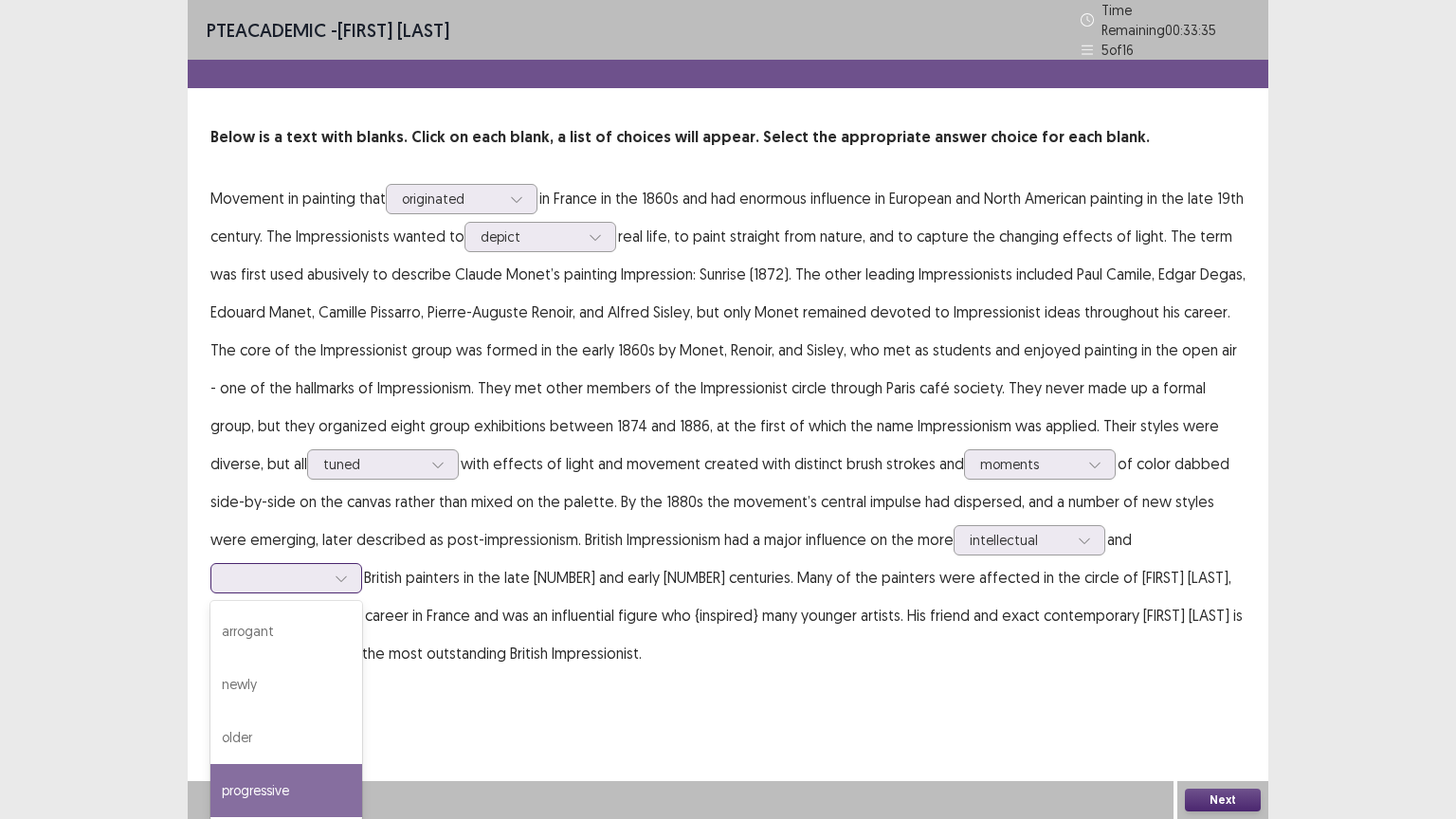click on "progressive" at bounding box center [286, 791] 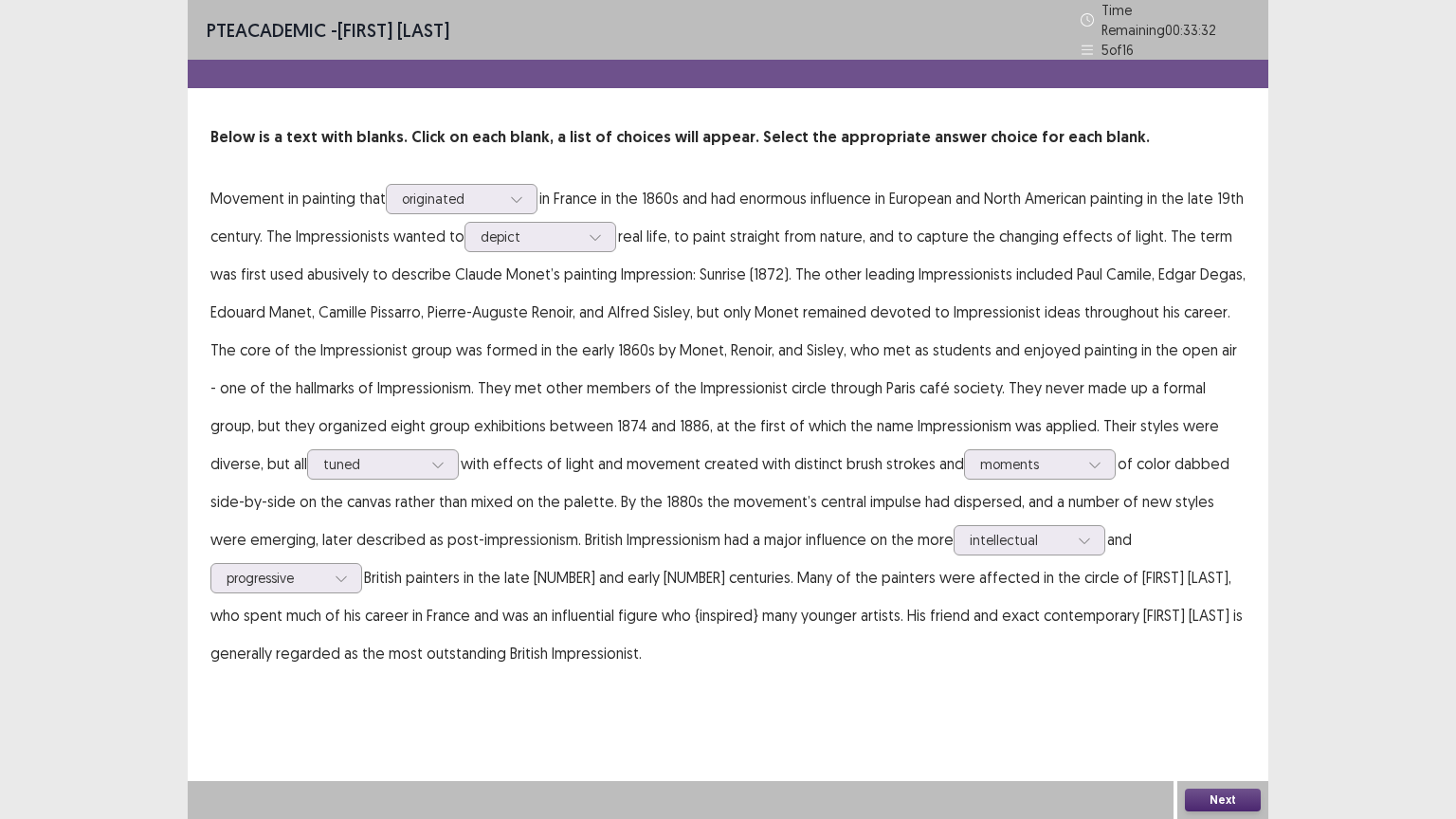 click on "Next" at bounding box center [1223, 800] 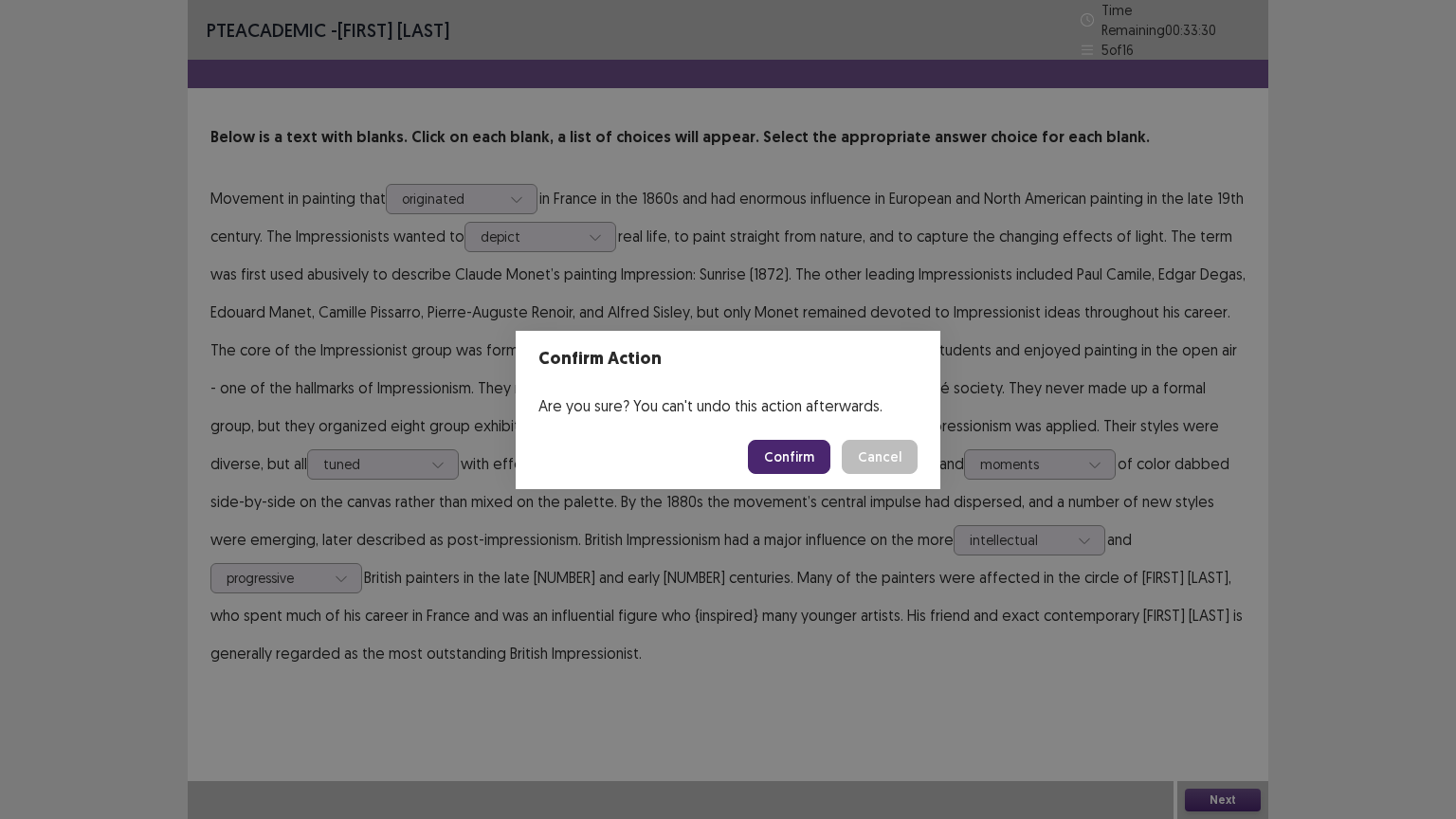 click on "Confirm" at bounding box center [789, 457] 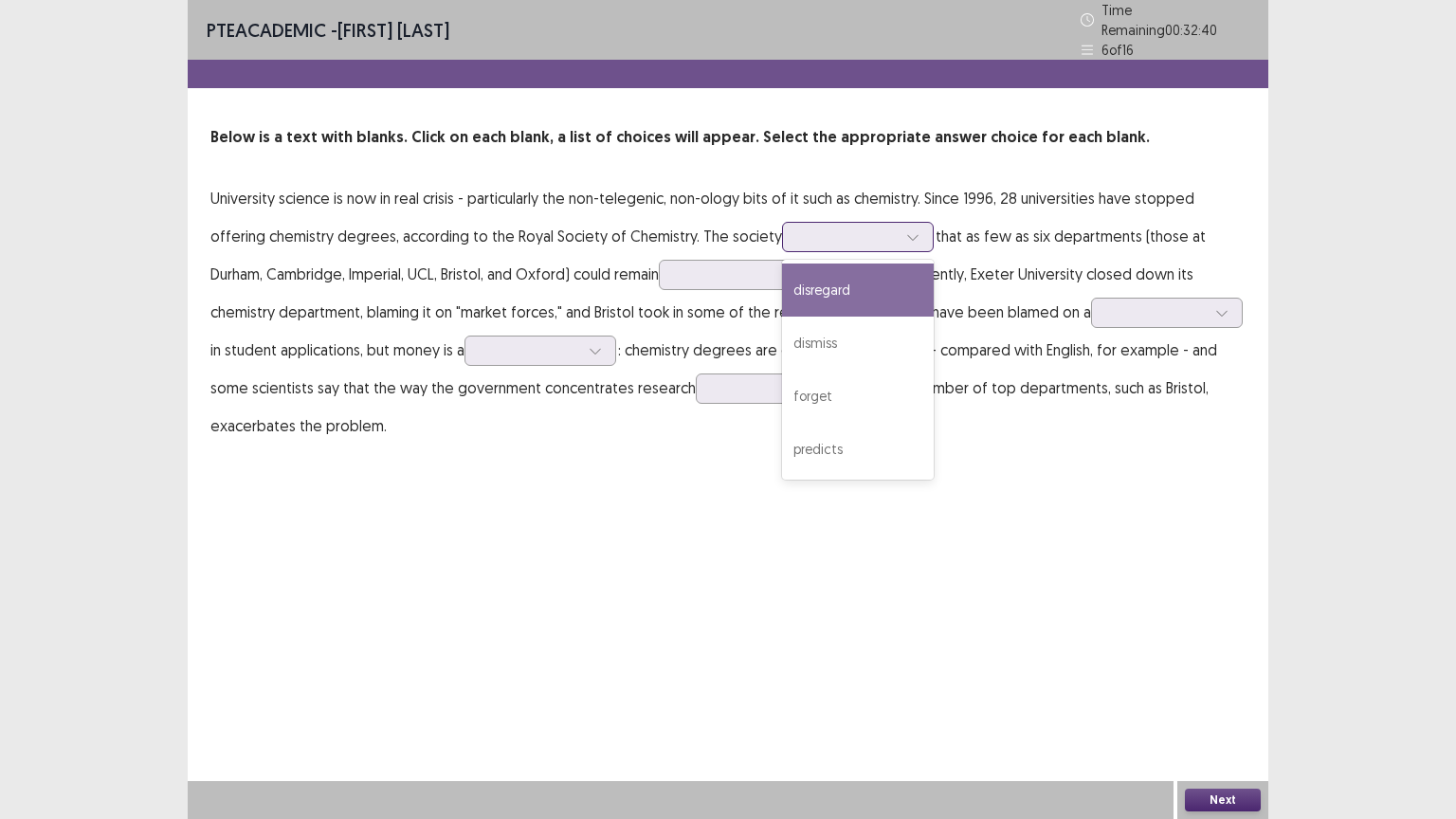 click at bounding box center (913, 237) 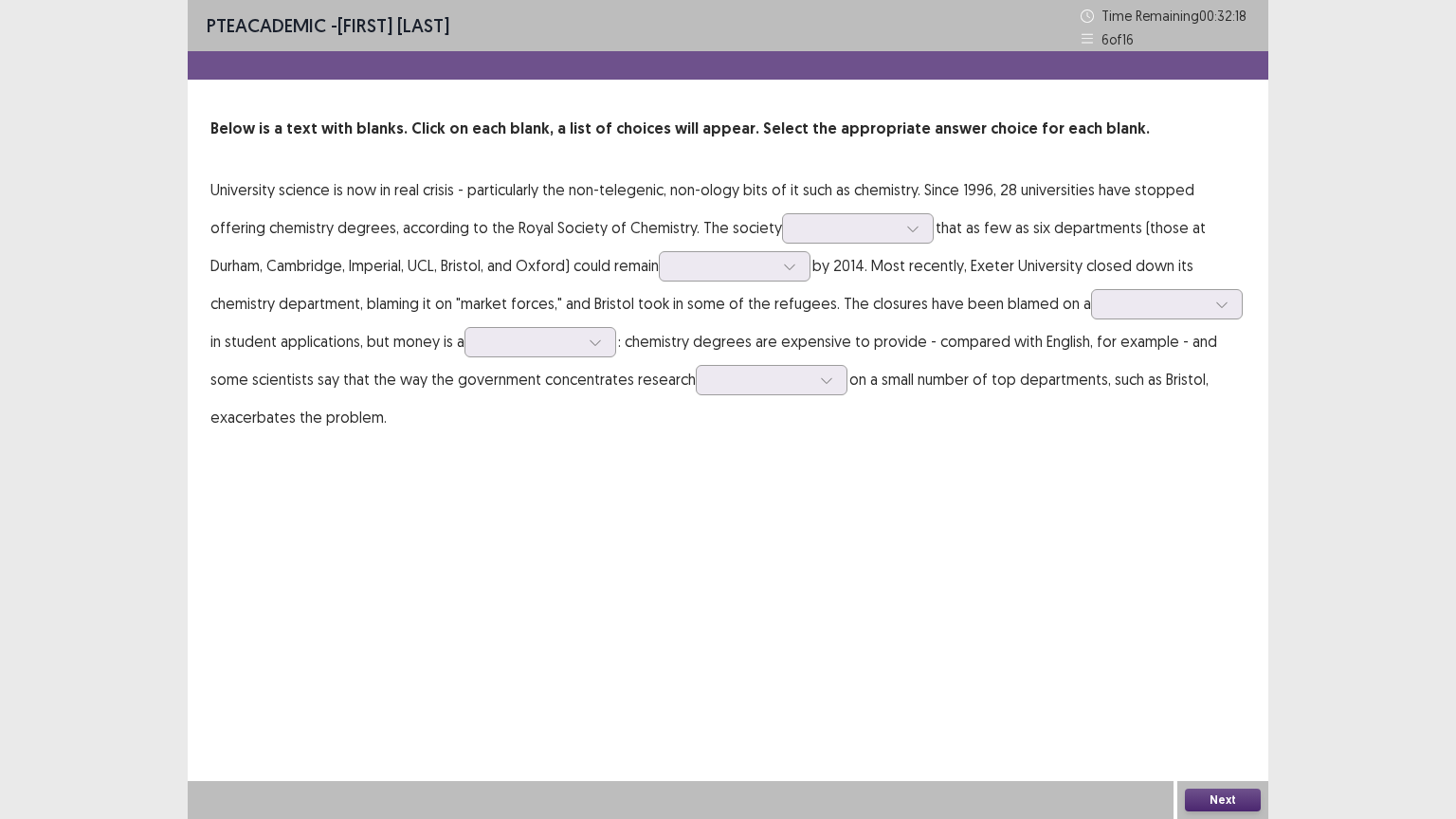 click on "University science is now in real crisis - particularly the non-telegenic, non-ology bits of it such as chemistry. Since 1996, 28 universities have stopped offering chemistry degrees, according to the Royal Society of Chemistry. The society that as few as six departments (those at Durham, Cambridge, Imperial, UCL, Bristol, and Oxford) could remain by 2014. Most recently, Exeter University closed down its chemistry department, blaming it on "market forces," and Bristol took in some of the refugees. The closures have been blamed on a in student applications, but money is a : chemistry degrees are expensive to provide - compared with English, for example - and some scientists say that the way the government concentrates research Next" at bounding box center (728, 410) 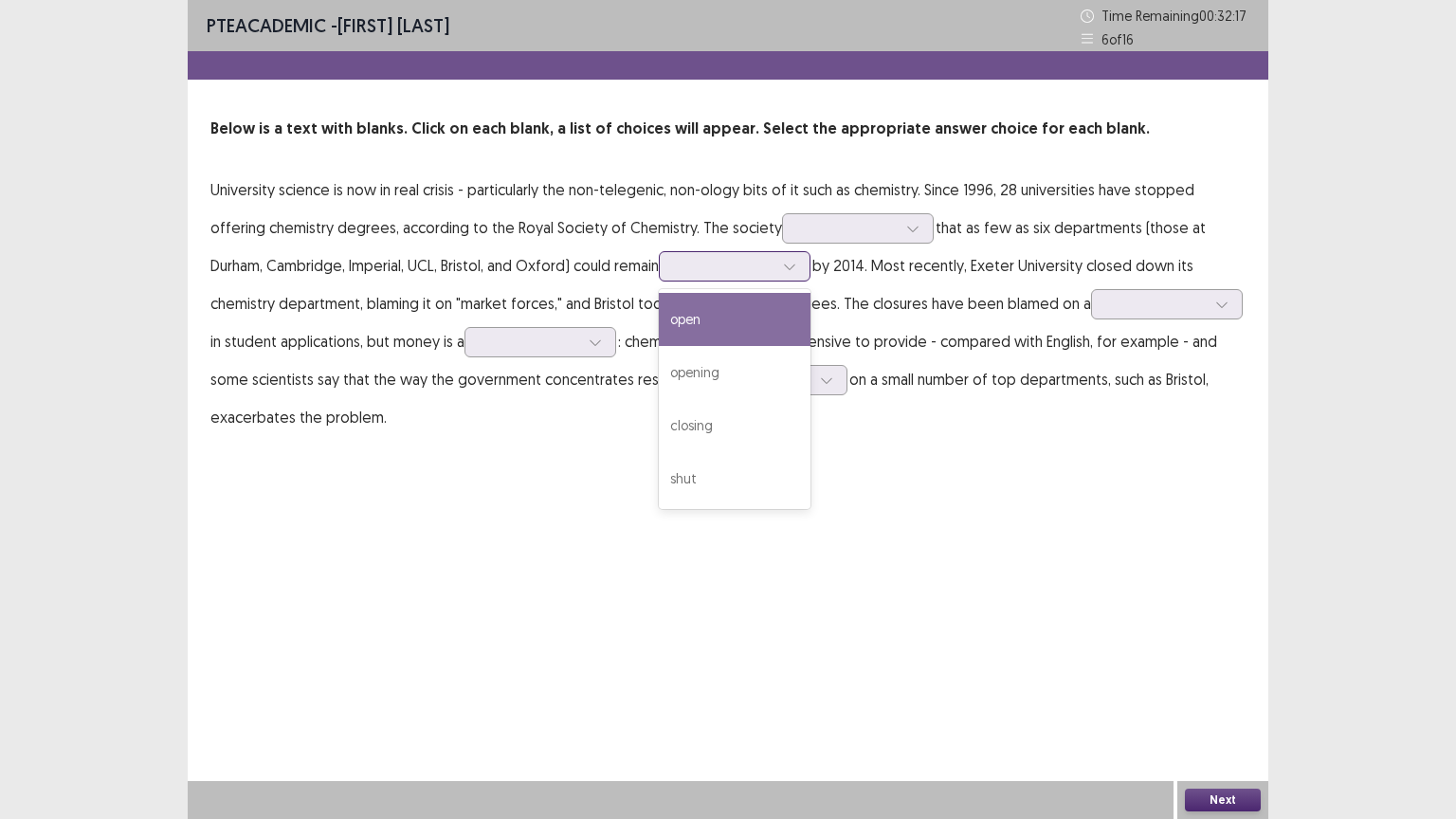 click at bounding box center (724, 265) 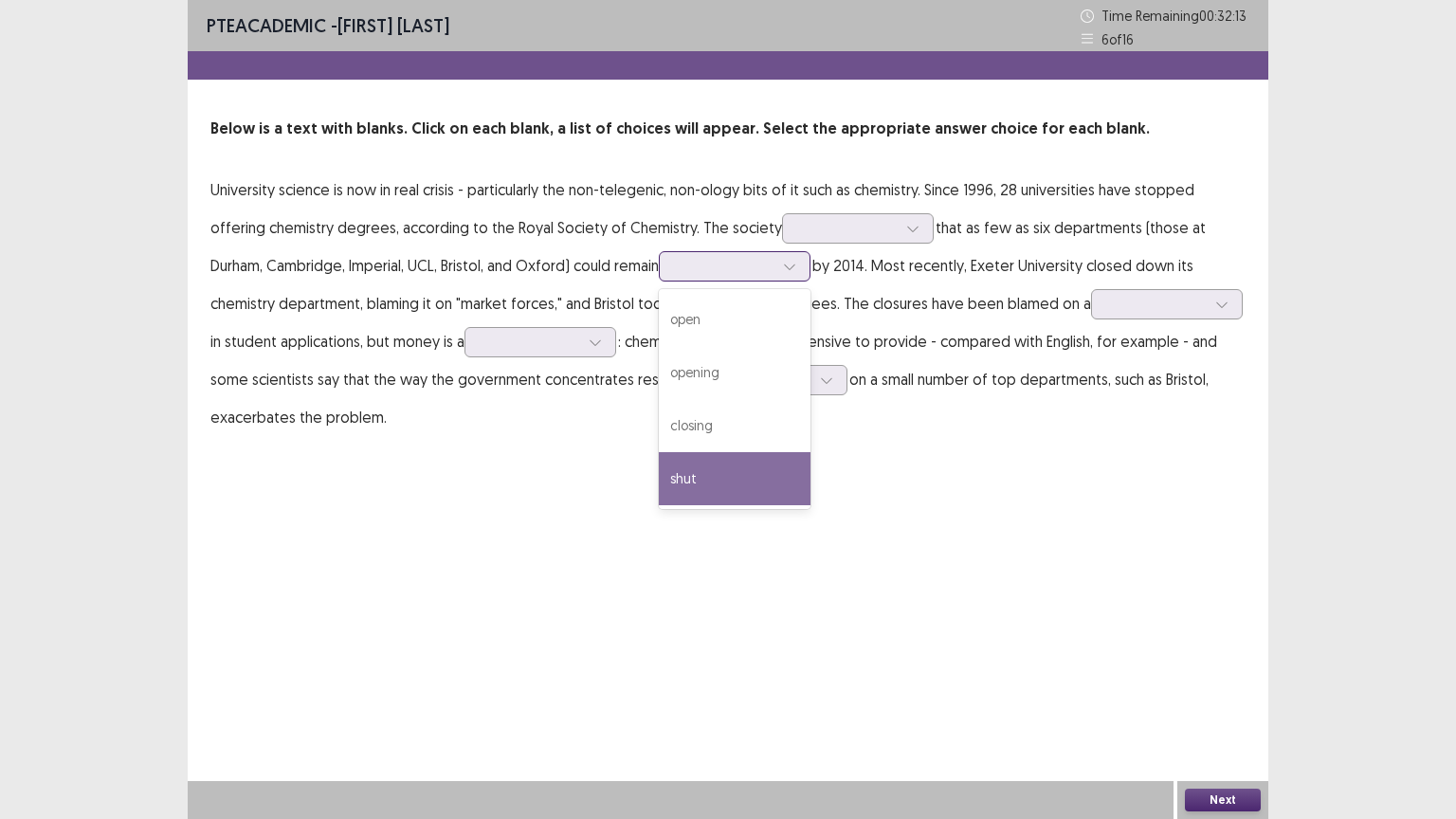 click on "shut" at bounding box center (735, 479) 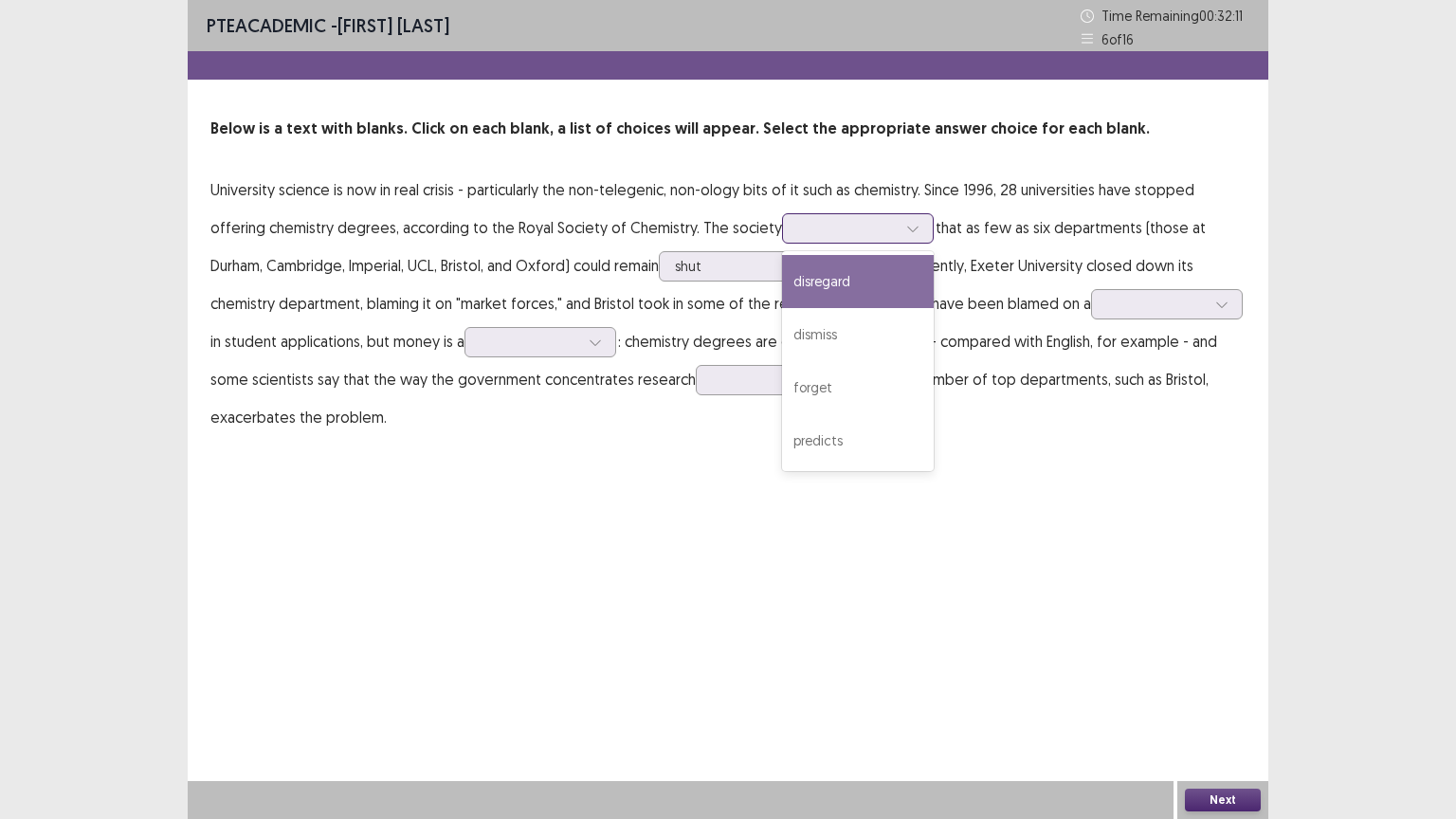 click at bounding box center [847, 228] 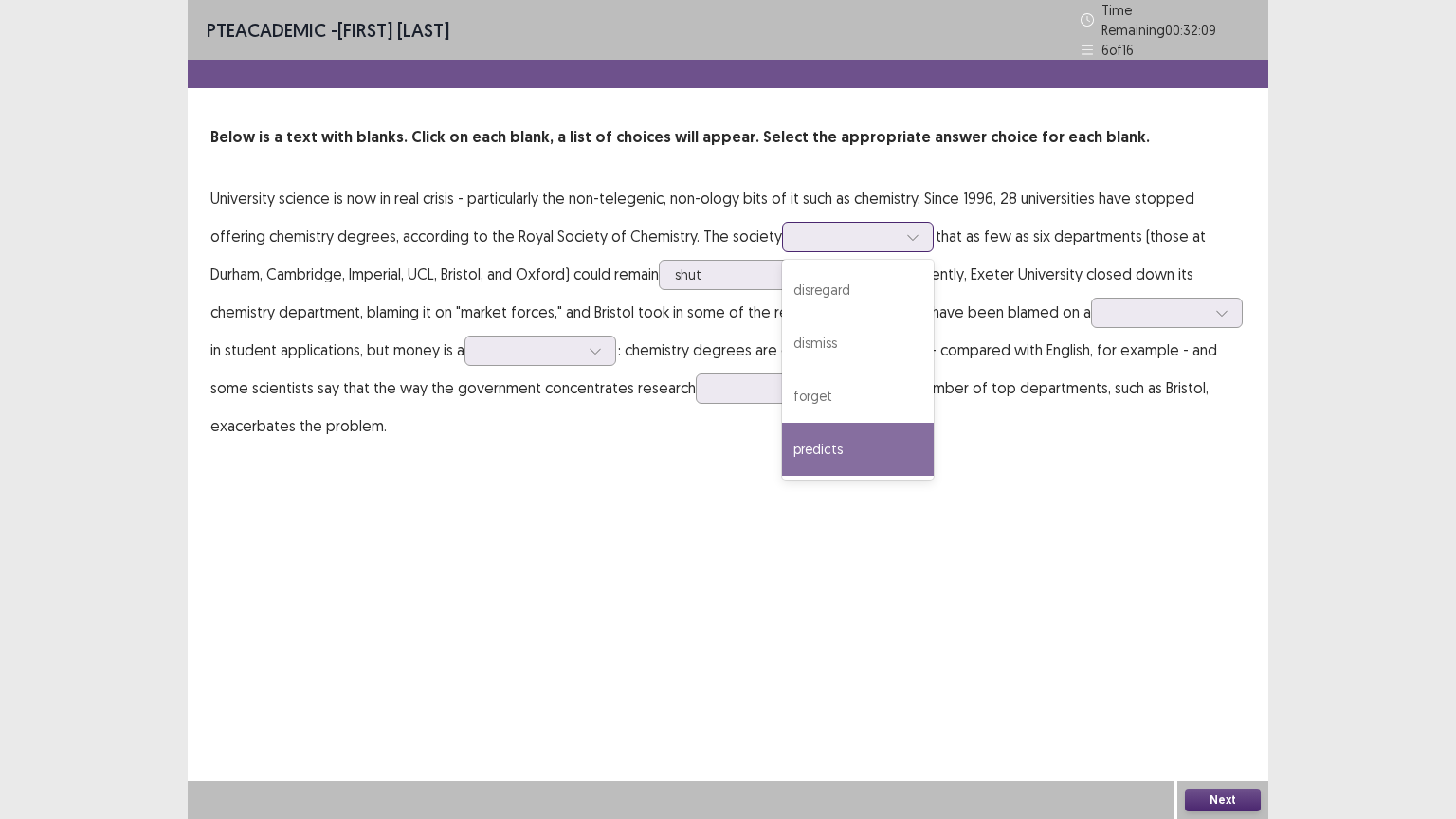 click on "predicts" at bounding box center [858, 449] 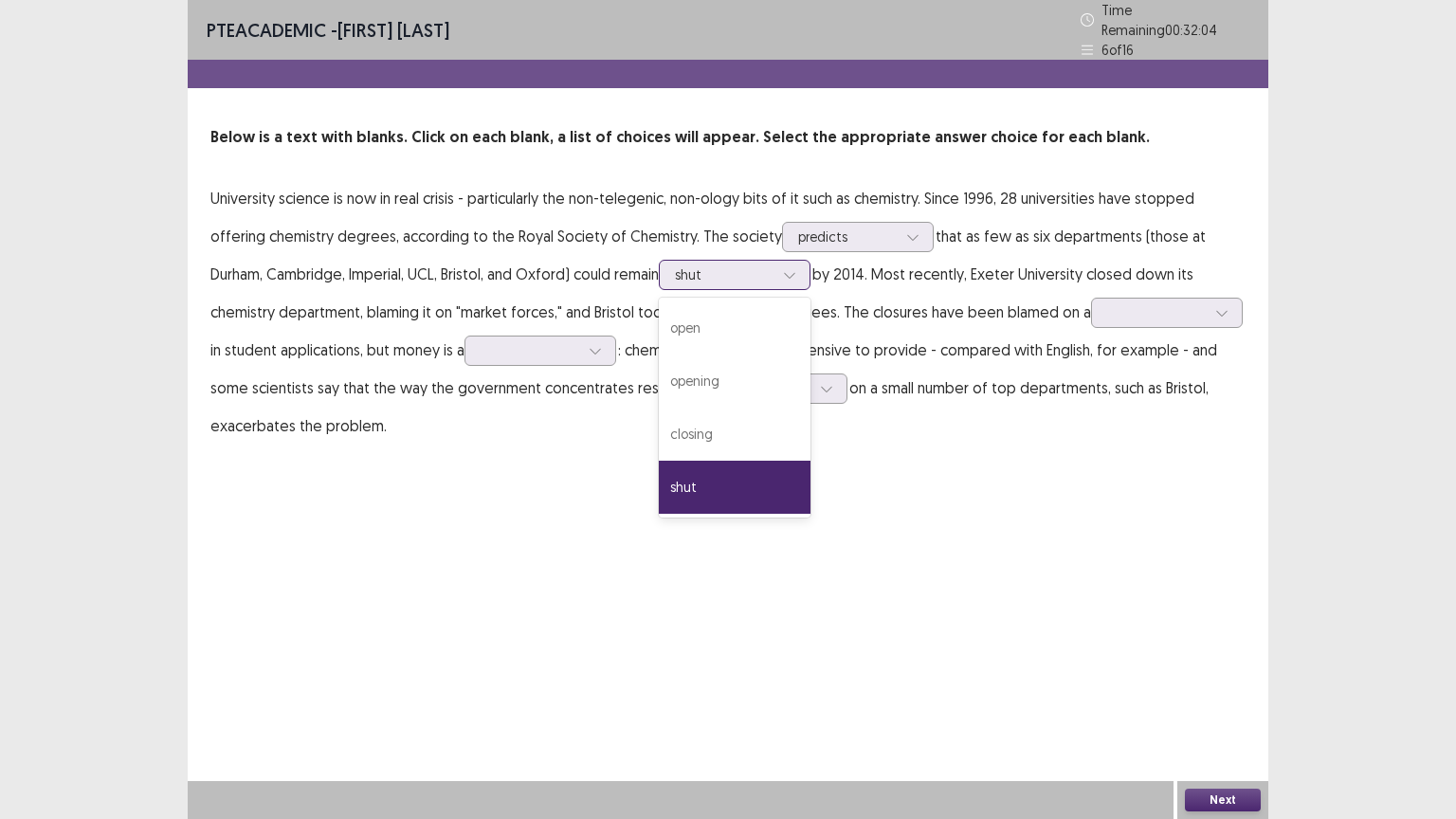 click at bounding box center (790, 275) 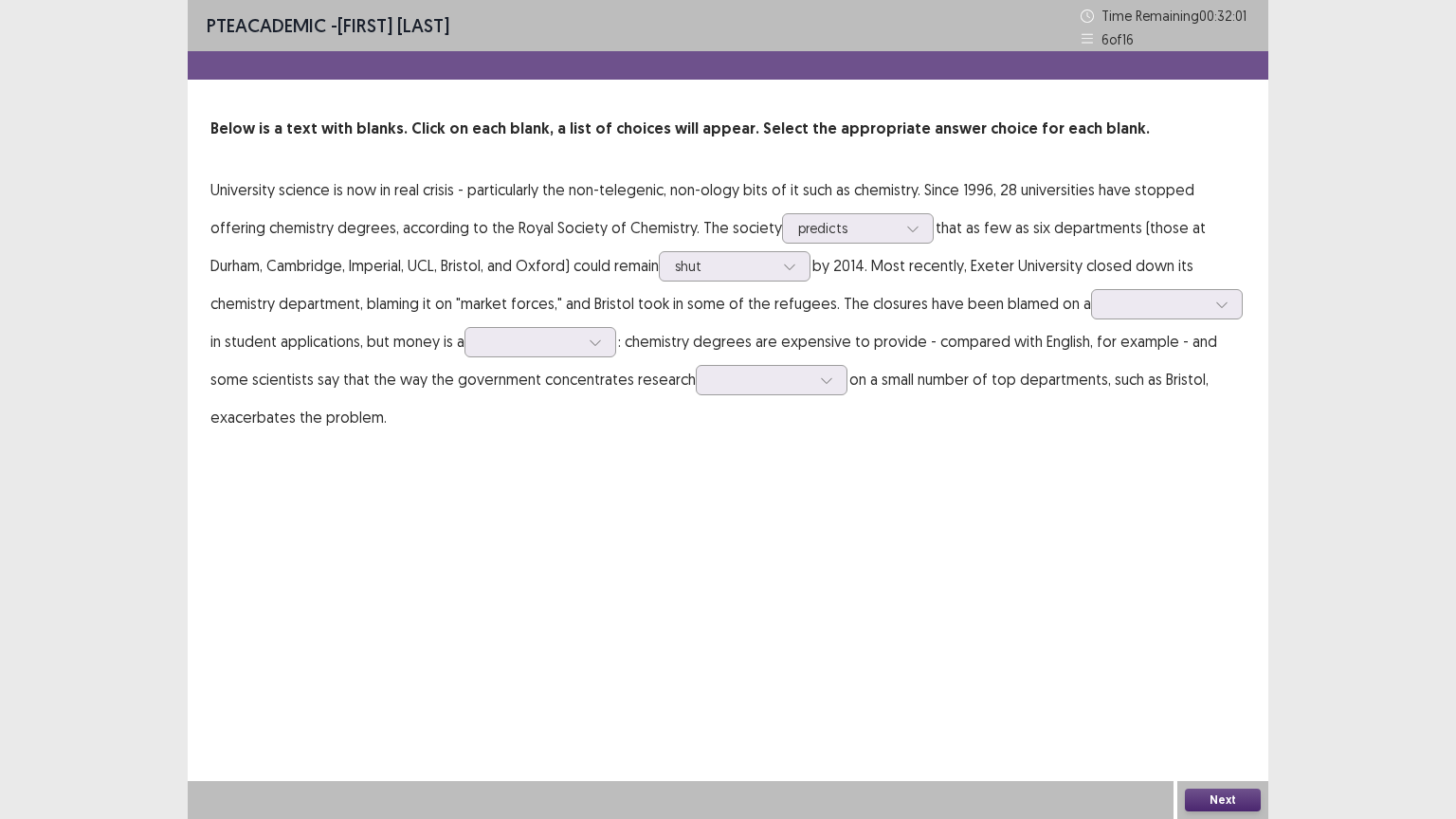 click on "PTE academic - [FIRST] [LAST] Time Remaining [TIME] [NUMBER] of [NUMBER] Below is a text with blanks. Click on each blank, a list of choices will appear. Select the appropriate answer choice for each blank. University science is now in real crisis - particularly the non-telegenic, non-ology bits of it such as chemistry. Since [YEAR], [NUMBER] universities have stopped offering chemistry degrees, according to the Royal Society of Chemistry. The society predicts that as few as [NUMBER] departments (those at Durham, Cambridge, Imperial, UCL, Bristol, and Oxford) could remain shut by [YEAR]. Most recently, Exeter University closed down its chemistry department, blaming it on "market forces," and Bristol took in some of the refugees. The closures have been blamed on a in student applications, but money is a : chemistry degrees are expensive to provide - compared with English, for example - and some scientists say that the way the government concentrates research" at bounding box center (728, 237) 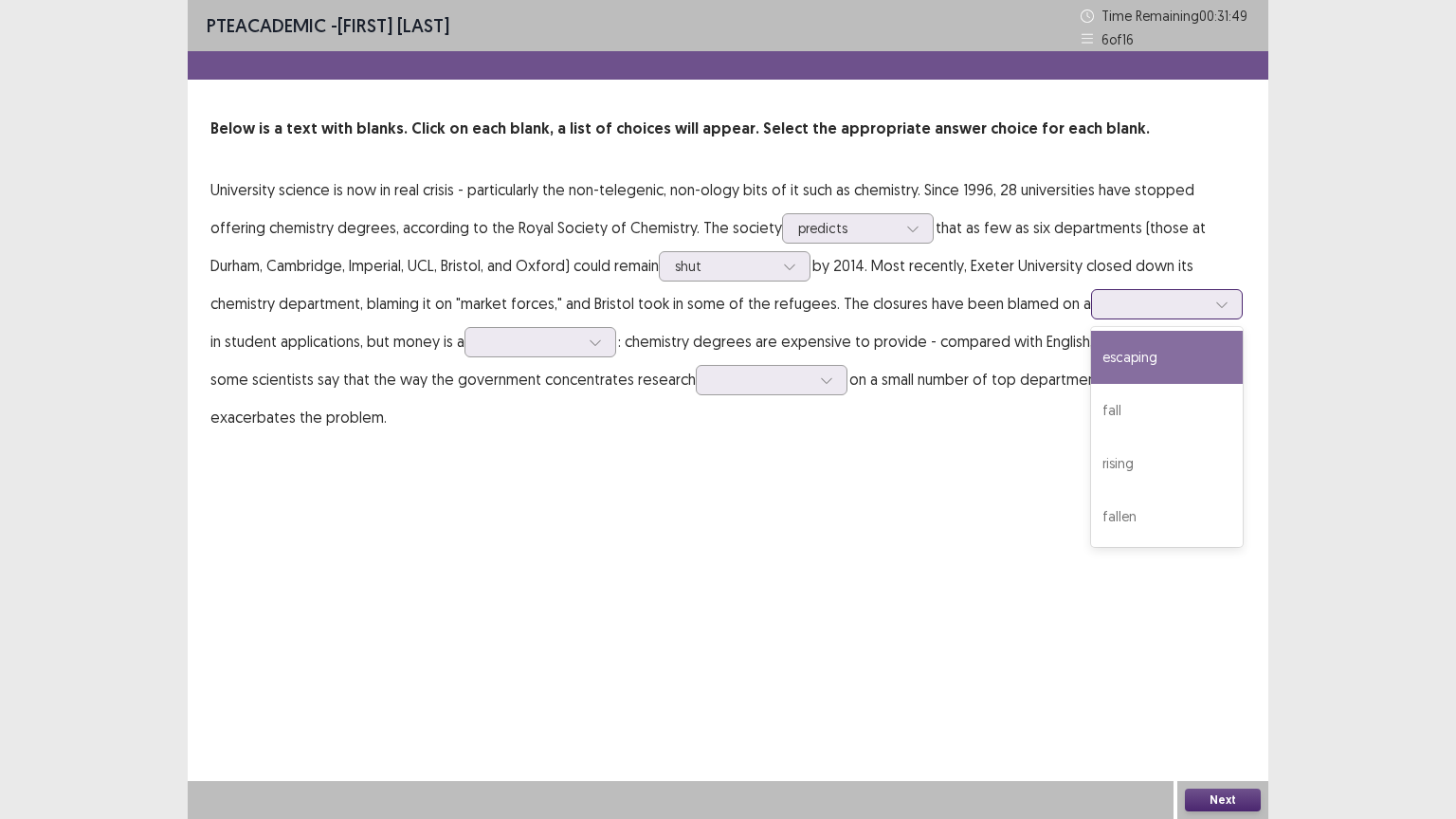 click at bounding box center (1222, 304) 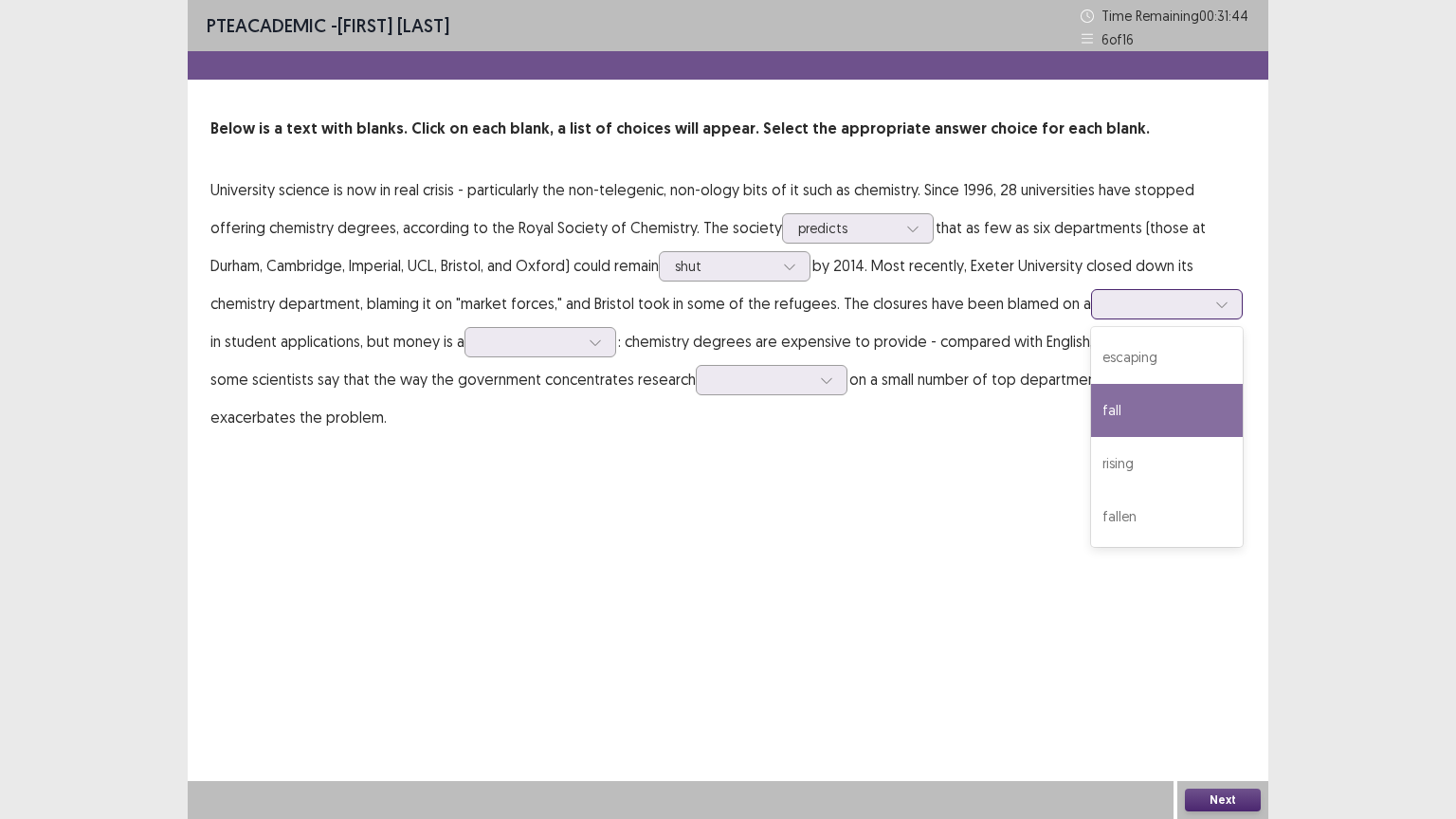 click on "fall" at bounding box center [1167, 410] 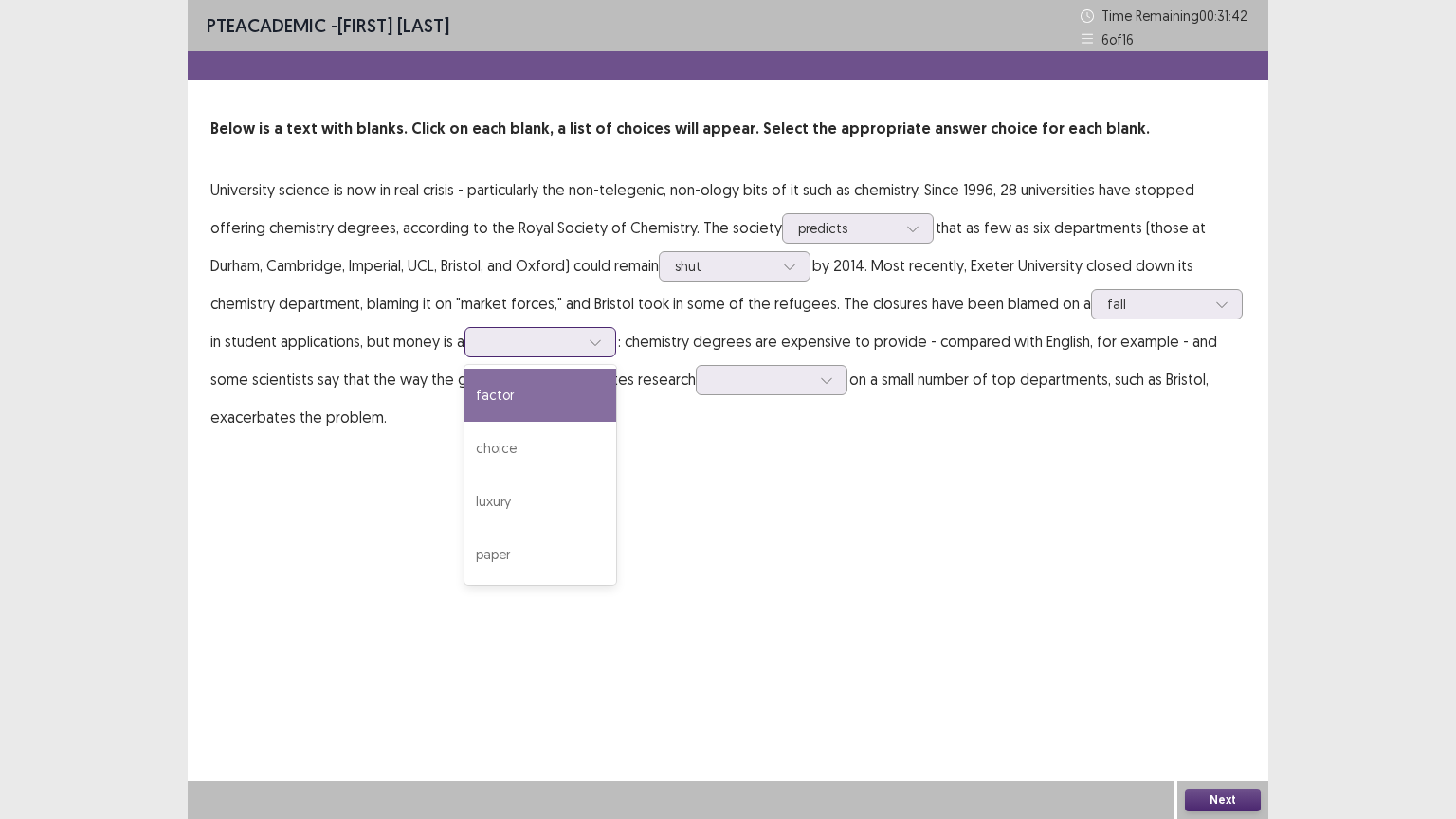 click at bounding box center (530, 341) 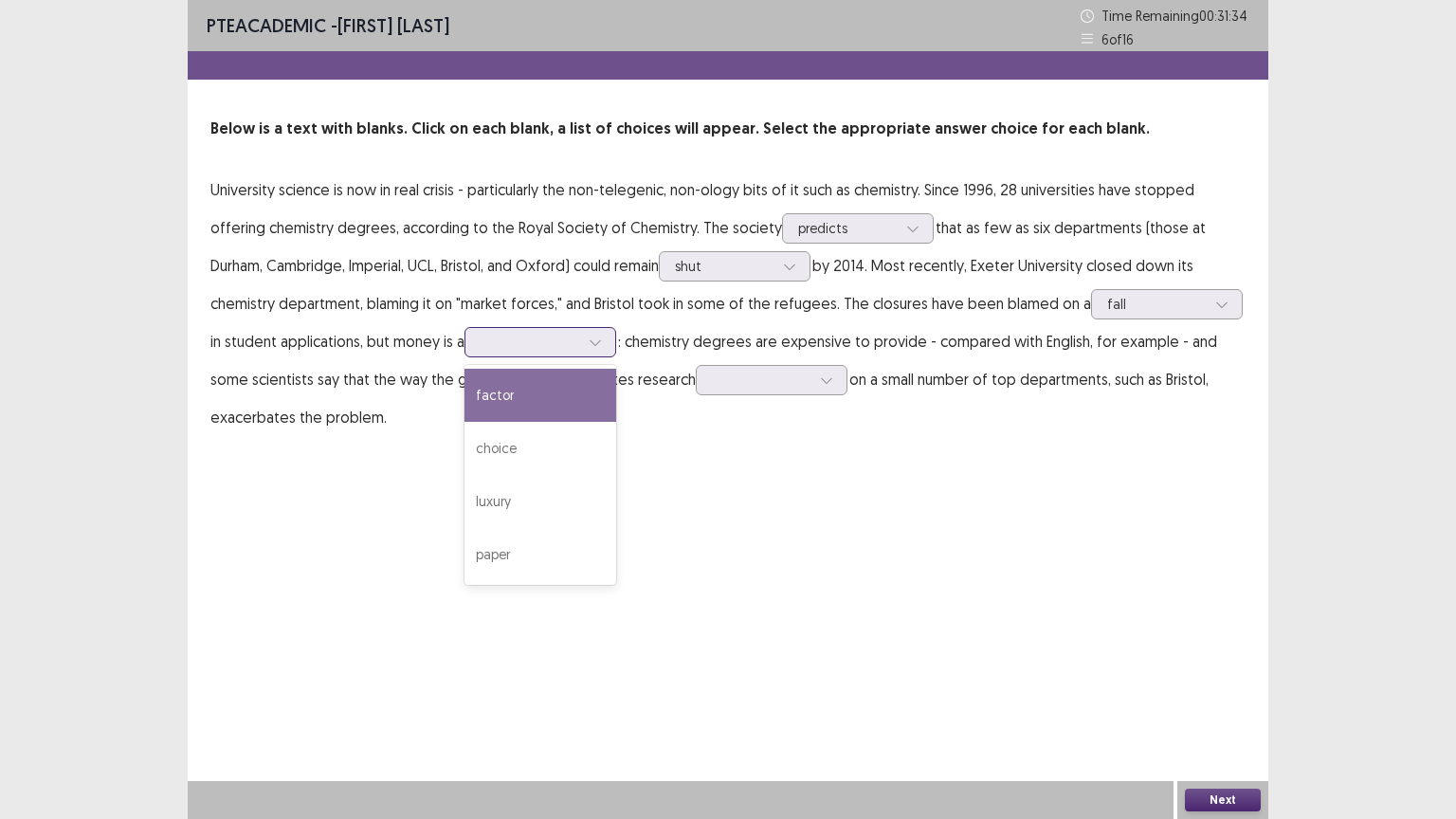 click on "factor" at bounding box center (540, 395) 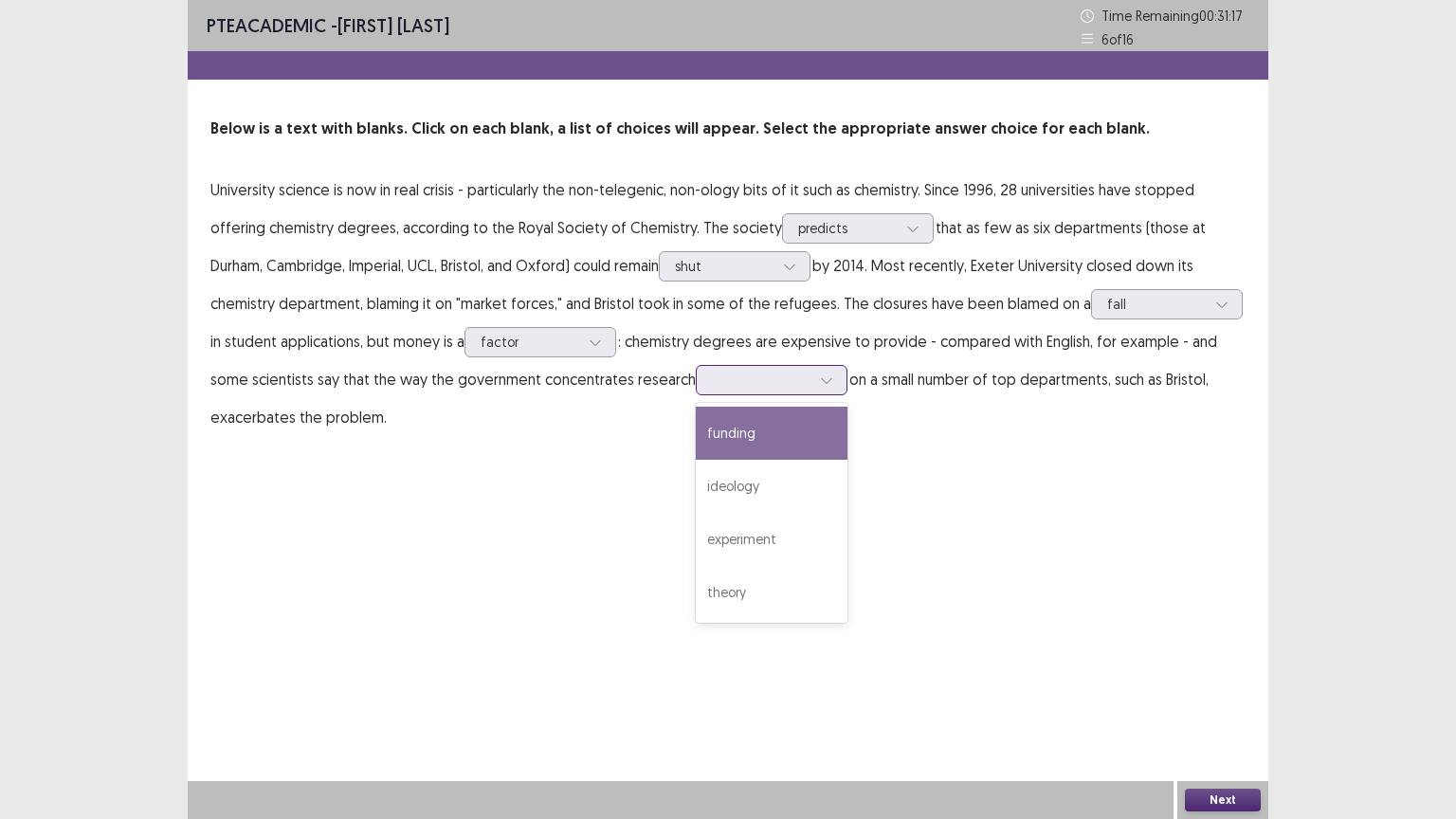 click at bounding box center [761, 379] 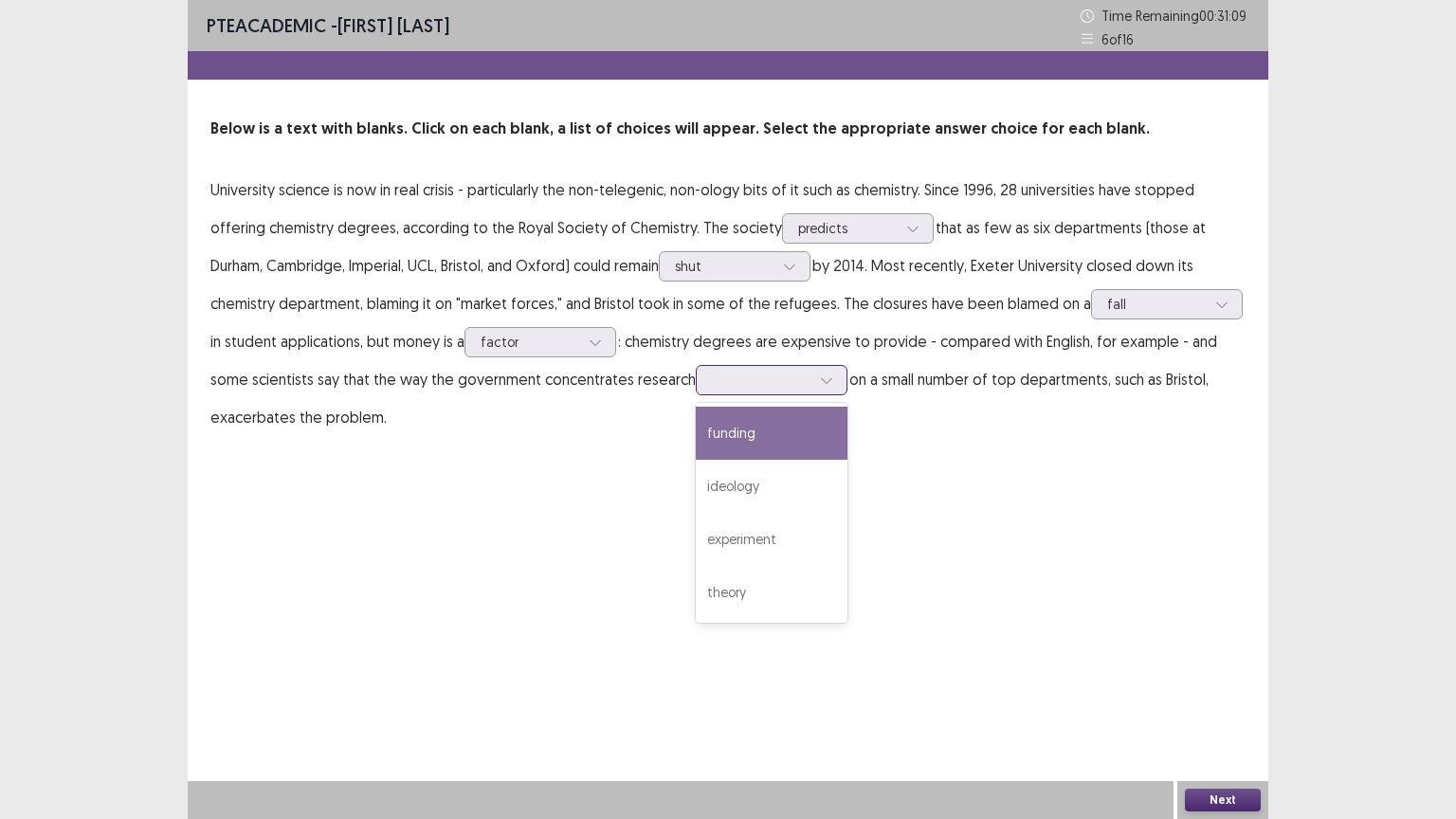 click on "funding" at bounding box center (772, 433) 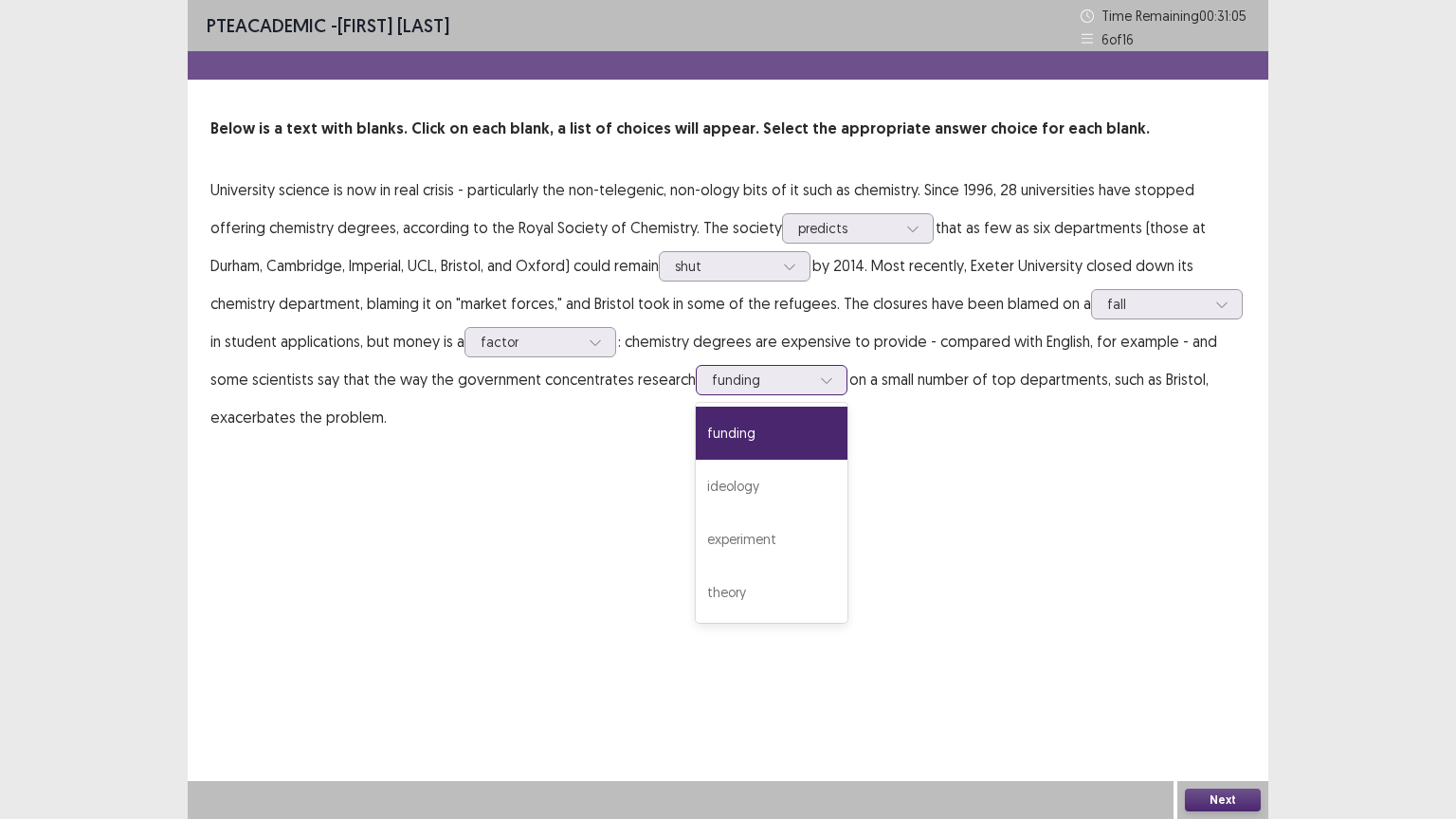 click at bounding box center (827, 380) 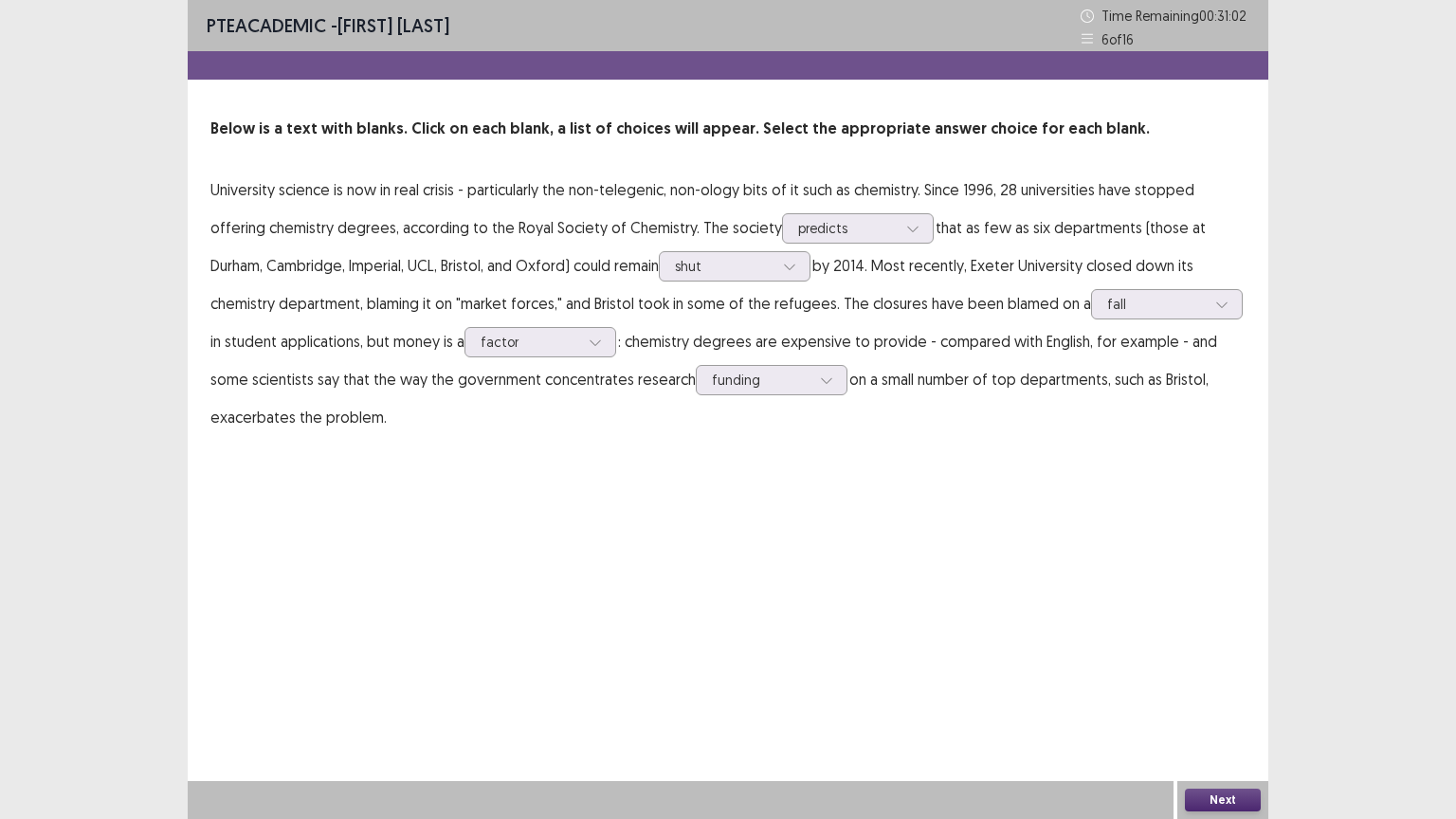 click on "Next" at bounding box center [1223, 800] 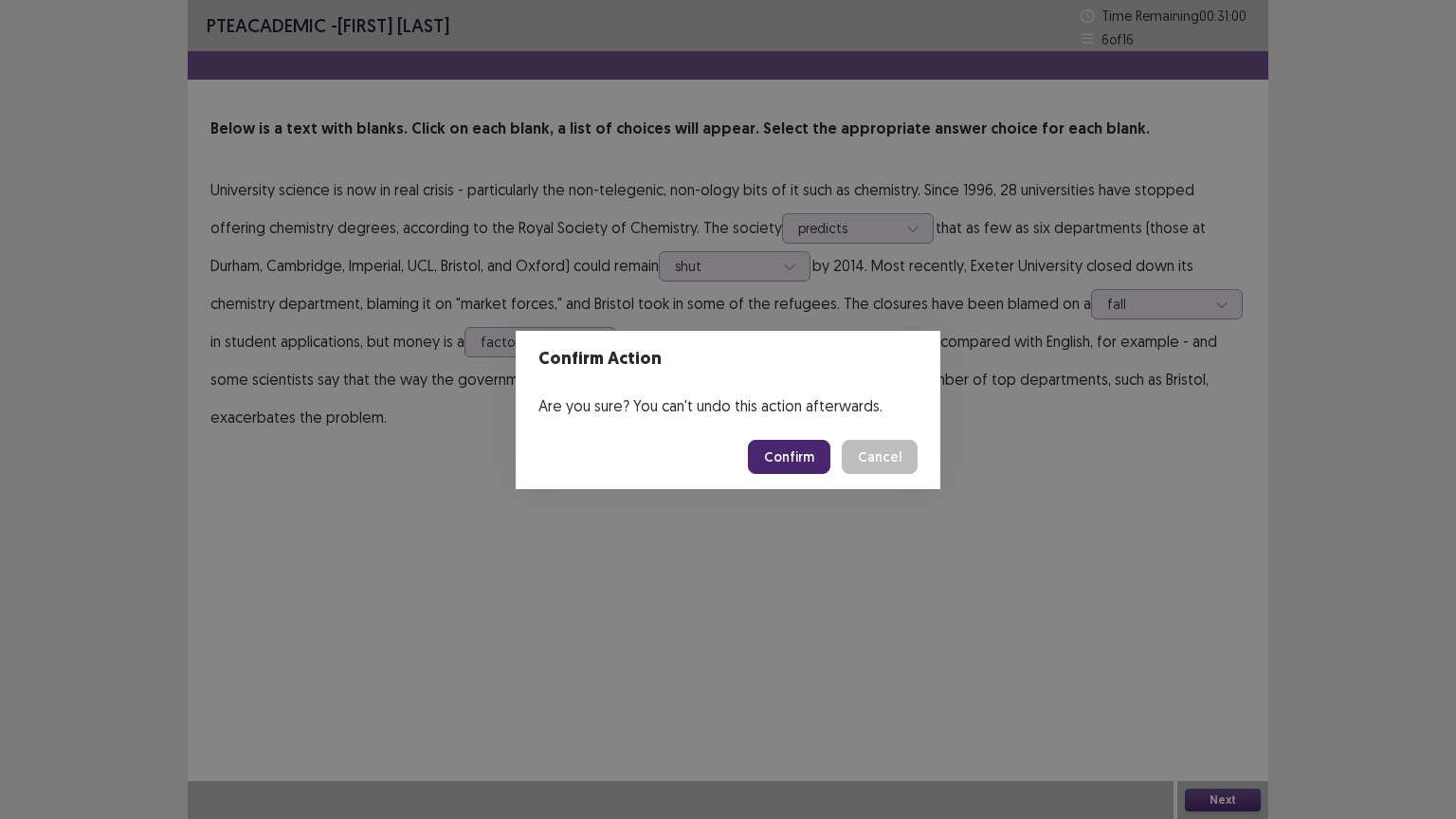 click on "Confirm" at bounding box center [789, 457] 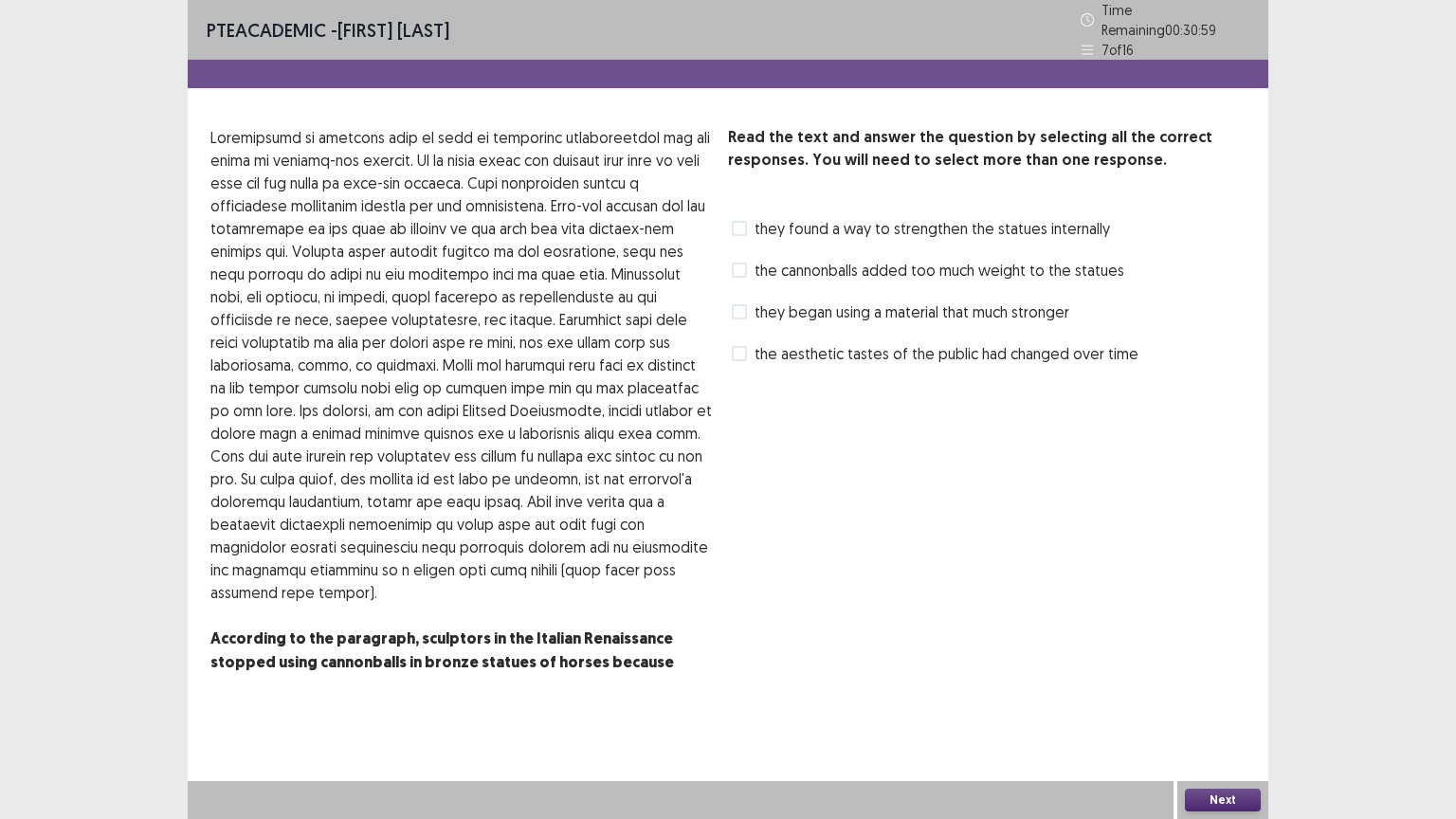 click on "Read the text and answer the question by selecting all the correct responses. You will need to select more than one response. they found a way to strengthen the statues internally   the cannonballs added too much weight to the statues   they began using a material that much stronger   the aesthetic tastes of the public had changed over time" at bounding box center (987, 423) 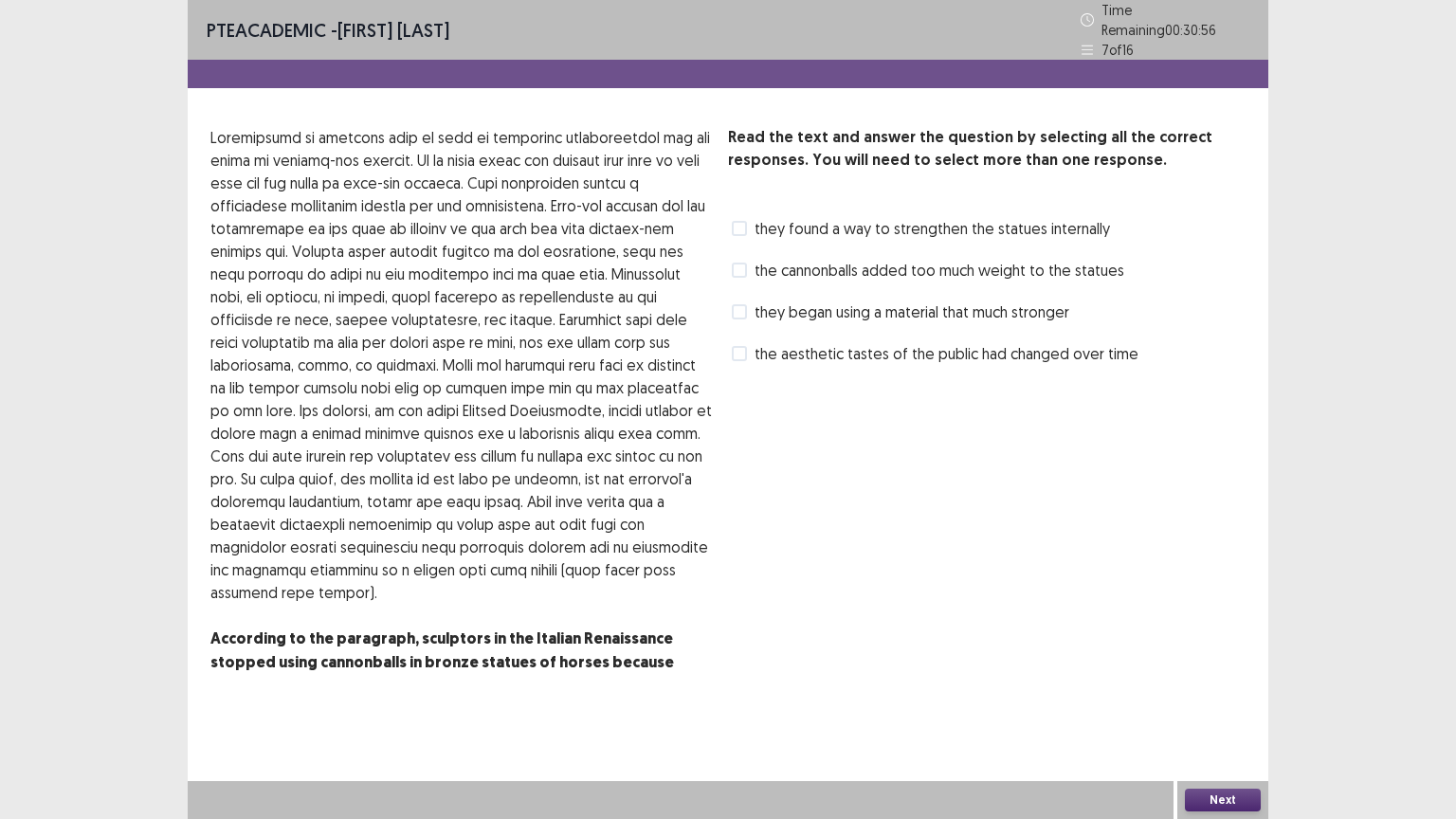click at bounding box center (739, 312) 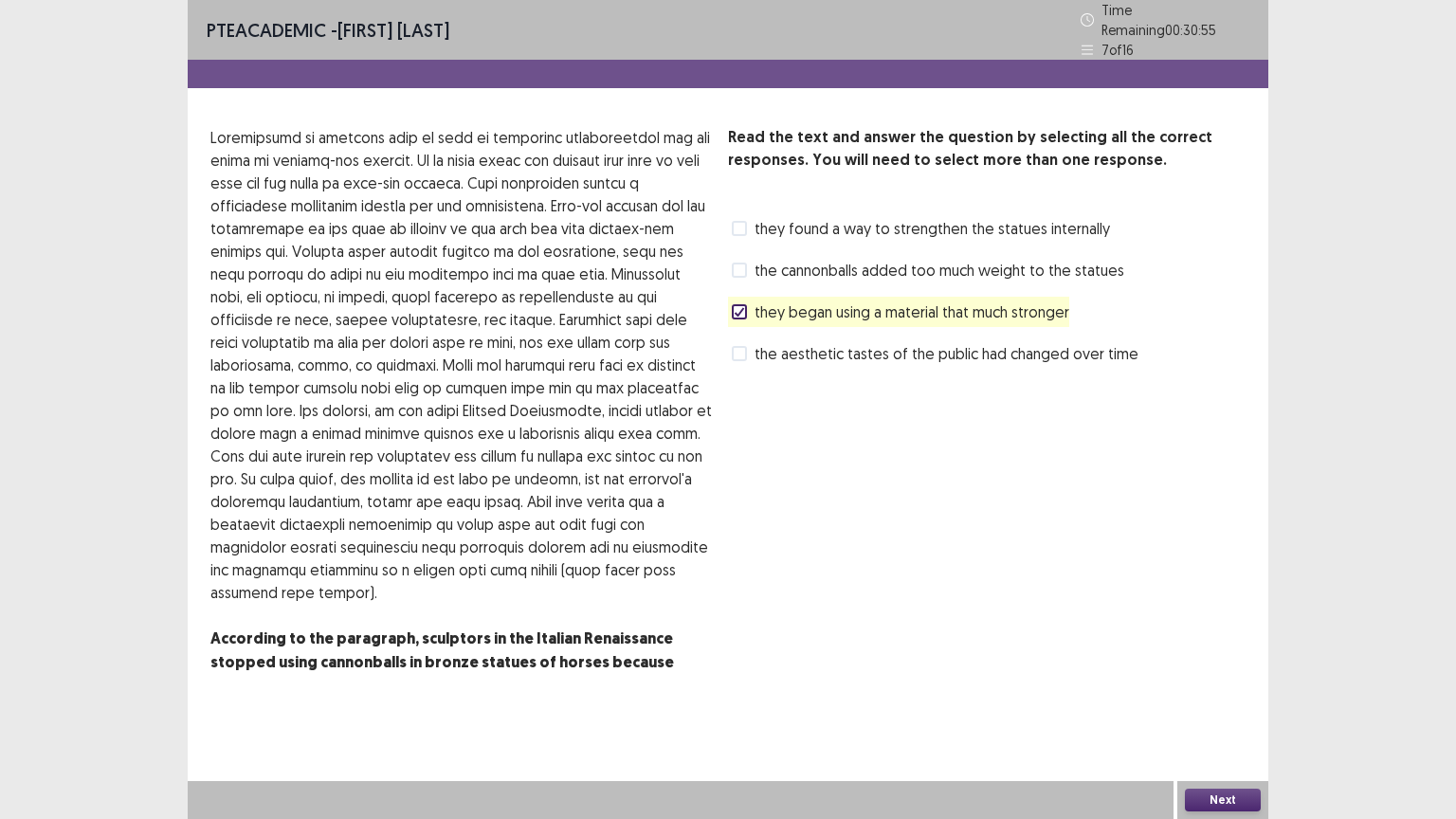 click on "Next" at bounding box center (1223, 800) 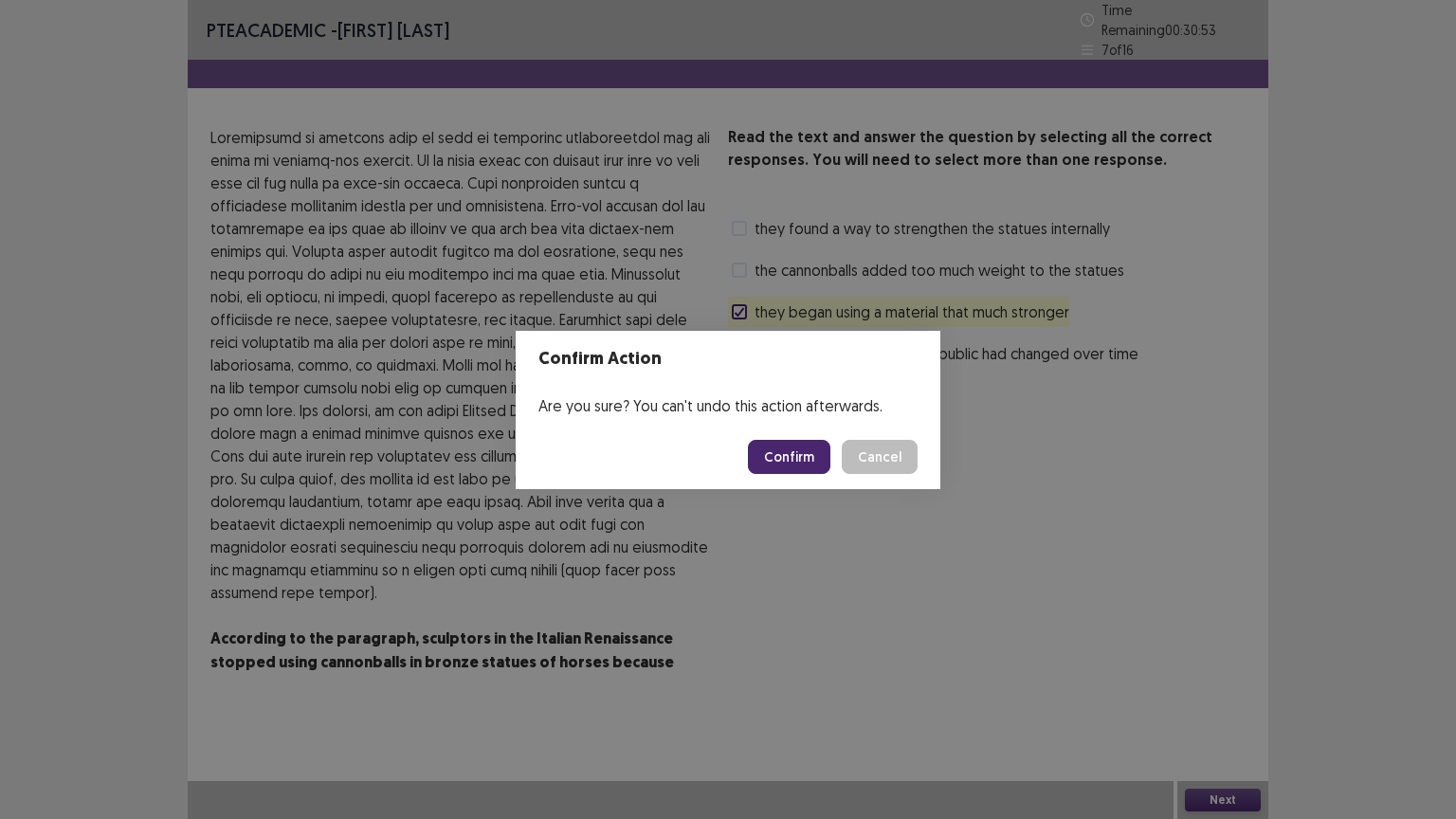 click on "Confirm" at bounding box center (789, 457) 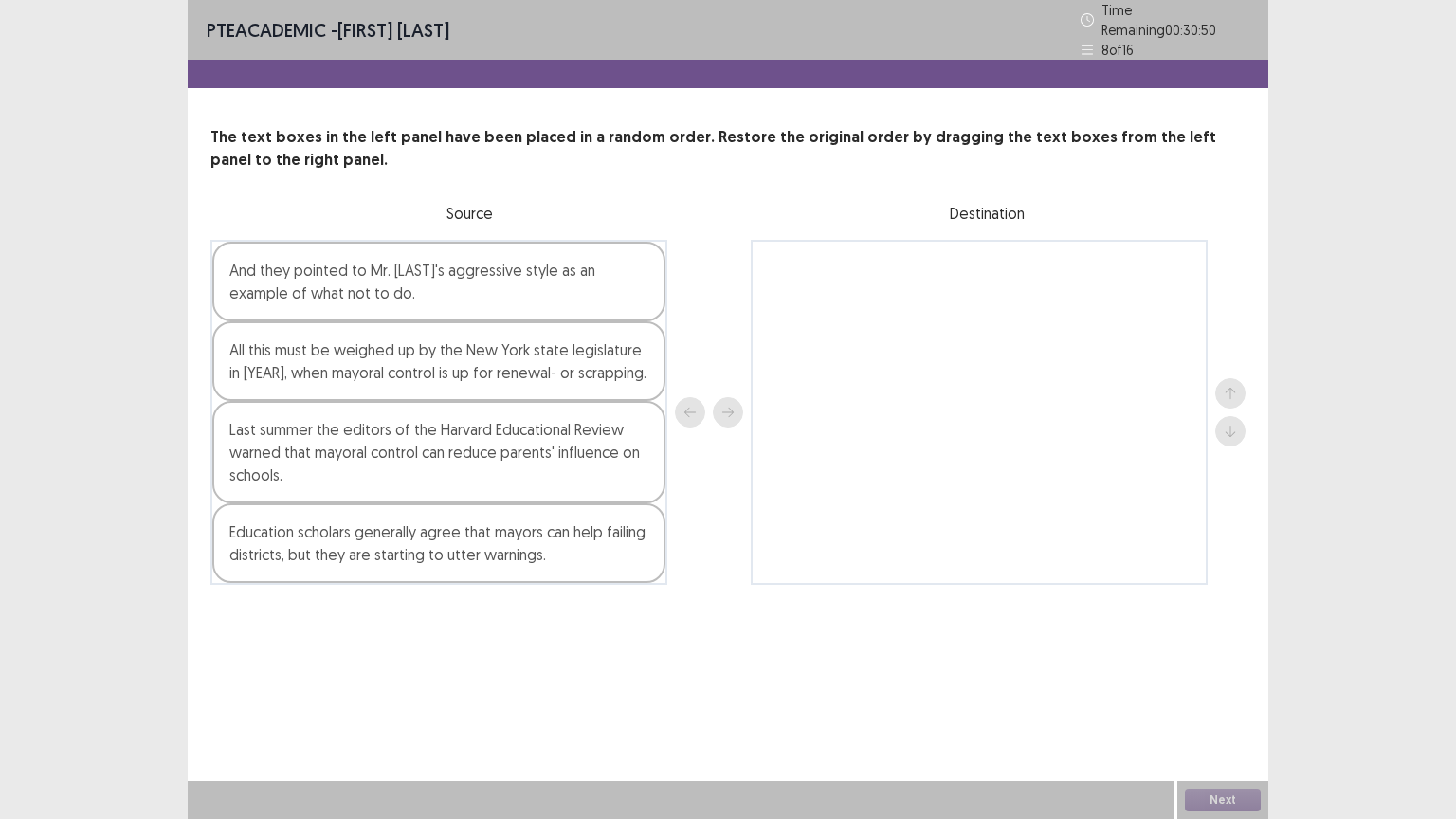 click at bounding box center (979, 412) 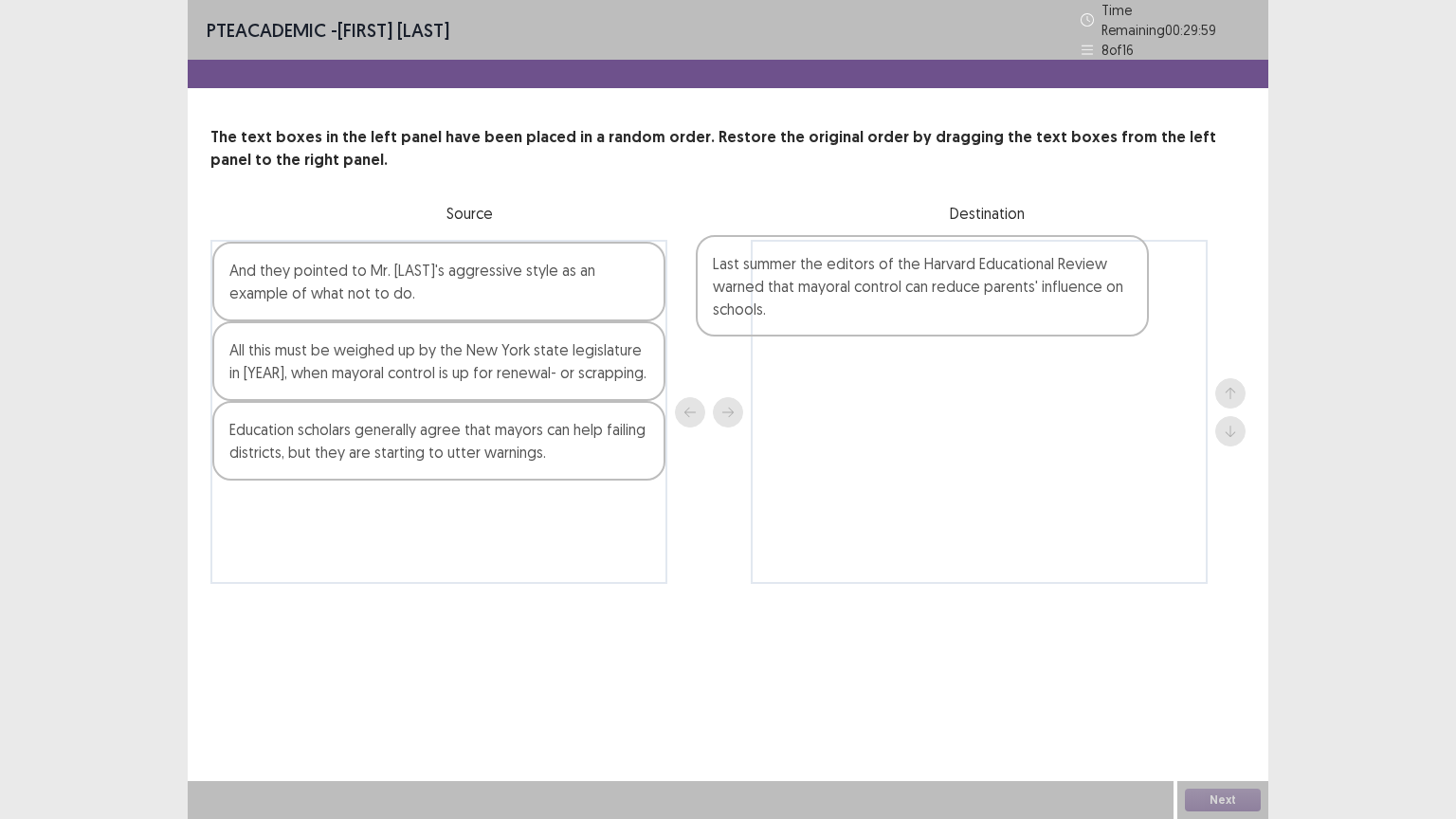 drag, startPoint x: 484, startPoint y: 464, endPoint x: 990, endPoint y: 304, distance: 530.6939 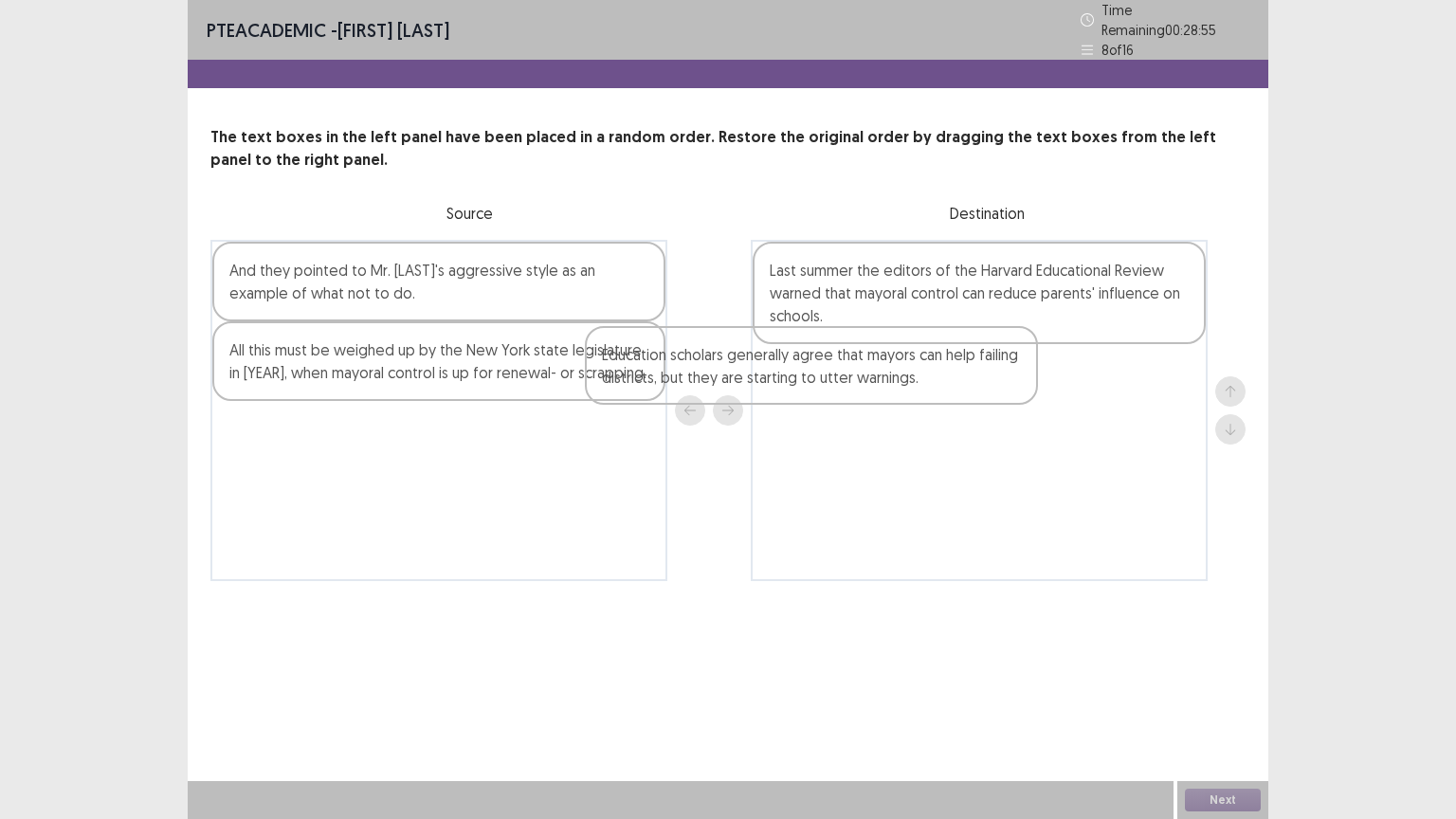 drag, startPoint x: 606, startPoint y: 406, endPoint x: 1083, endPoint y: 312, distance: 486.17384 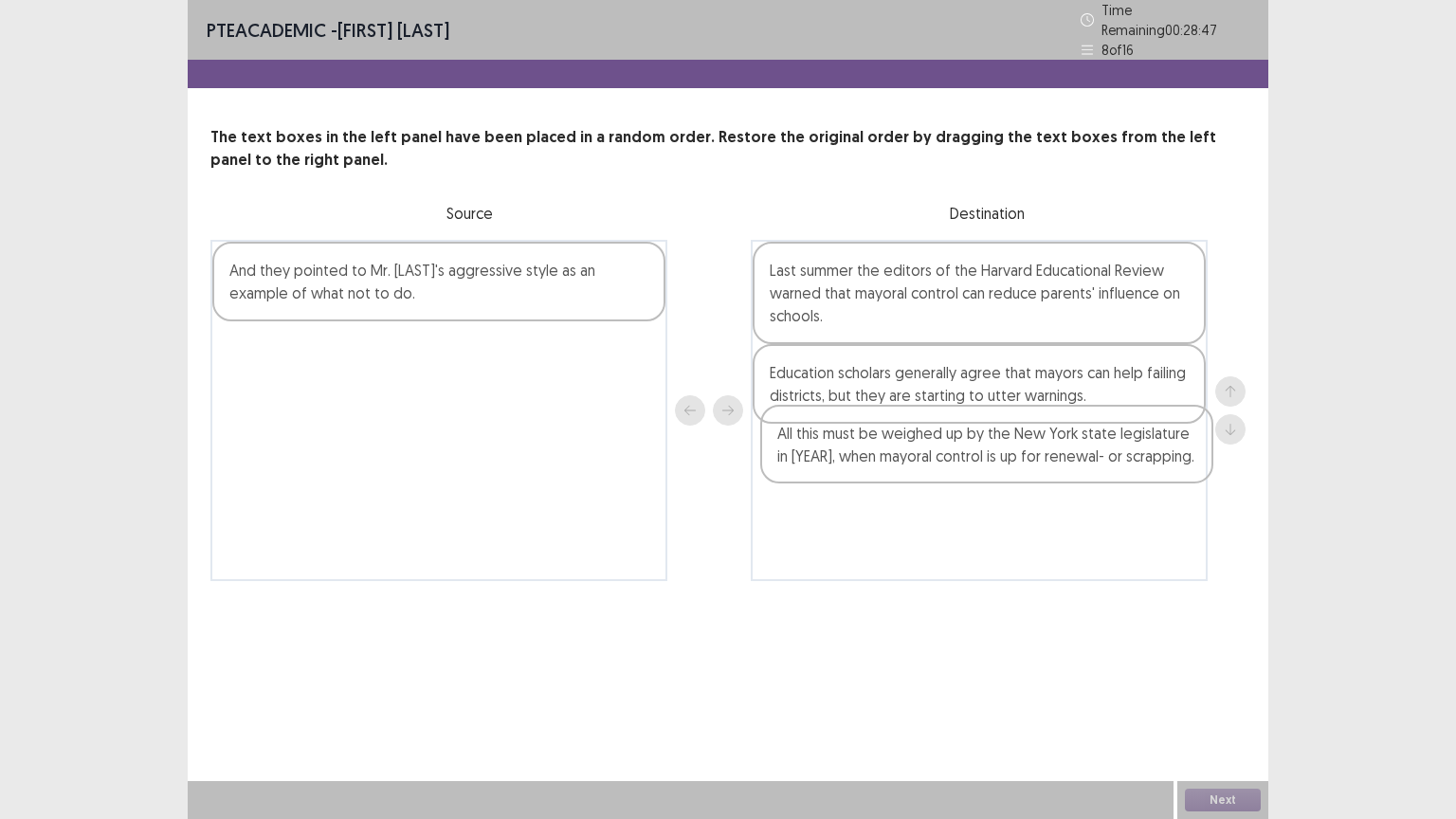 drag, startPoint x: 610, startPoint y: 357, endPoint x: 1166, endPoint y: 453, distance: 564.2269 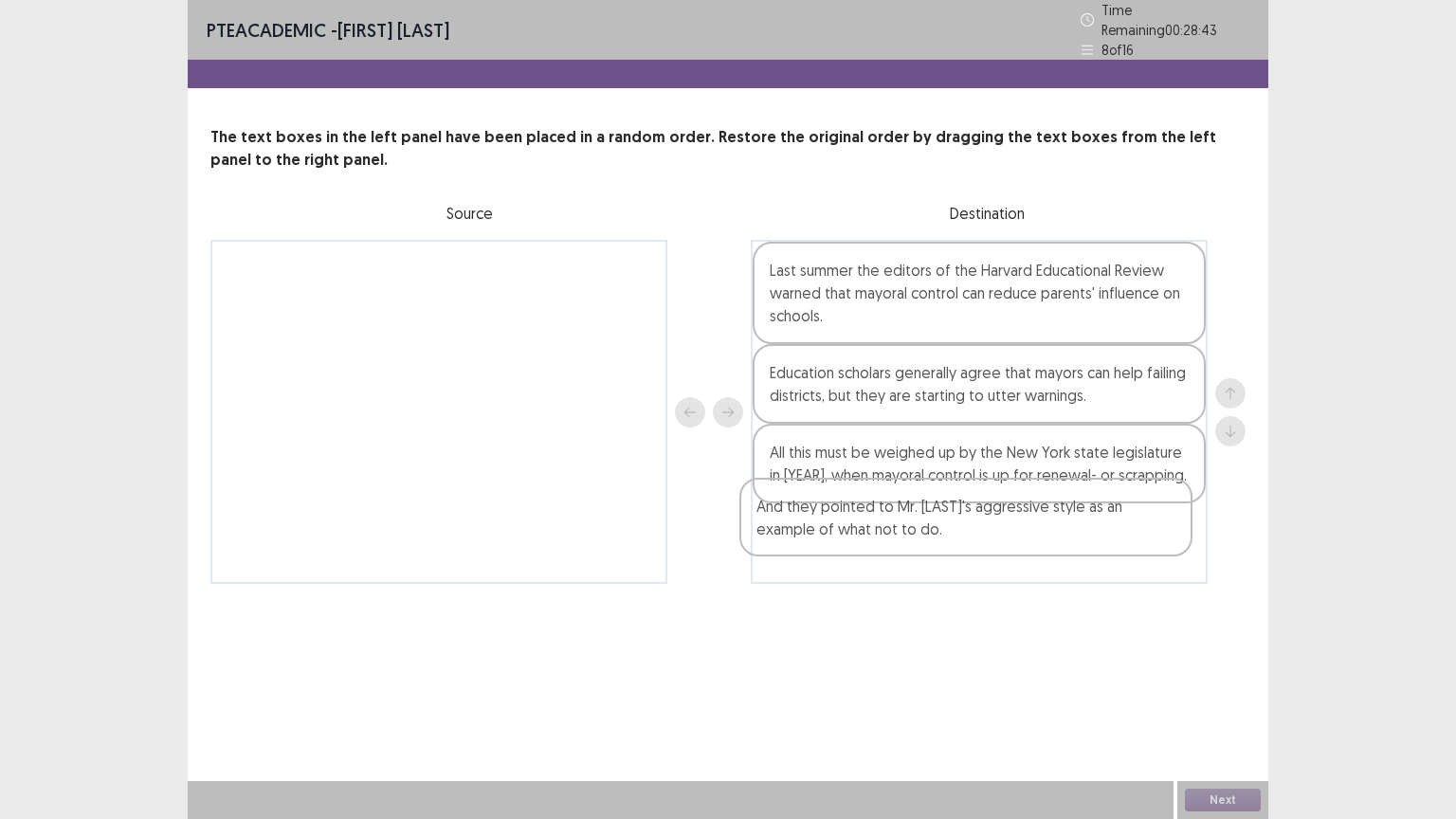 drag, startPoint x: 570, startPoint y: 269, endPoint x: 1107, endPoint y: 523, distance: 594.0412 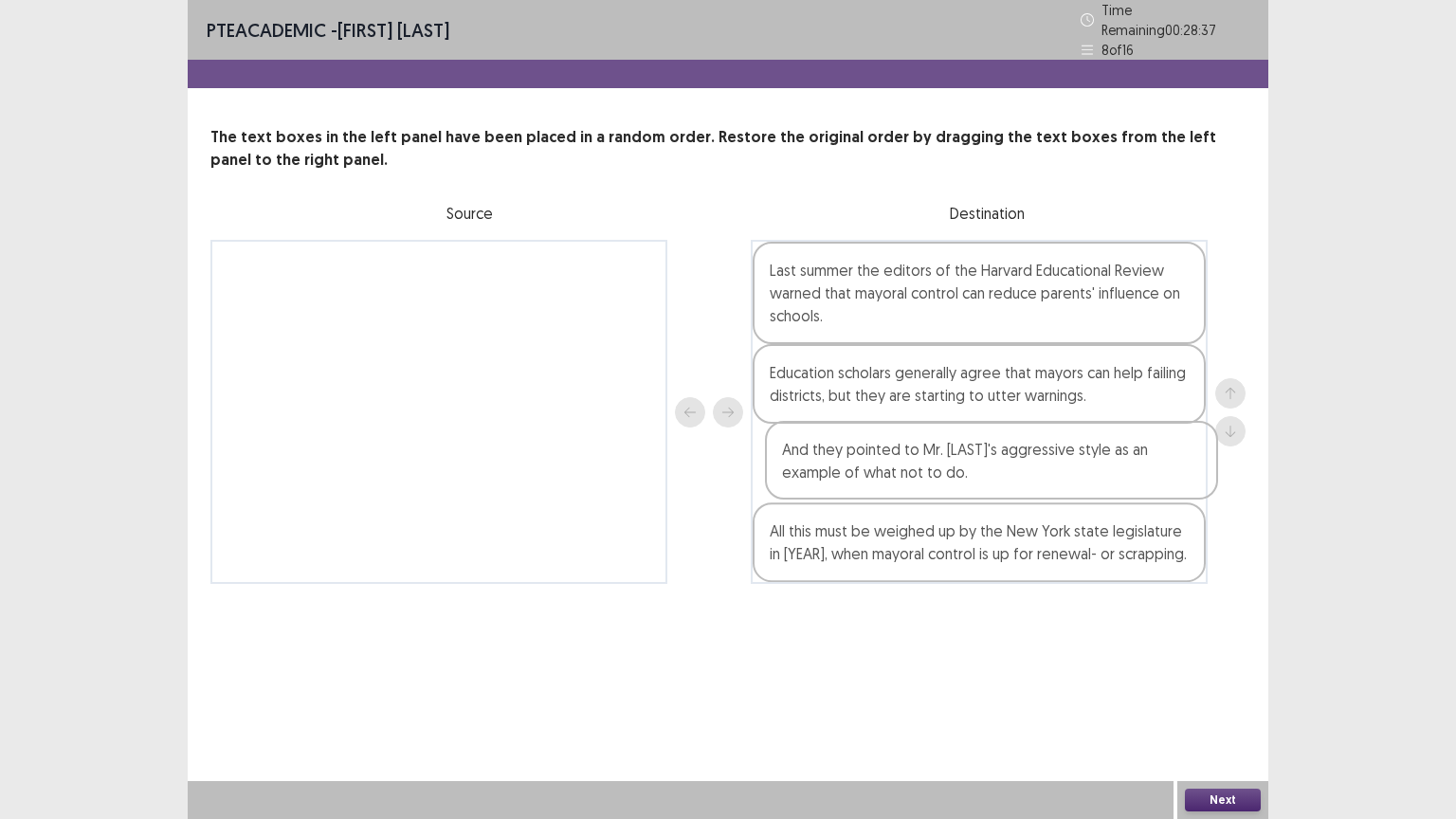 drag, startPoint x: 1026, startPoint y: 558, endPoint x: 1041, endPoint y: 475, distance: 84.34453 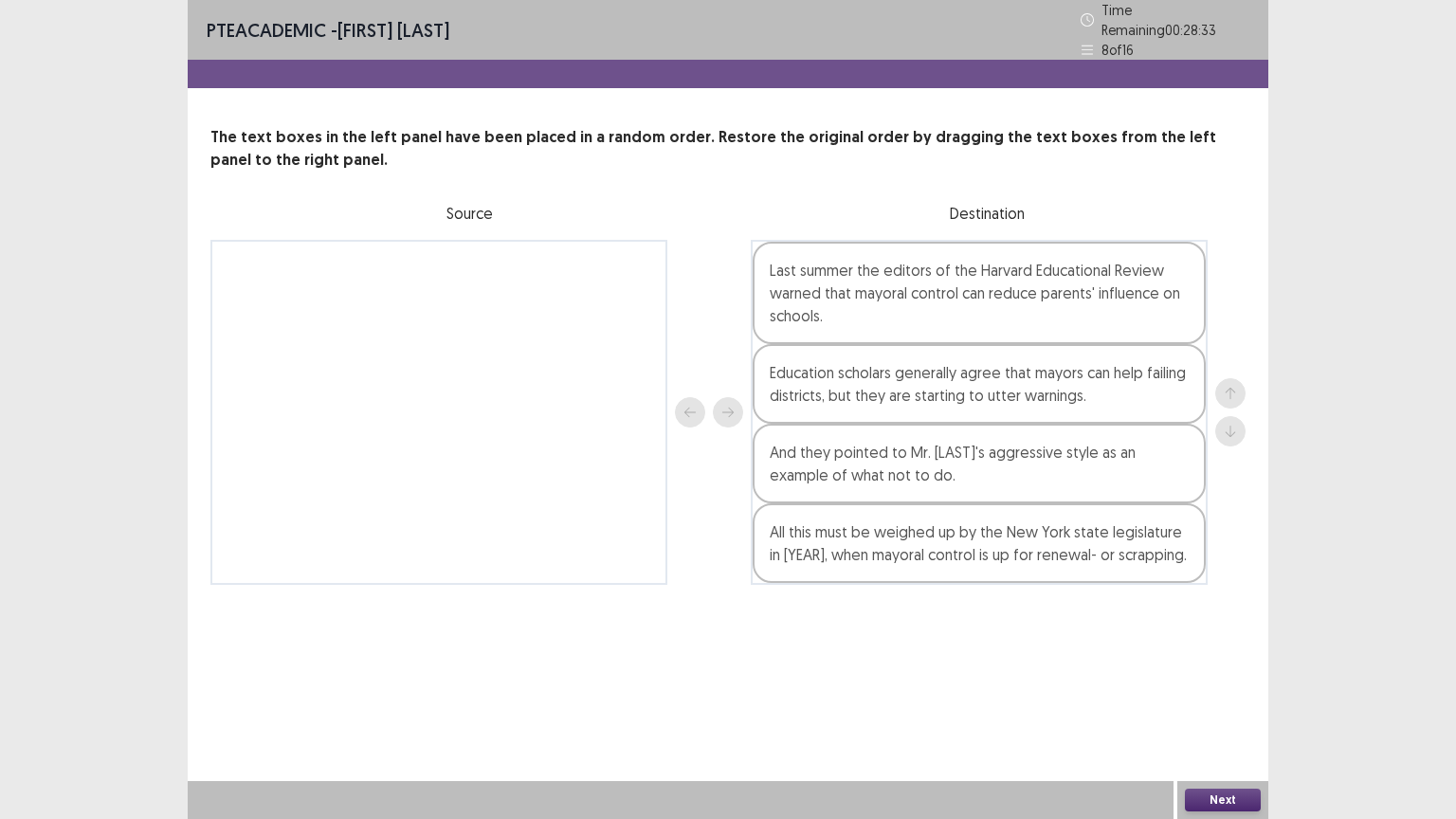 click on "Next" at bounding box center [1223, 800] 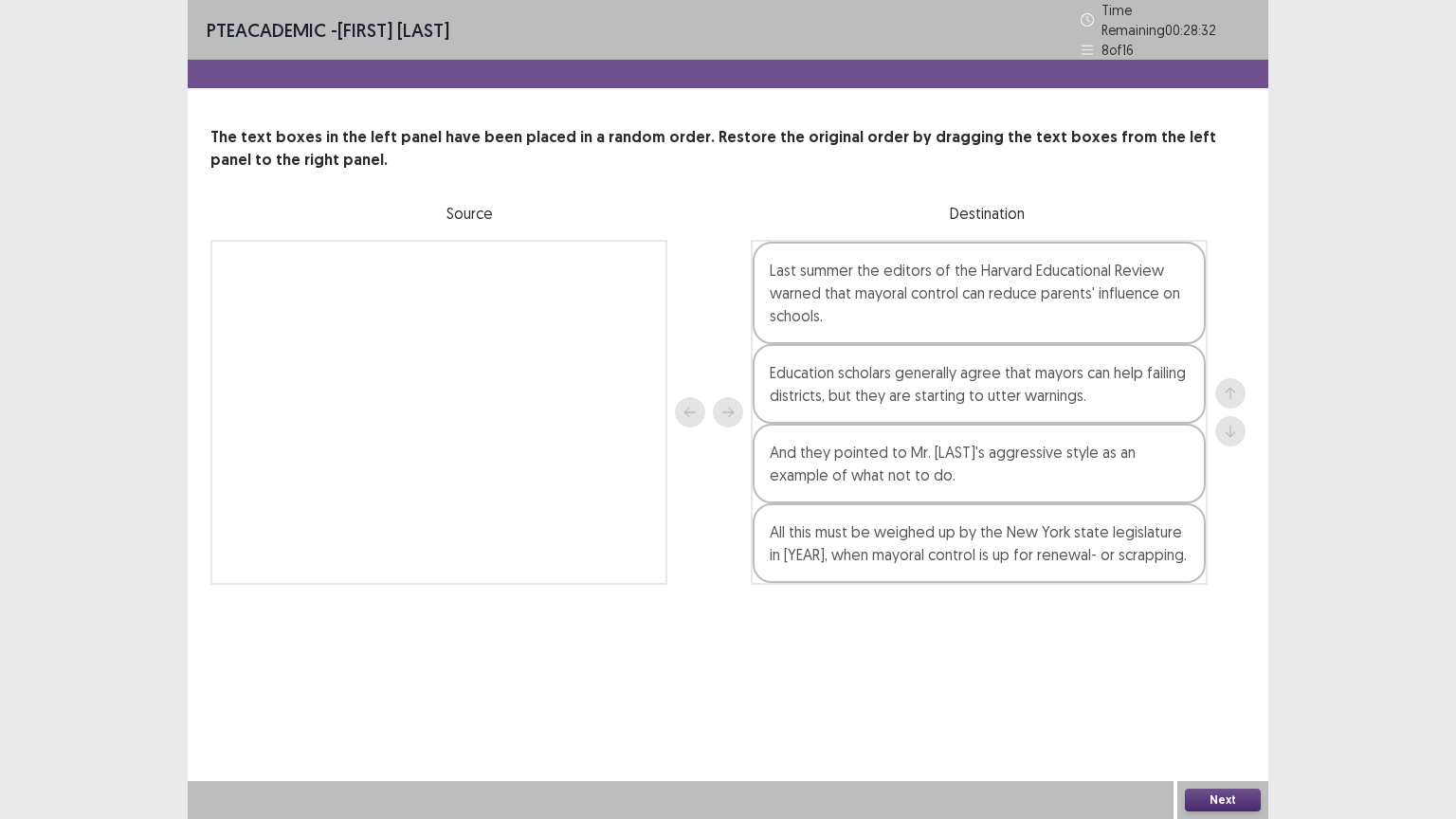 click on "Next" at bounding box center (1223, 800) 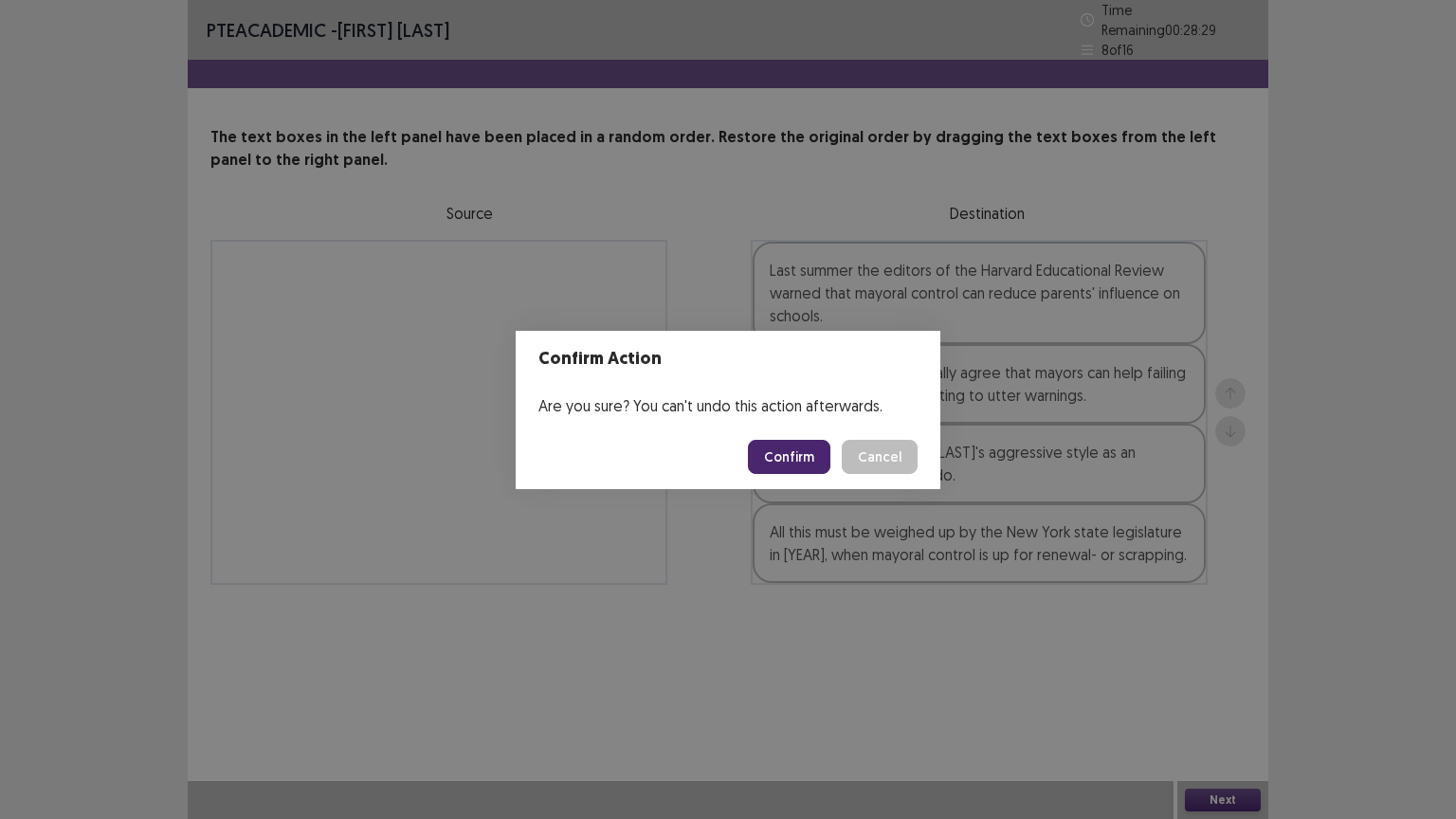 click on "Confirm" at bounding box center [789, 457] 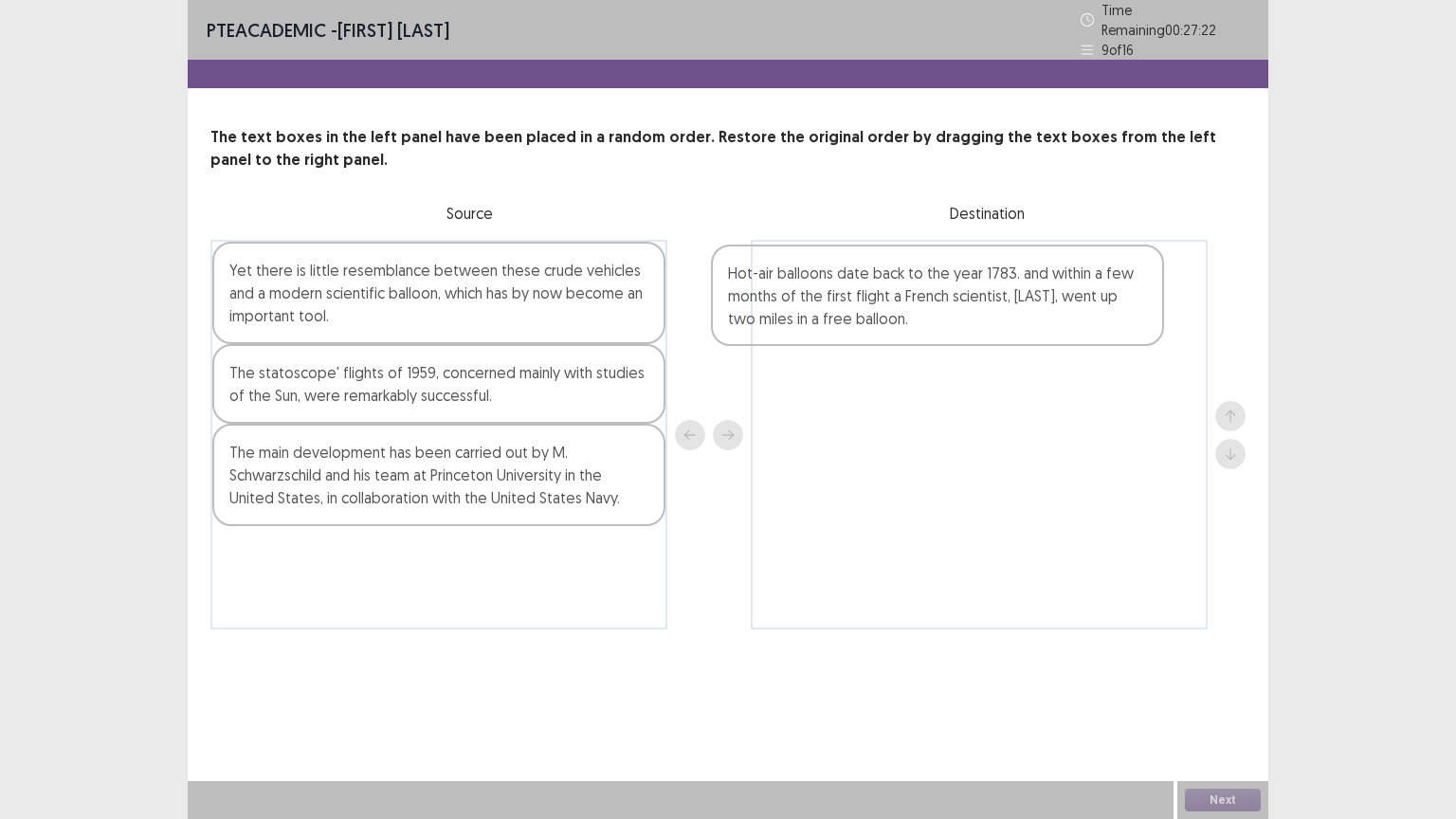 drag, startPoint x: 554, startPoint y: 284, endPoint x: 1109, endPoint y: 282, distance: 555.0036 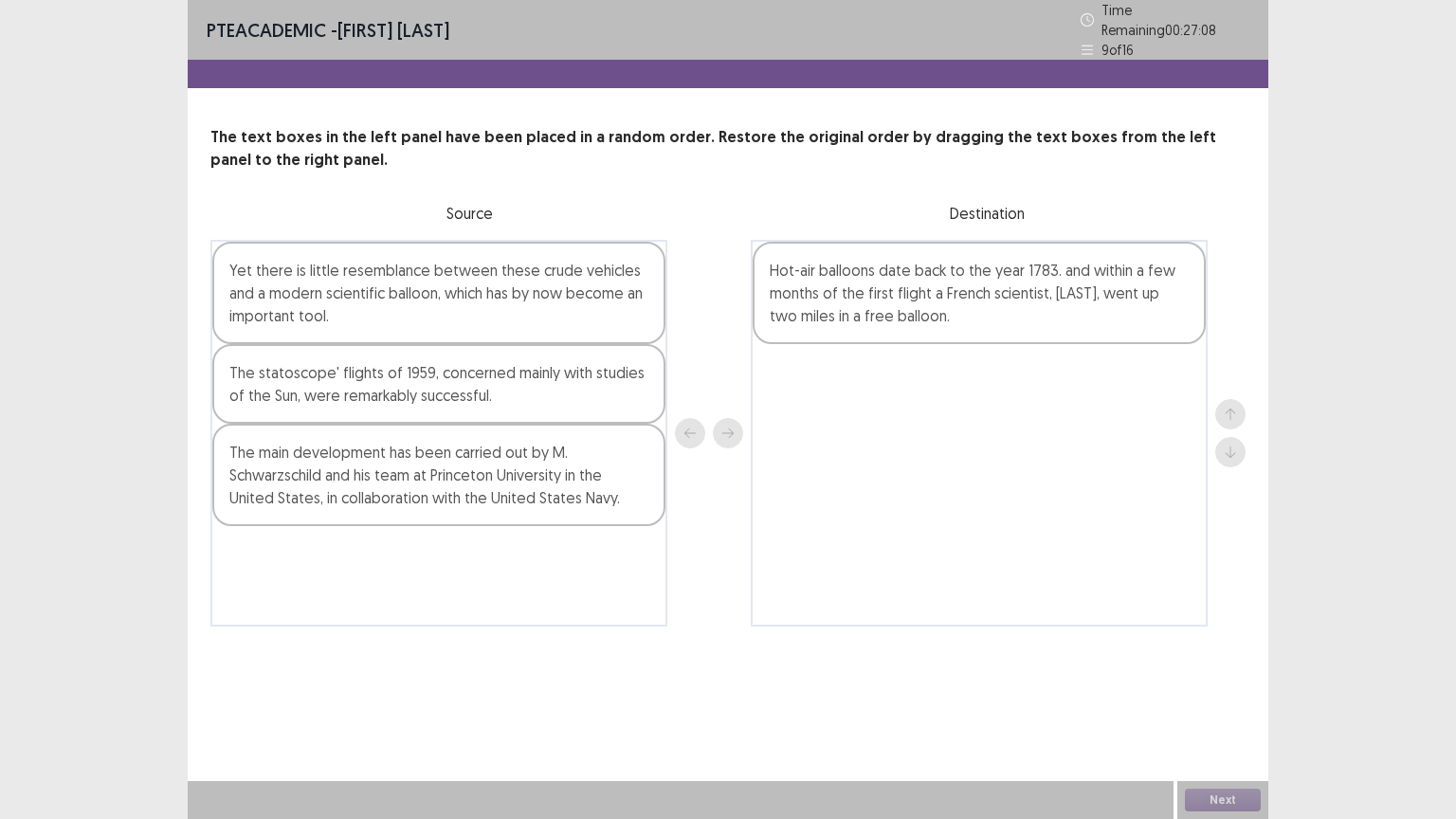 click at bounding box center (709, 433) 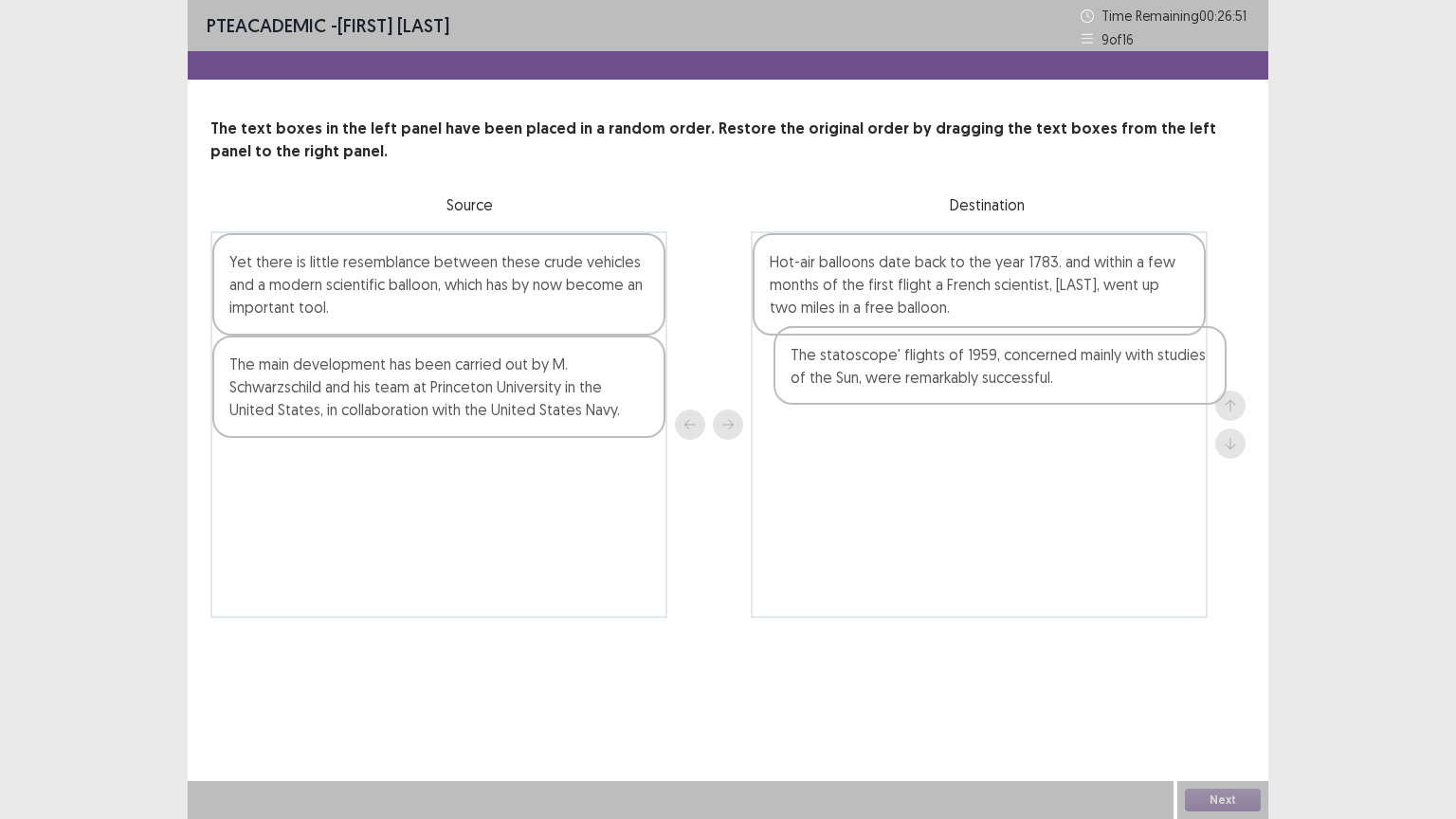 drag, startPoint x: 588, startPoint y: 382, endPoint x: 1157, endPoint y: 368, distance: 569.17221 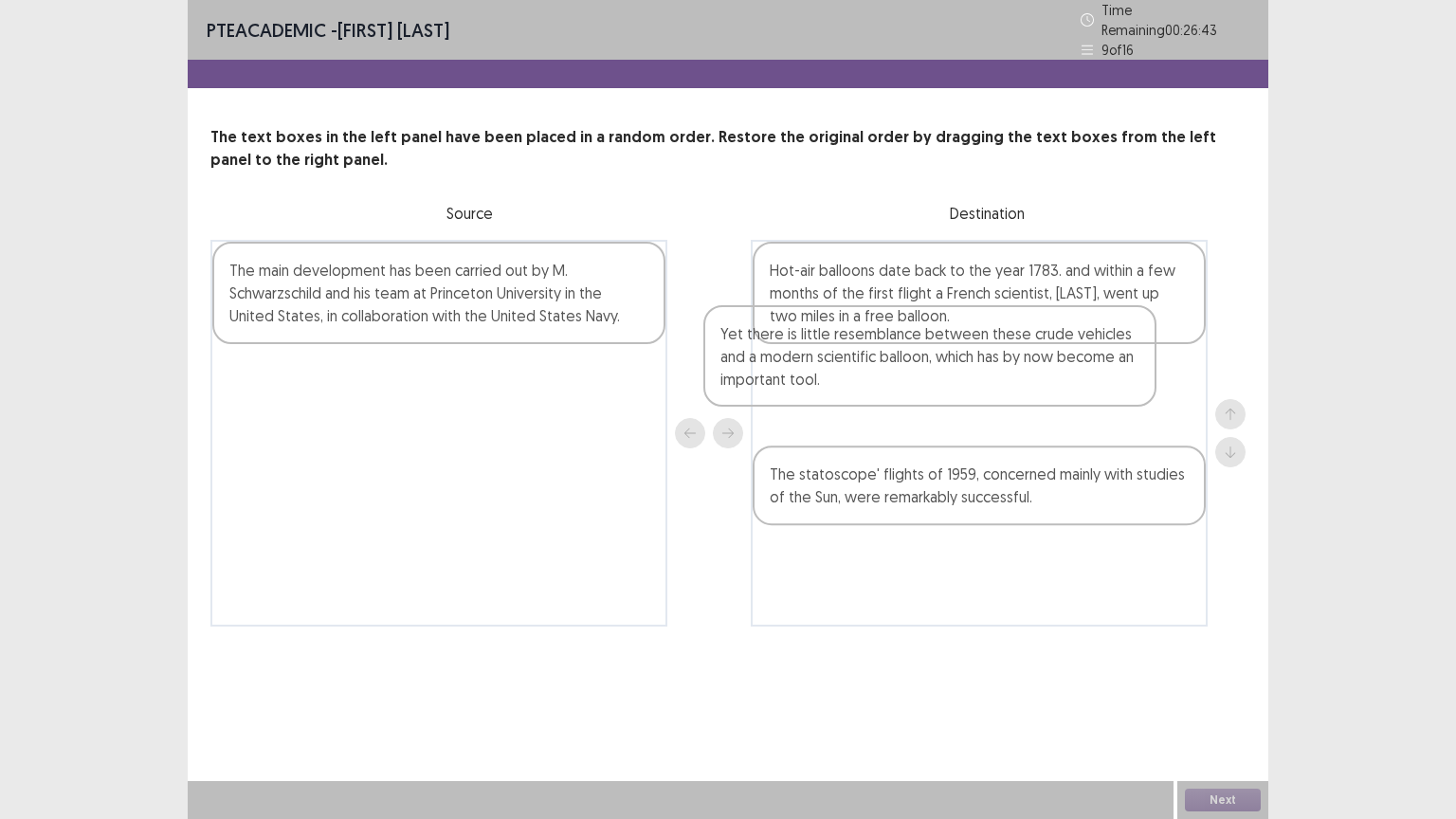 drag, startPoint x: 552, startPoint y: 318, endPoint x: 1062, endPoint y: 391, distance: 515.198 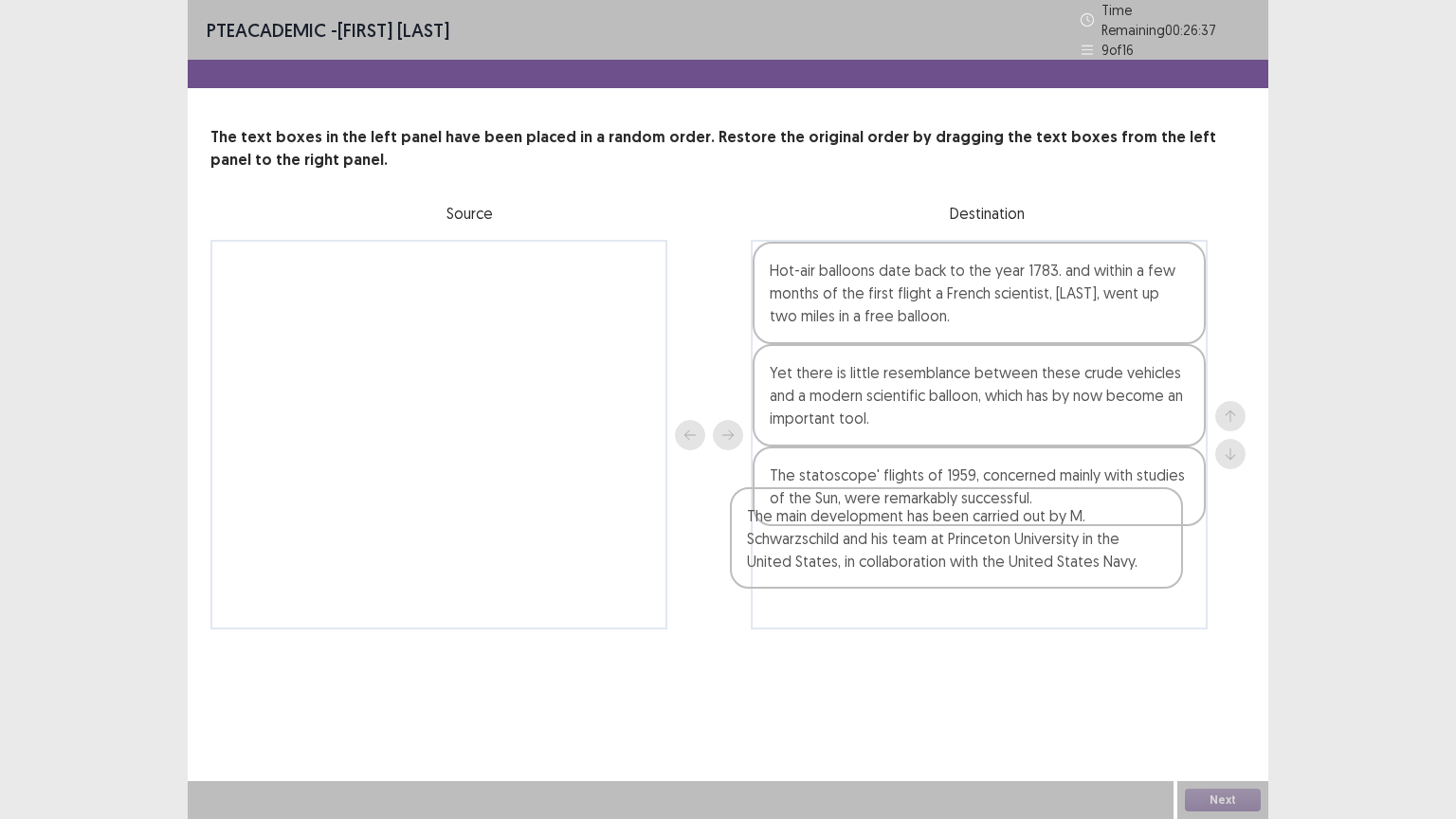 drag, startPoint x: 541, startPoint y: 288, endPoint x: 1081, endPoint y: 547, distance: 598.89982 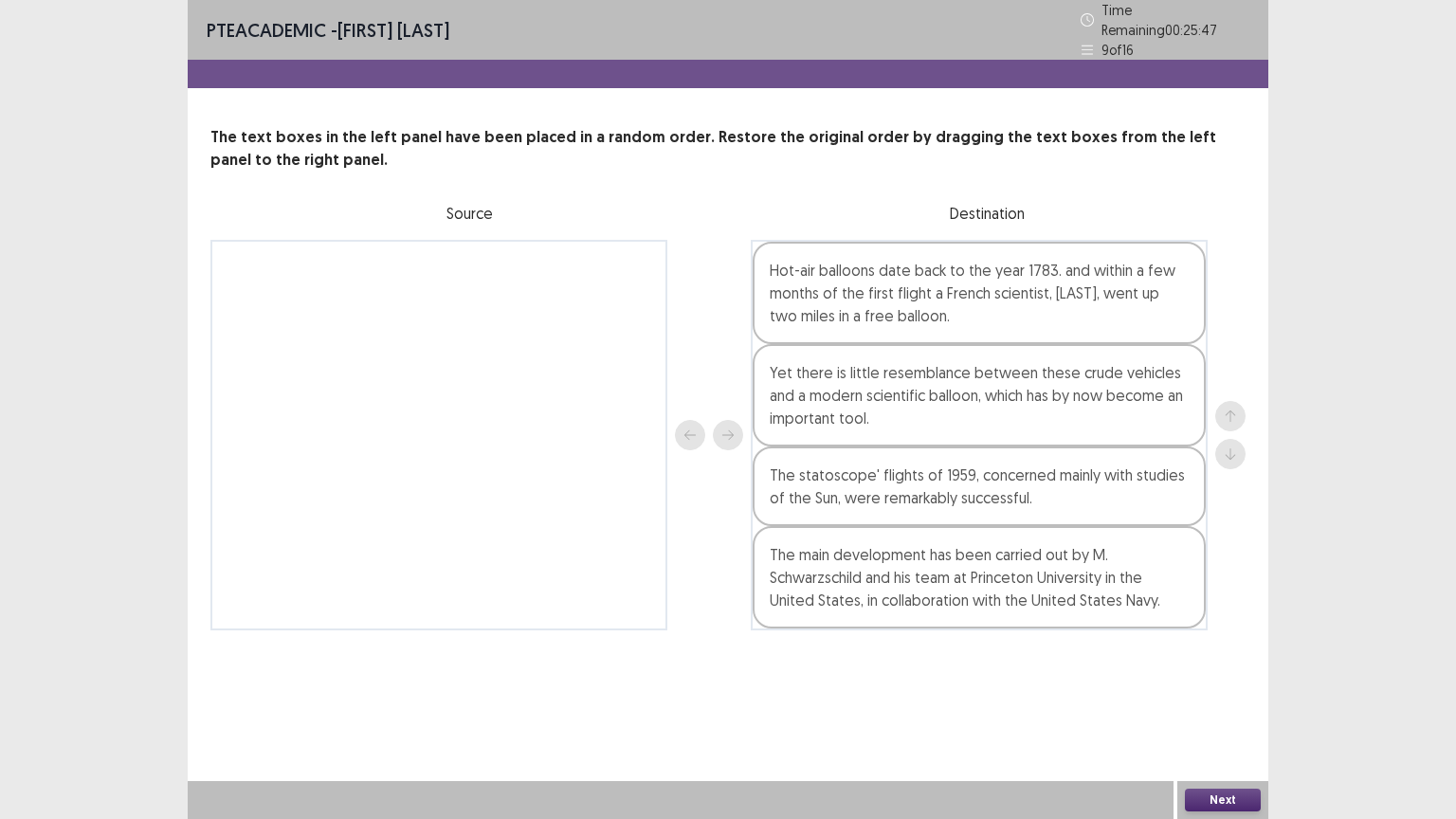 click on "Next" at bounding box center [1223, 800] 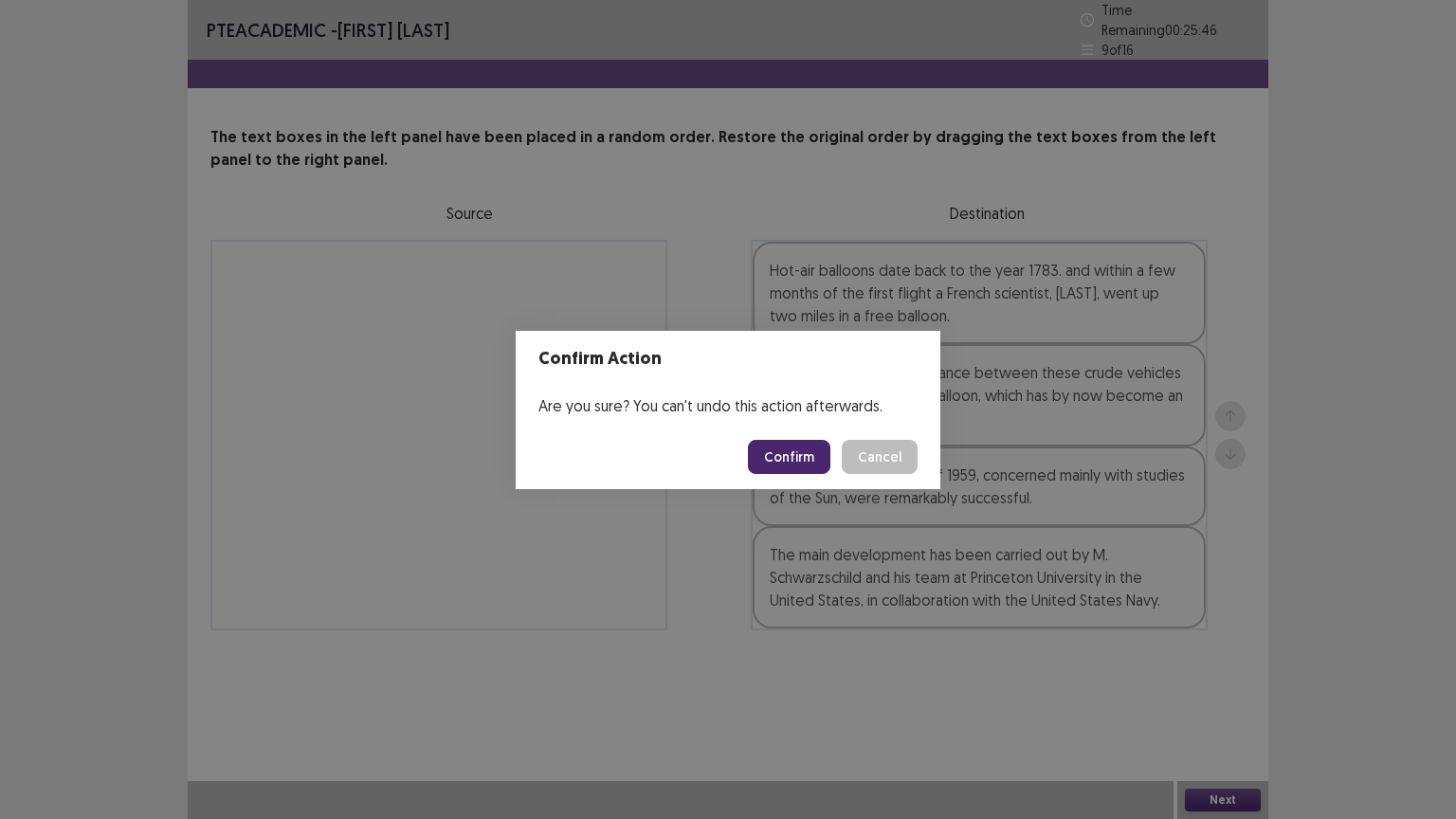 click on "Confirm" at bounding box center (789, 457) 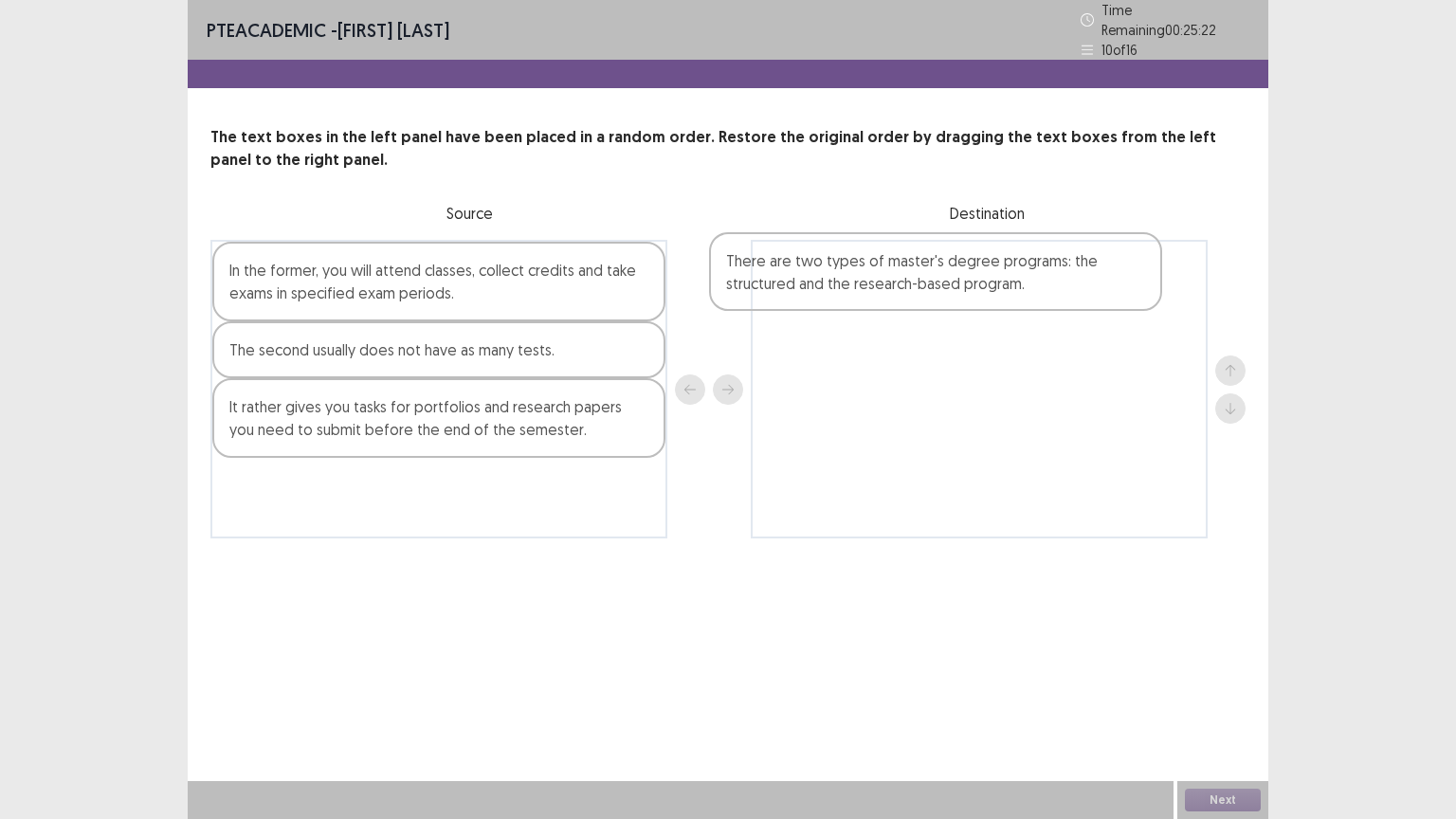 drag, startPoint x: 536, startPoint y: 409, endPoint x: 1046, endPoint y: 261, distance: 531.0405 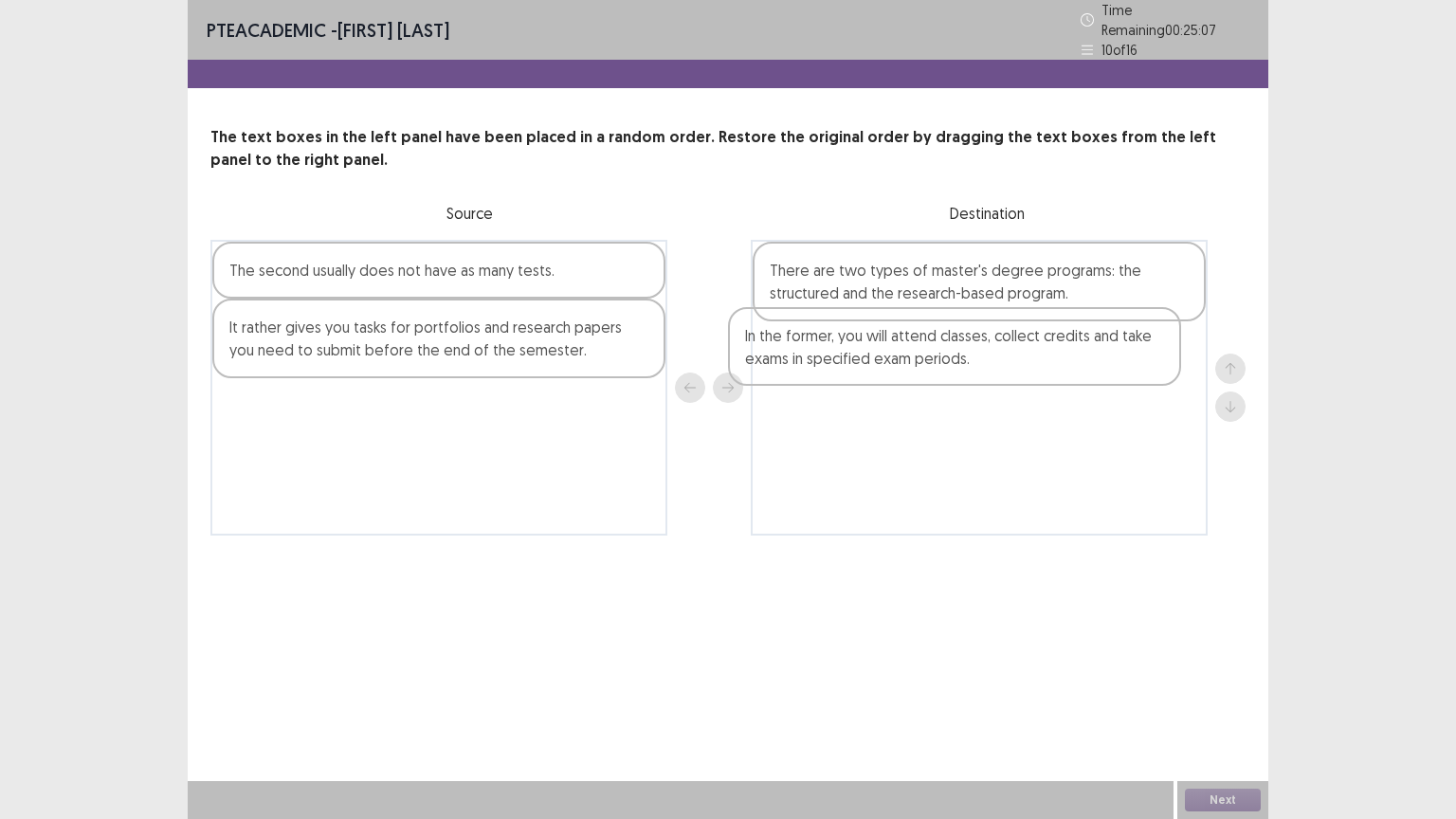 drag, startPoint x: 532, startPoint y: 284, endPoint x: 1057, endPoint y: 357, distance: 530.0509 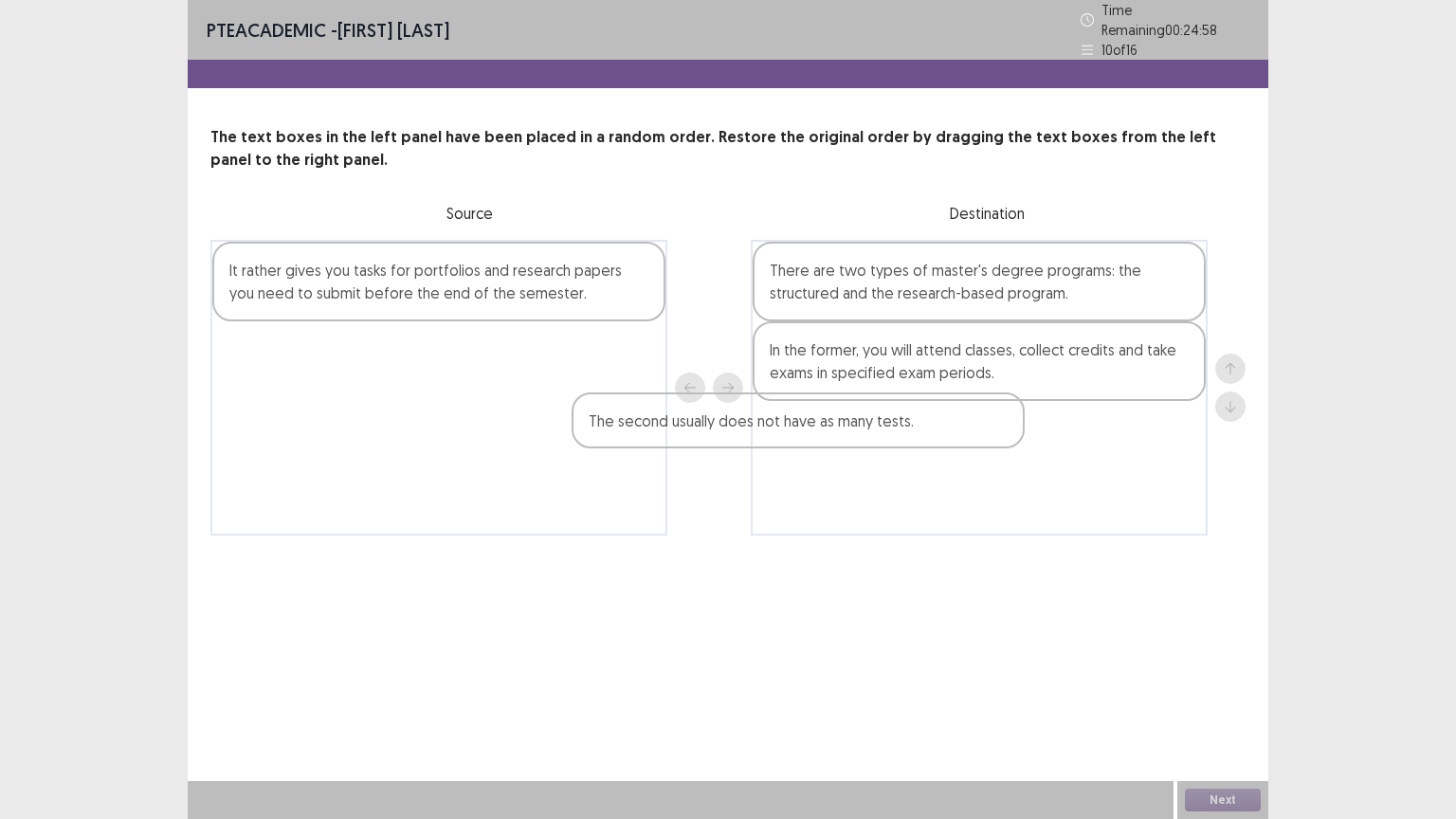 drag, startPoint x: 557, startPoint y: 284, endPoint x: 956, endPoint y: 447, distance: 431.0104 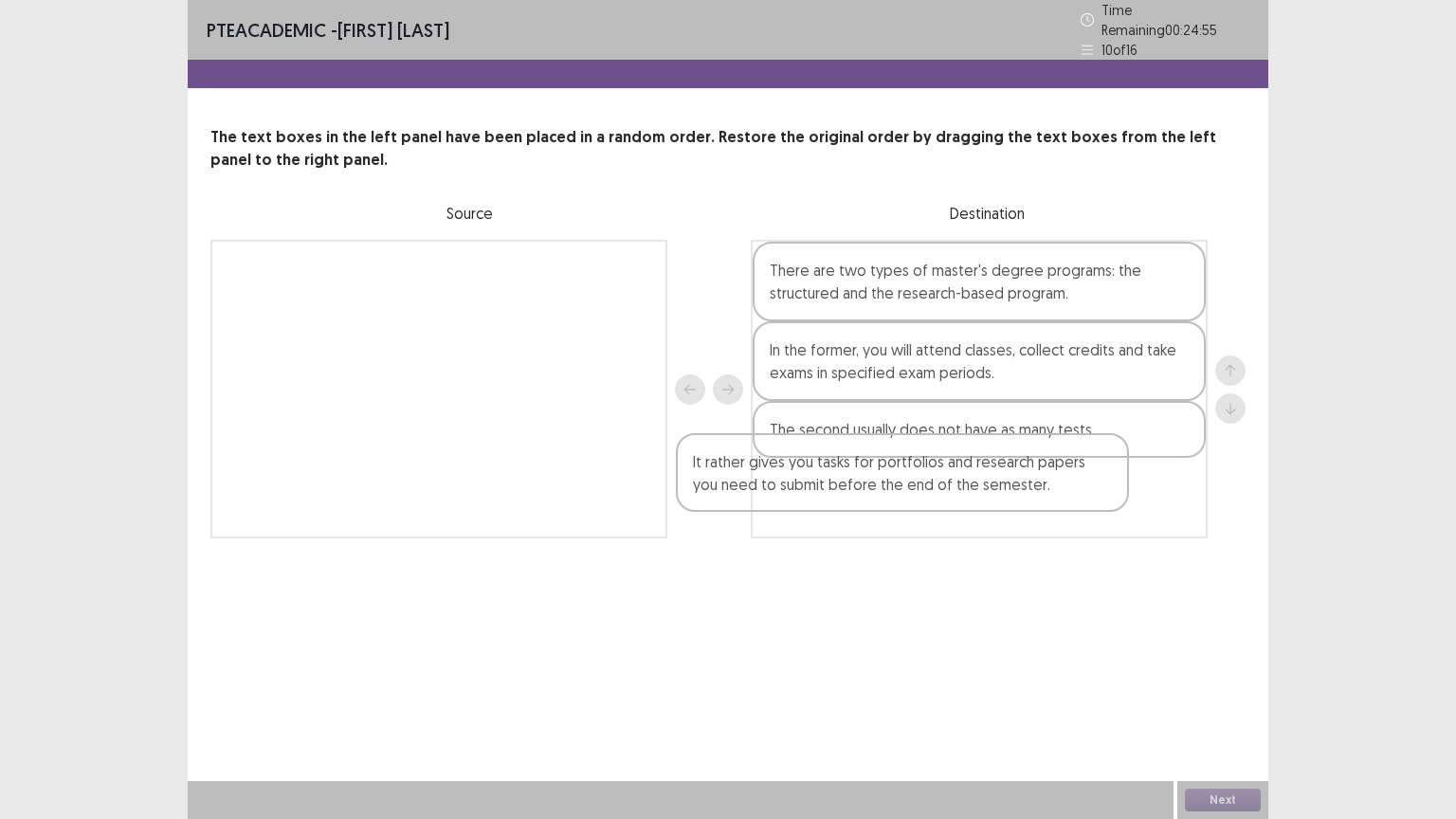 drag, startPoint x: 531, startPoint y: 284, endPoint x: 1013, endPoint y: 490, distance: 524.1755 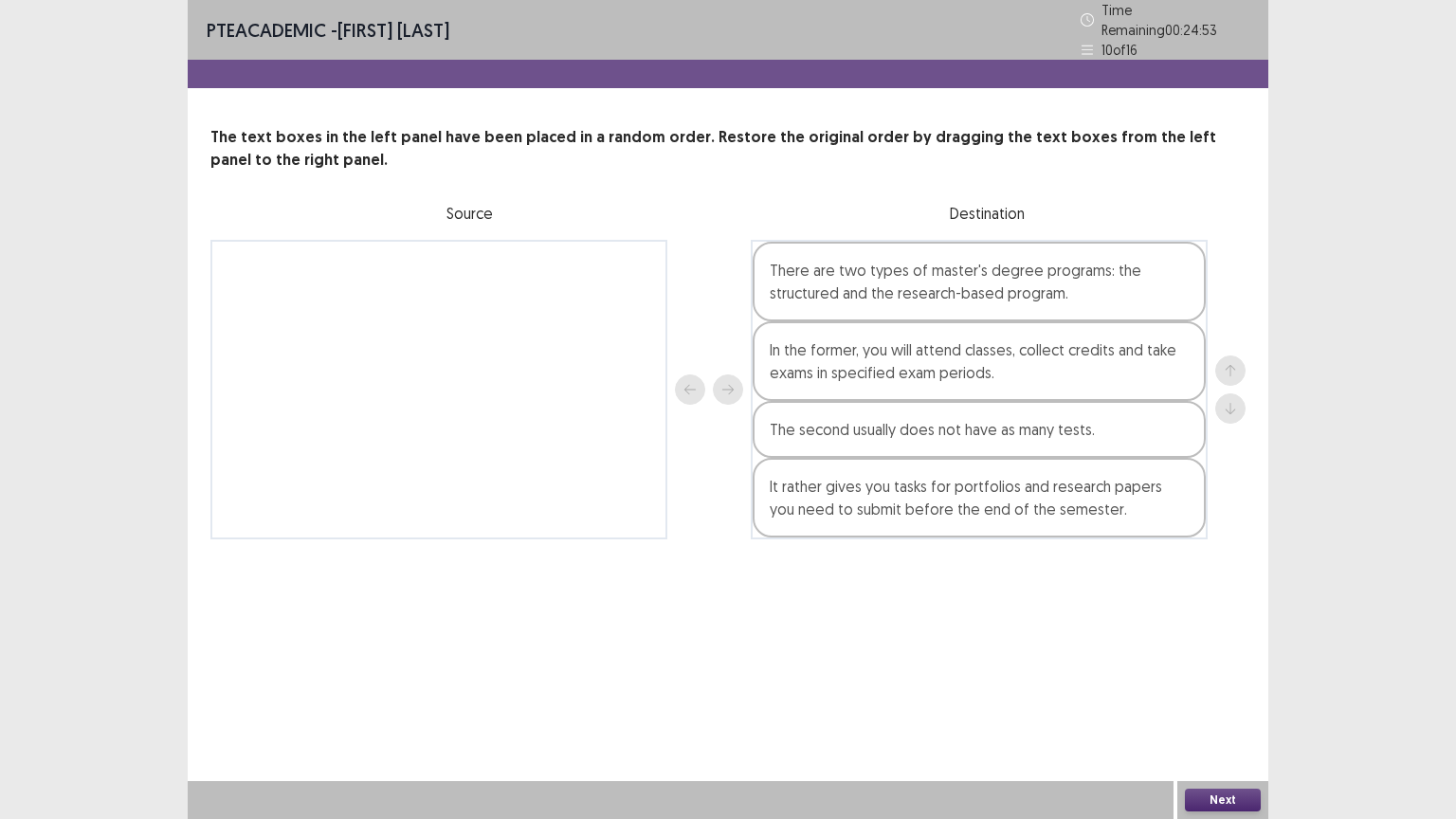 click on "Next" at bounding box center (1223, 800) 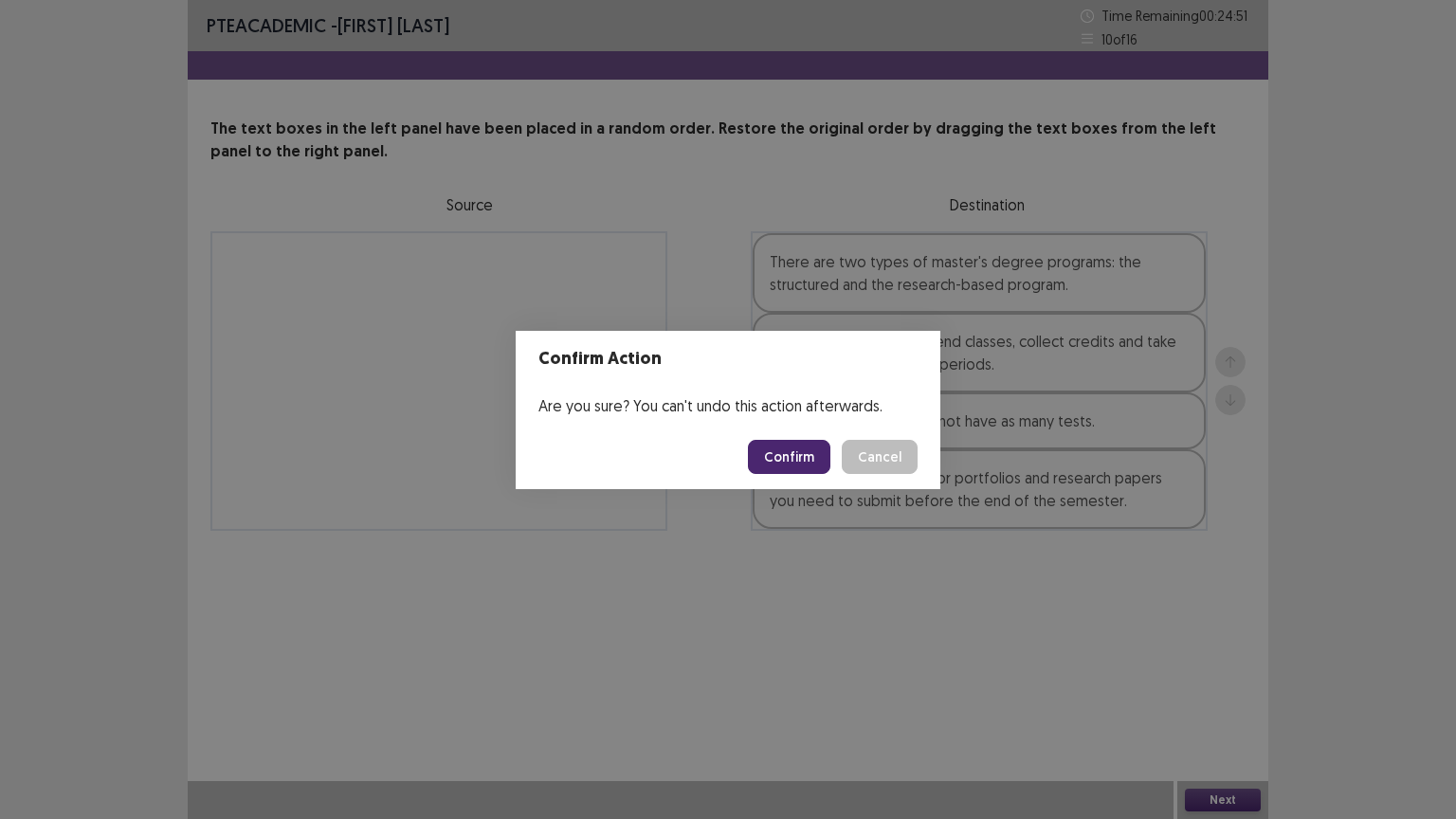click on "Confirm" at bounding box center (789, 457) 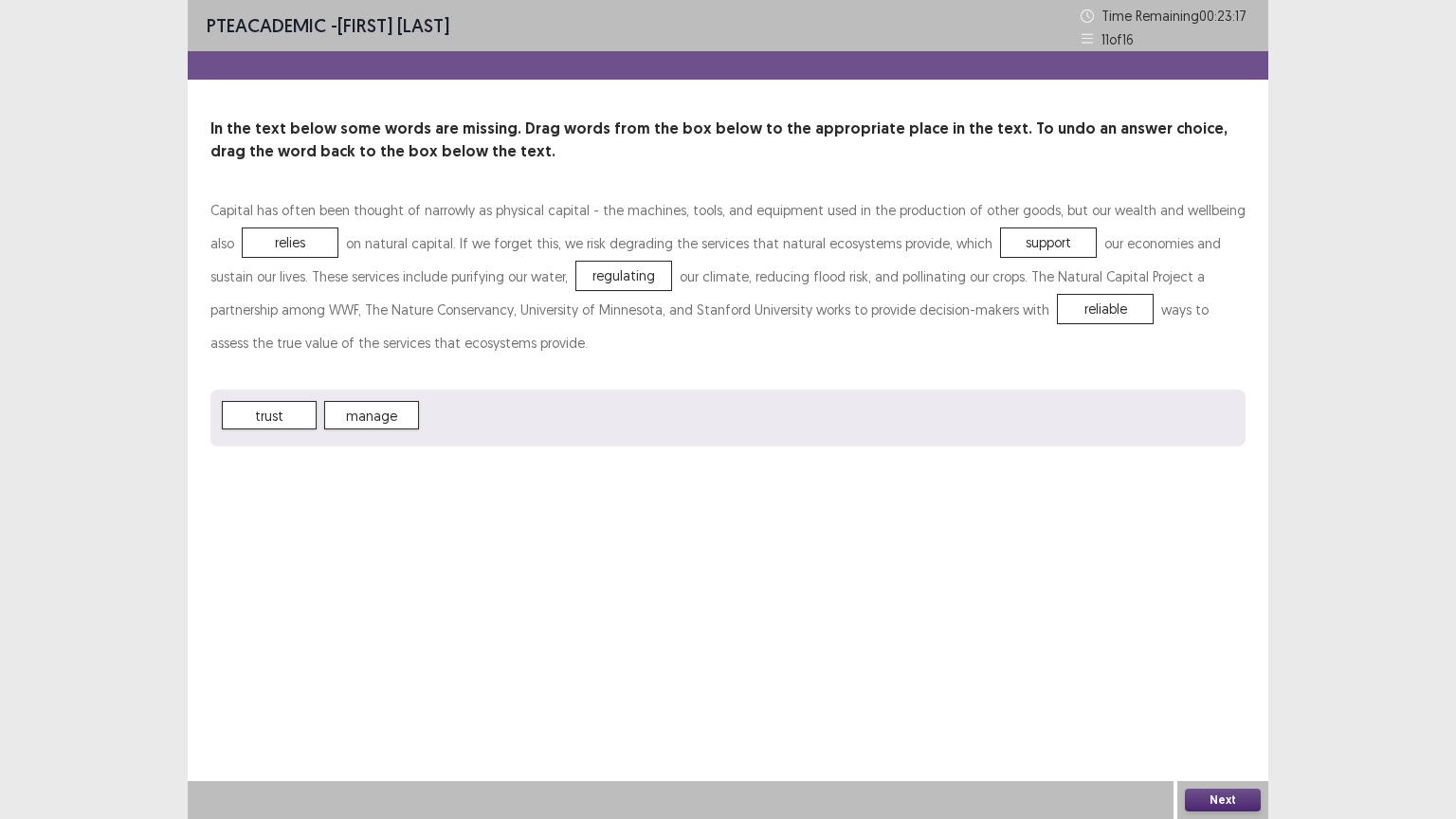 click on "Next" at bounding box center (1223, 800) 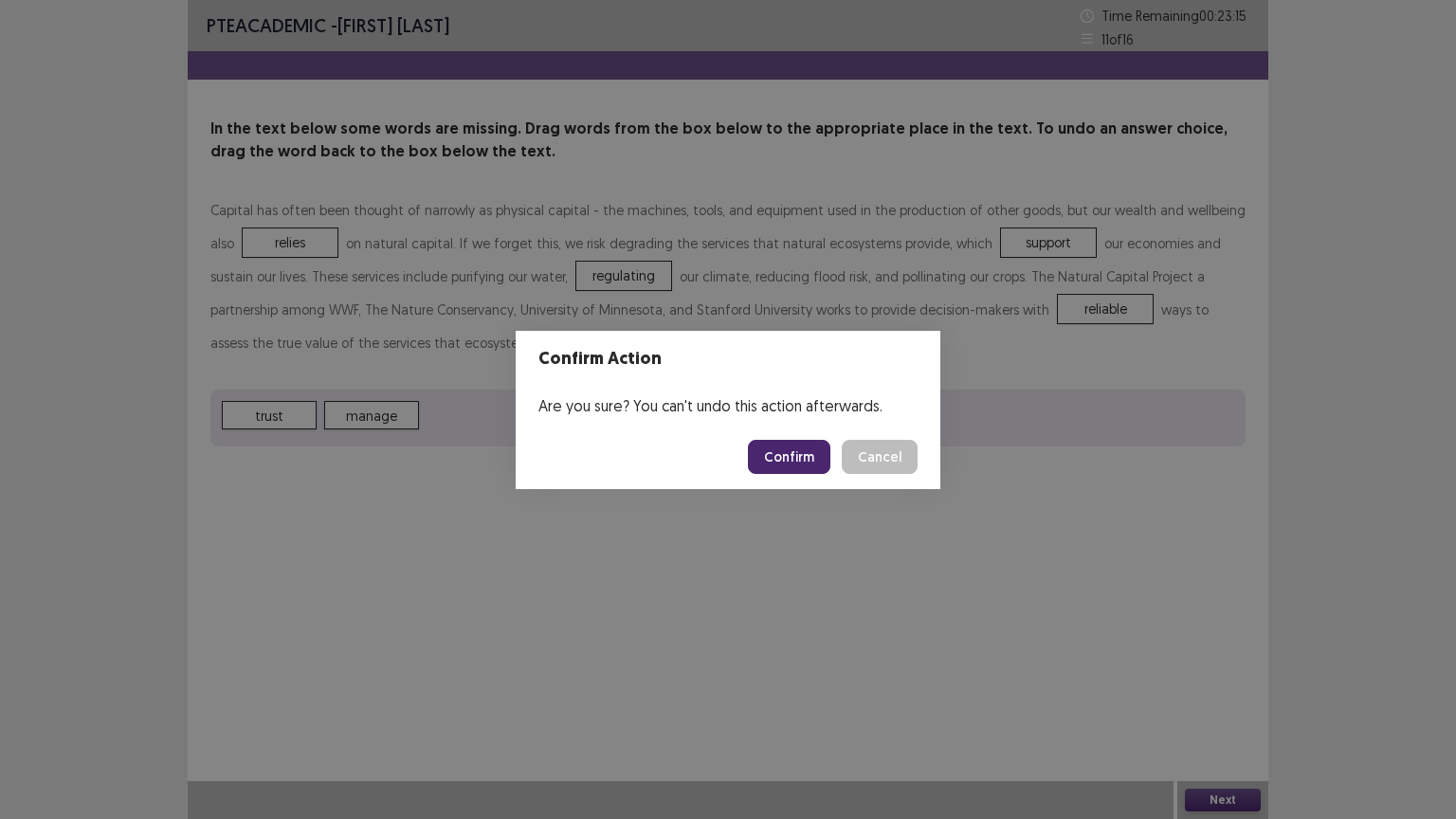click on "Confirm" at bounding box center [789, 457] 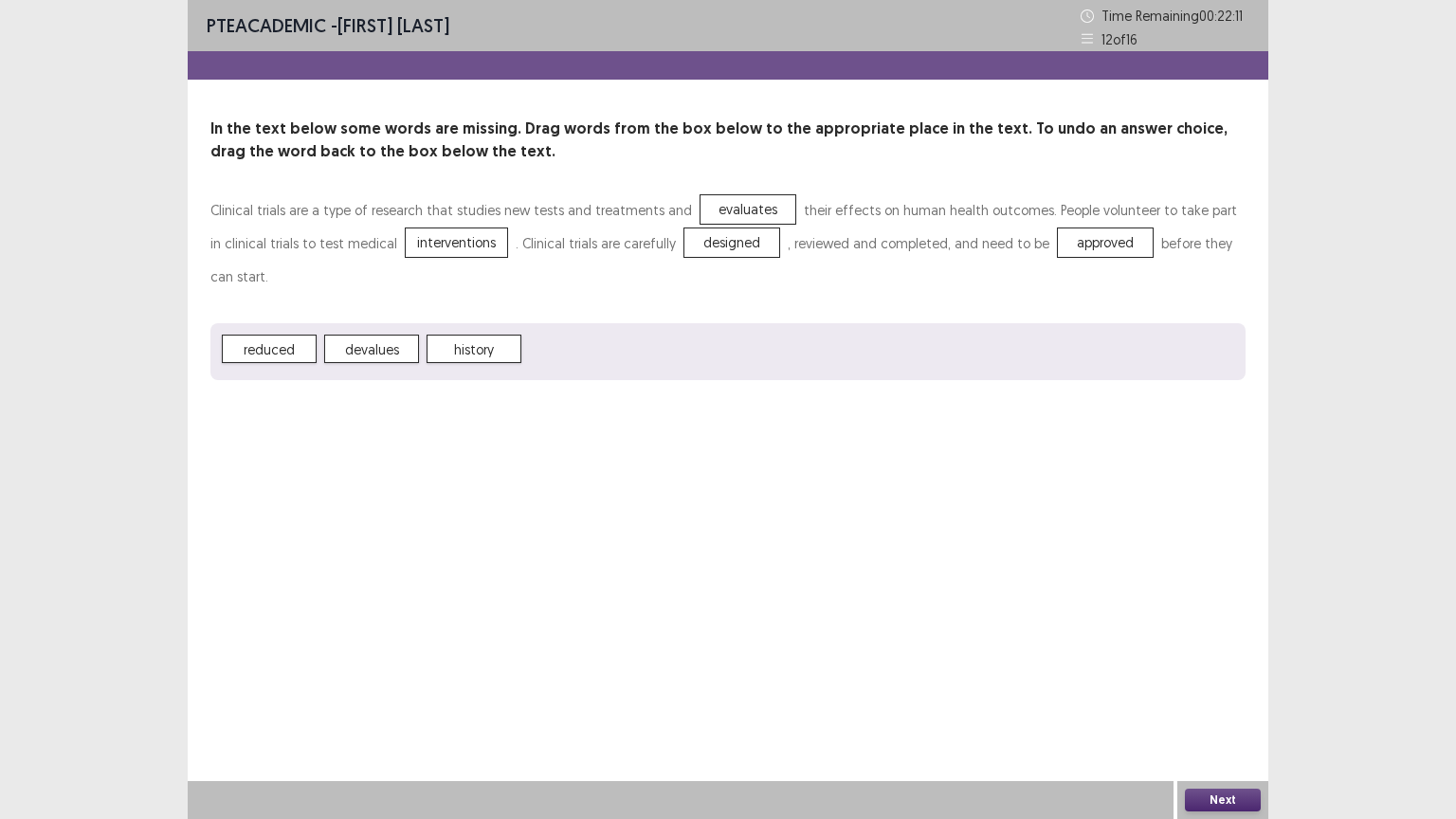click on "Next" at bounding box center [1223, 800] 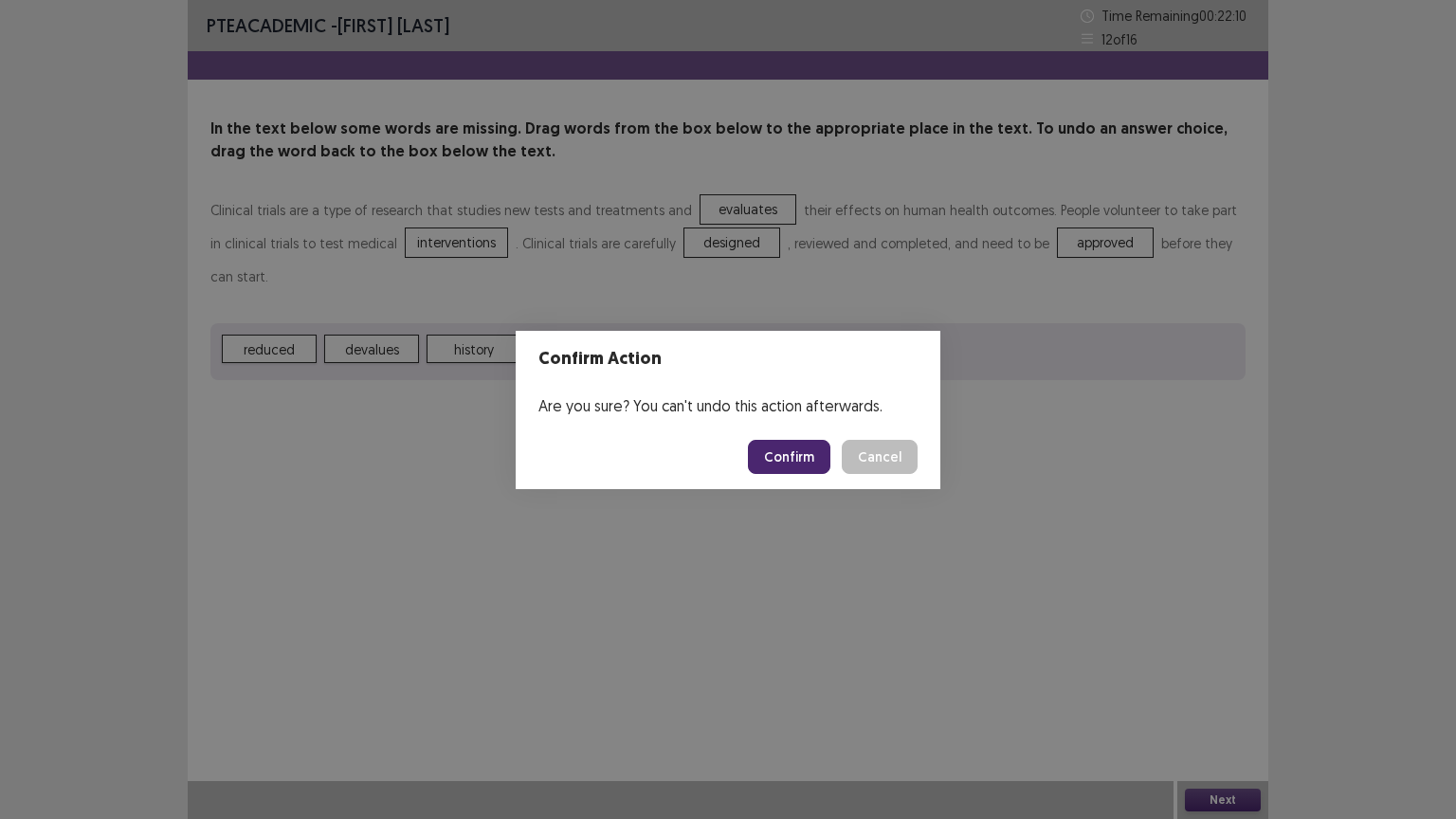 click on "Confirm" at bounding box center (789, 457) 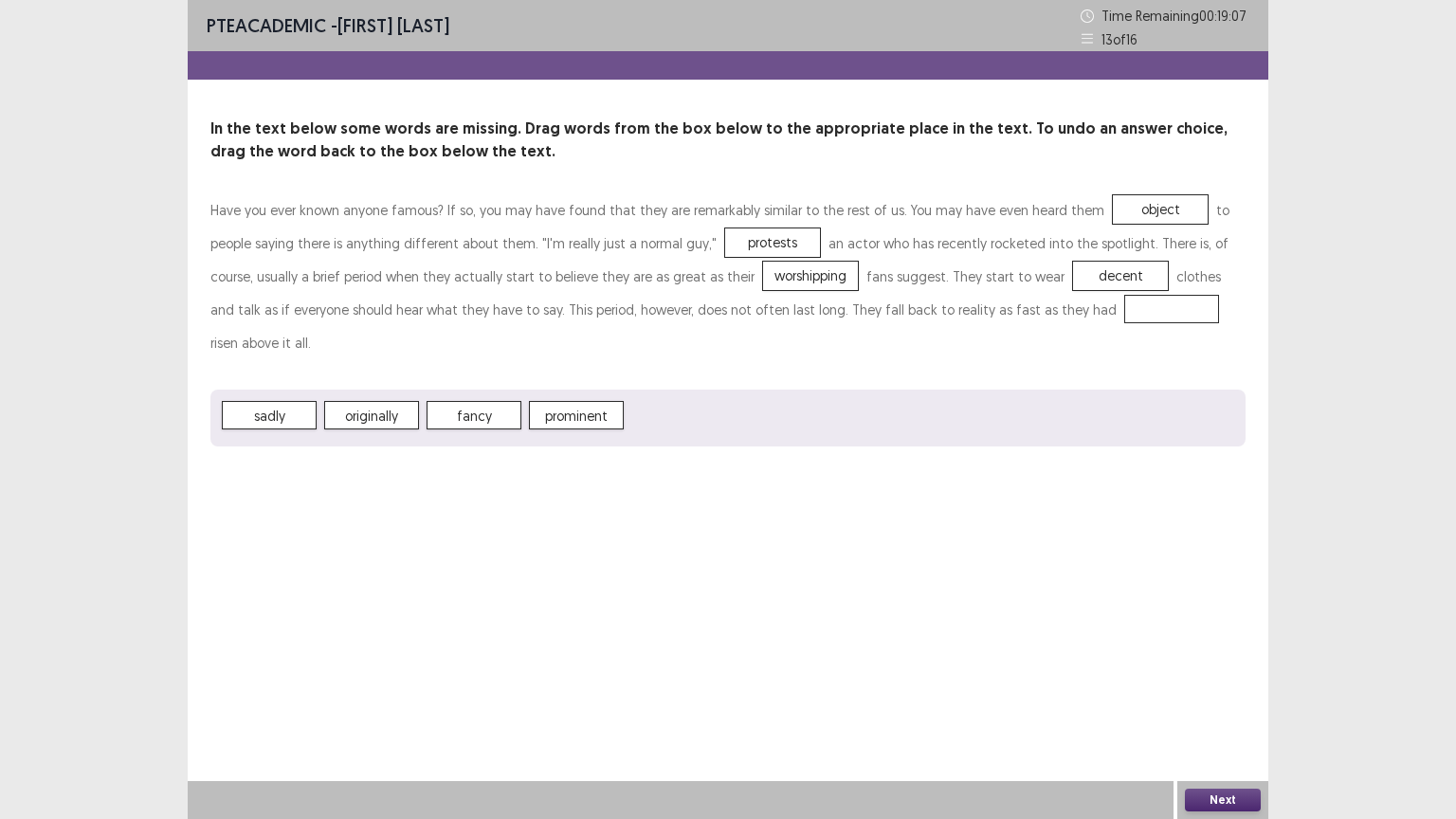 click on "Next" at bounding box center (1223, 800) 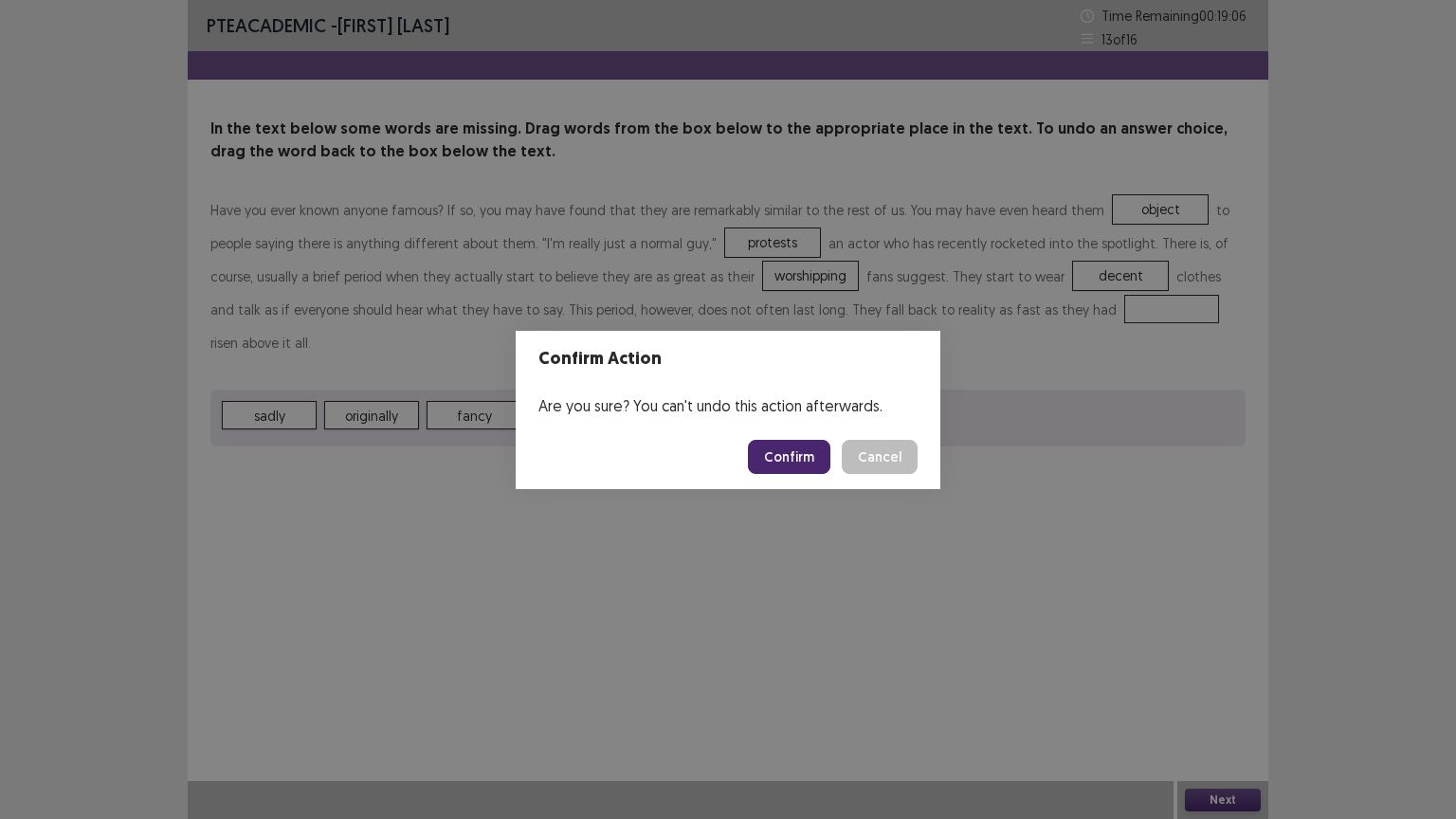 click on "Confirm Action Are you sure? You can't undo this action afterwards. Confirm Cancel" at bounding box center [728, 410] 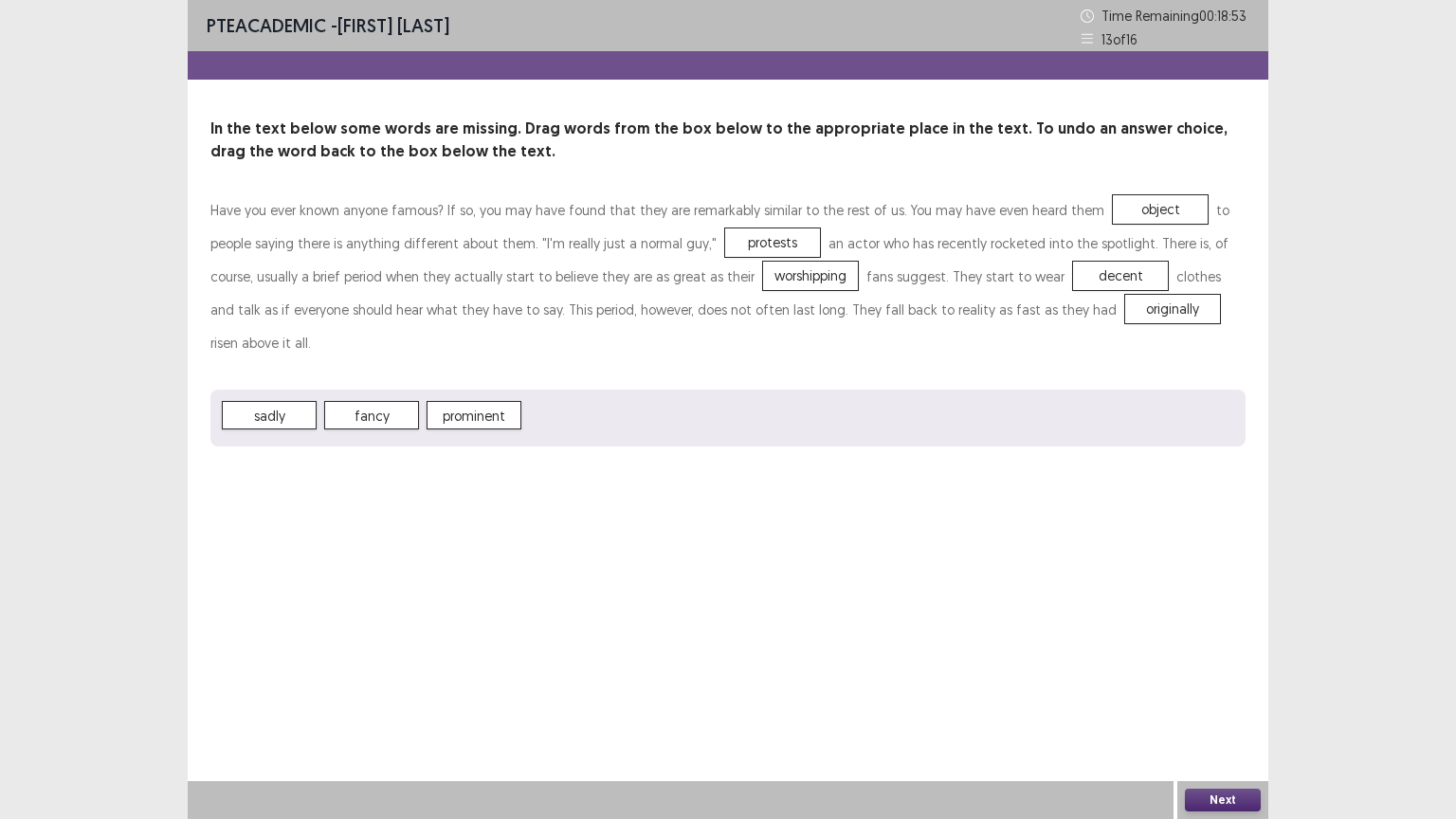 click on "Next" at bounding box center (1223, 800) 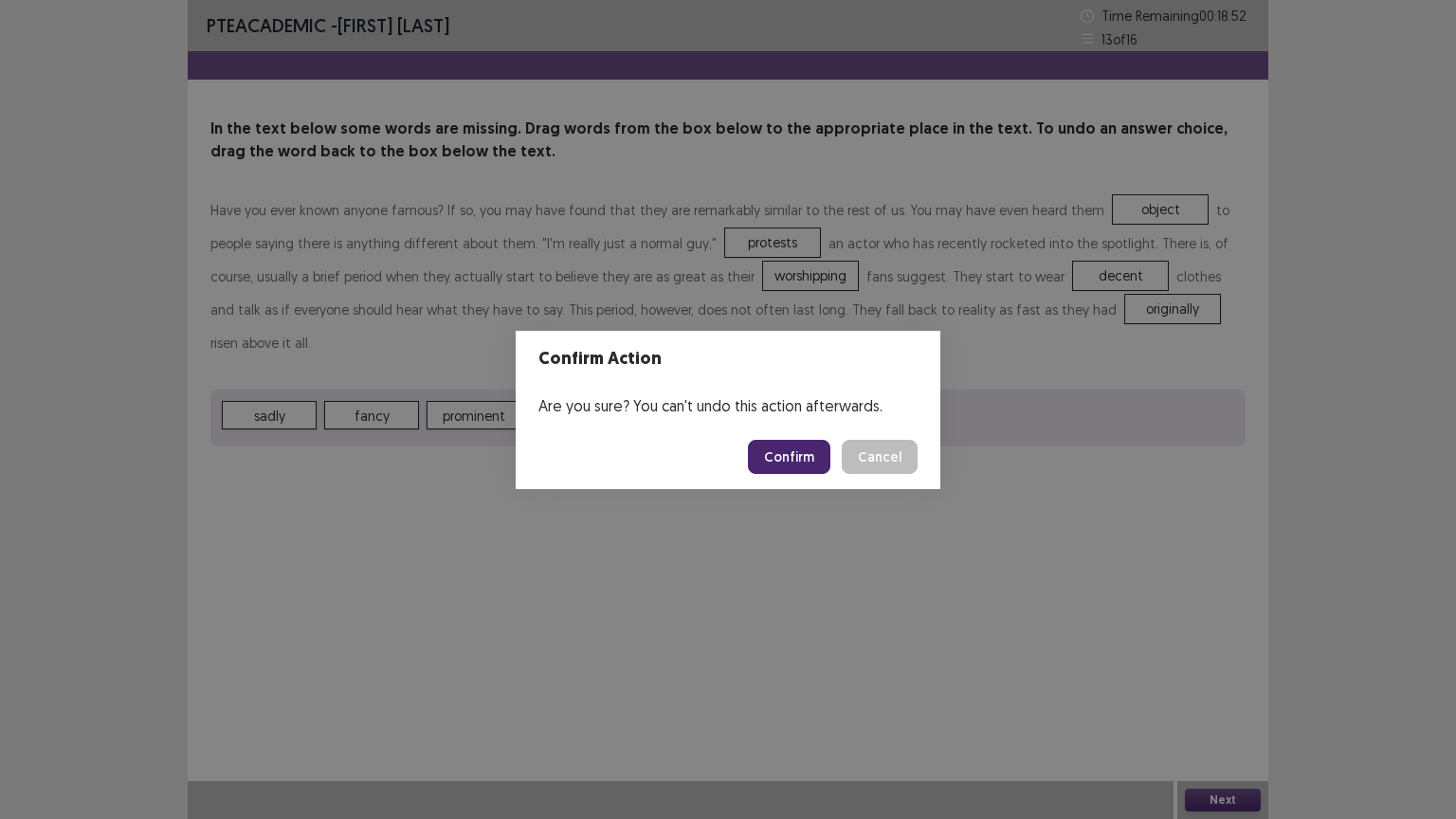 click on "Confirm" at bounding box center [789, 457] 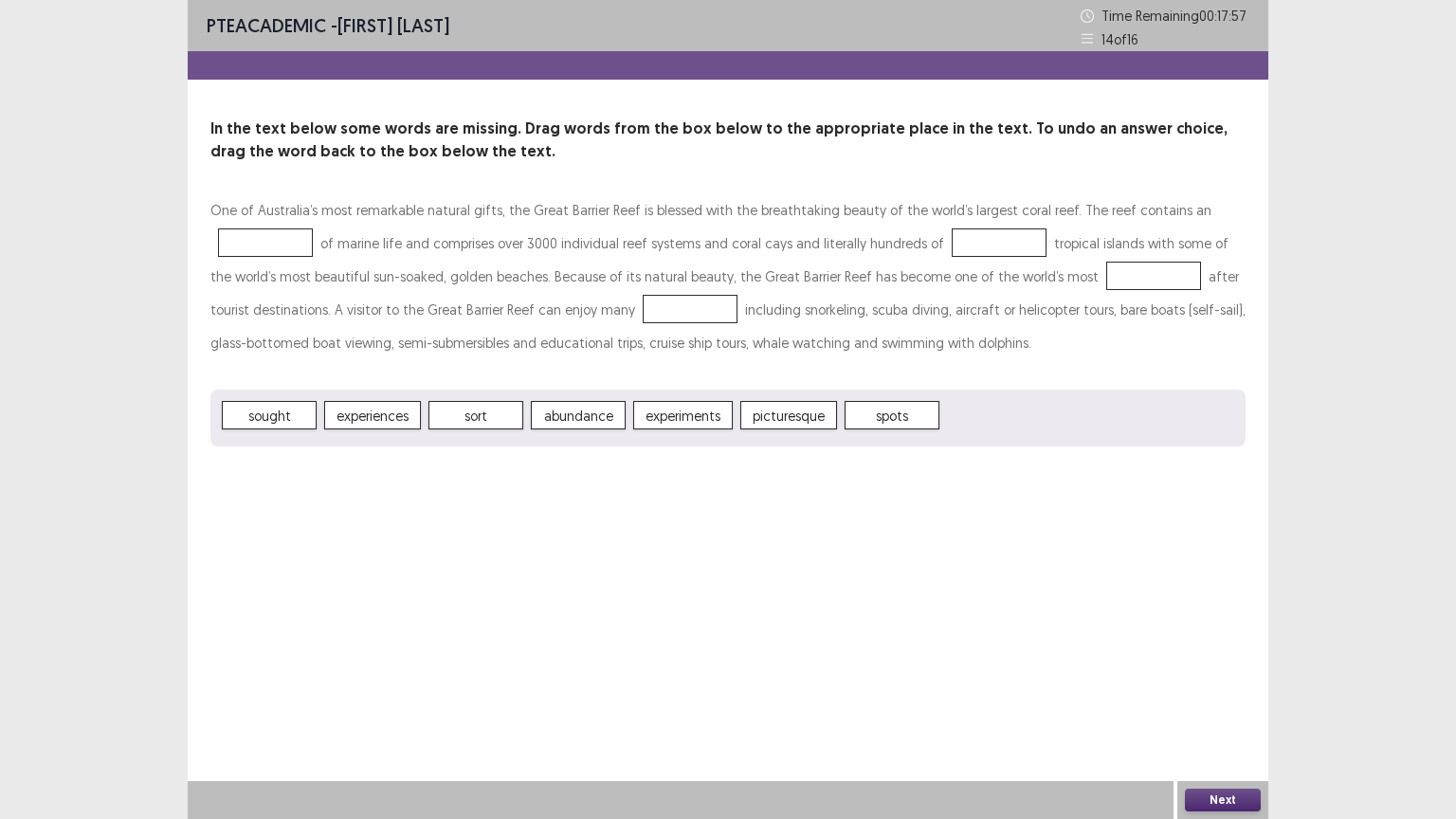 drag, startPoint x: 276, startPoint y: 397, endPoint x: 530, endPoint y: 407, distance: 254.1968 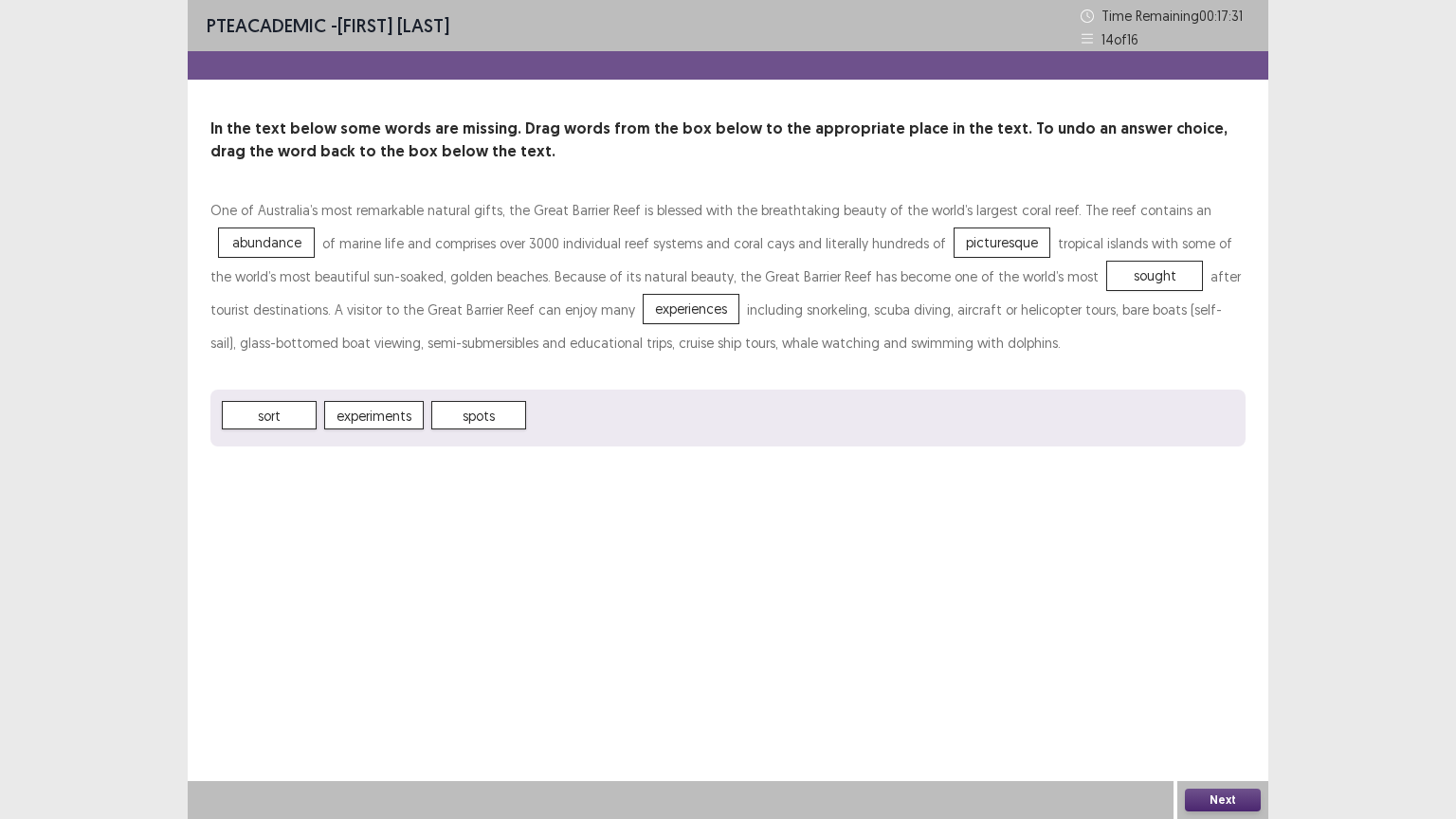 click on "Next" at bounding box center [1223, 800] 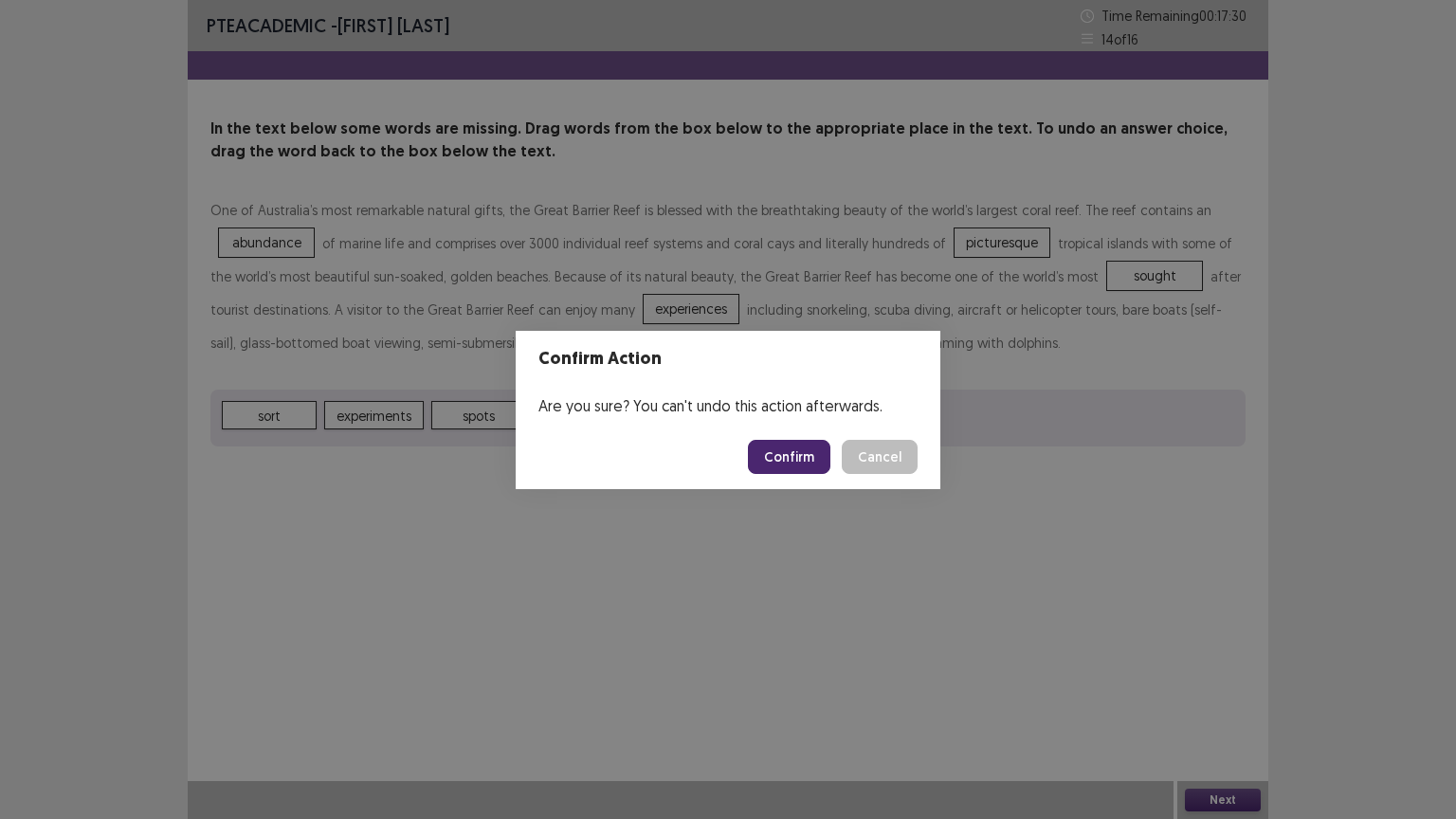 click on "Confirm" at bounding box center (789, 457) 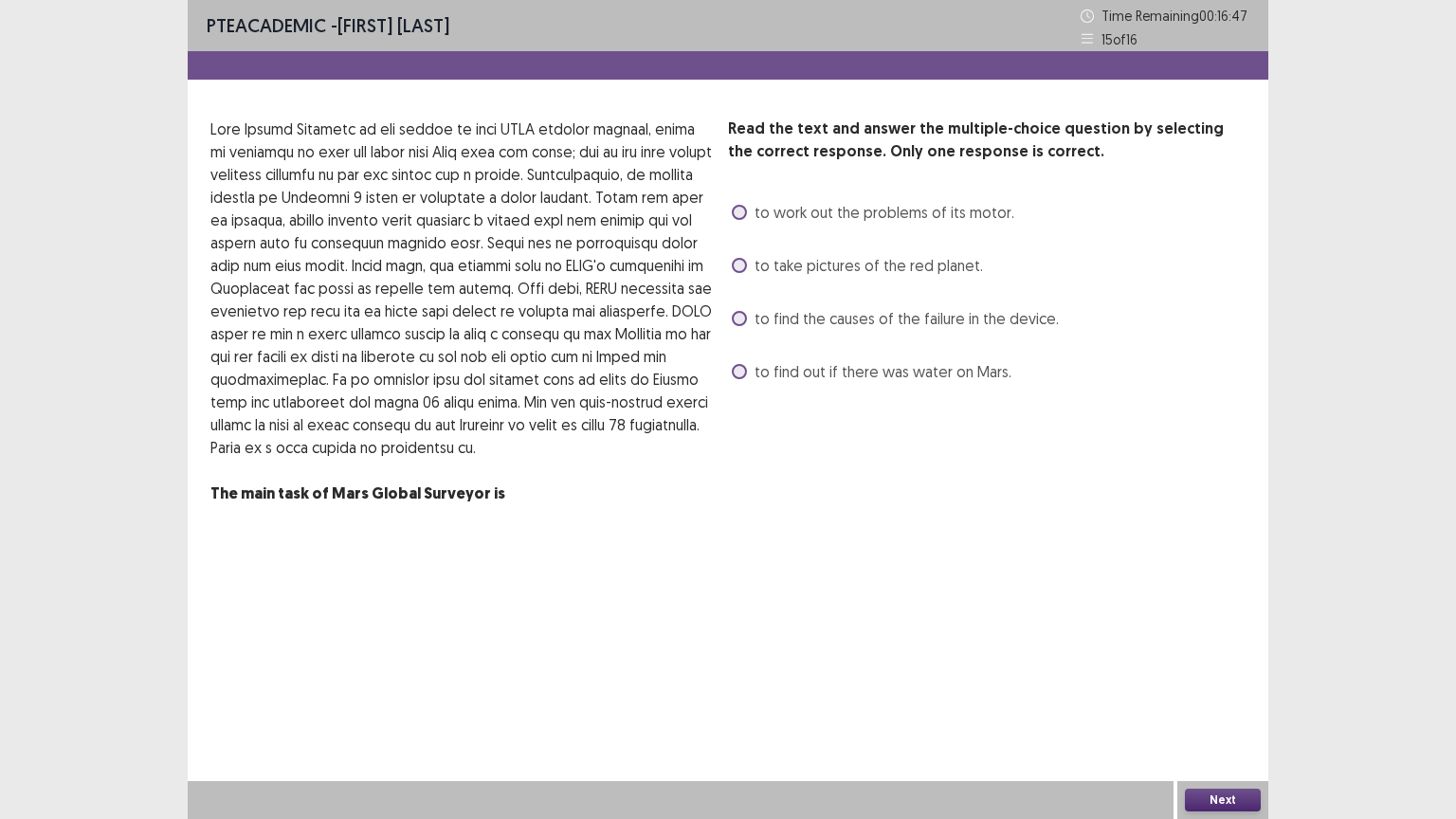 click on "to find out if there was water on Mars." at bounding box center (871, 372) 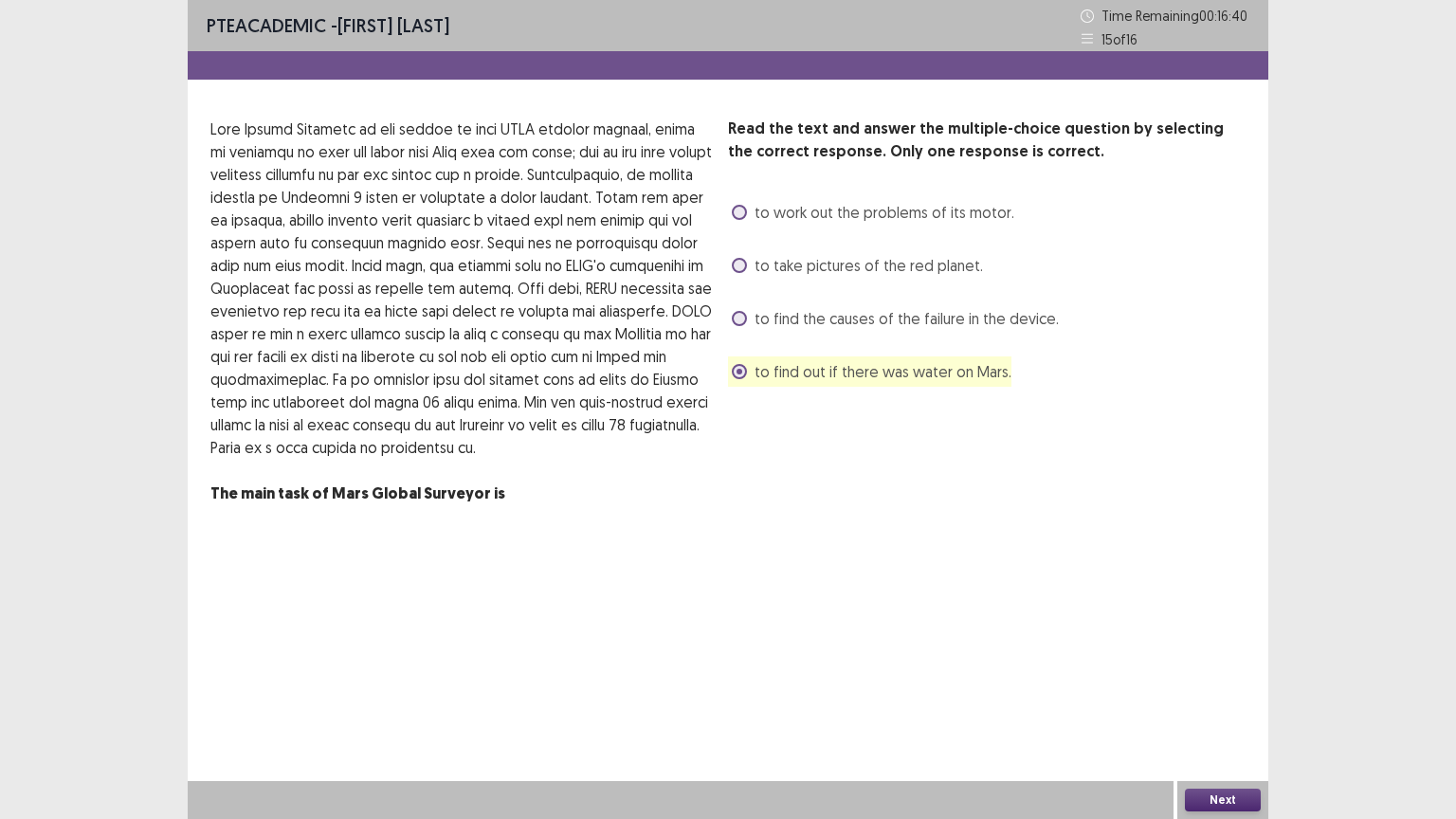 click on "Next" at bounding box center [1223, 800] 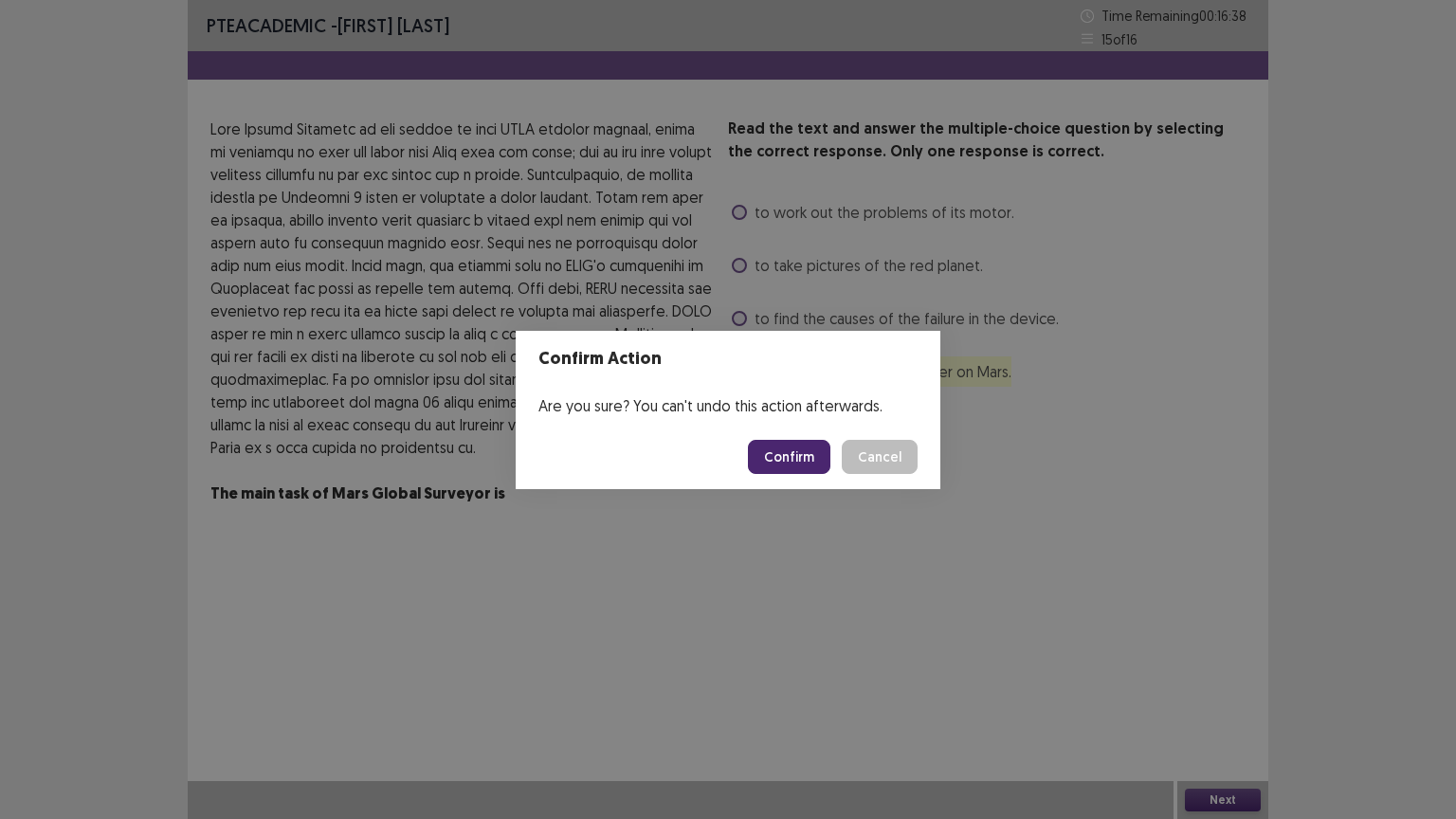 click on "Confirm" at bounding box center (789, 457) 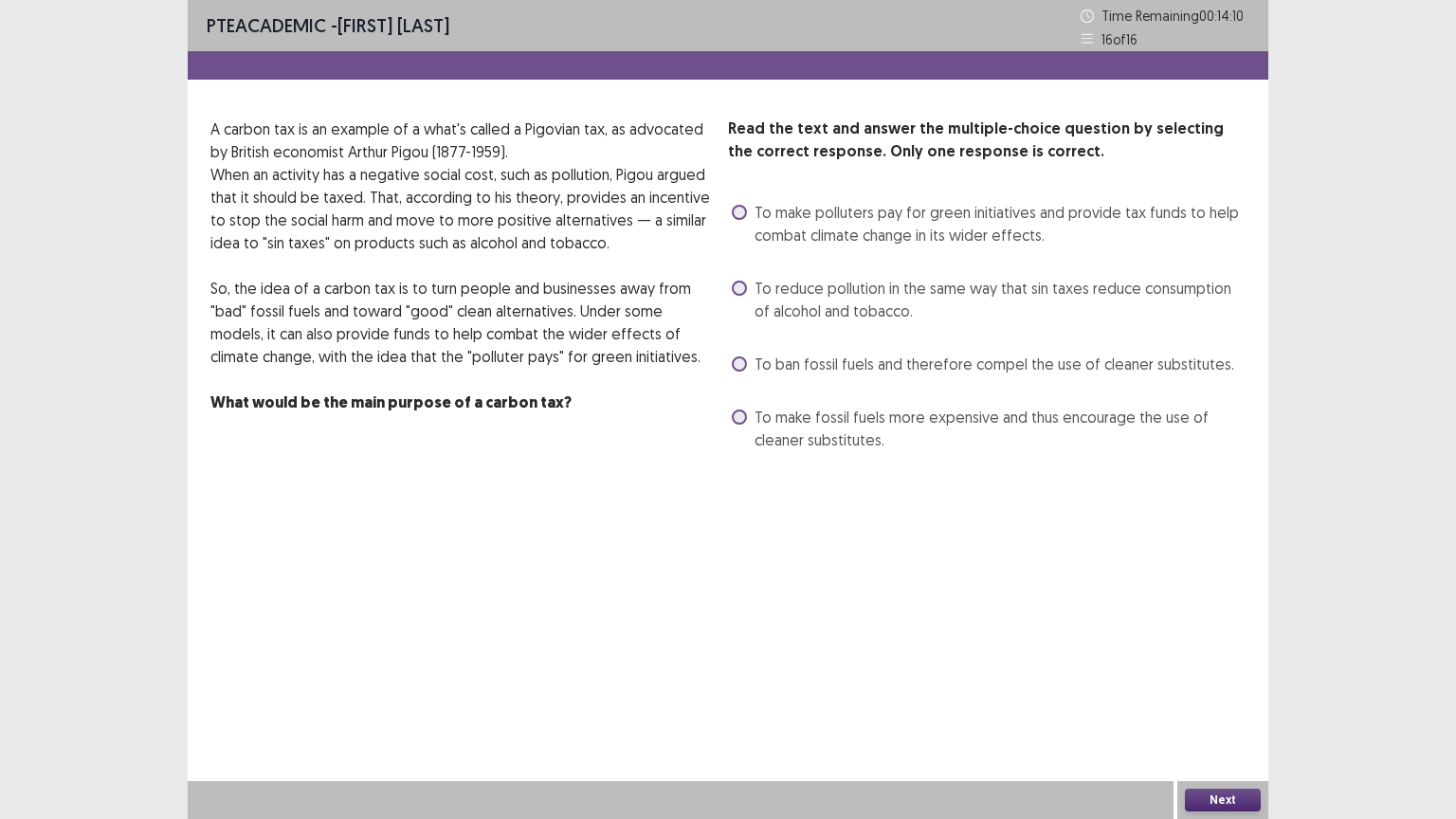 click on "To make polluters pay for green initiatives and provide tax funds to help combat climate change in its wider effects." at bounding box center (1000, 224) 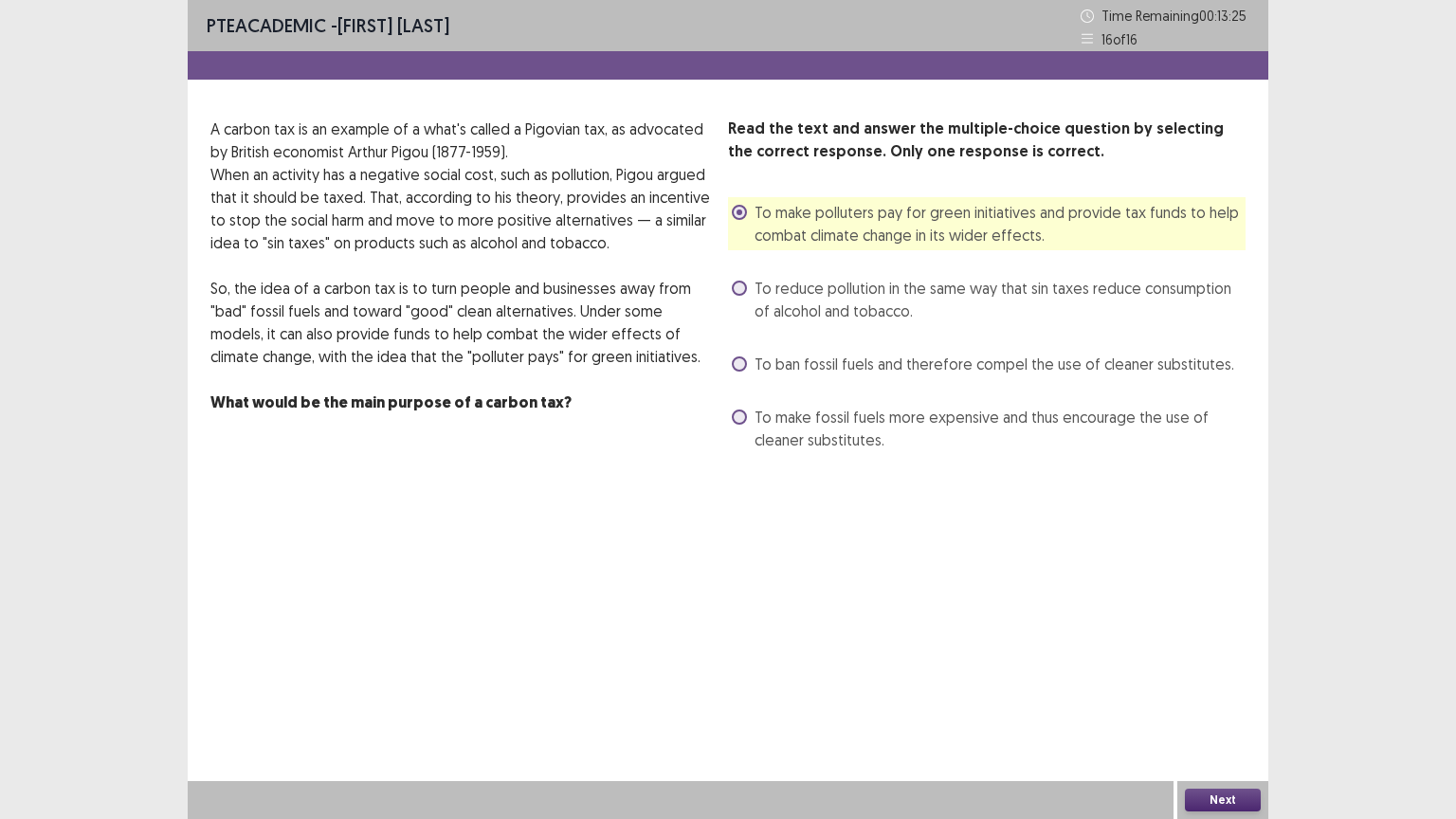 click on "To reduce pollution in the same way that sin taxes reduce consumption of alcohol and tobacco." at bounding box center (1000, 300) 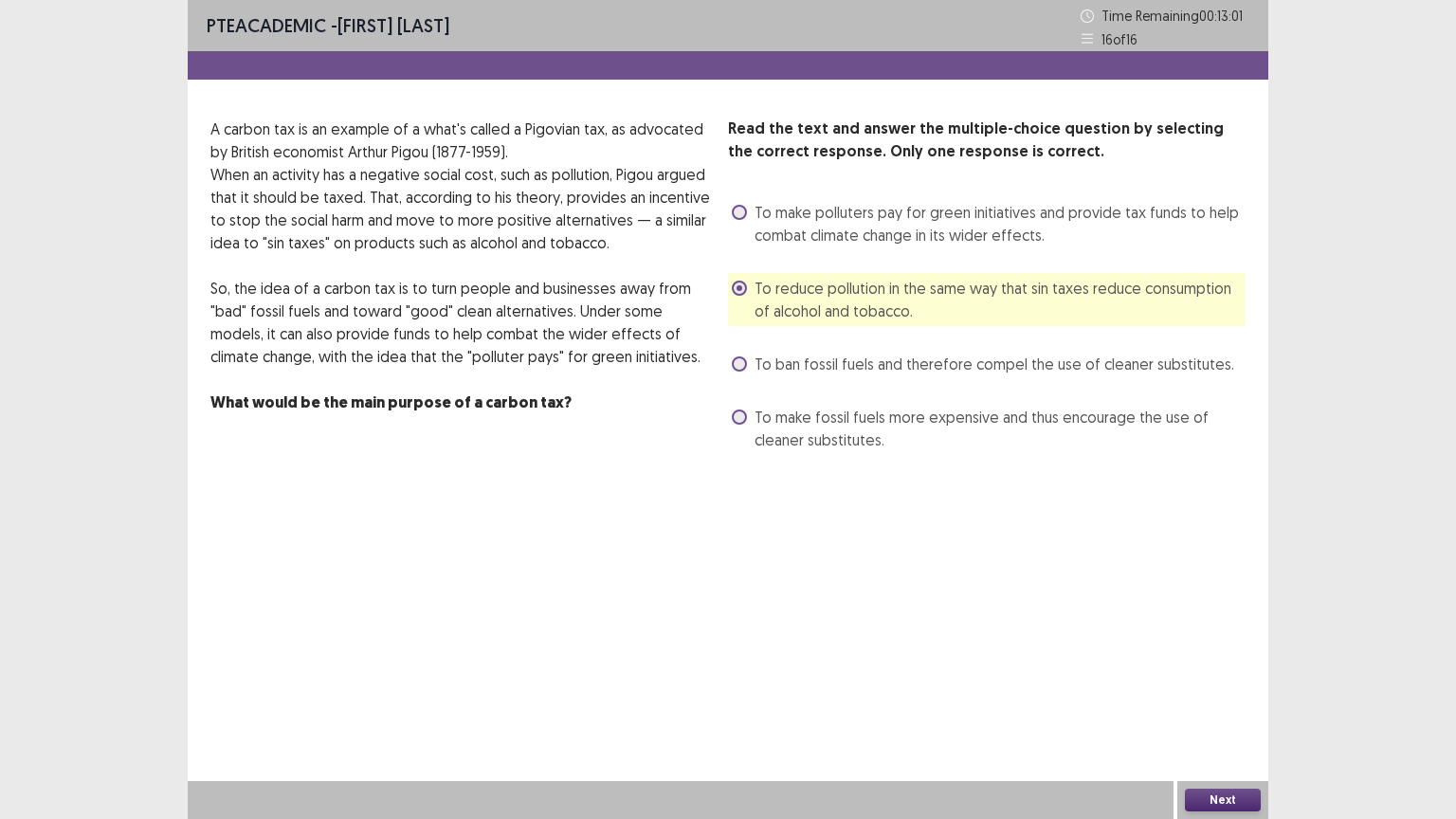 click on "To make polluters pay for green initiatives and provide tax funds to help combat climate change in its wider effects." at bounding box center (1000, 224) 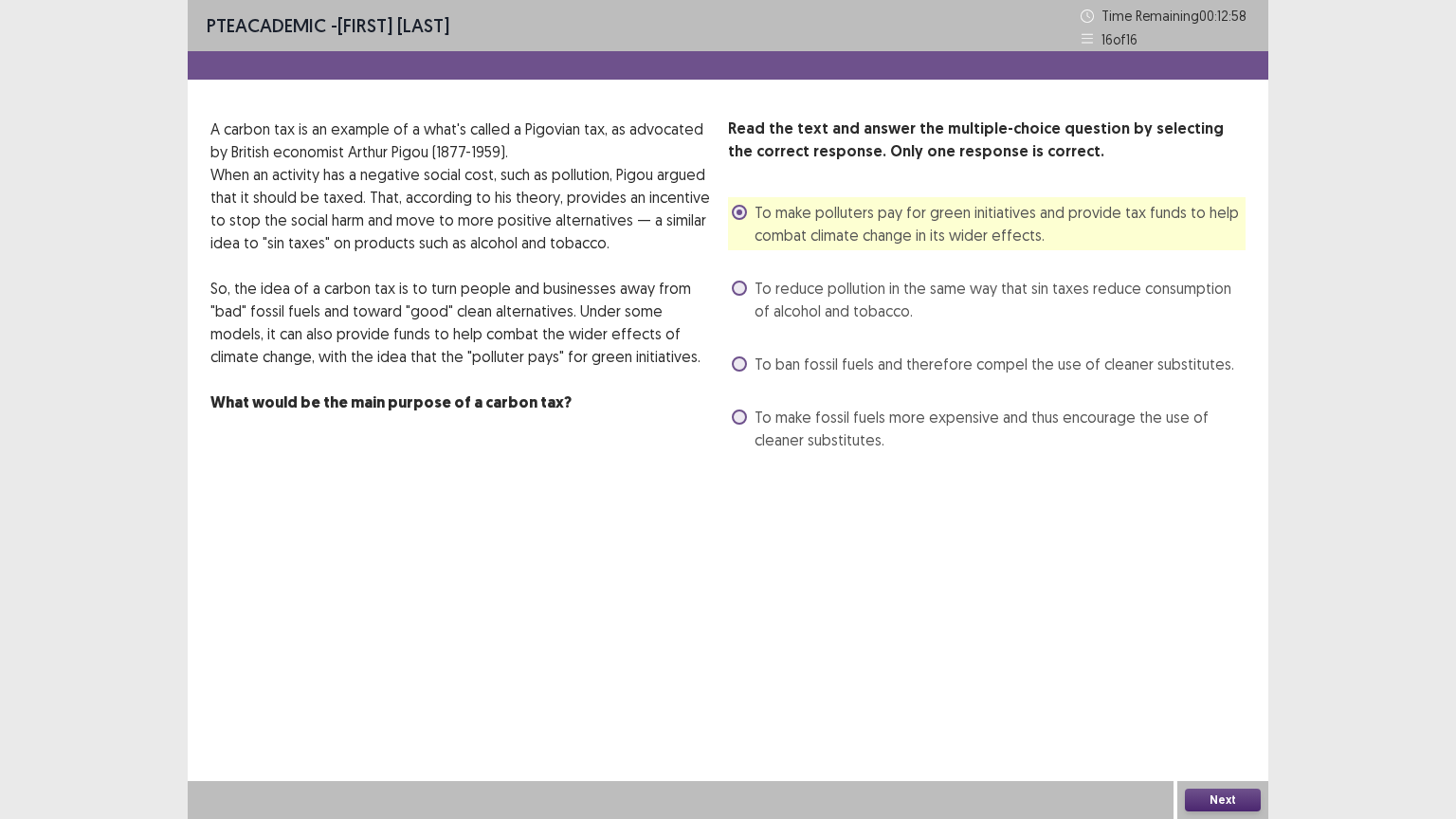 click on "Next" at bounding box center [1223, 800] 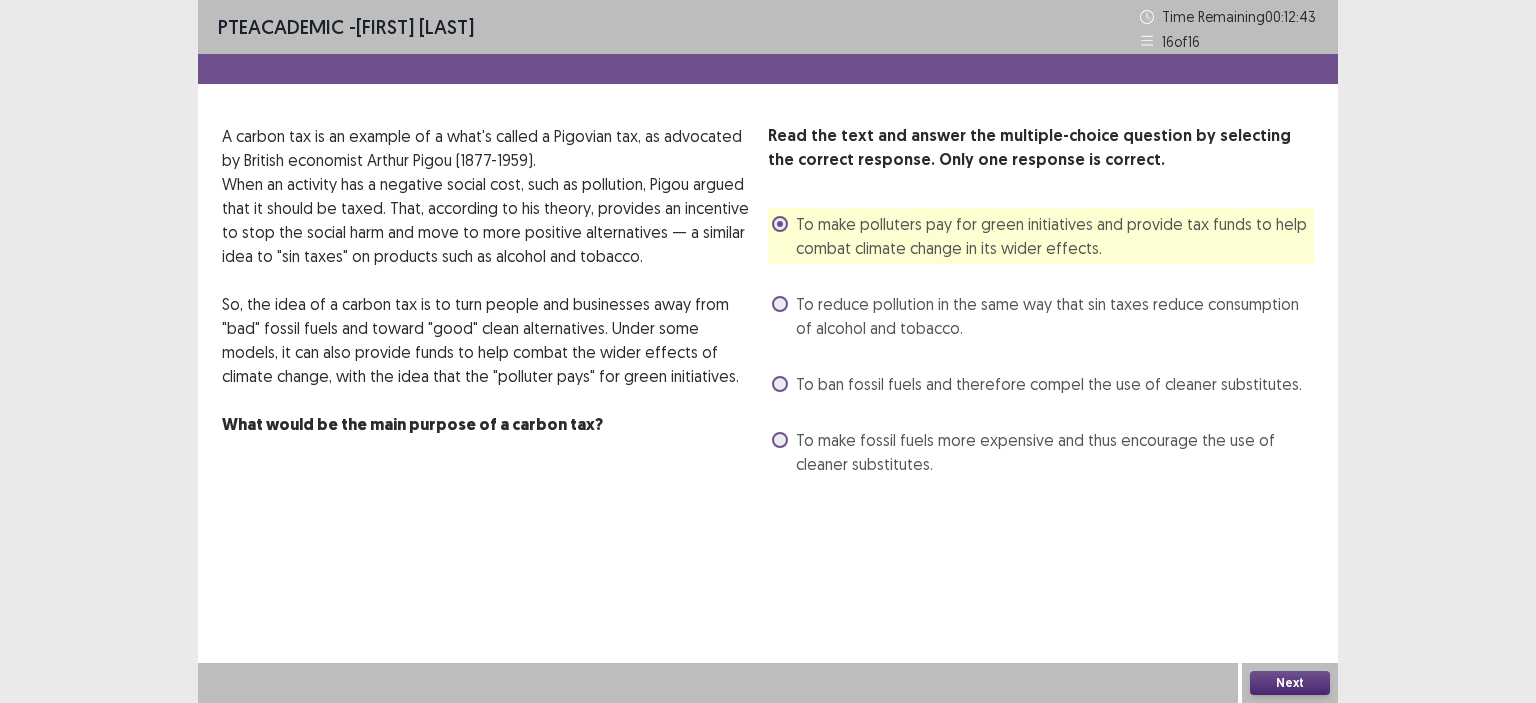 click on "PTE academic - [FIRST] [LAST] Time Remaining 00 : 12 : 43 16 of 16 Read the text and answer the multiple-choice question by selecting the correct response. Only one response is correct. A carbon tax is an example of a what's called a Pigovian tax, as advocated by British economist Arthur Pigou (1877-1959). When an activity has a negative social cost, such as pollution, Pigou argued that it should be taxed. That, according to his theory, provides an incentive to stop the social harm and move to more positive alternatives — a similar idea to "sin taxes" on products such as alcohol and tobacco. So, the idea of a carbon tax is to turn people and businesses away from "bad" fossil fuels and toward "good" clean alternatives. Under some models, it can also provide funds to help combat the wider effects of climate change, with the idea that the "polluter pays" for green initiatives. What would be the main purpose of a carbon tax? To ban fossil fuels and therefore compel the use of cleaner substitutes." at bounding box center (768, 351) 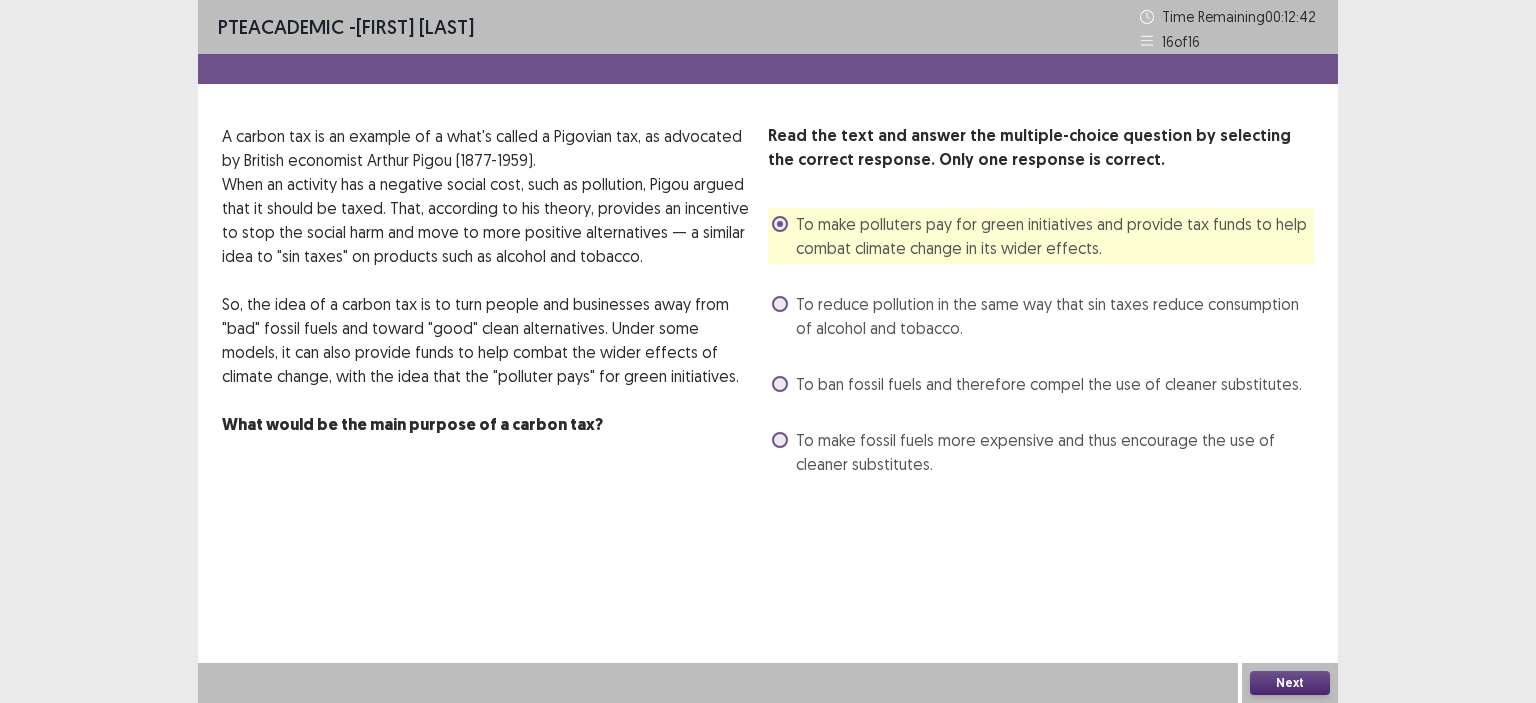click on "Next" at bounding box center (1290, 683) 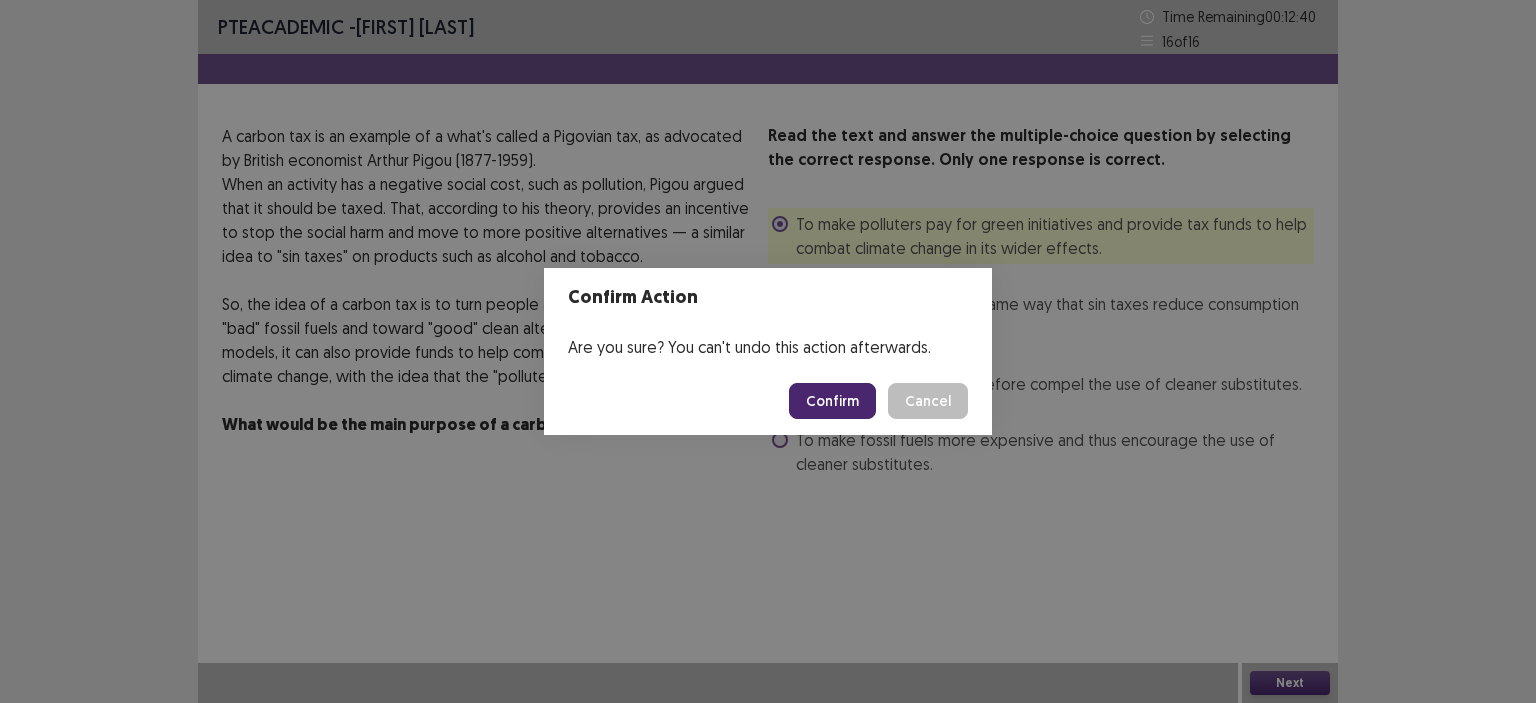 click on "Confirm" at bounding box center [832, 401] 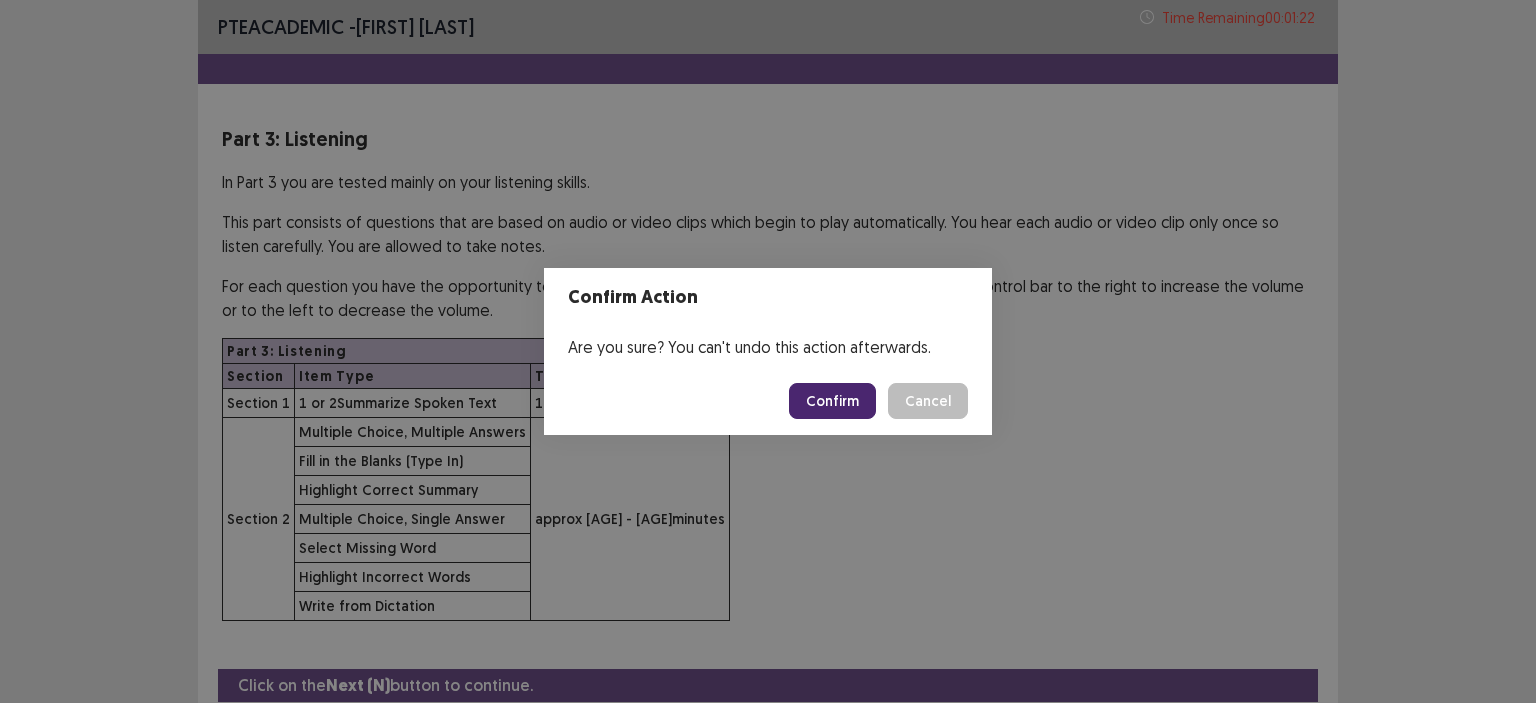 click on "Confirm" at bounding box center (832, 401) 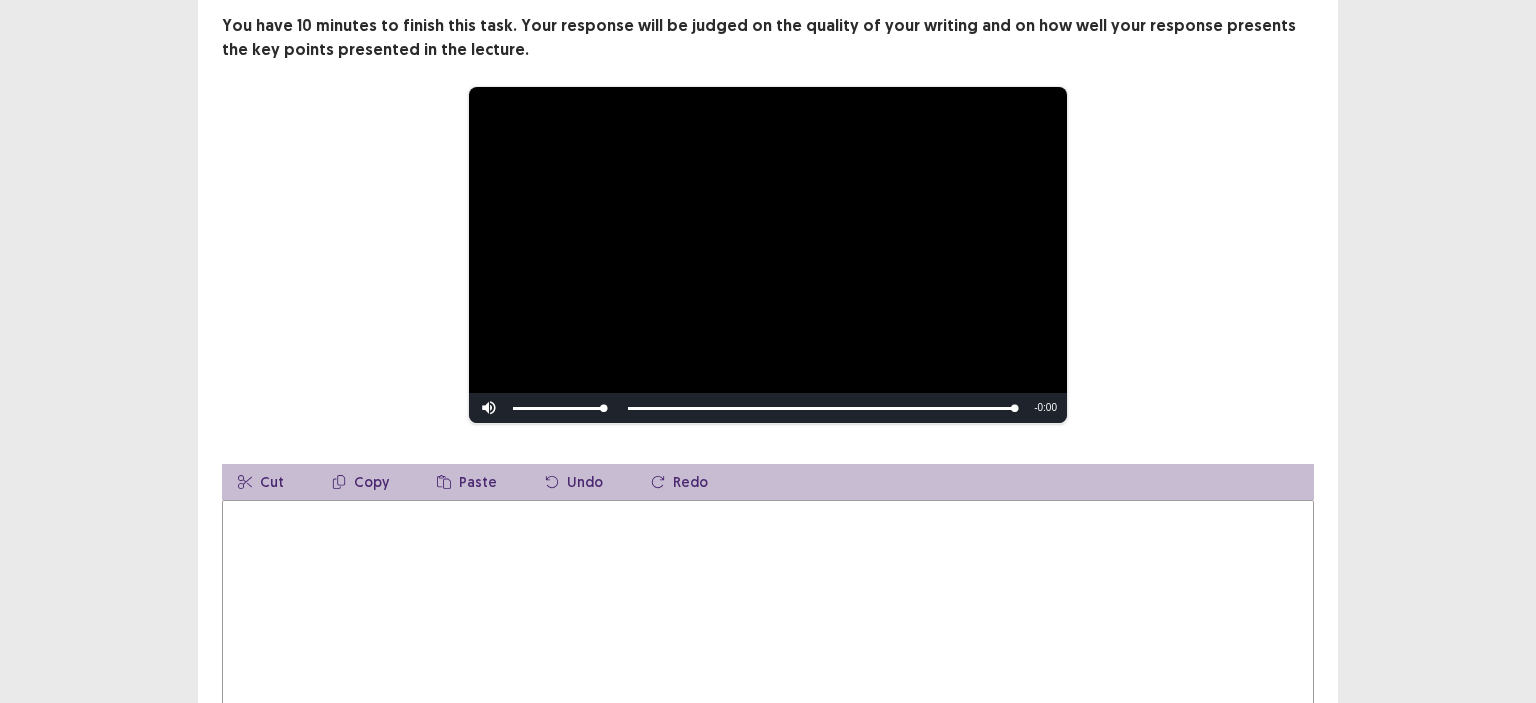 scroll, scrollTop: 160, scrollLeft: 0, axis: vertical 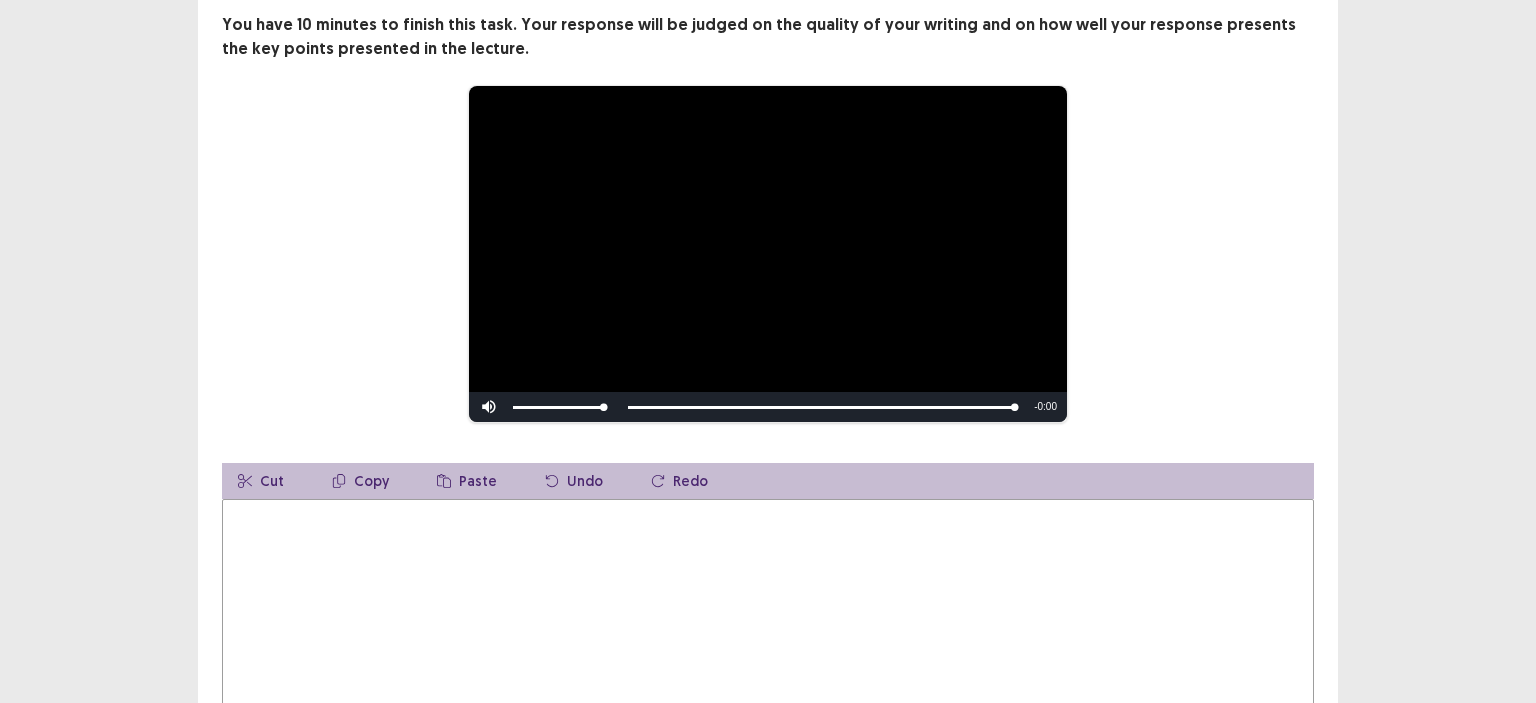 click at bounding box center (768, 609) 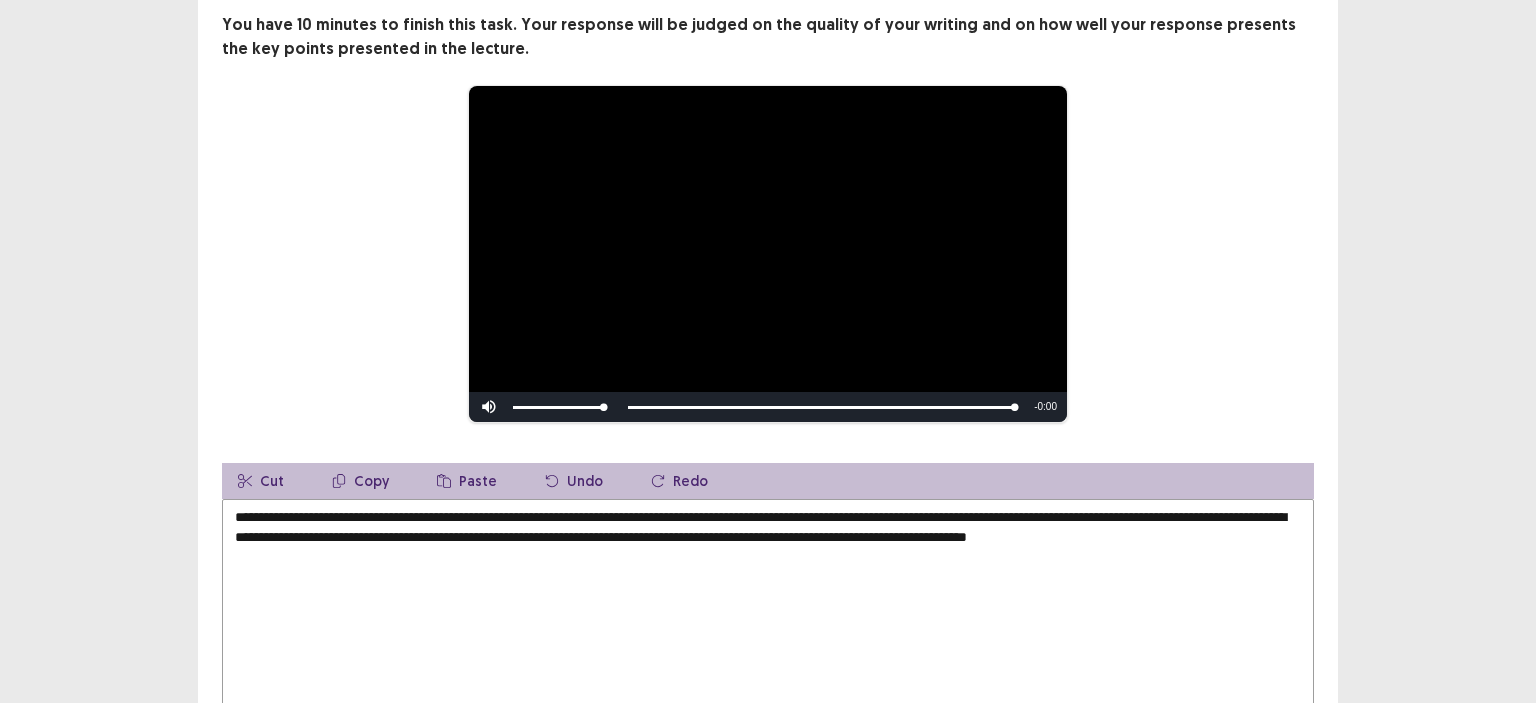 click on "**********" at bounding box center [768, 609] 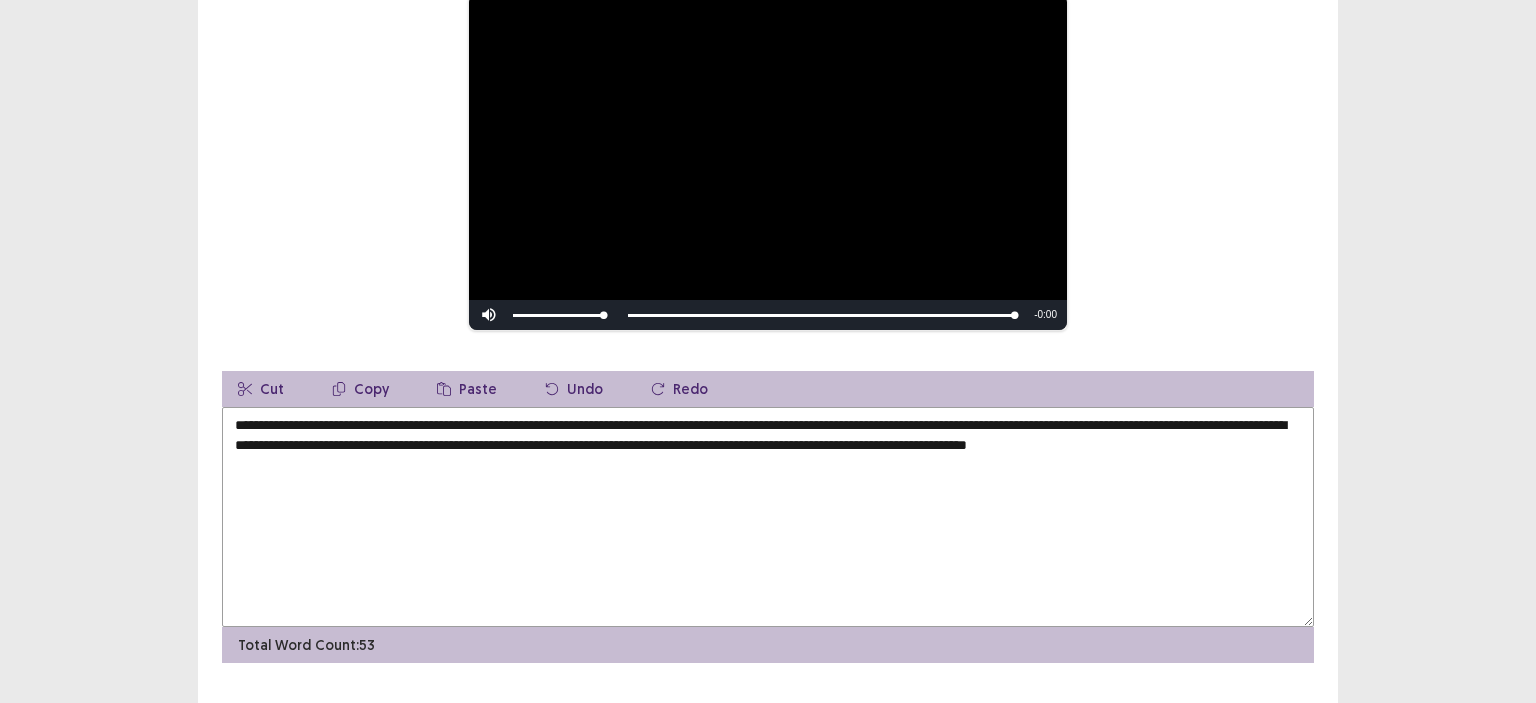 scroll, scrollTop: 291, scrollLeft: 0, axis: vertical 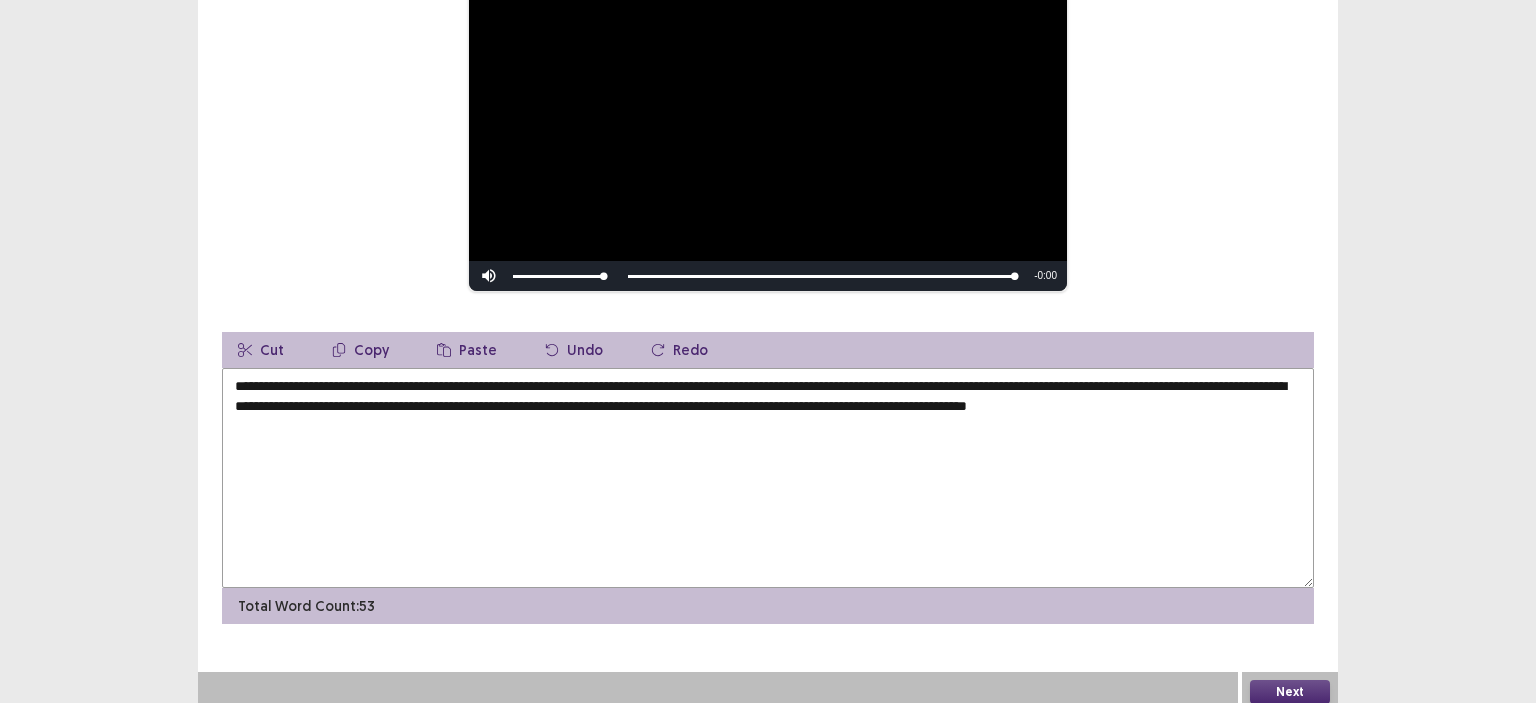 click on "**********" at bounding box center [768, 478] 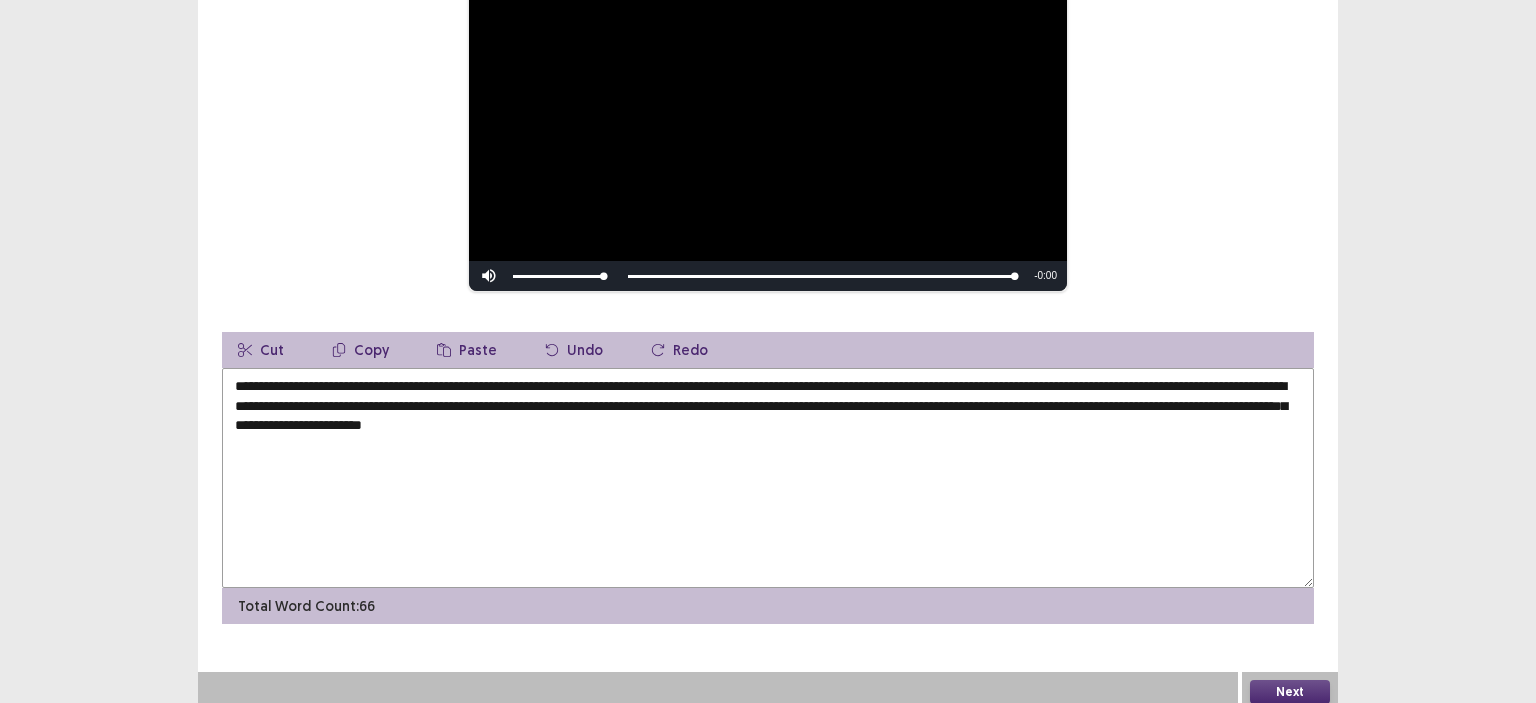 click on "**********" at bounding box center (768, 478) 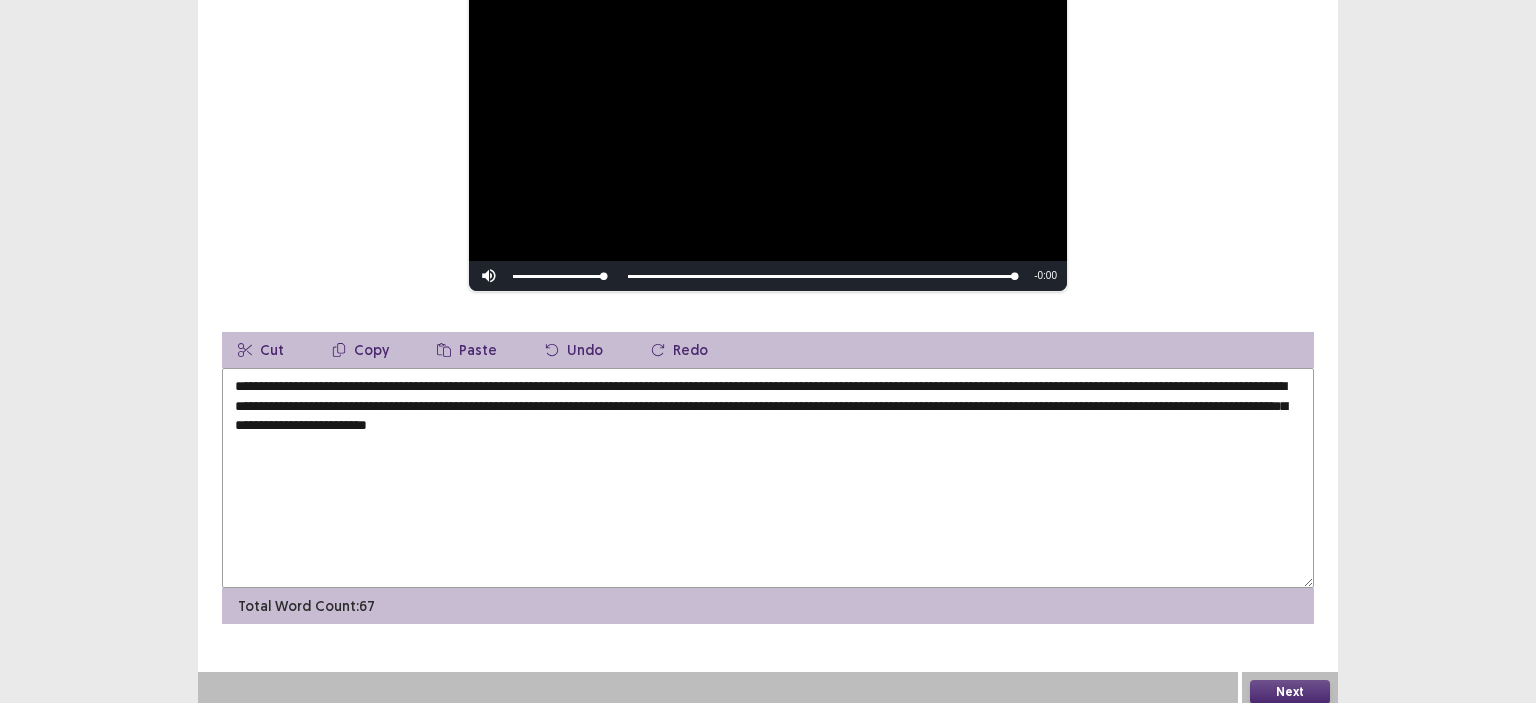click on "**********" at bounding box center (768, 478) 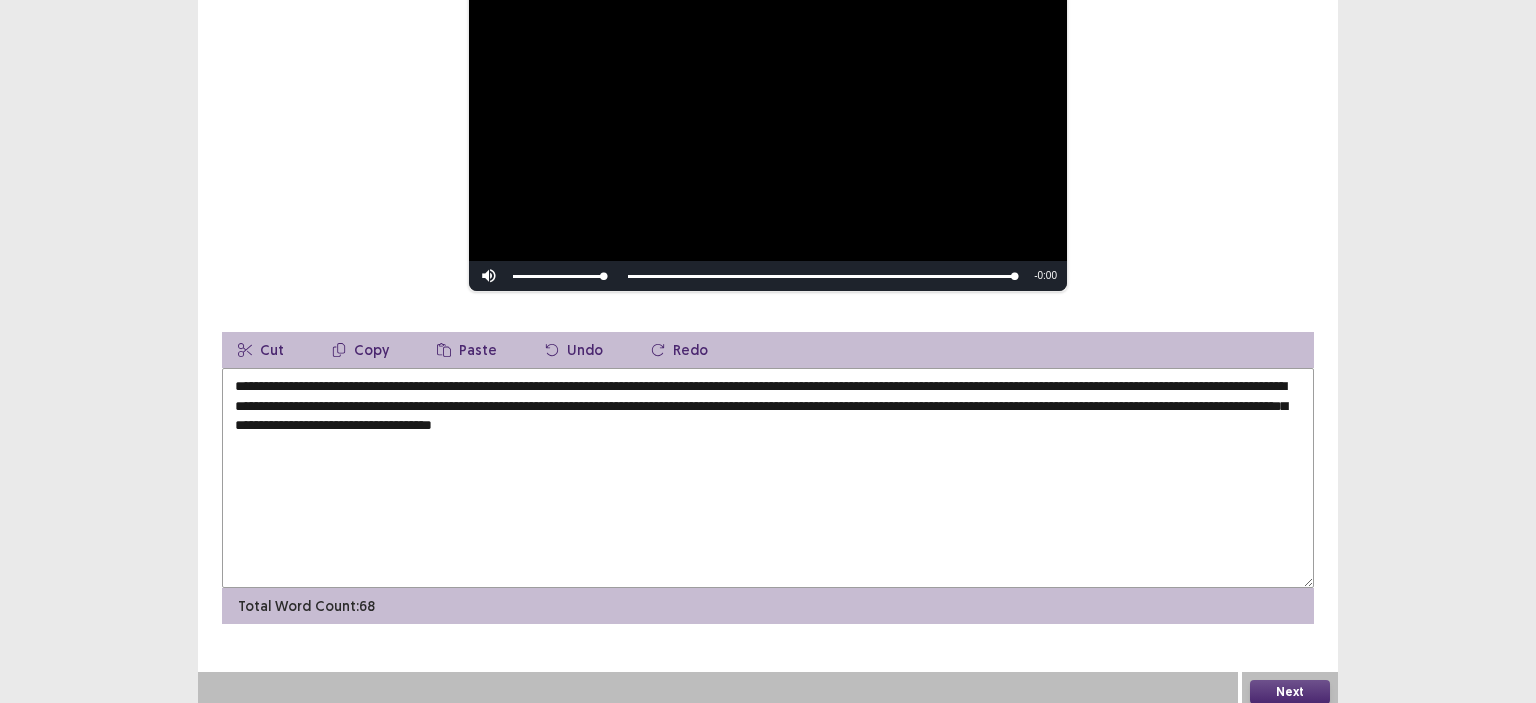 type on "**********" 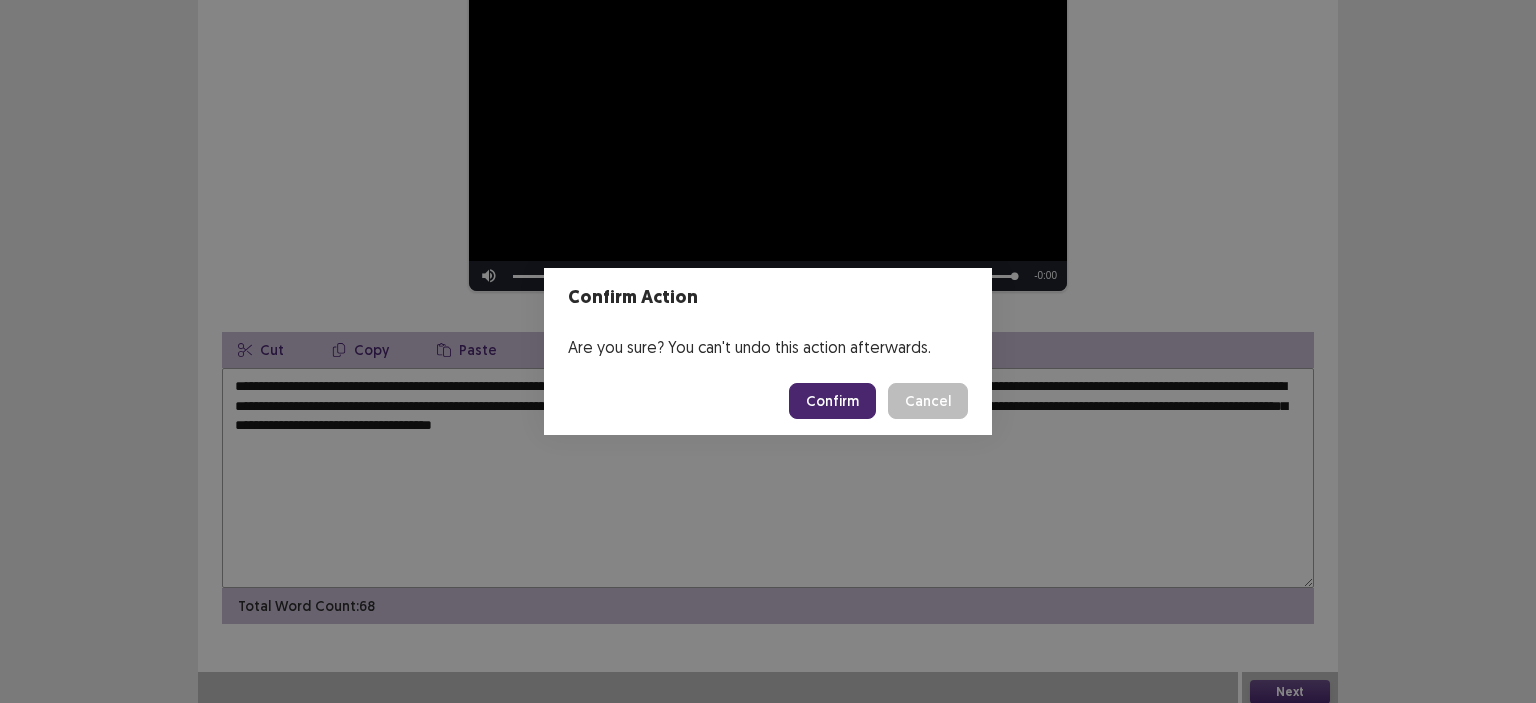 click on "Confirm" at bounding box center (832, 401) 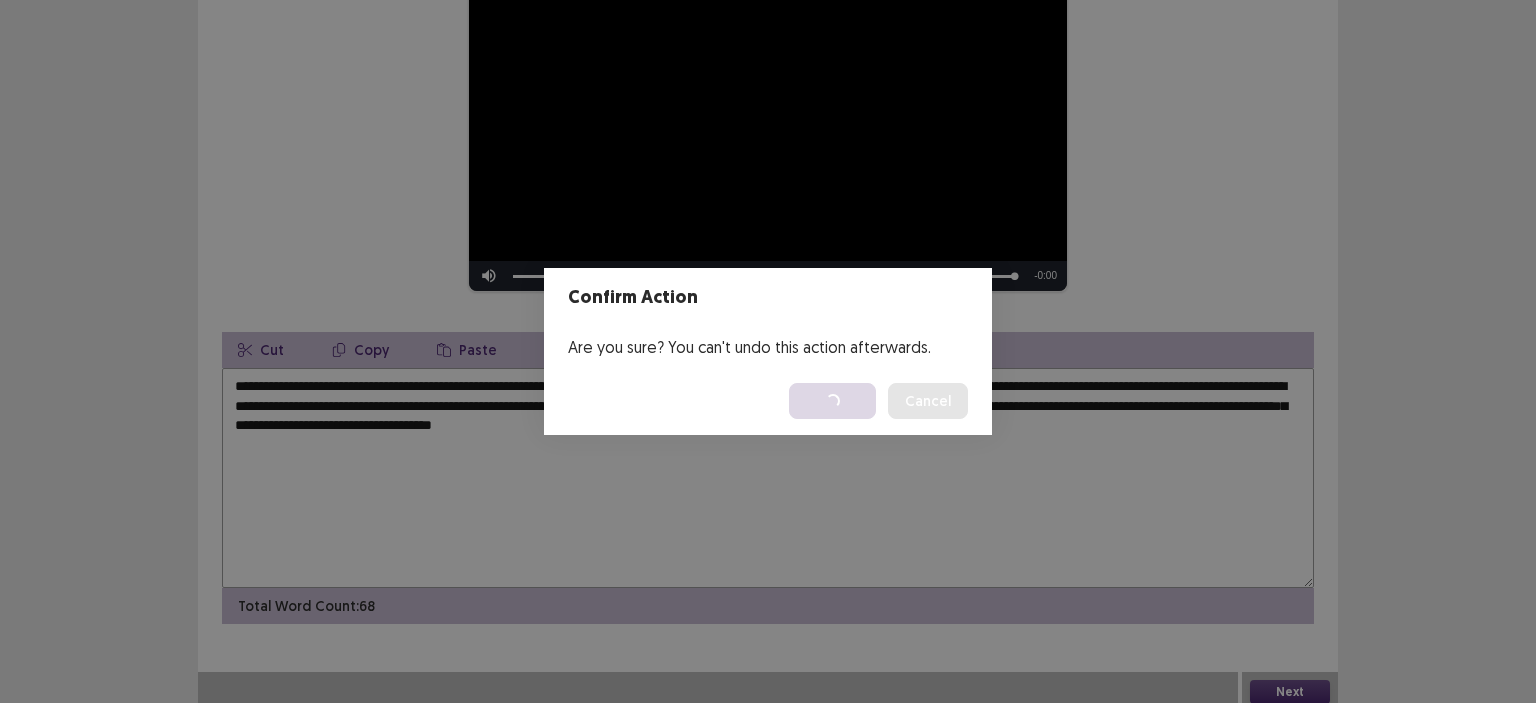 scroll, scrollTop: 0, scrollLeft: 0, axis: both 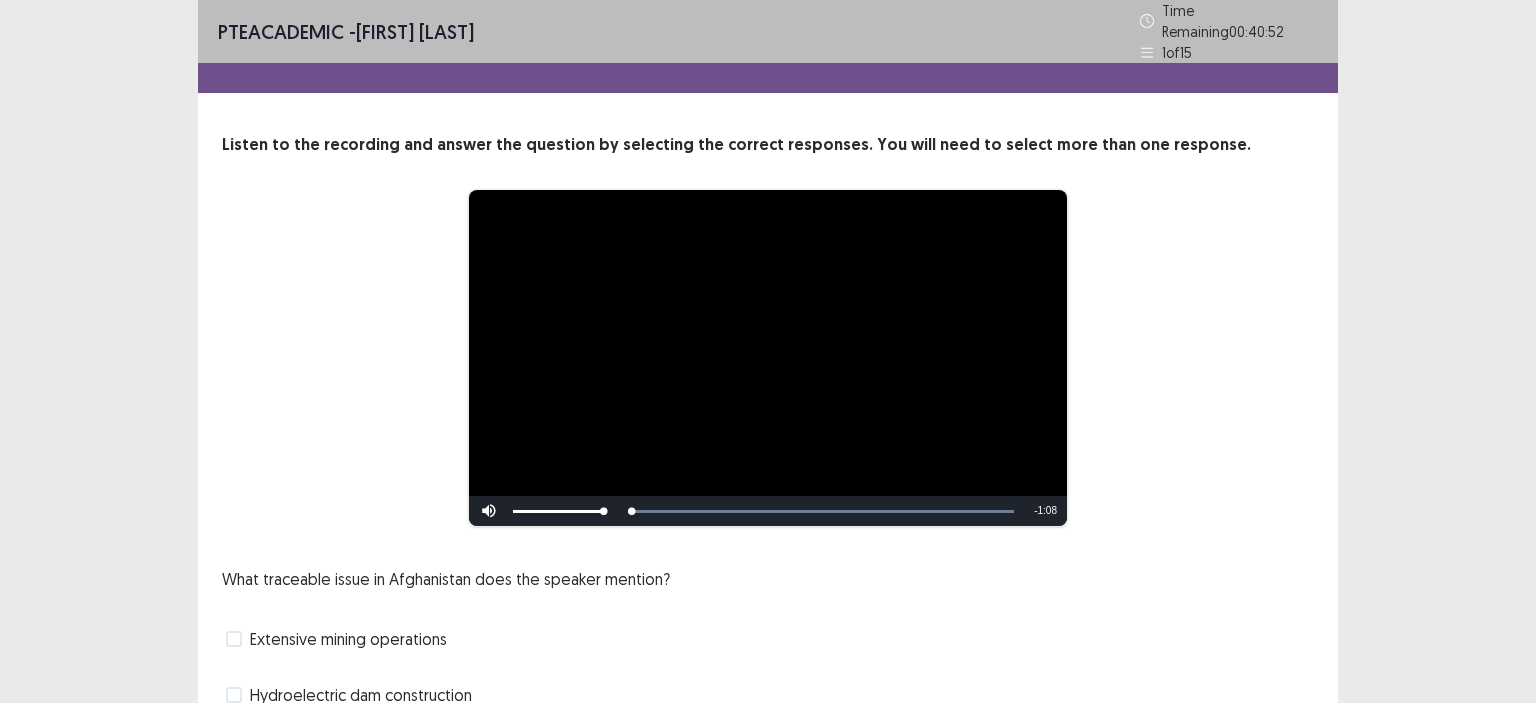 click on "What traceable issue in Afghanistan does the speaker mention? Extensive mining operations Hydroelectric dam construction Agriculture-related deforestation No new mining-driven deforestation" at bounding box center [768, 695] 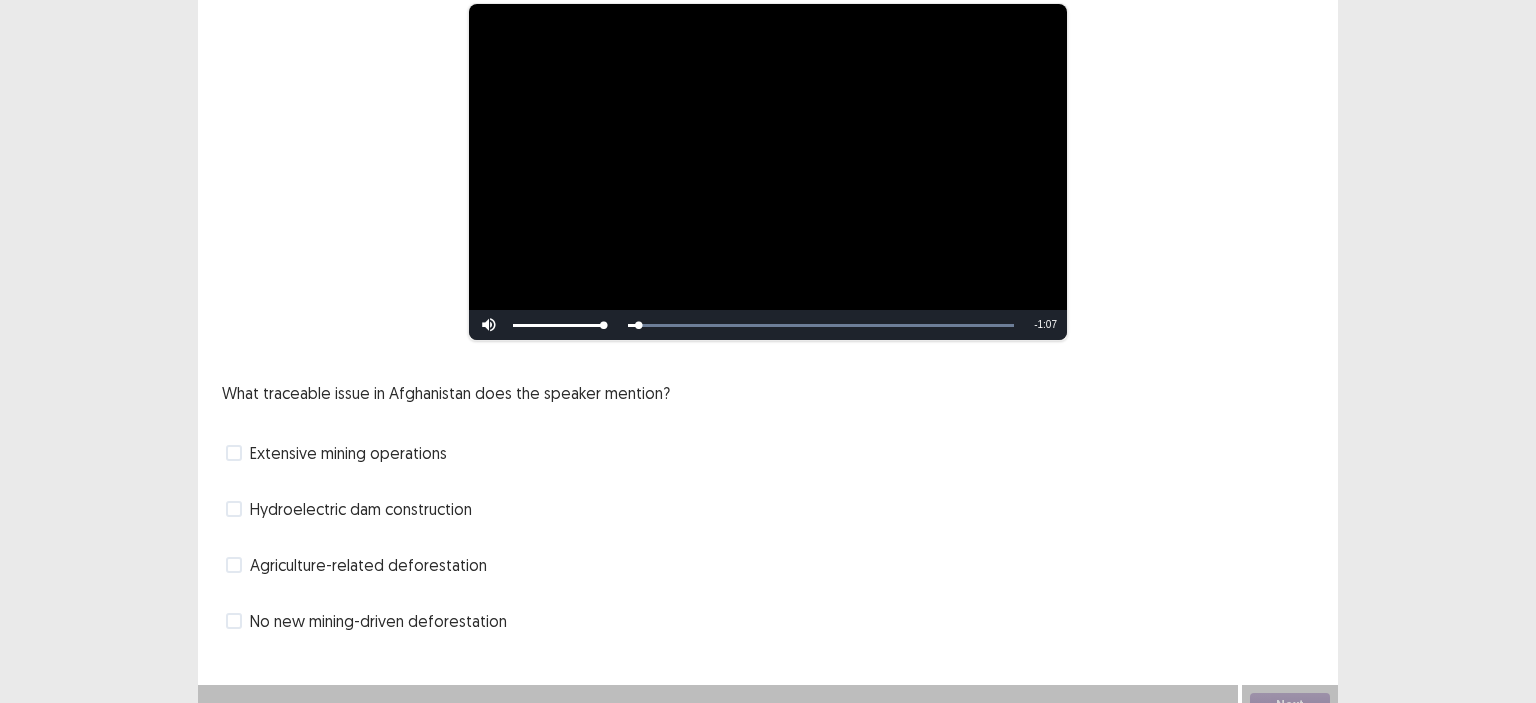 scroll, scrollTop: 199, scrollLeft: 0, axis: vertical 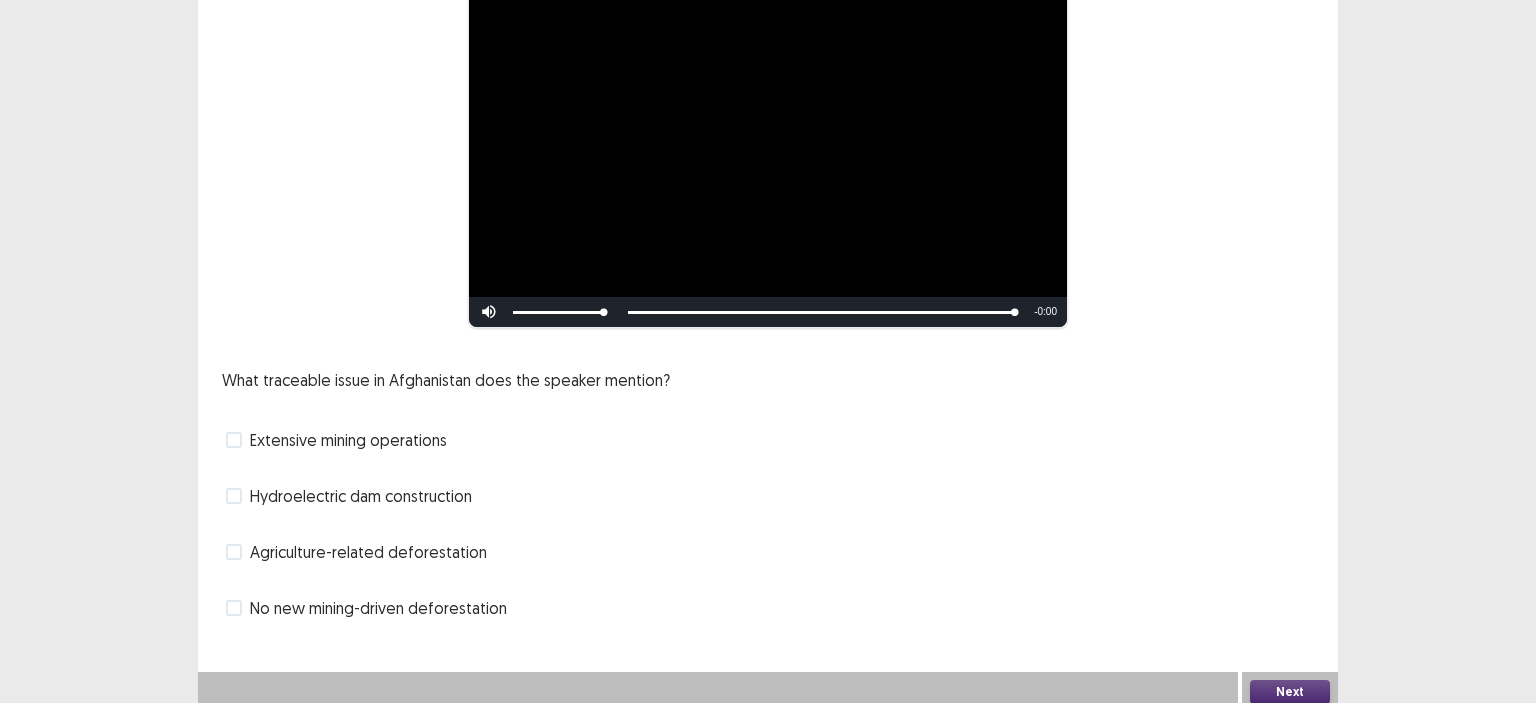 click at bounding box center [234, 552] 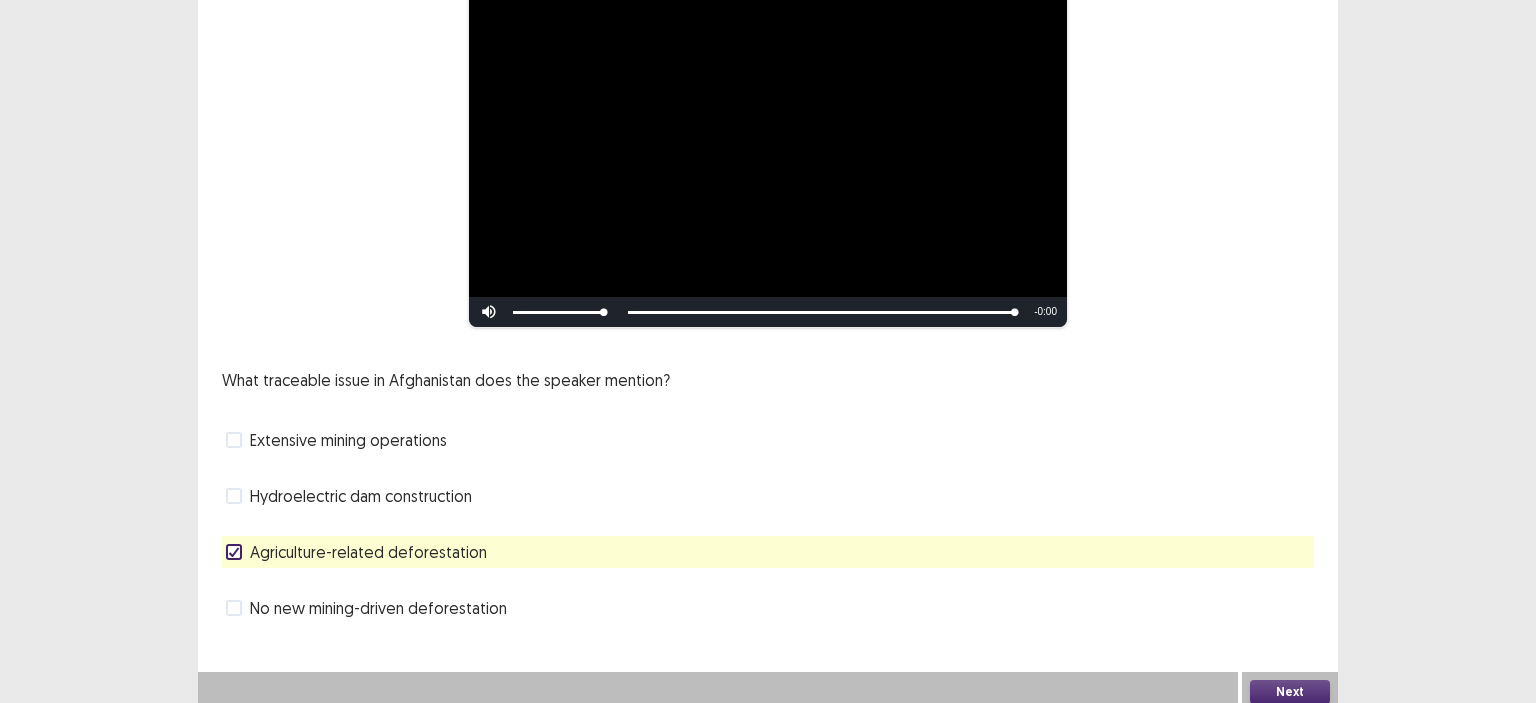 click on "No new mining-driven deforestation" at bounding box center [768, 608] 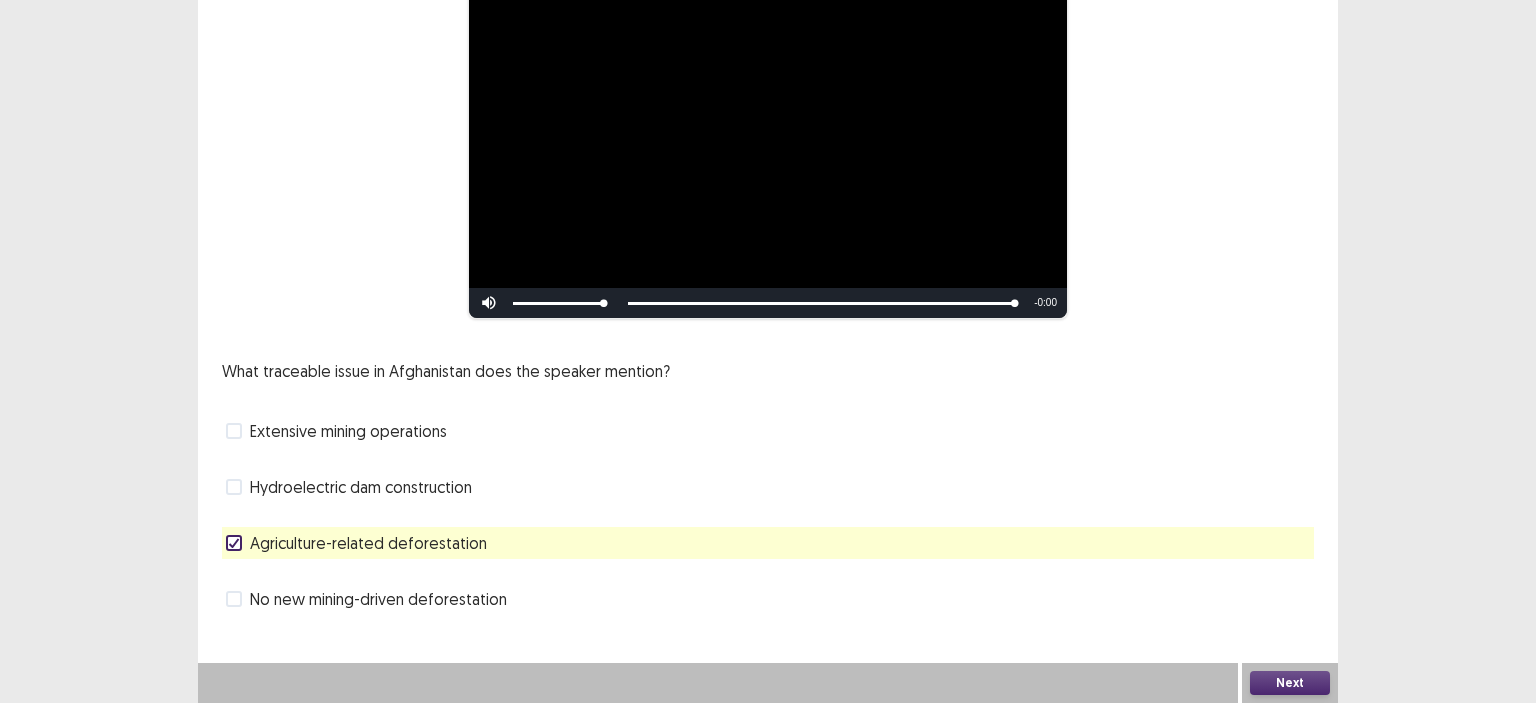 click on "No new mining-driven deforestation" at bounding box center [378, 599] 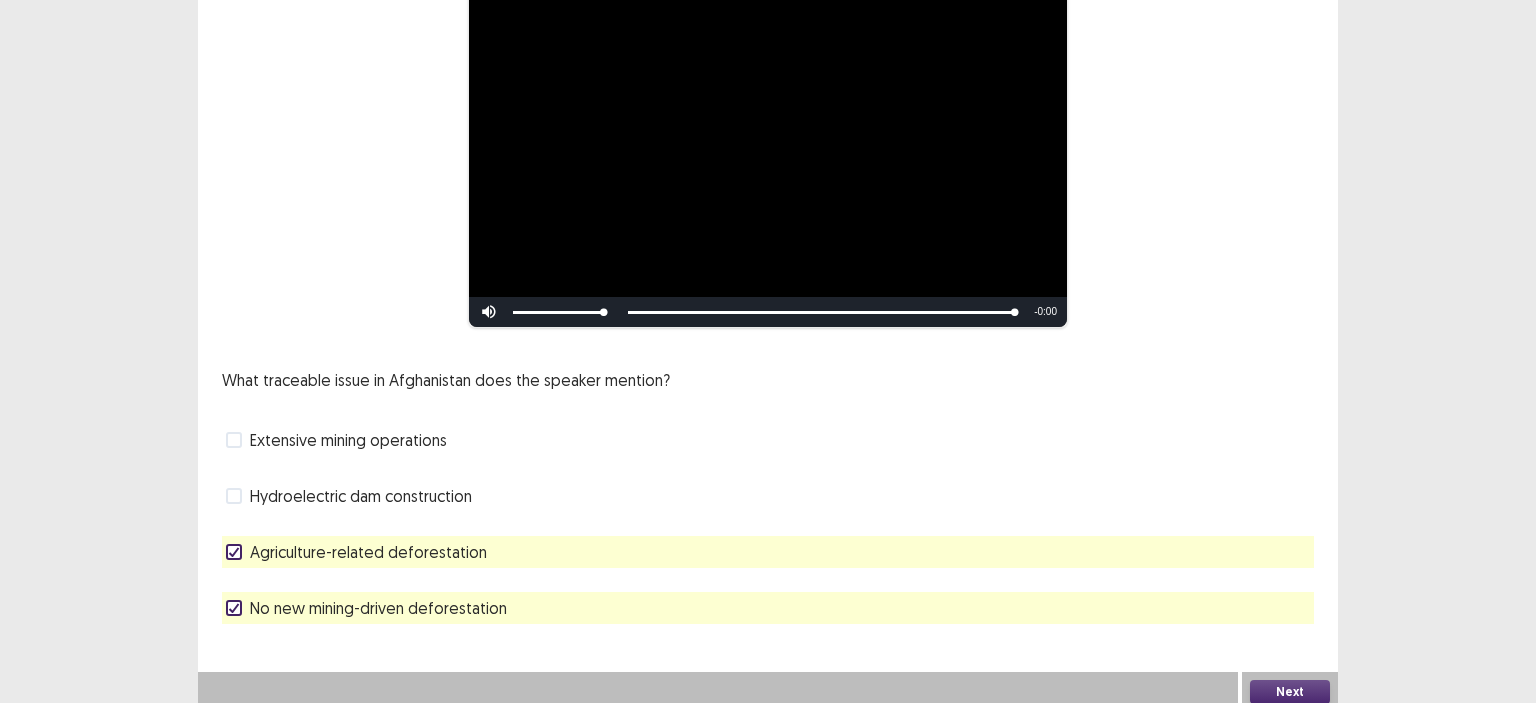 click on "Next" at bounding box center (1290, 692) 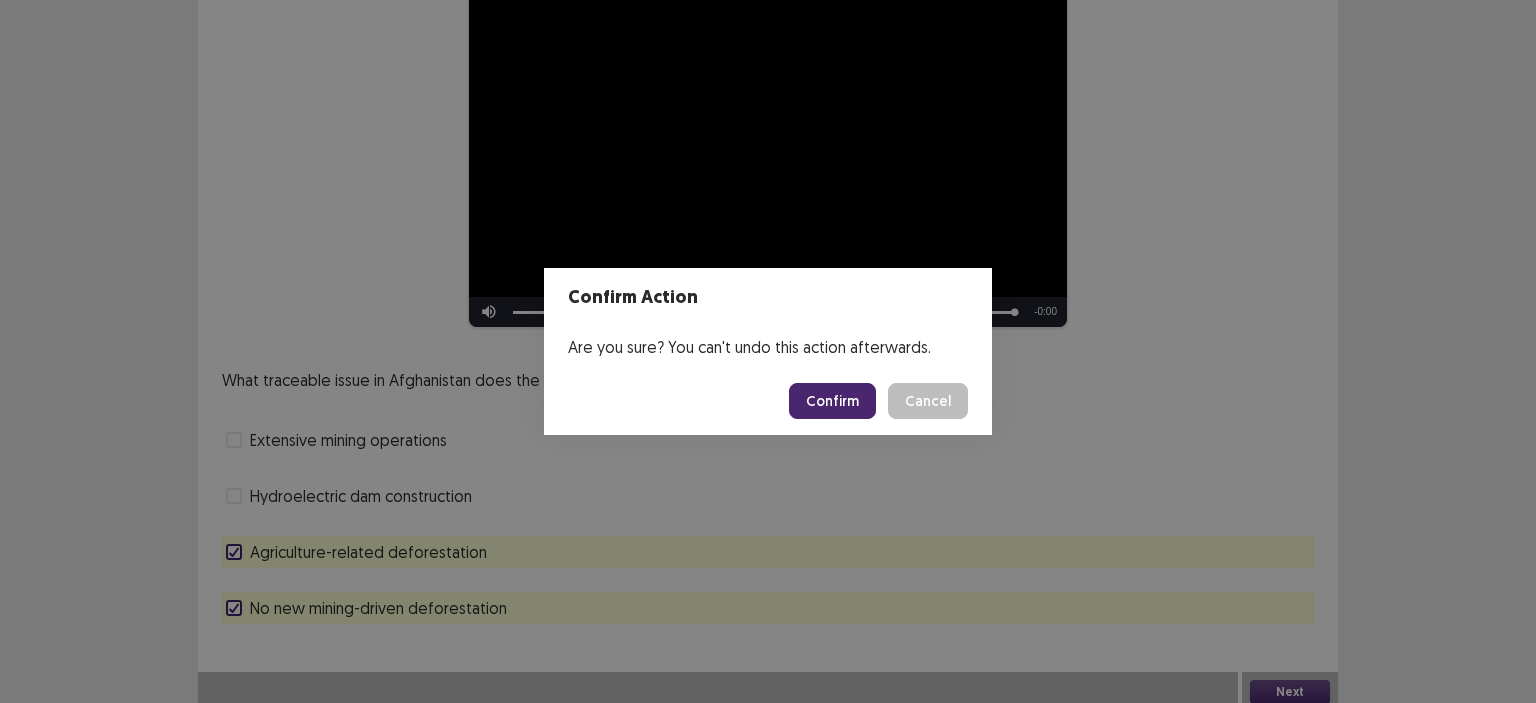 click on "Confirm" at bounding box center [832, 401] 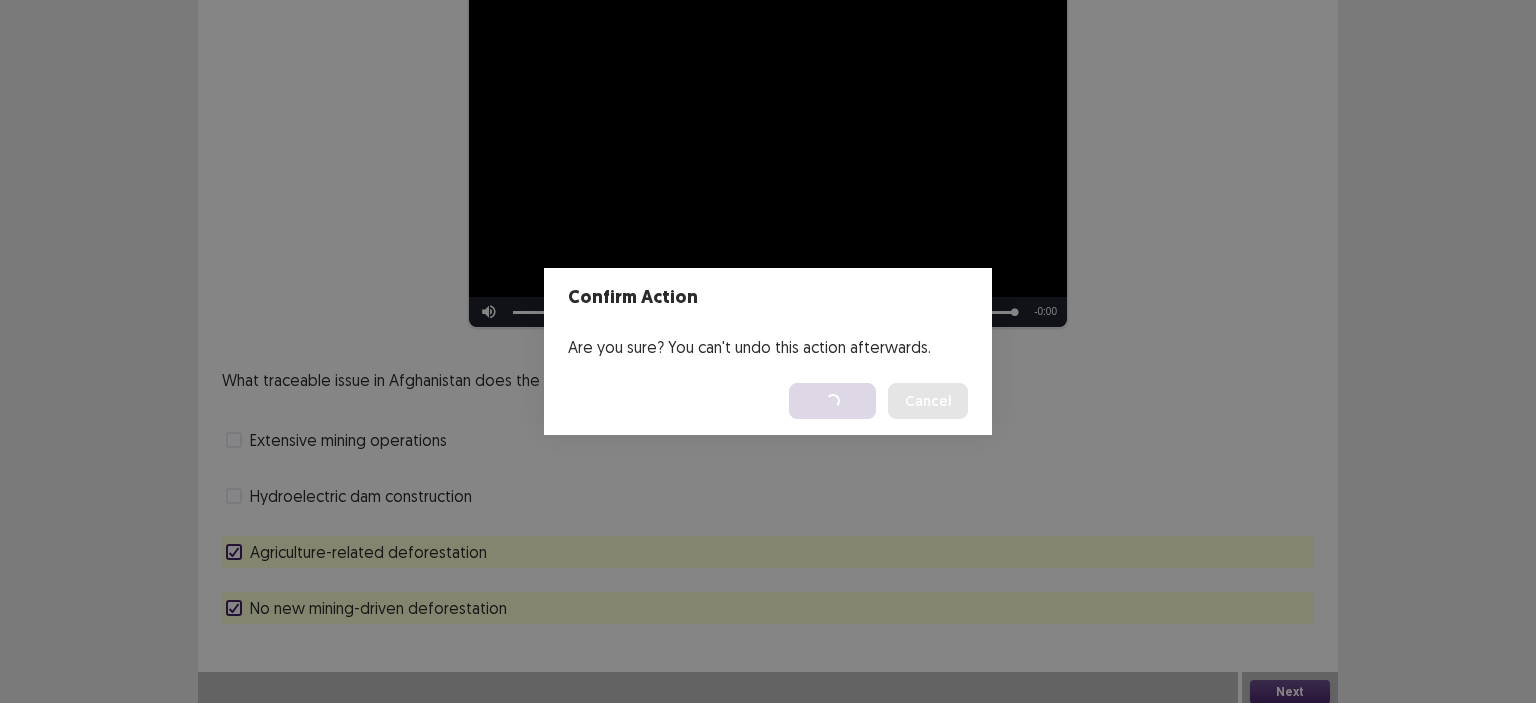 scroll, scrollTop: 0, scrollLeft: 0, axis: both 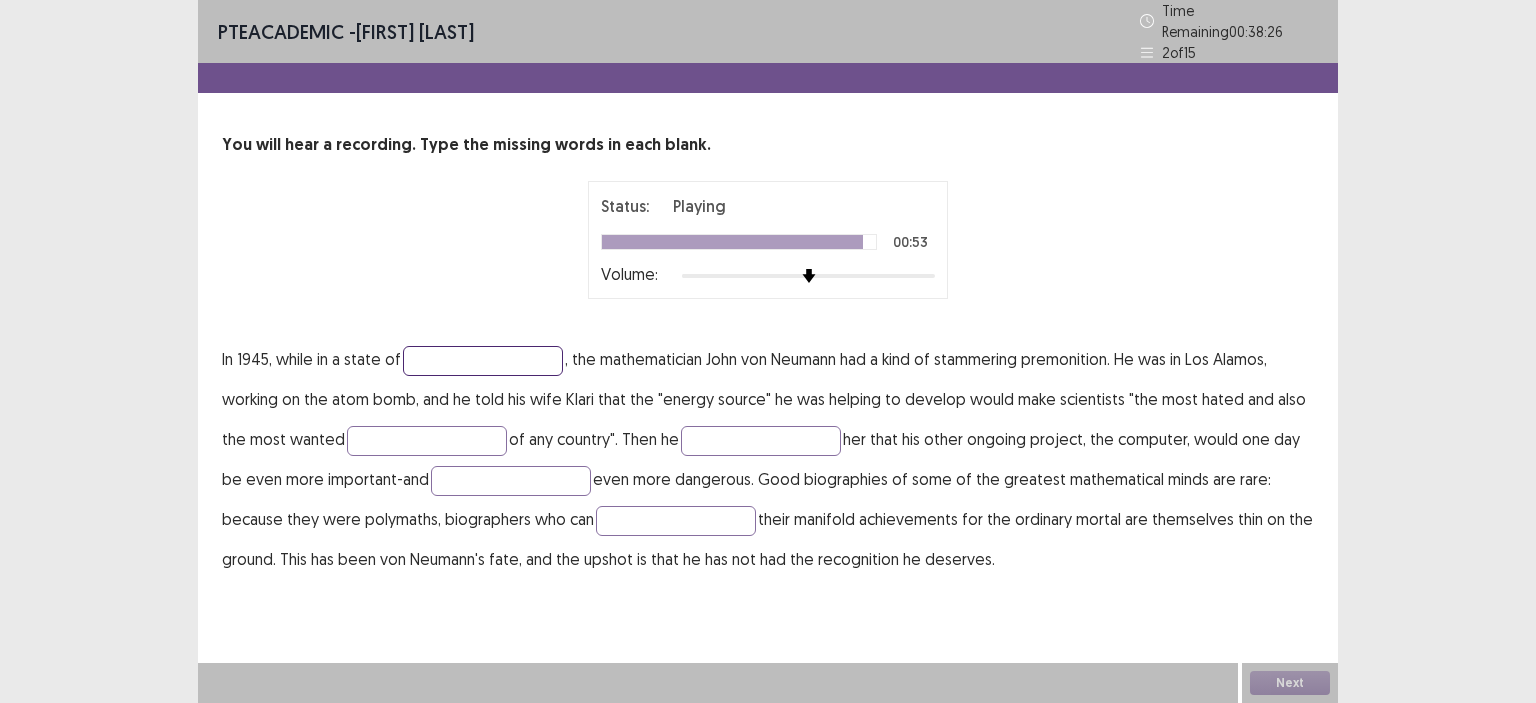 click at bounding box center [483, 361] 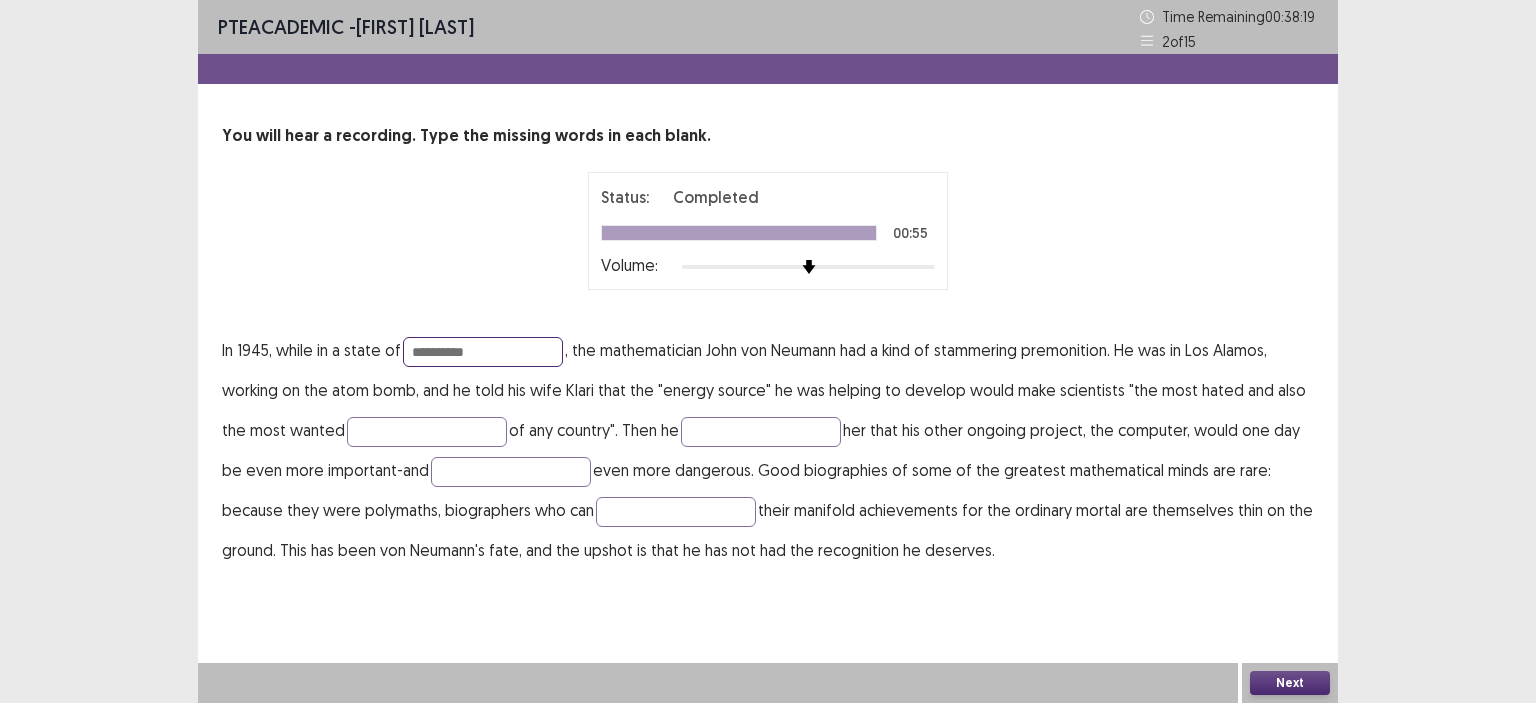 click on "**********" at bounding box center [483, 352] 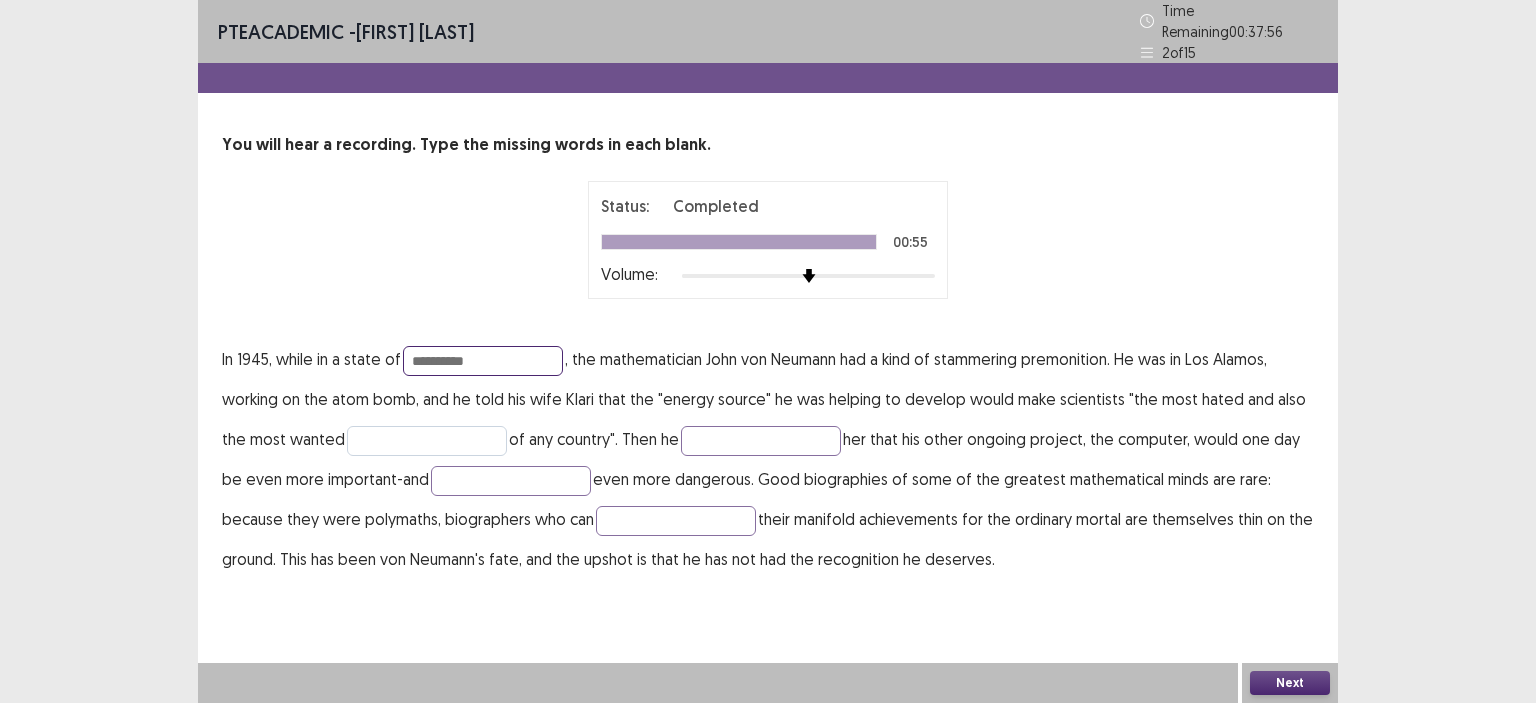 type on "**********" 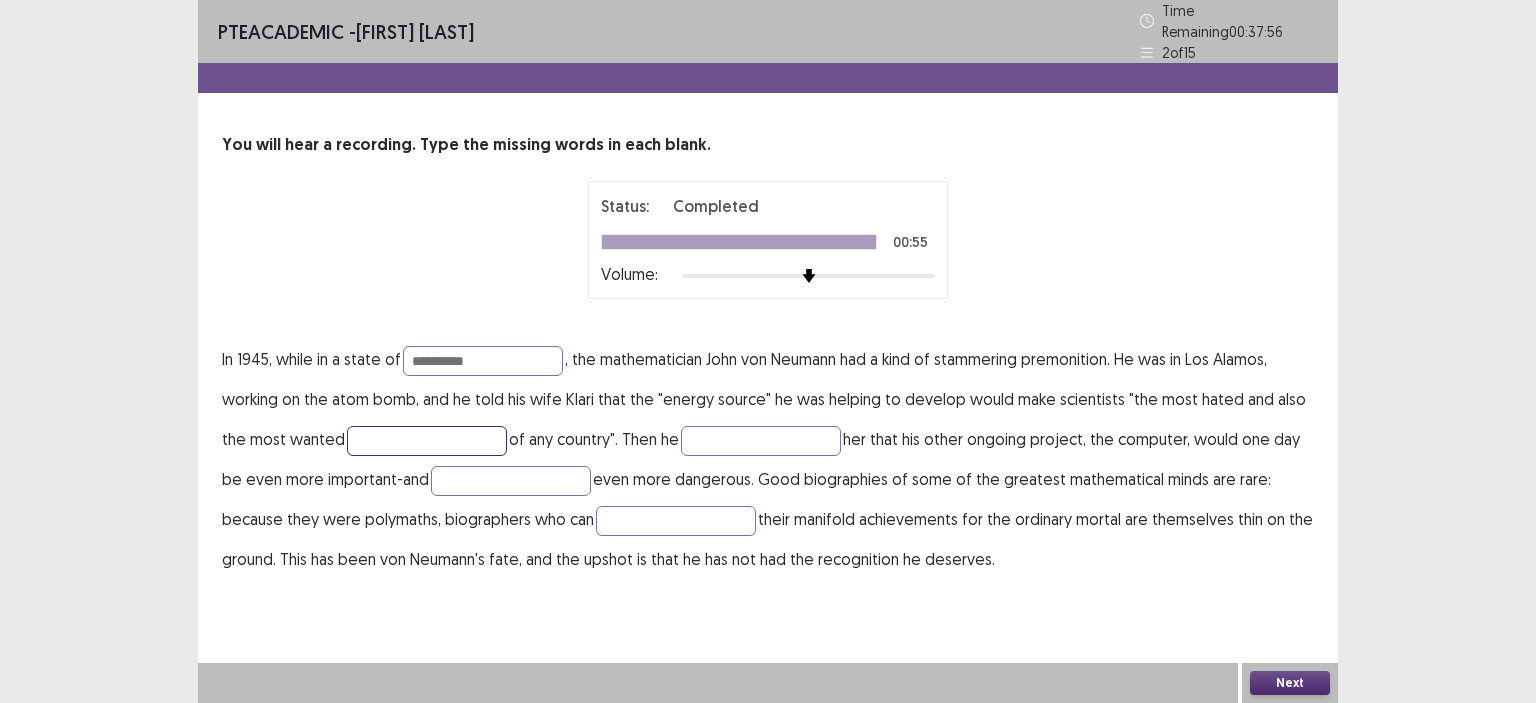 click at bounding box center [427, 441] 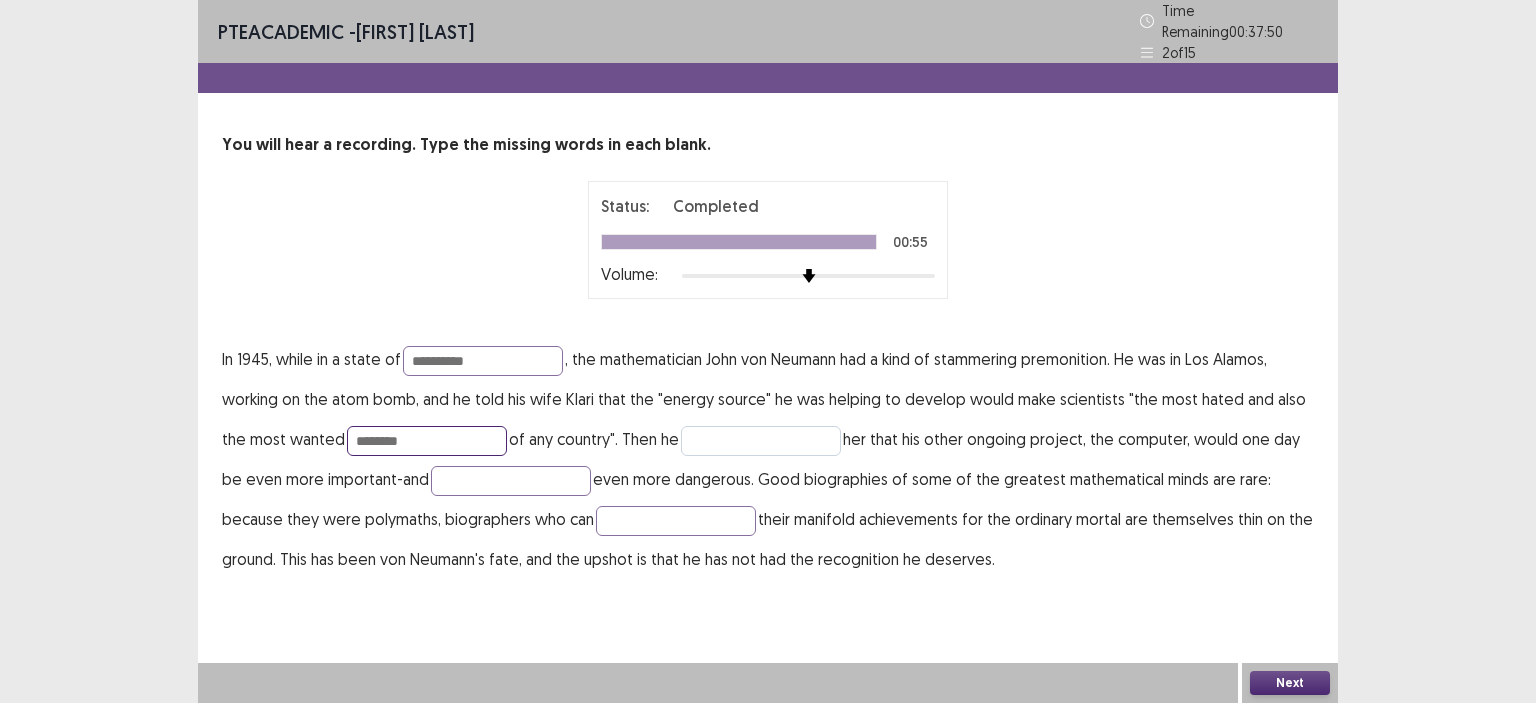 type on "********" 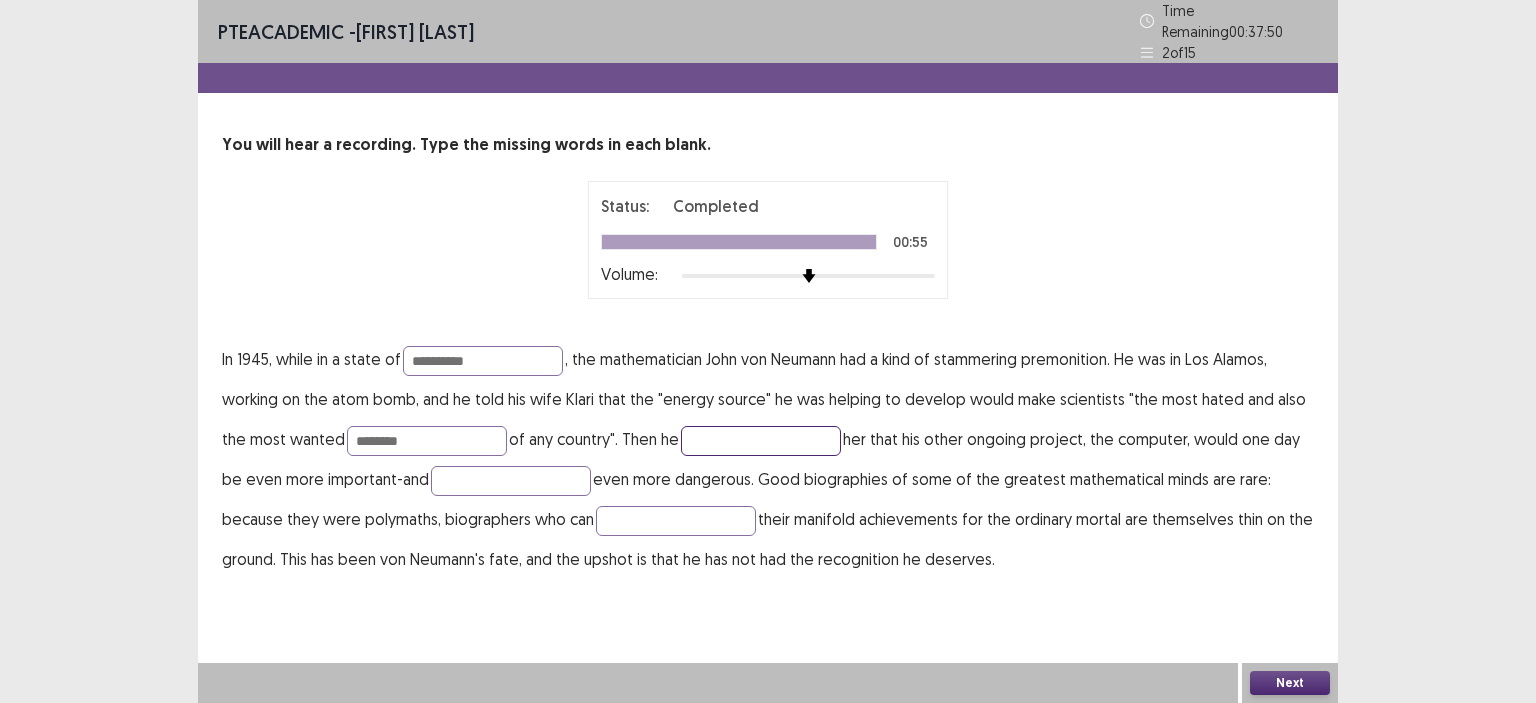 click at bounding box center (761, 441) 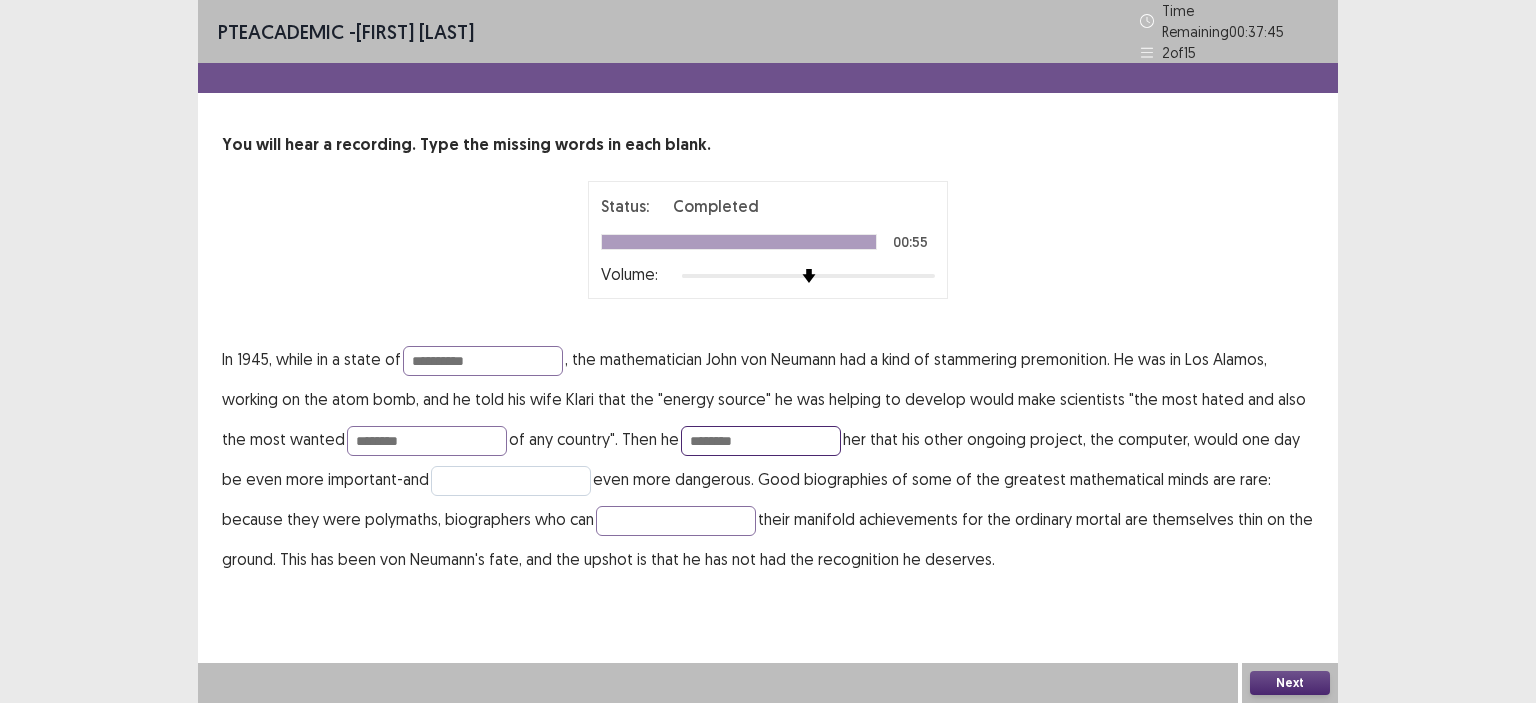 type on "********" 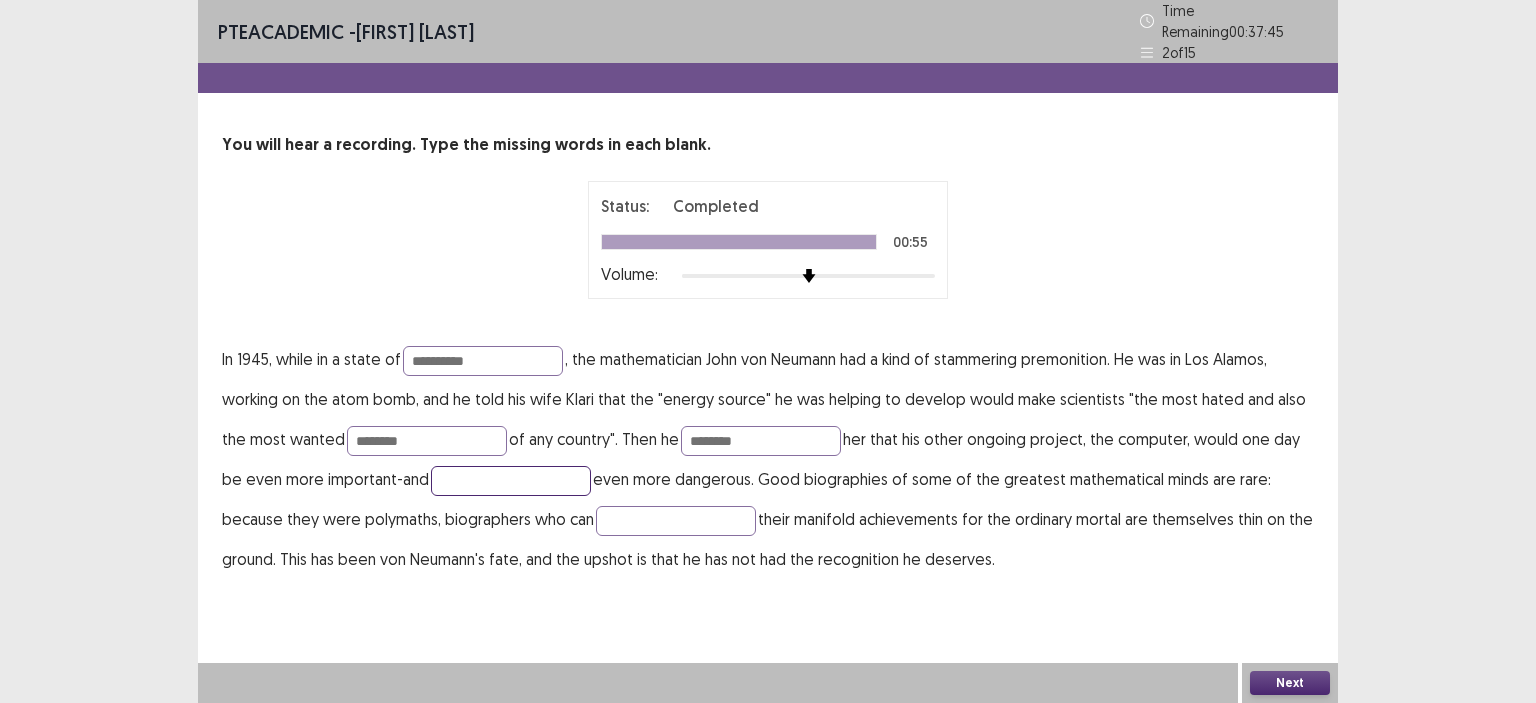 click at bounding box center [511, 481] 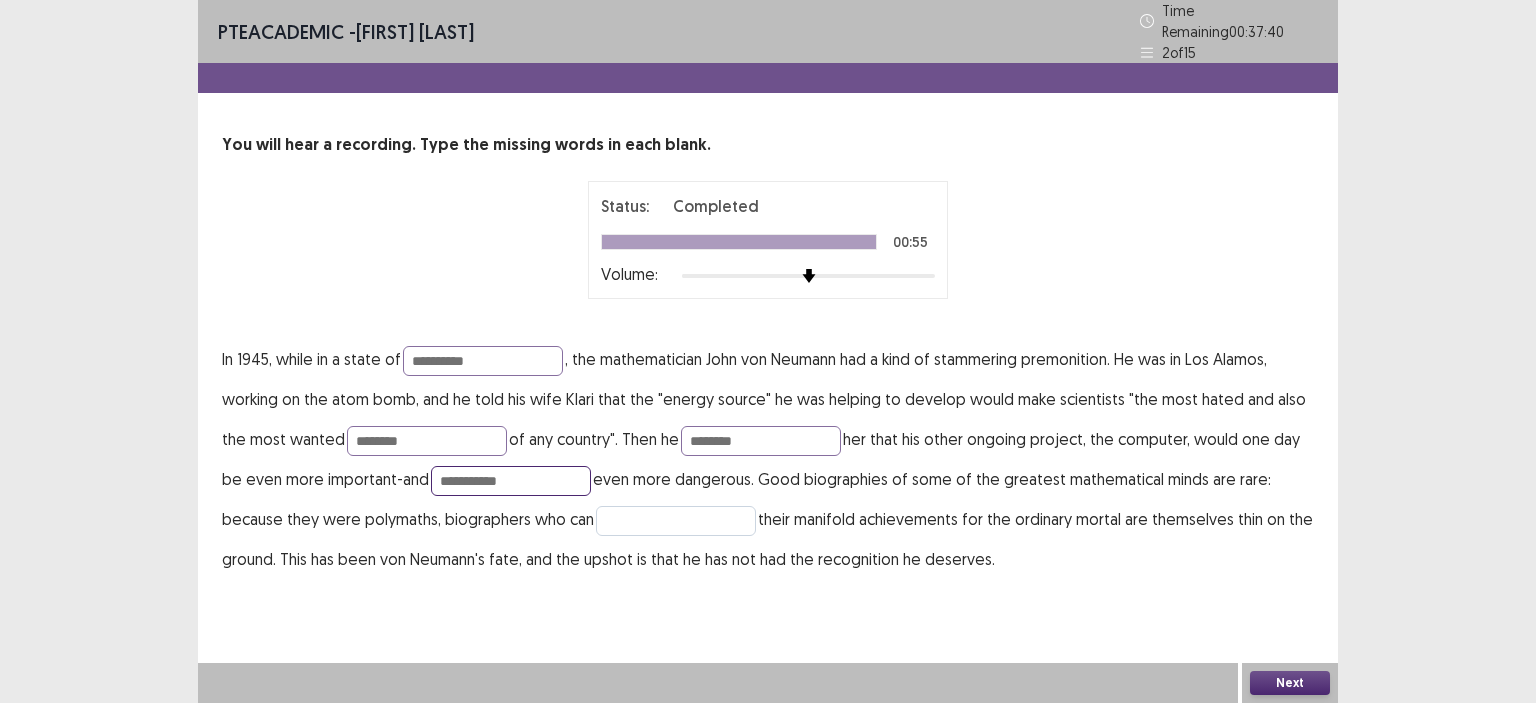 type on "**********" 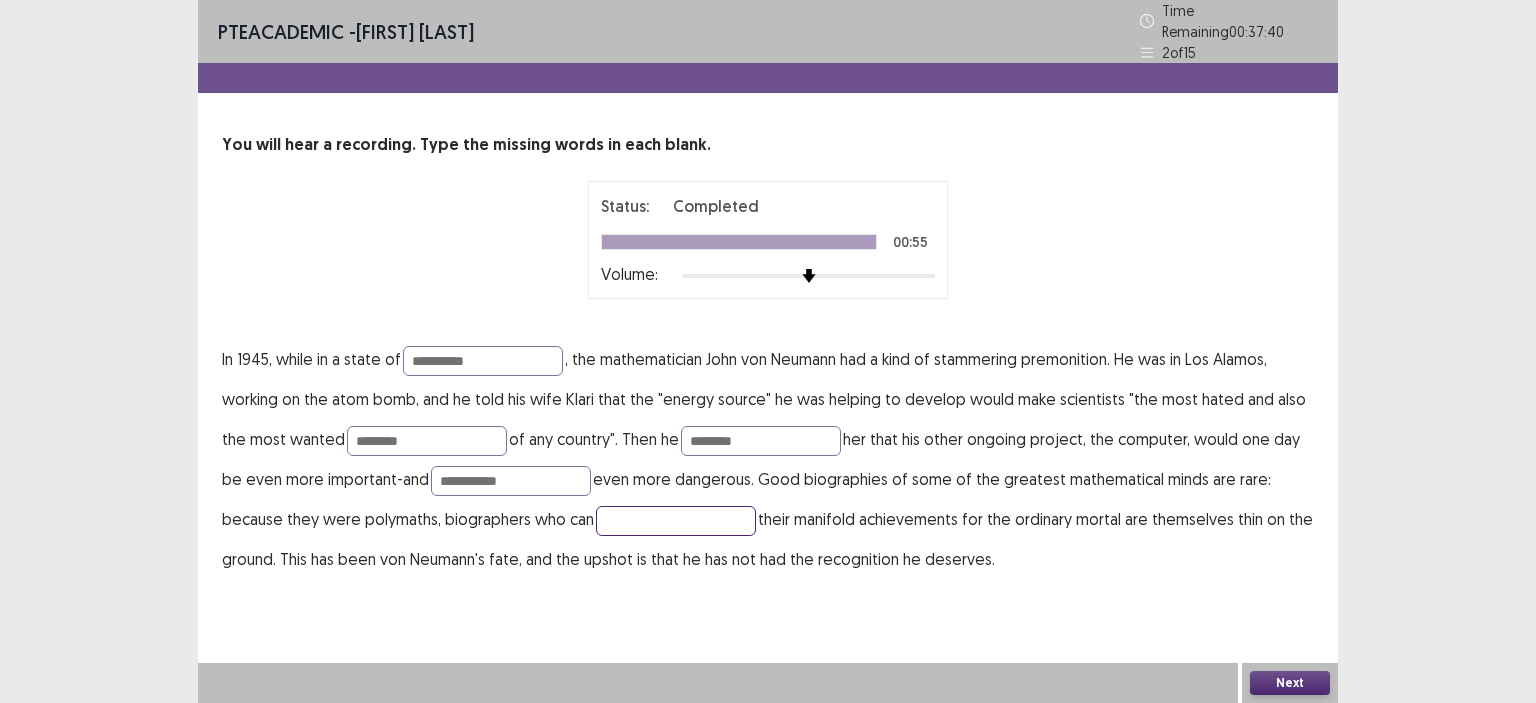click at bounding box center (676, 521) 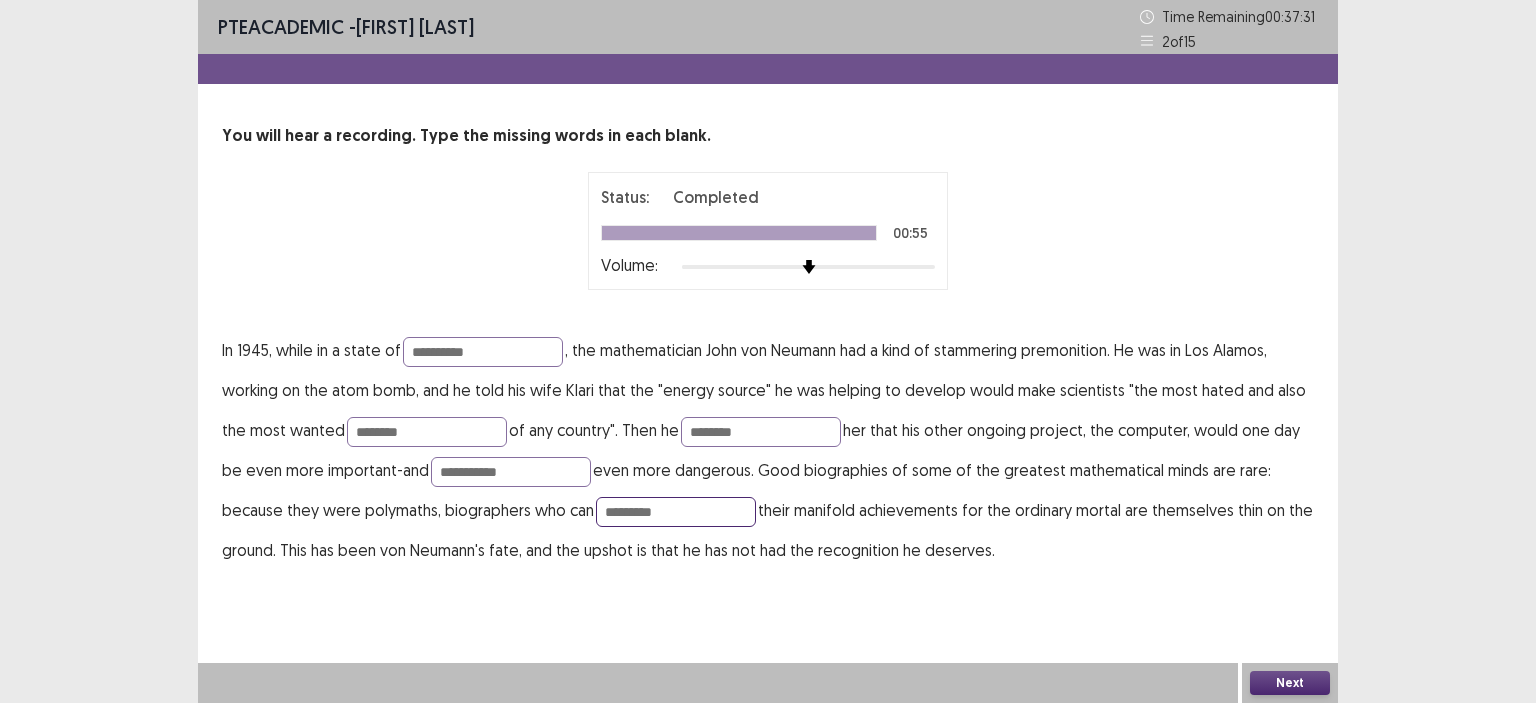 type on "*********" 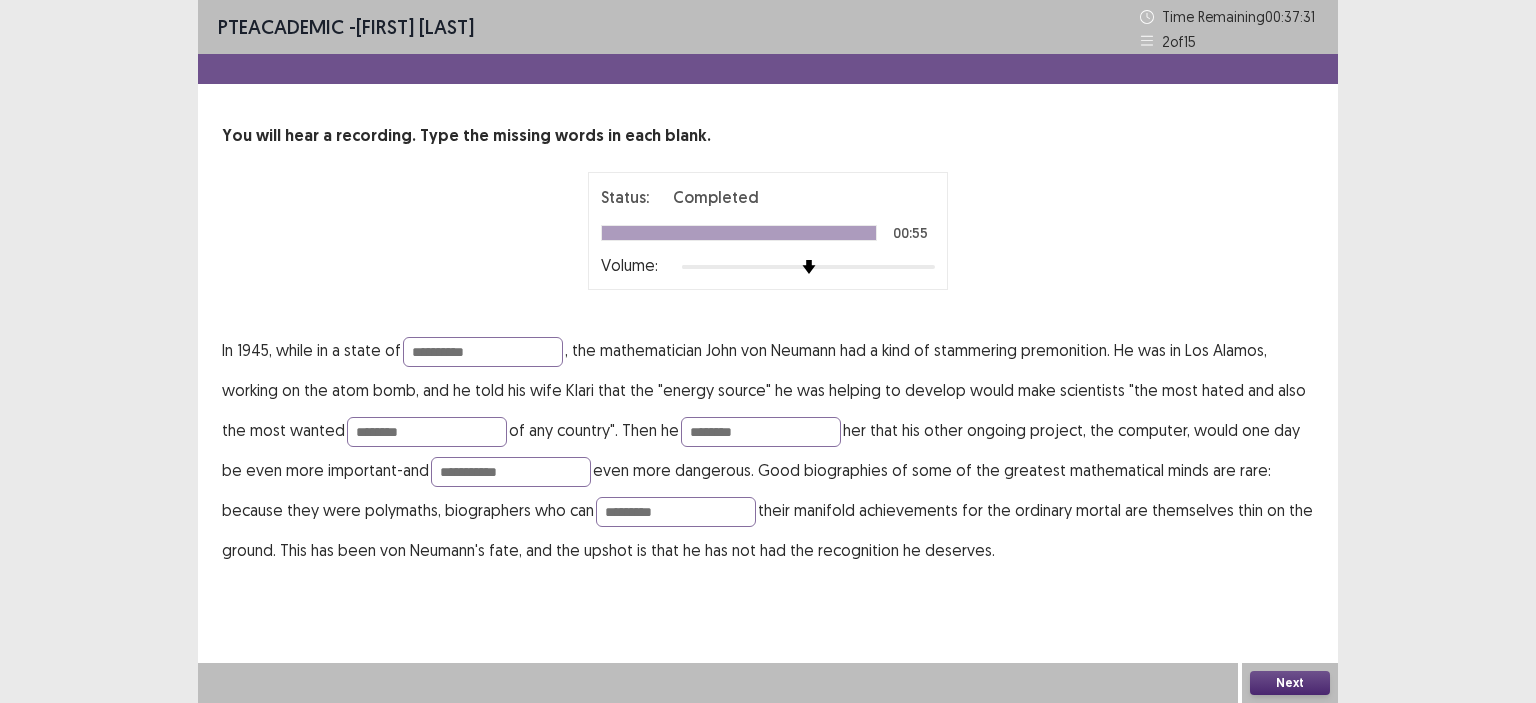 click on "Next" at bounding box center [1290, 683] 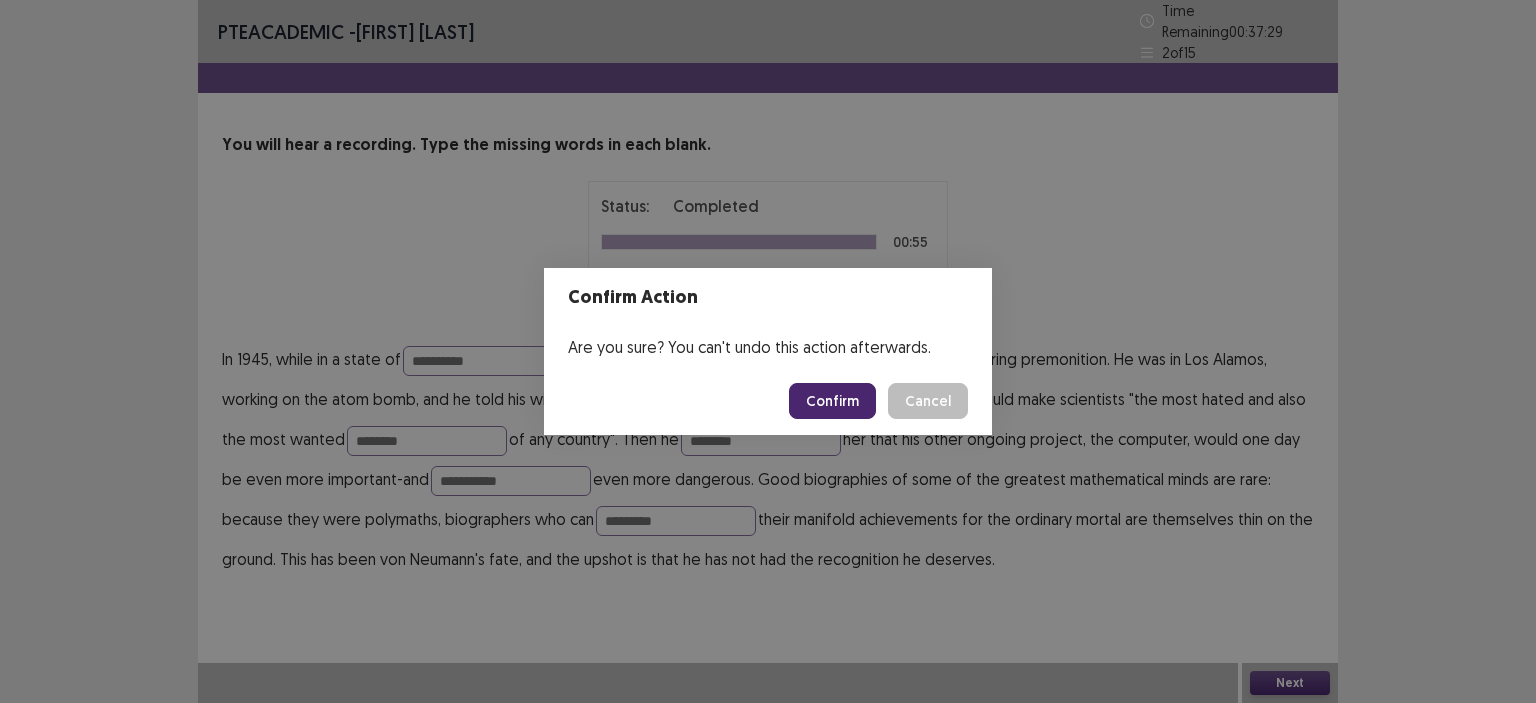 click on "Confirm" at bounding box center (832, 401) 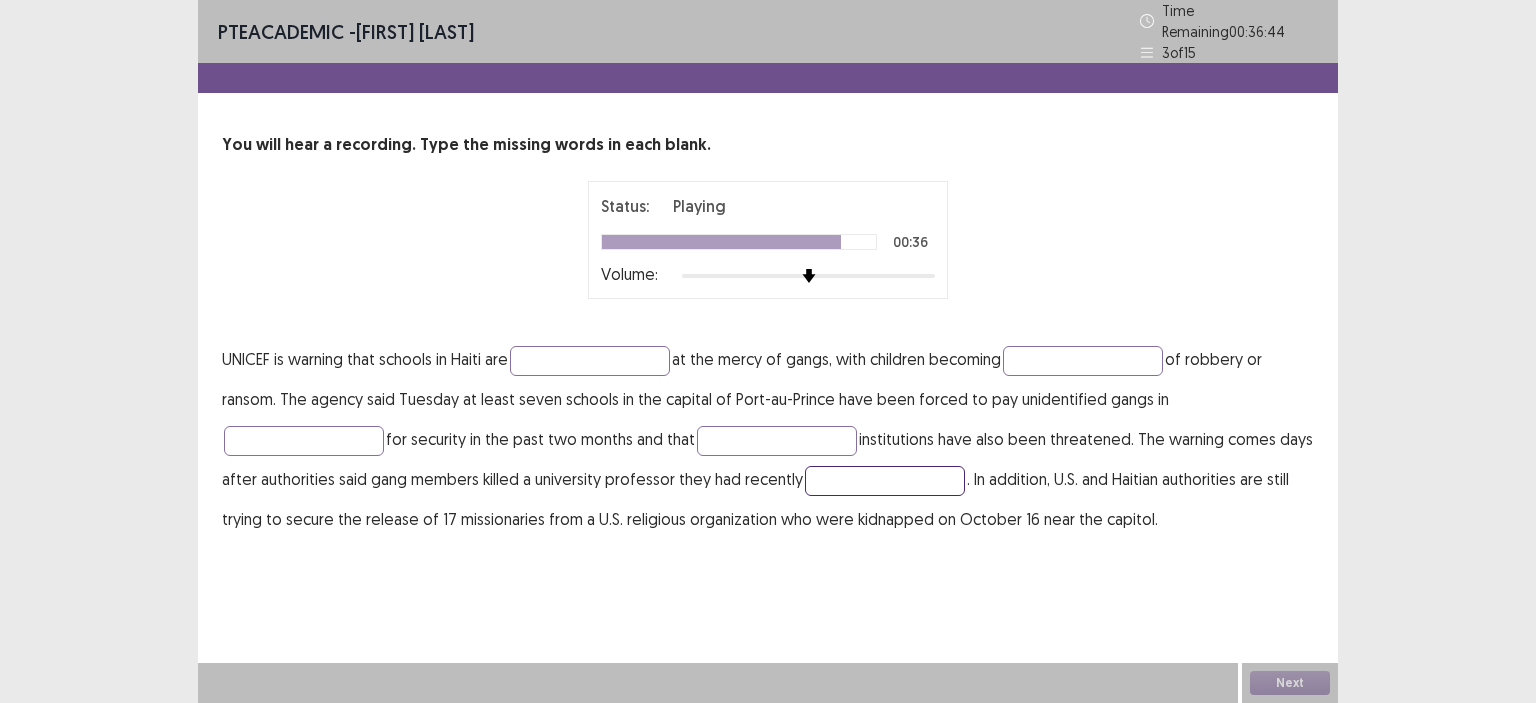 click at bounding box center [885, 481] 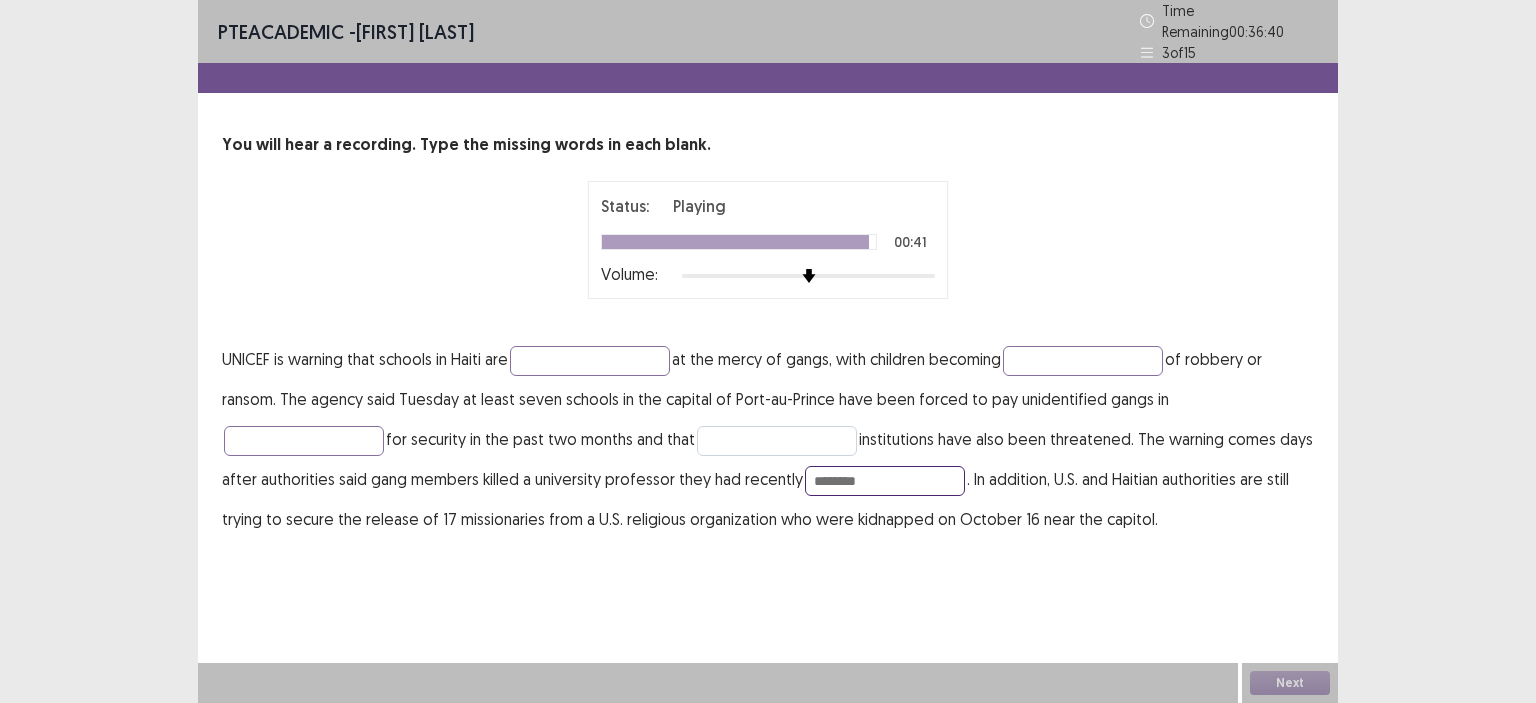 type on "********" 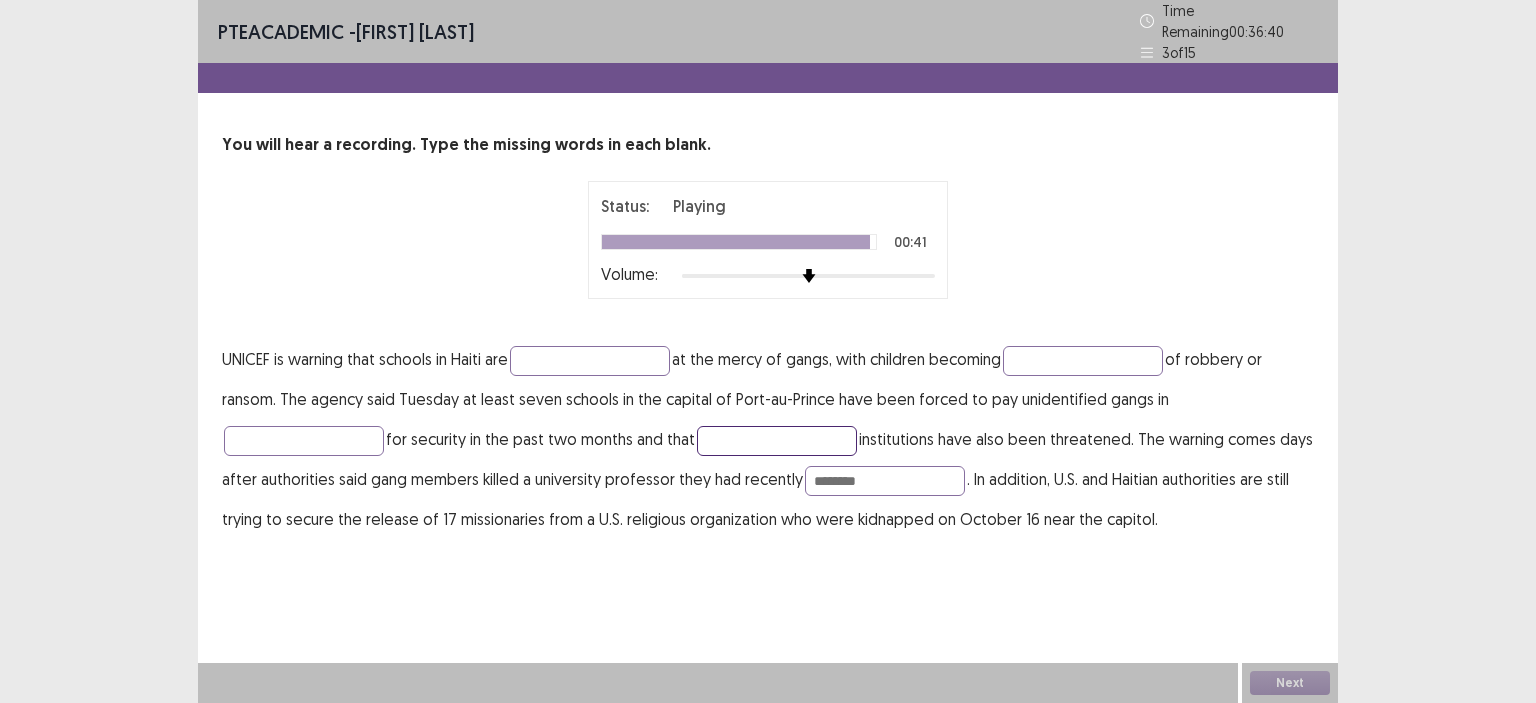 click at bounding box center [777, 441] 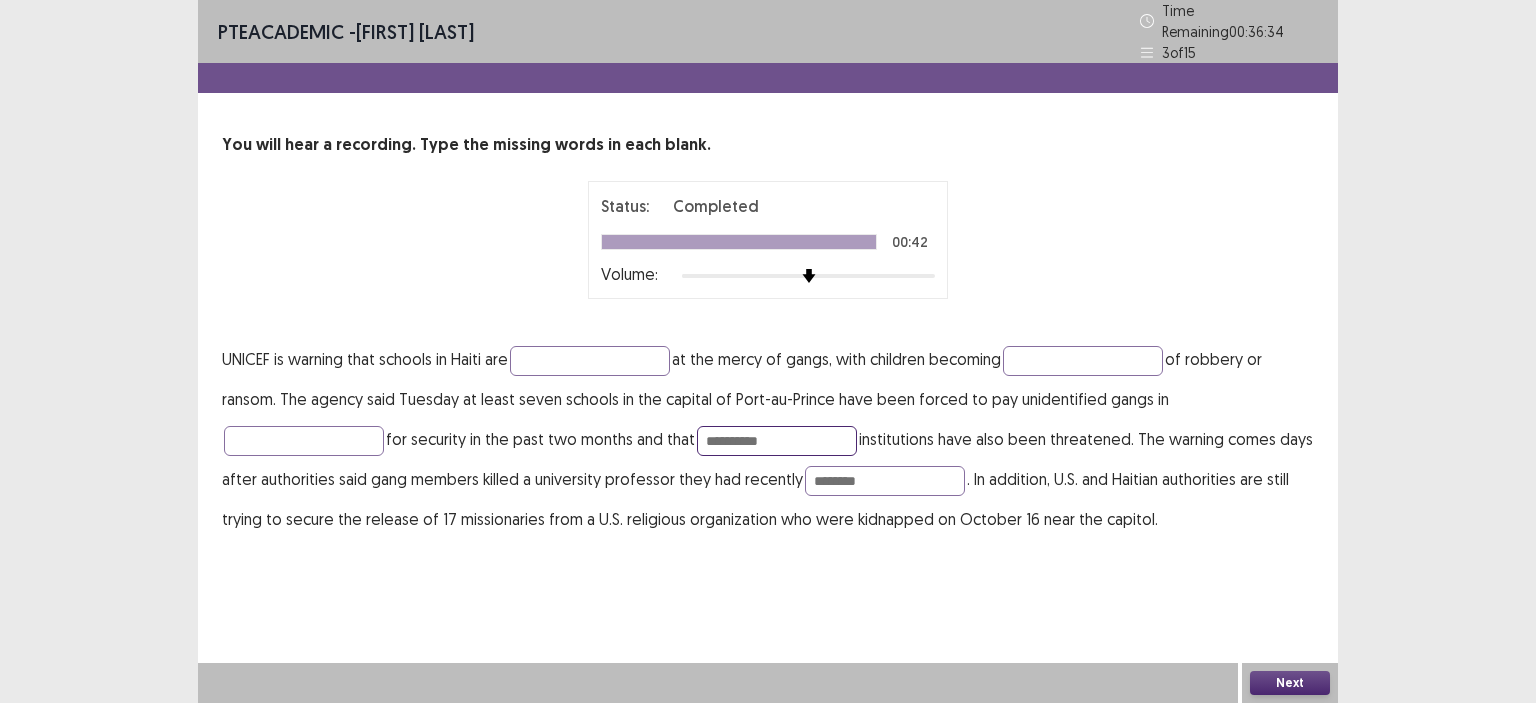type on "**********" 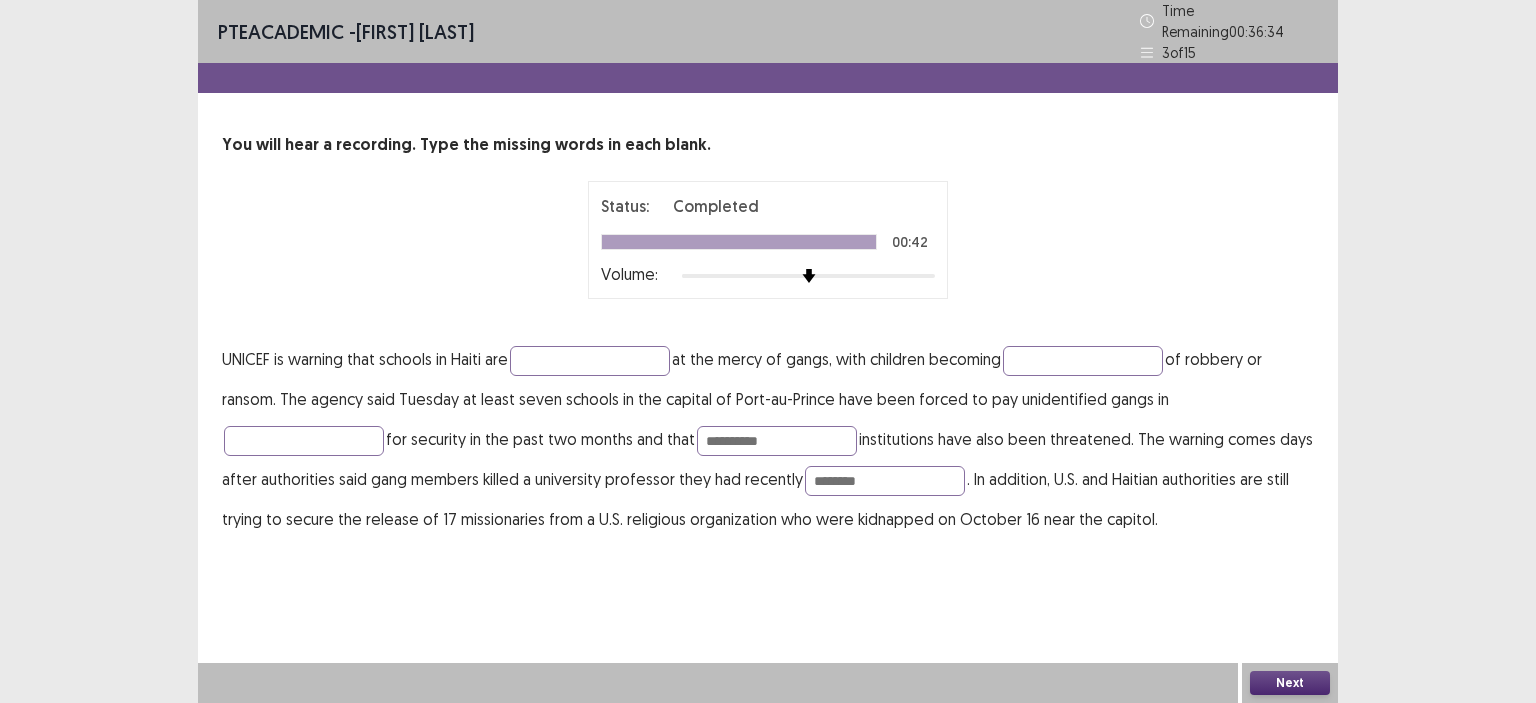 click on "**********" at bounding box center [768, 439] 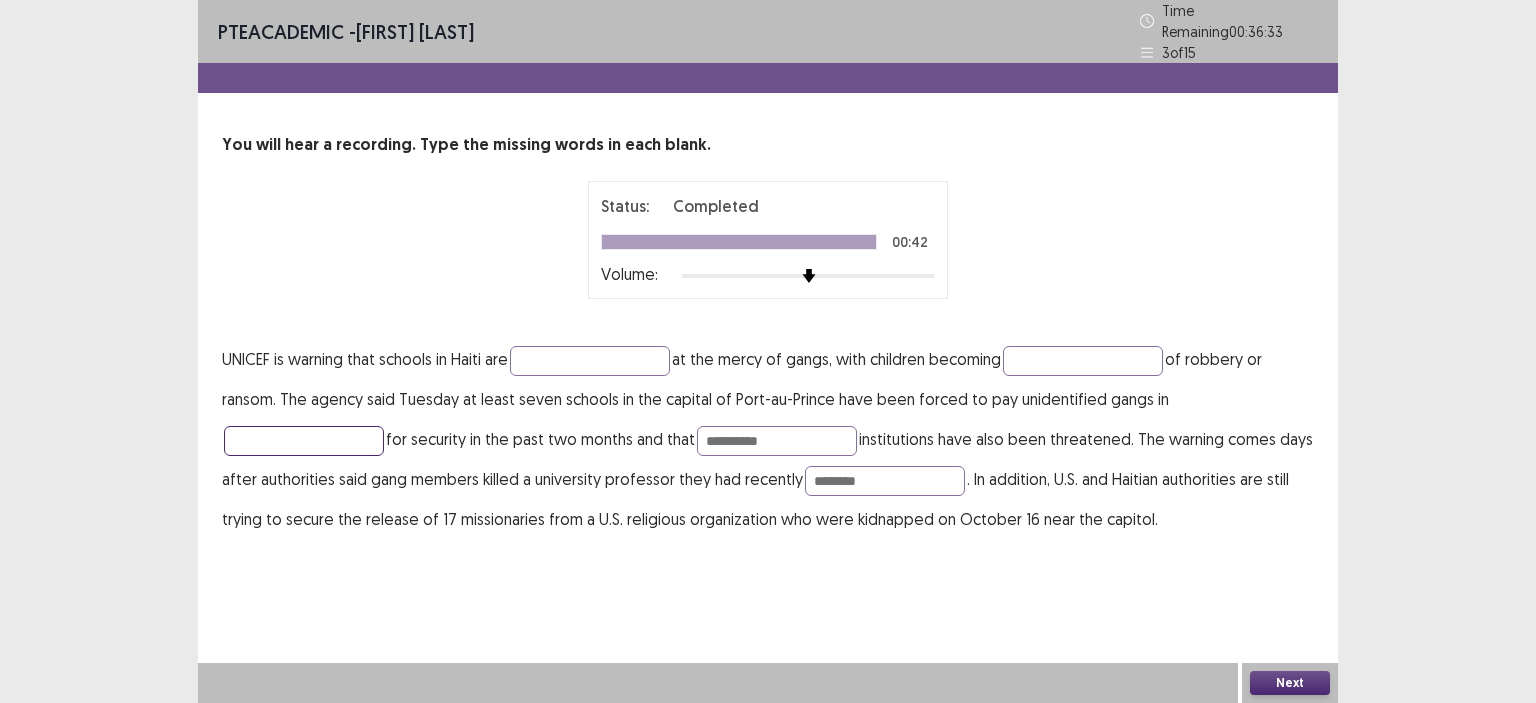 click at bounding box center (304, 441) 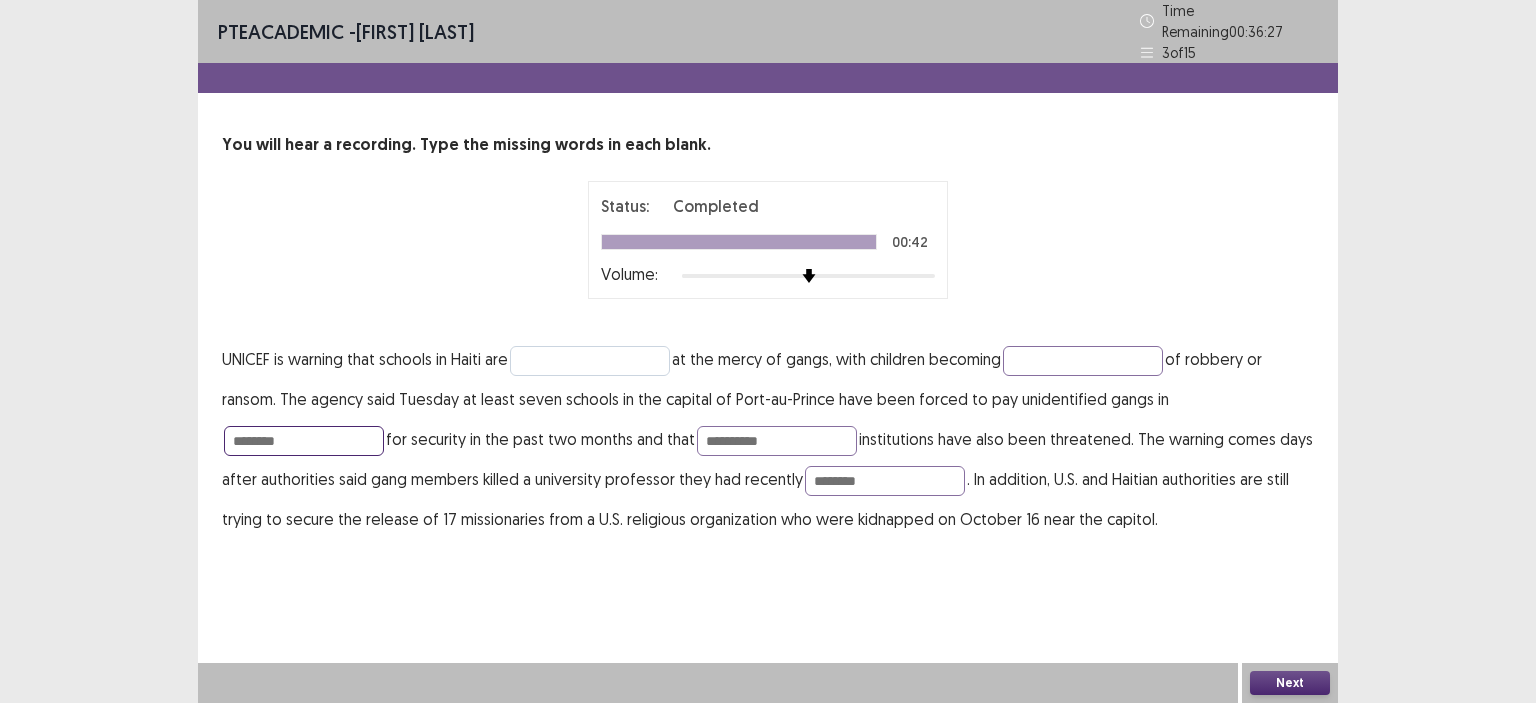 type on "********" 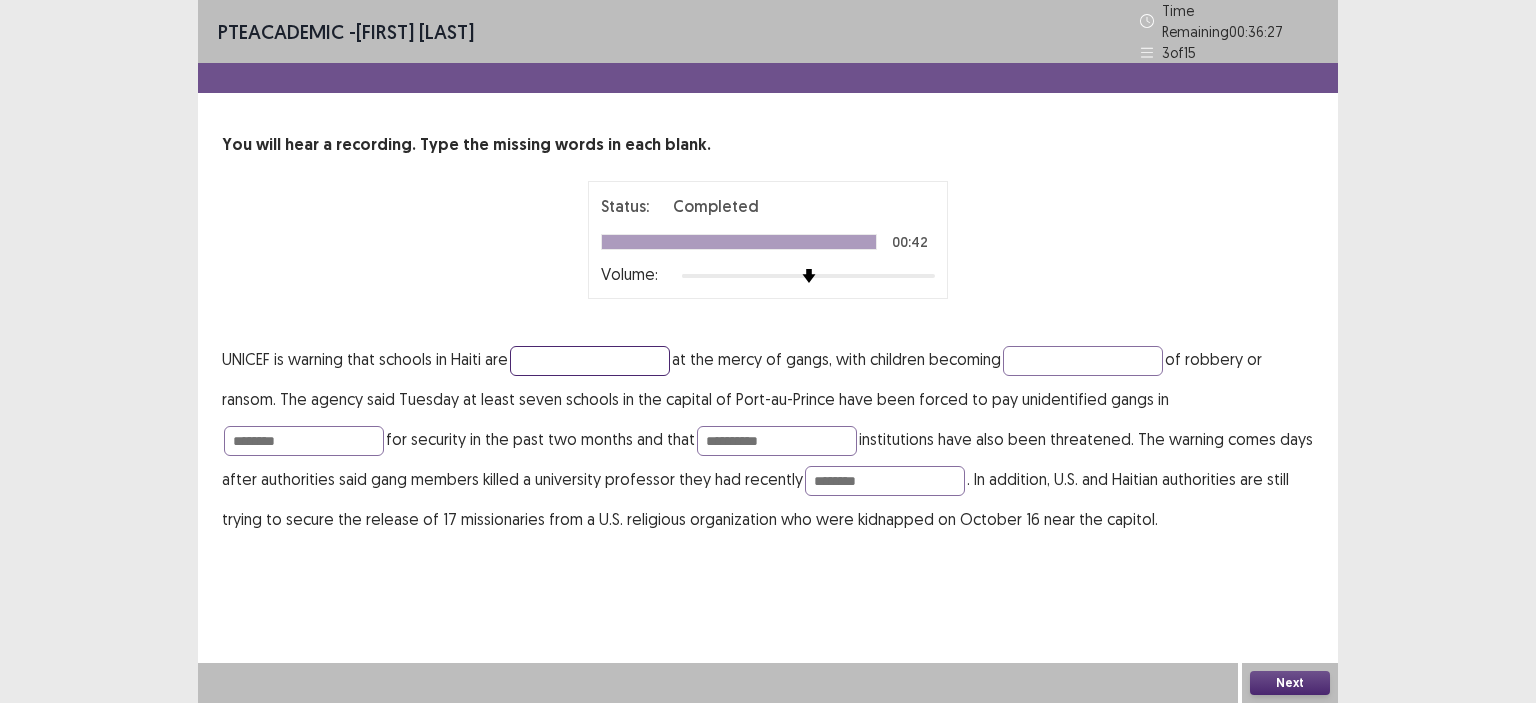 click at bounding box center [590, 361] 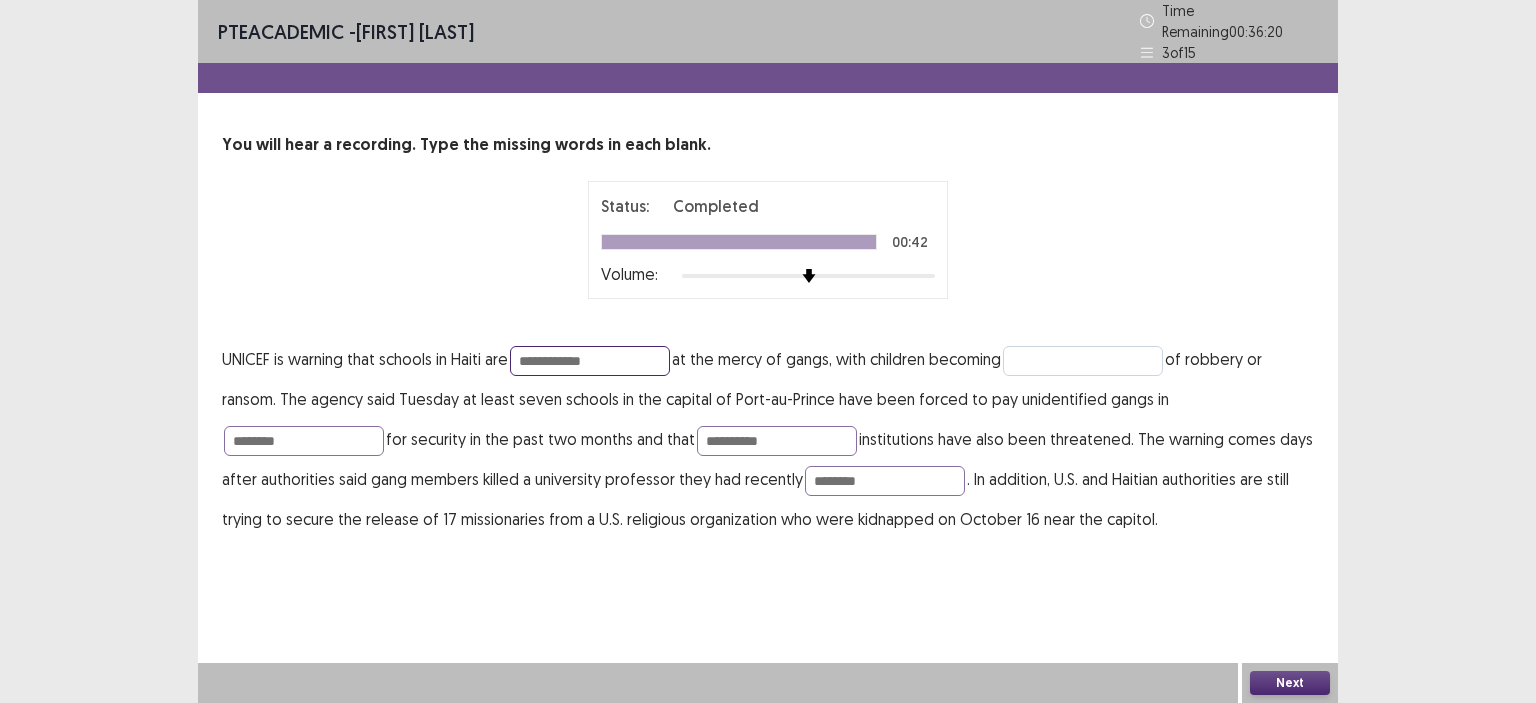 type on "**********" 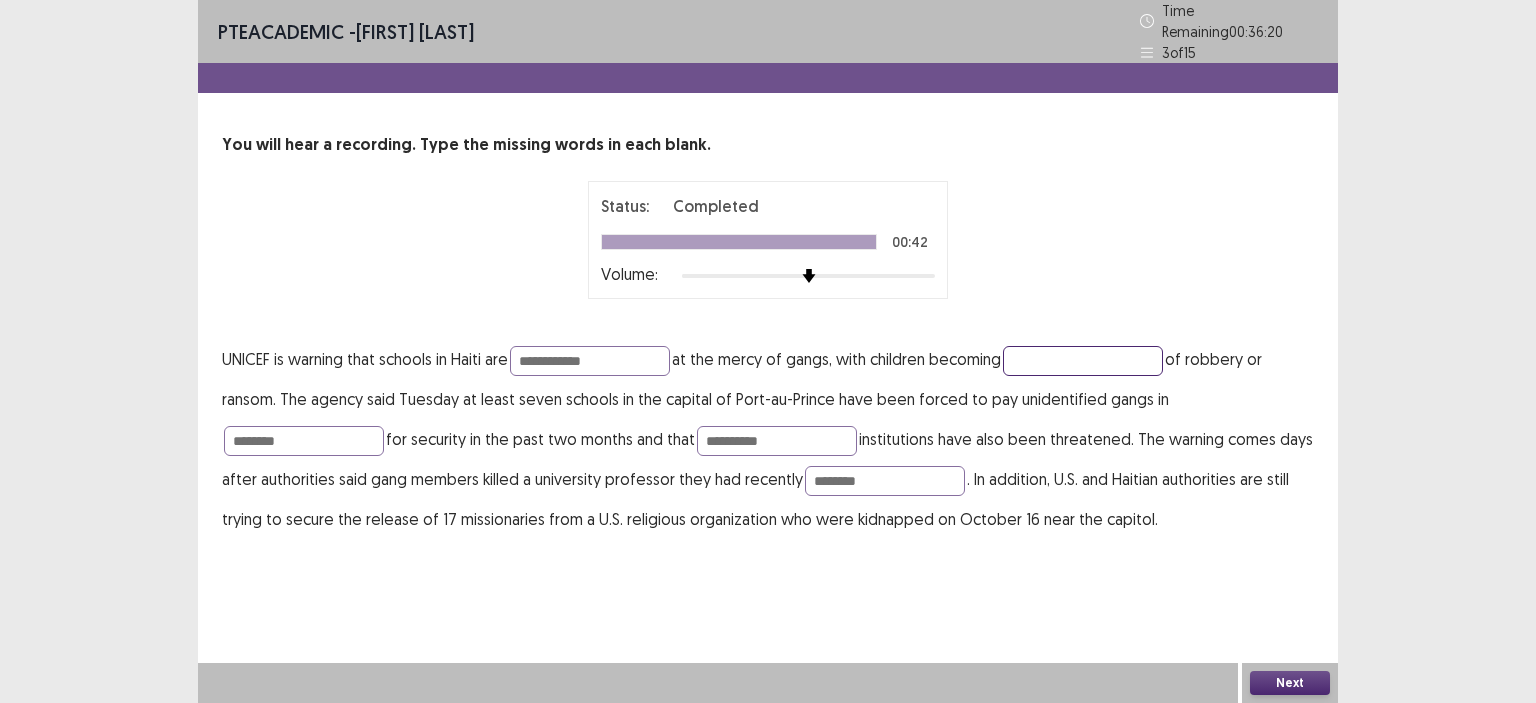 click at bounding box center [1083, 361] 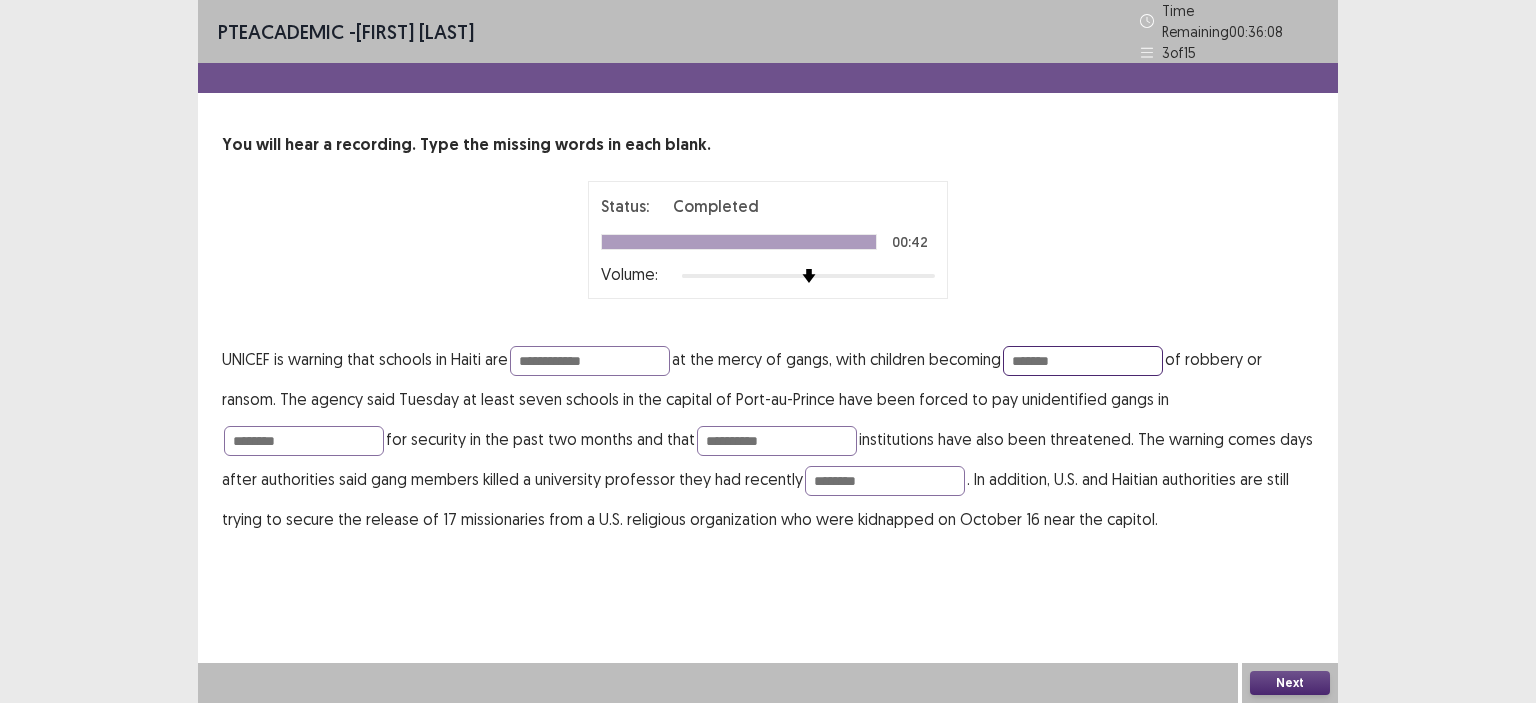 type on "*******" 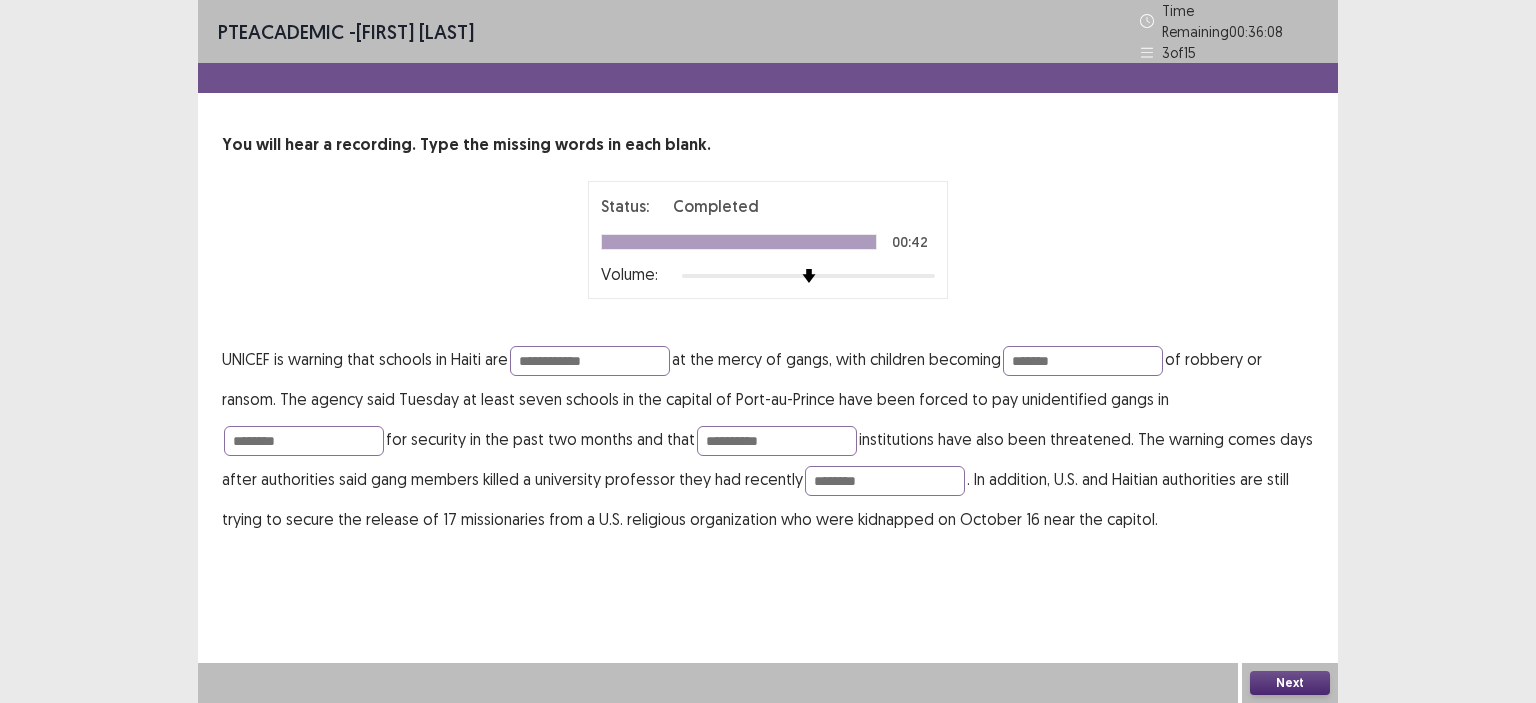 click on "Next" at bounding box center (1290, 683) 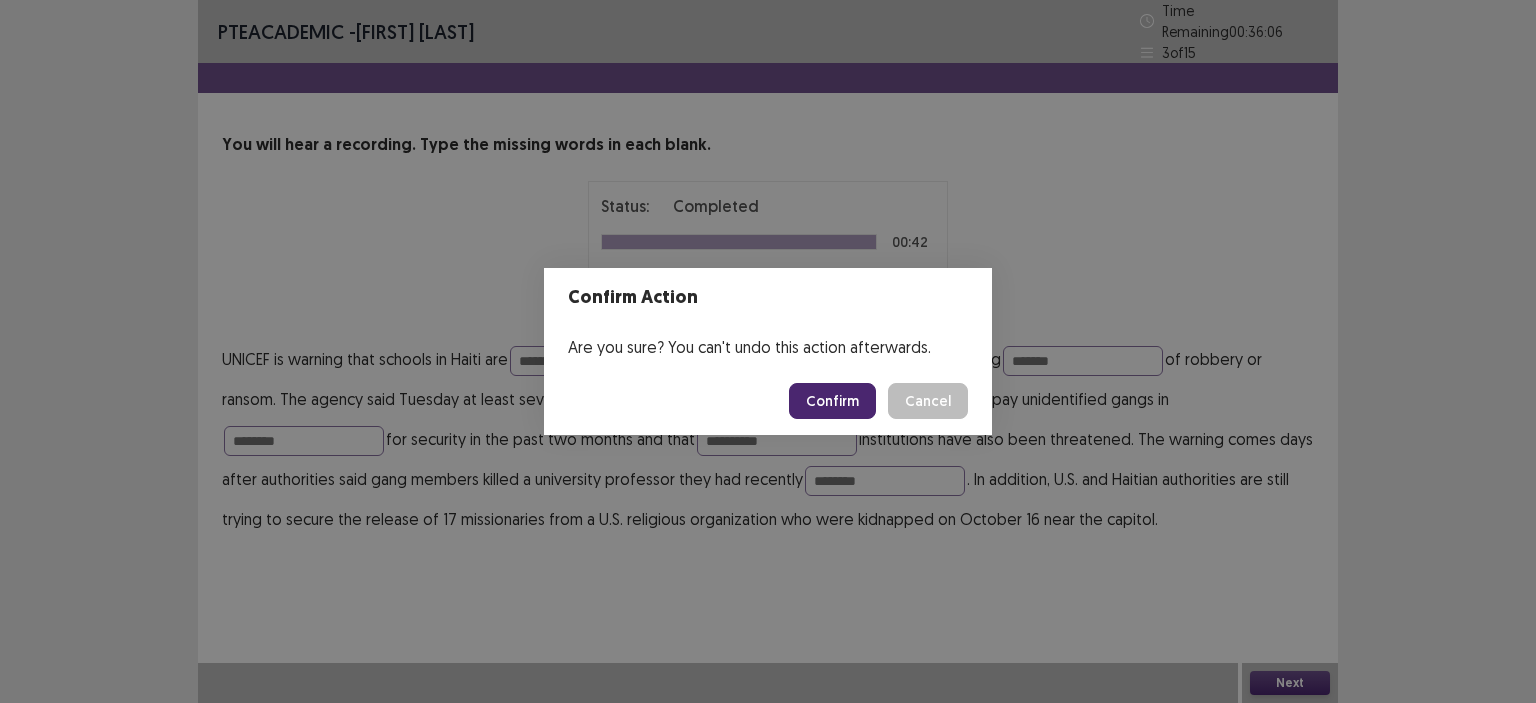 click on "Confirm" at bounding box center (832, 401) 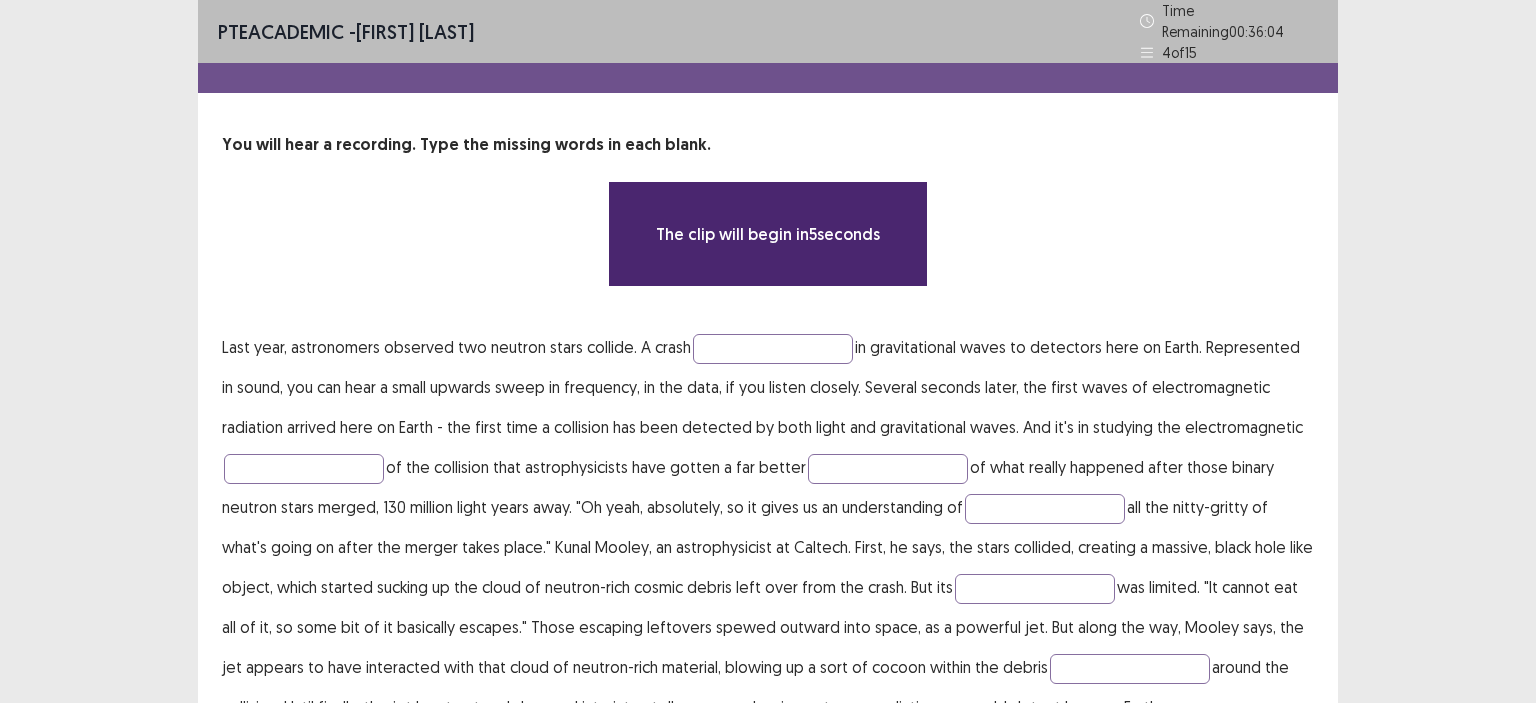 click on "PTE academic - [FIRST] [LAST] Time Remaining 00 : 36 : 04 4 of 15 You will hear a recording. Type the missing words in each blank. The clip will begin in 5 seconds Last year, astronomers observed two neutron stars collide. A crash in gravitational waves to detectors here on Earth. Represented in sound, you can hear a small upwards sweep in frequency, in the data, if you listen closely. Several seconds later, the first waves of electromagnetic radiation arrived here on Earth - the first time a collision has been detected by both light and gravitational waves. And it's in studying the electromagnetic of the collision that astrophysicists have gotten a far better of what really happened after those binary neutron stars merged, 130 million light years away. "Oh yeah, absolutely, so it gives us an understanding of around the collision. Until finally, the jet burst out and slammed into interstellar space releasing yet more radiation we could detect here on Earth. Next" at bounding box center [768, 407] 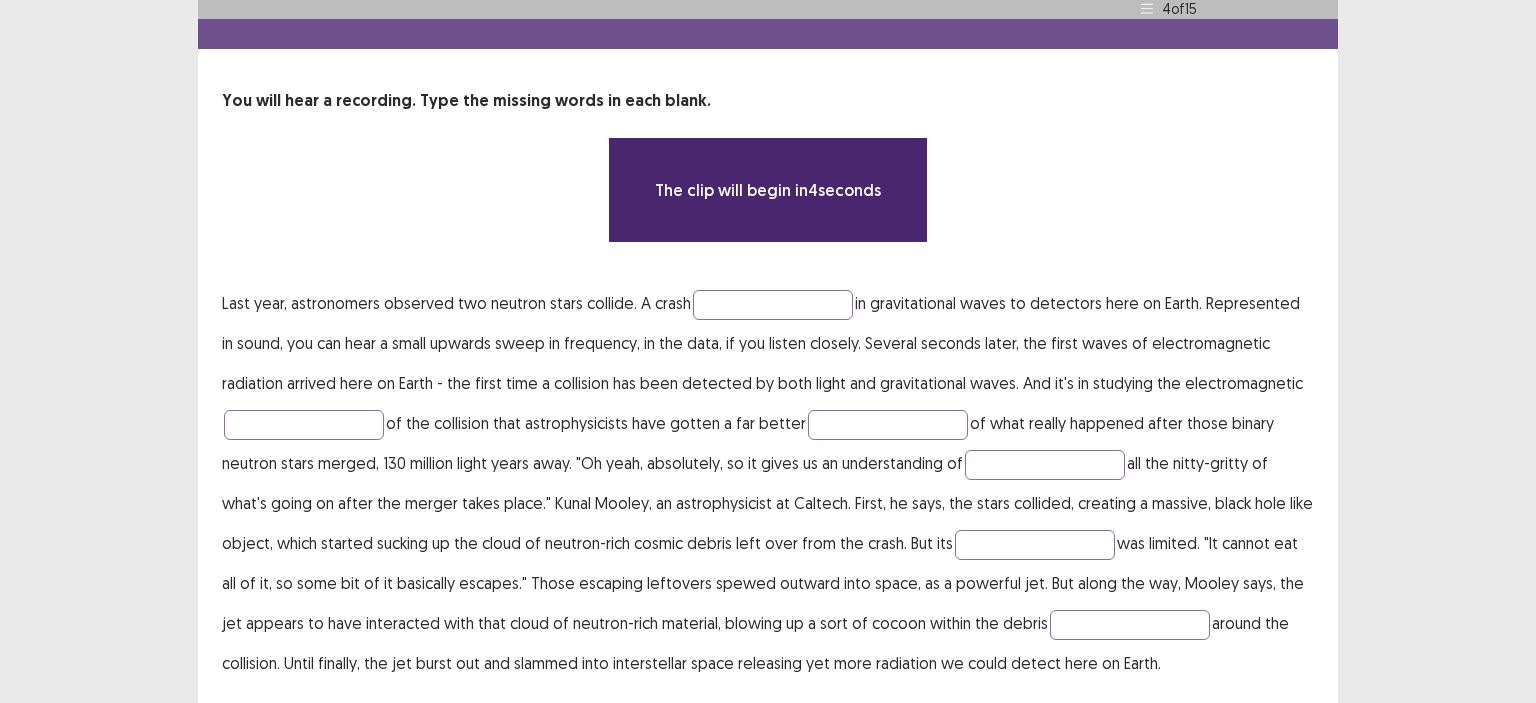 scroll, scrollTop: 80, scrollLeft: 0, axis: vertical 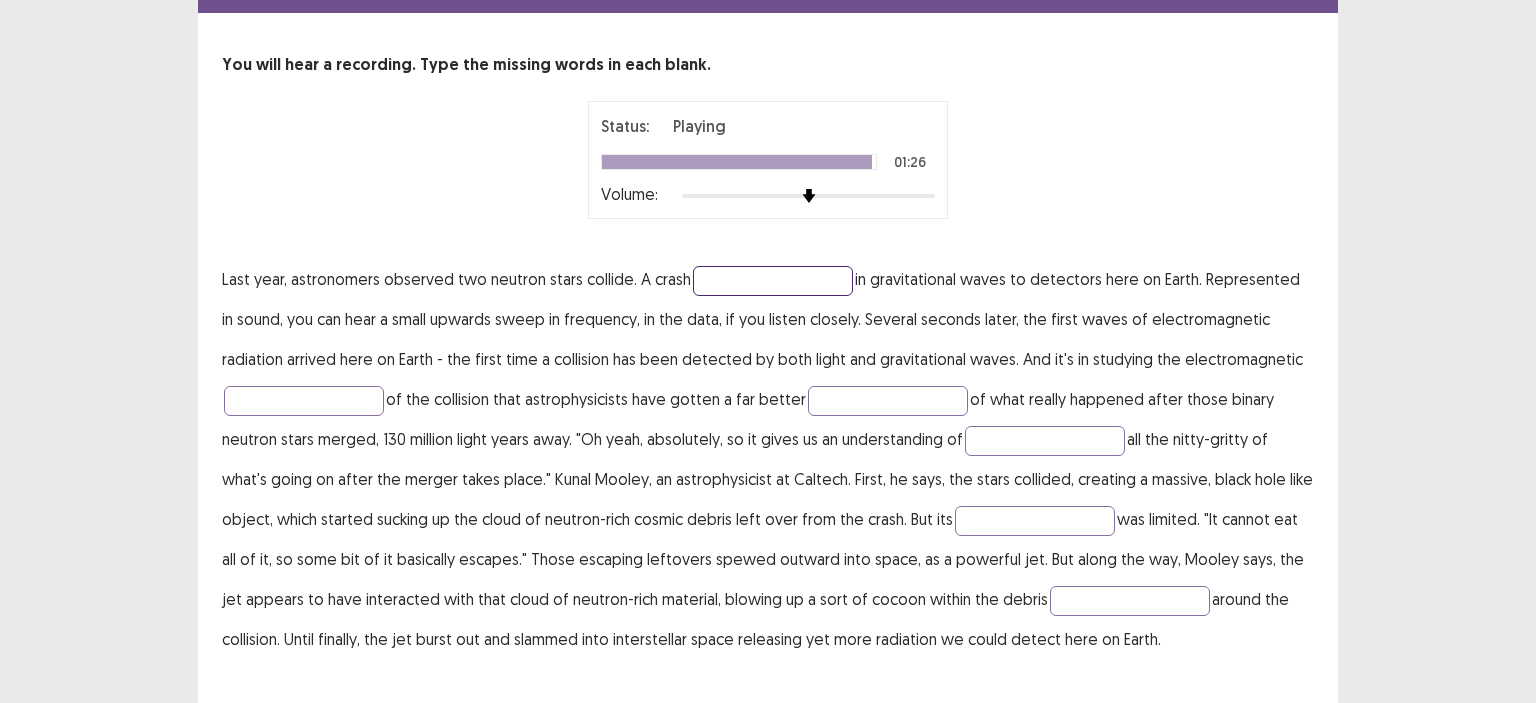 click at bounding box center [773, 281] 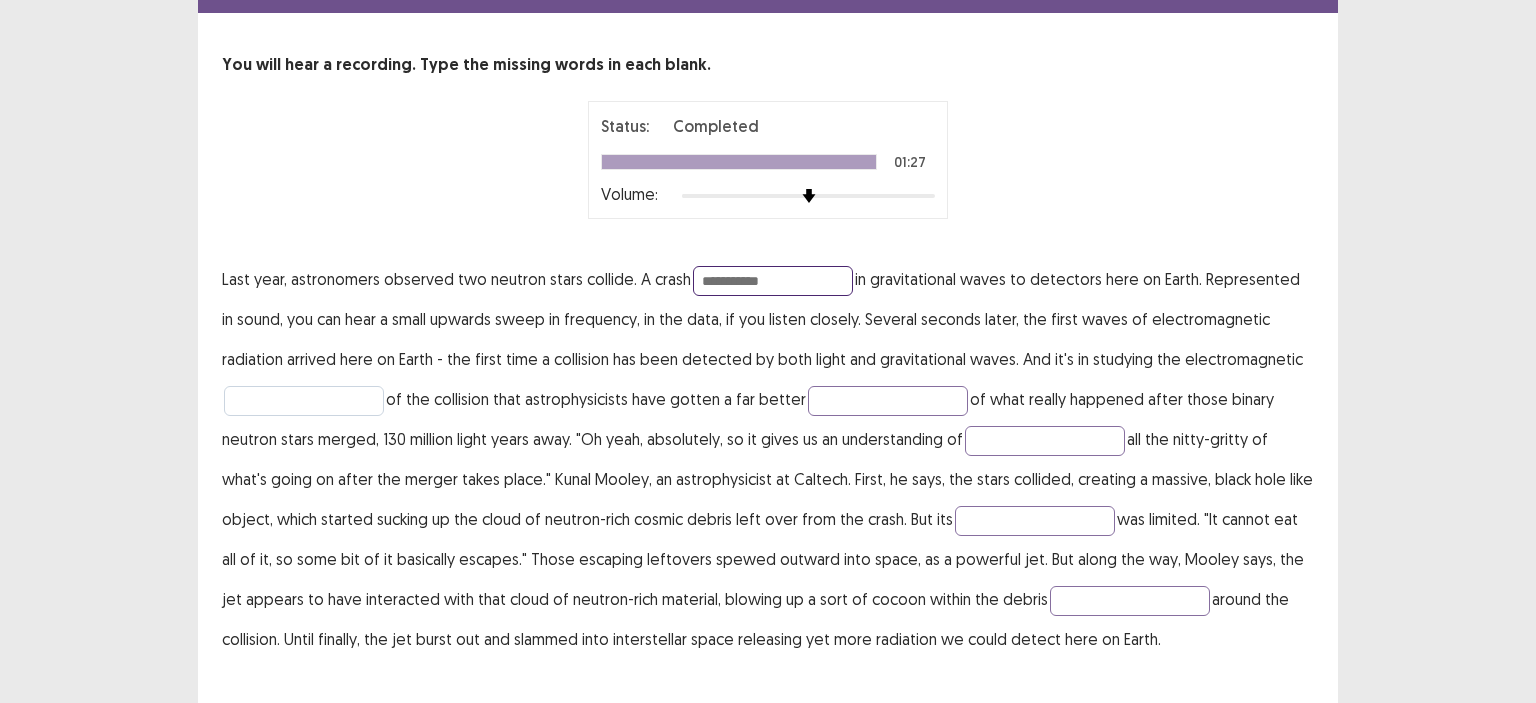type on "**********" 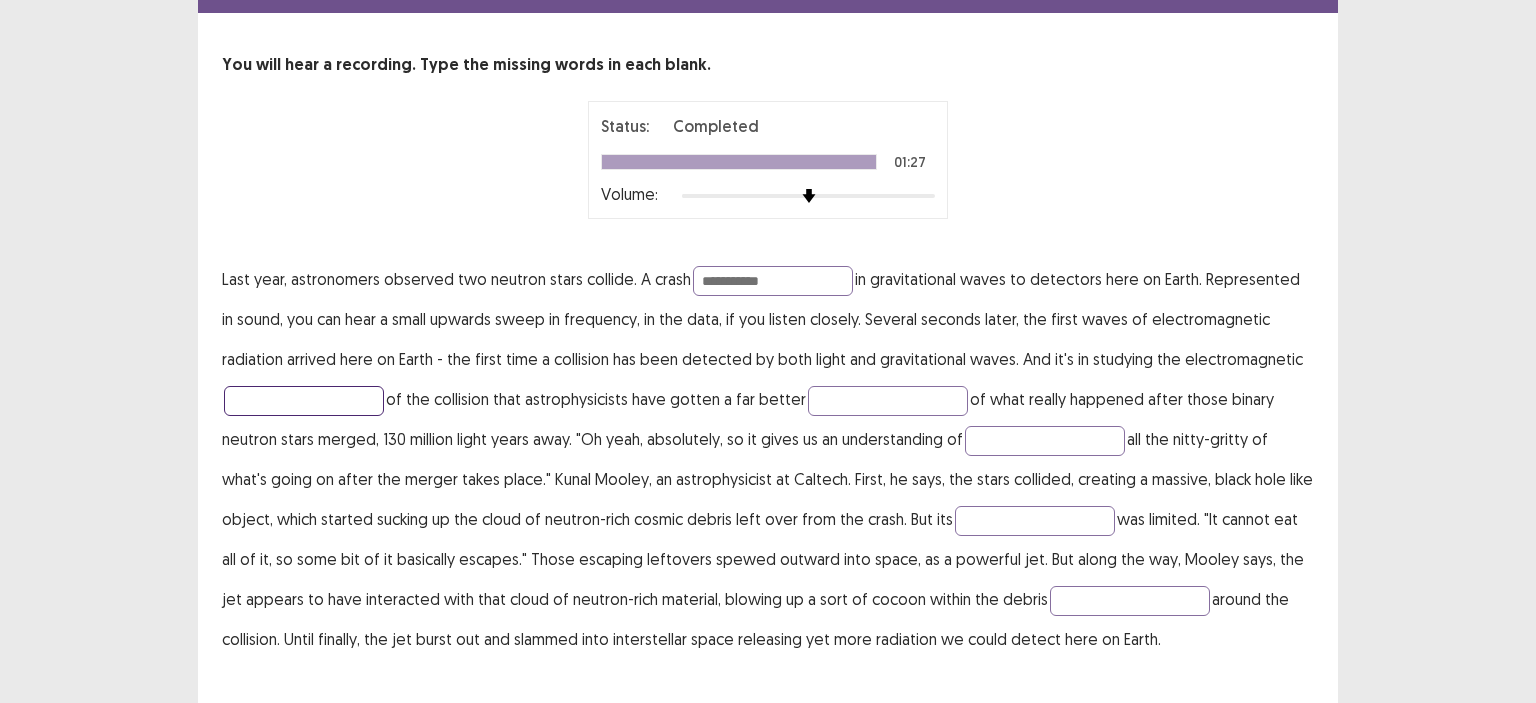 click at bounding box center (304, 401) 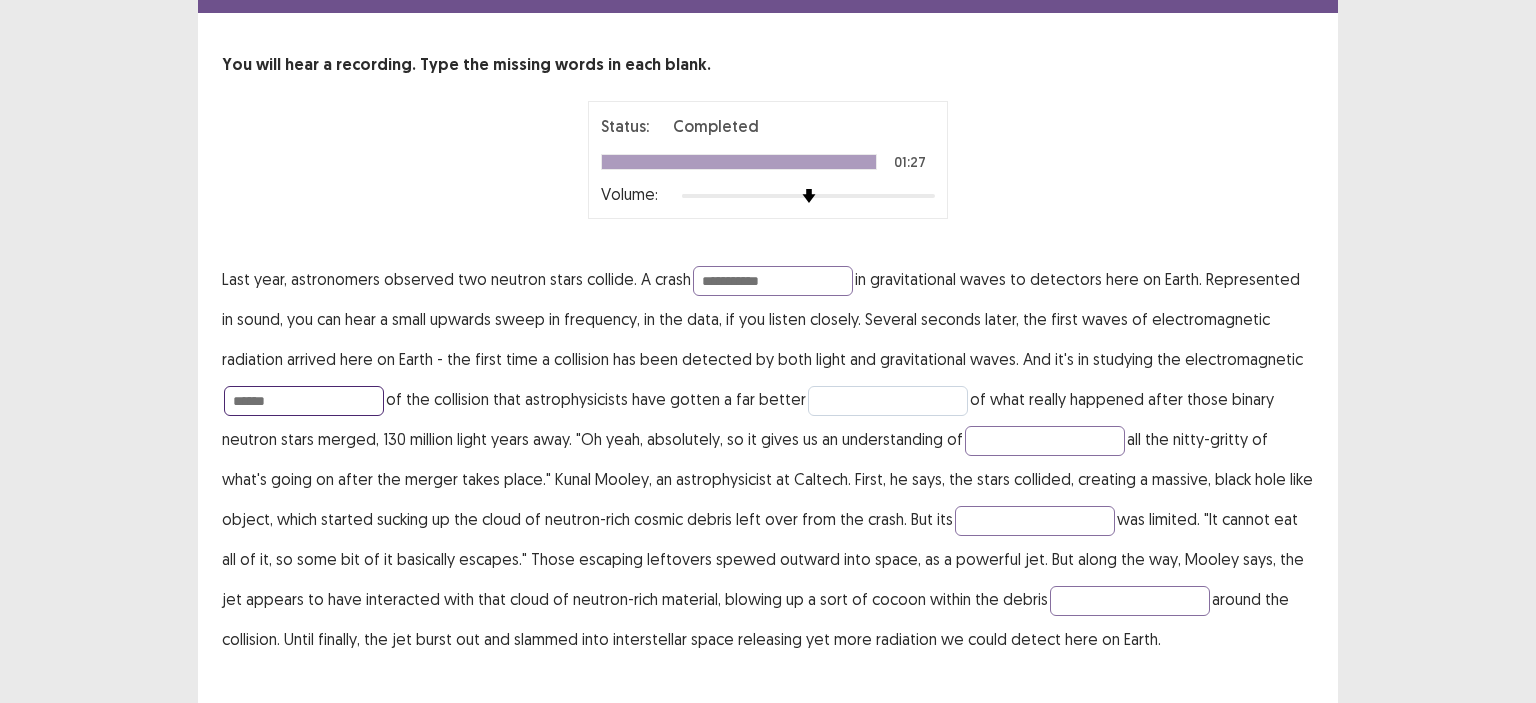 type on "******" 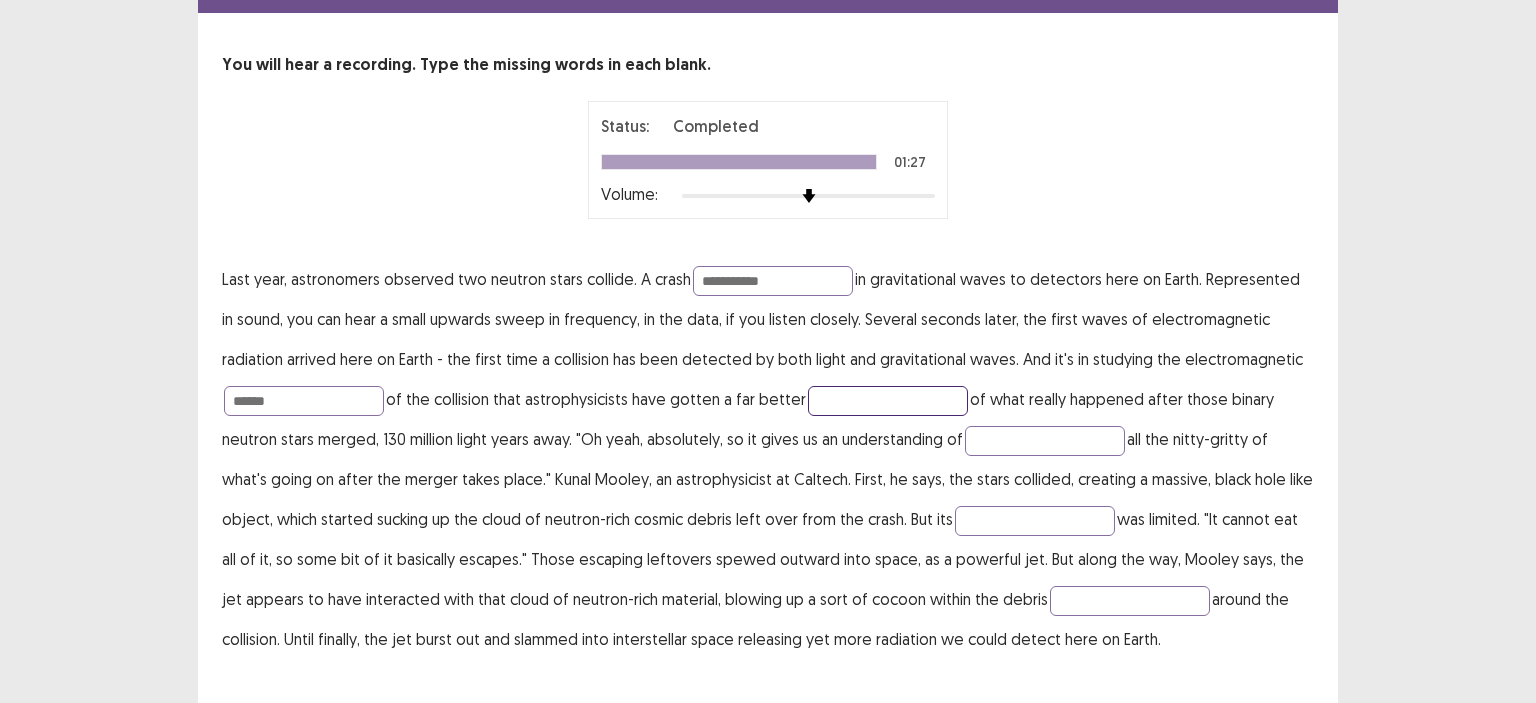 click at bounding box center [888, 401] 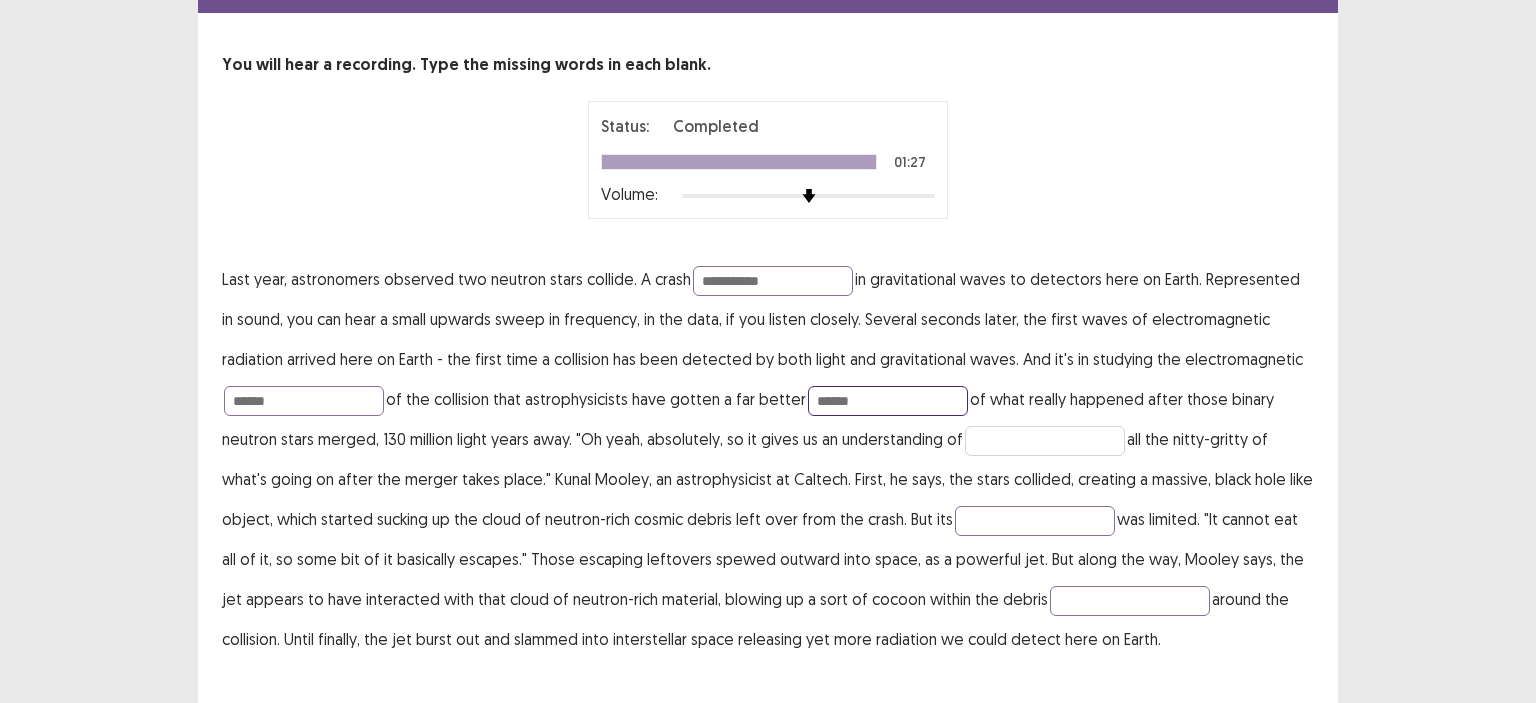 type on "******" 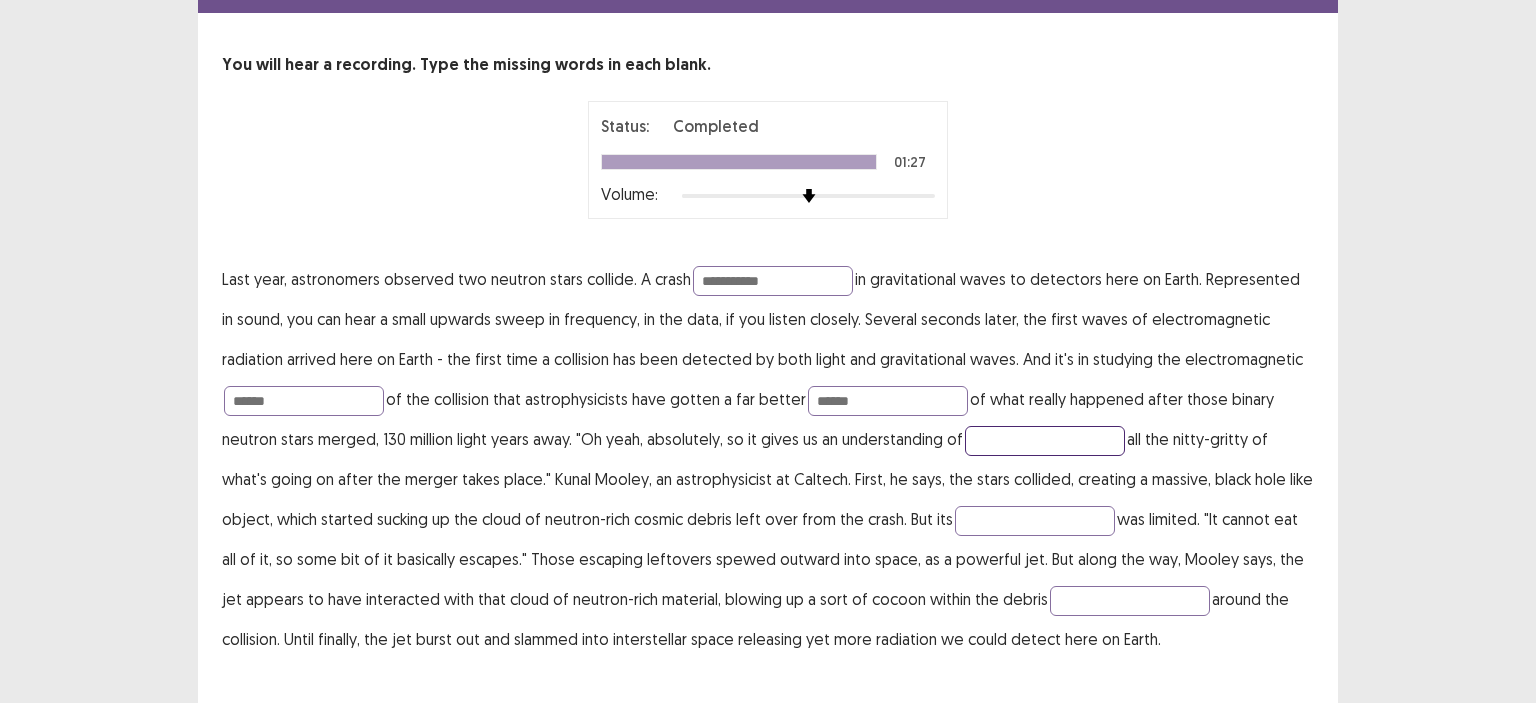 click at bounding box center (1045, 441) 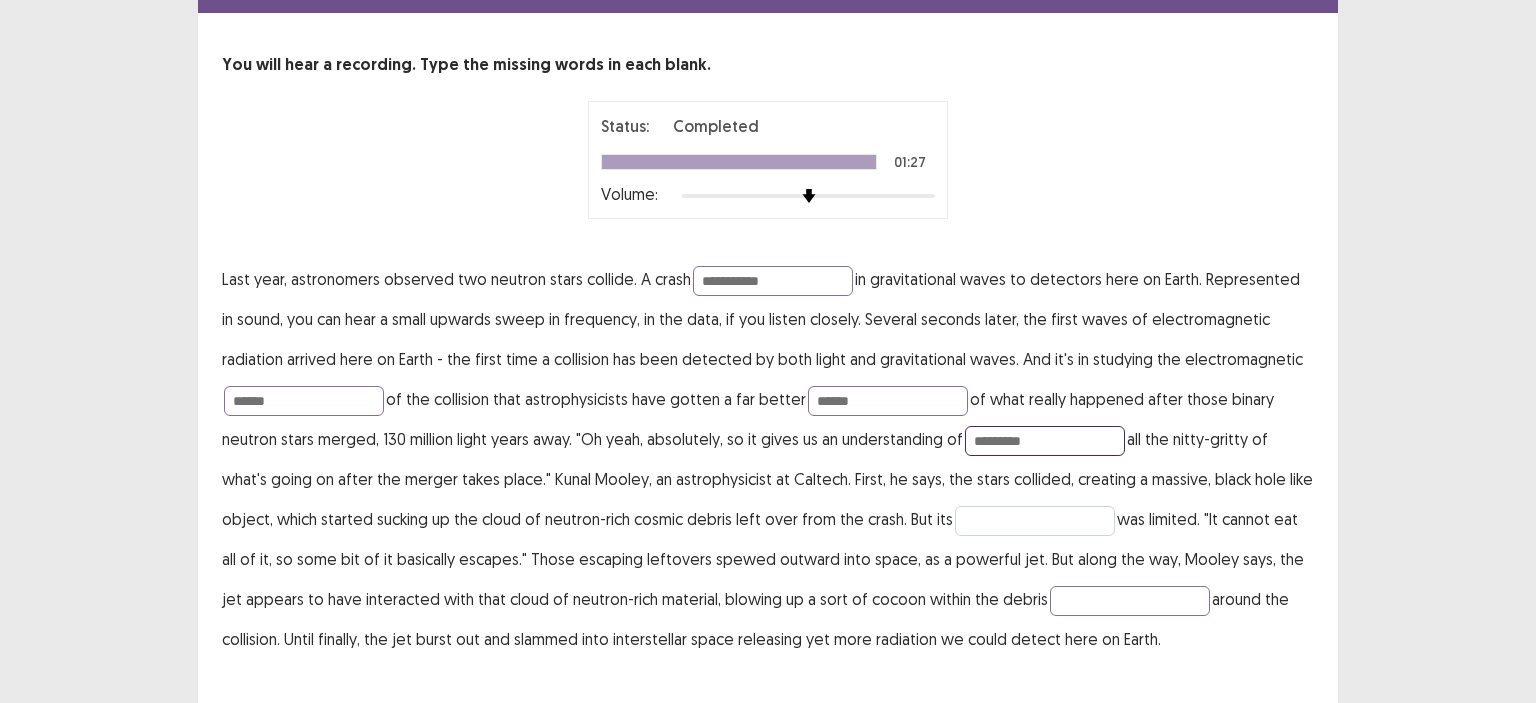 type on "*********" 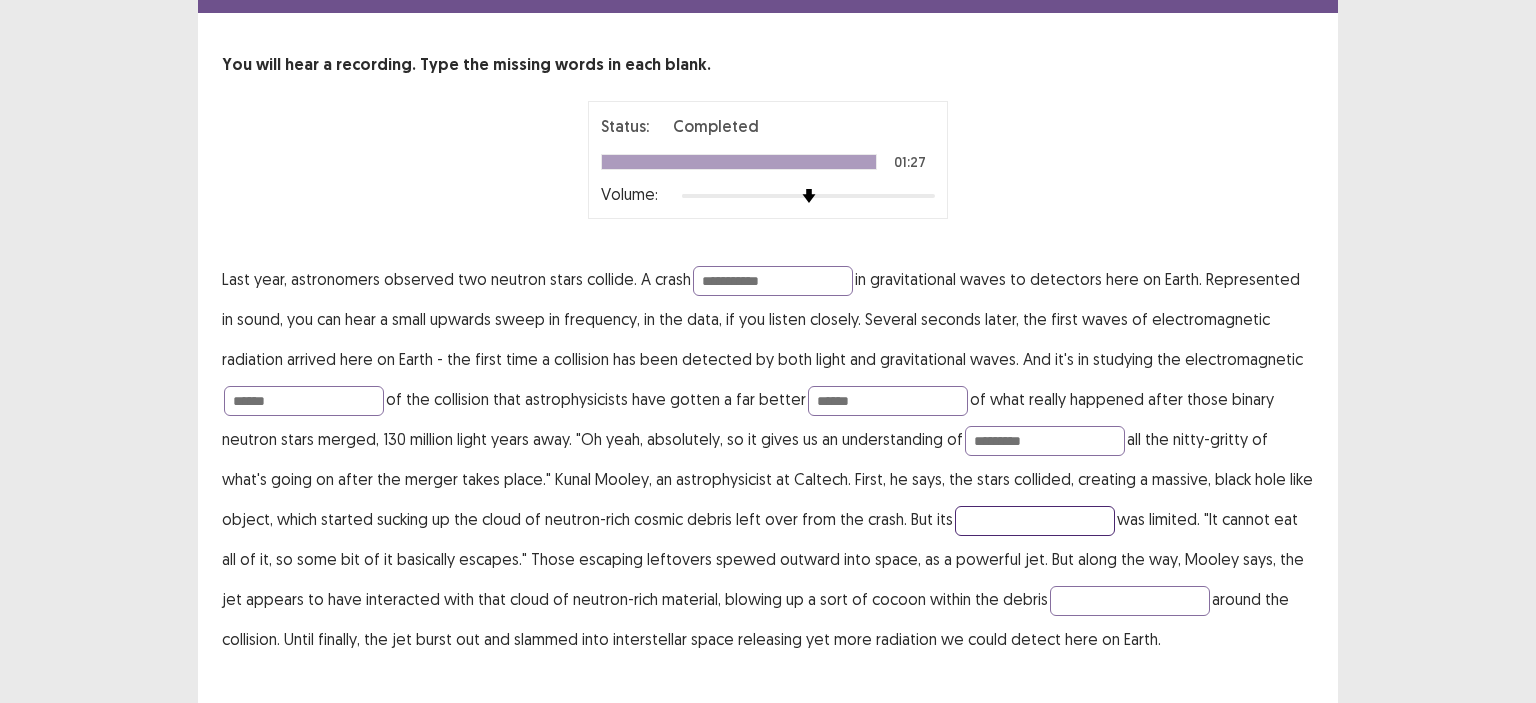 click at bounding box center (1035, 521) 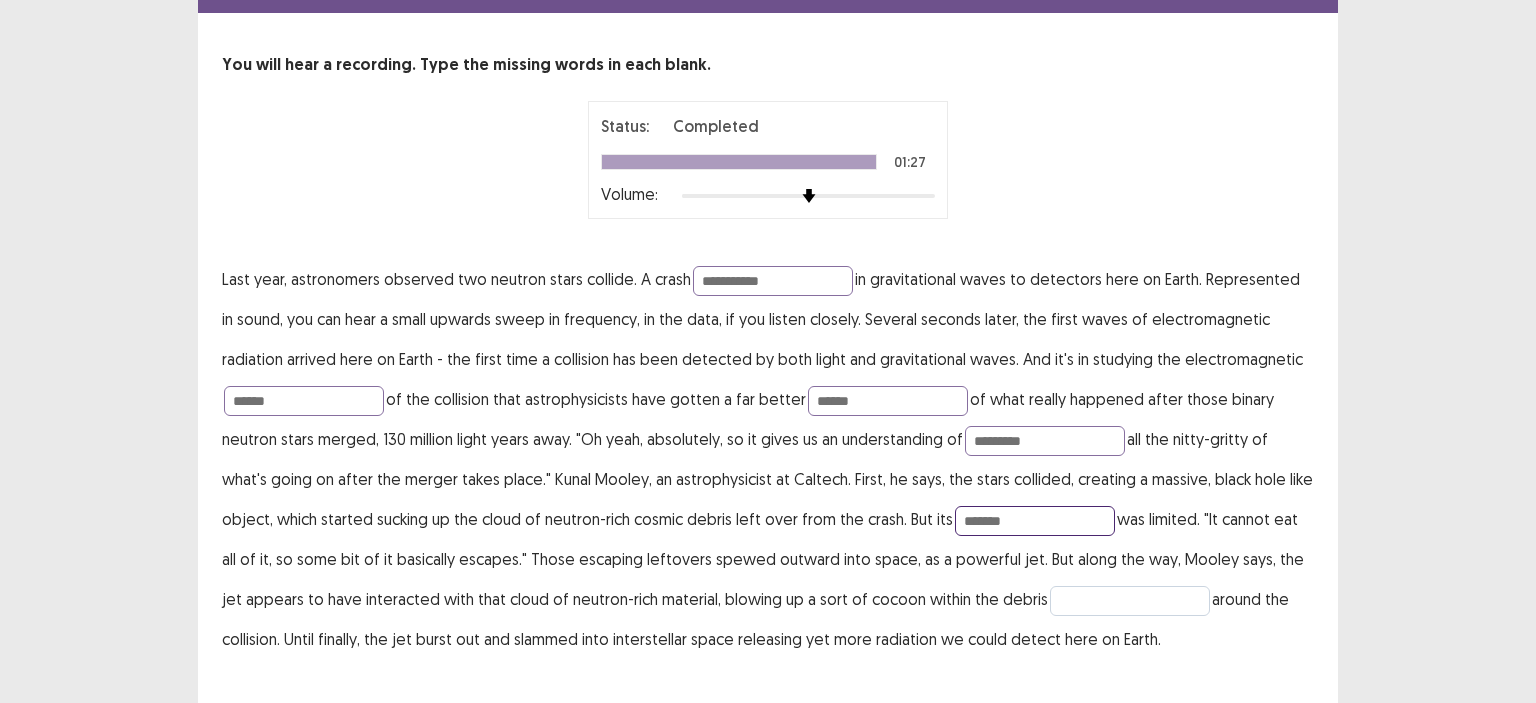 type on "*******" 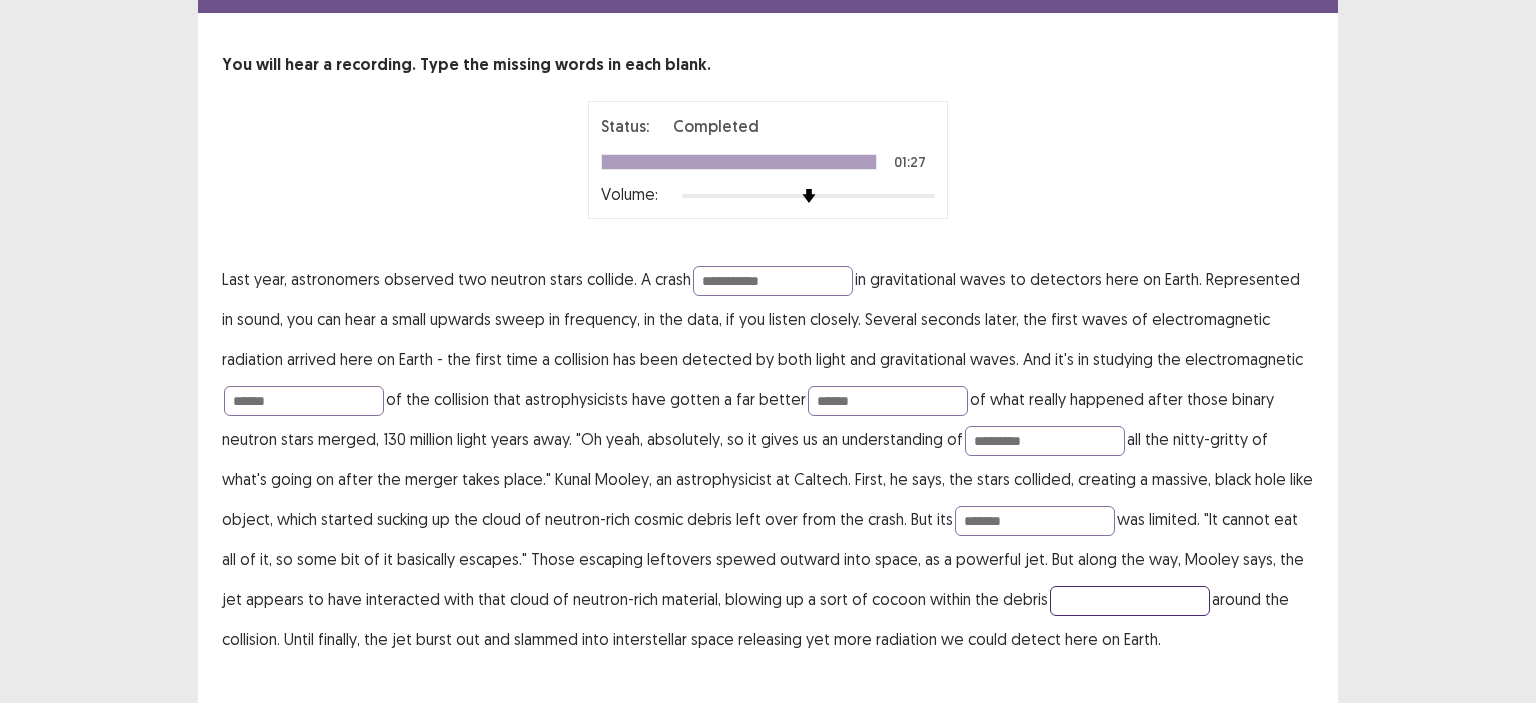 click at bounding box center (1130, 601) 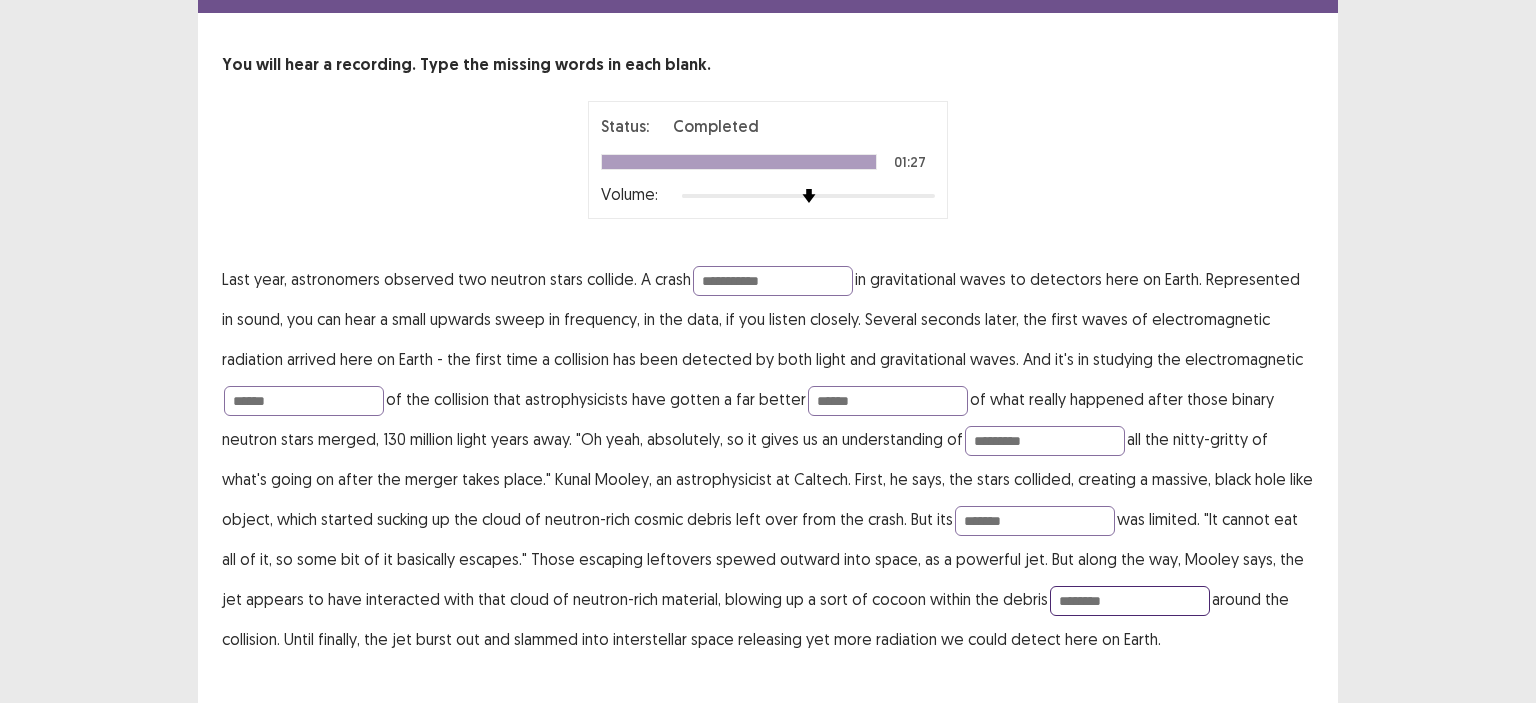 type on "********" 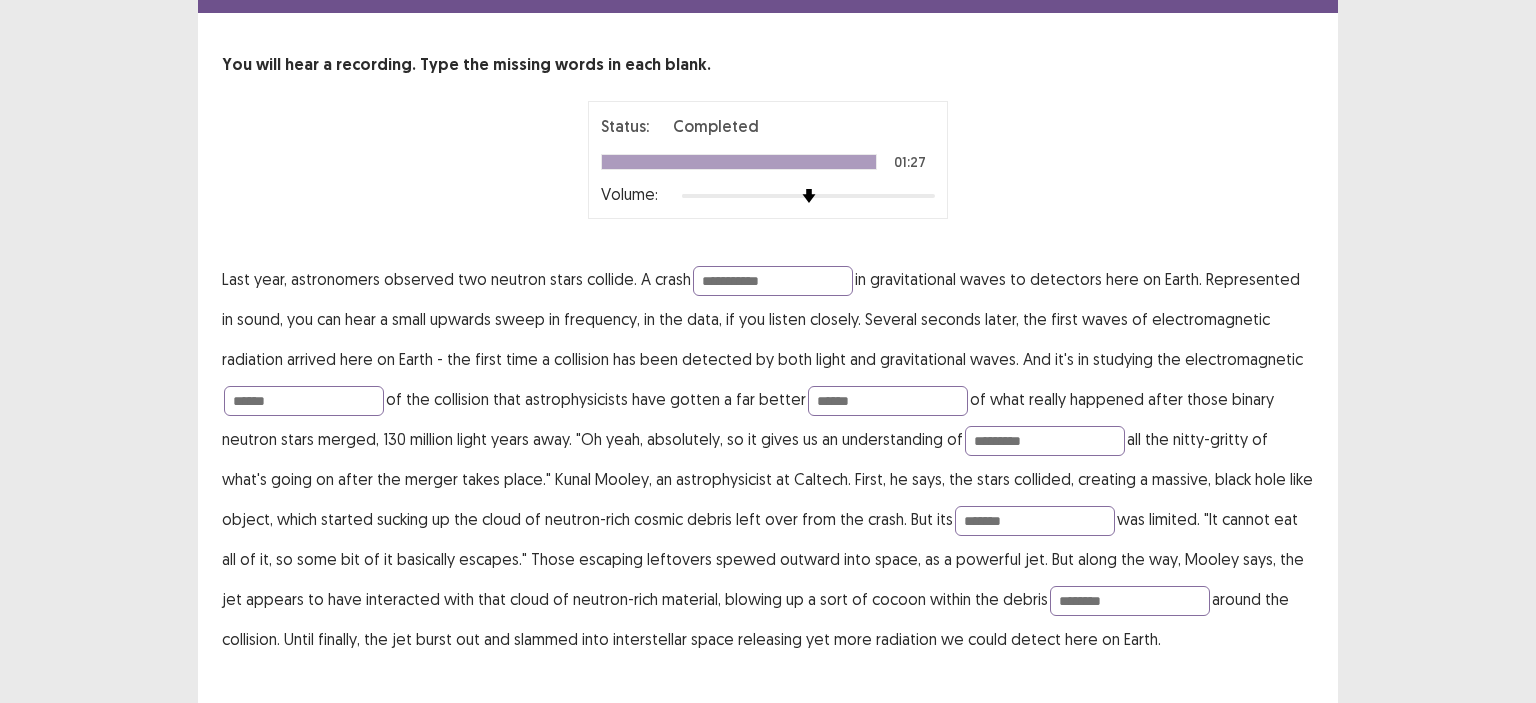 click on "**********" at bounding box center (768, 333) 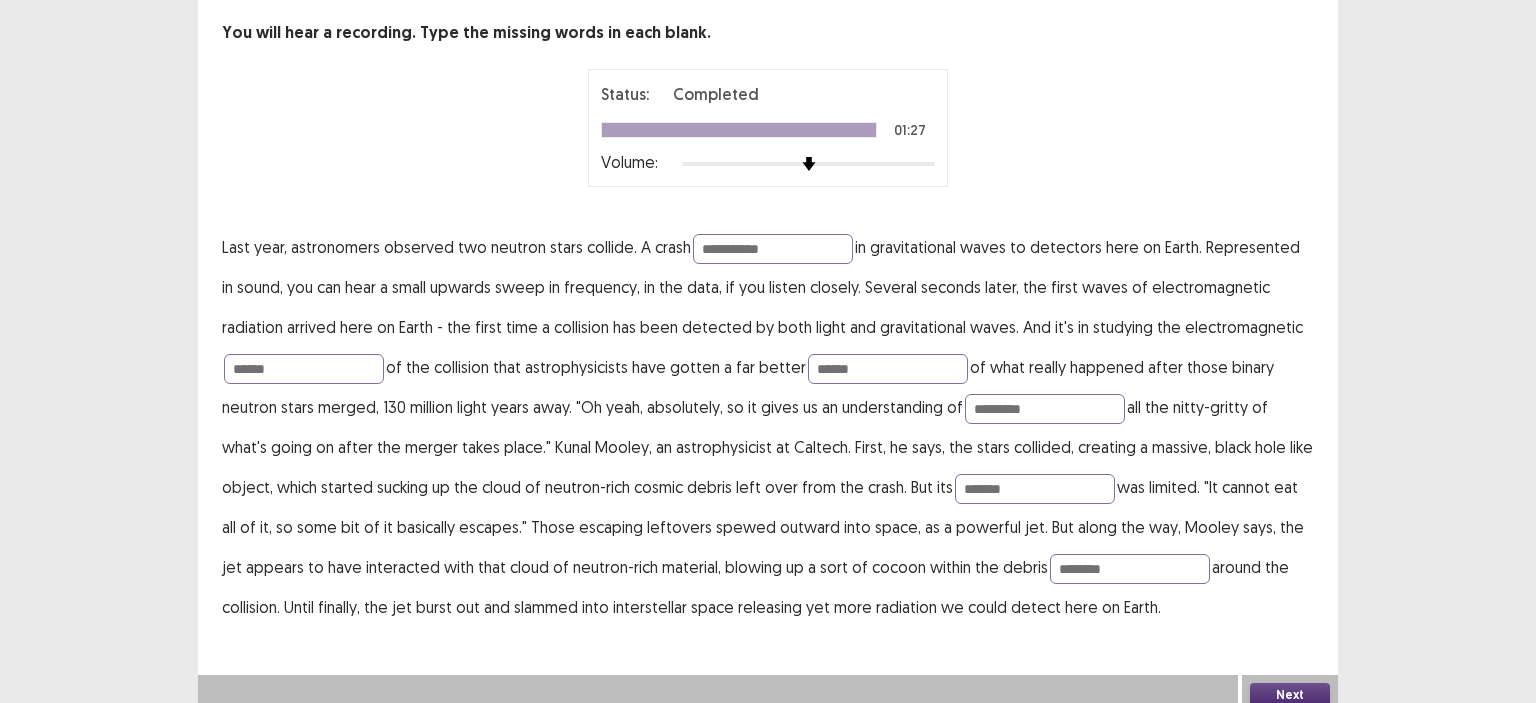 scroll, scrollTop: 114, scrollLeft: 0, axis: vertical 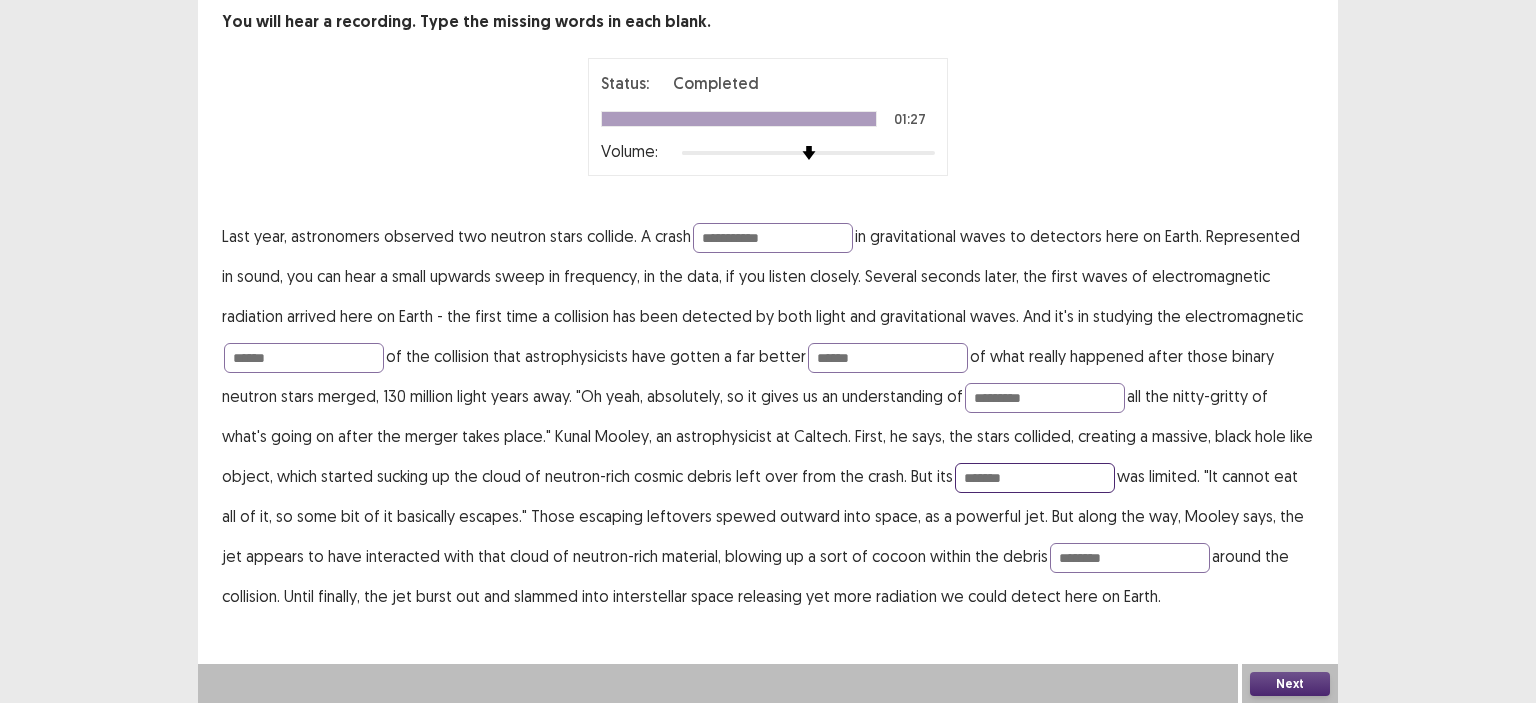click on "*******" at bounding box center (1035, 478) 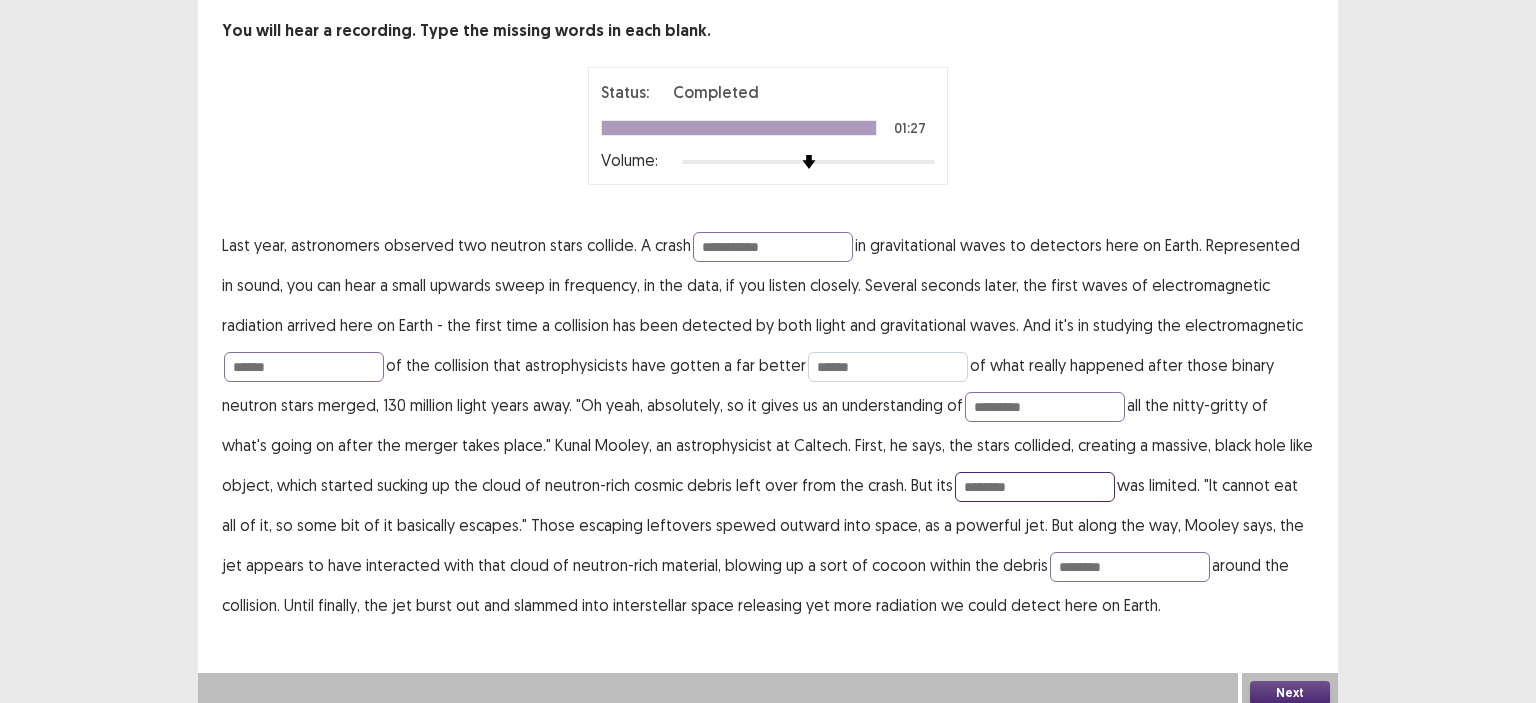 type on "********" 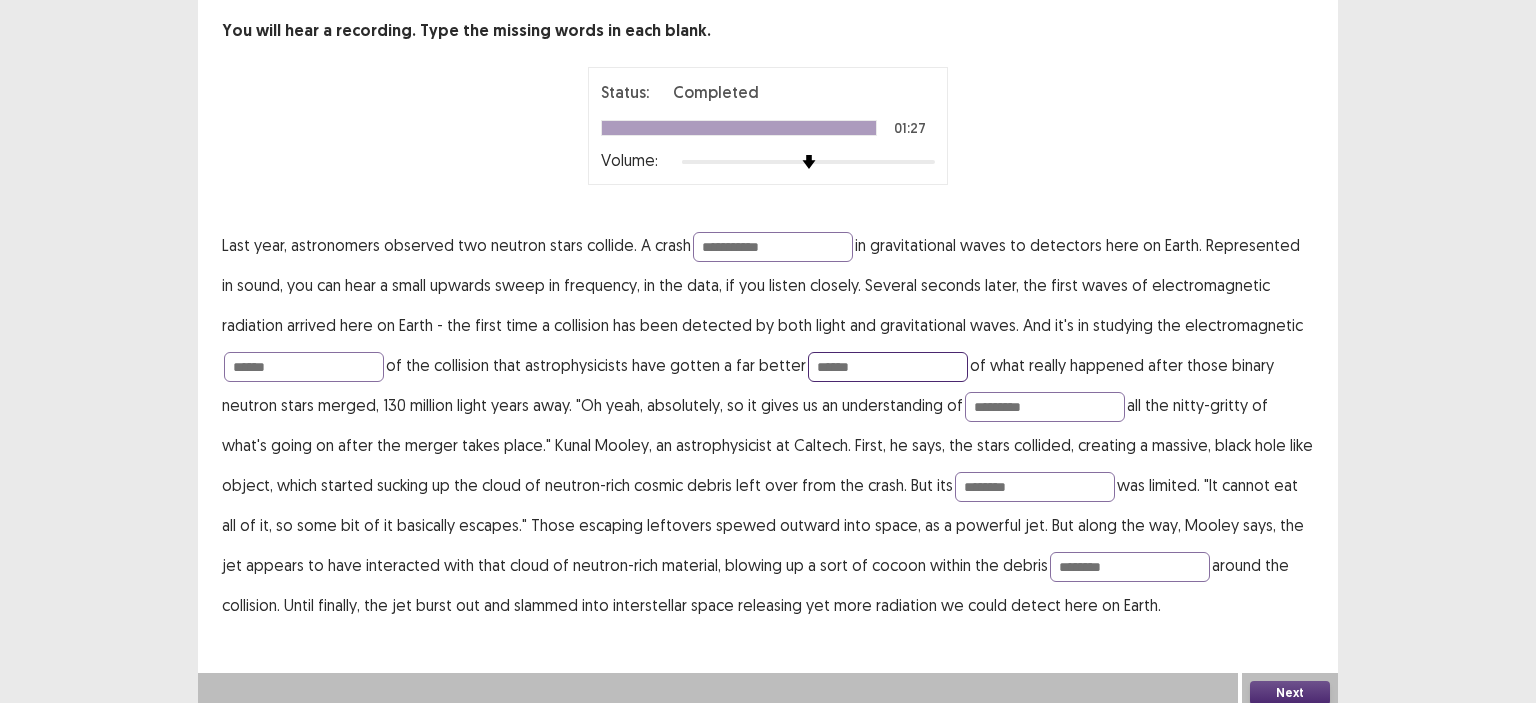 click on "******" at bounding box center [888, 367] 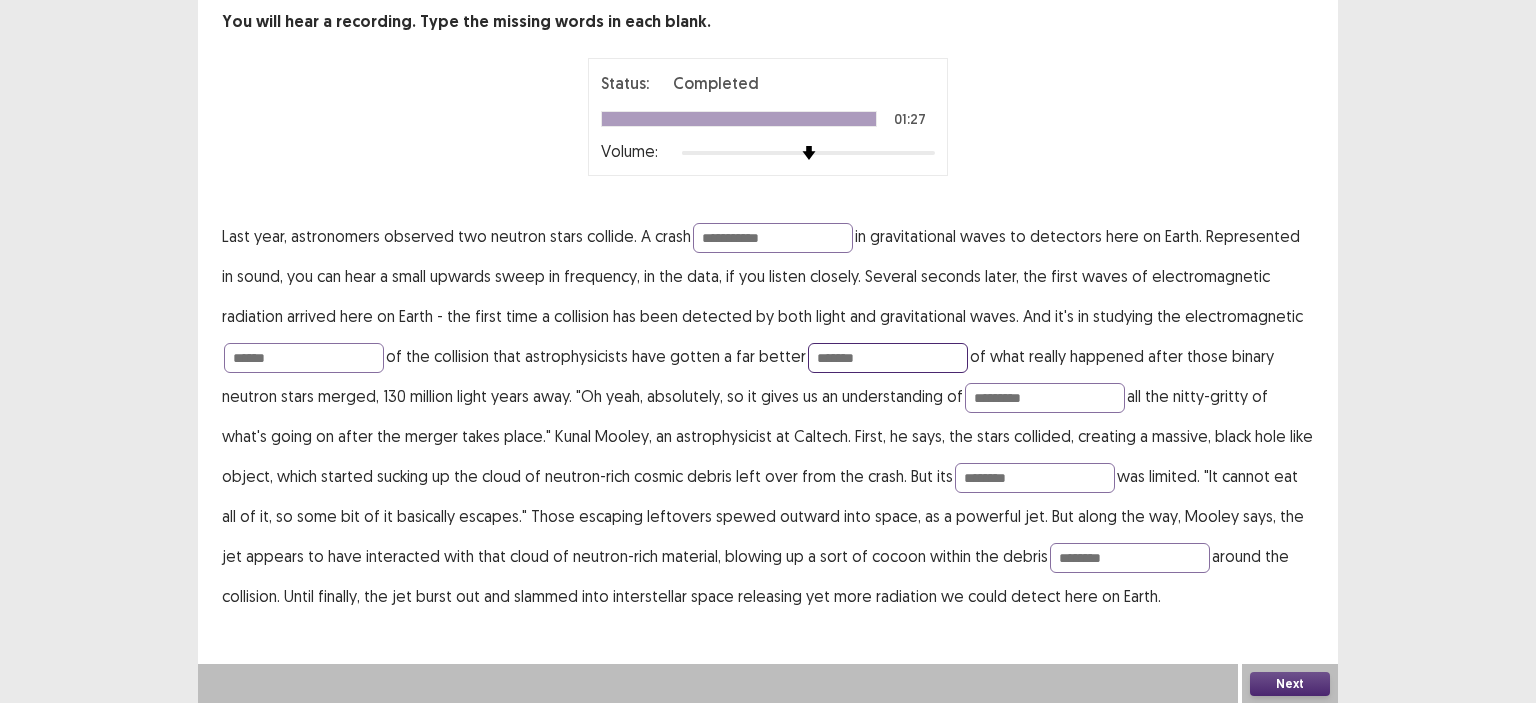 type on "******" 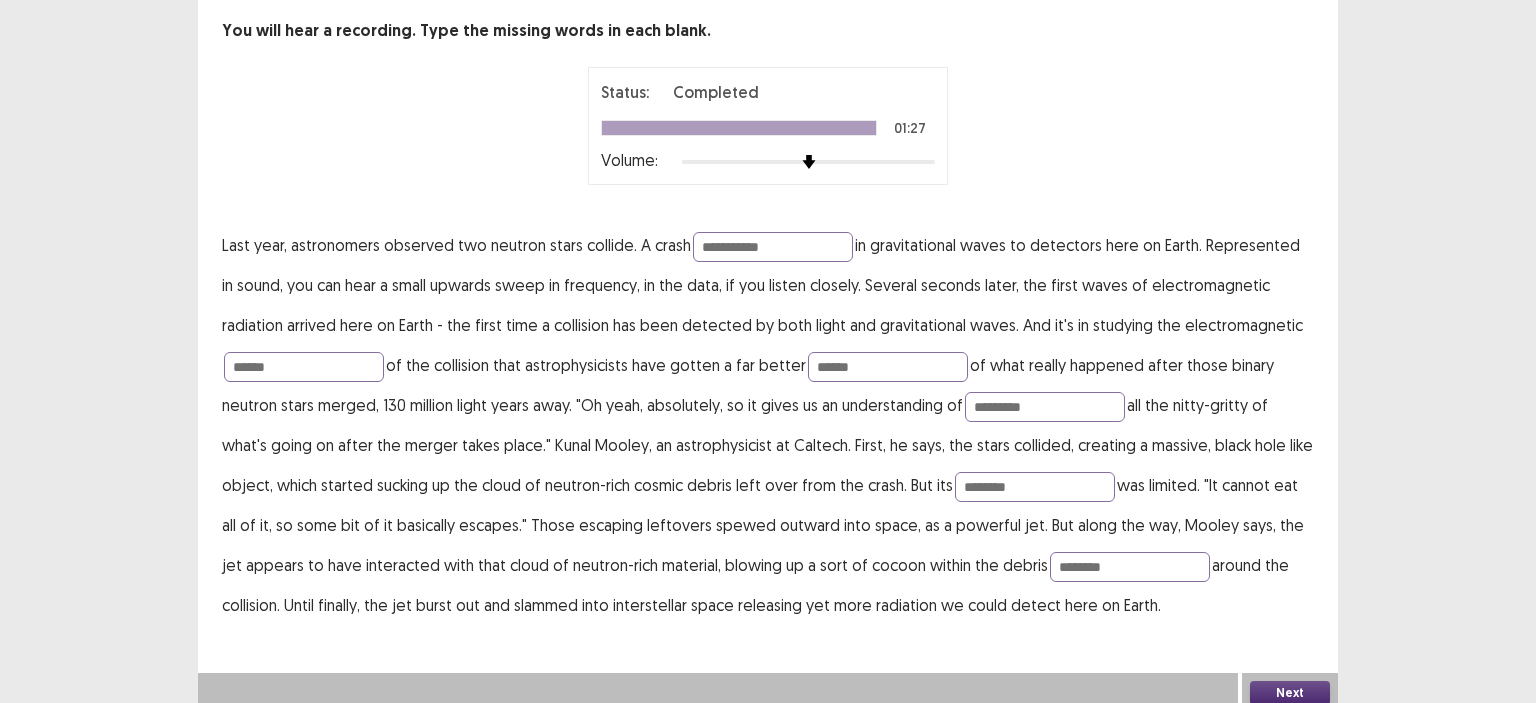 click on "Next" at bounding box center [1290, 693] 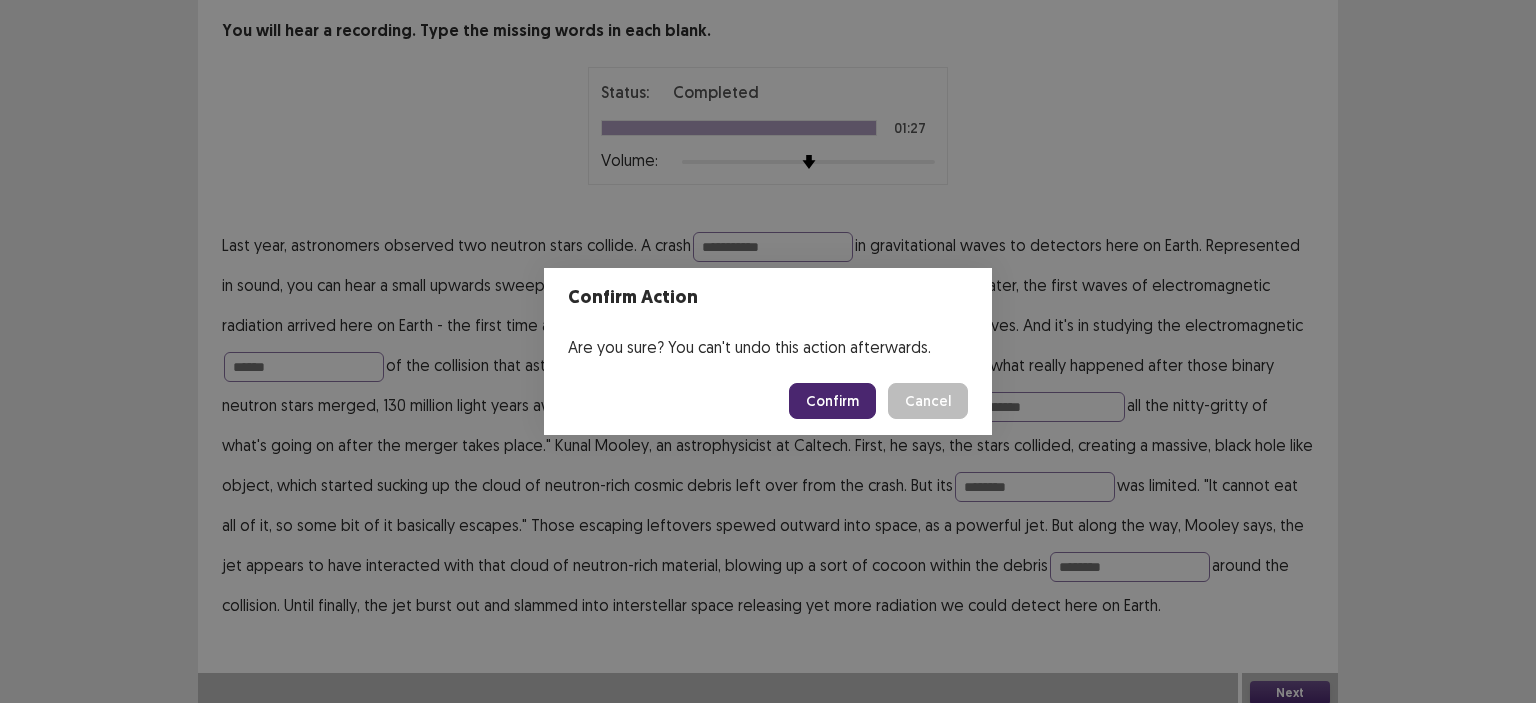 click on "Confirm" at bounding box center [832, 401] 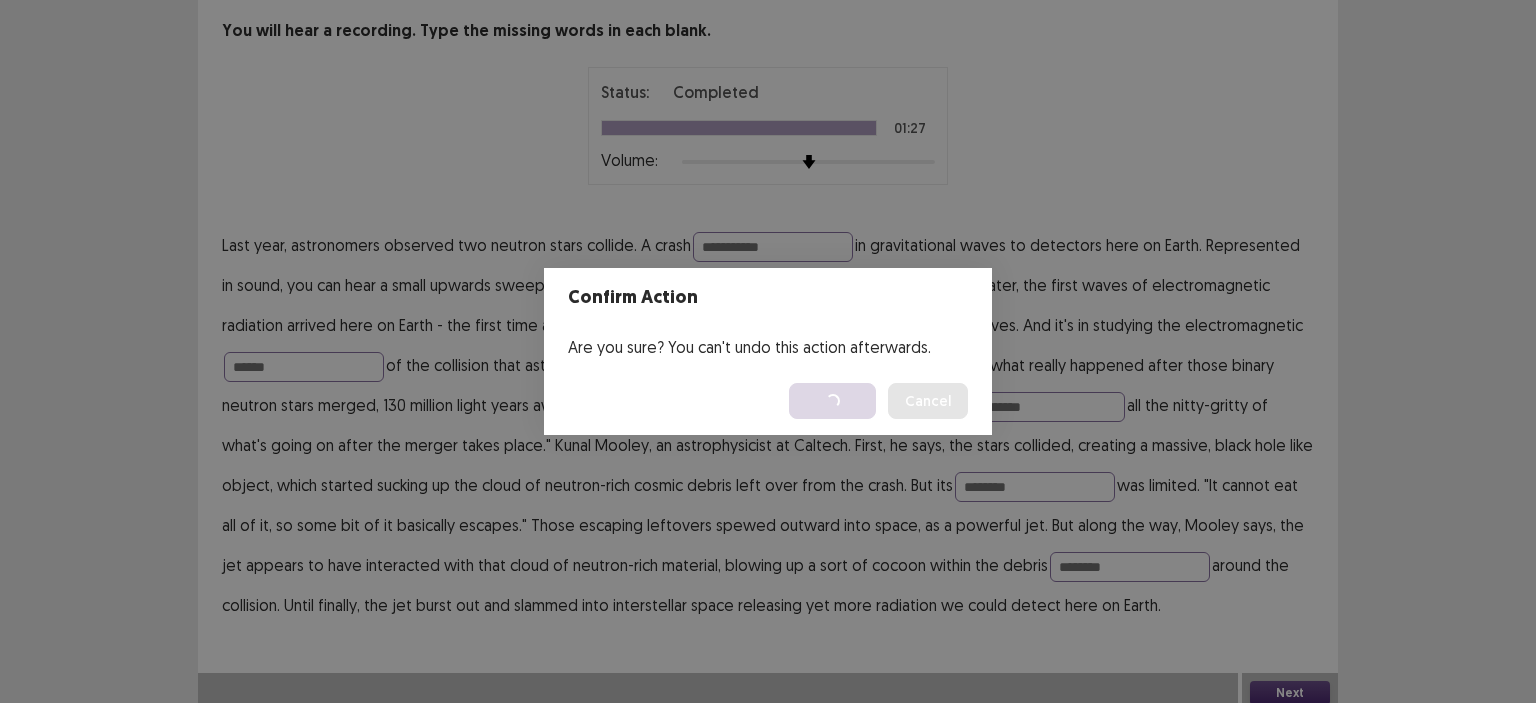 scroll, scrollTop: 0, scrollLeft: 0, axis: both 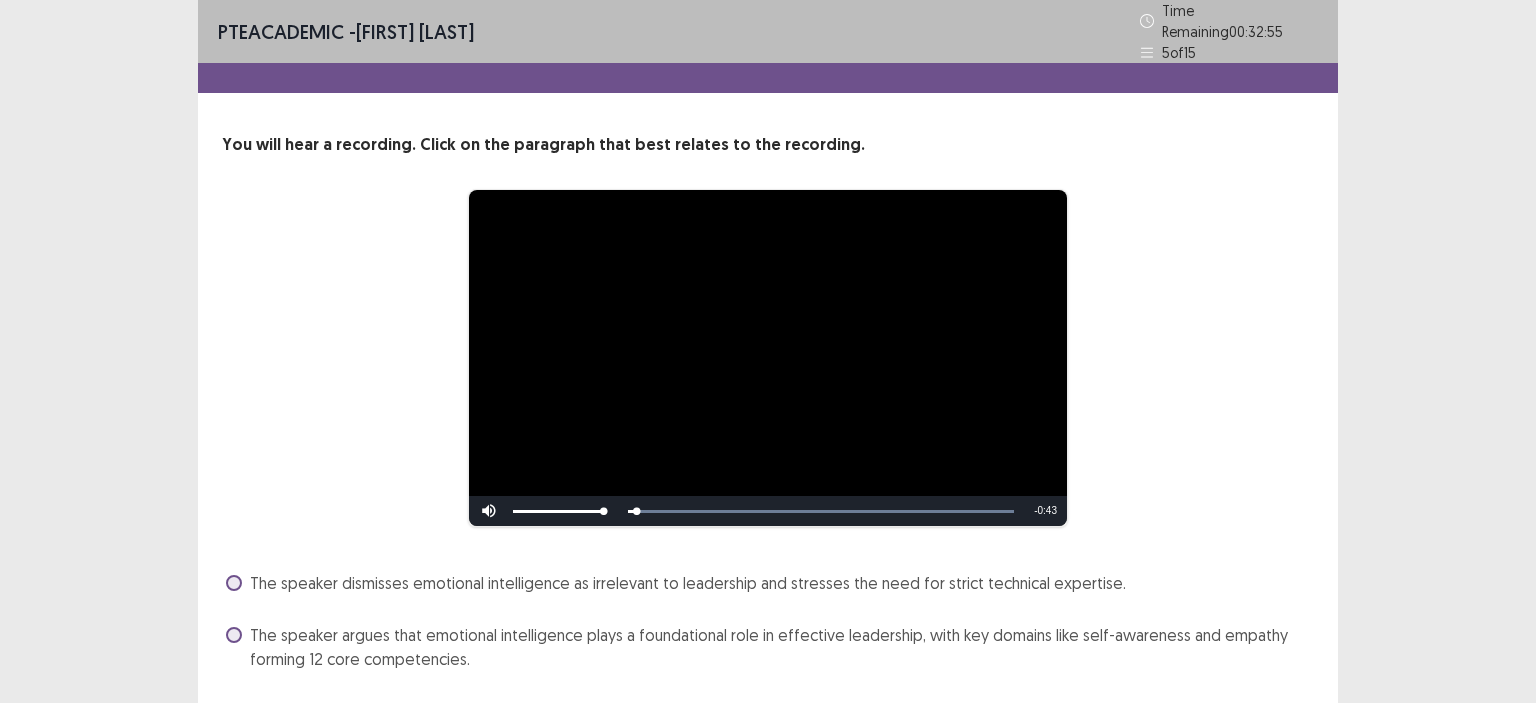 click on "**********" at bounding box center [768, 358] 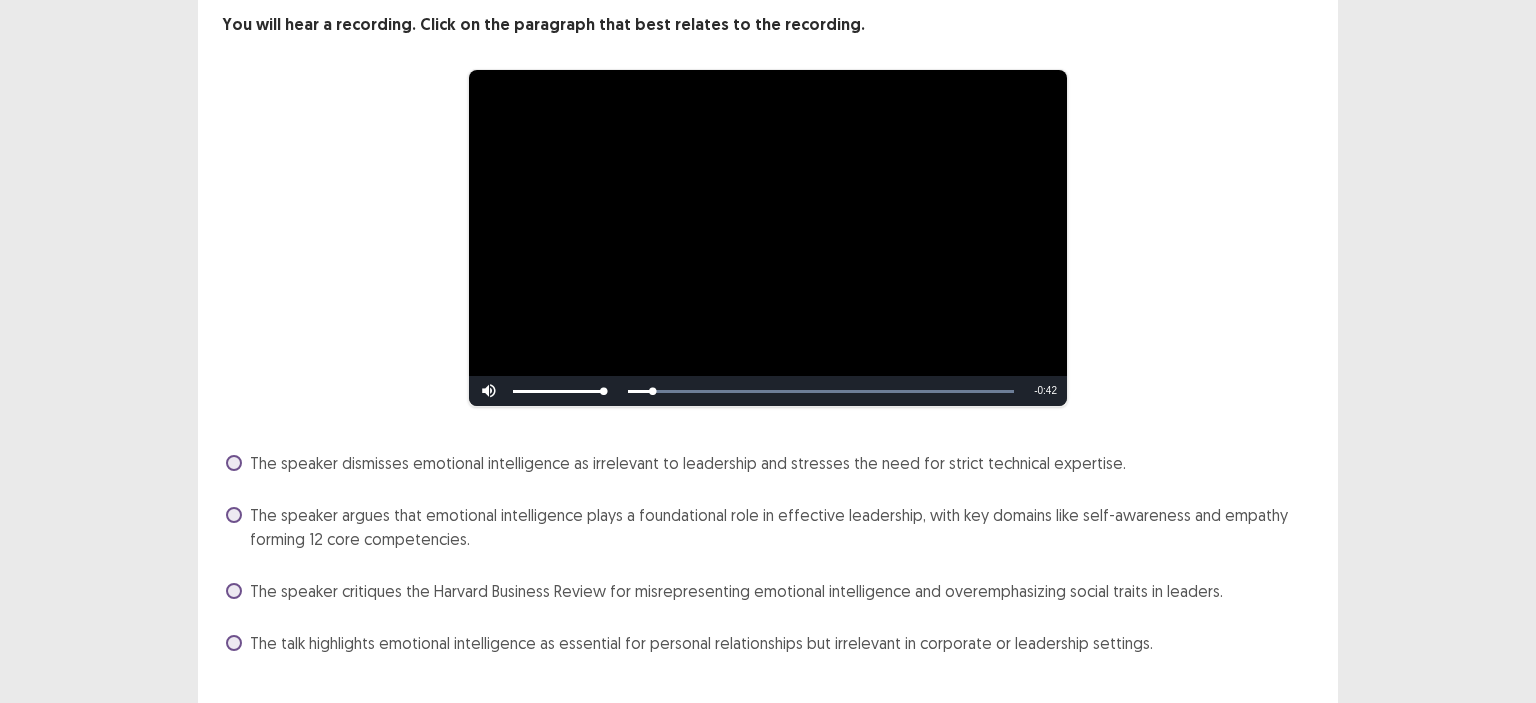 scroll, scrollTop: 155, scrollLeft: 0, axis: vertical 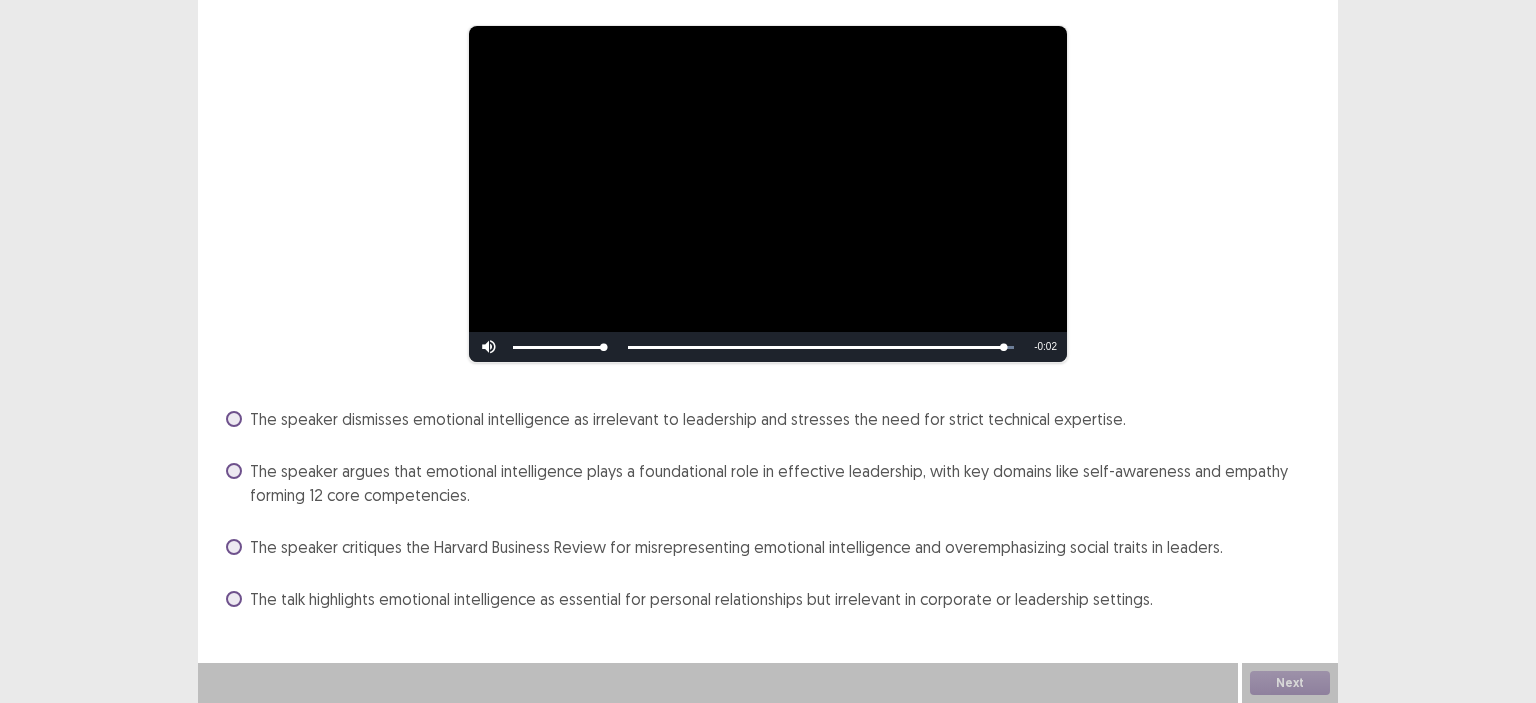 click on "The speaker argues that emotional intelligence plays a foundational role in effective leadership, with key domains like self-awareness and empathy forming 12 core competencies." at bounding box center (782, 483) 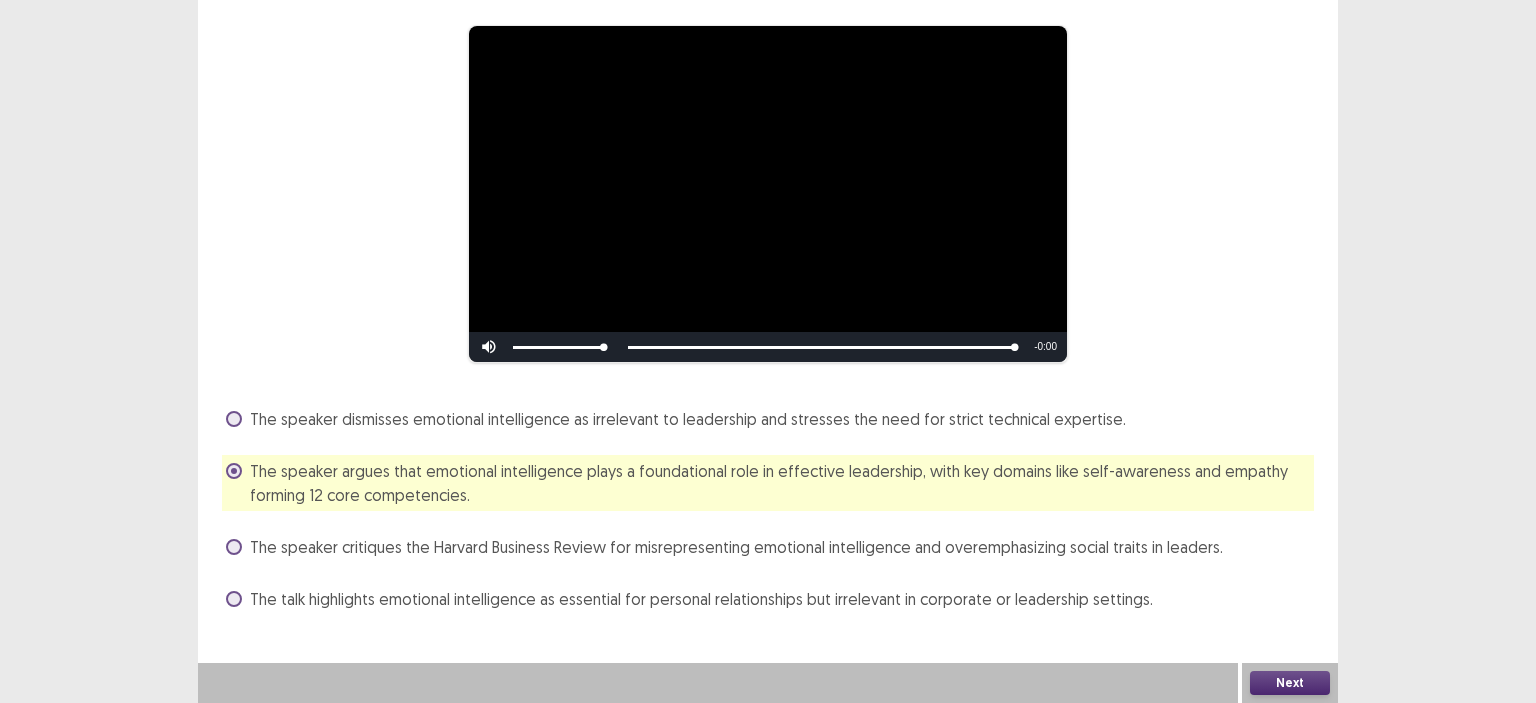 click on "Next" at bounding box center (1290, 683) 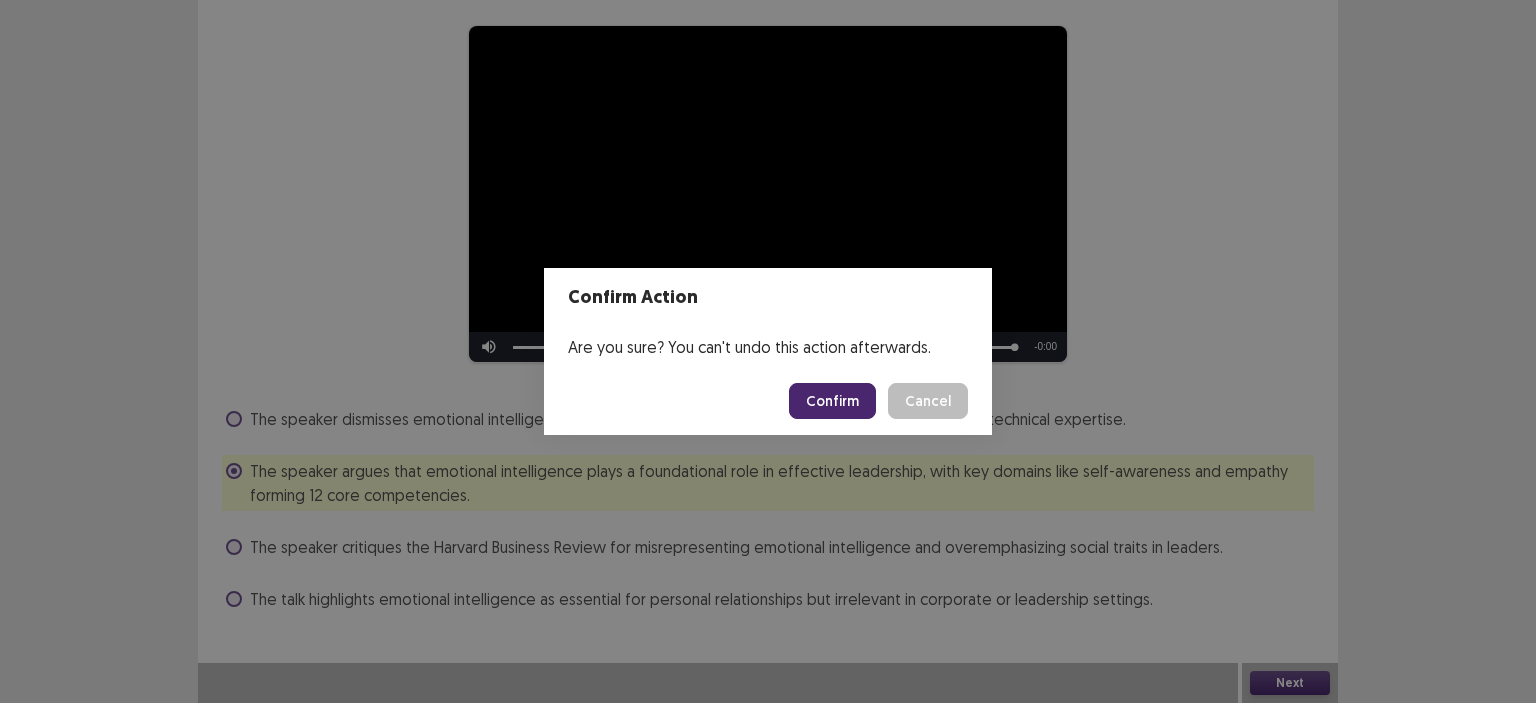 click on "Confirm" at bounding box center [832, 401] 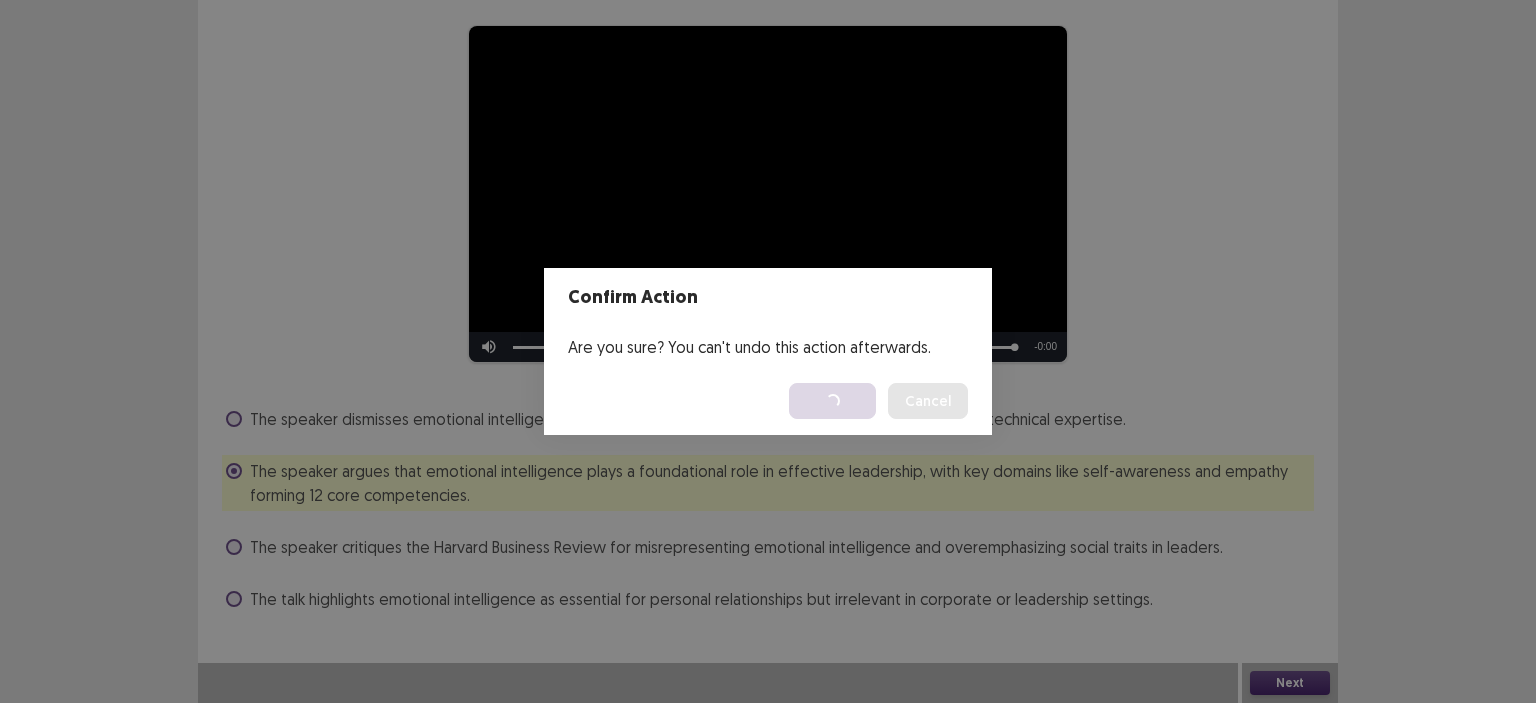 scroll, scrollTop: 0, scrollLeft: 0, axis: both 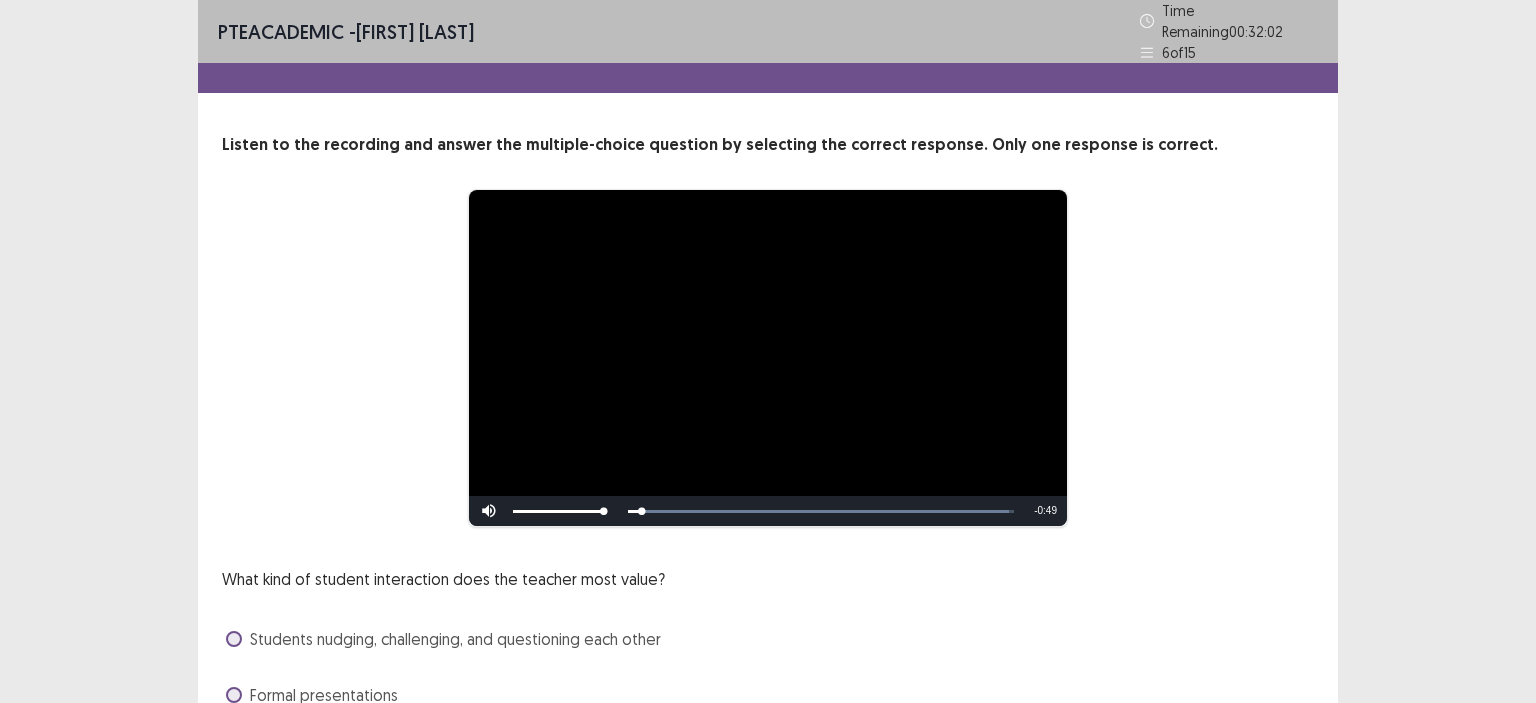click on "**********" at bounding box center [768, 455] 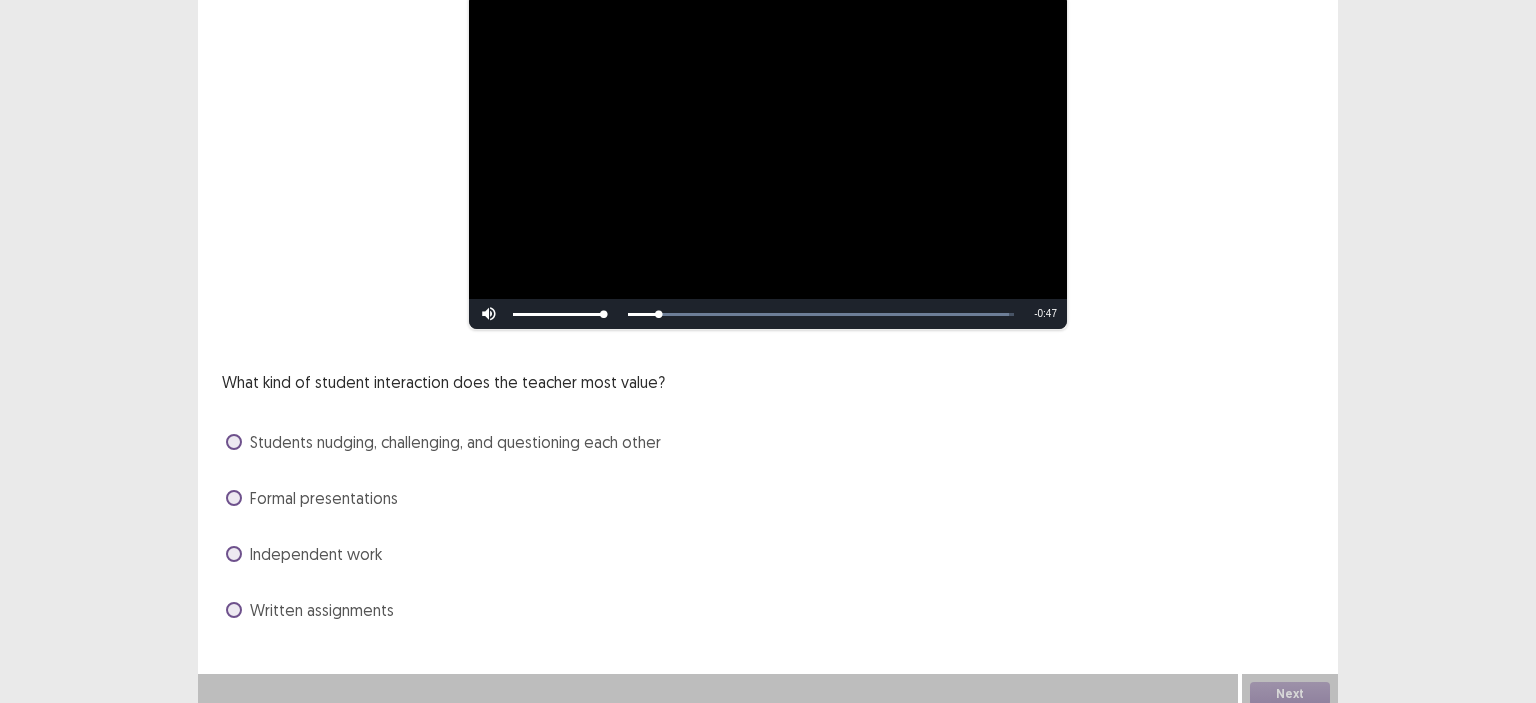 scroll, scrollTop: 199, scrollLeft: 0, axis: vertical 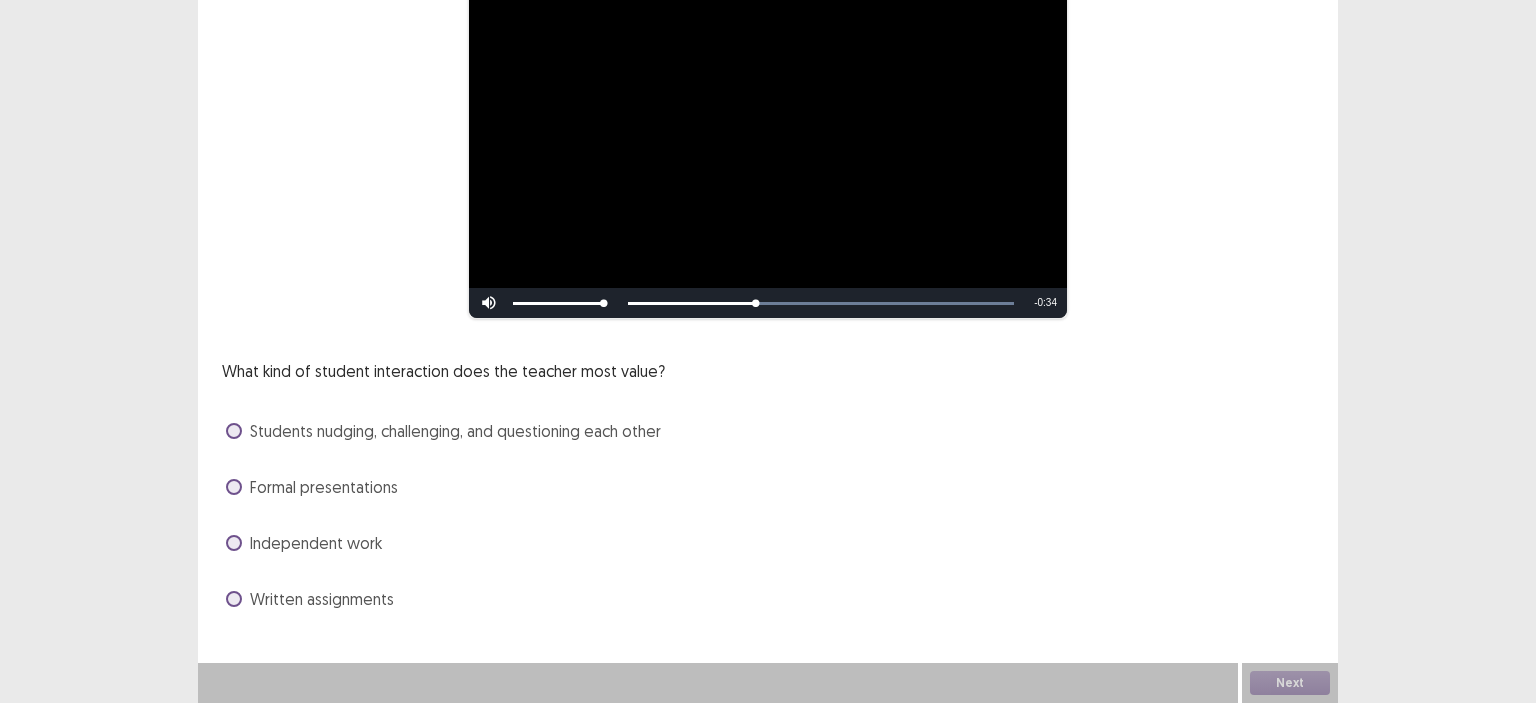 click on "Students nudging, challenging, and questioning each other" at bounding box center (443, 431) 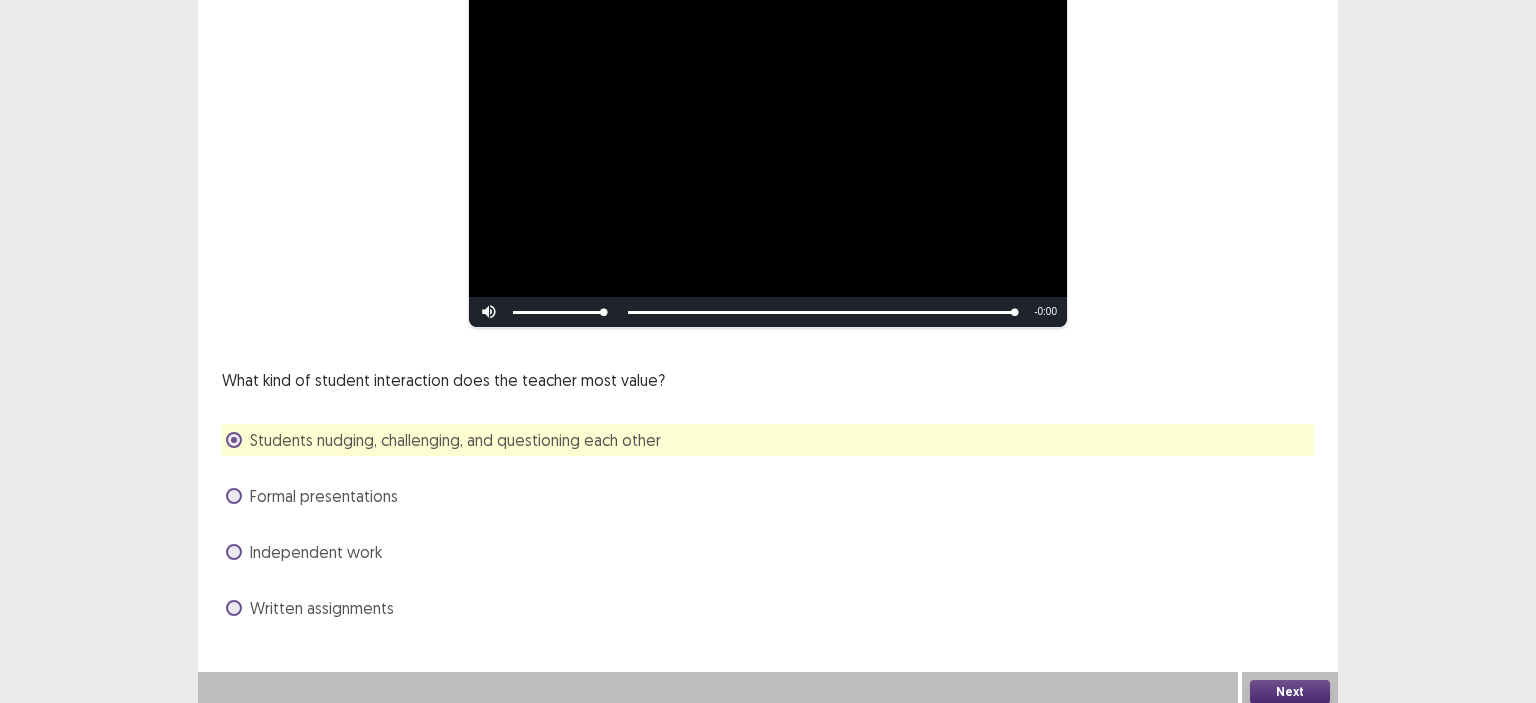 click on "Next" at bounding box center [1290, 692] 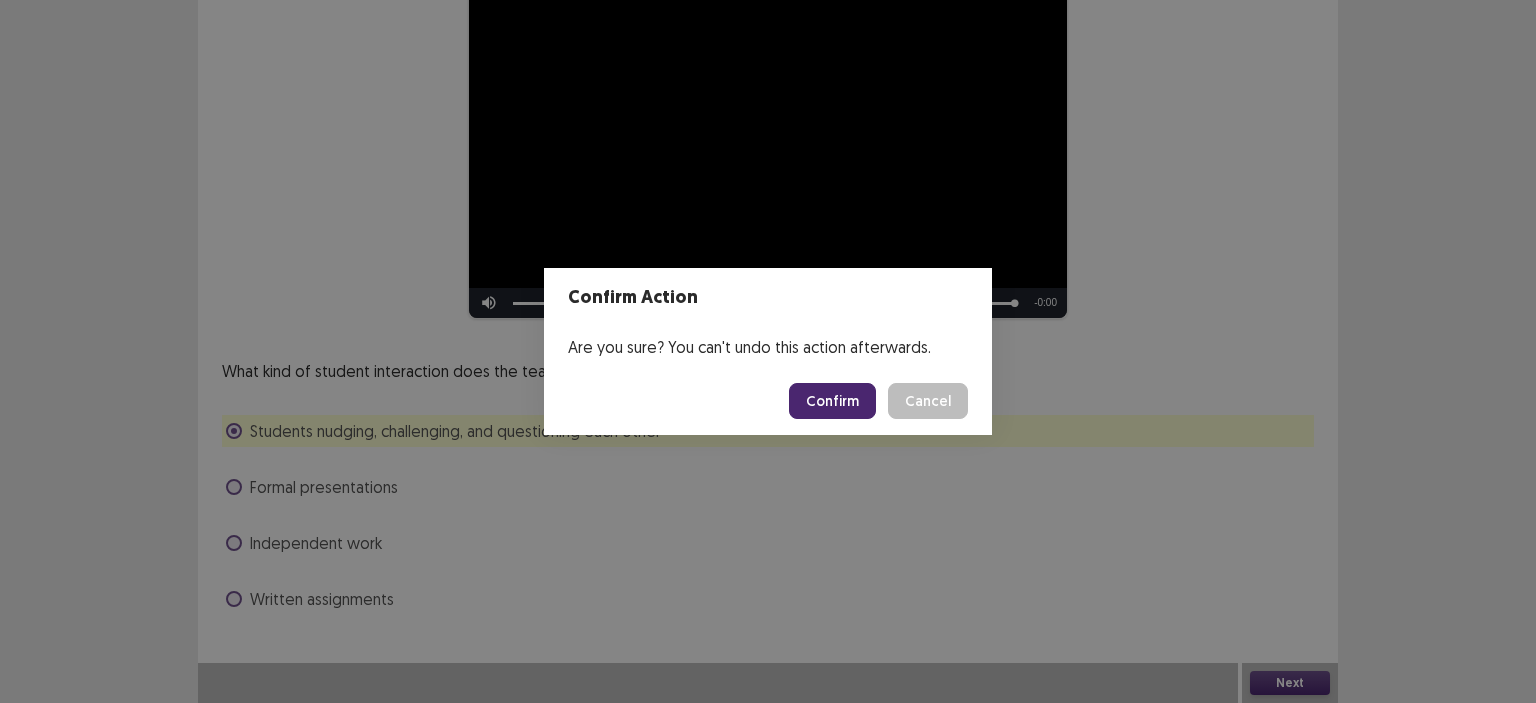 click on "Confirm" at bounding box center (832, 401) 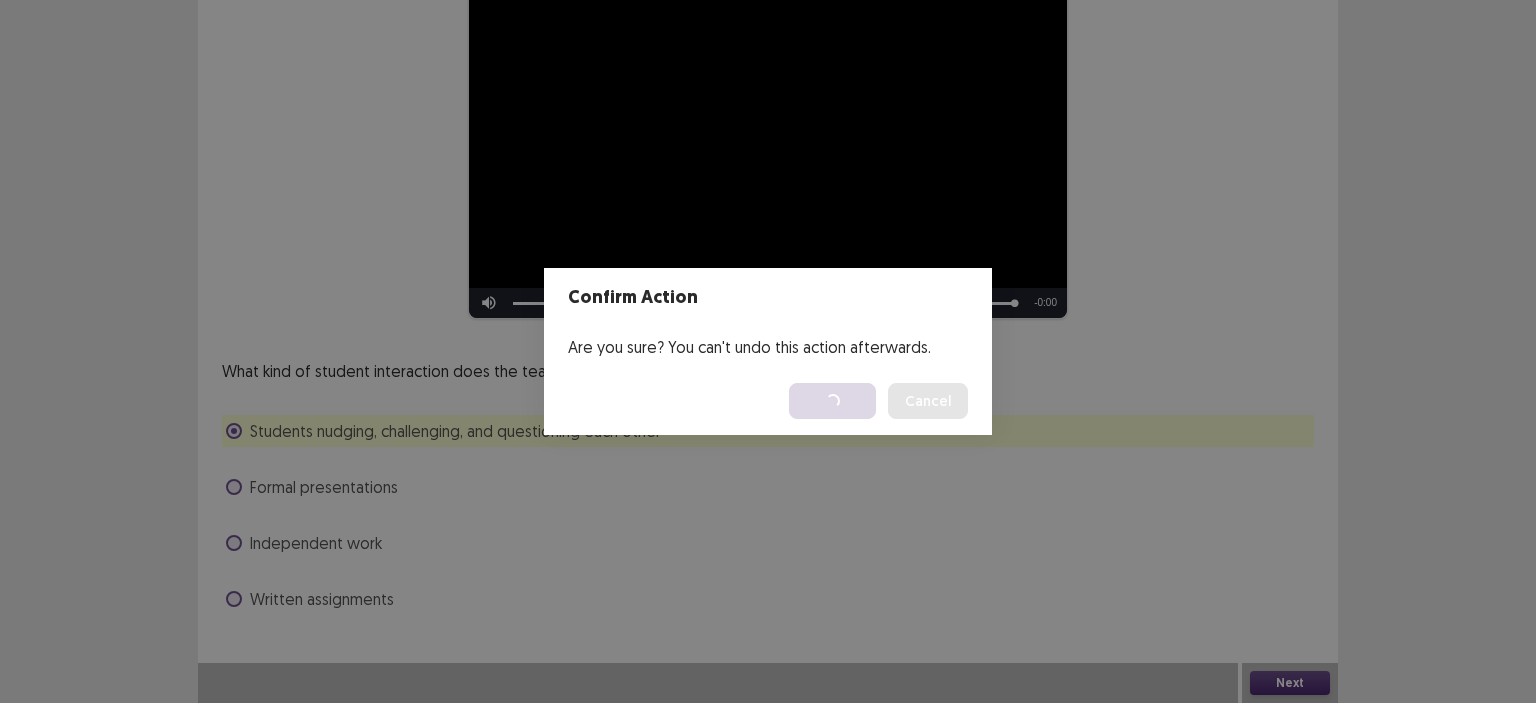 scroll, scrollTop: 0, scrollLeft: 0, axis: both 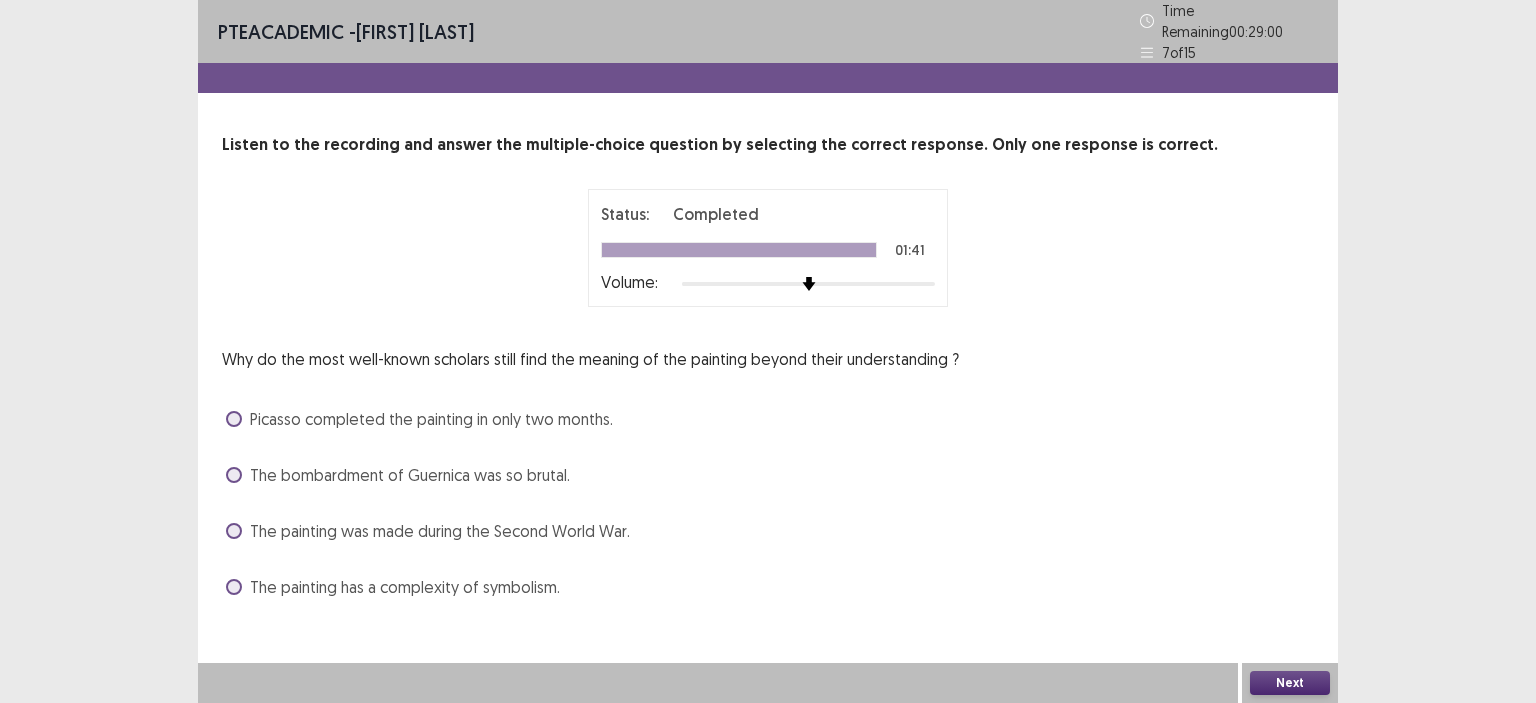 click on "The painting was made during the Second World War." at bounding box center (440, 531) 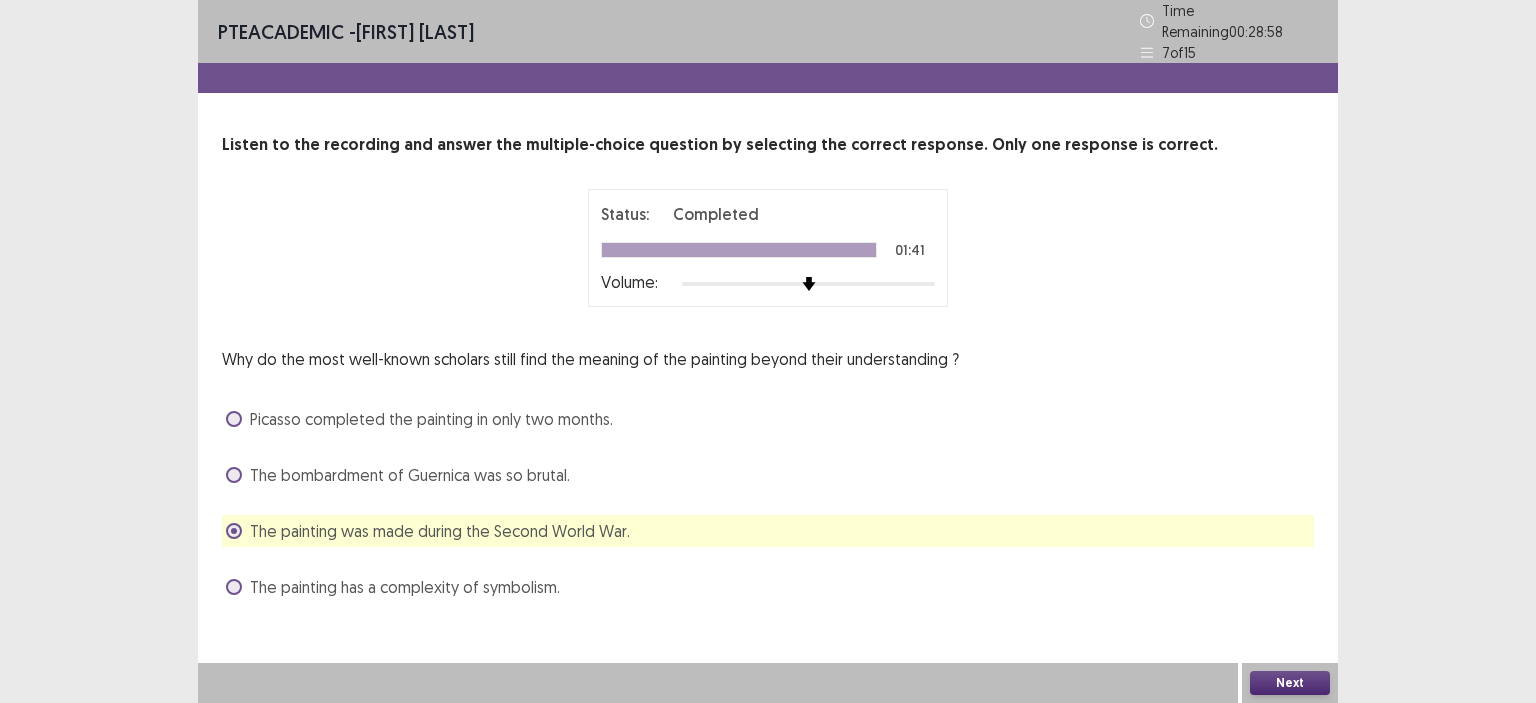 click on "Next" at bounding box center [1290, 683] 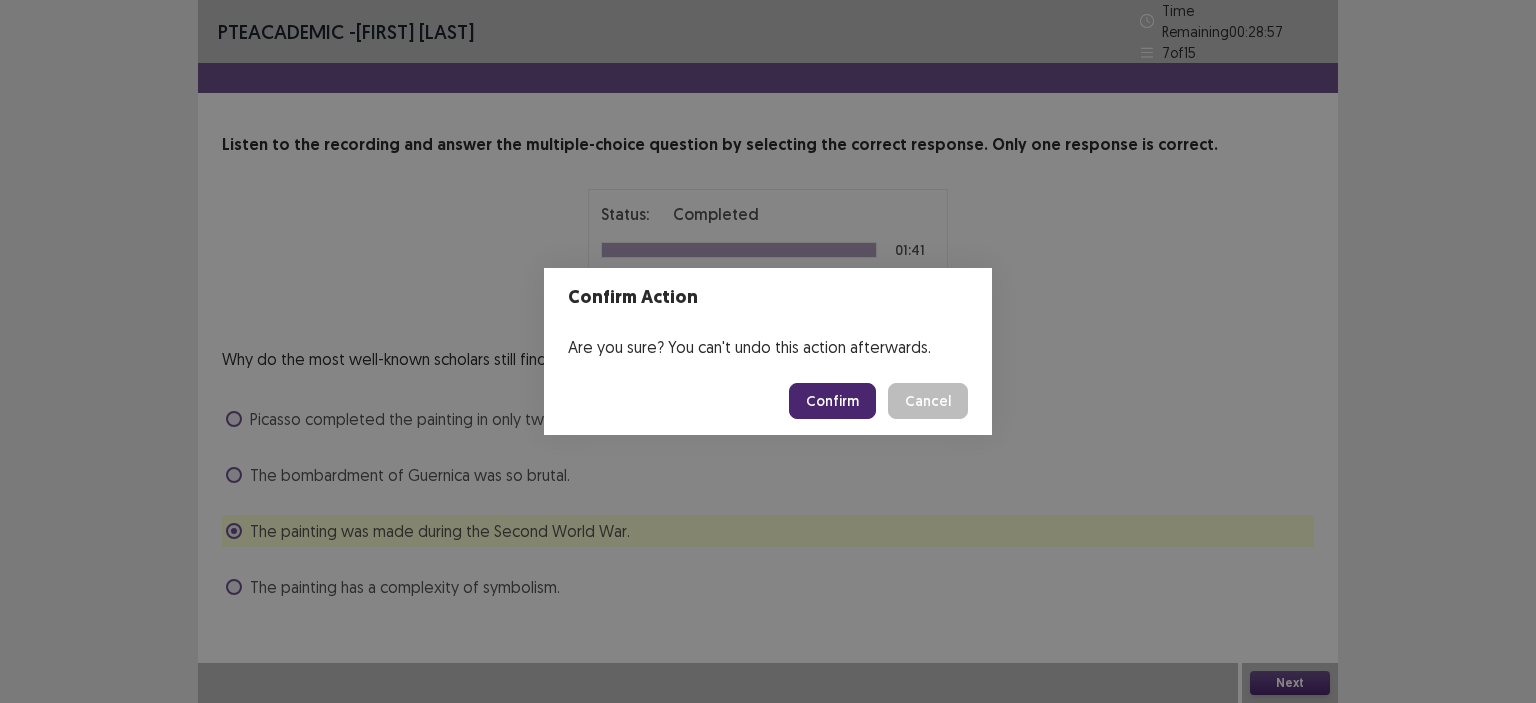 click on "Confirm" at bounding box center (832, 401) 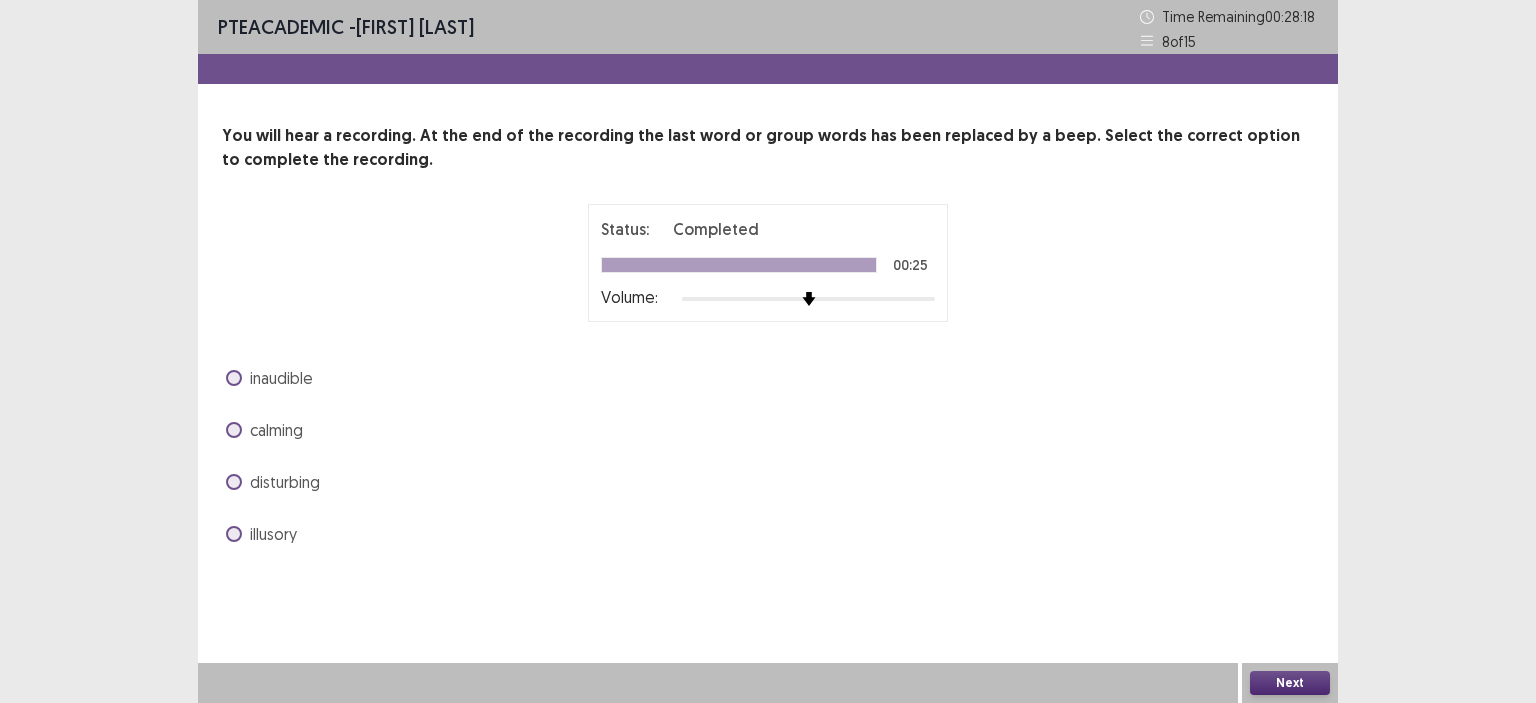 click on "disturbing" at bounding box center [273, 482] 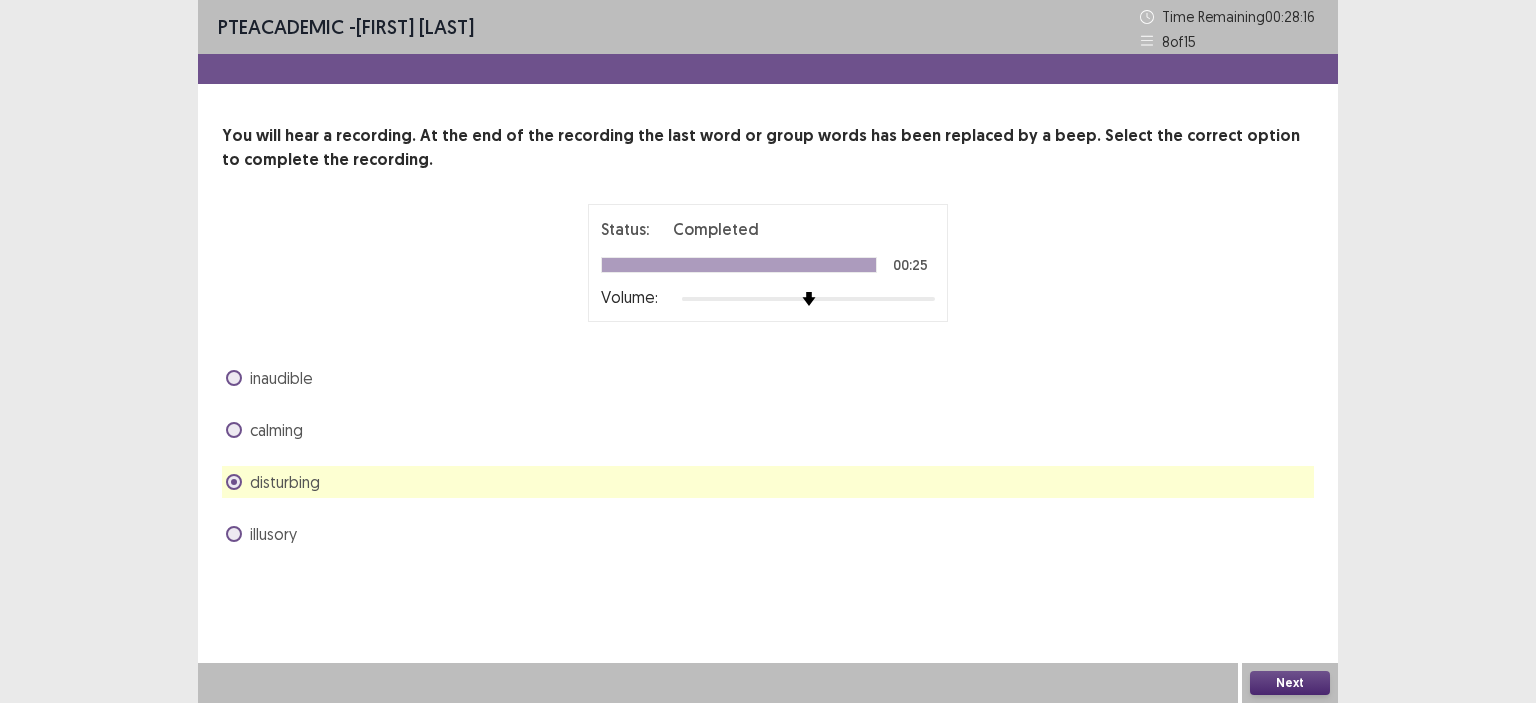 click on "Next" at bounding box center [1290, 683] 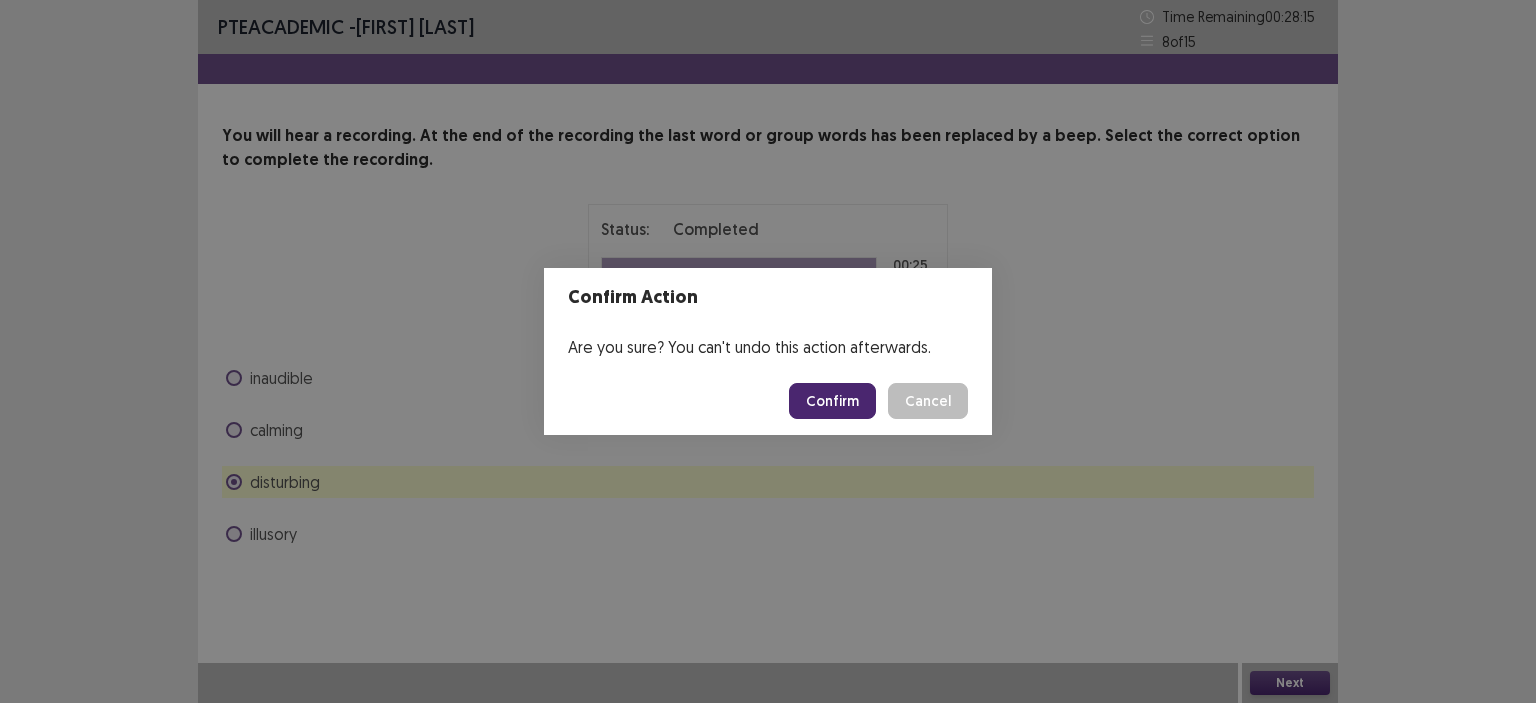 click on "Confirm" at bounding box center (832, 401) 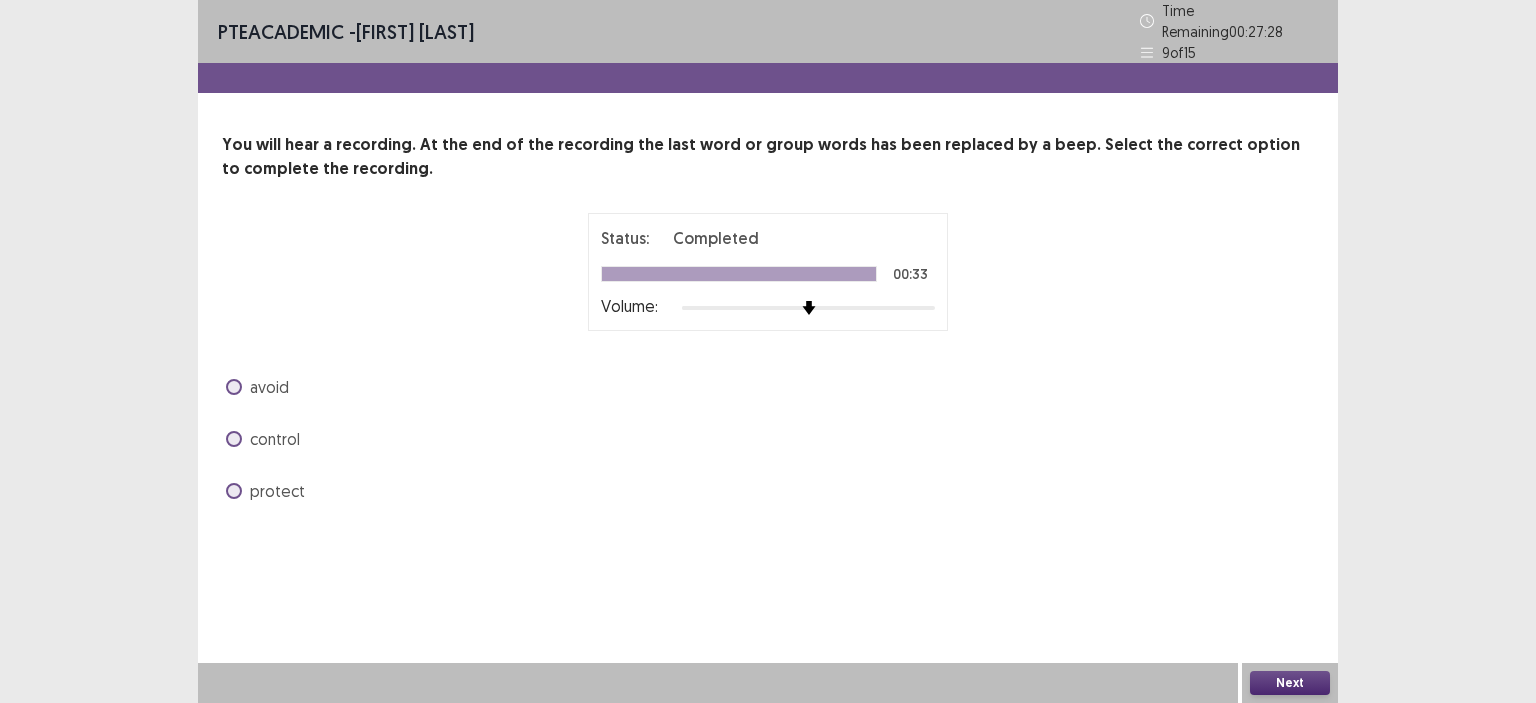 click at bounding box center (234, 439) 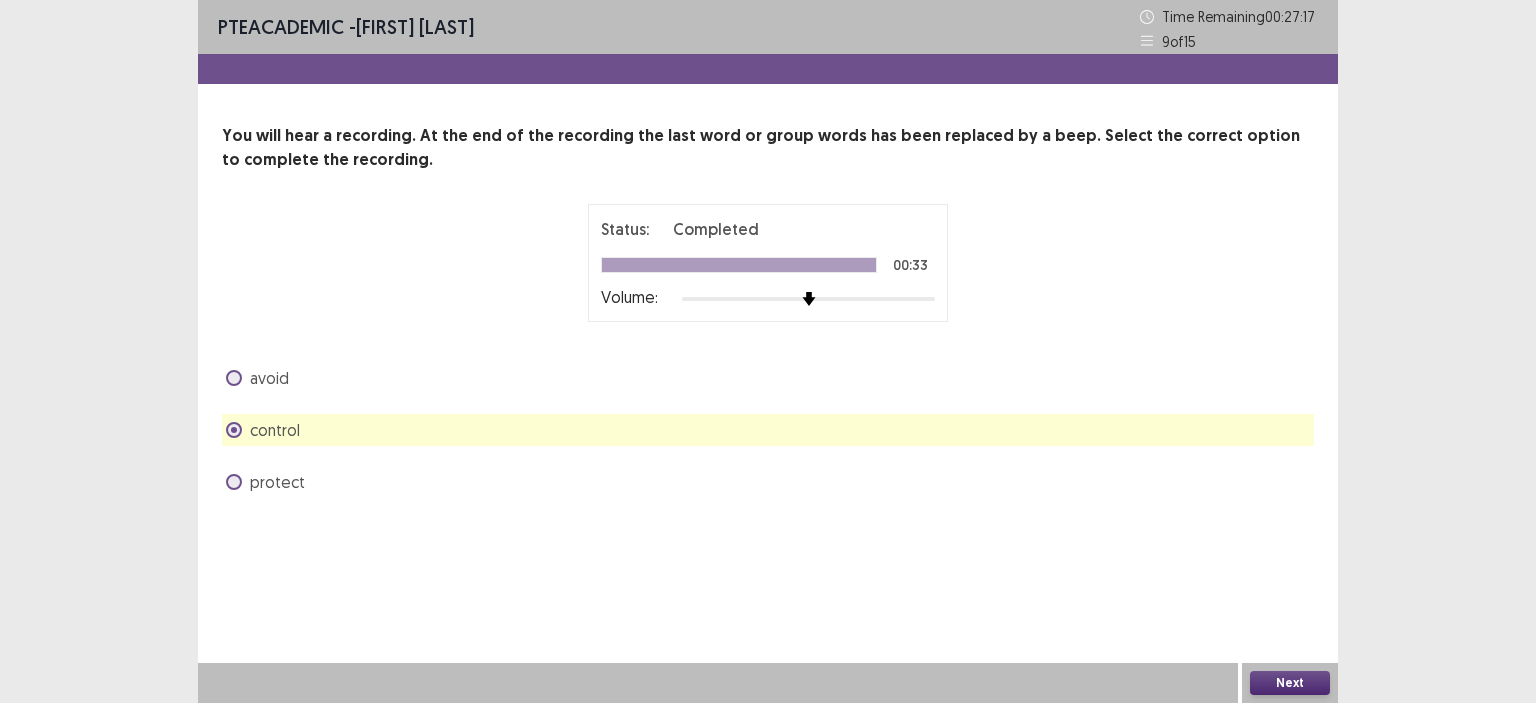 click on "Next" at bounding box center (1290, 683) 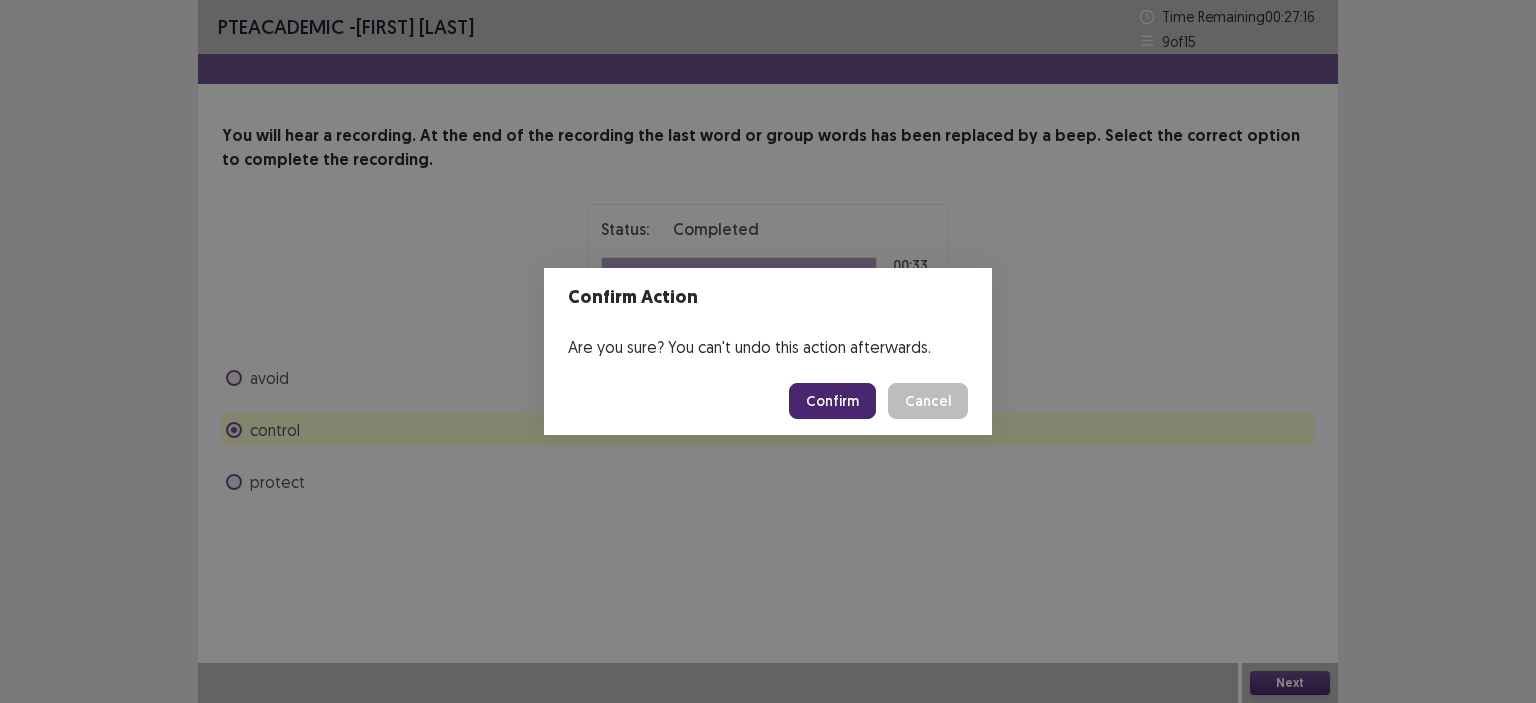 click on "Confirm" at bounding box center (832, 401) 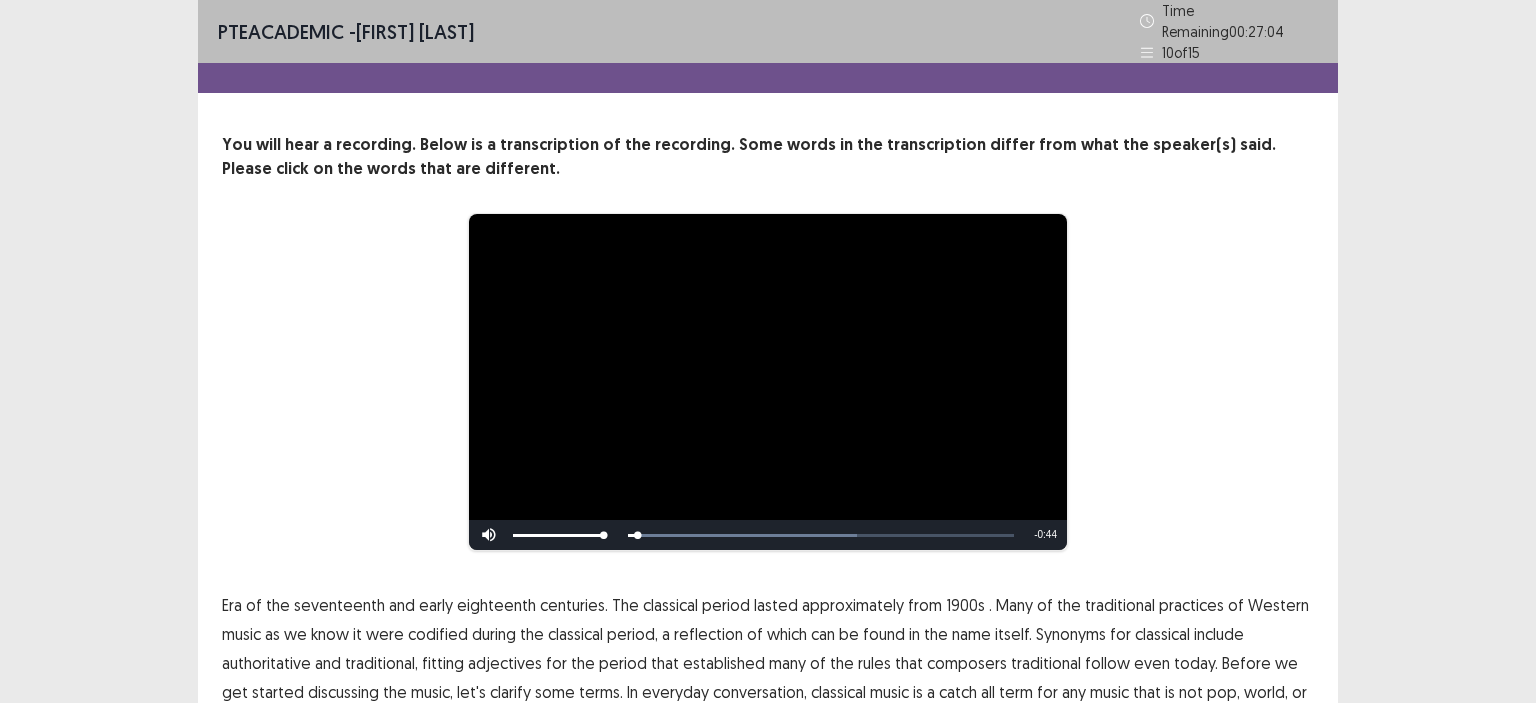 click on "**********" at bounding box center [768, 382] 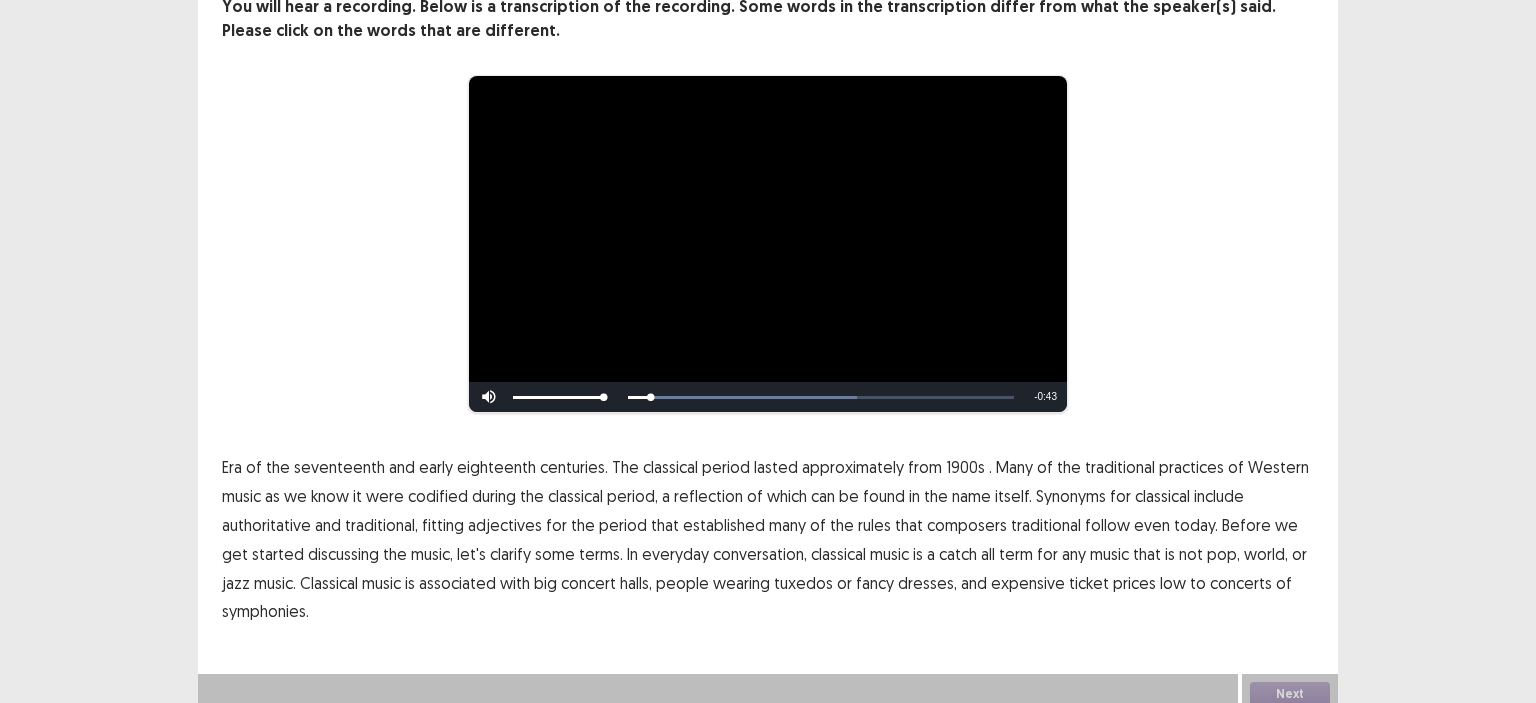 scroll, scrollTop: 140, scrollLeft: 0, axis: vertical 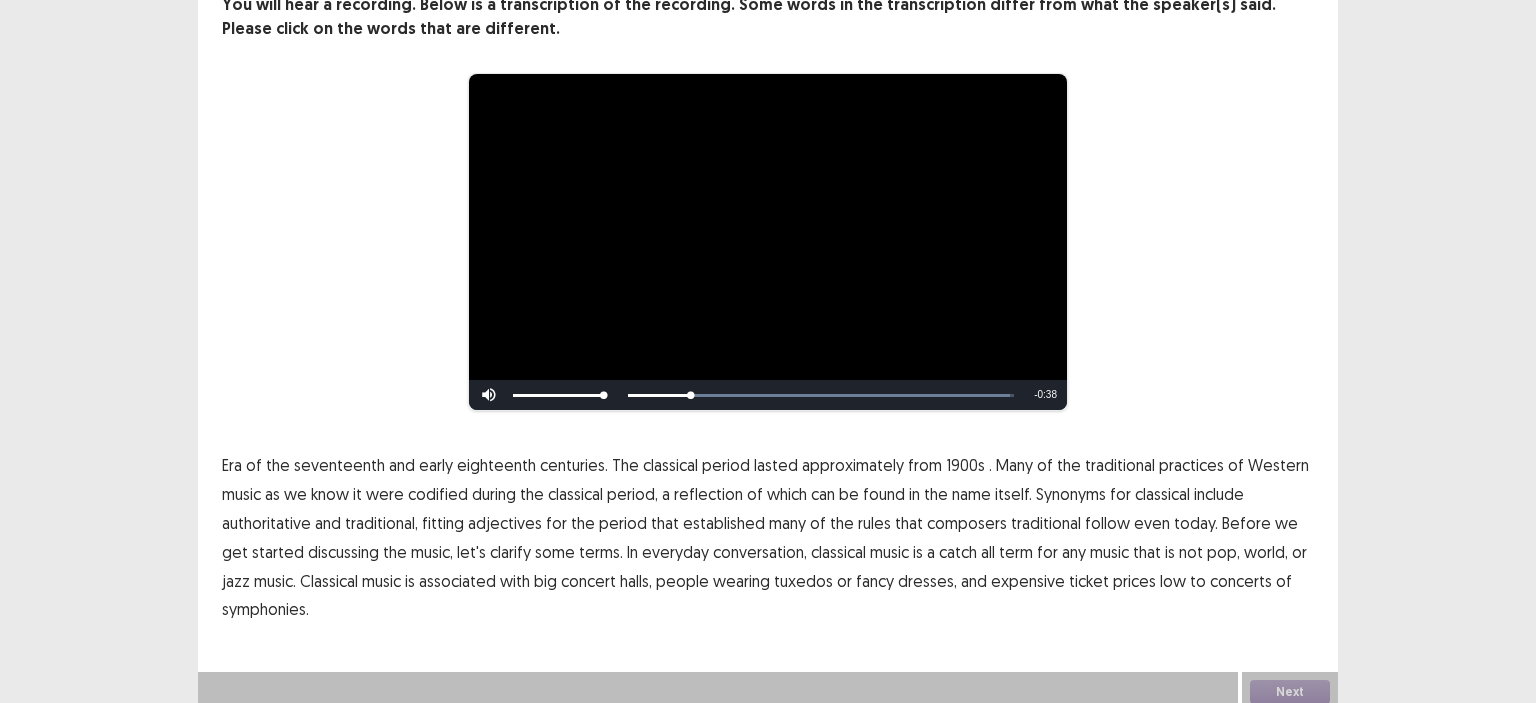click on "1900s" at bounding box center (965, 465) 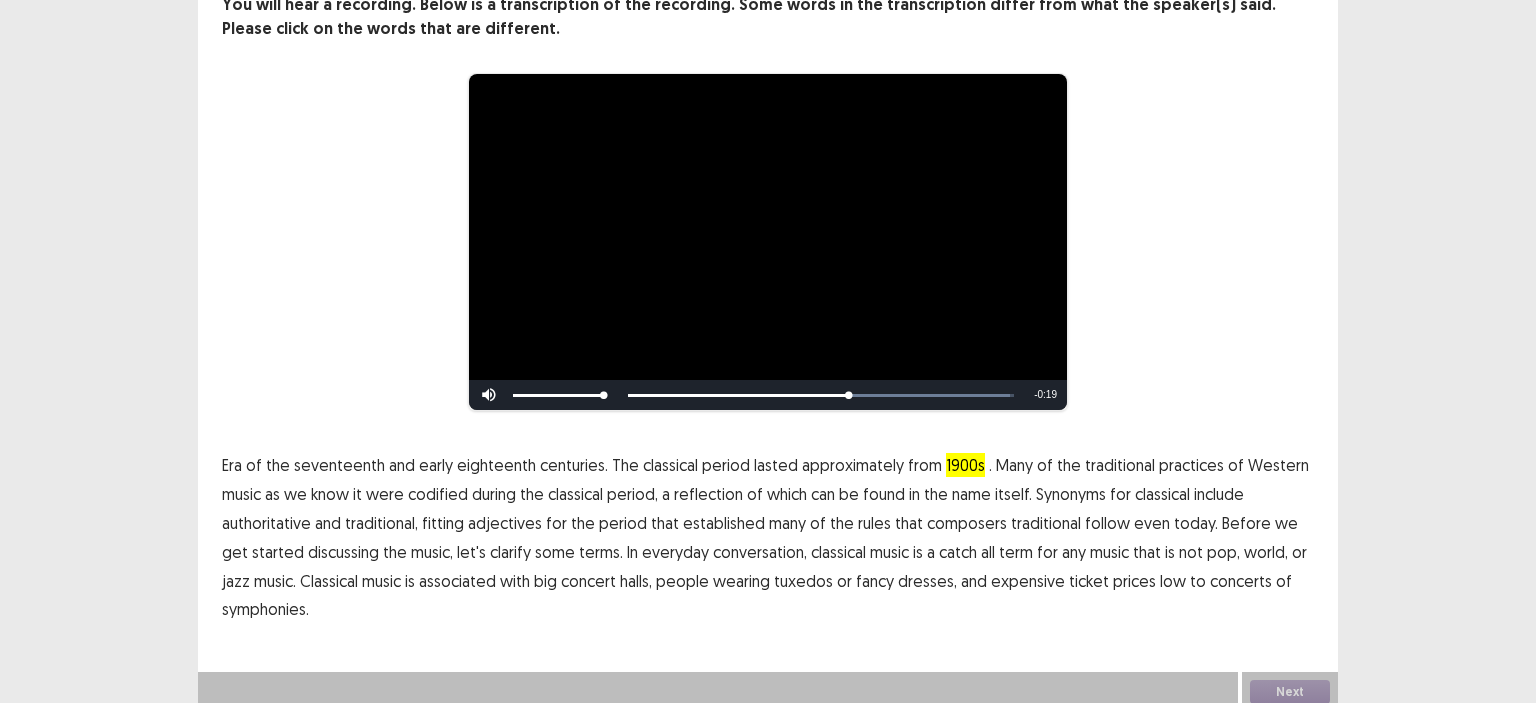click on "traditional" at bounding box center [1046, 523] 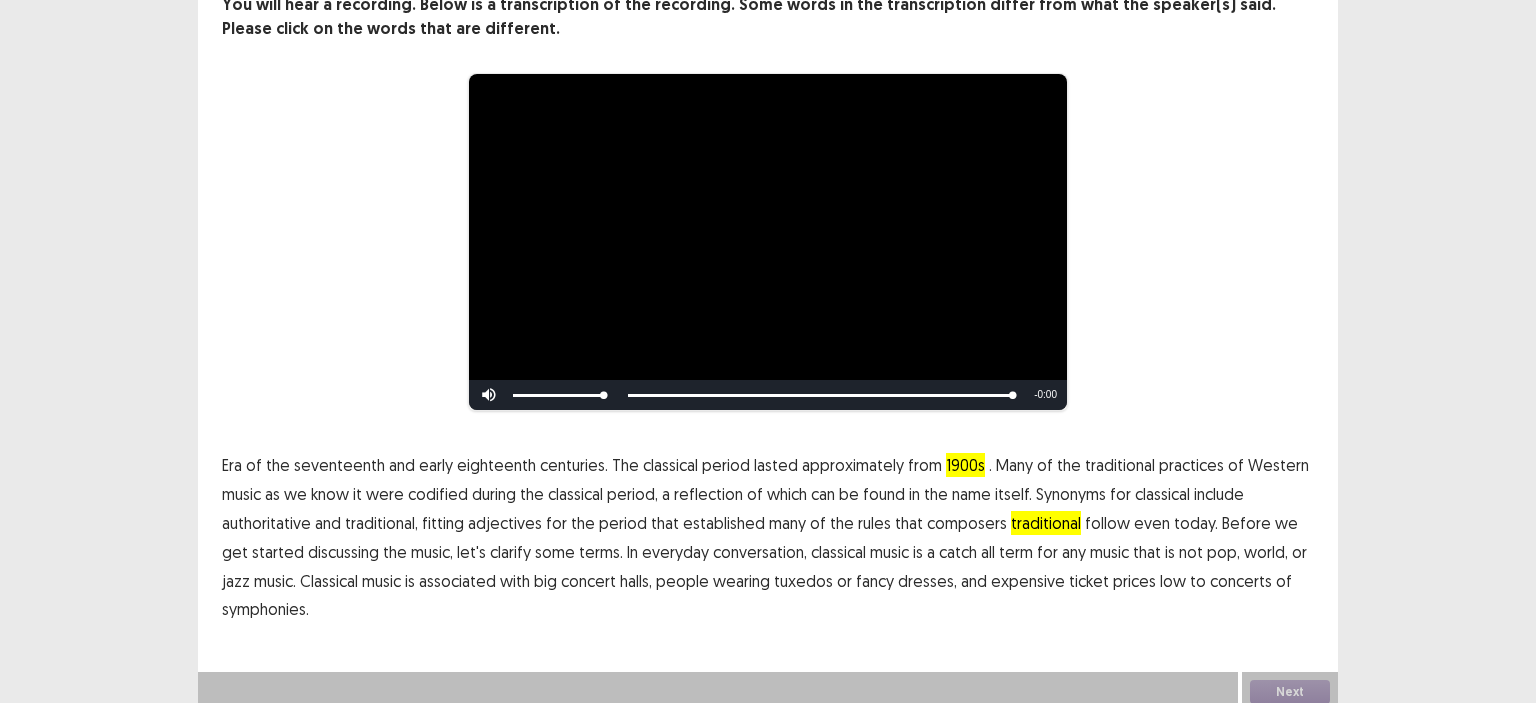 click on "low" at bounding box center (1173, 581) 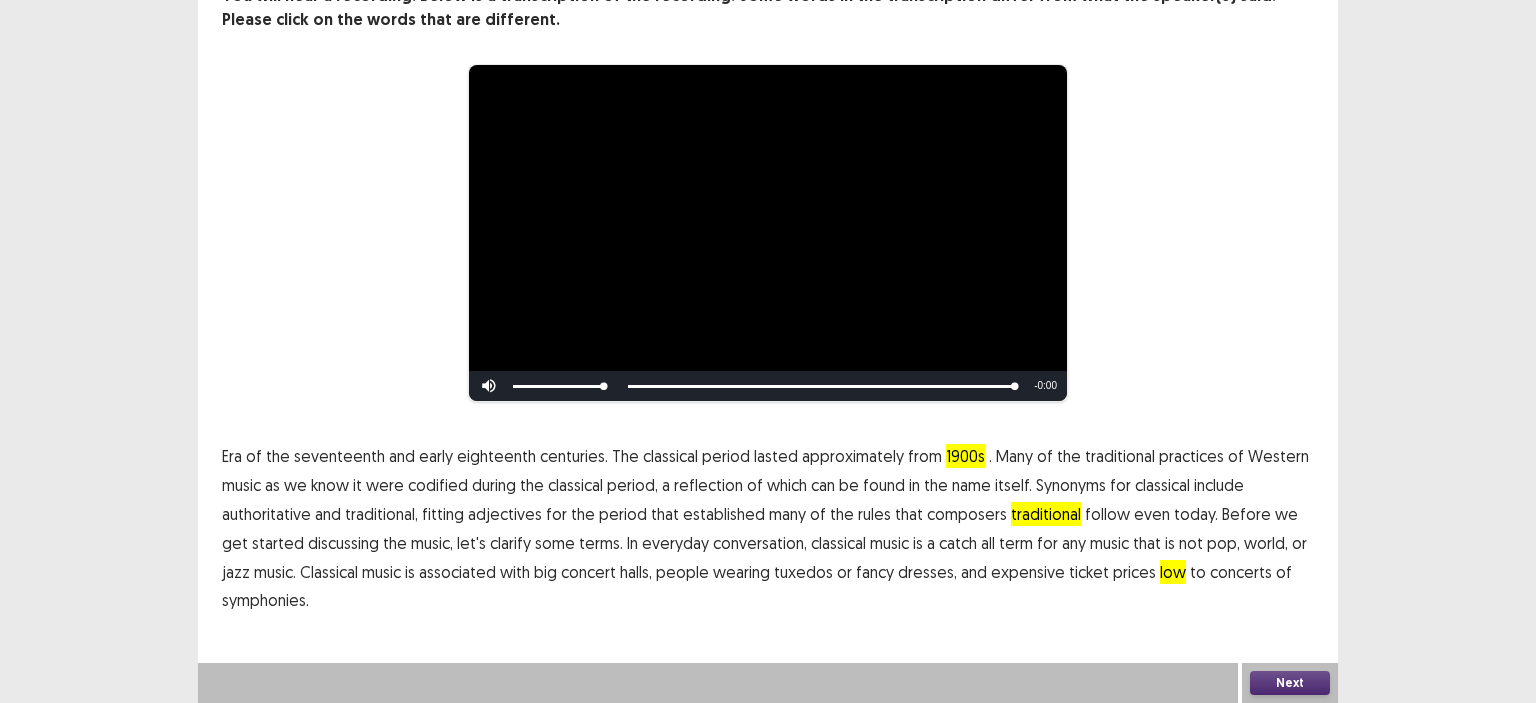 click on "Next" at bounding box center [1290, 683] 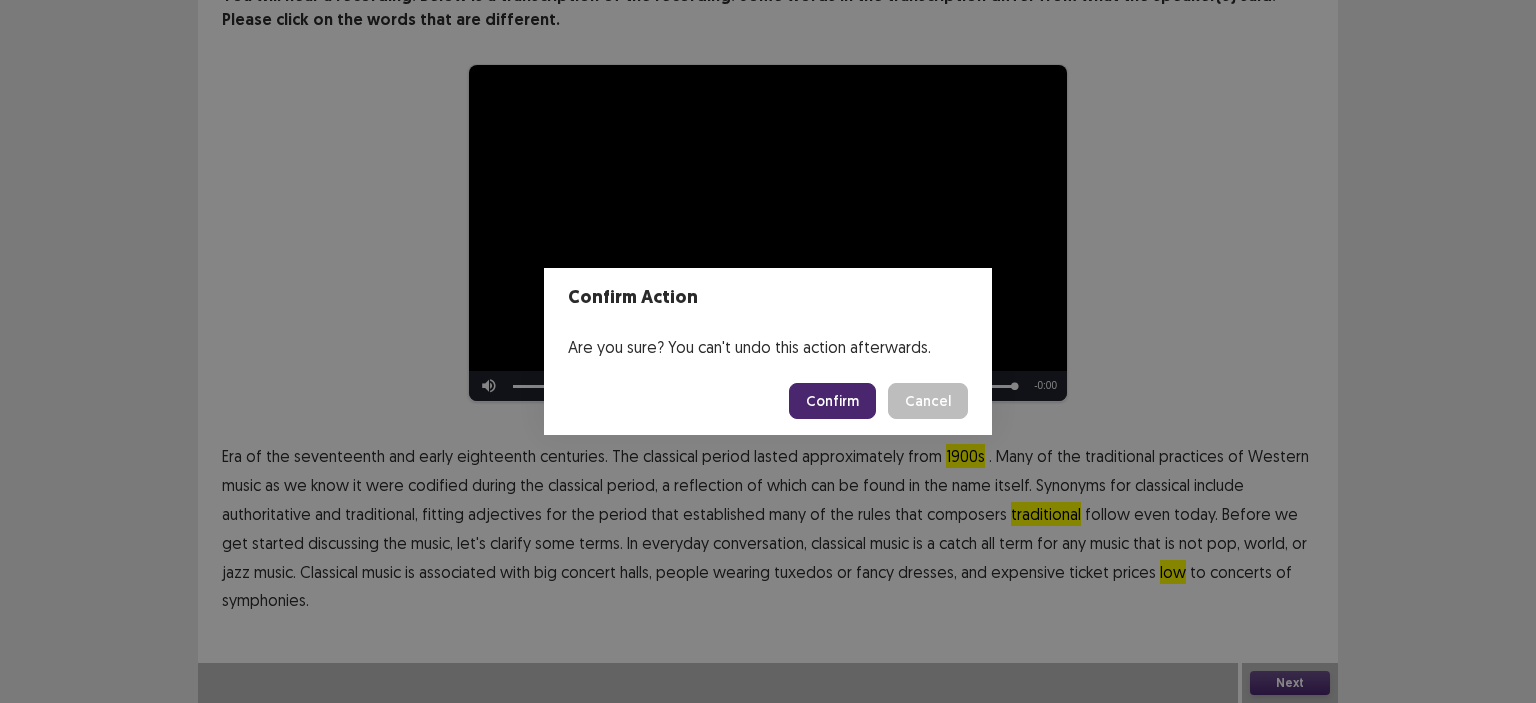 click on "Confirm" at bounding box center (832, 401) 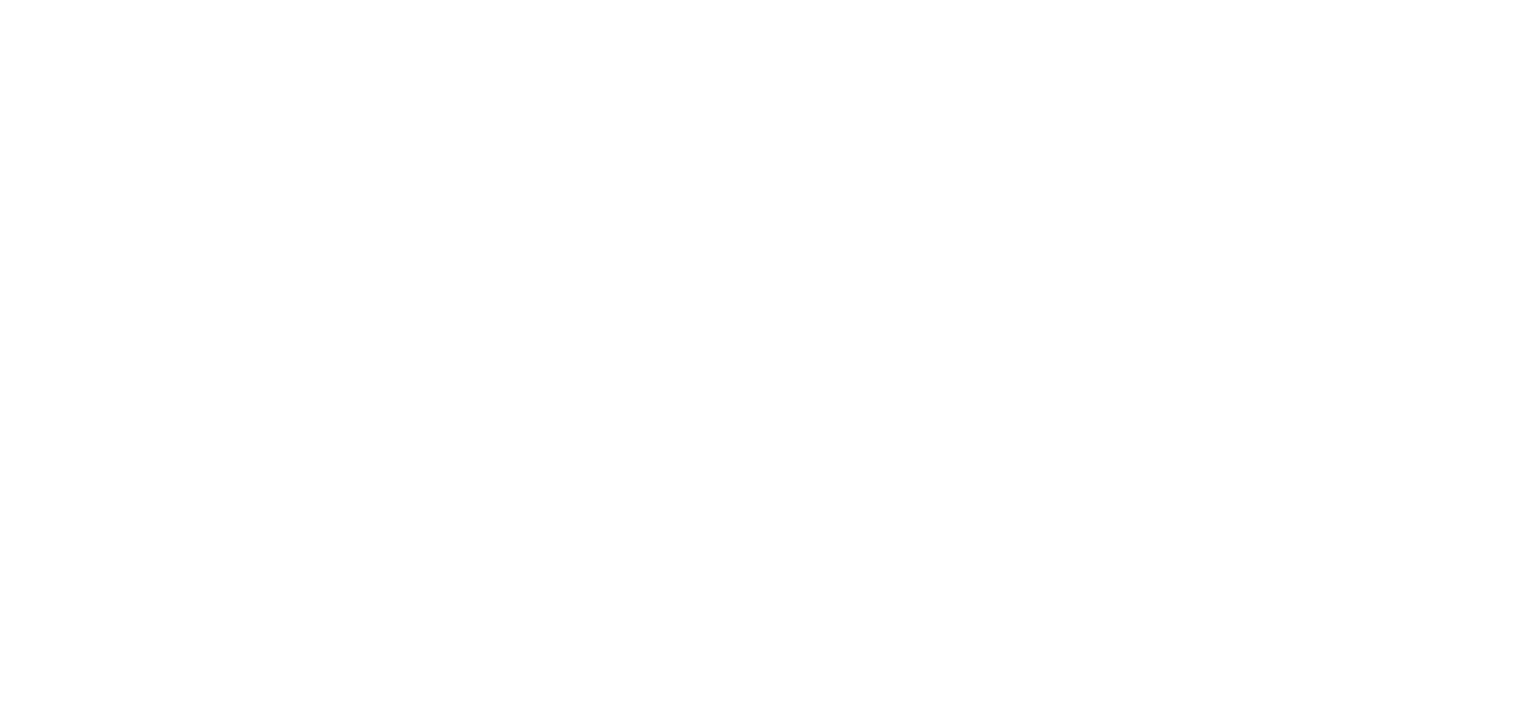 scroll, scrollTop: 0, scrollLeft: 0, axis: both 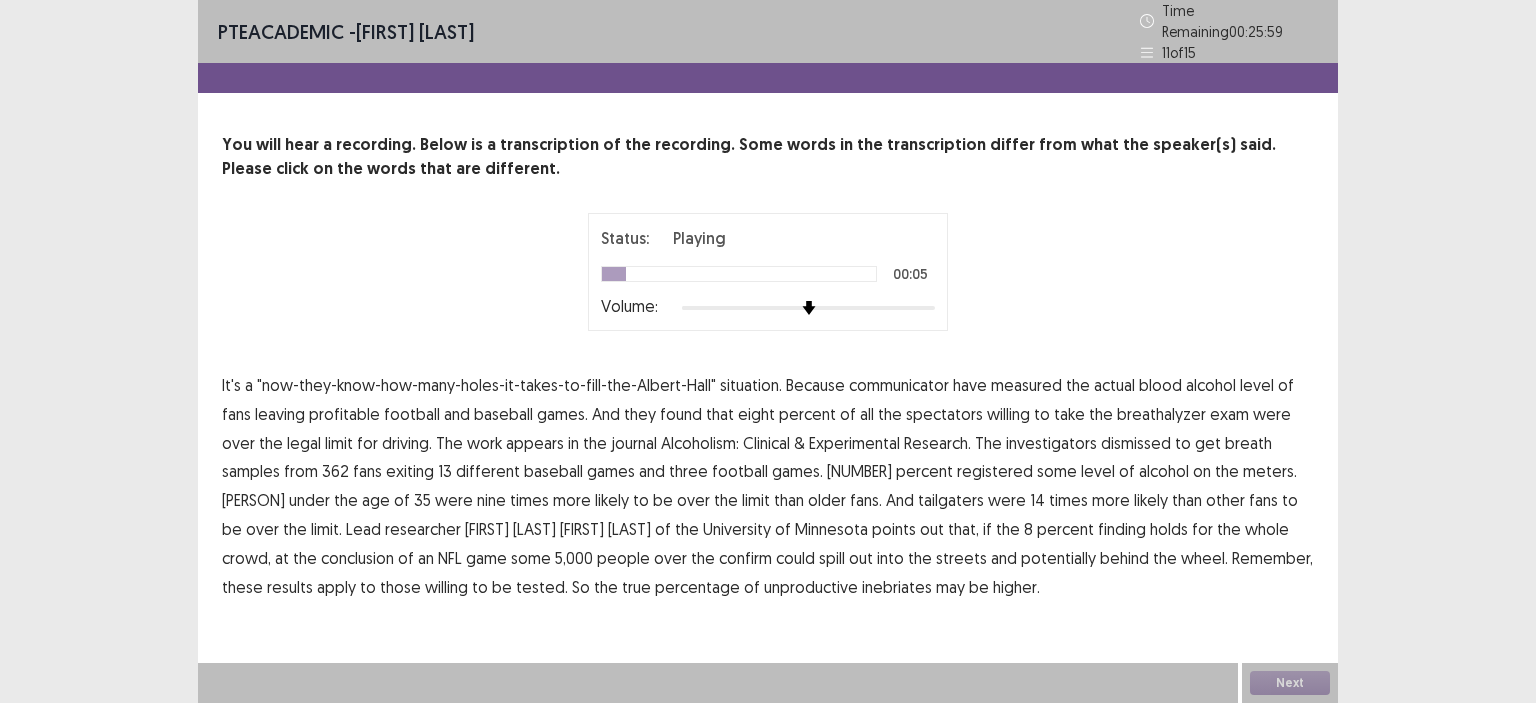 click on "communicator" at bounding box center (899, 385) 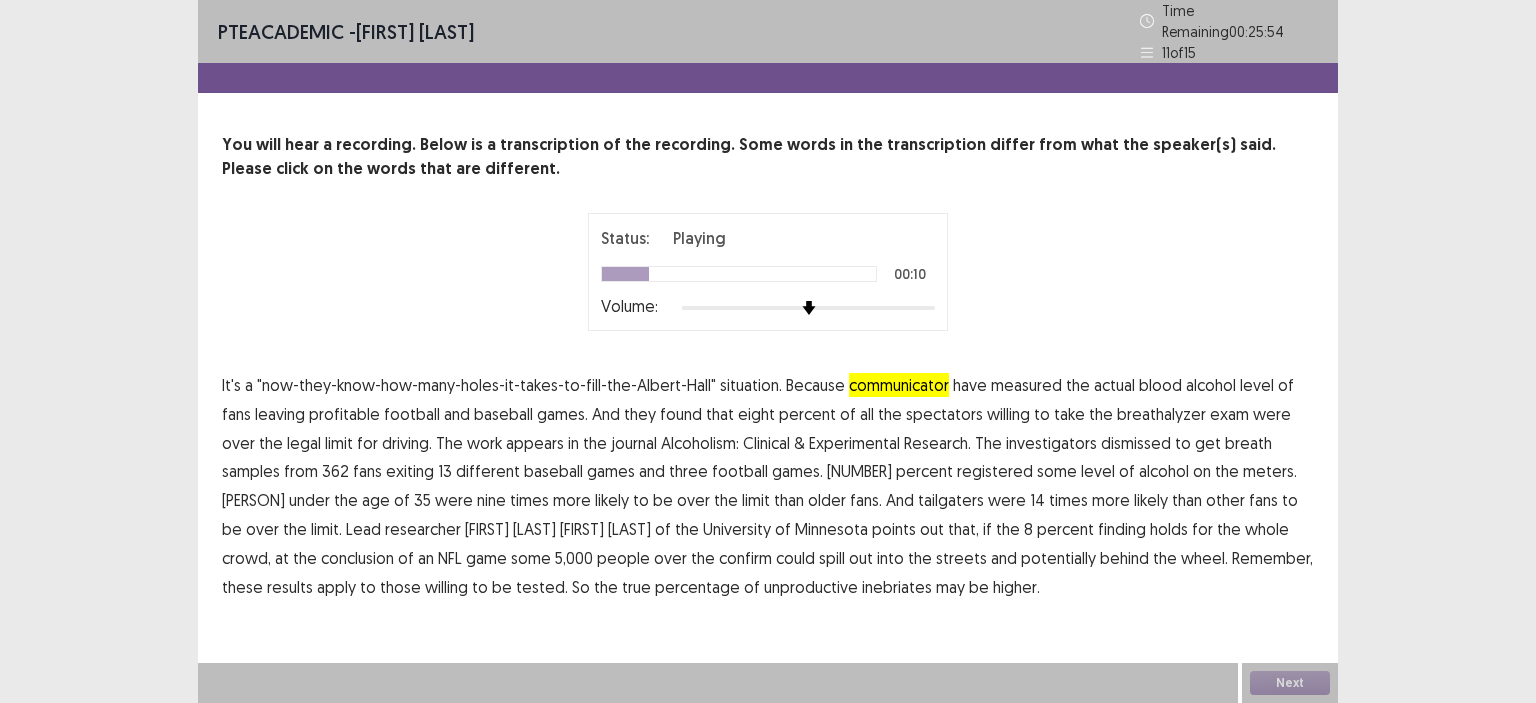 click on "profitable" at bounding box center (344, 414) 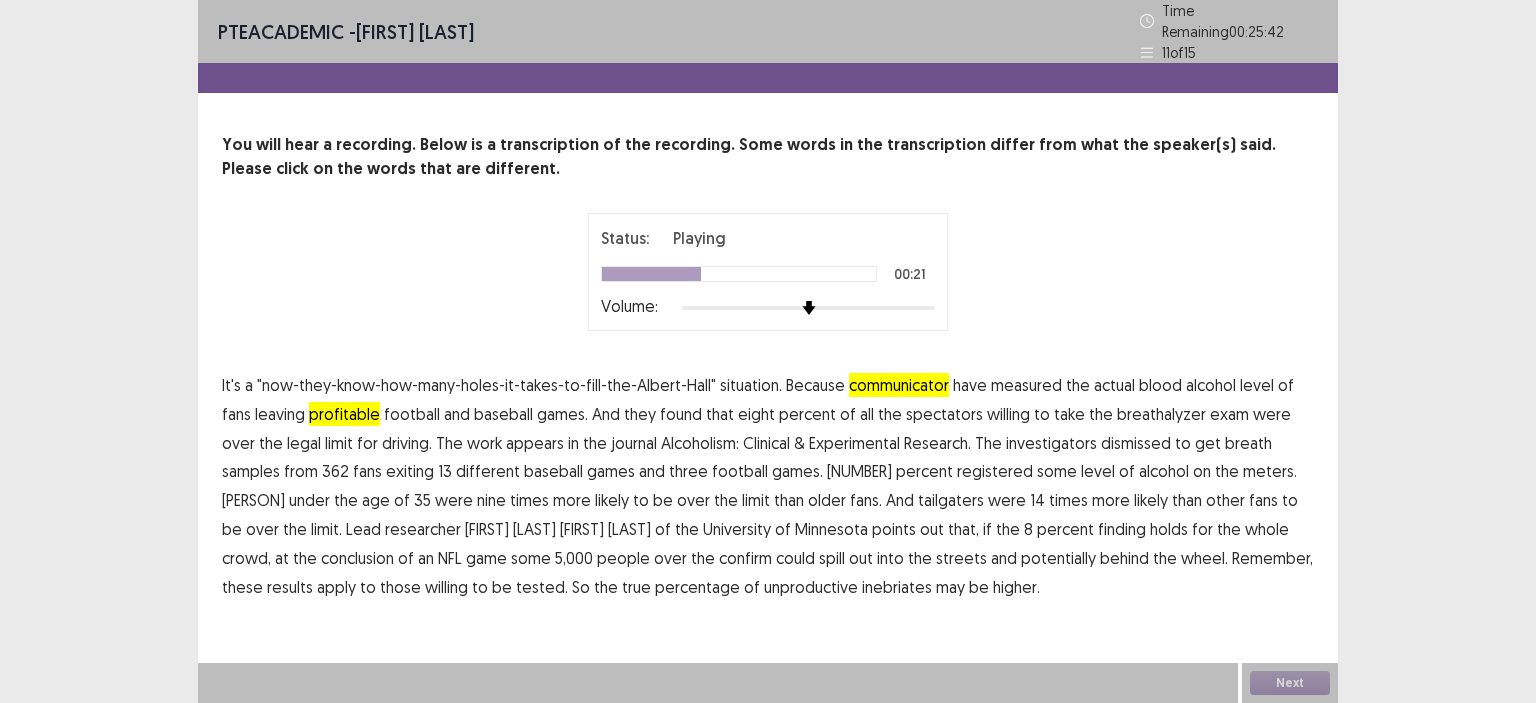 click on "dismissed" at bounding box center (1136, 443) 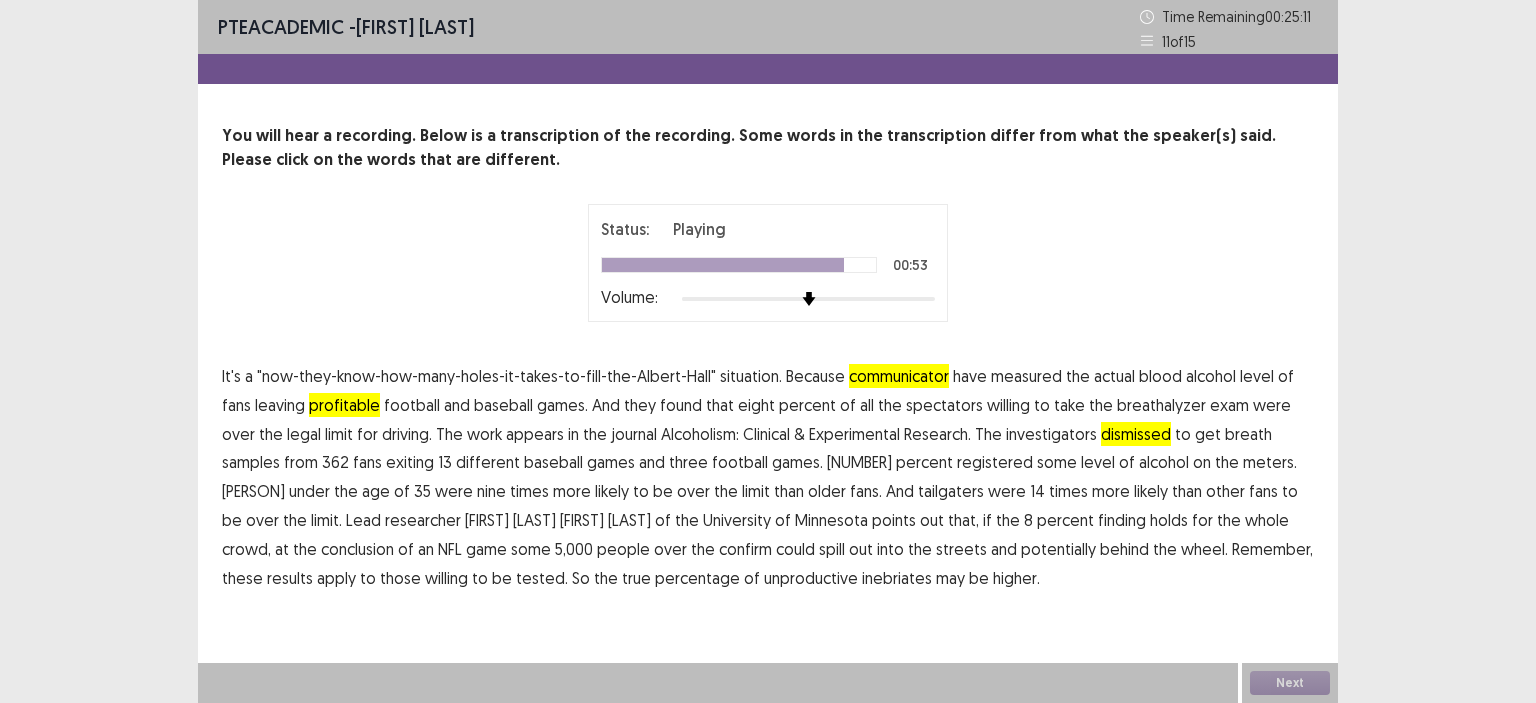 click on "confirm" at bounding box center [745, 549] 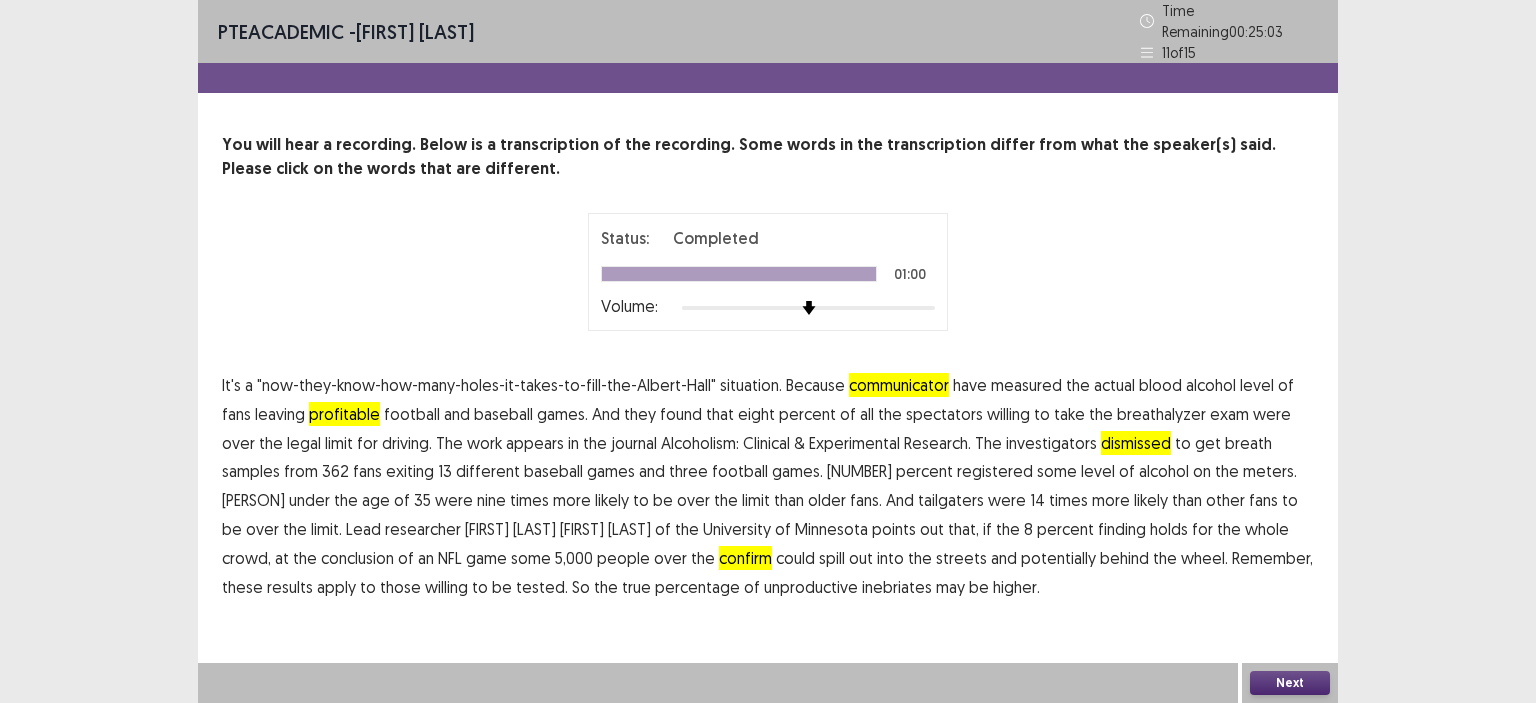 click on "unproductive" at bounding box center [811, 587] 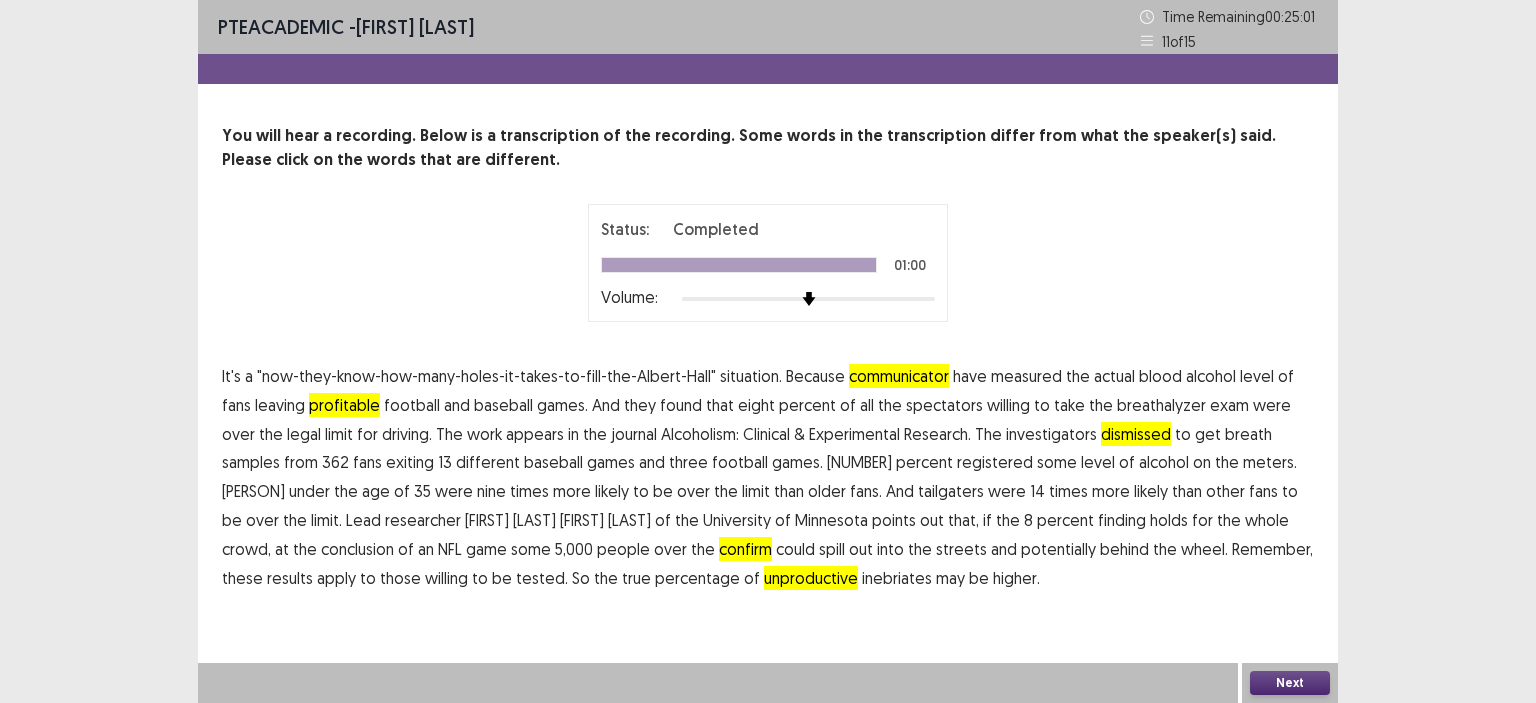 click on "Next" at bounding box center [1290, 683] 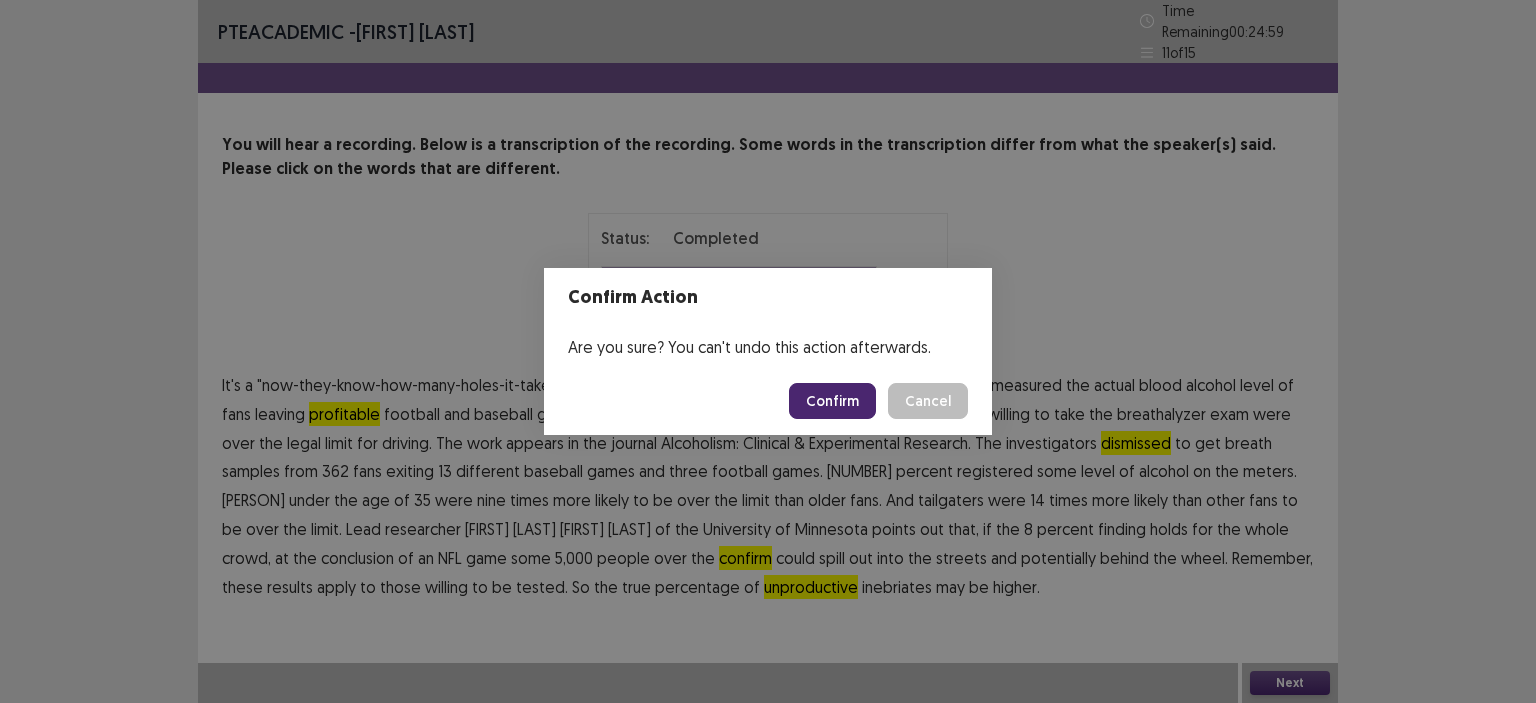 click on "Confirm" at bounding box center [832, 401] 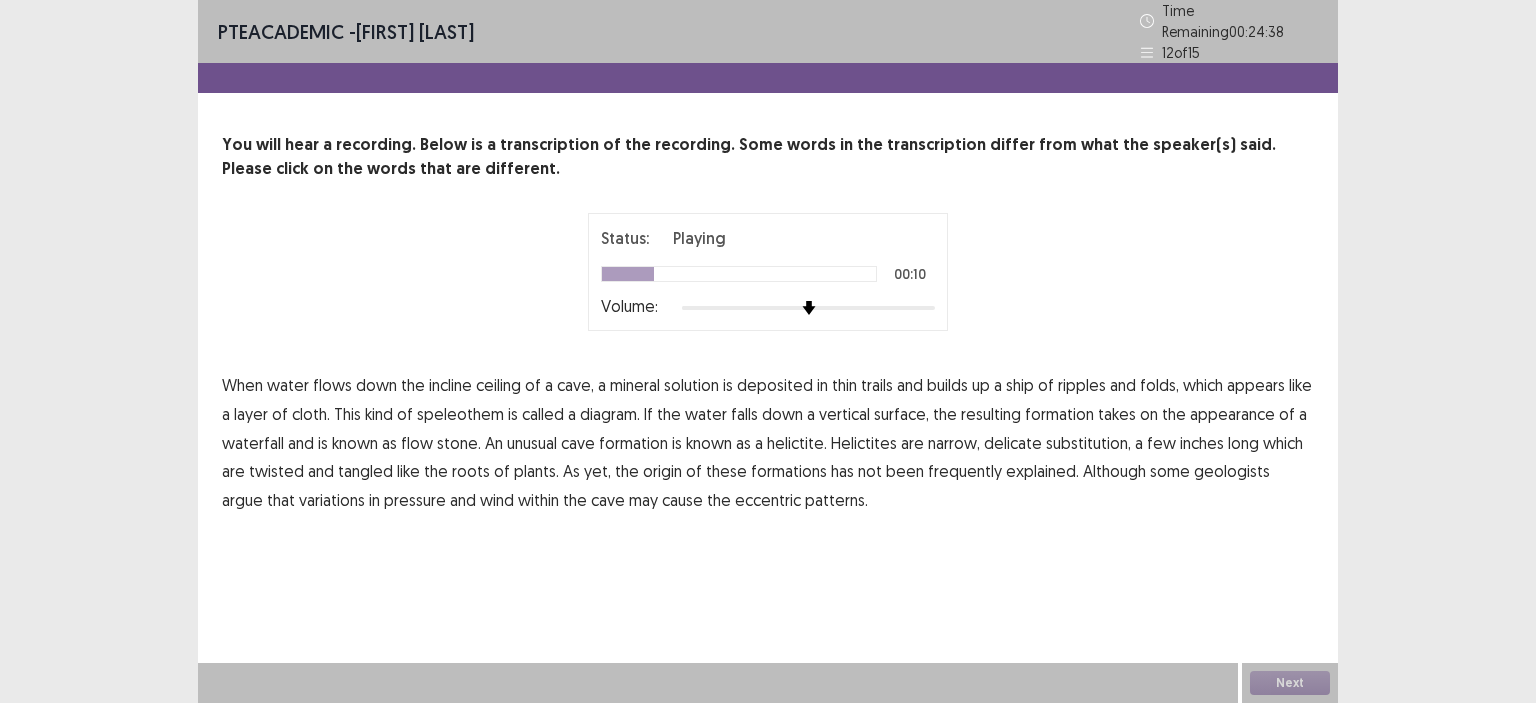 click on "ship" at bounding box center (1020, 385) 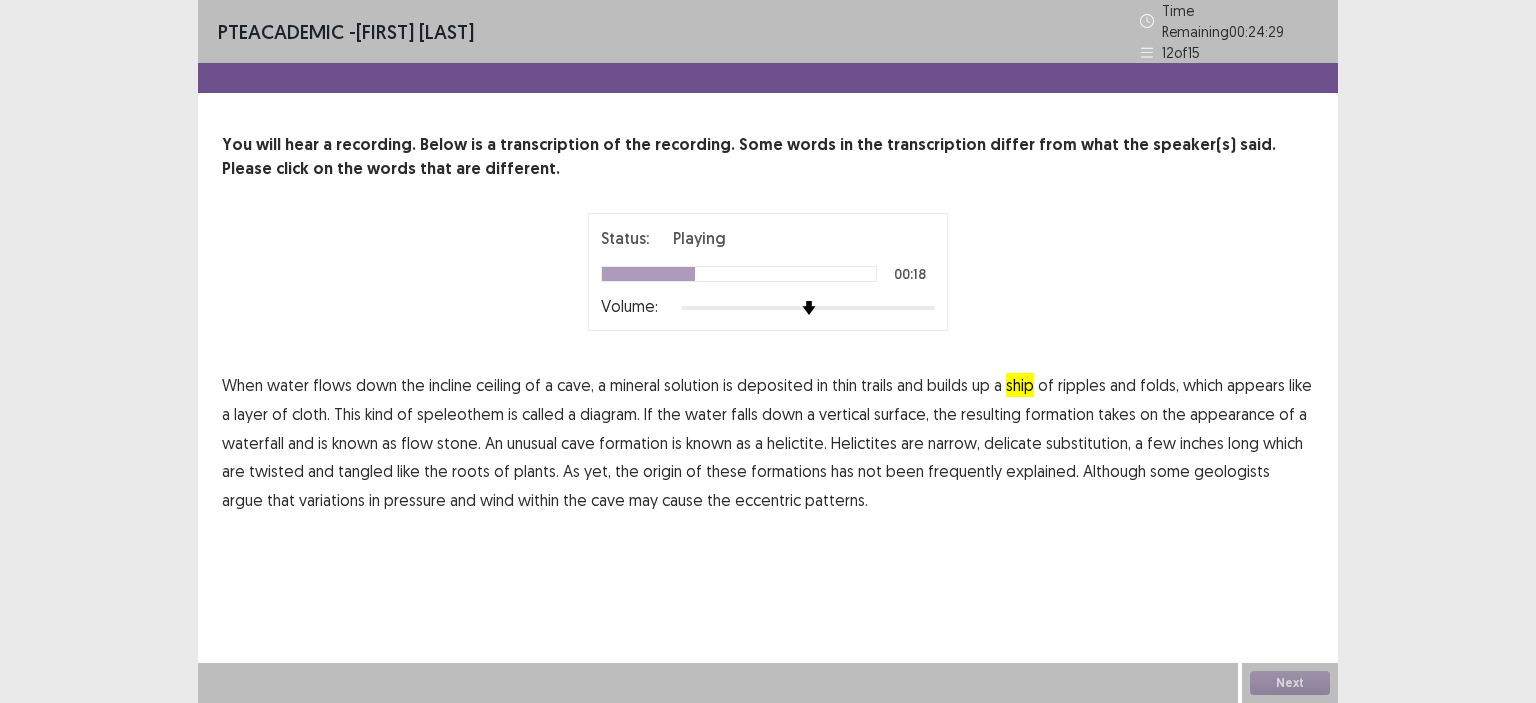 click on "diagram." at bounding box center (610, 414) 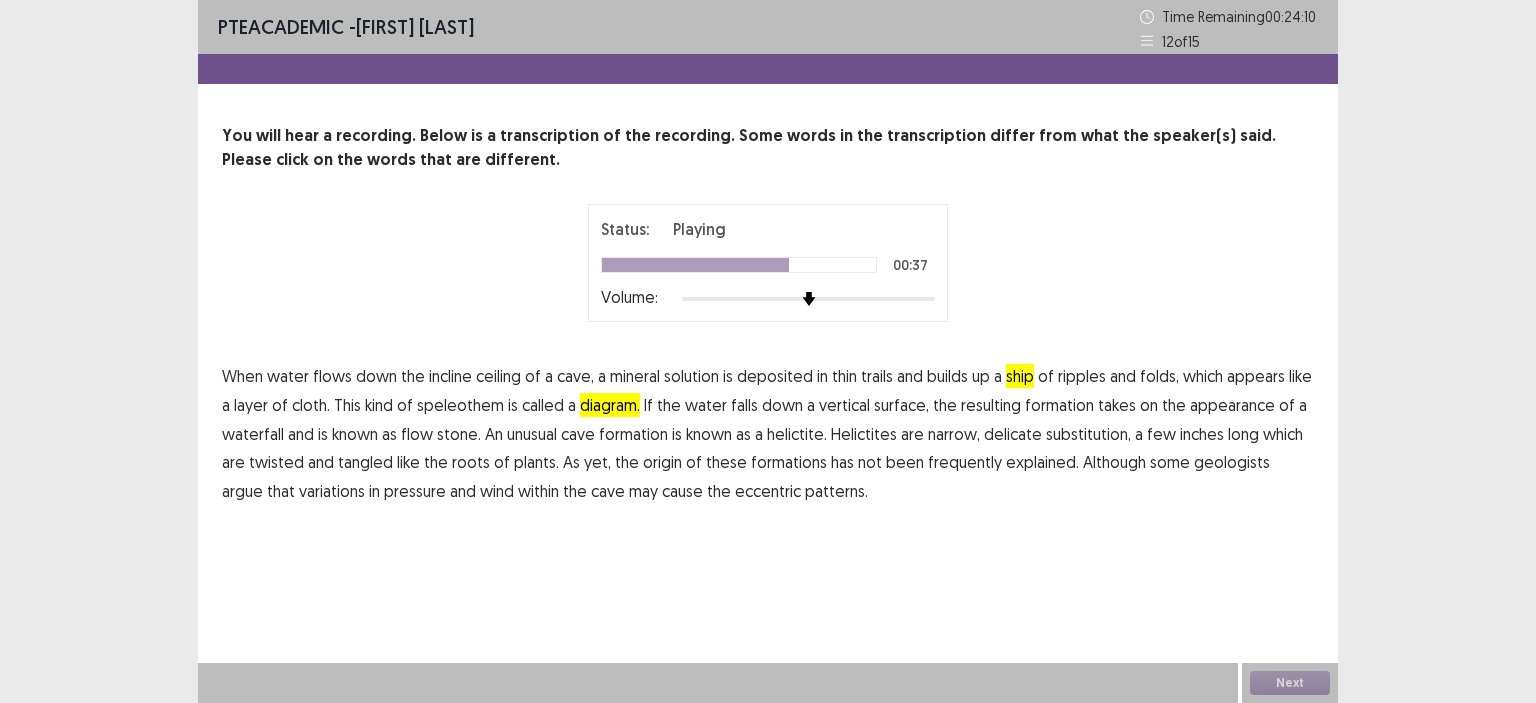 click on "substitution," at bounding box center [1088, 434] 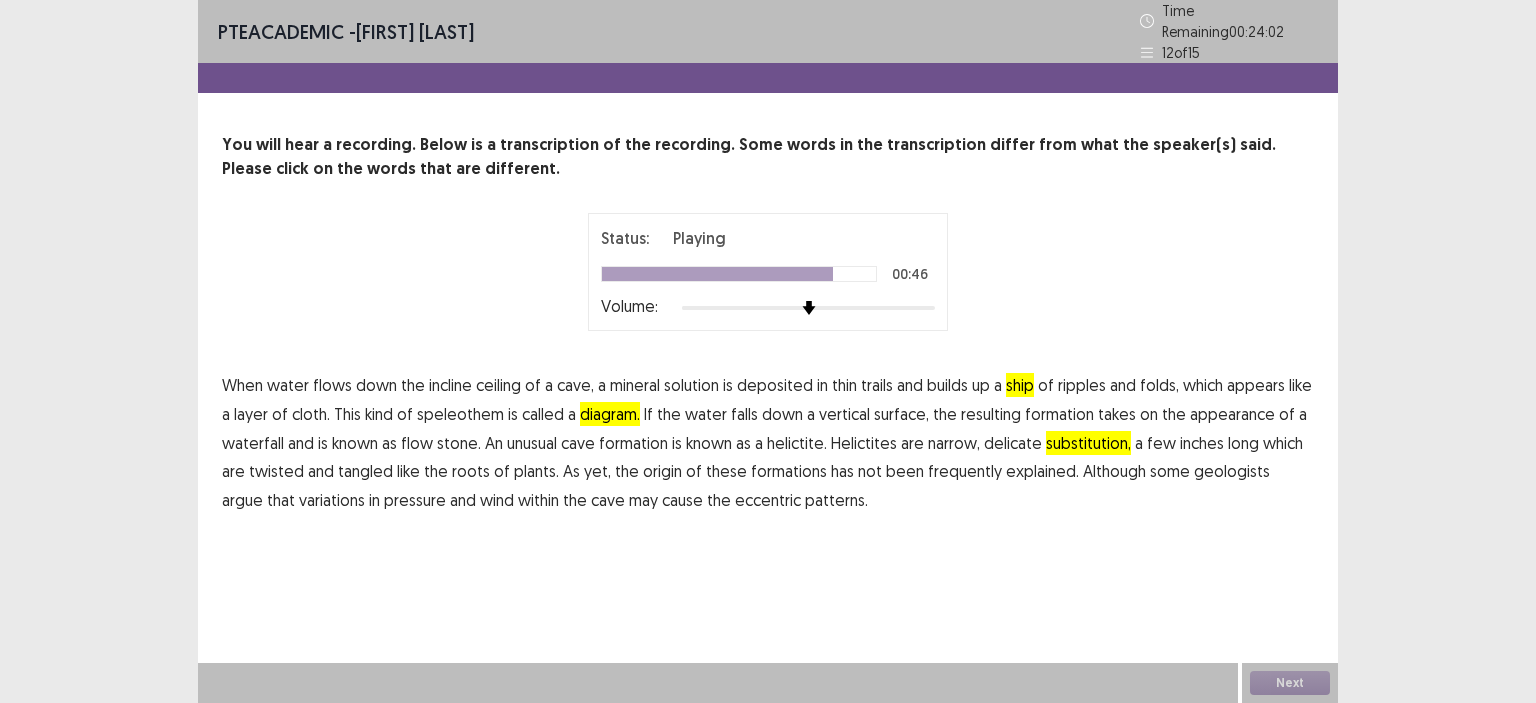click on "frequently" at bounding box center [965, 471] 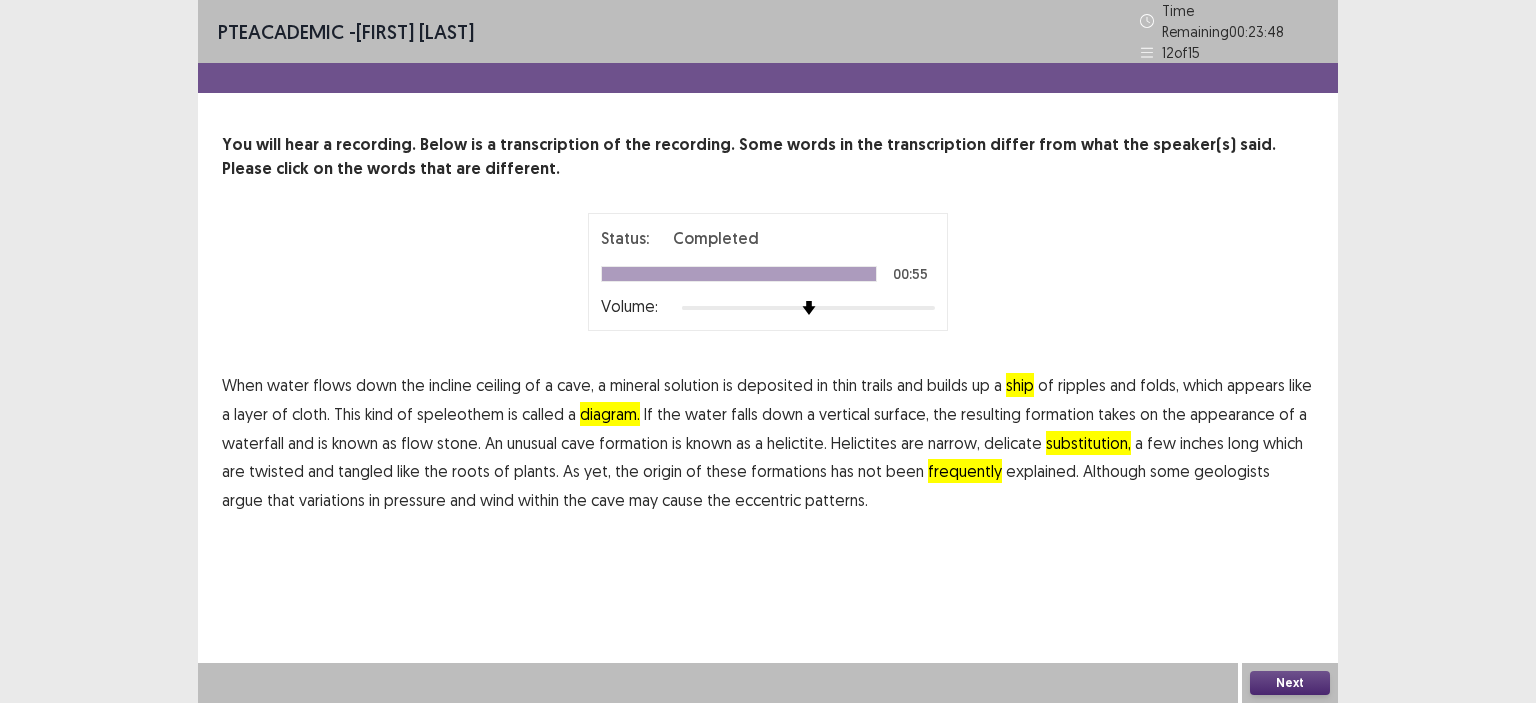 click on "Next" at bounding box center [1290, 683] 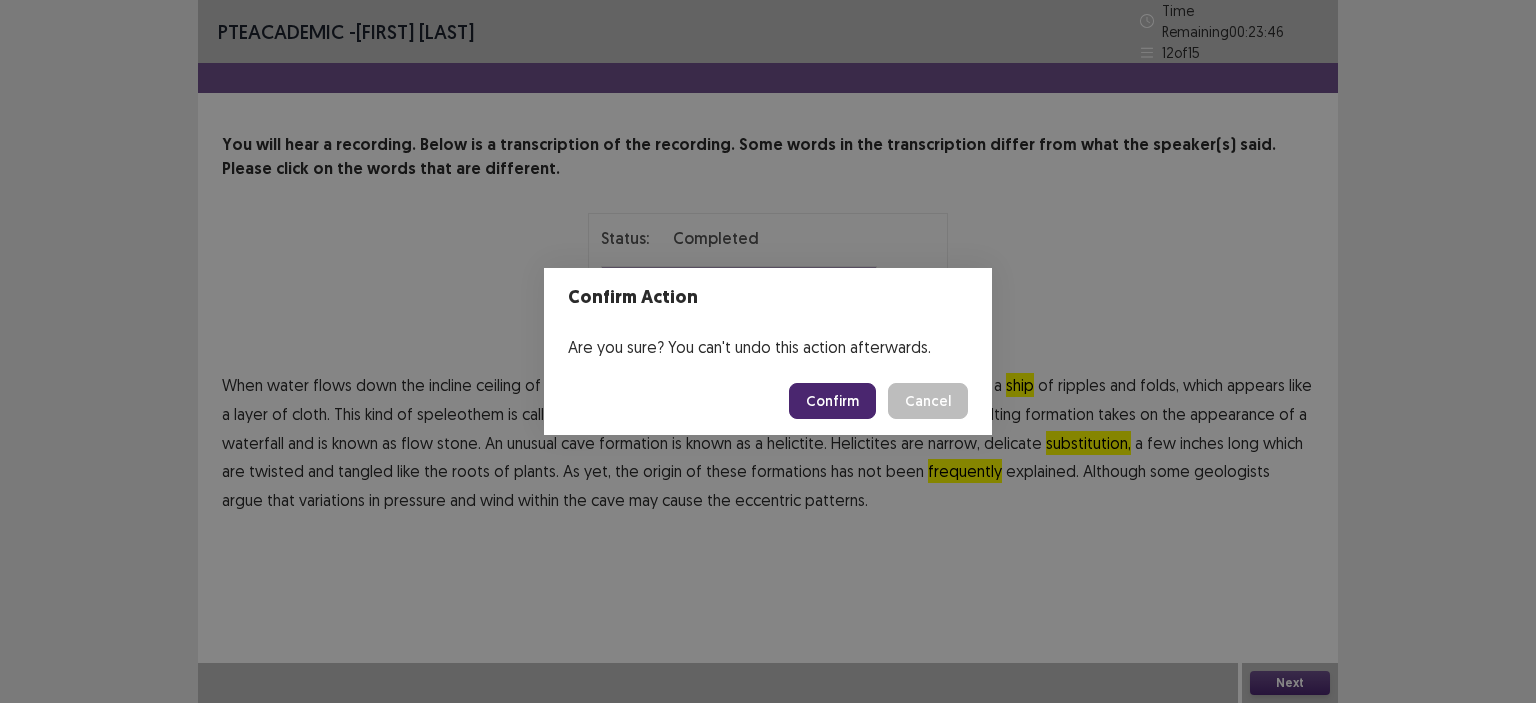 click on "Confirm" at bounding box center (832, 401) 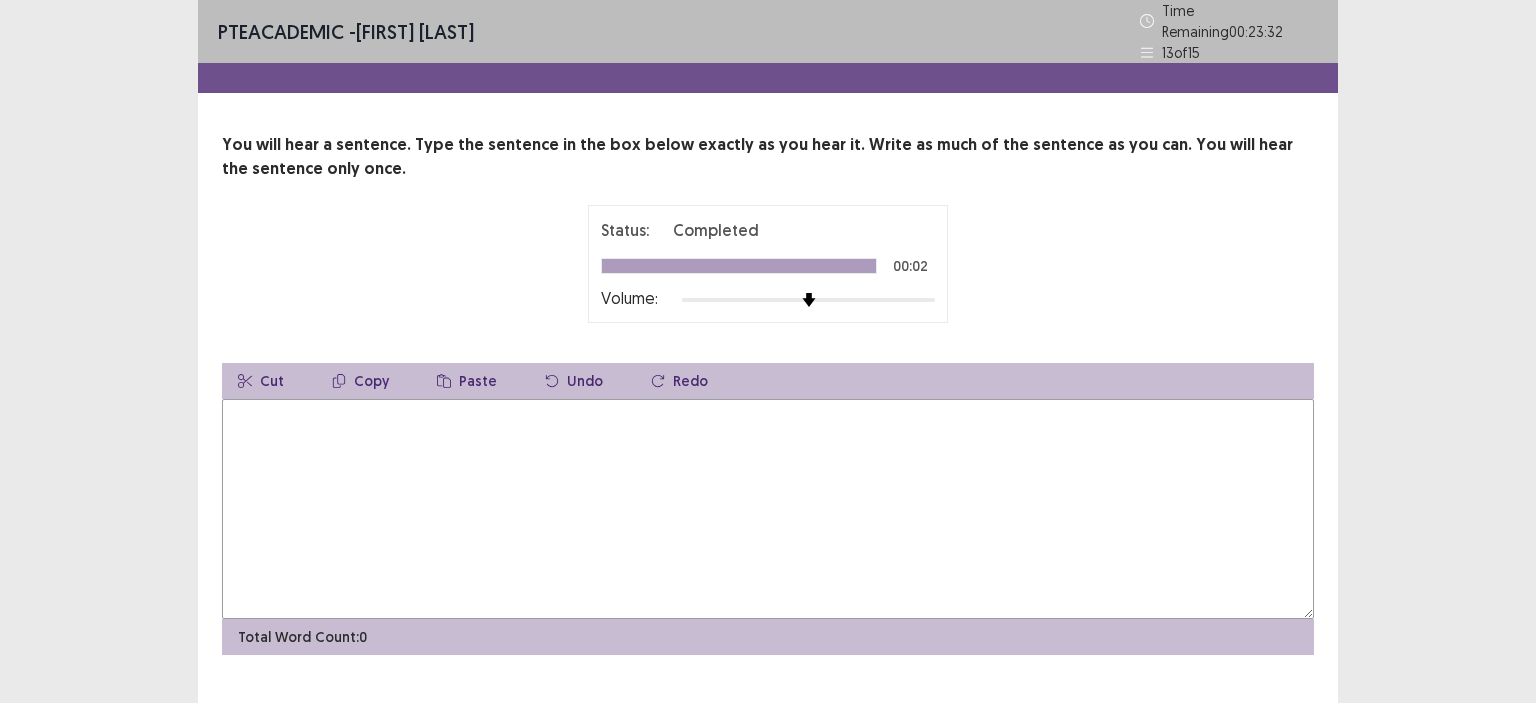 click at bounding box center [768, 509] 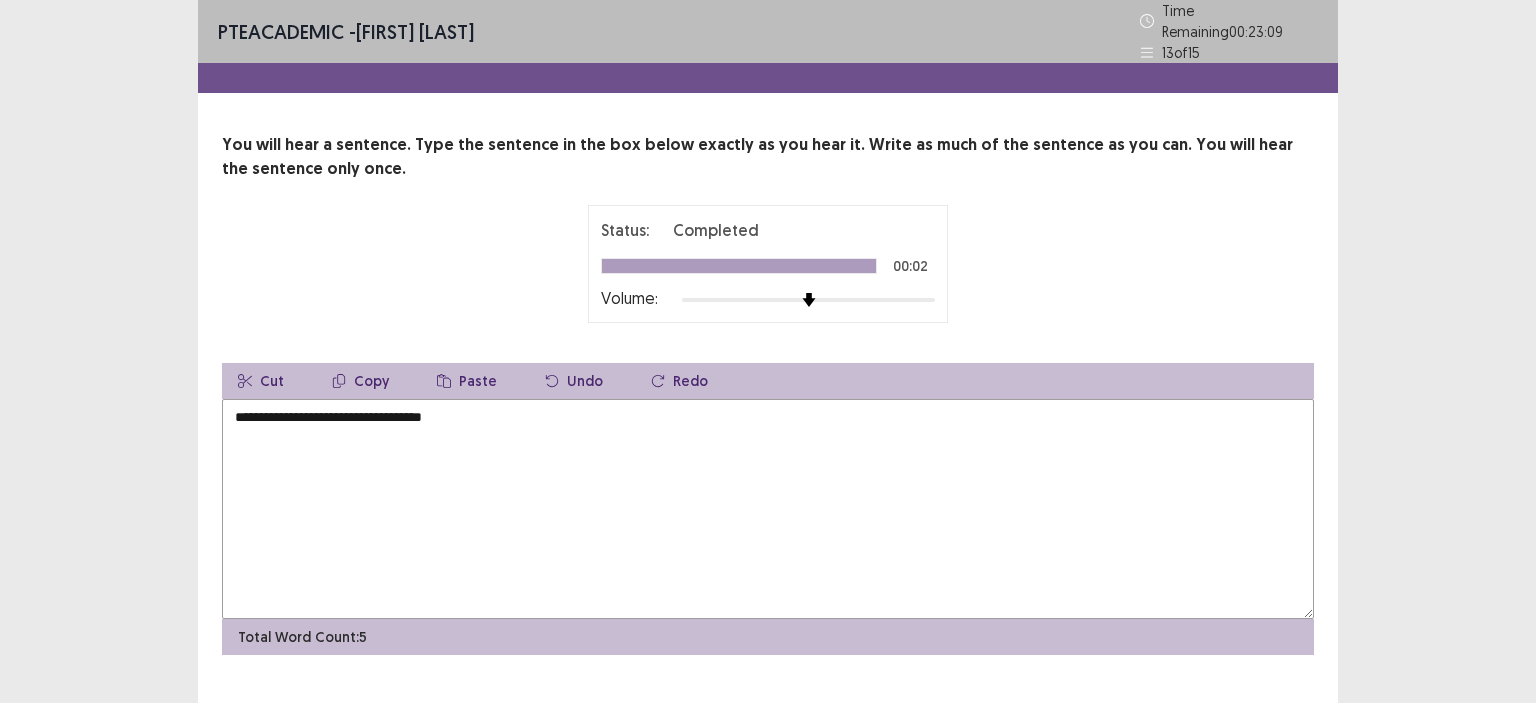 type on "**********" 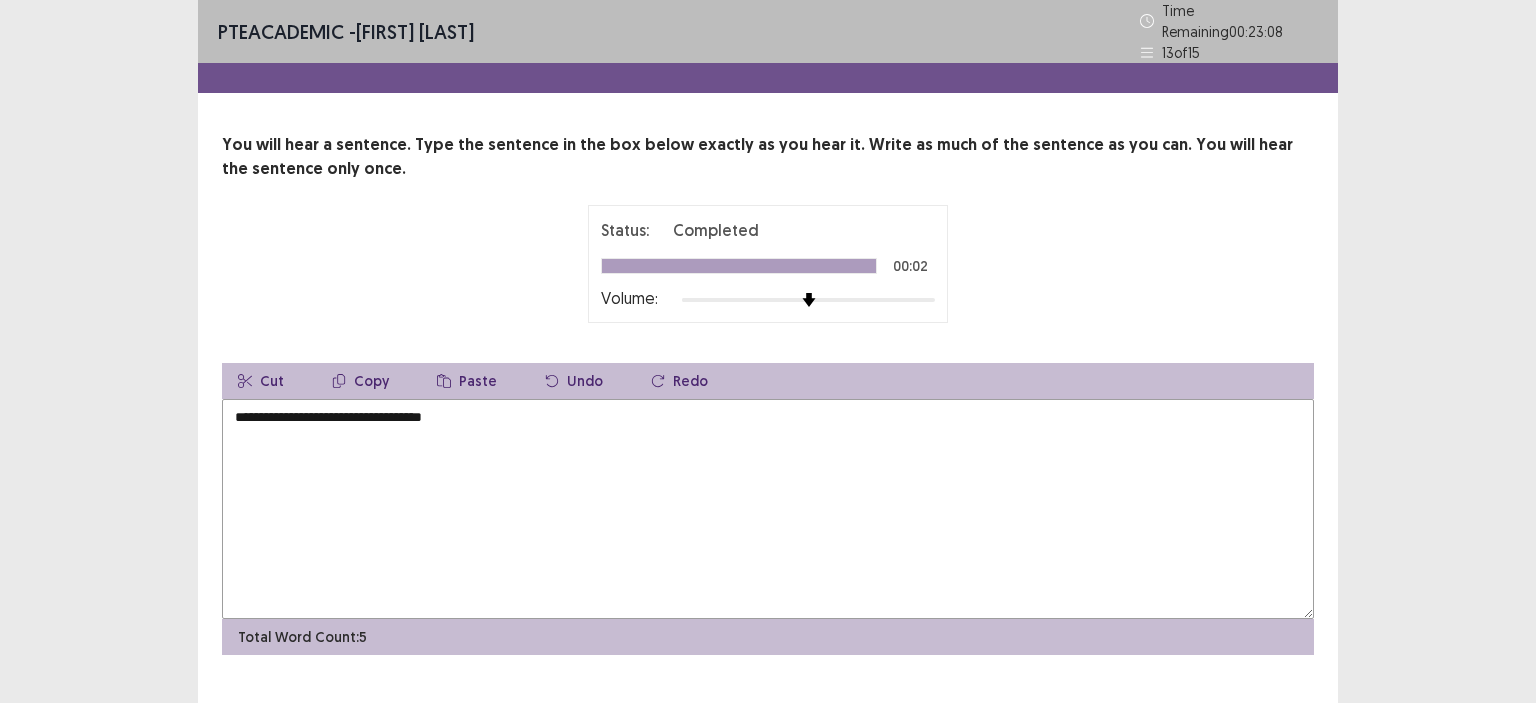 scroll, scrollTop: 30, scrollLeft: 0, axis: vertical 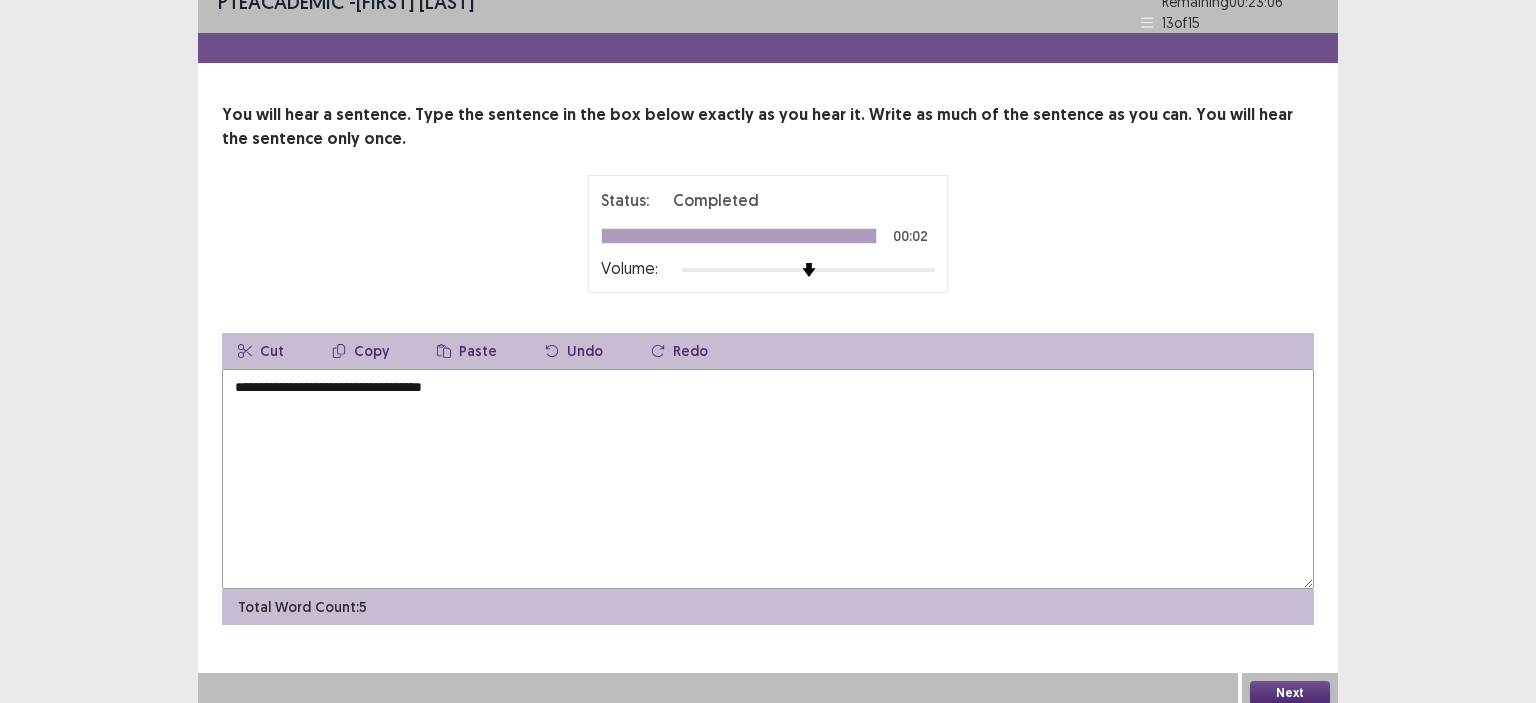 click on "Next" at bounding box center (1290, 693) 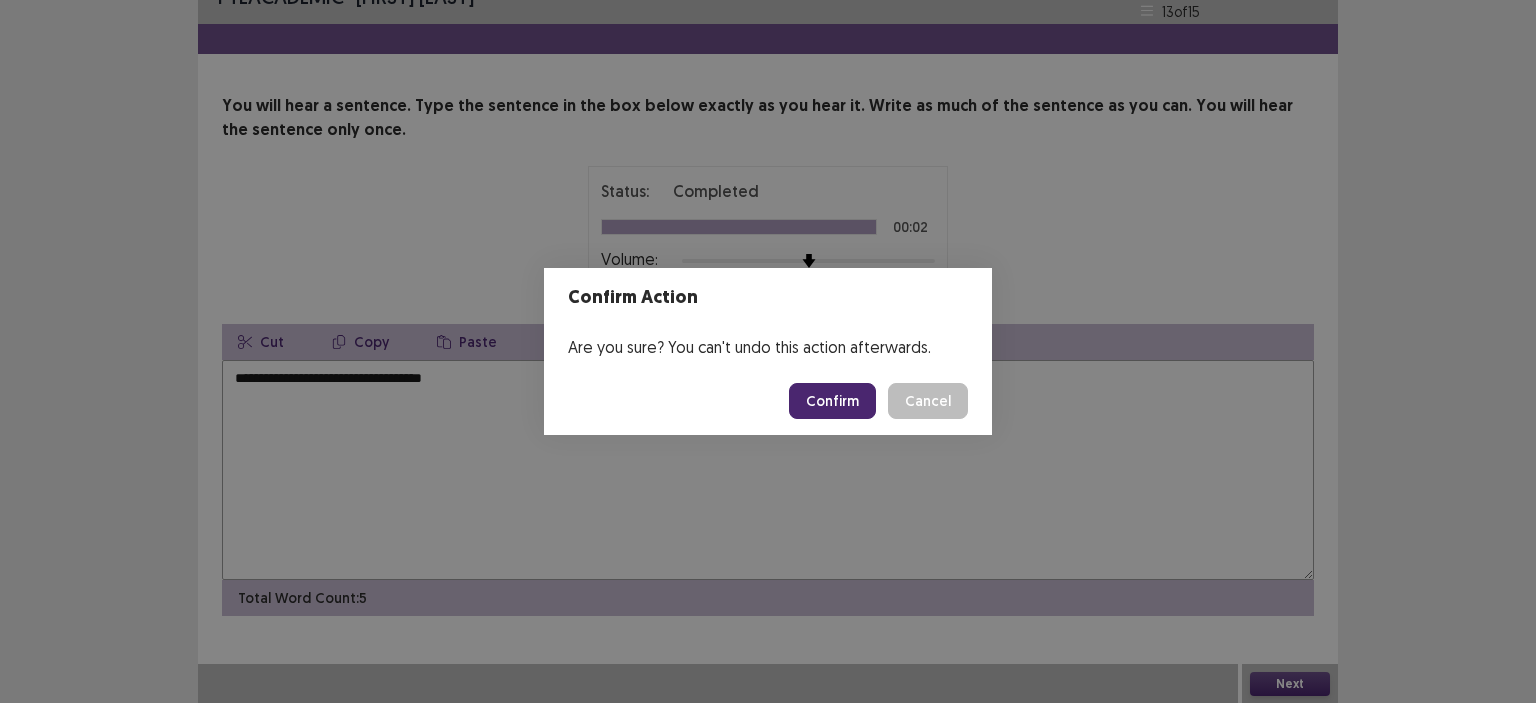 click on "Confirm" at bounding box center [832, 401] 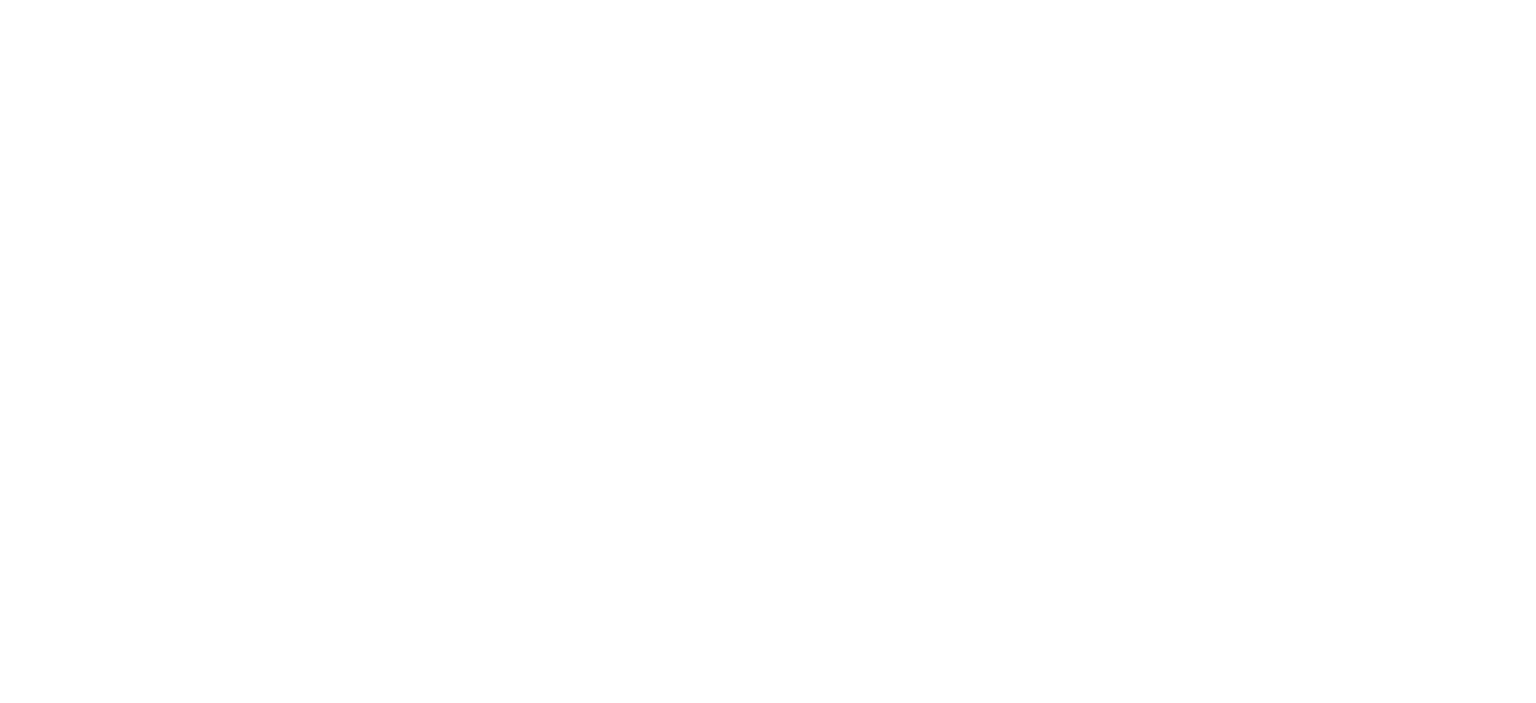 scroll, scrollTop: 0, scrollLeft: 0, axis: both 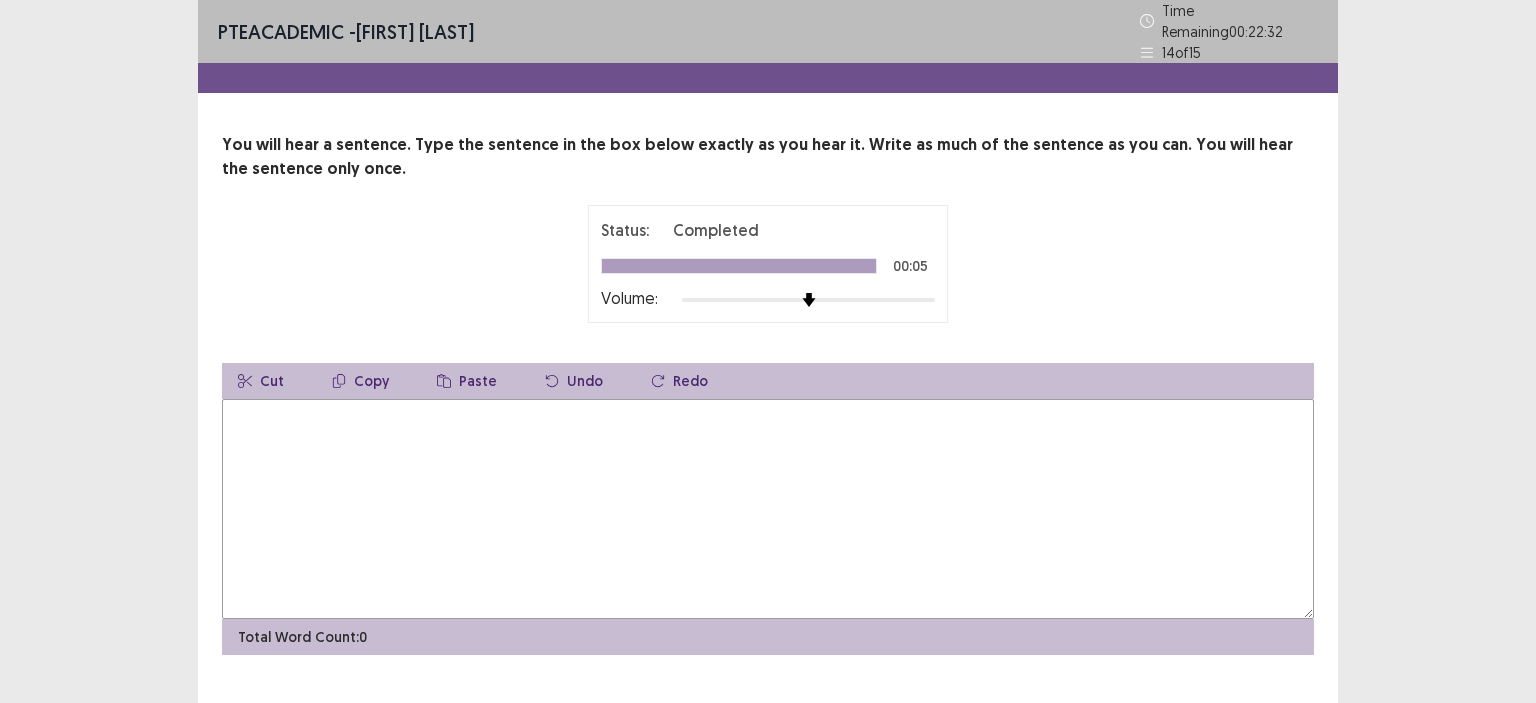 click at bounding box center [768, 509] 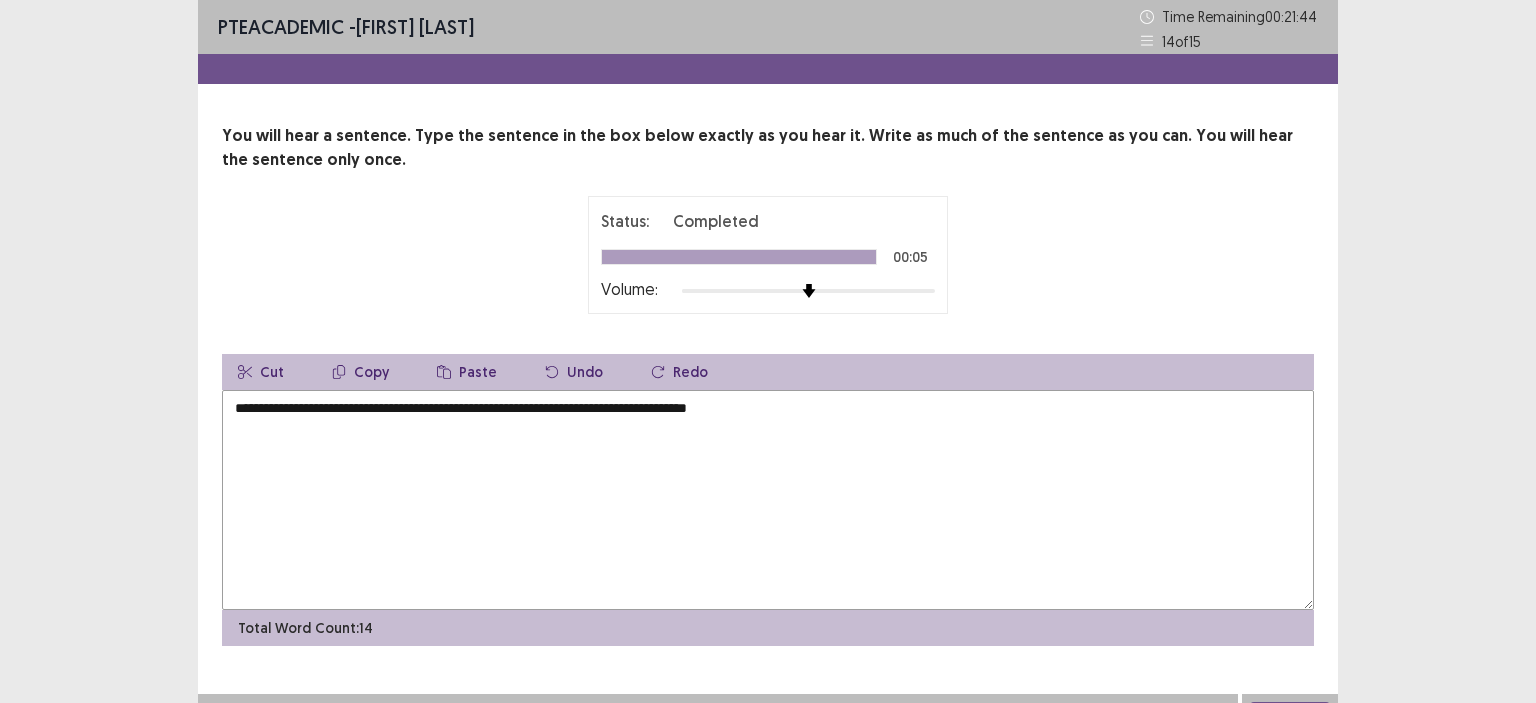 type on "**********" 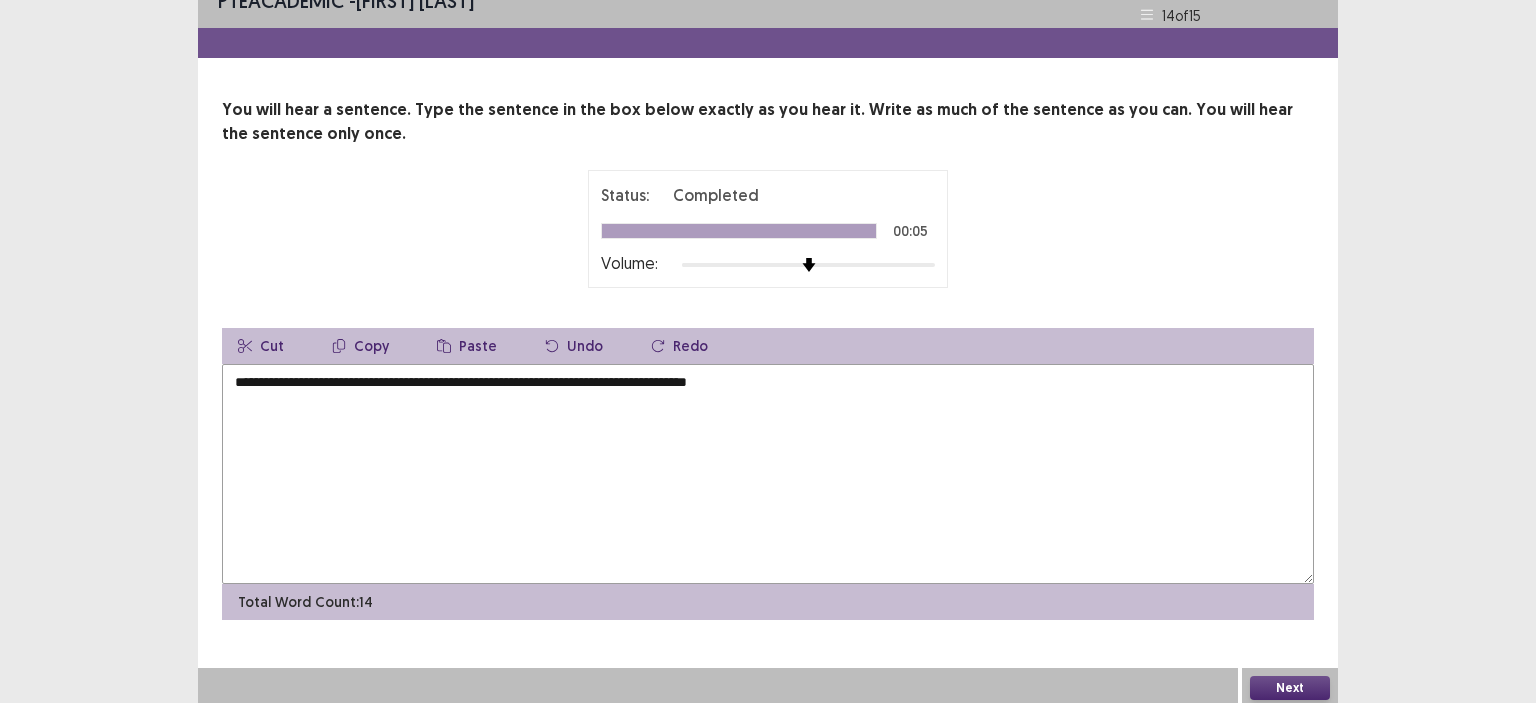 scroll, scrollTop: 30, scrollLeft: 0, axis: vertical 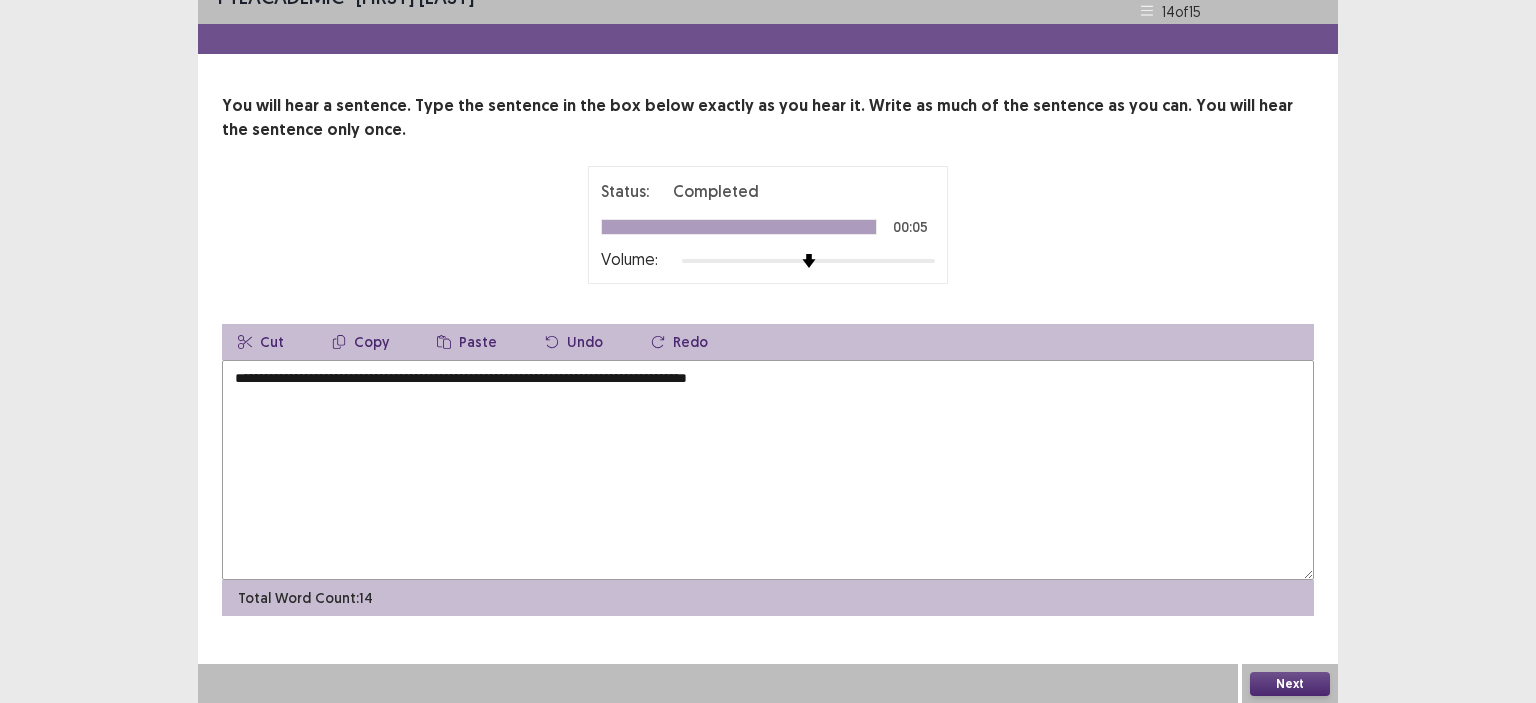 click on "Next" at bounding box center [1290, 684] 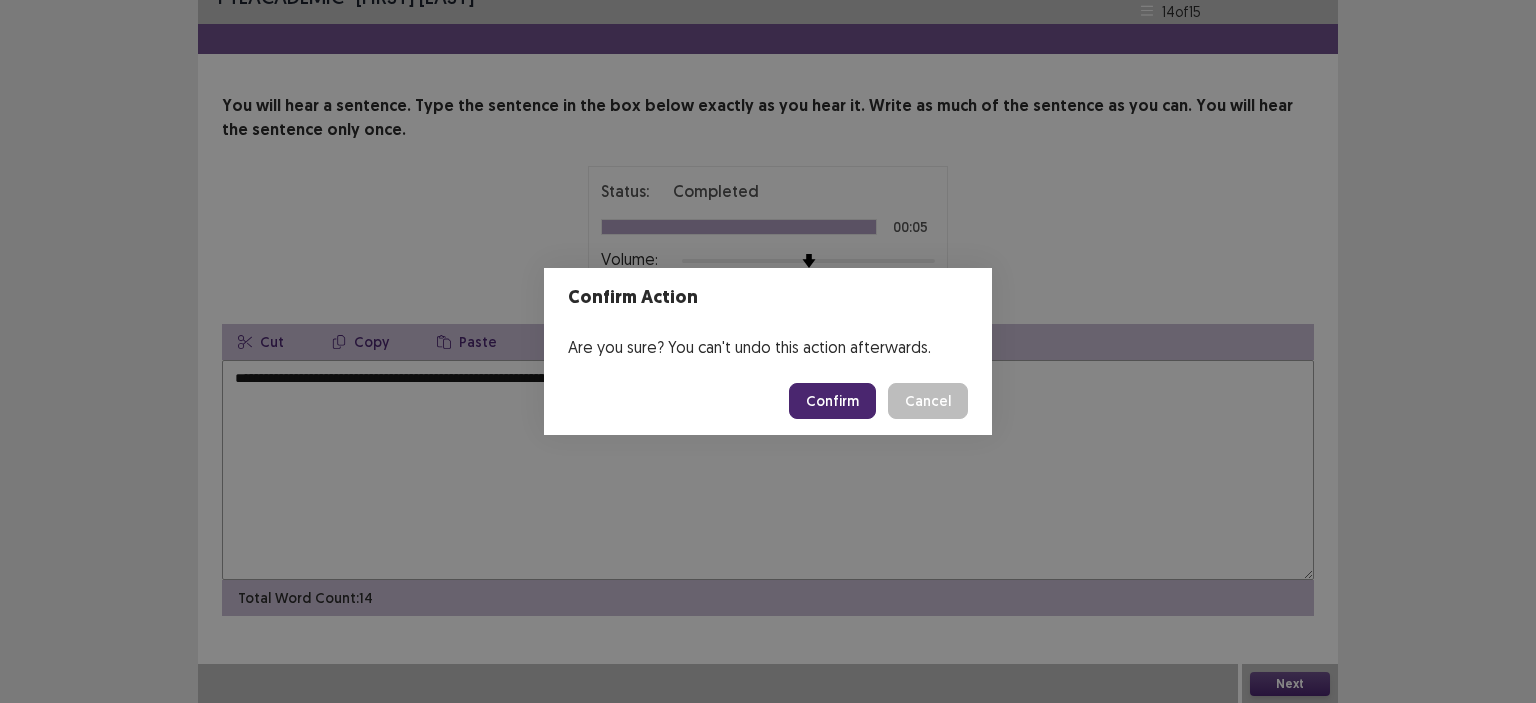 click on "Confirm" at bounding box center (832, 401) 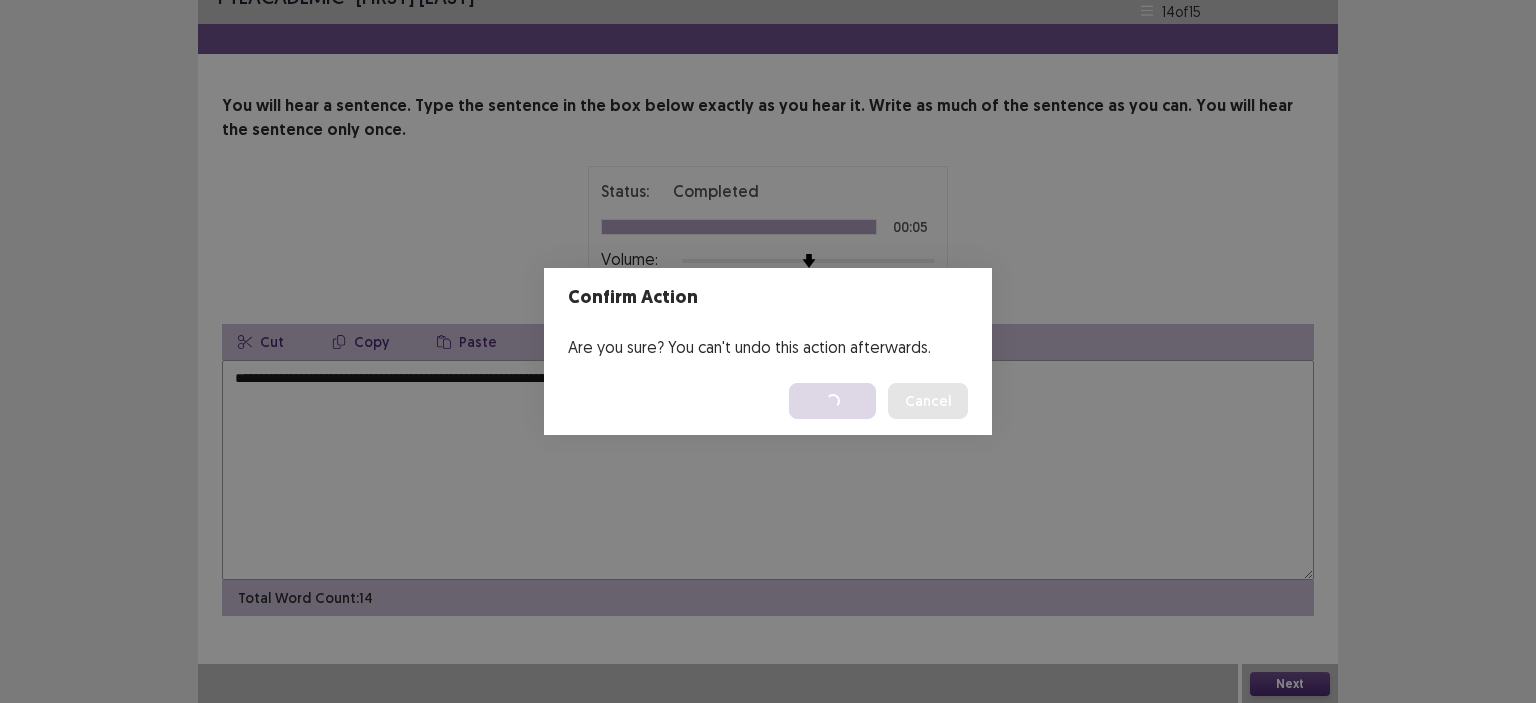 scroll, scrollTop: 0, scrollLeft: 0, axis: both 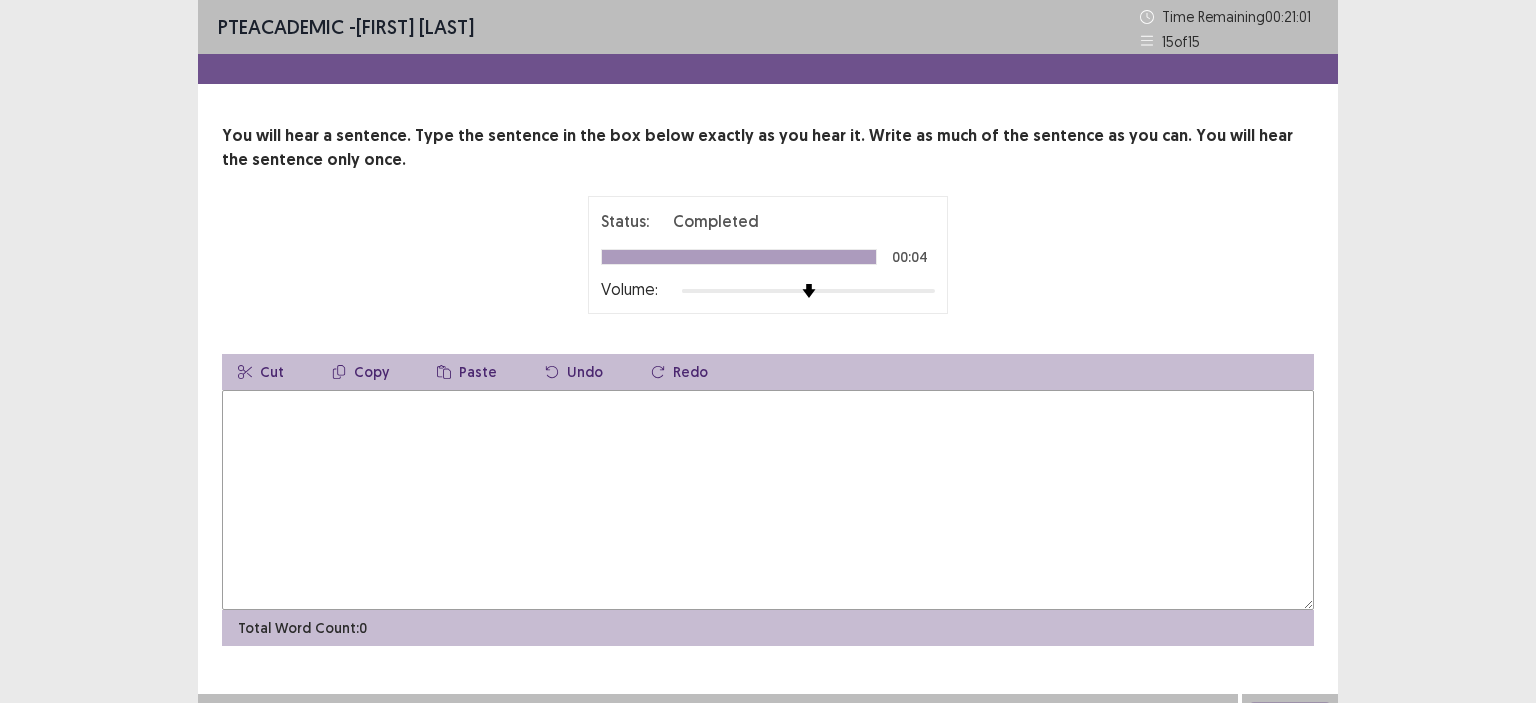 click at bounding box center (768, 500) 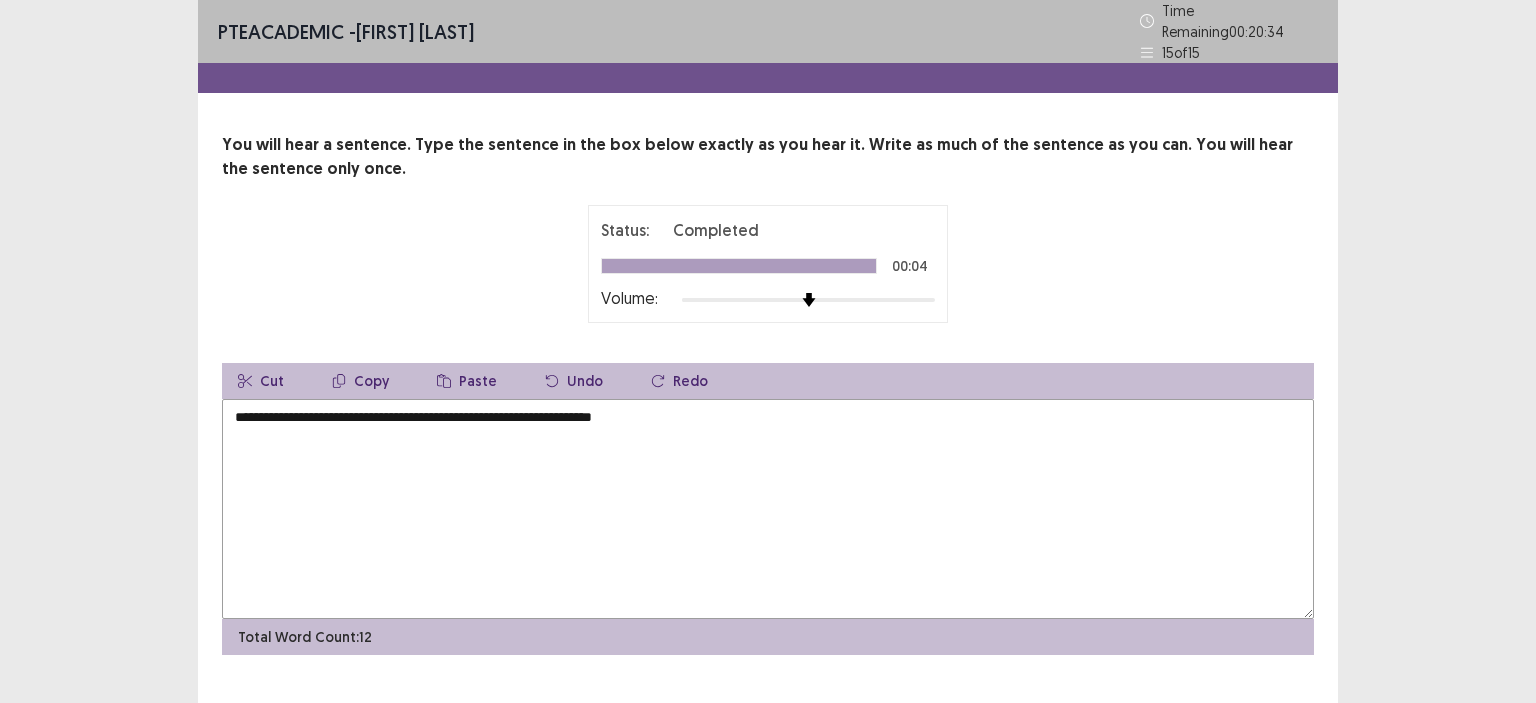 type on "**********" 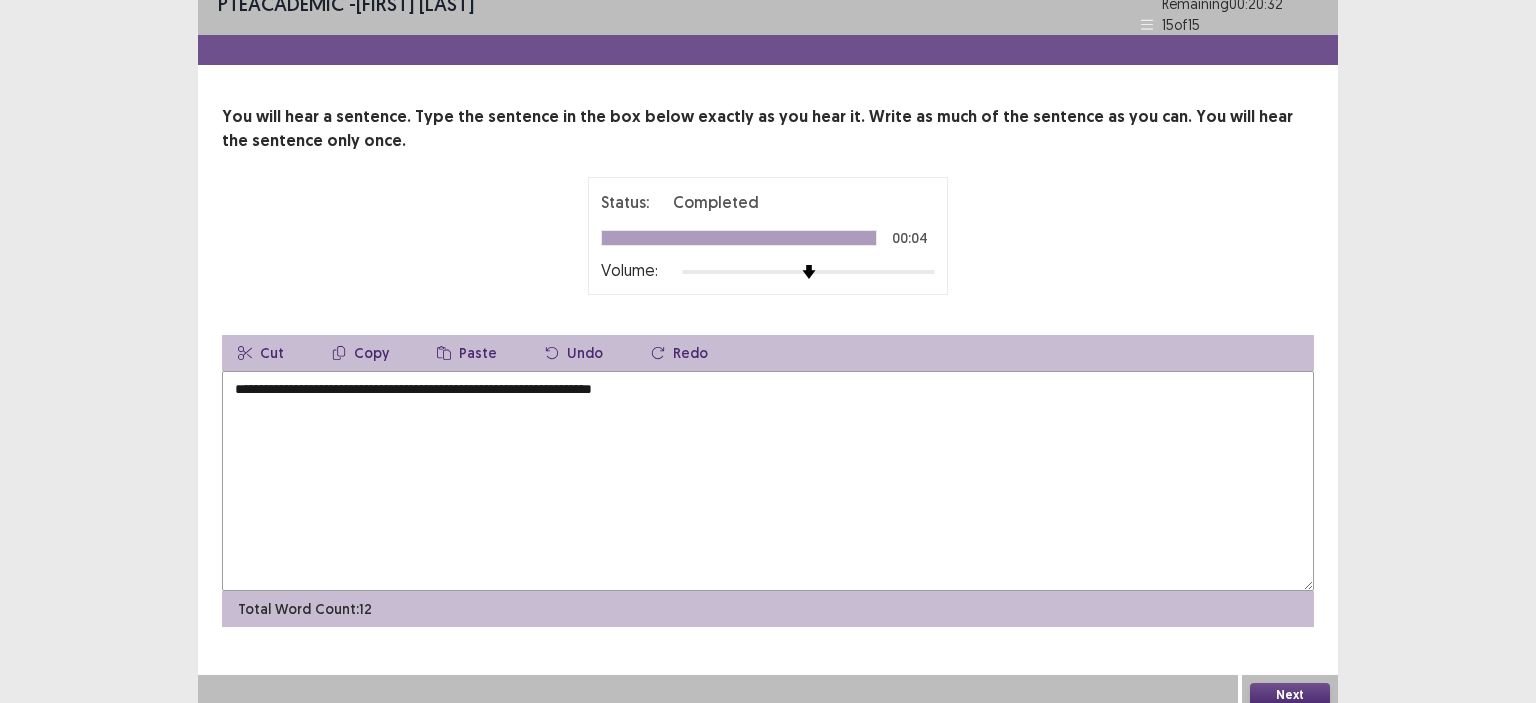 scroll, scrollTop: 30, scrollLeft: 0, axis: vertical 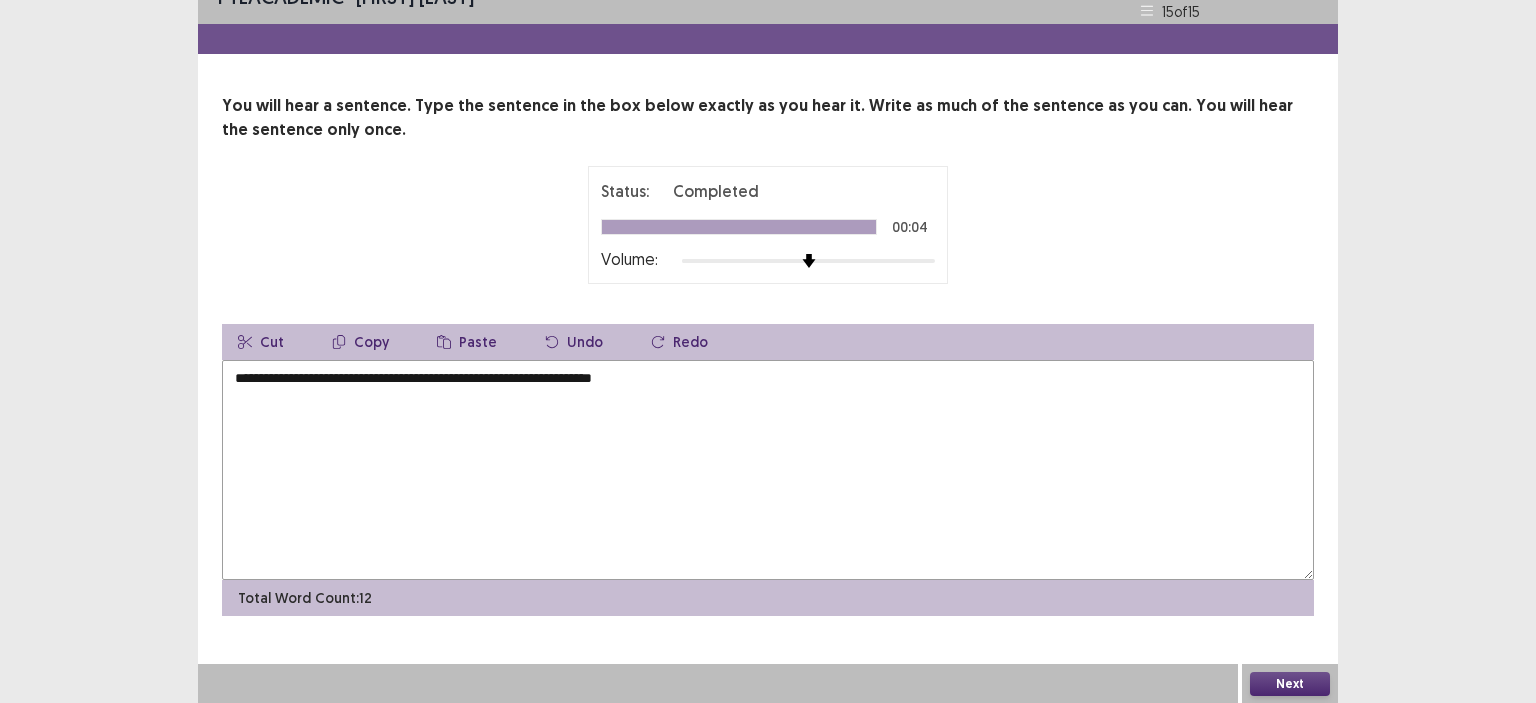 click on "Next" at bounding box center (1290, 684) 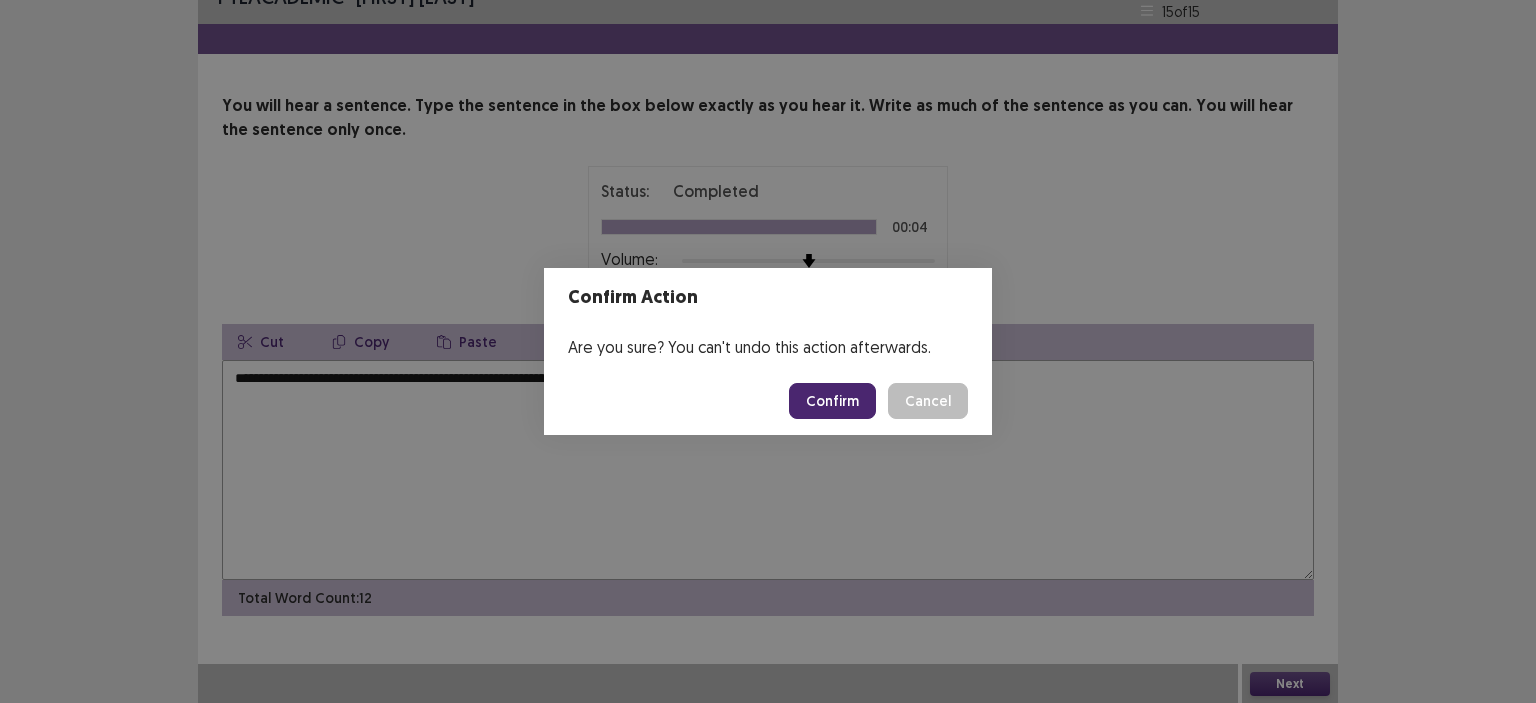 click on "Confirm" at bounding box center (832, 401) 